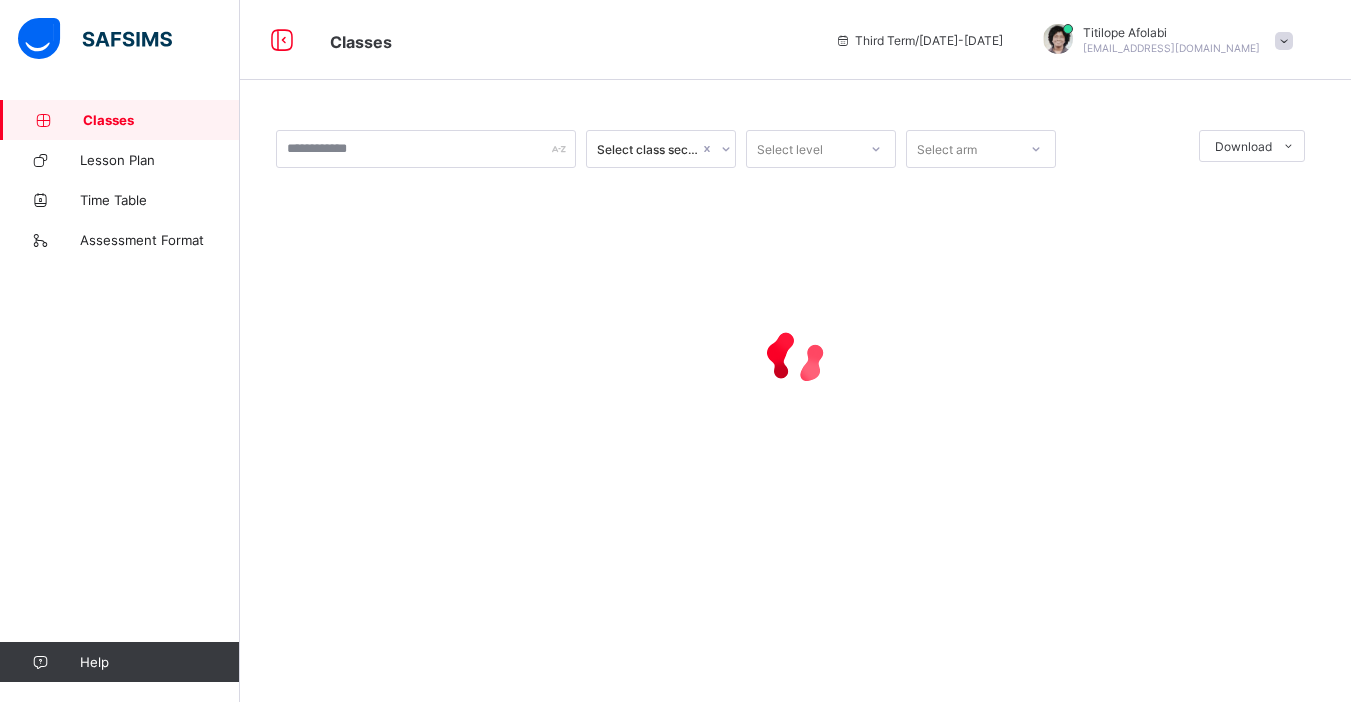 scroll, scrollTop: 0, scrollLeft: 0, axis: both 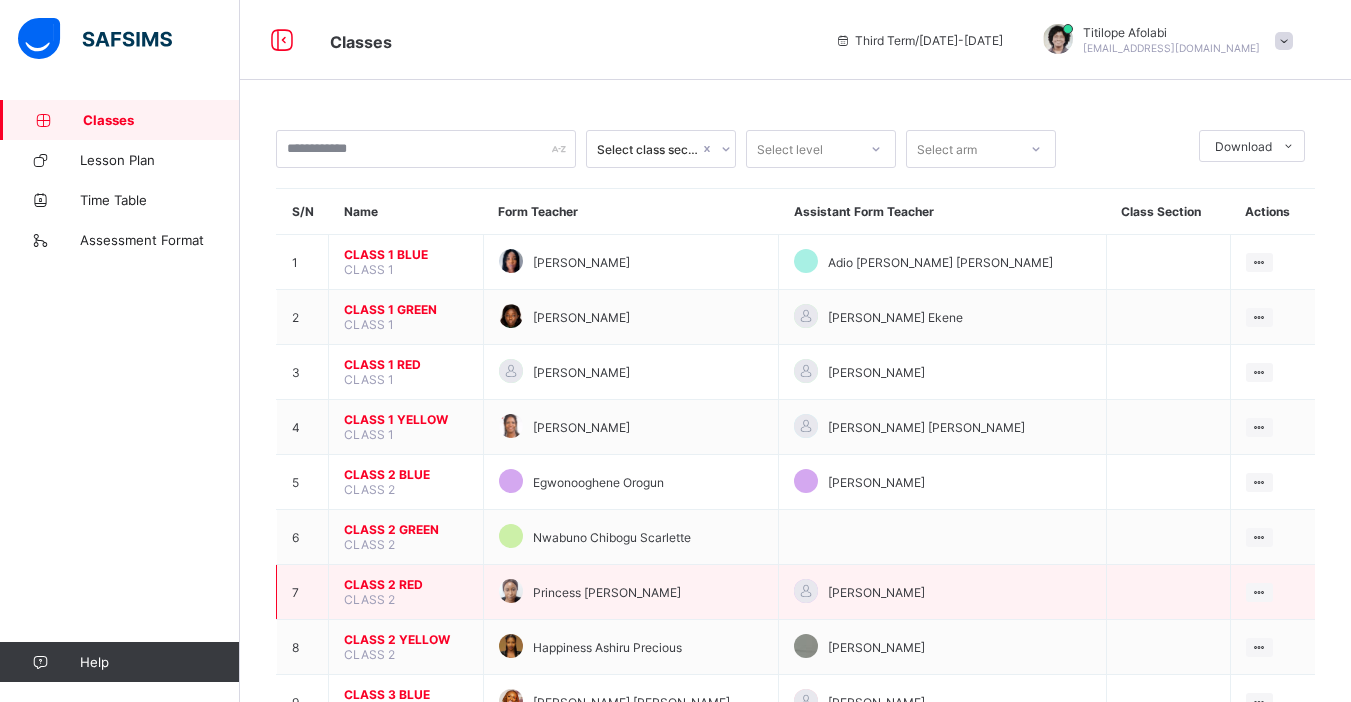 click on "CLASS 2   RED   CLASS 2" at bounding box center [406, 592] 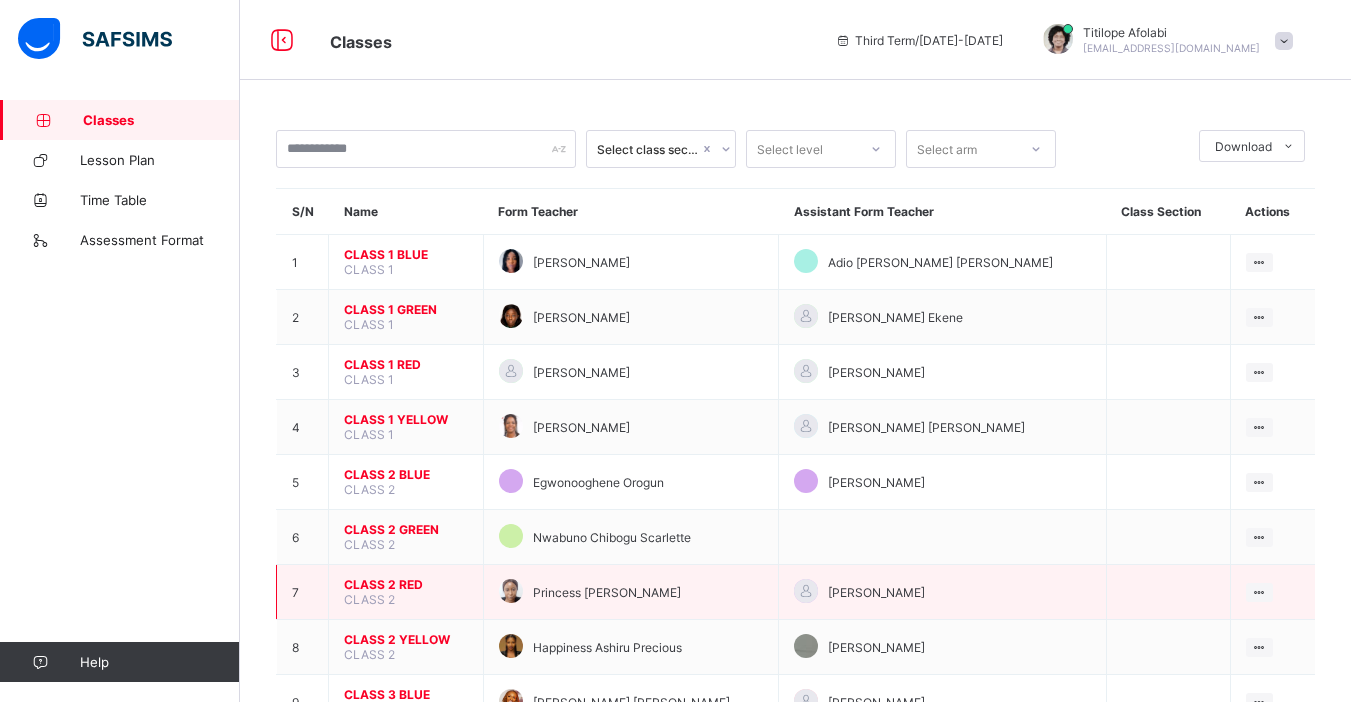 click on "CLASS 2   RED   CLASS 2" at bounding box center [406, 592] 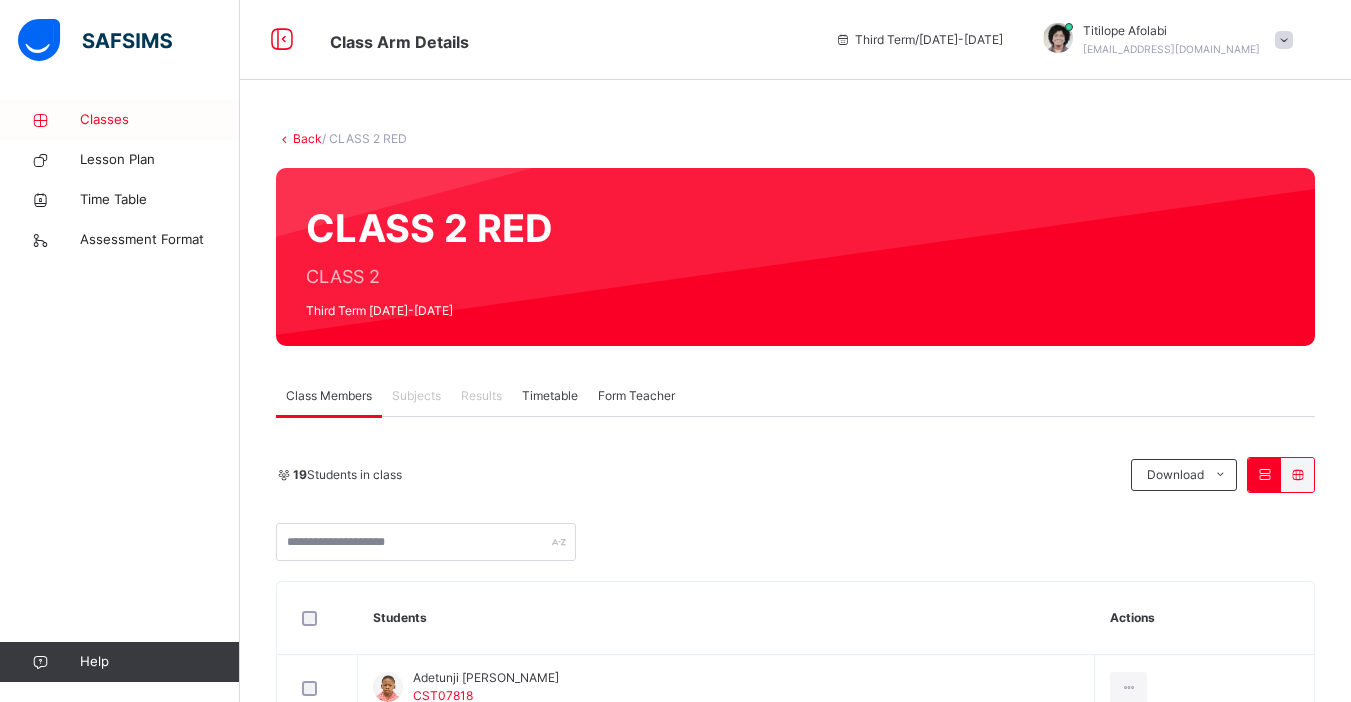 click on "Classes" at bounding box center (160, 120) 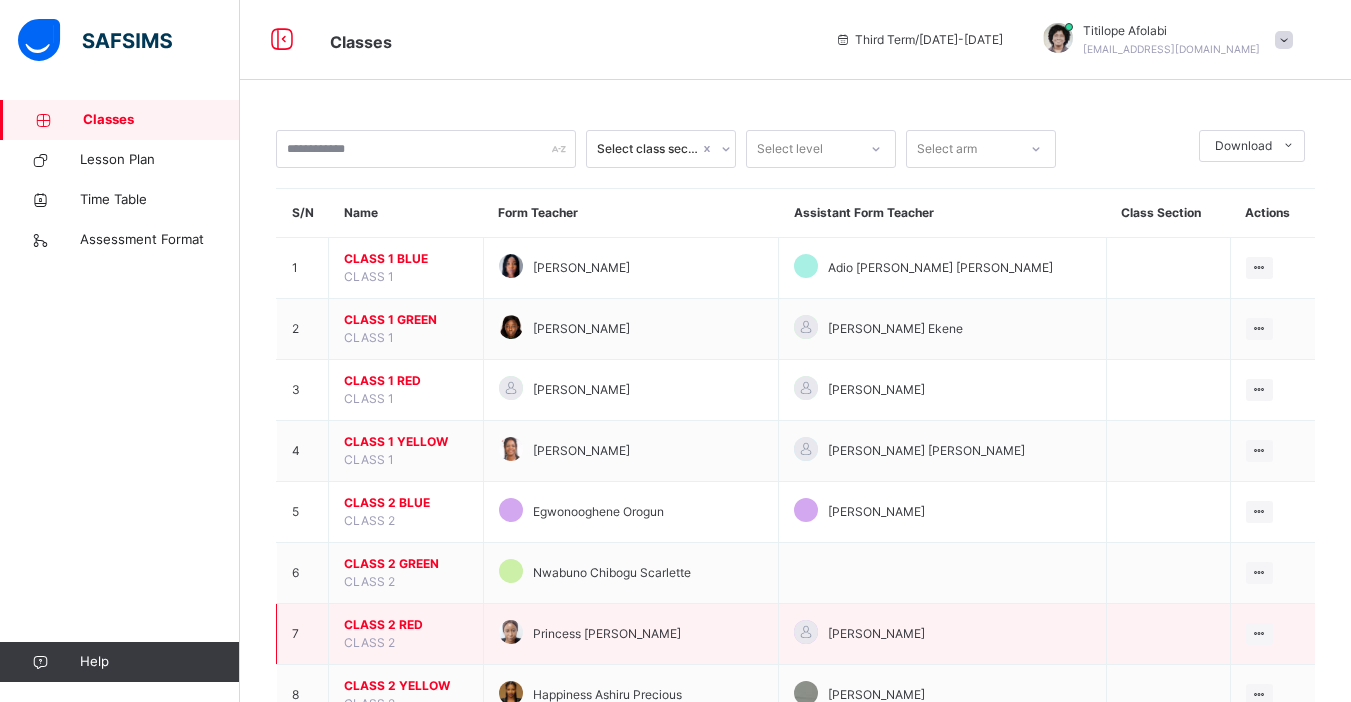 click on "CLASS 2   RED" at bounding box center (406, 625) 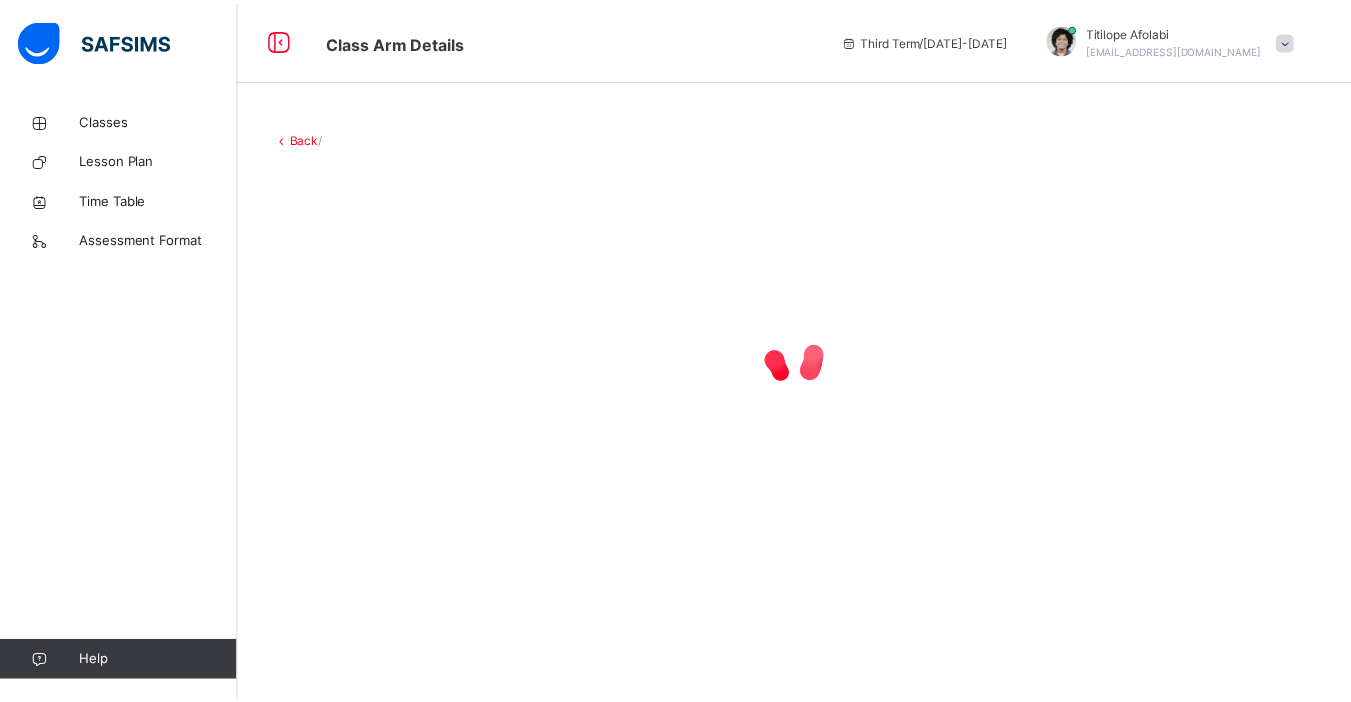 scroll, scrollTop: 0, scrollLeft: 0, axis: both 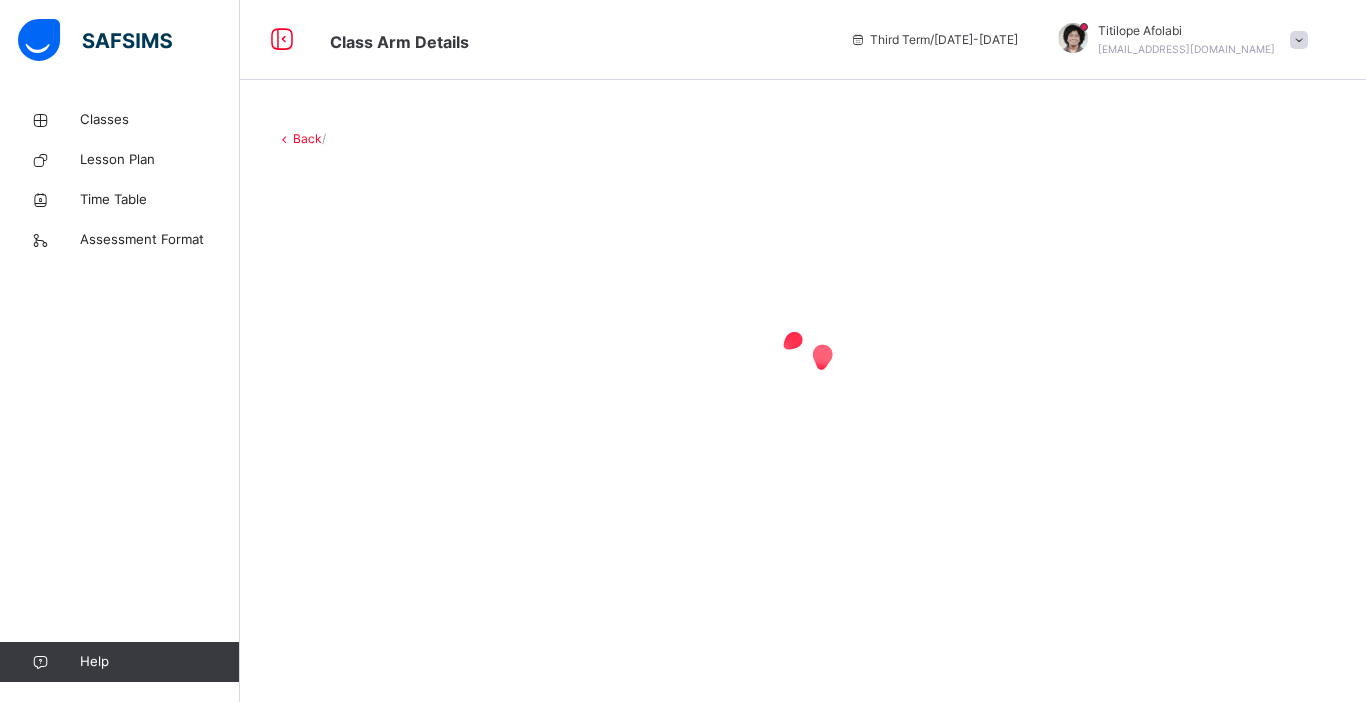 drag, startPoint x: 696, startPoint y: 610, endPoint x: 312, endPoint y: 505, distance: 398.0967 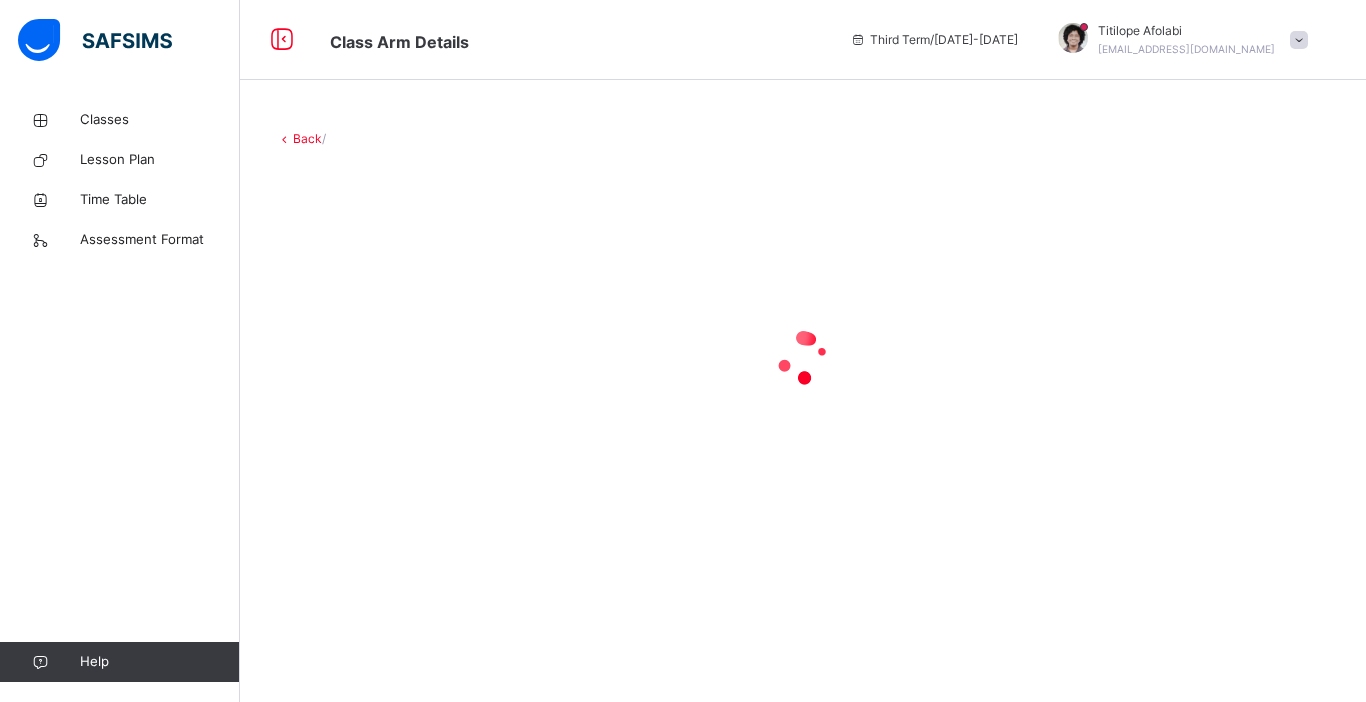 click on "Back  /" at bounding box center [803, 351] 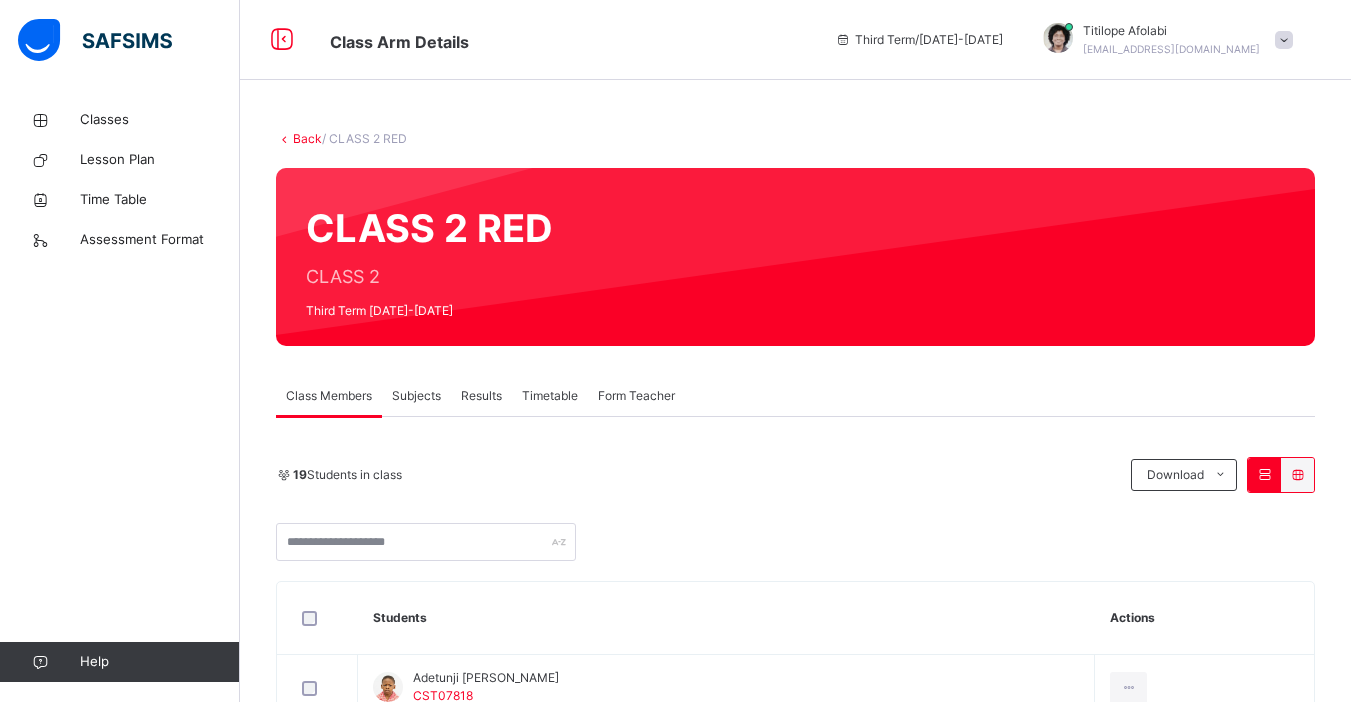 click on "Subjects" at bounding box center (416, 396) 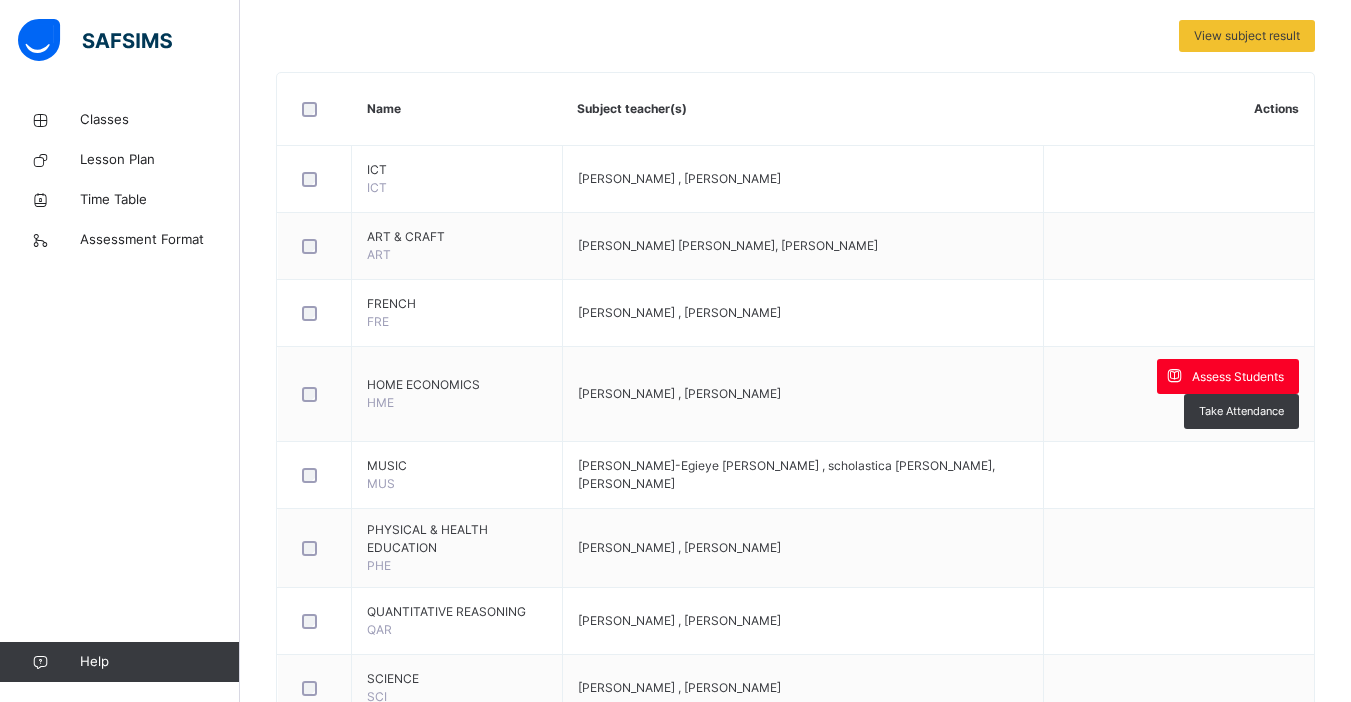 scroll, scrollTop: 480, scrollLeft: 0, axis: vertical 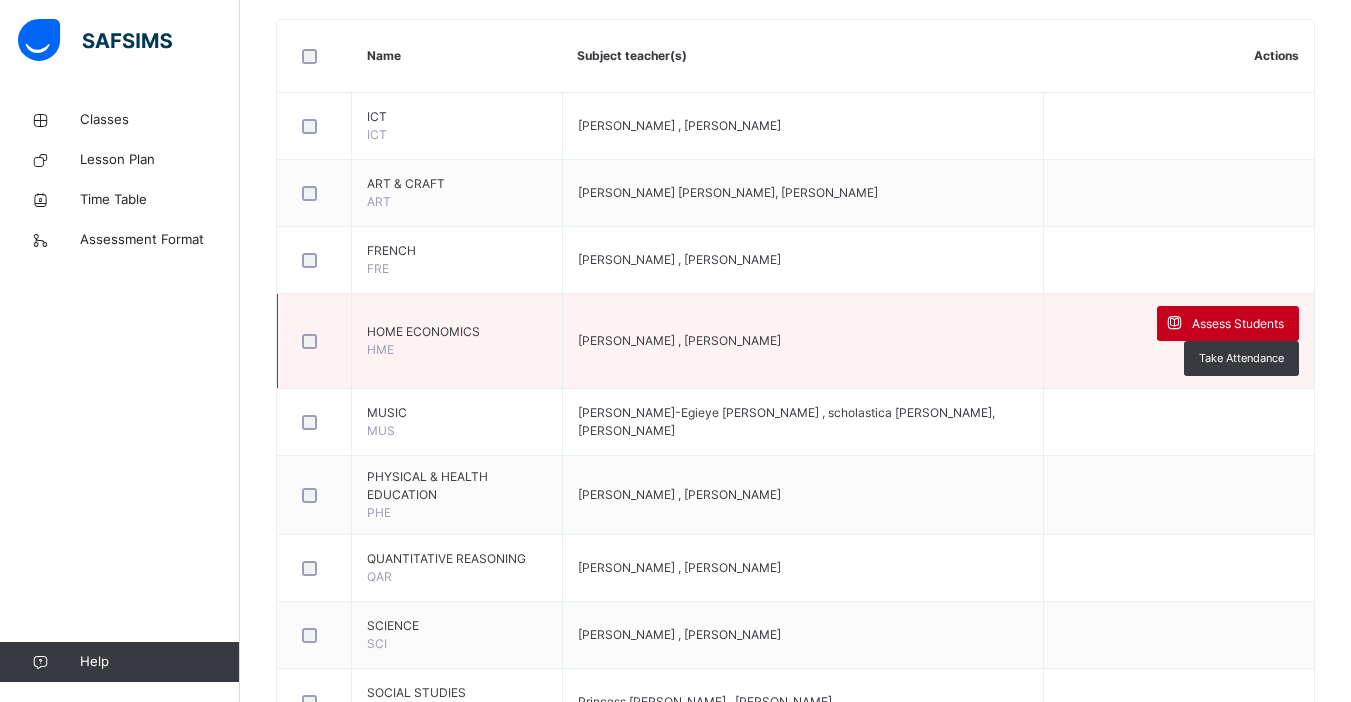click on "Assess Students" at bounding box center [1238, 324] 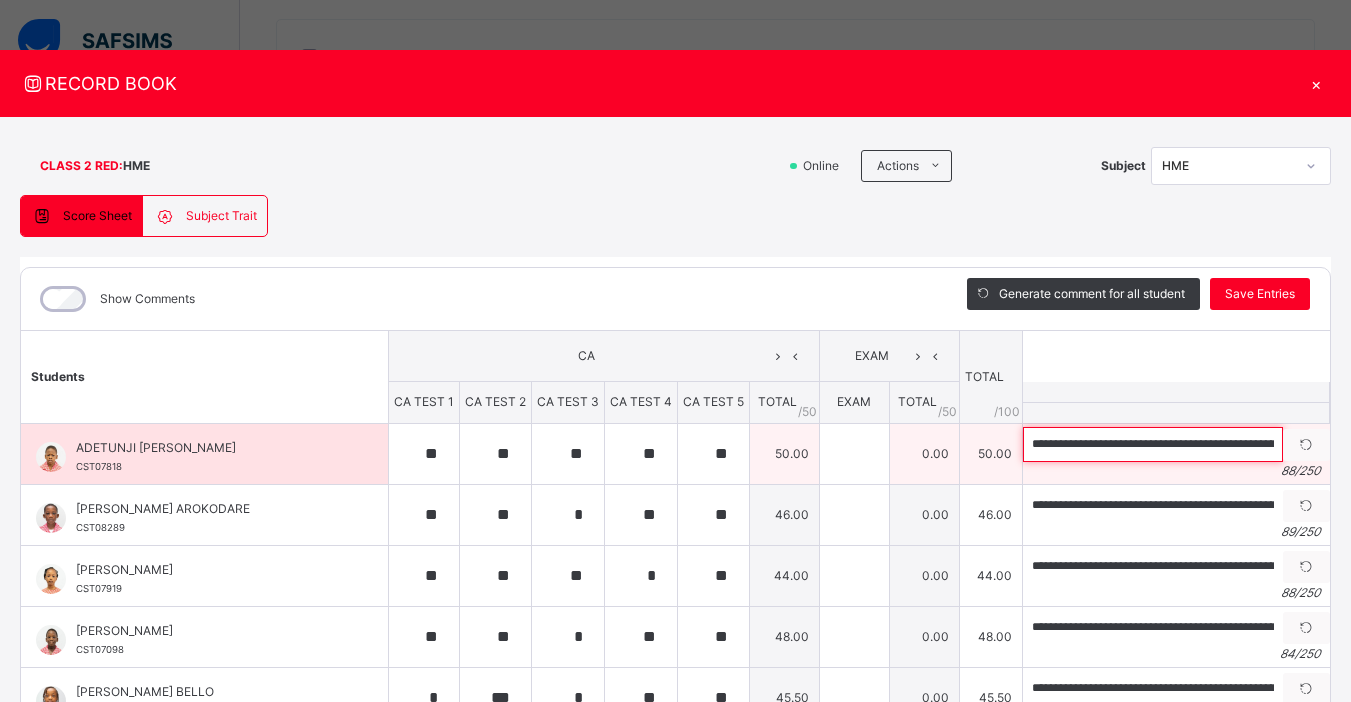click on "**********" at bounding box center [1153, 444] 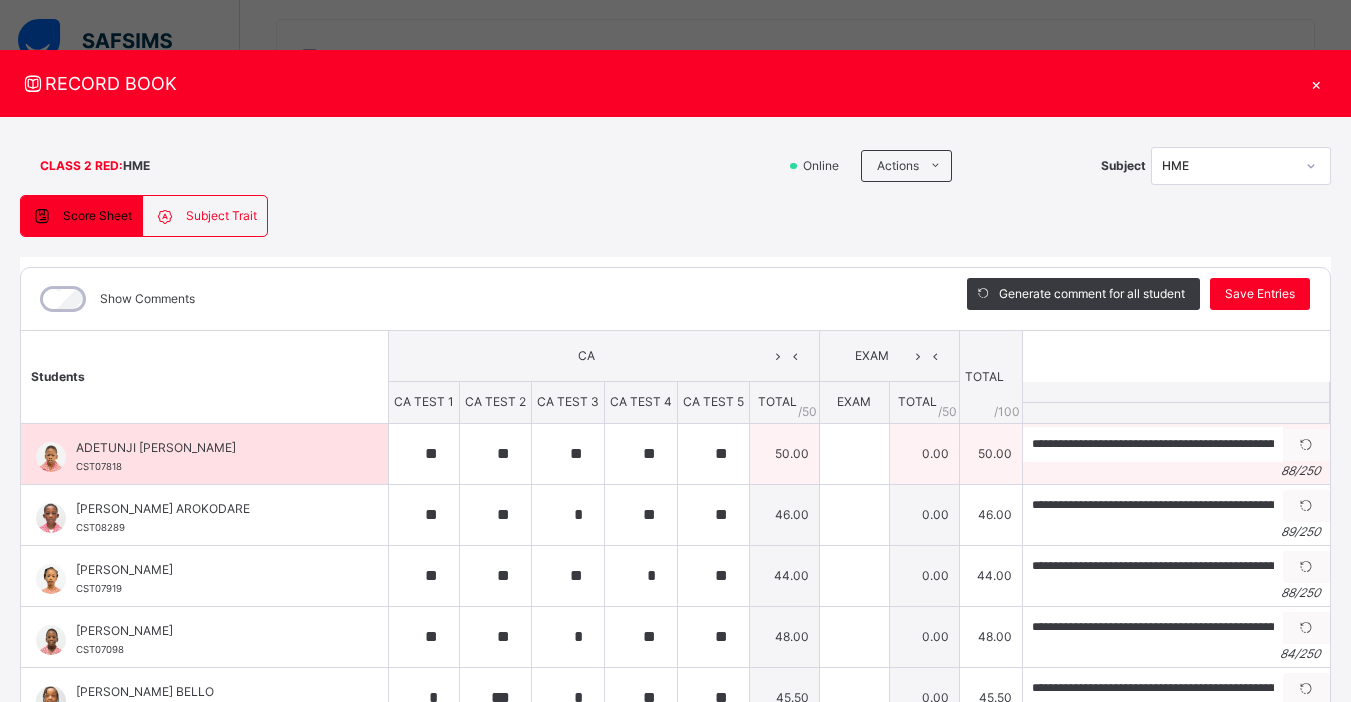 click on "88 / 250" at bounding box center [1176, 471] 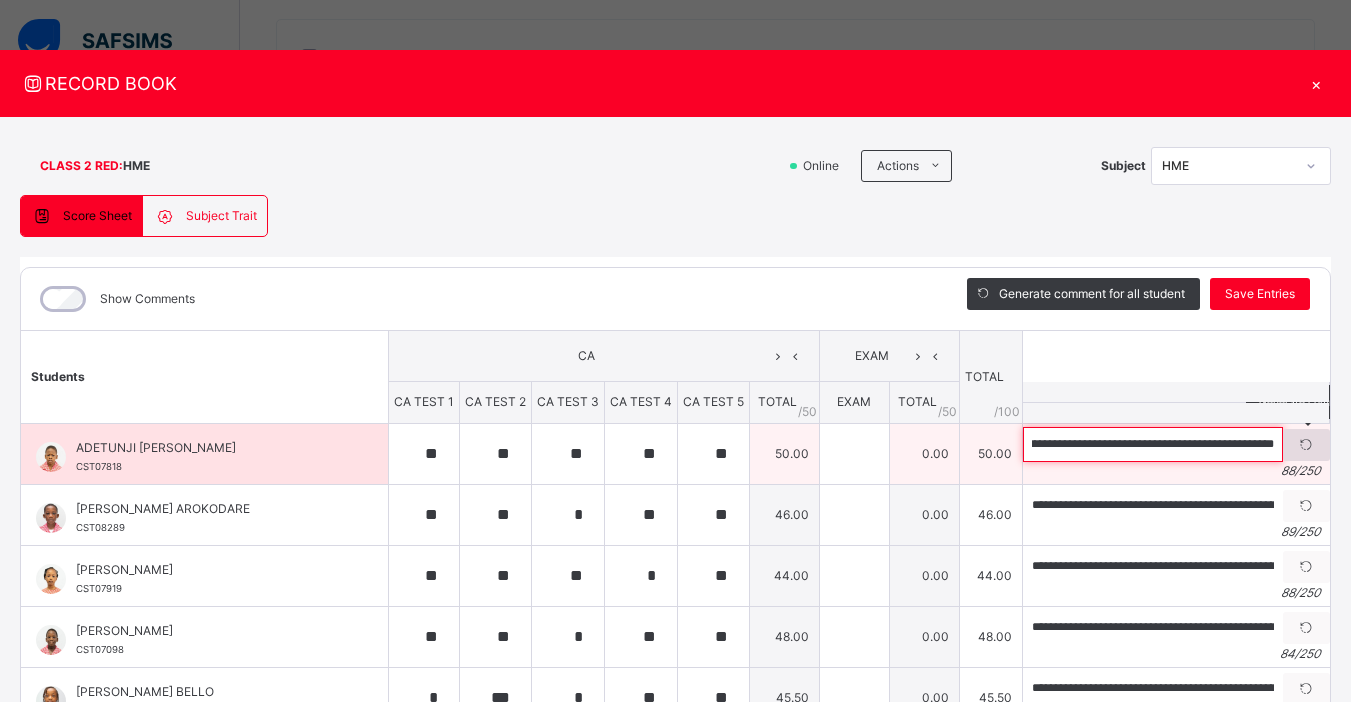 scroll, scrollTop: 0, scrollLeft: 237, axis: horizontal 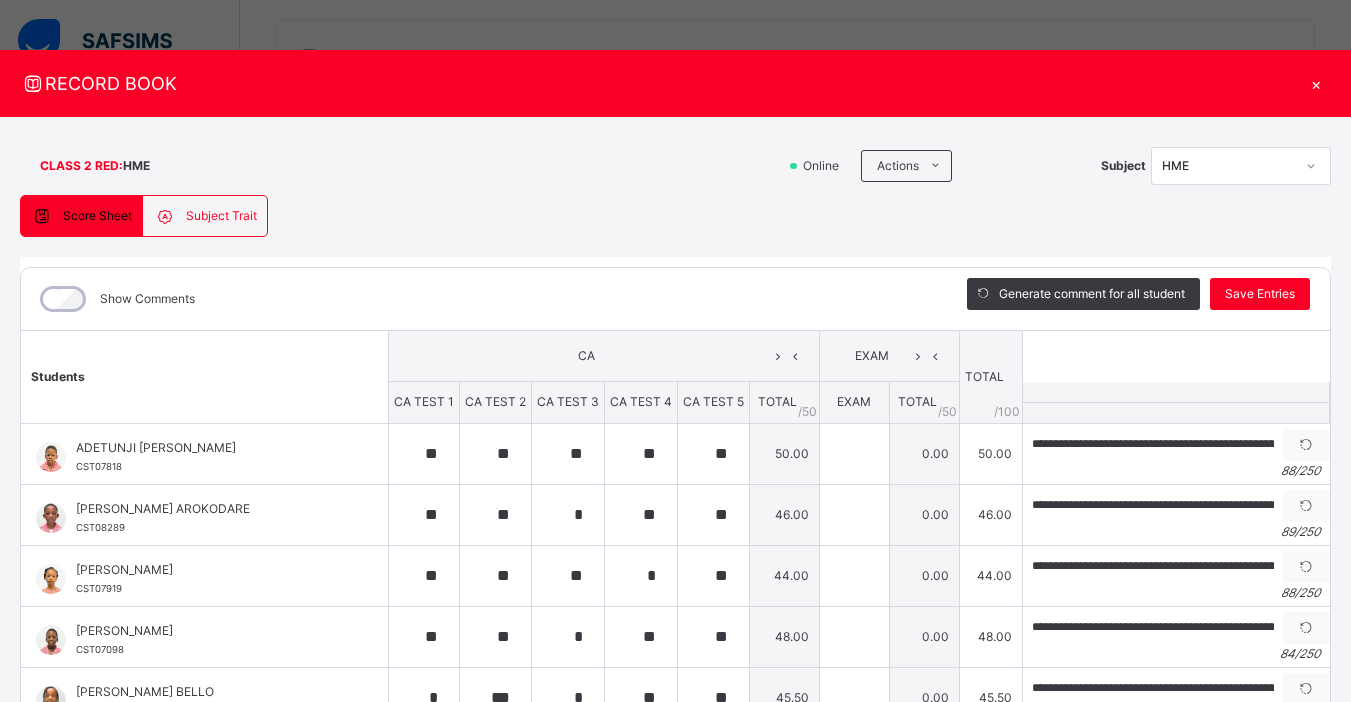 click on "×" at bounding box center (1316, 83) 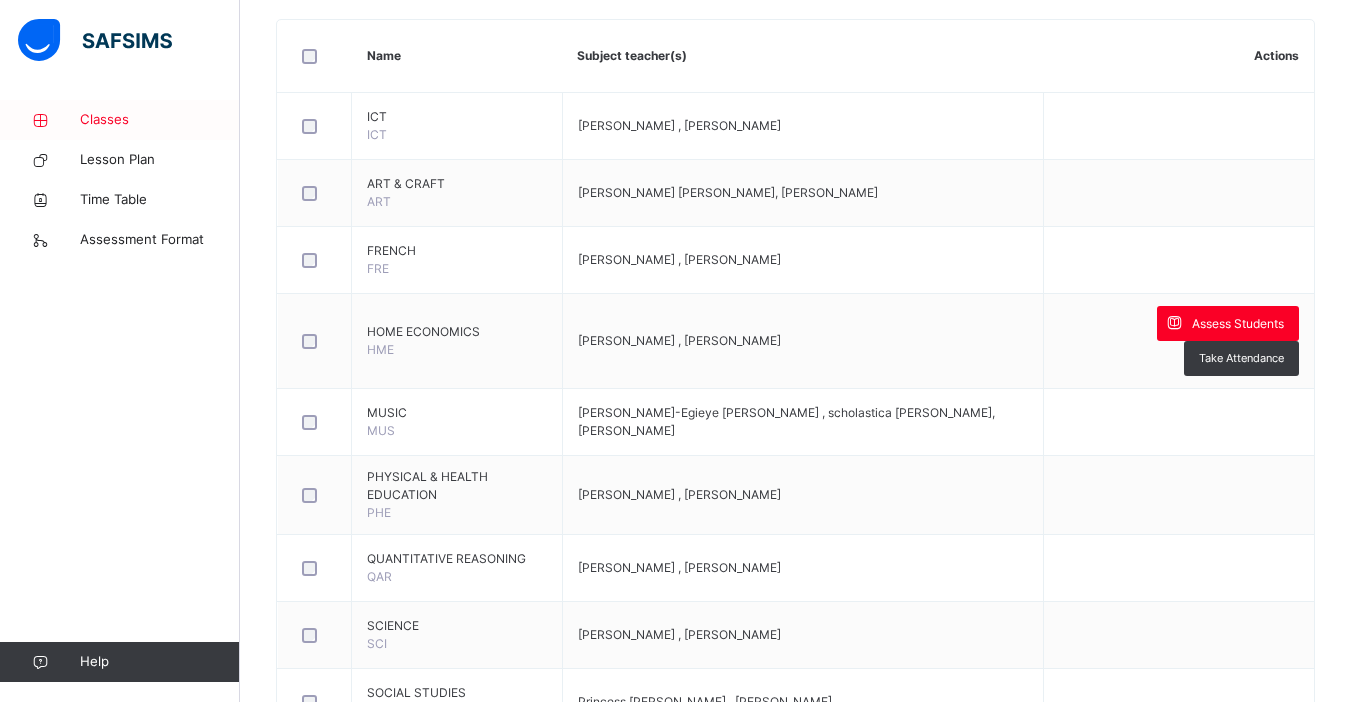 click on "Classes" at bounding box center (160, 120) 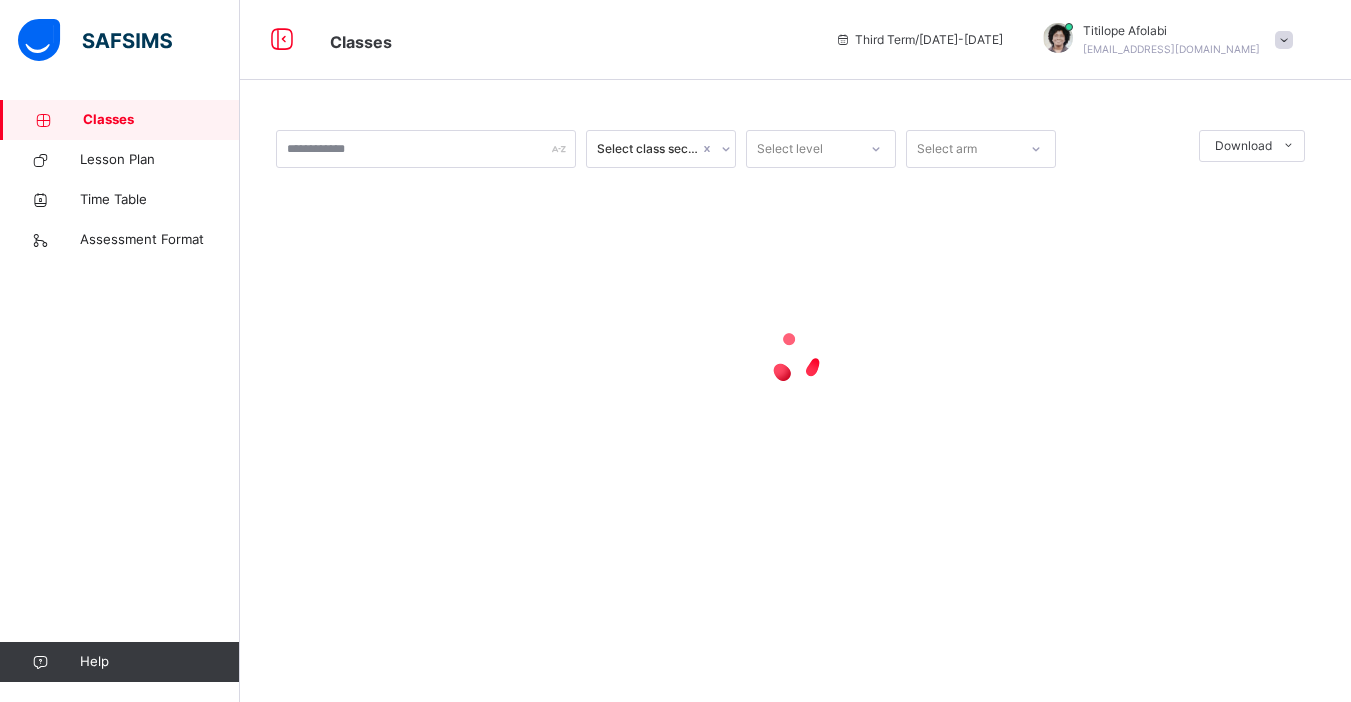 scroll, scrollTop: 0, scrollLeft: 0, axis: both 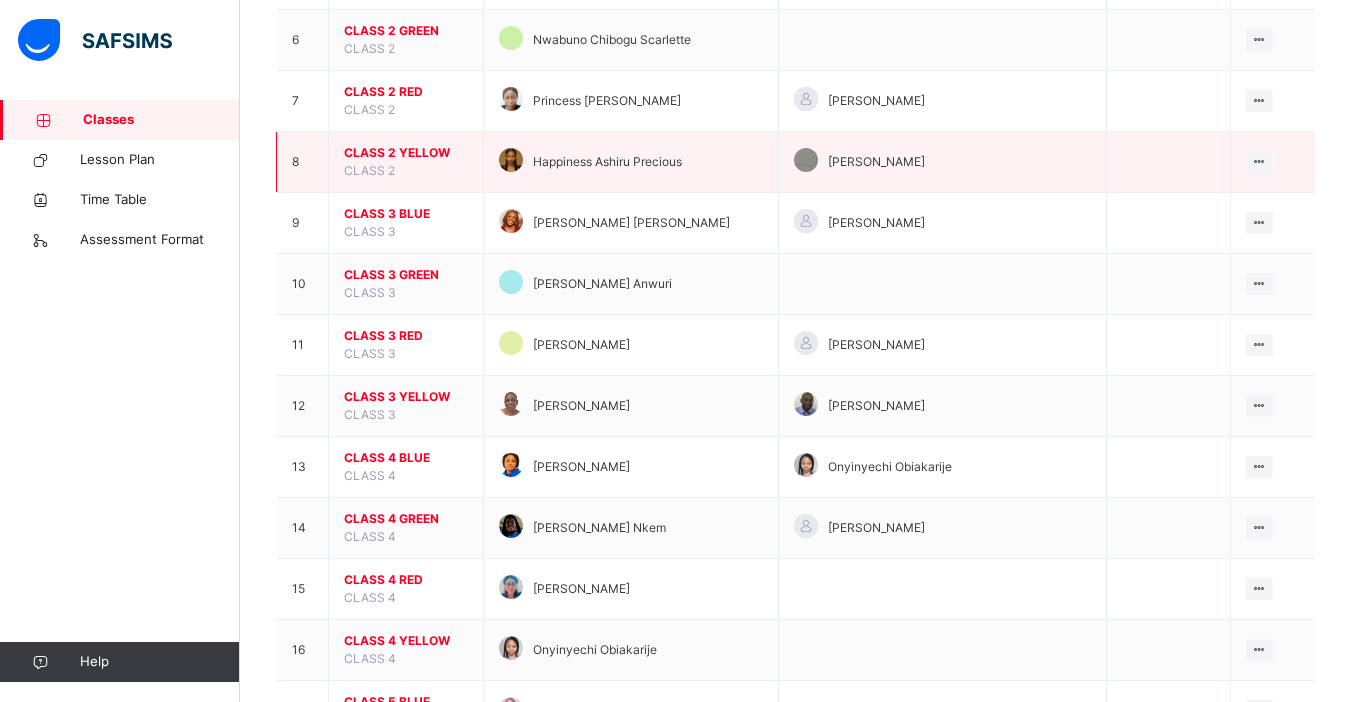 click on "CLASS 2   YELLOW" at bounding box center (406, 153) 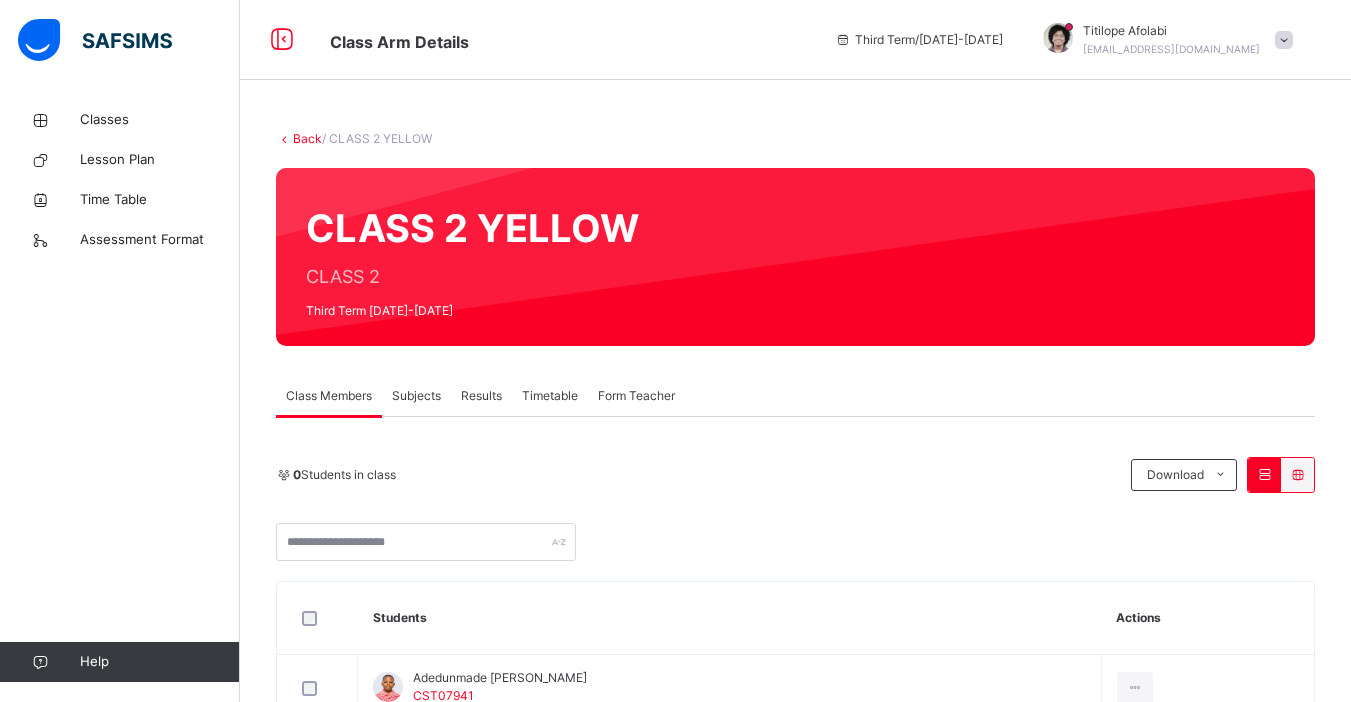 click on "Subjects" at bounding box center [416, 396] 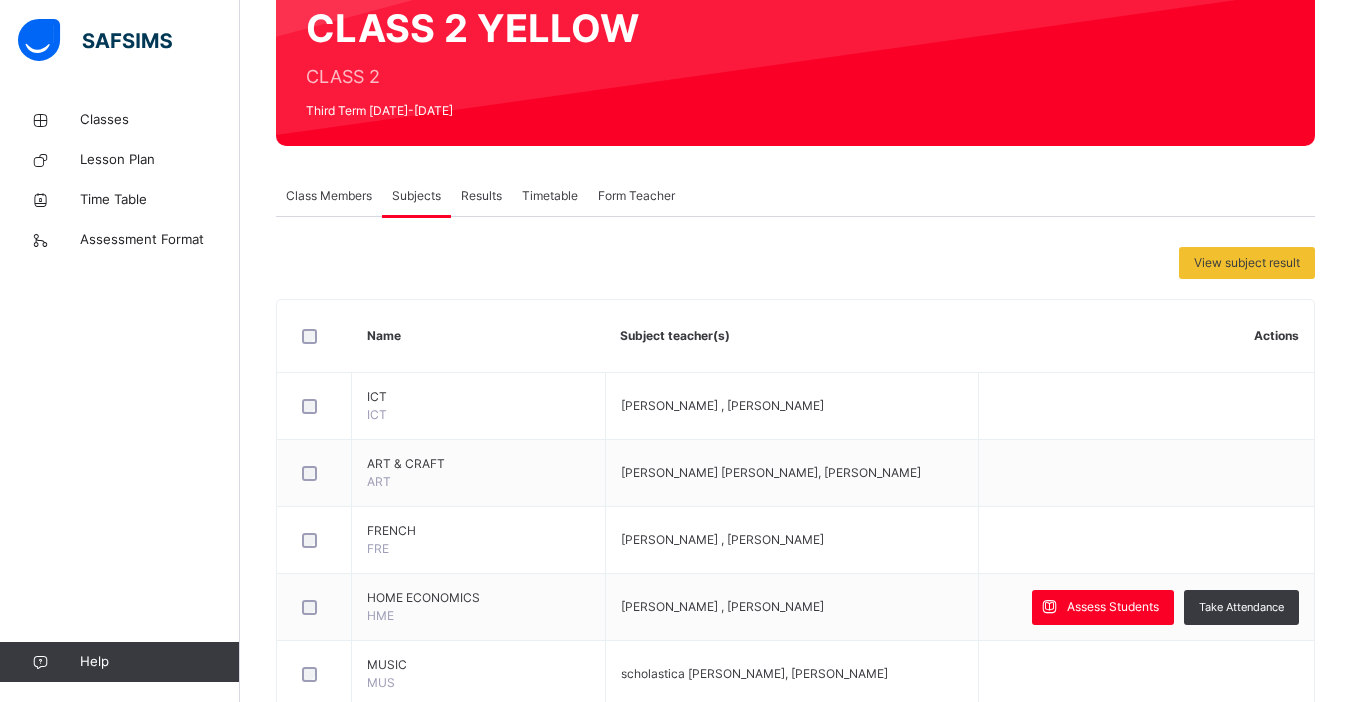 scroll, scrollTop: 324, scrollLeft: 0, axis: vertical 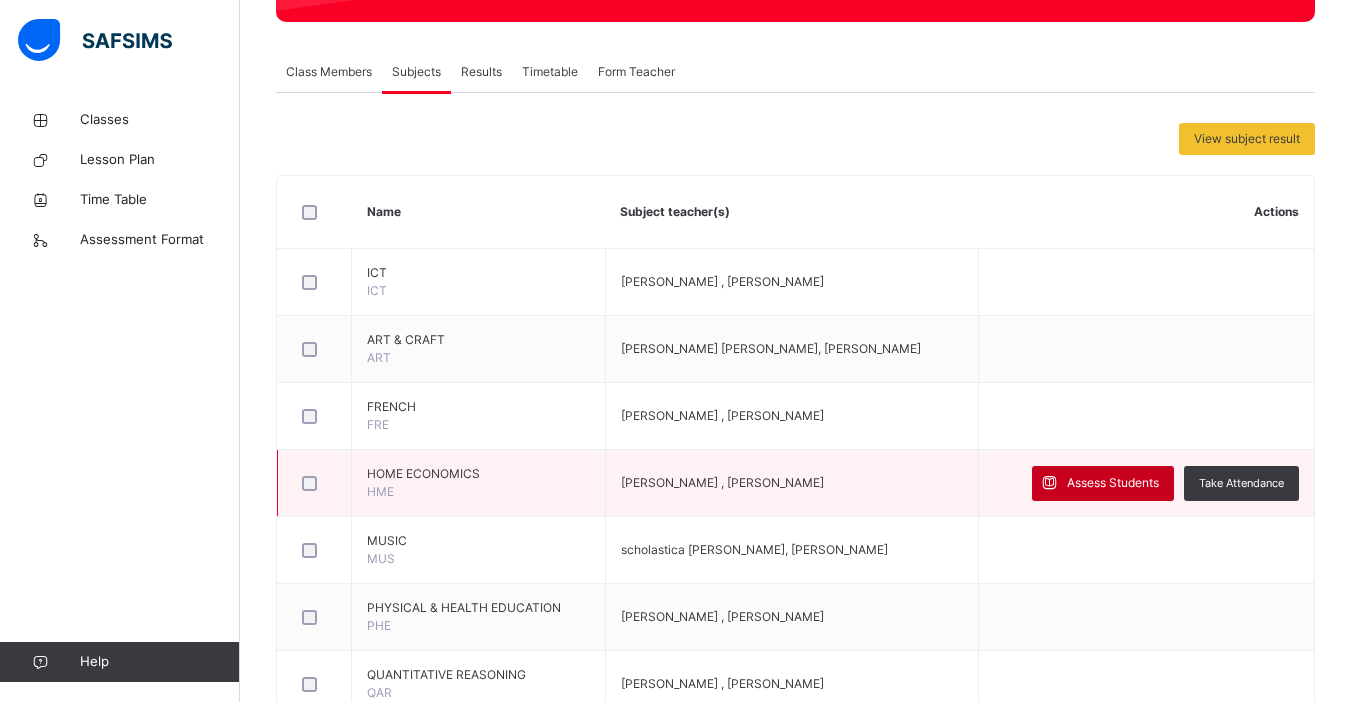 click on "Assess Students" at bounding box center [1113, 483] 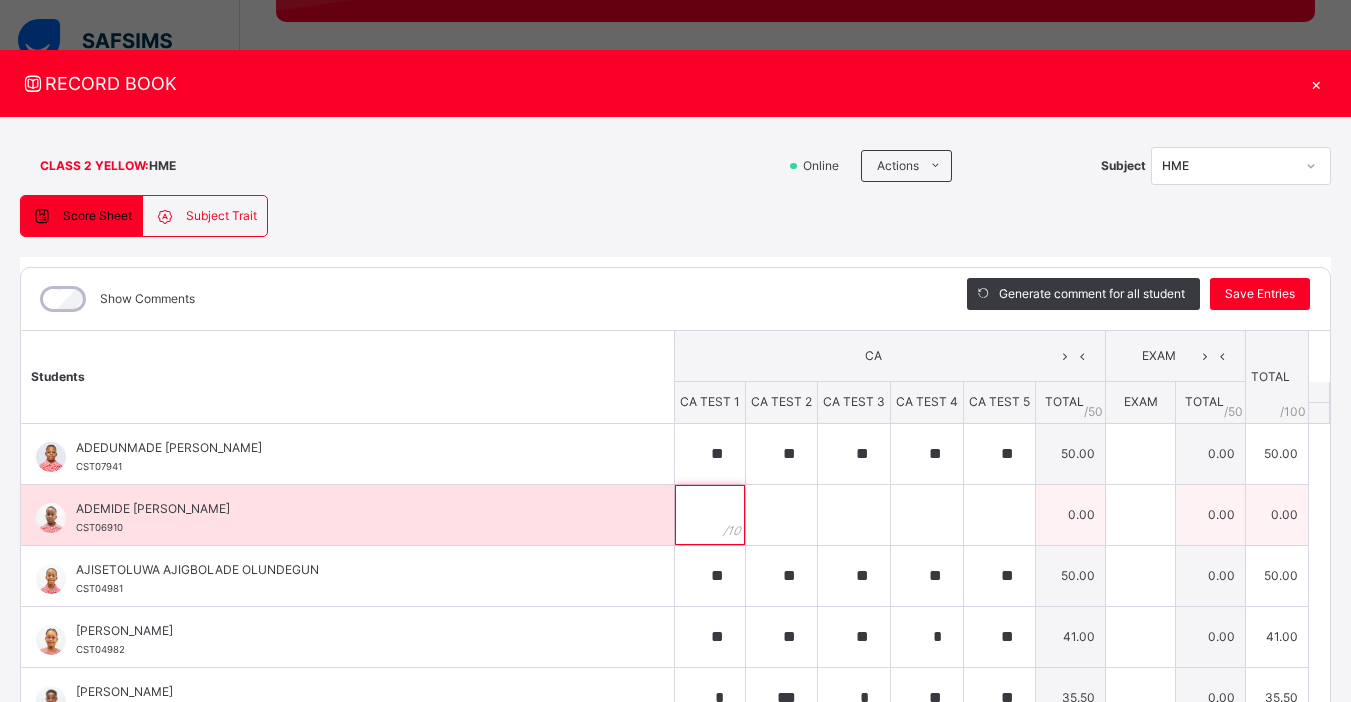 click at bounding box center (710, 515) 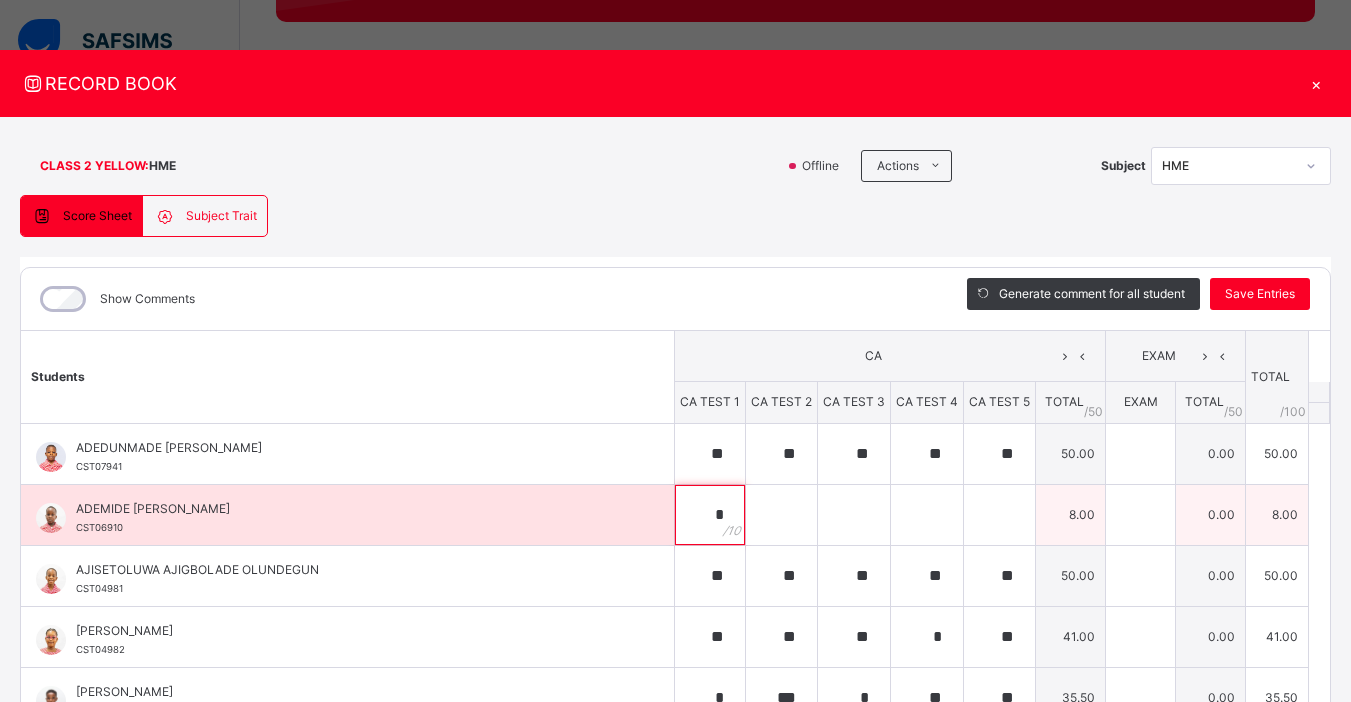 type on "*" 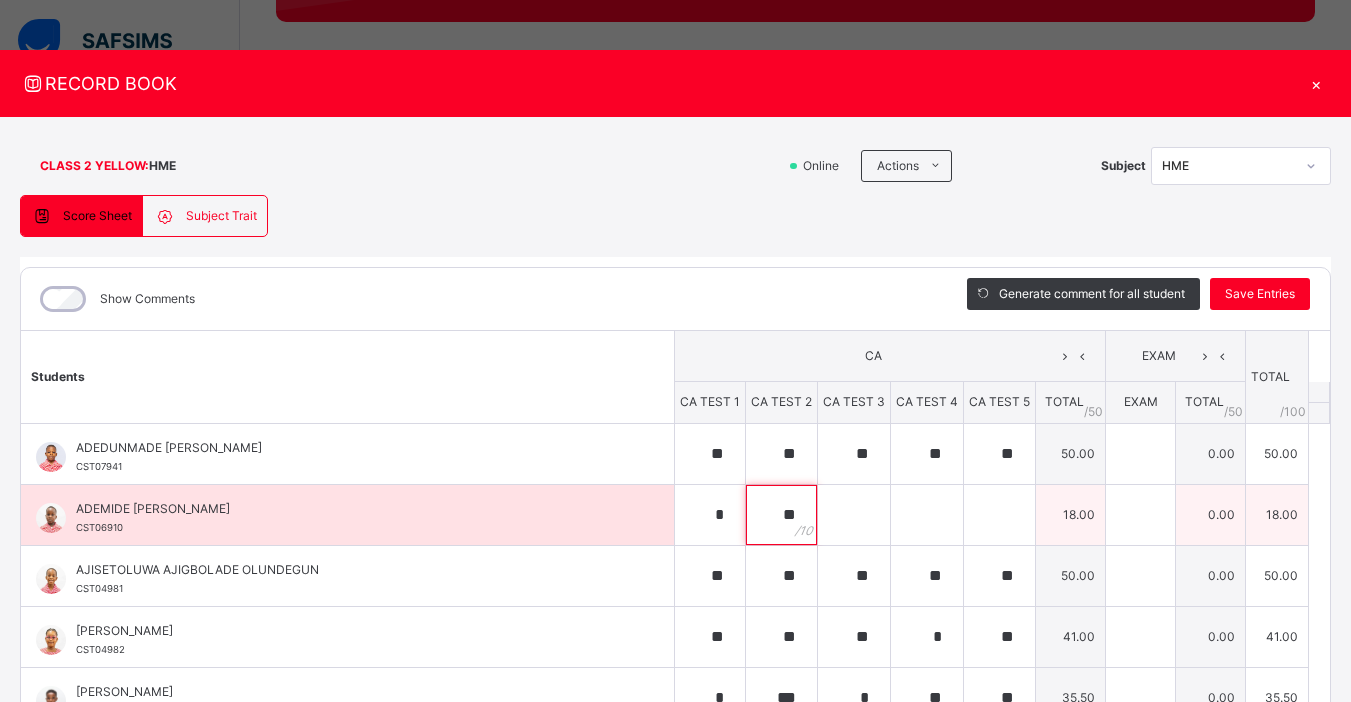 type on "**" 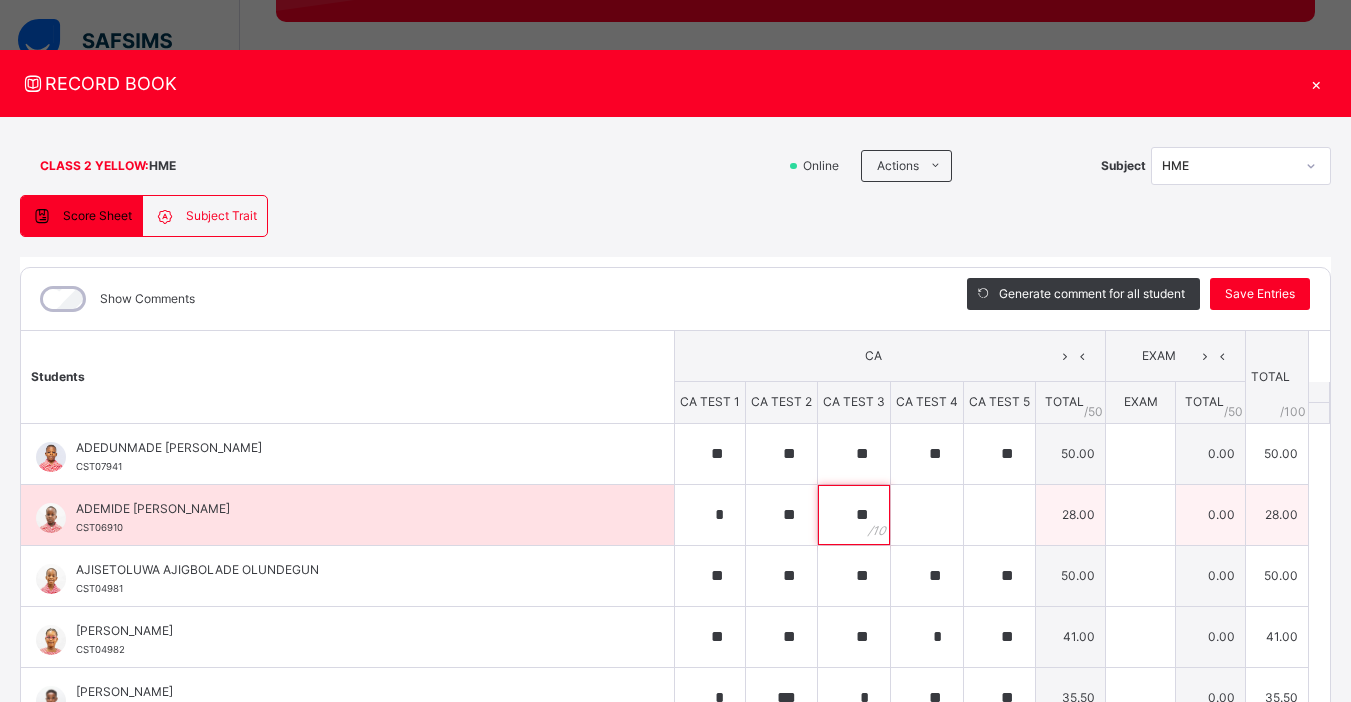 type on "**" 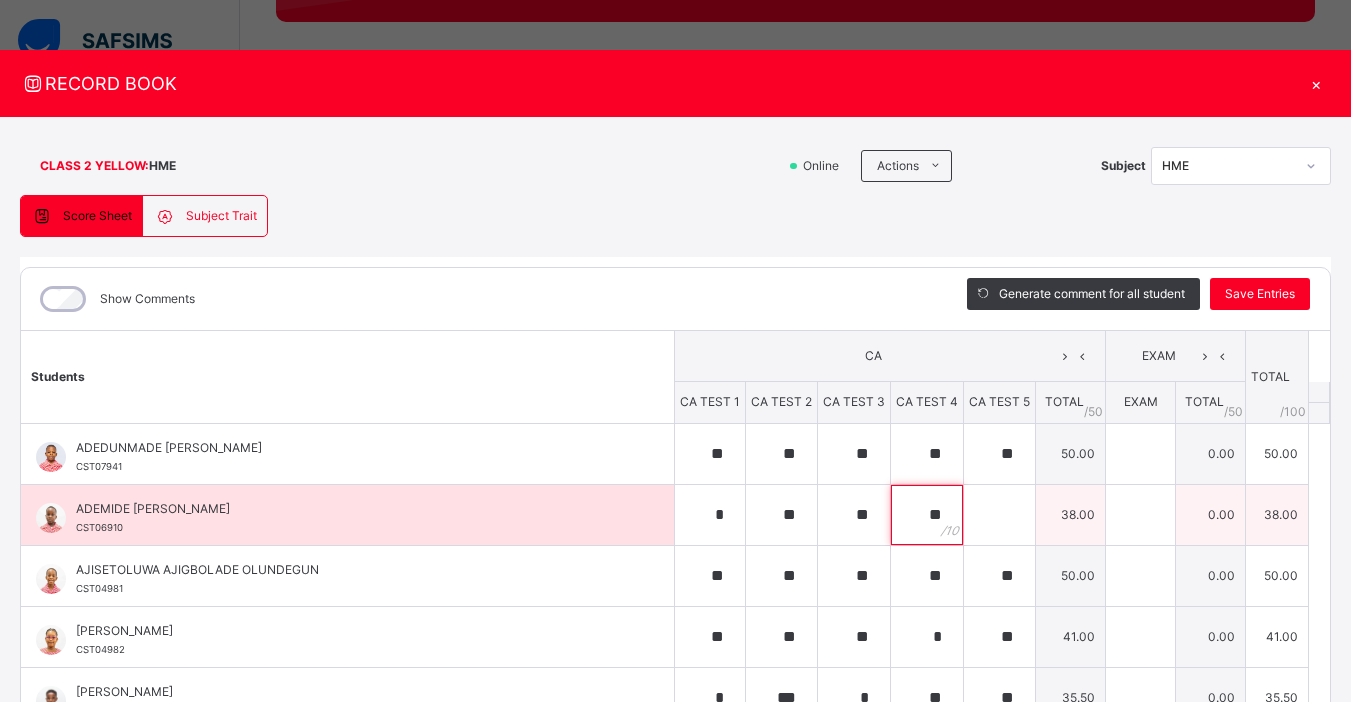 type on "**" 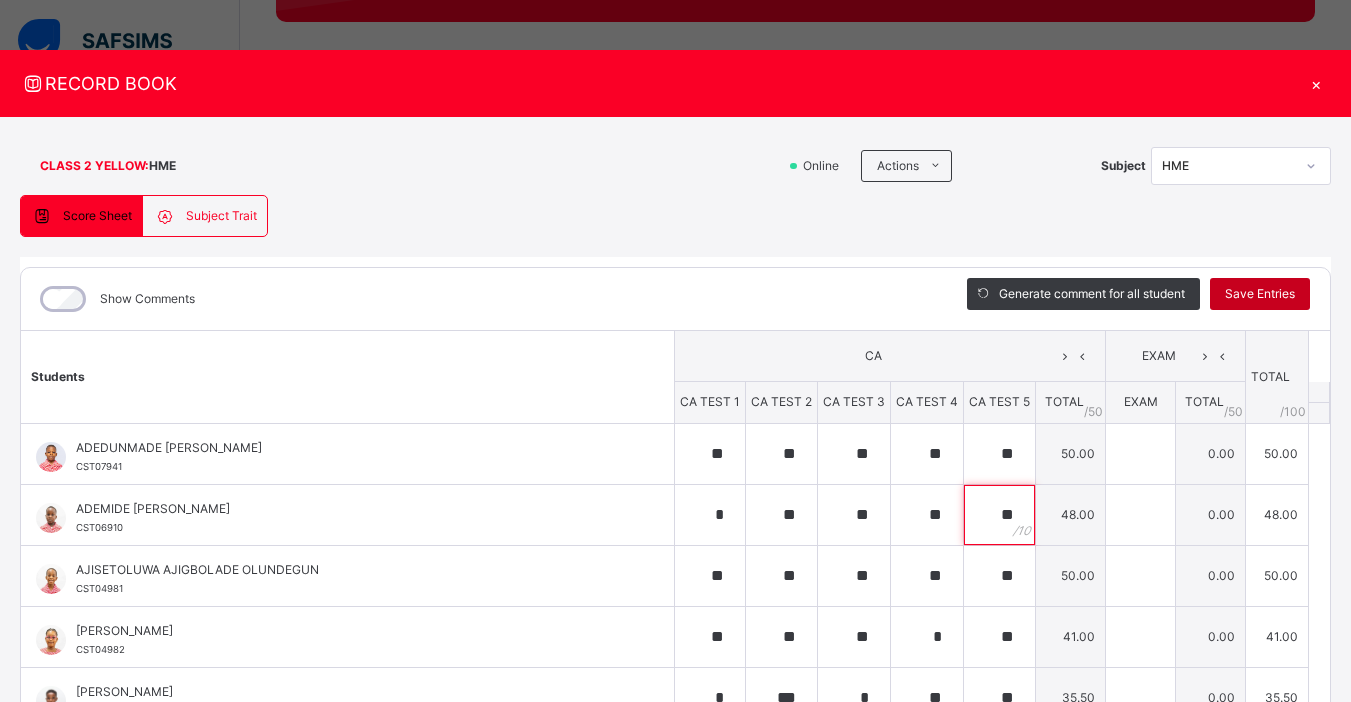 type on "**" 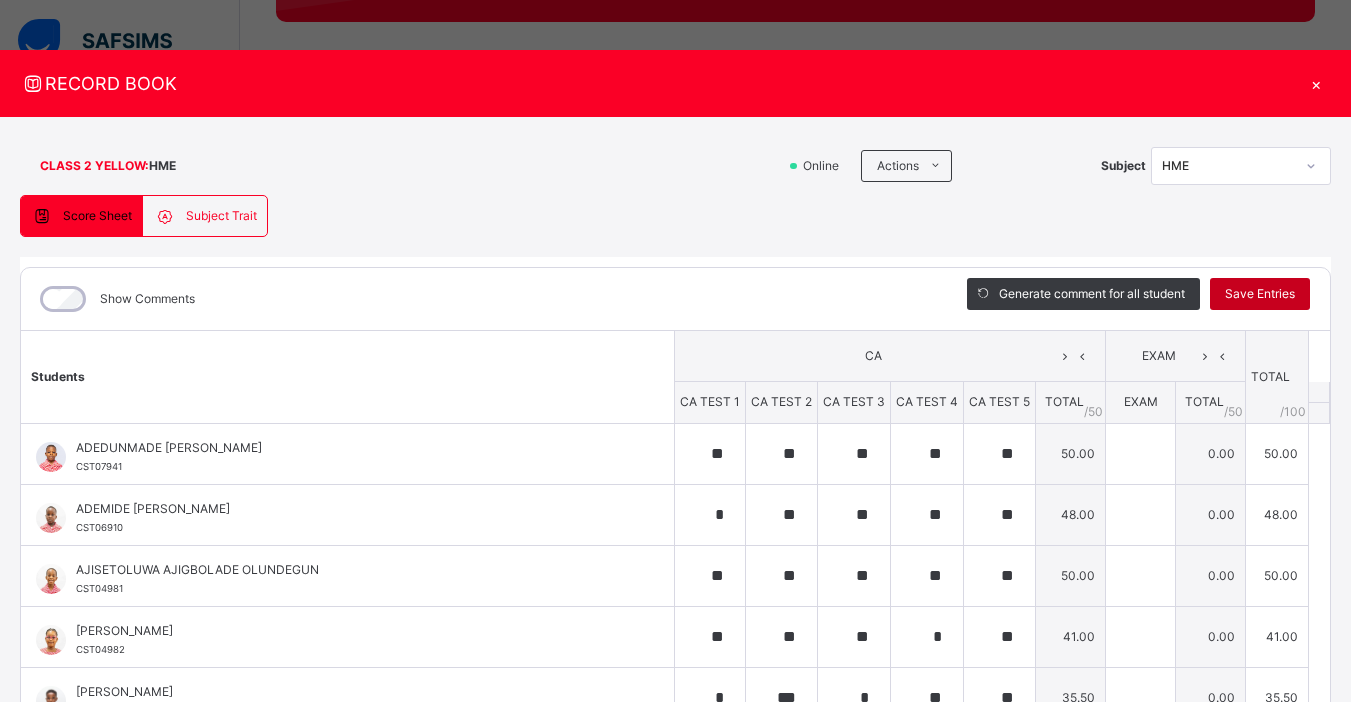 click on "Save Entries" at bounding box center [1260, 294] 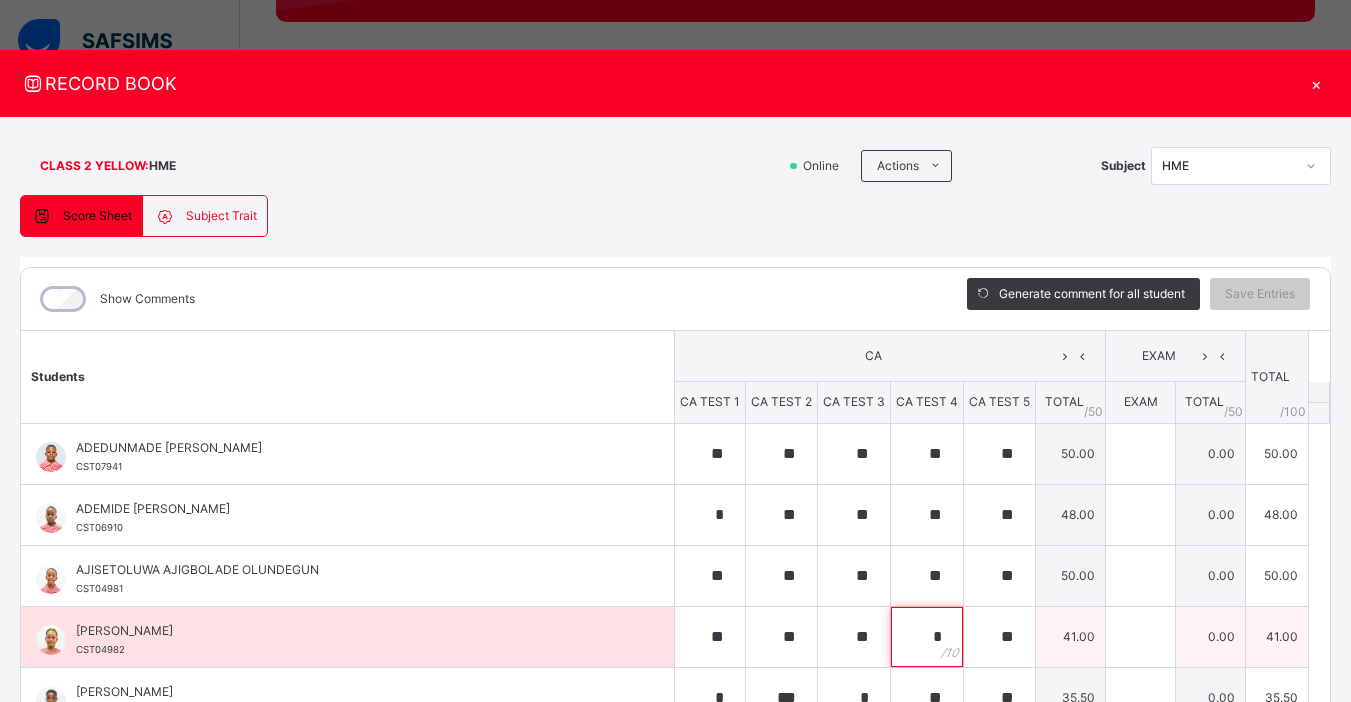 click on "*" at bounding box center (927, 637) 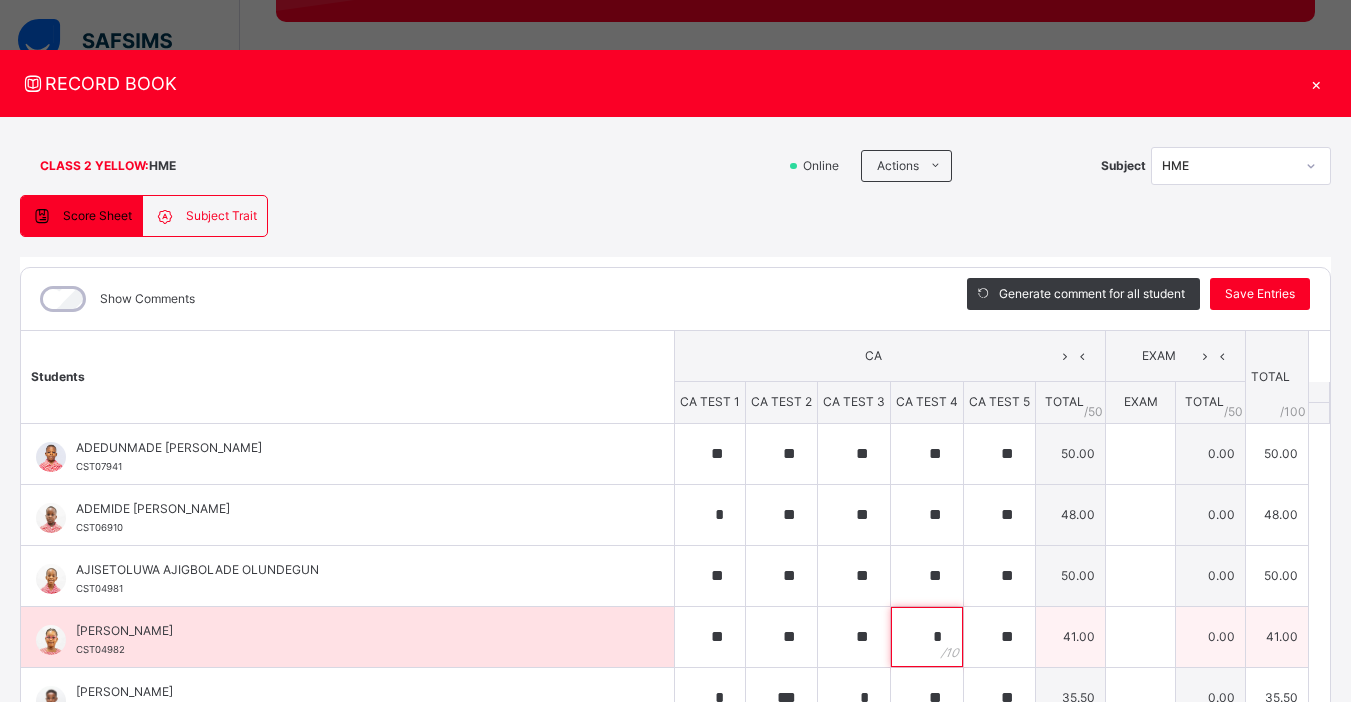 click on "*" at bounding box center (927, 637) 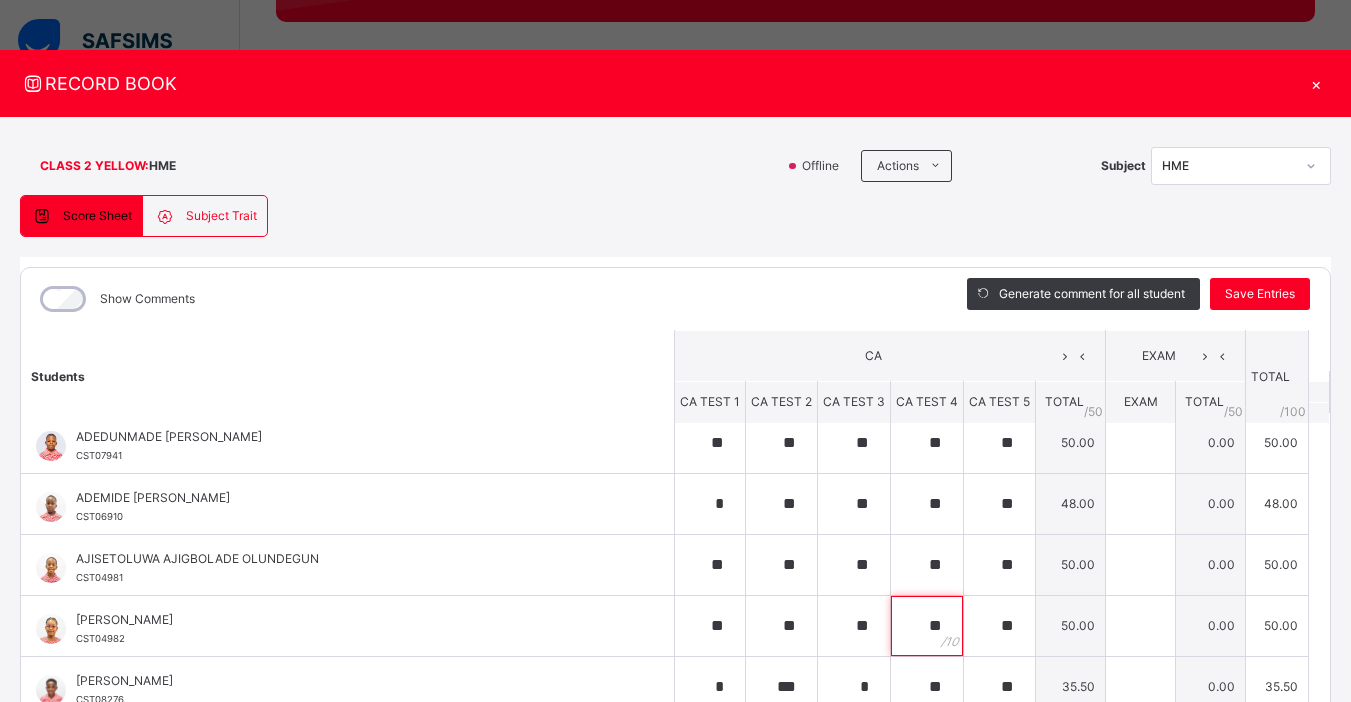 scroll, scrollTop: 5, scrollLeft: 0, axis: vertical 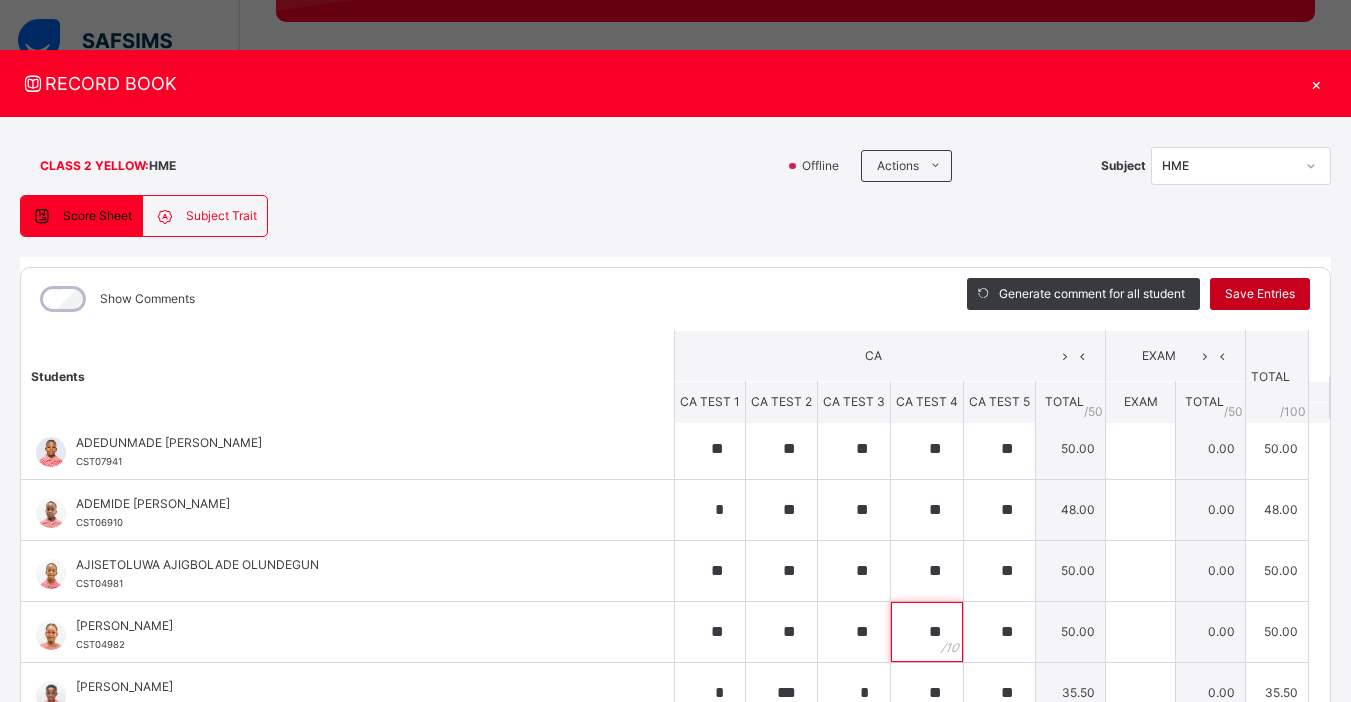 type on "**" 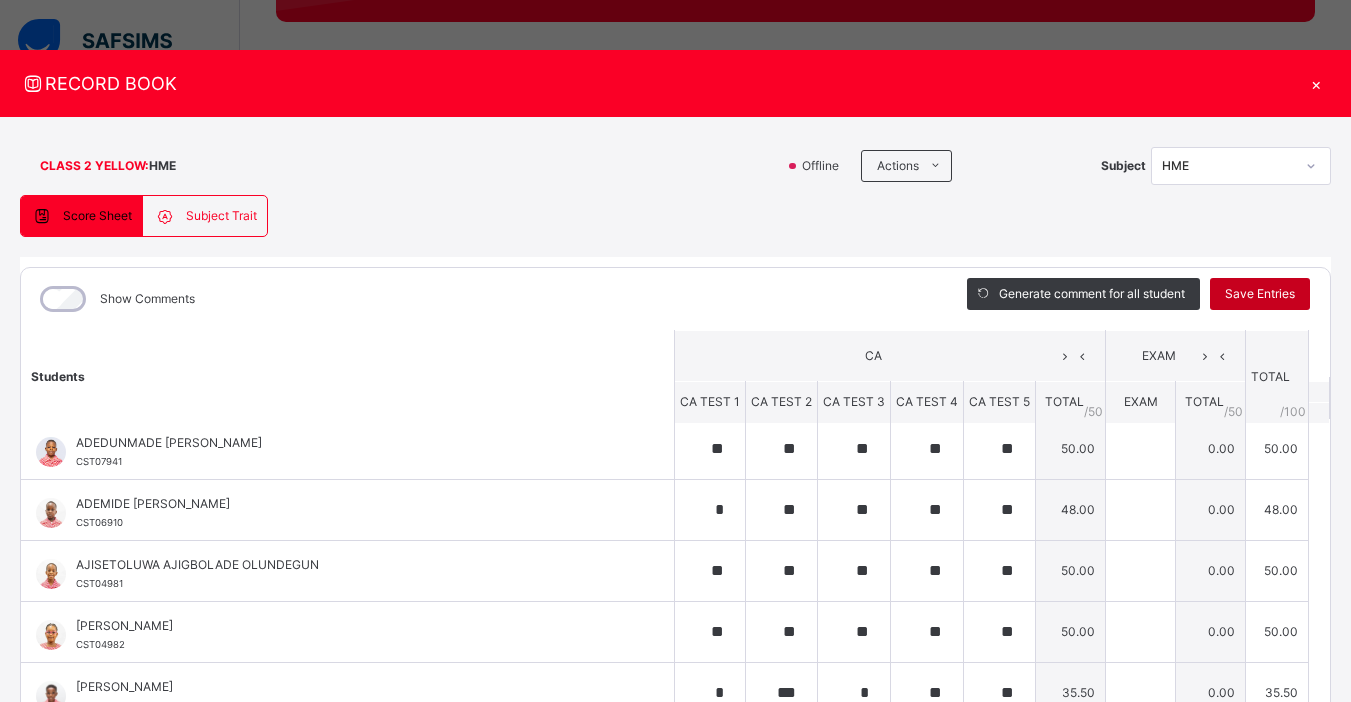 click on "Save Entries" at bounding box center (1260, 294) 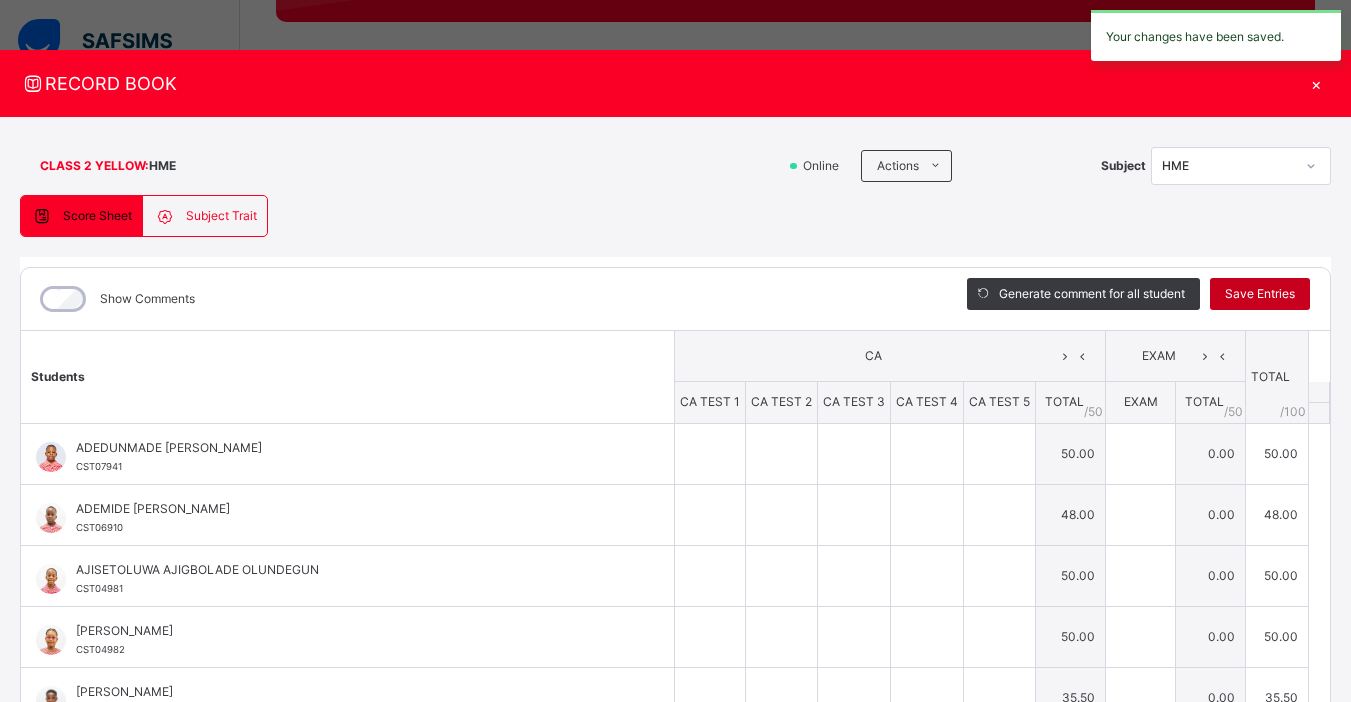 type on "**" 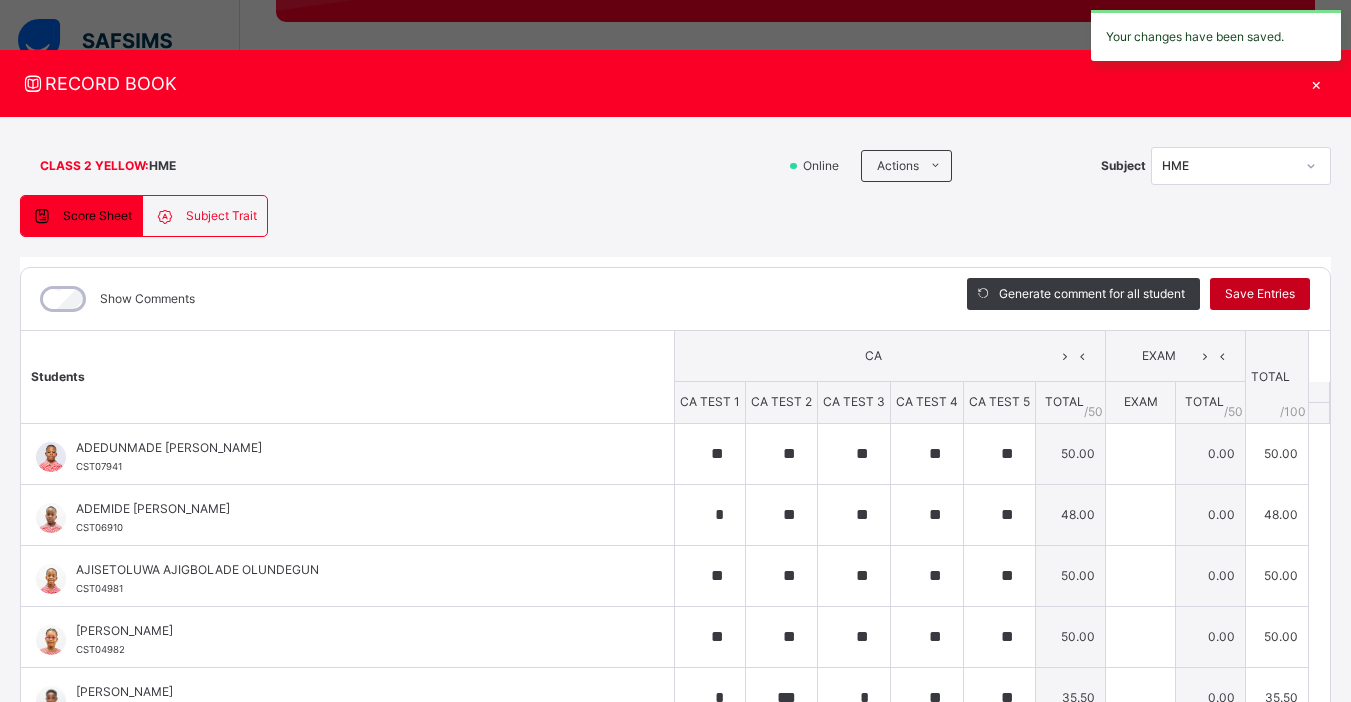type on "**" 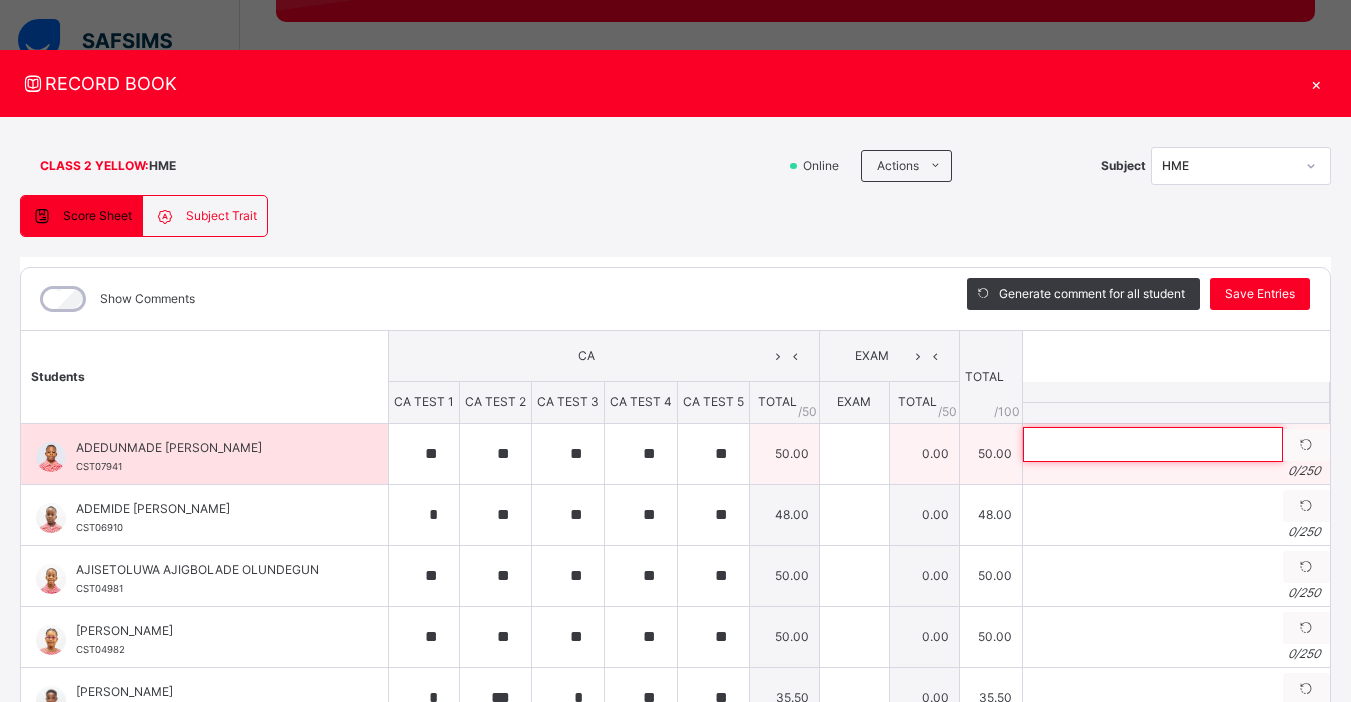 click at bounding box center [1153, 444] 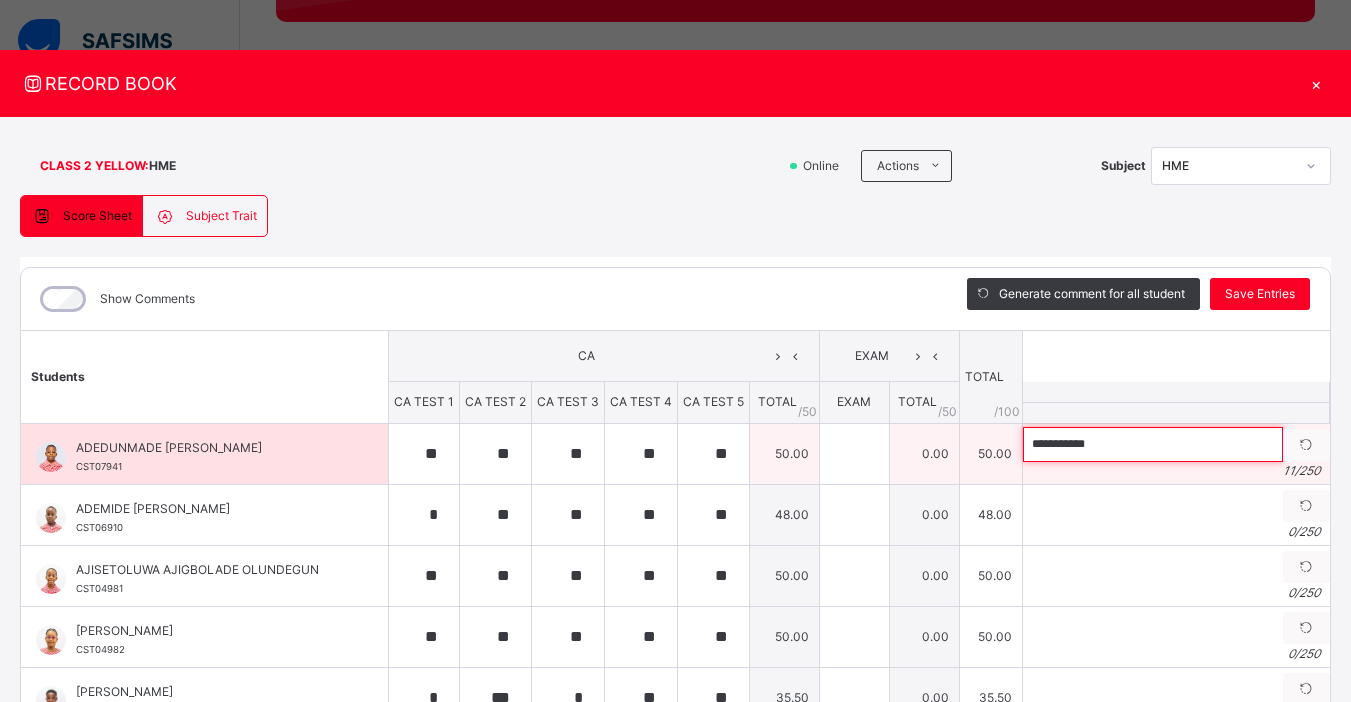 paste on "**********" 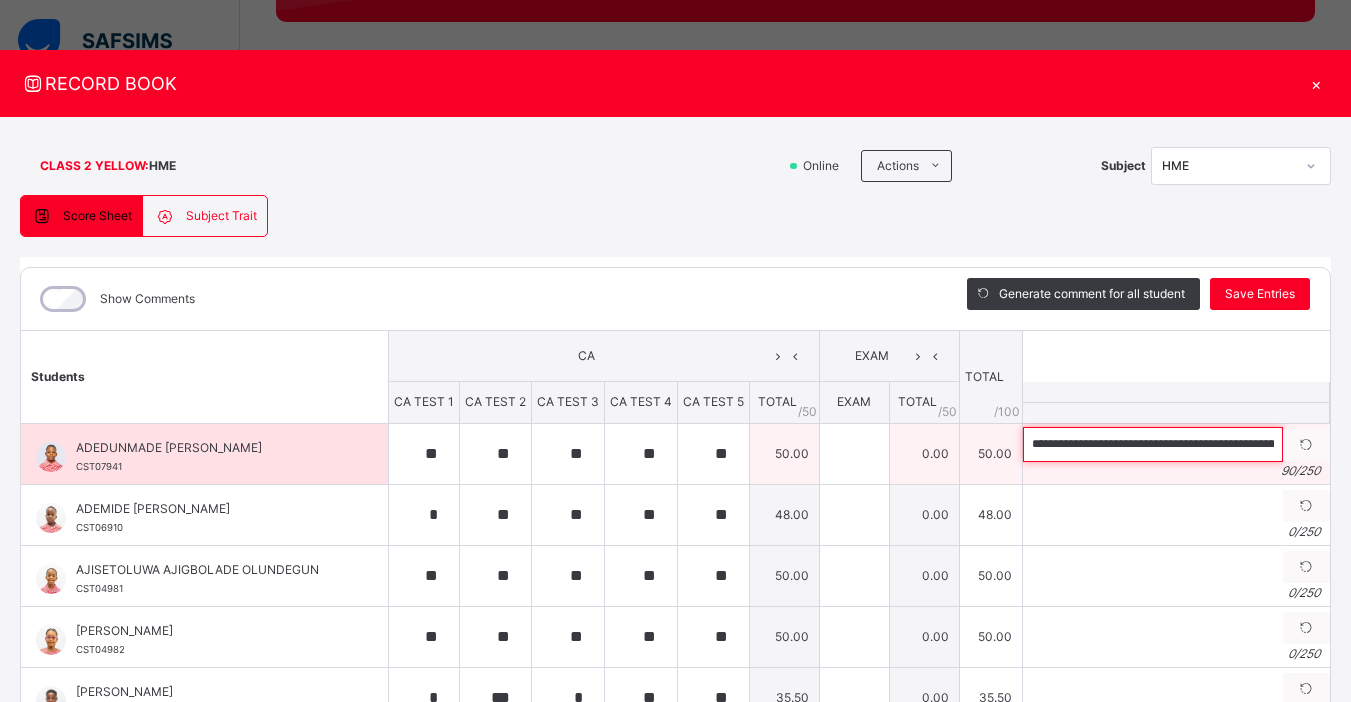 scroll, scrollTop: 0, scrollLeft: 265, axis: horizontal 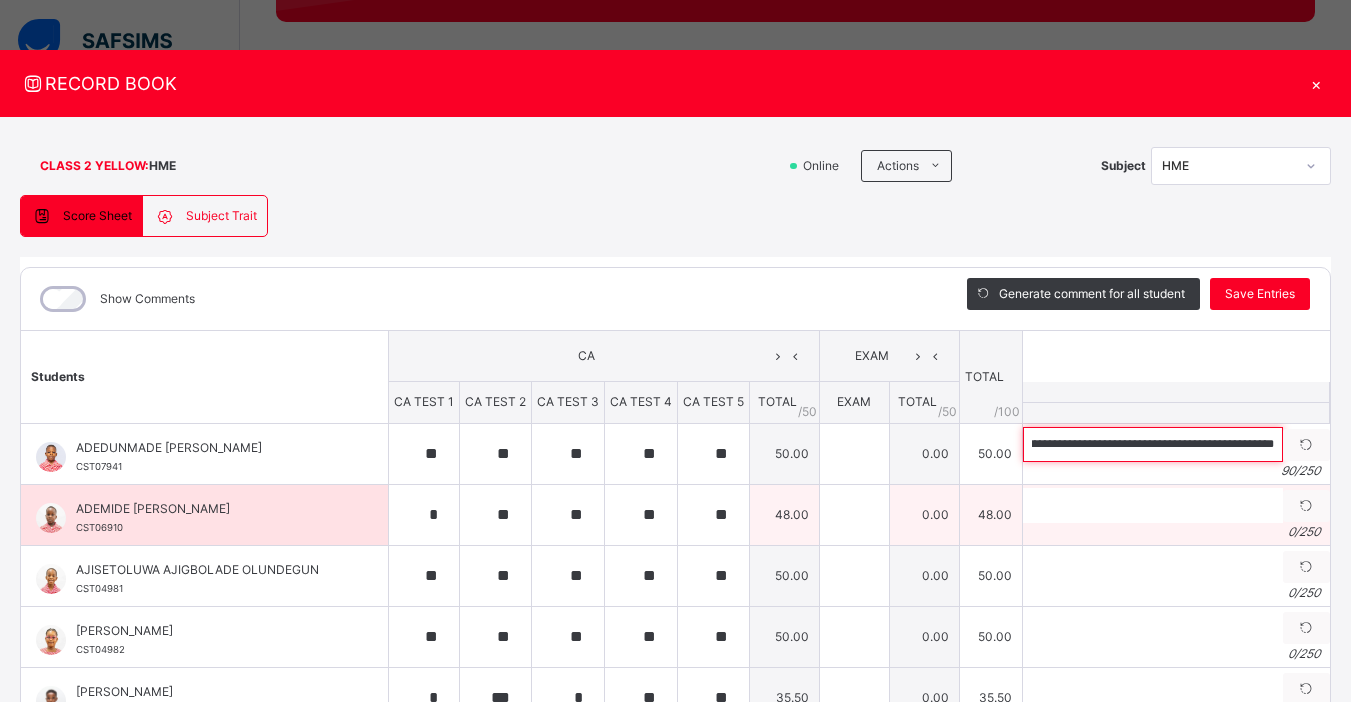 type on "**********" 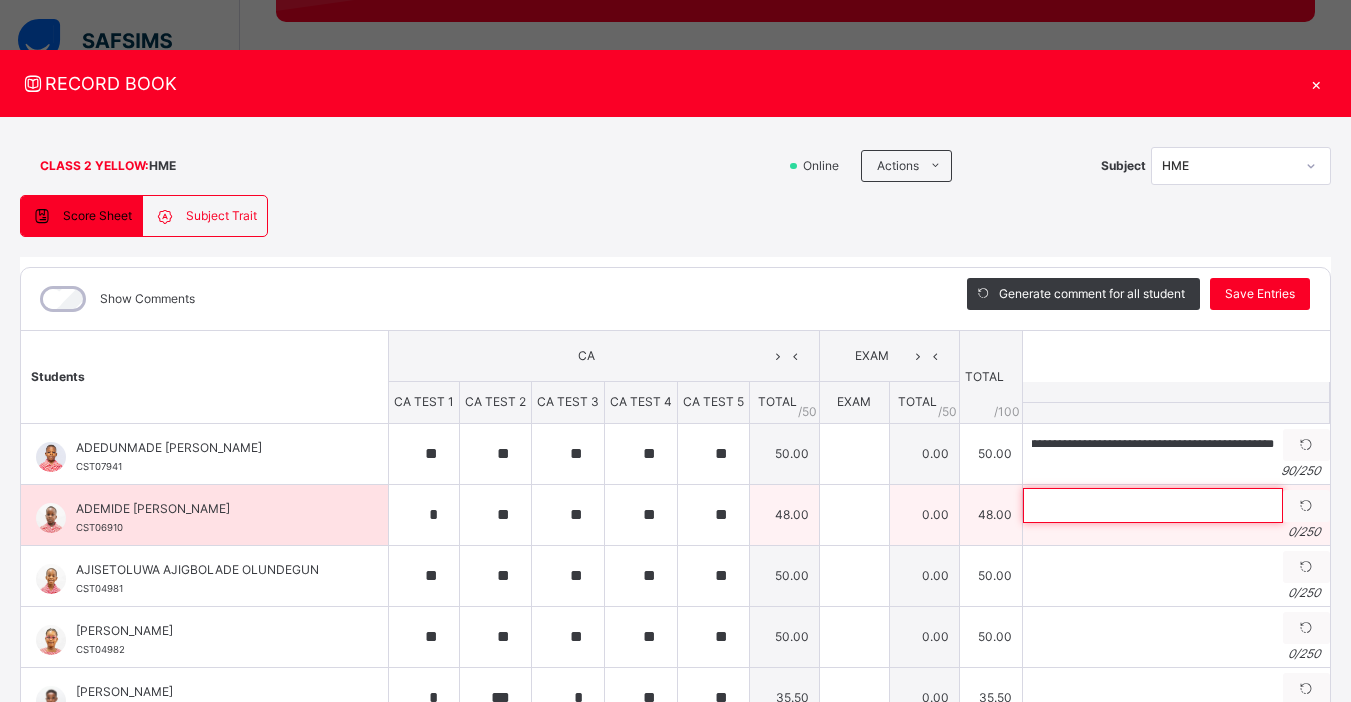 scroll, scrollTop: 0, scrollLeft: 0, axis: both 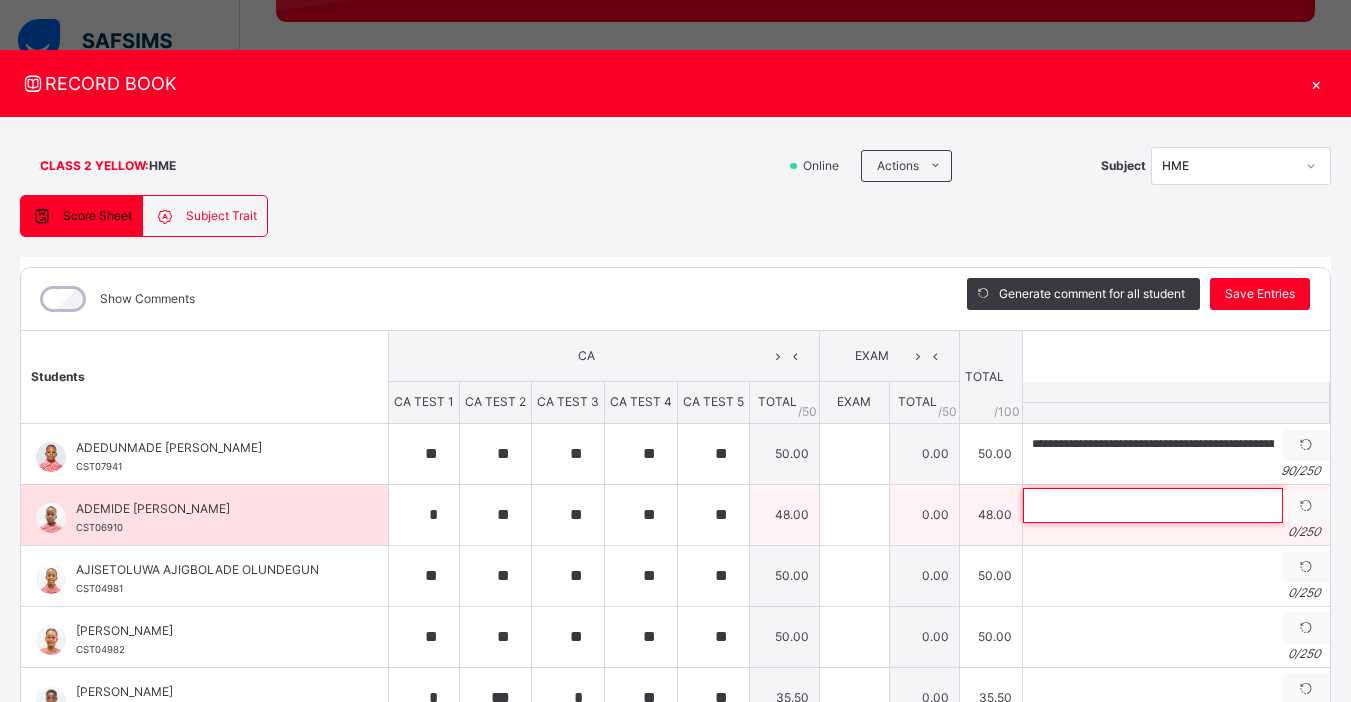 click at bounding box center (1153, 505) 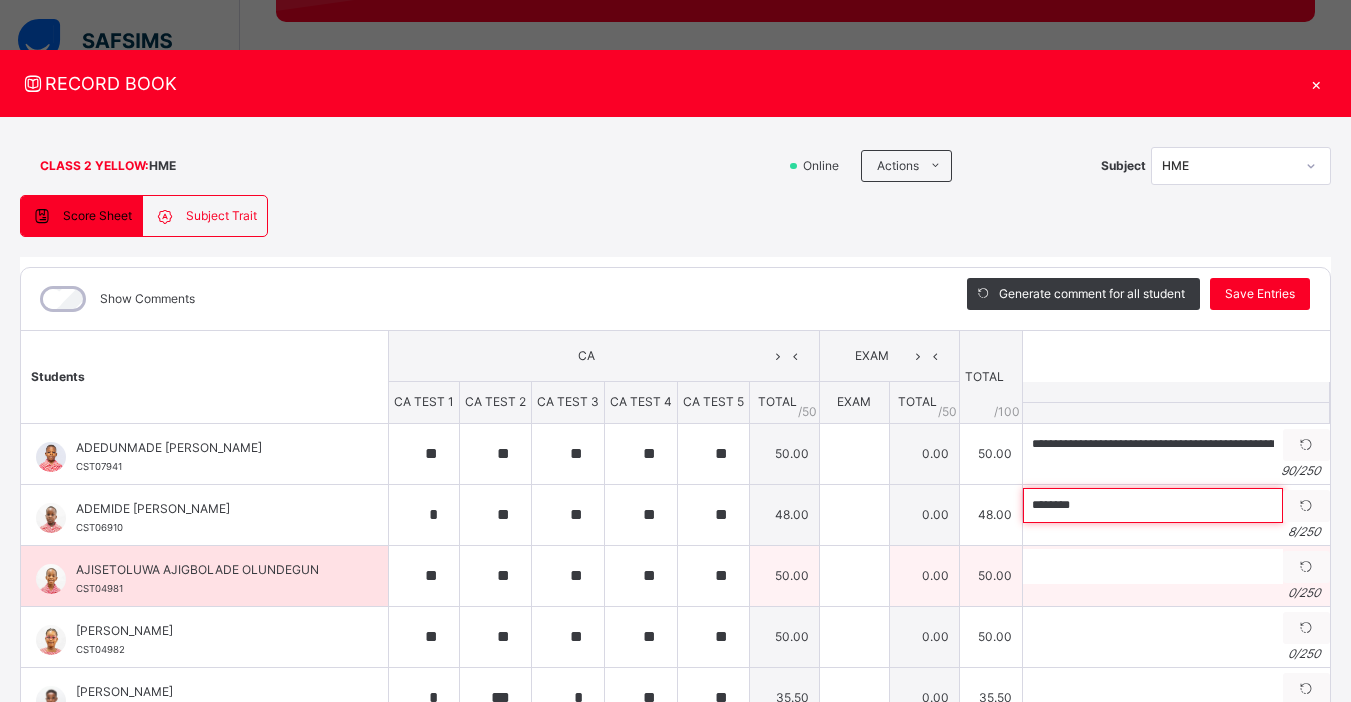 paste on "**********" 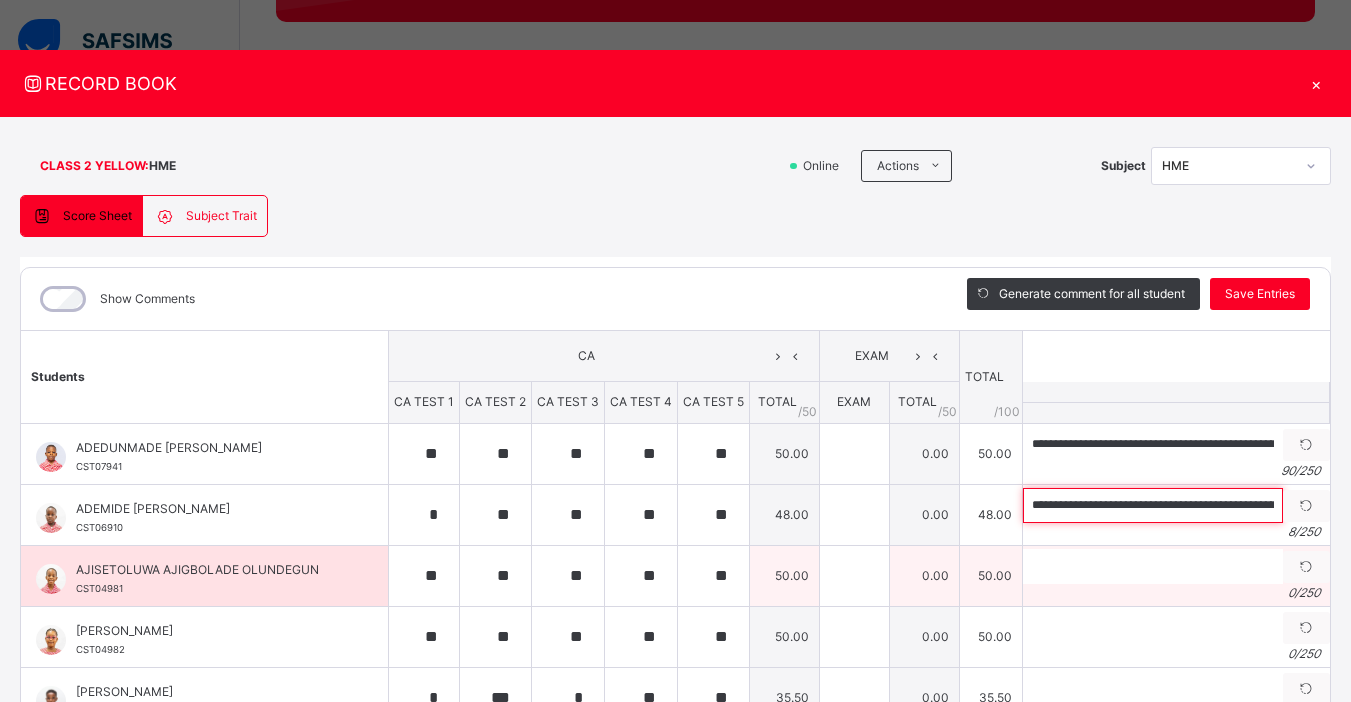 scroll, scrollTop: 0, scrollLeft: 240, axis: horizontal 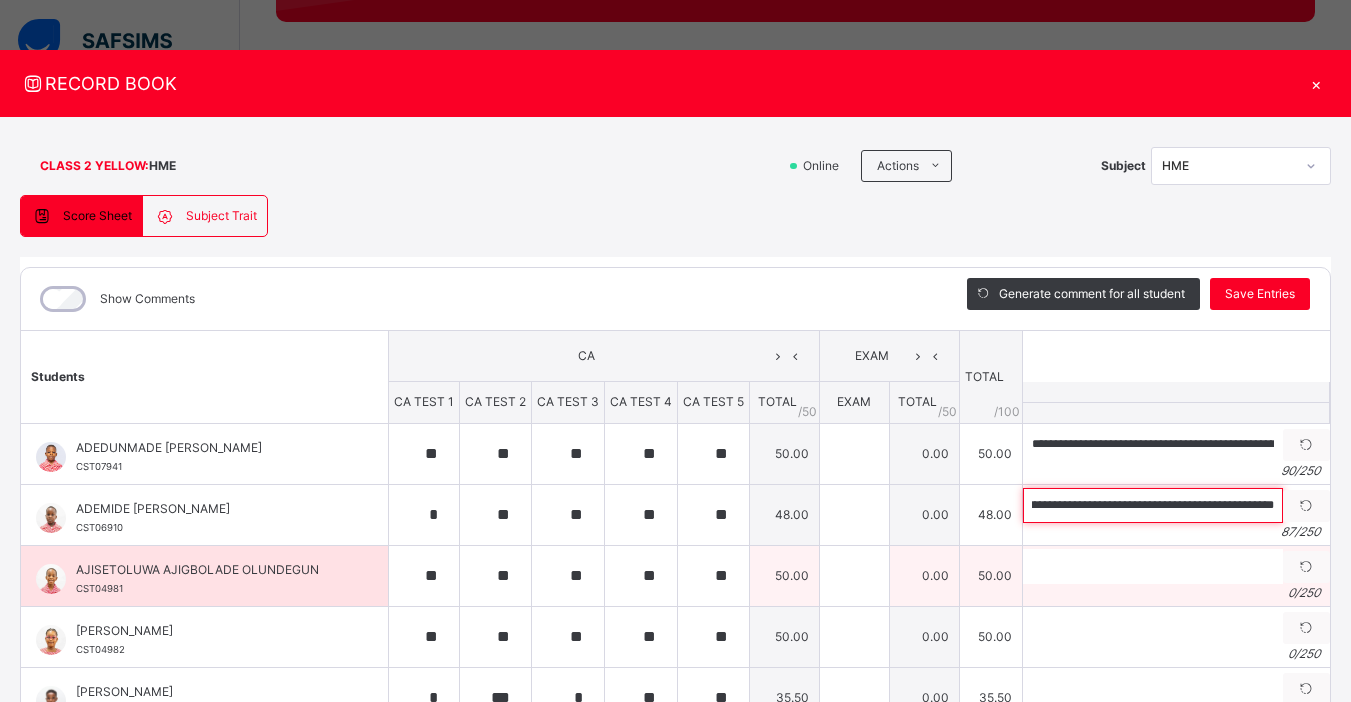 type on "**********" 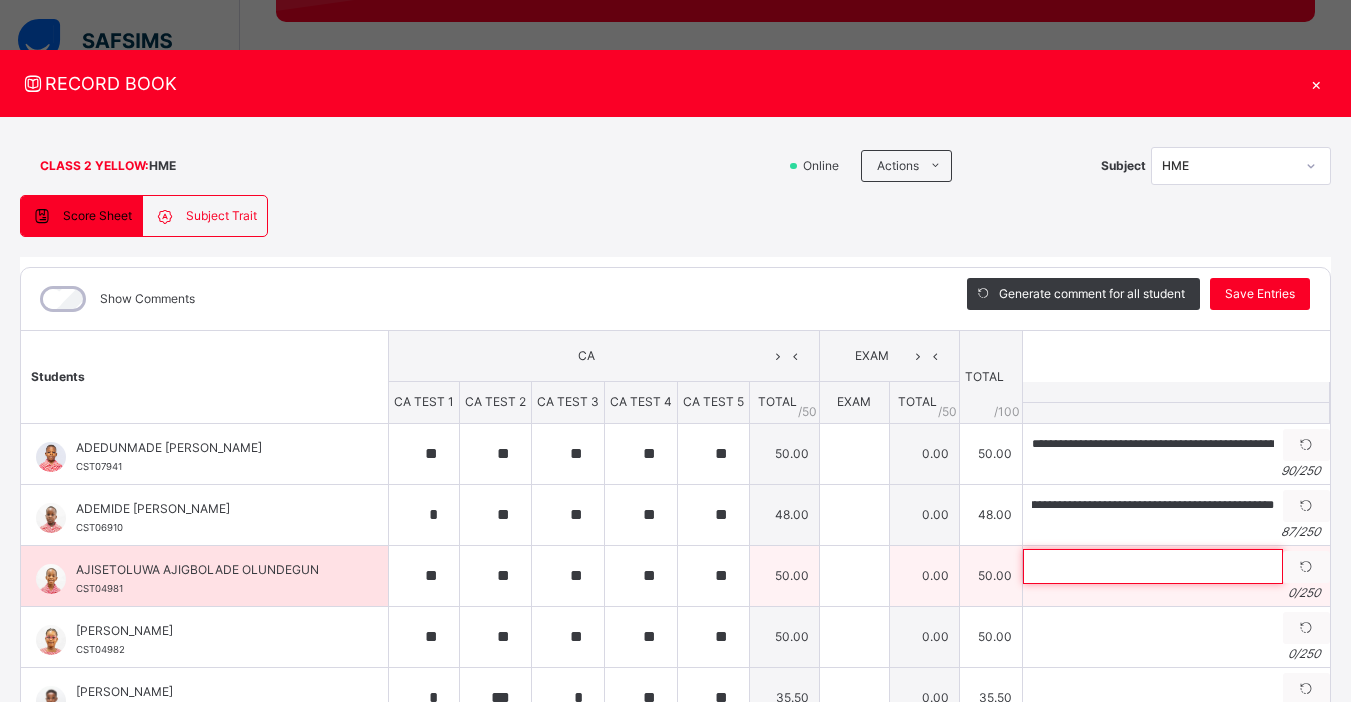 scroll, scrollTop: 0, scrollLeft: 0, axis: both 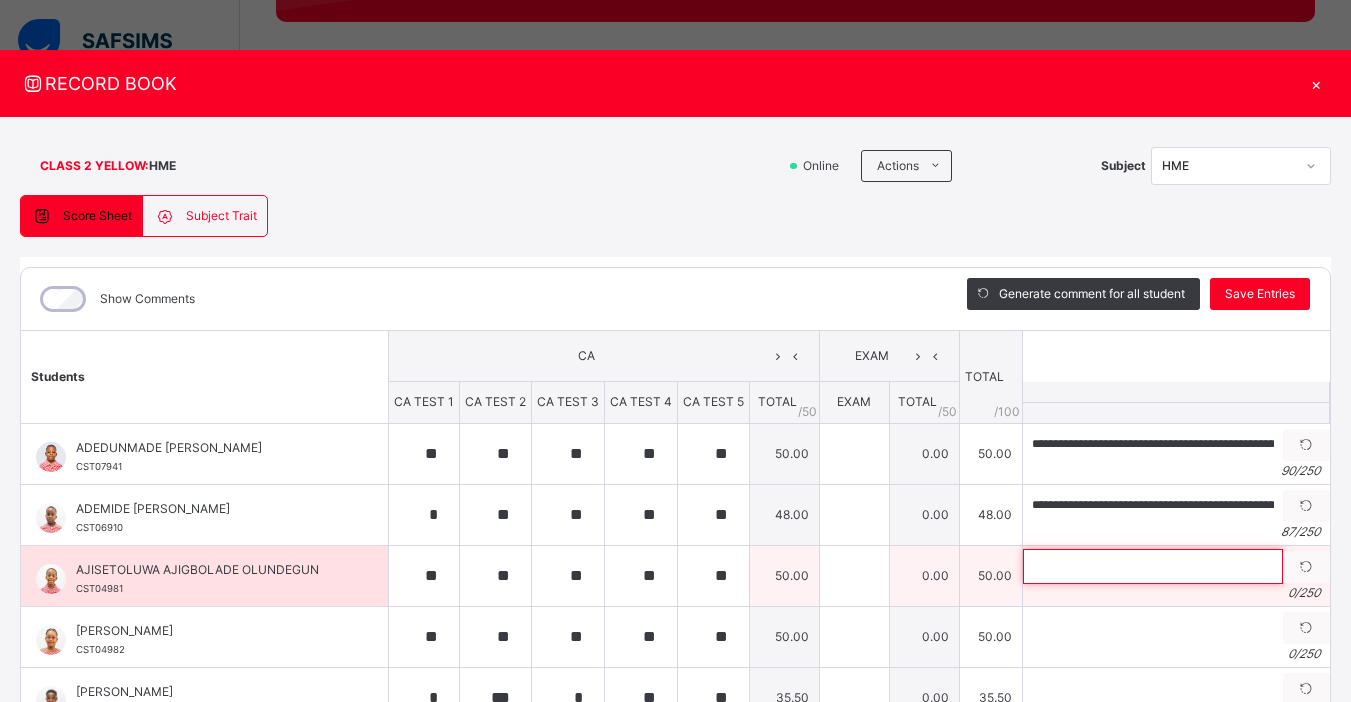 click at bounding box center (1153, 566) 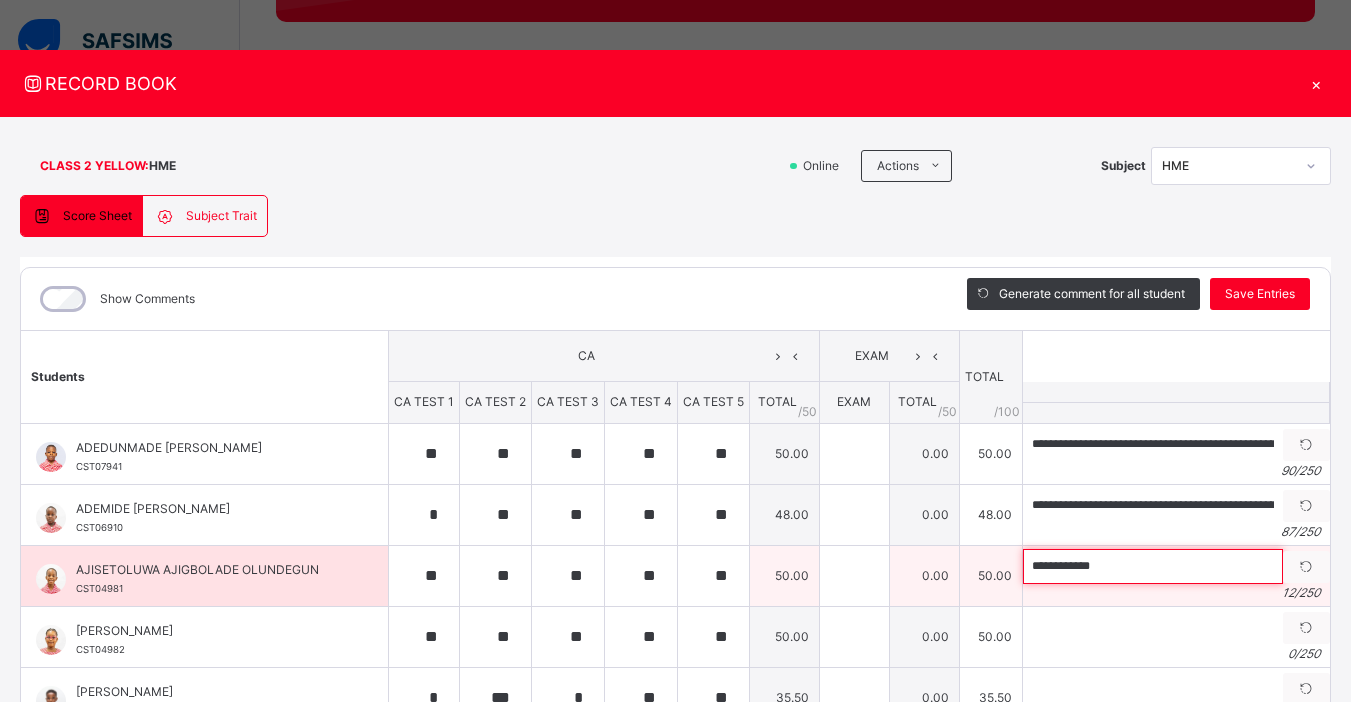 paste on "**********" 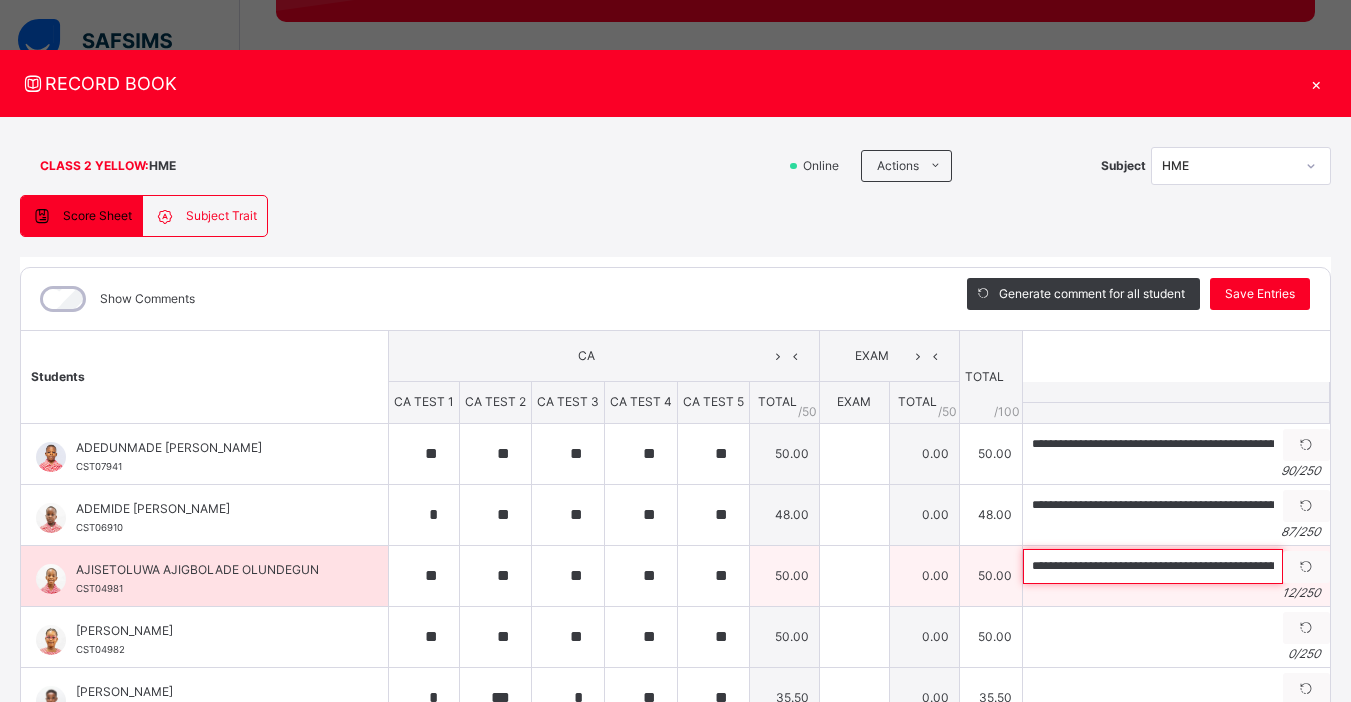 scroll, scrollTop: 0, scrollLeft: 254, axis: horizontal 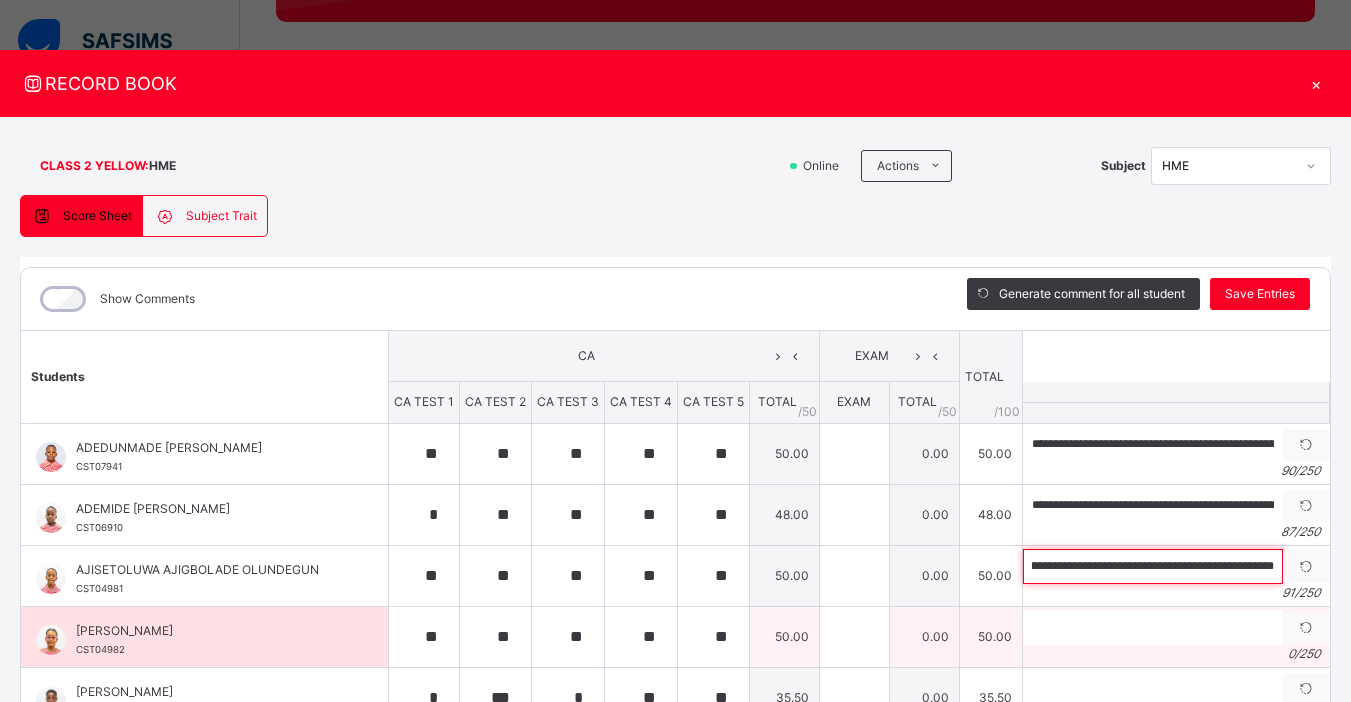 type on "**********" 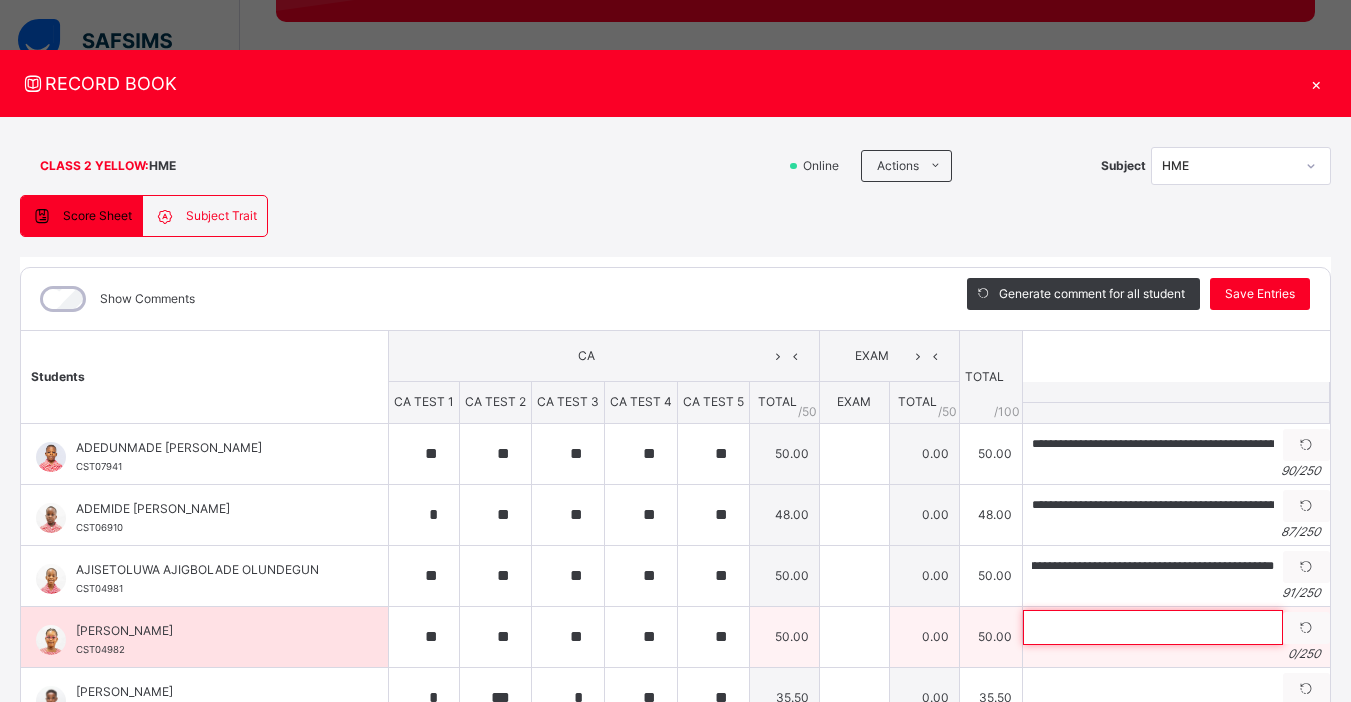 scroll, scrollTop: 0, scrollLeft: 0, axis: both 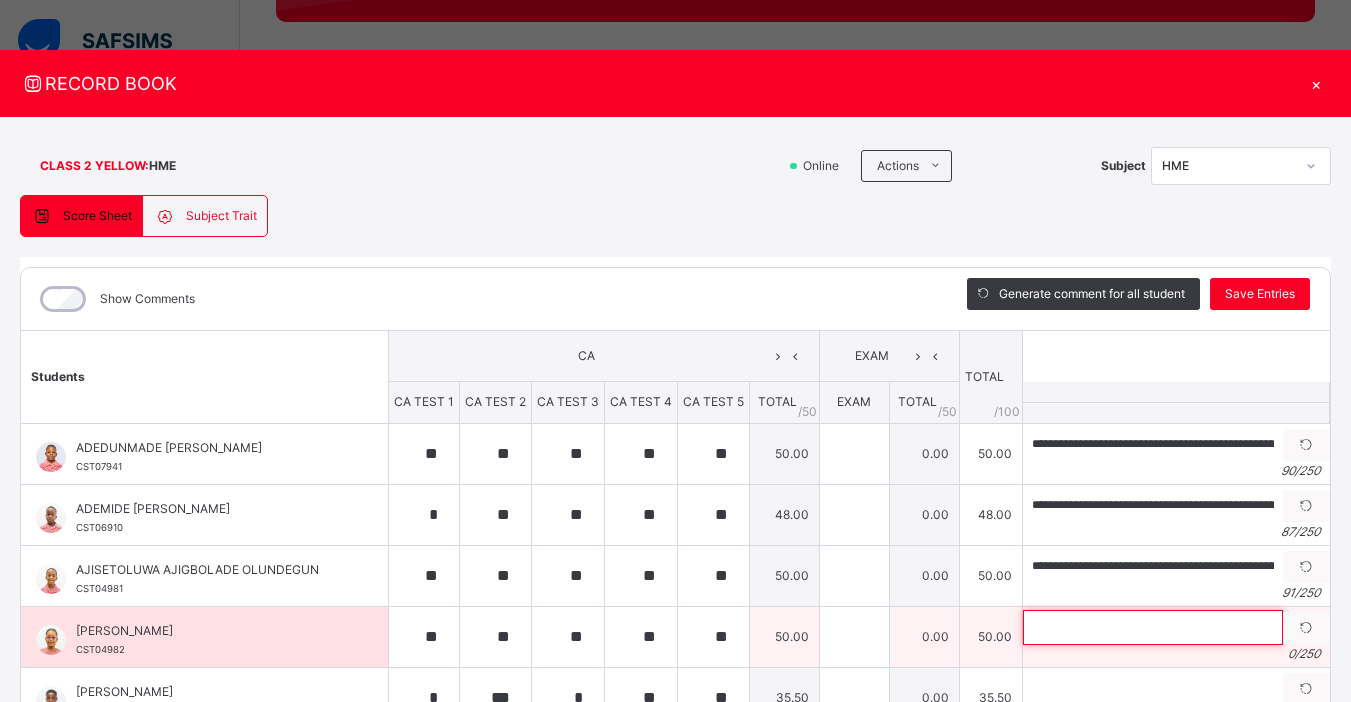click at bounding box center (1153, 627) 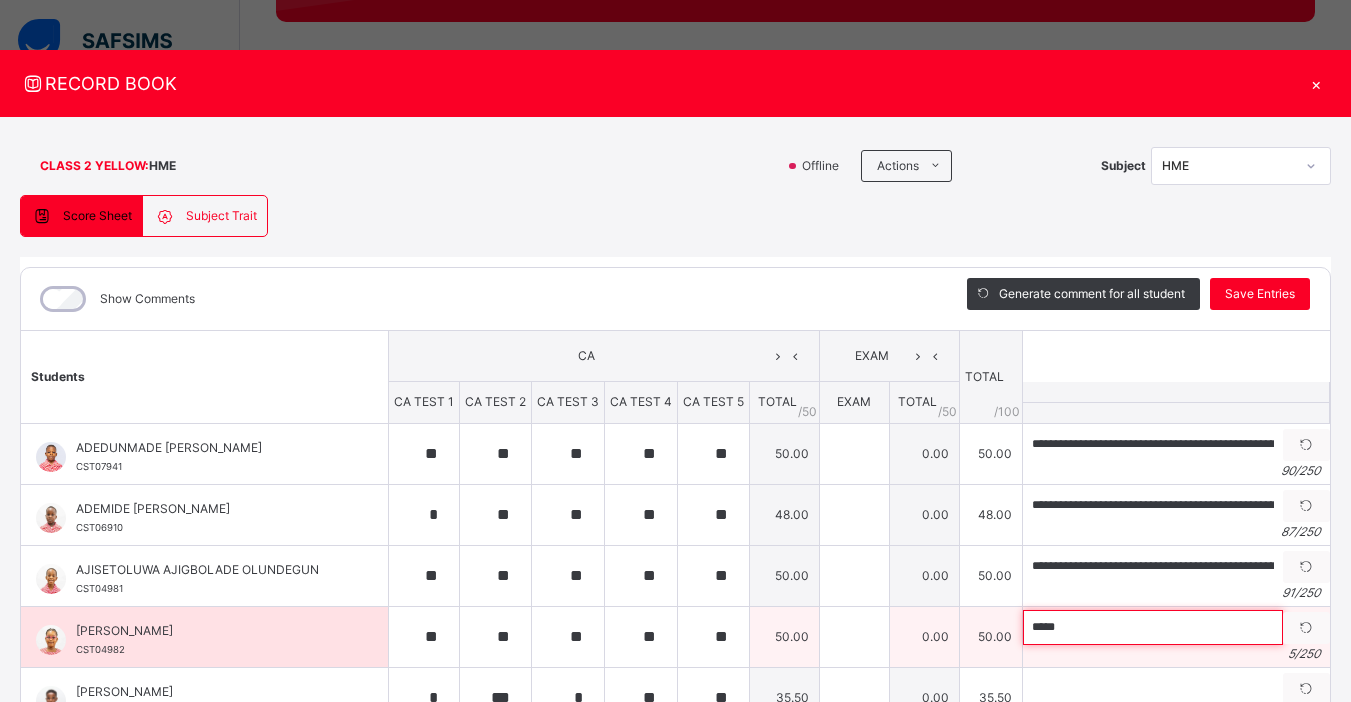 paste on "**********" 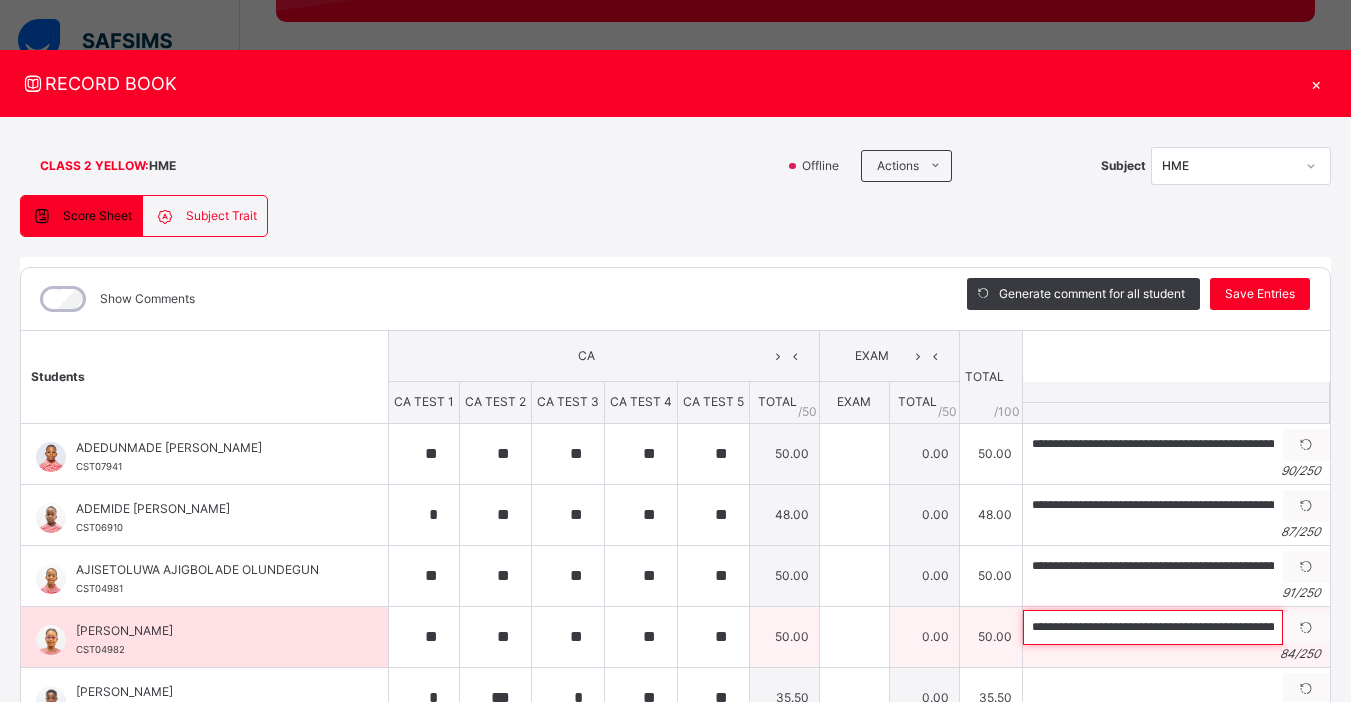 scroll, scrollTop: 0, scrollLeft: 218, axis: horizontal 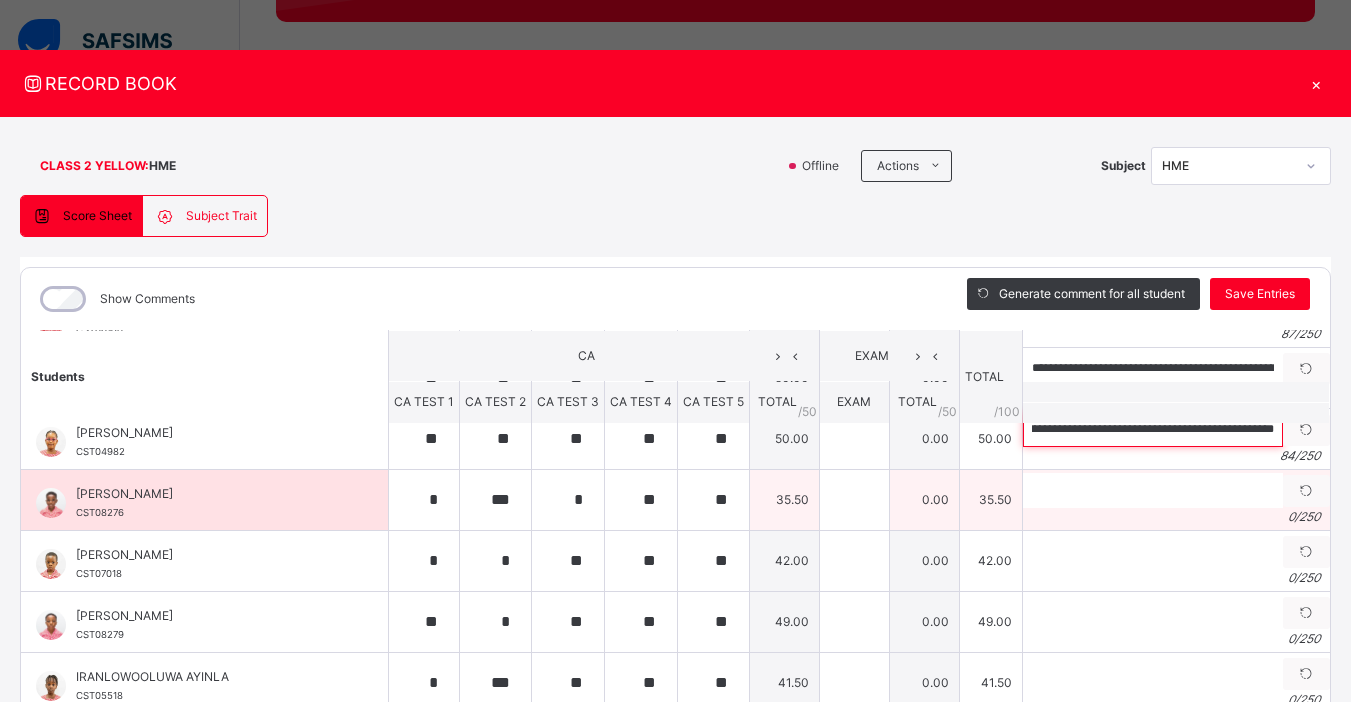 type on "**********" 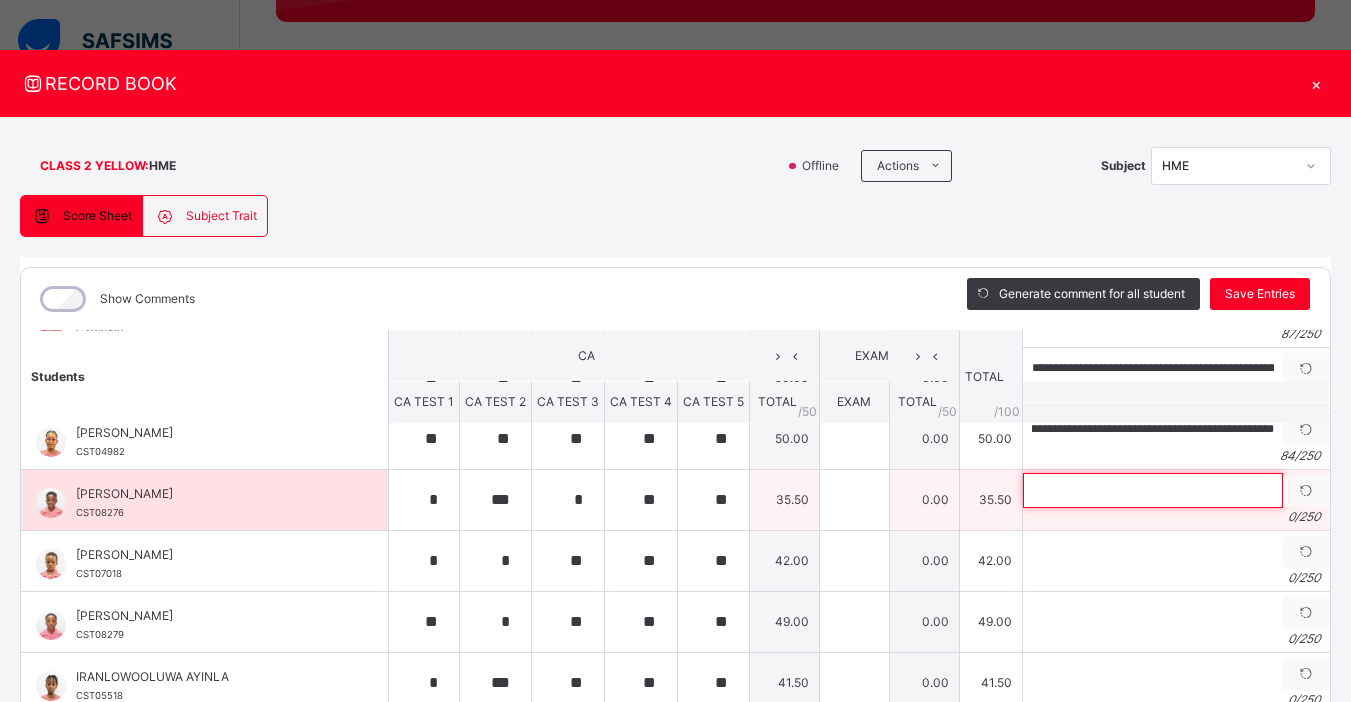 scroll, scrollTop: 0, scrollLeft: 0, axis: both 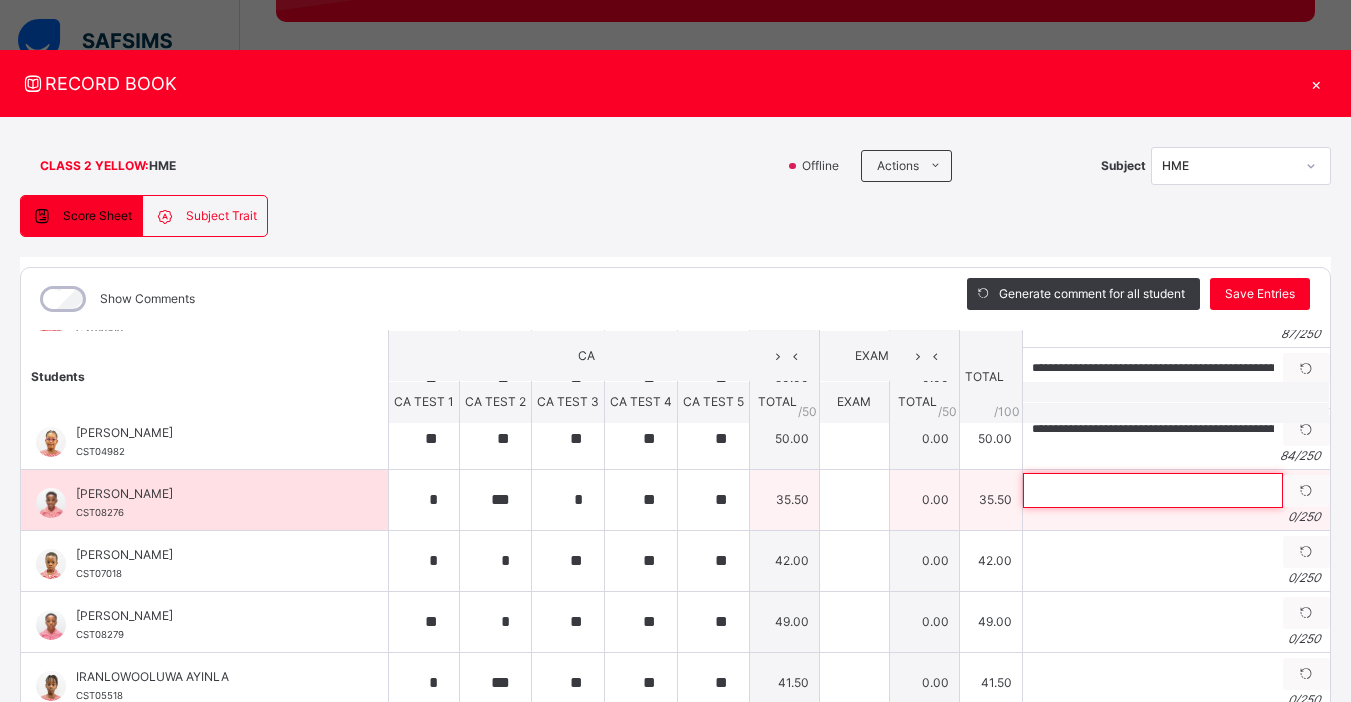 click at bounding box center (1153, 490) 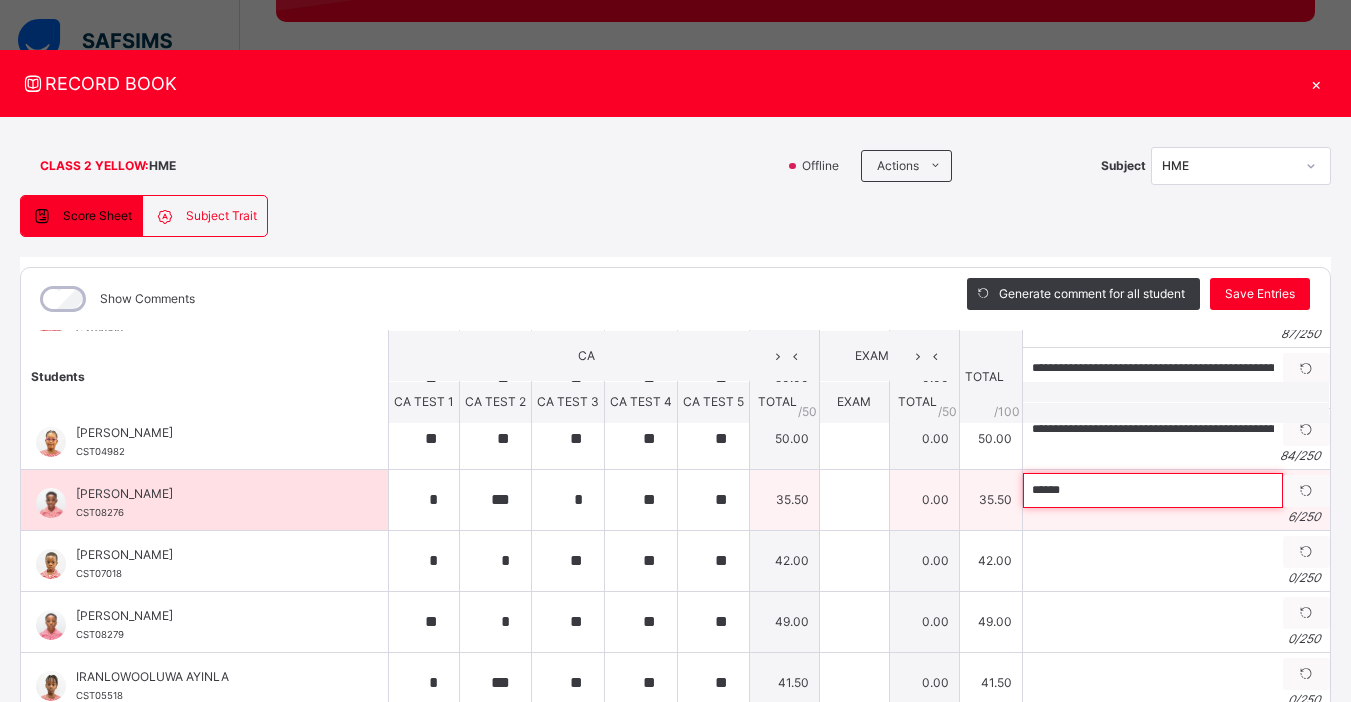 paste on "**********" 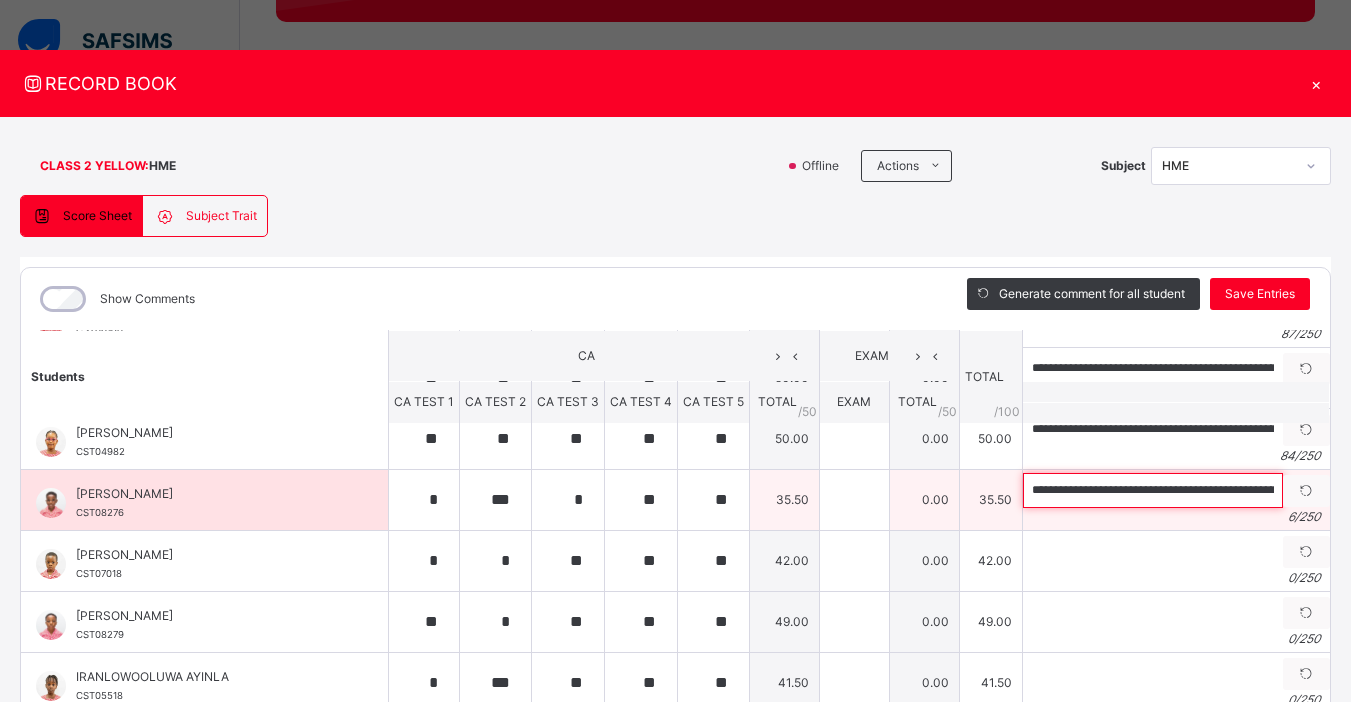 scroll, scrollTop: 0, scrollLeft: 223, axis: horizontal 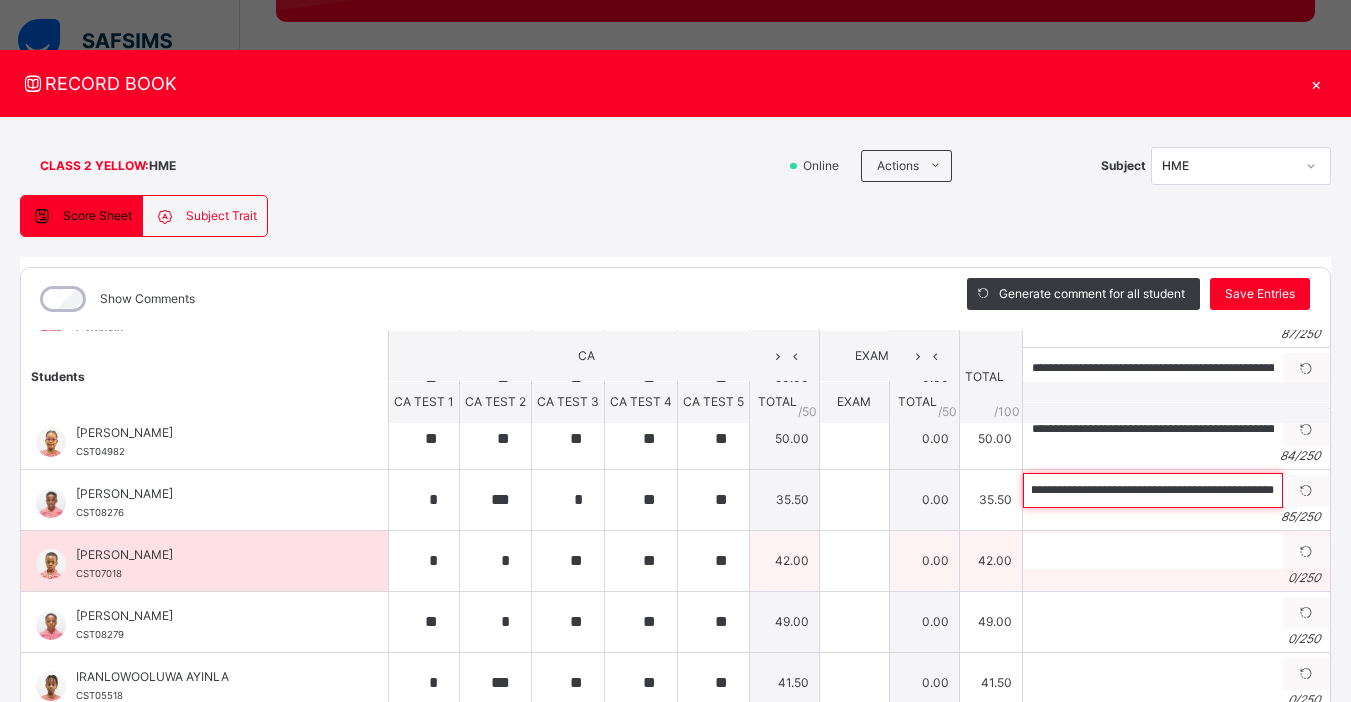 type on "**********" 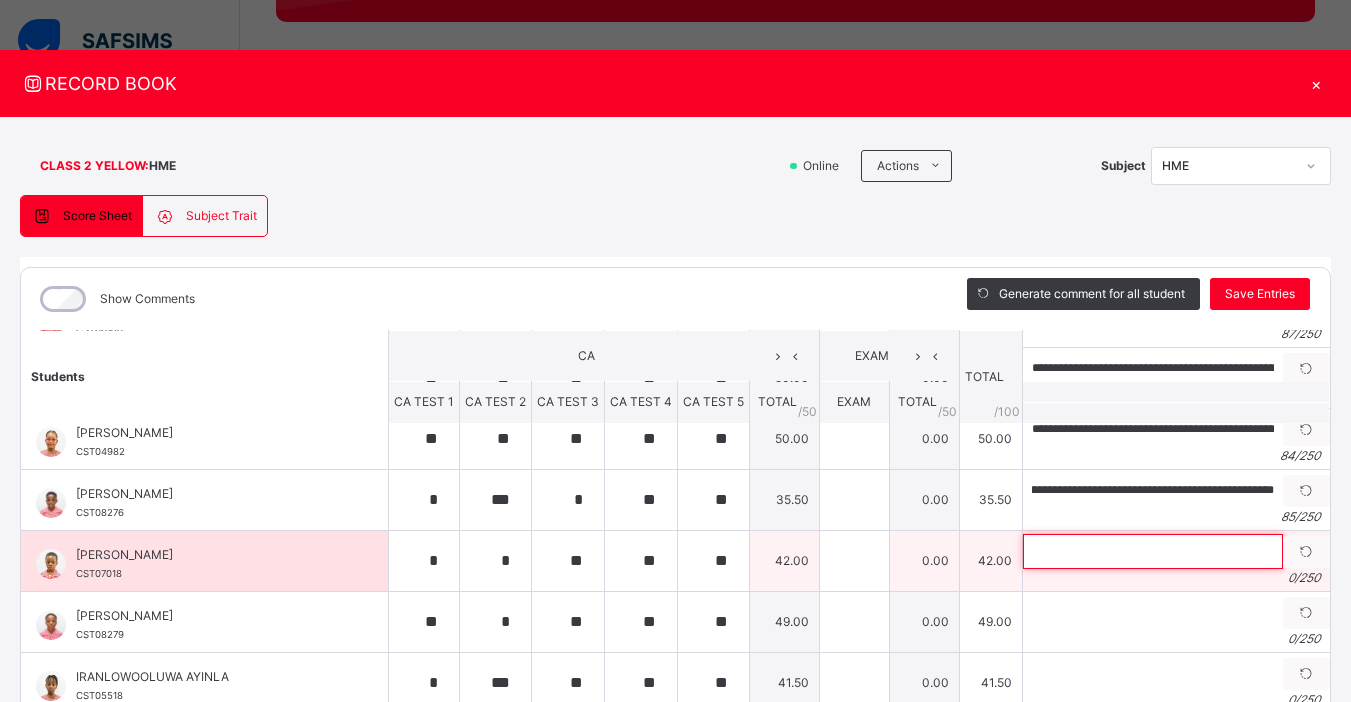 scroll, scrollTop: 0, scrollLeft: 0, axis: both 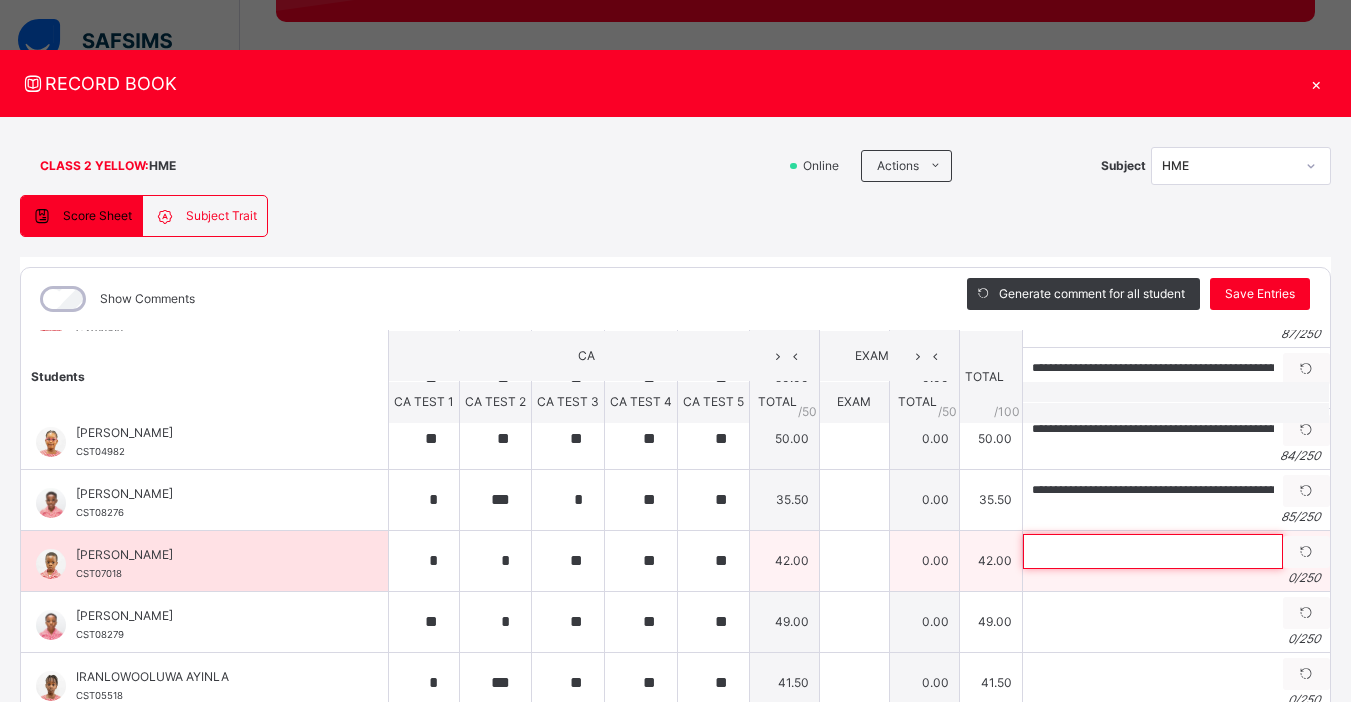 click at bounding box center (1153, 551) 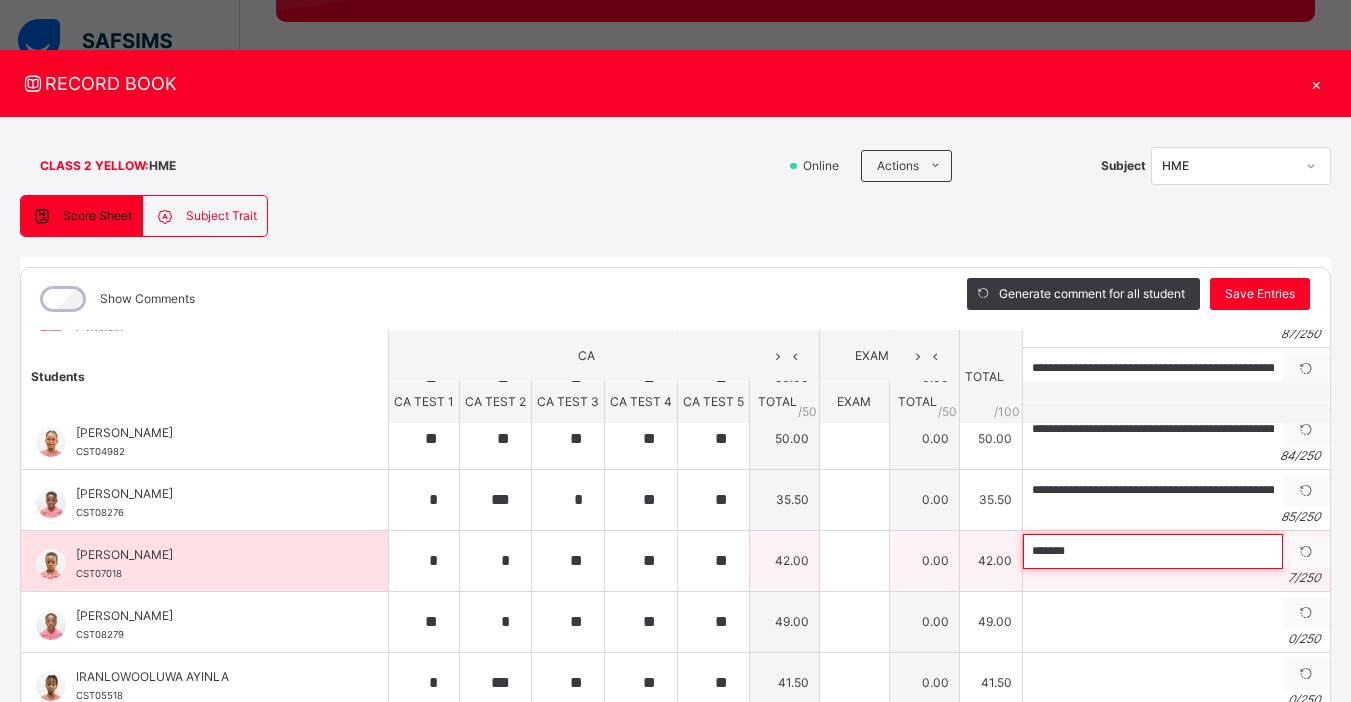 paste on "**********" 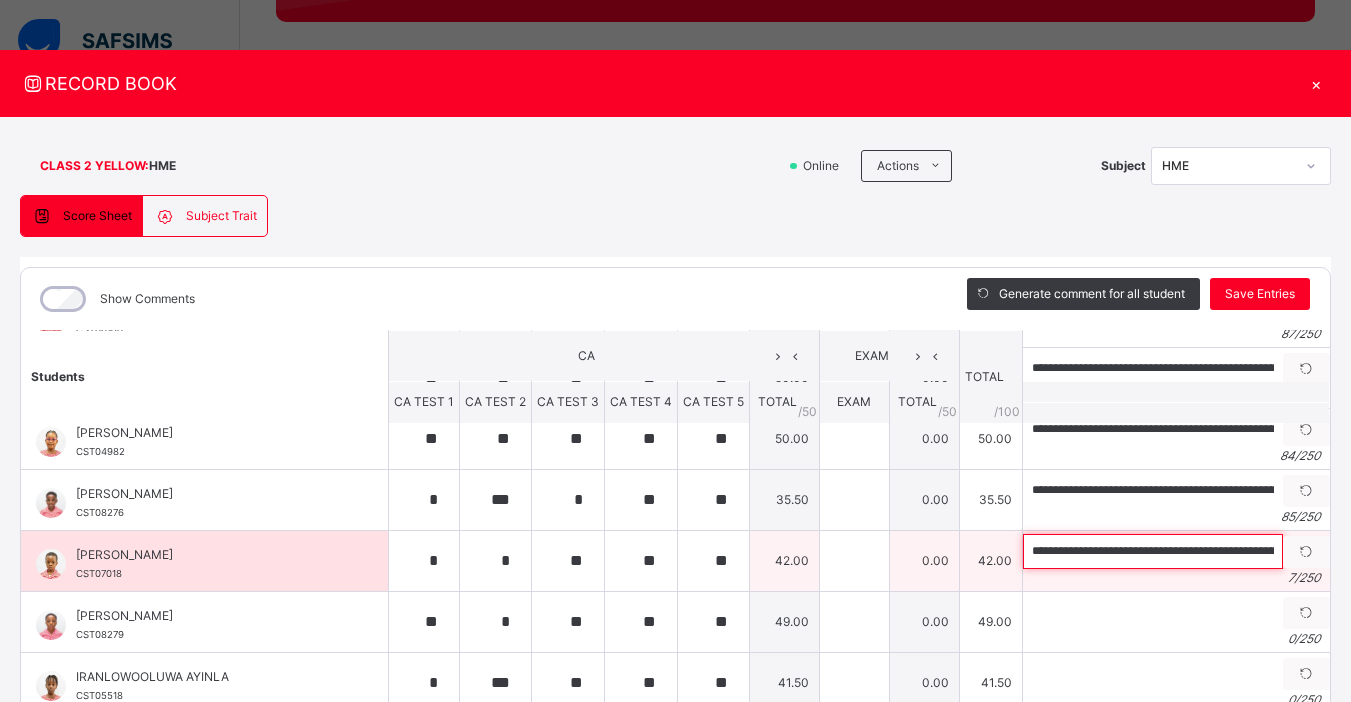 scroll, scrollTop: 0, scrollLeft: 227, axis: horizontal 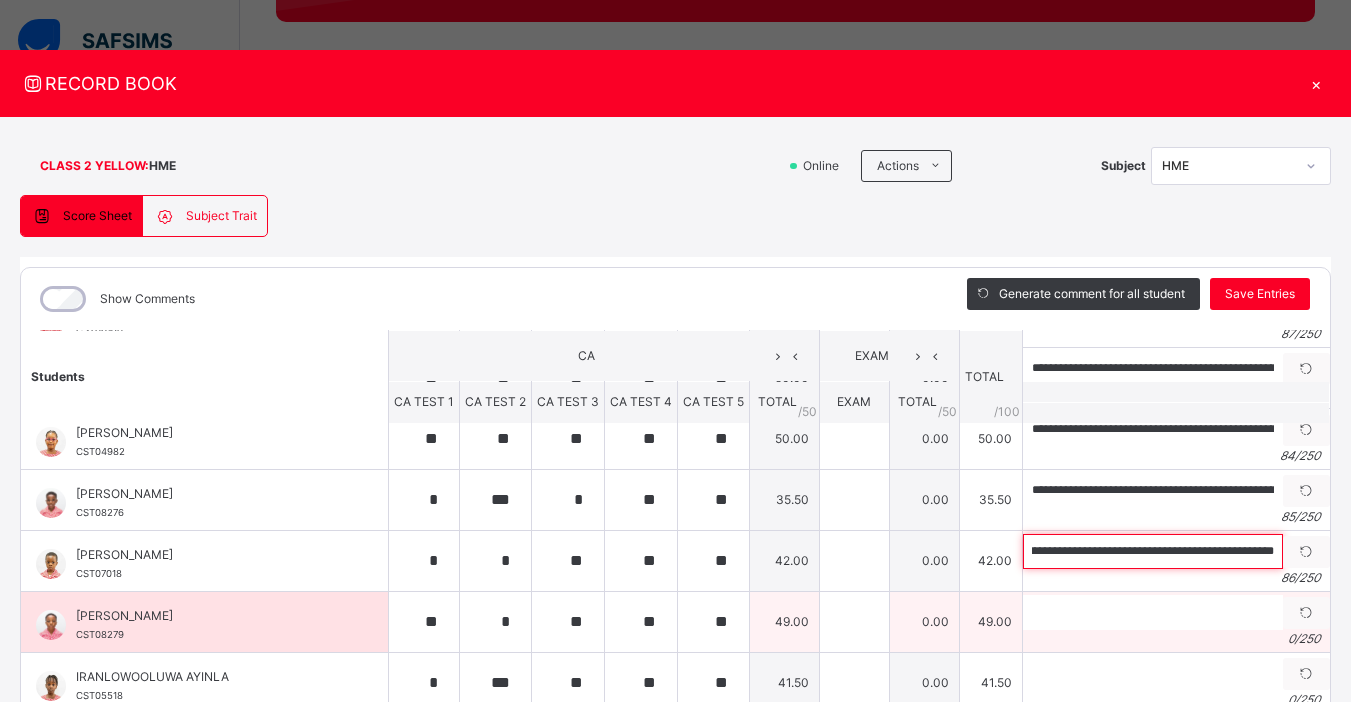 type on "**********" 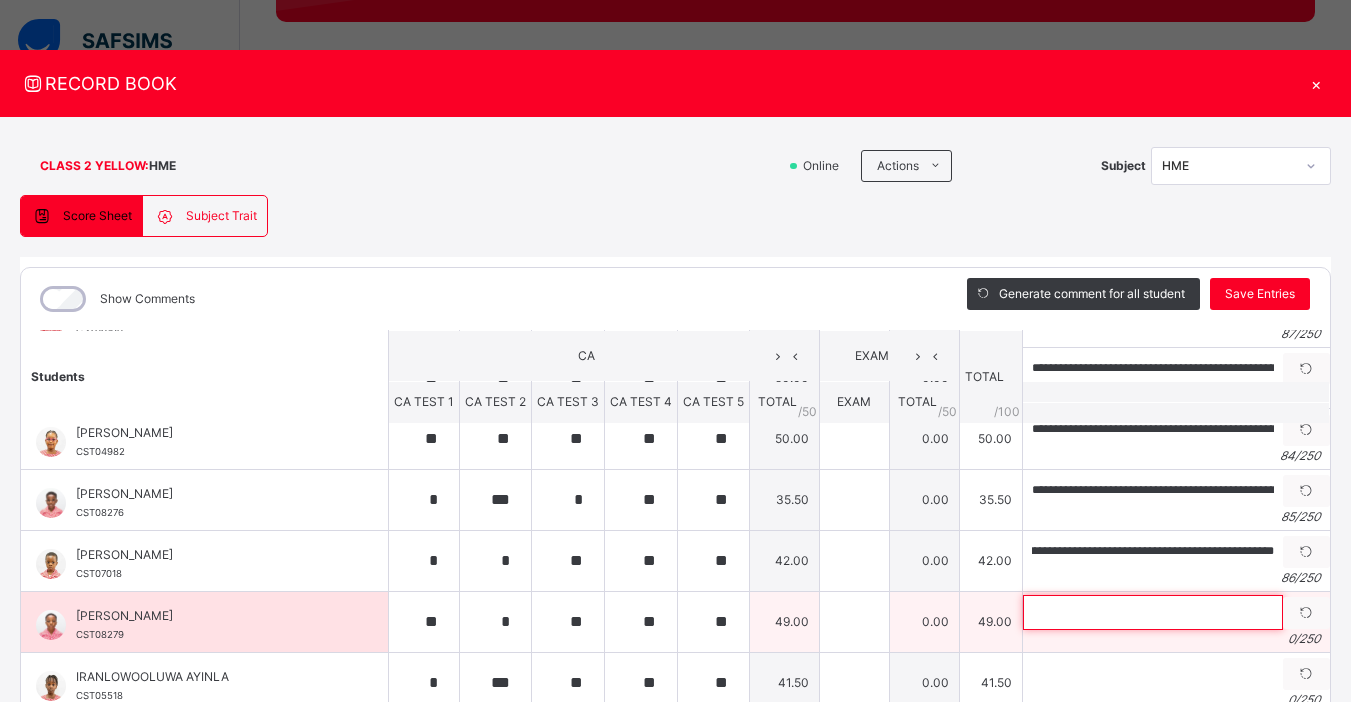 scroll, scrollTop: 0, scrollLeft: 0, axis: both 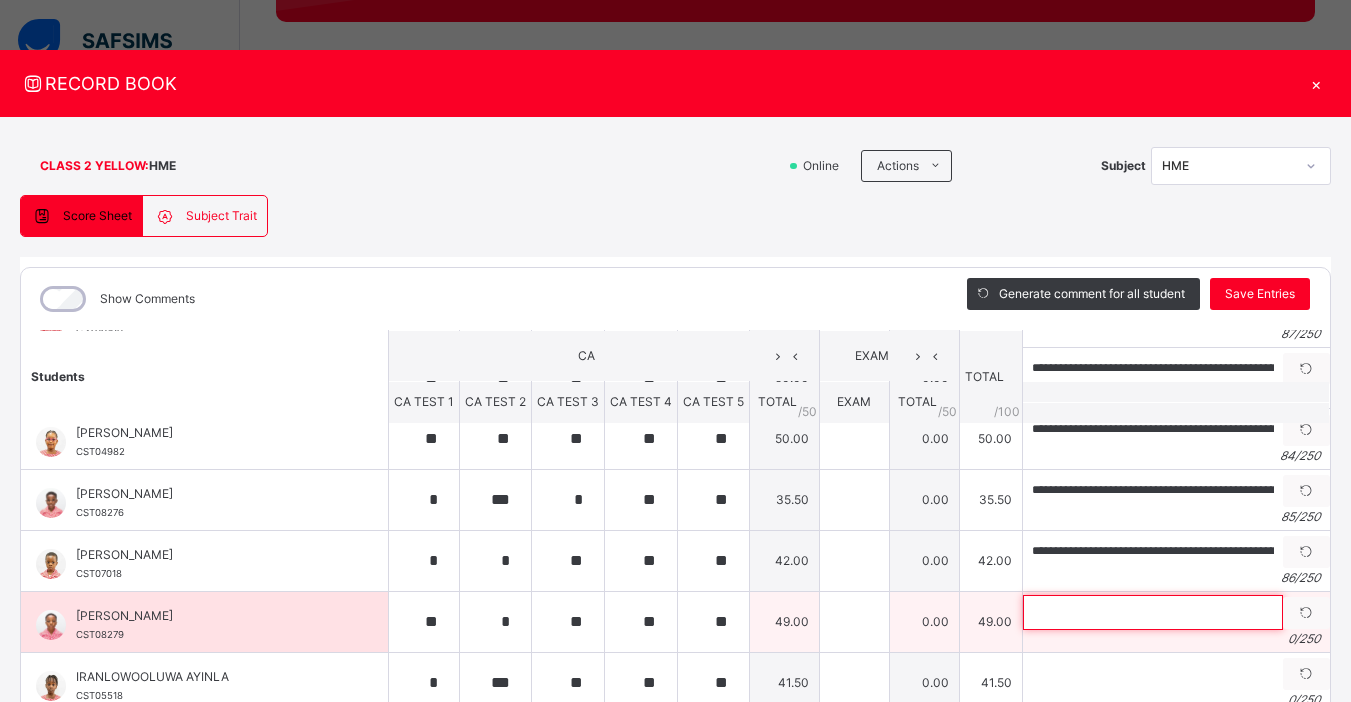 click at bounding box center [1153, 612] 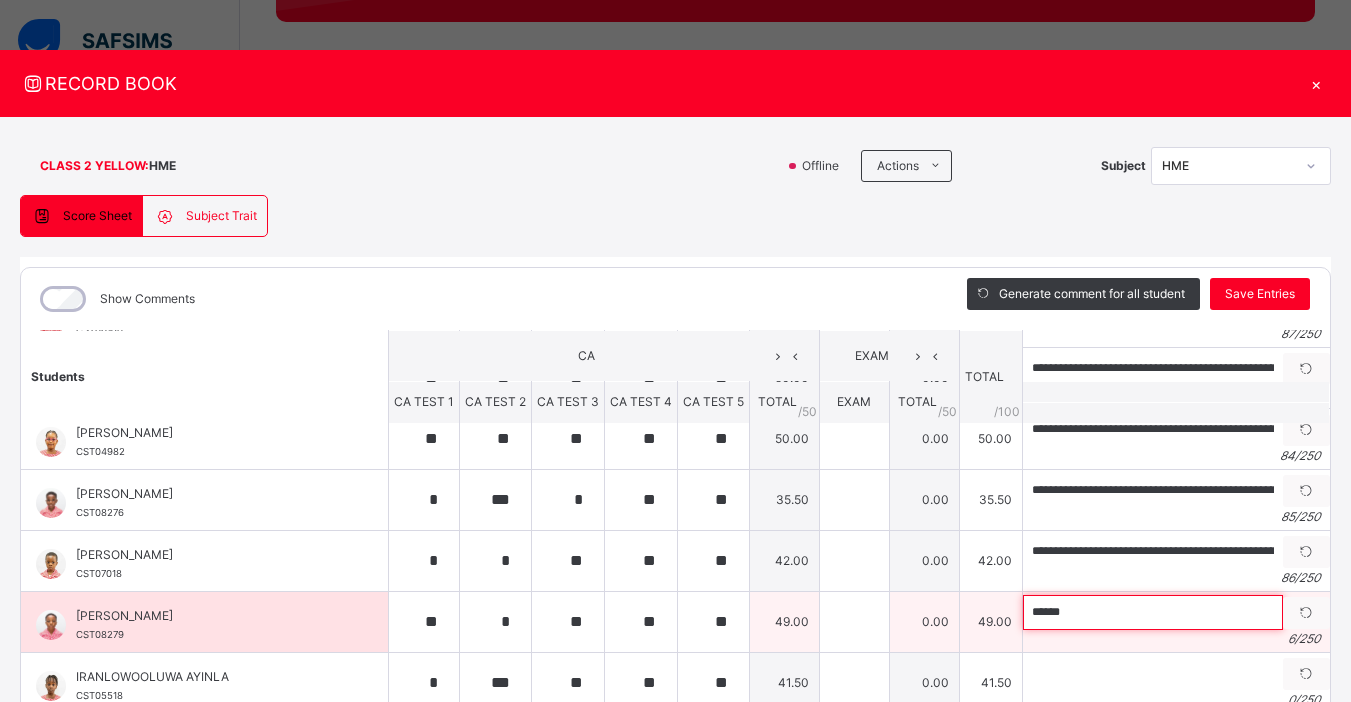 paste on "**********" 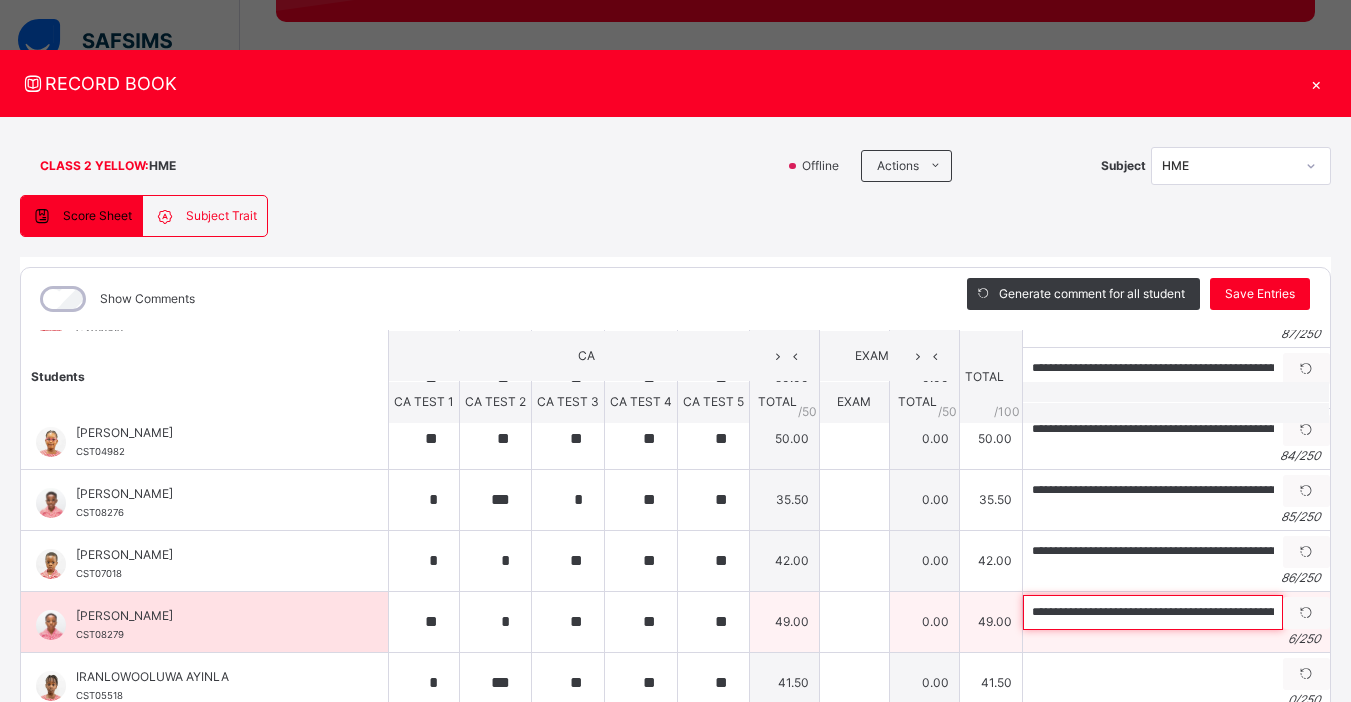 scroll, scrollTop: 0, scrollLeft: 222, axis: horizontal 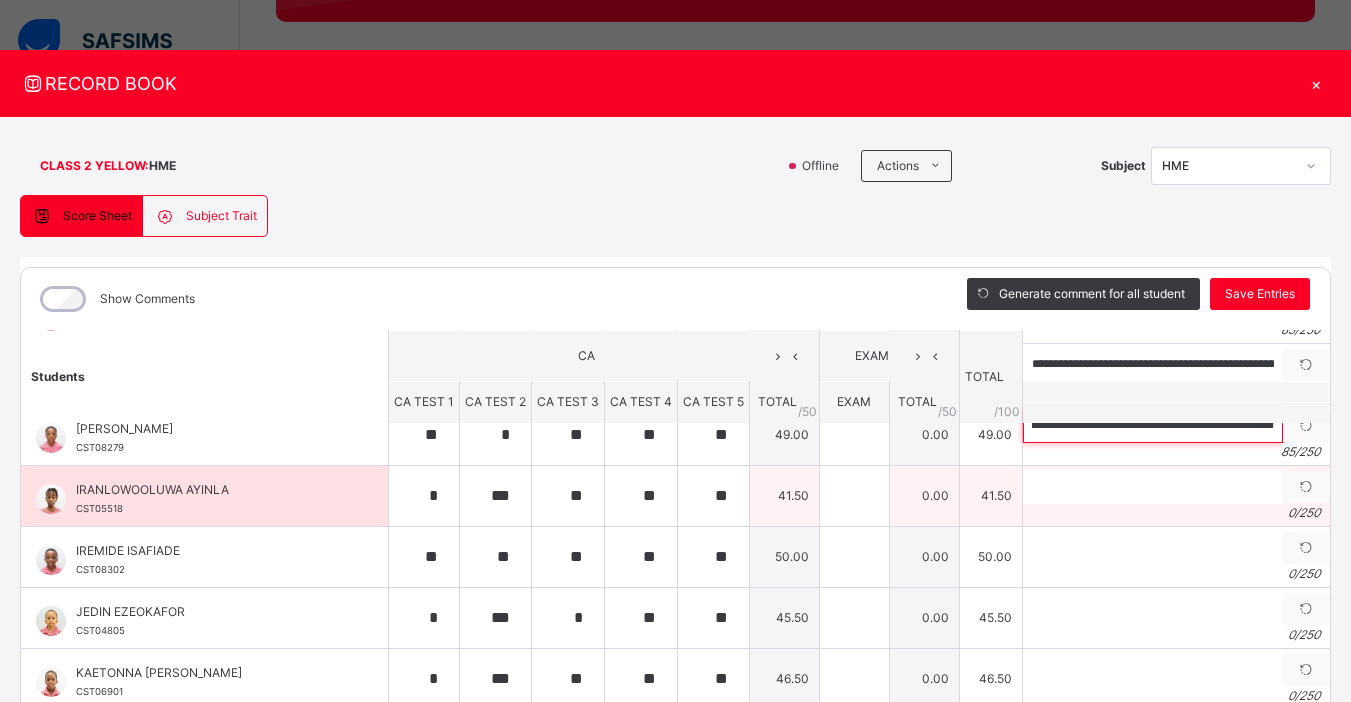 type on "**********" 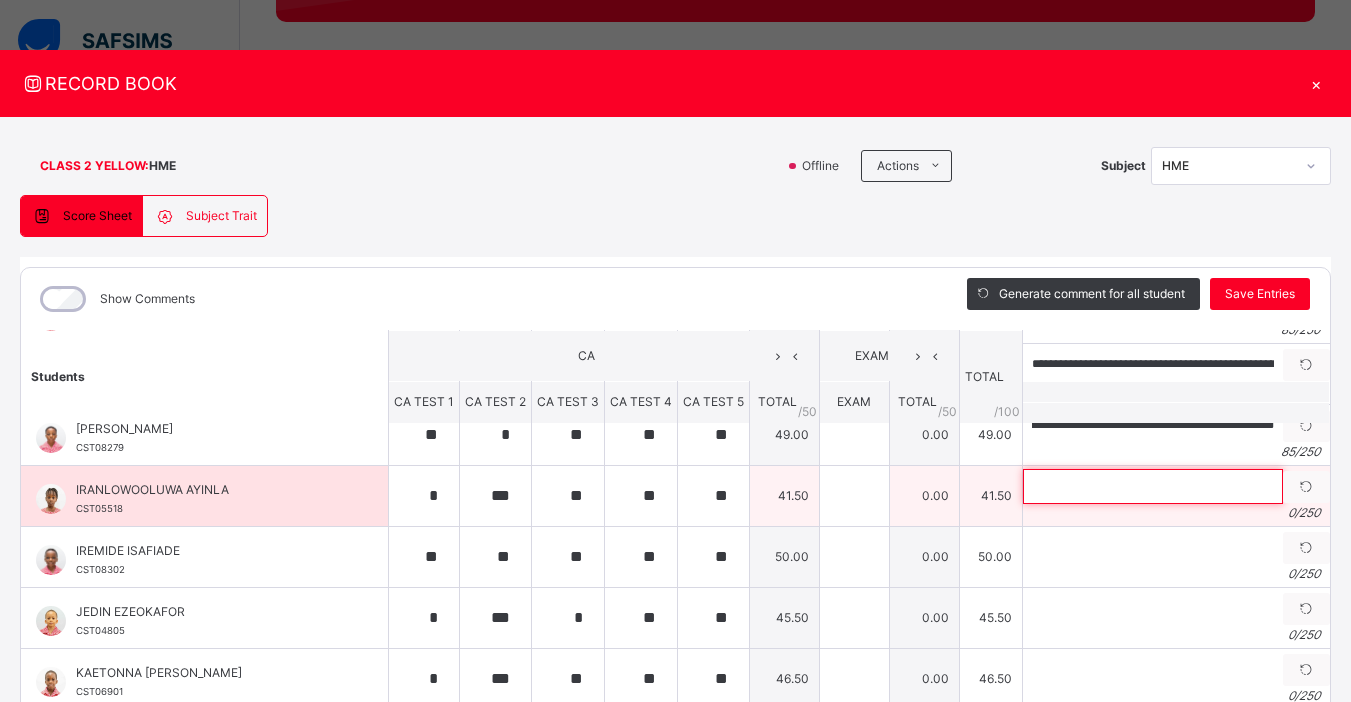 scroll, scrollTop: 0, scrollLeft: 0, axis: both 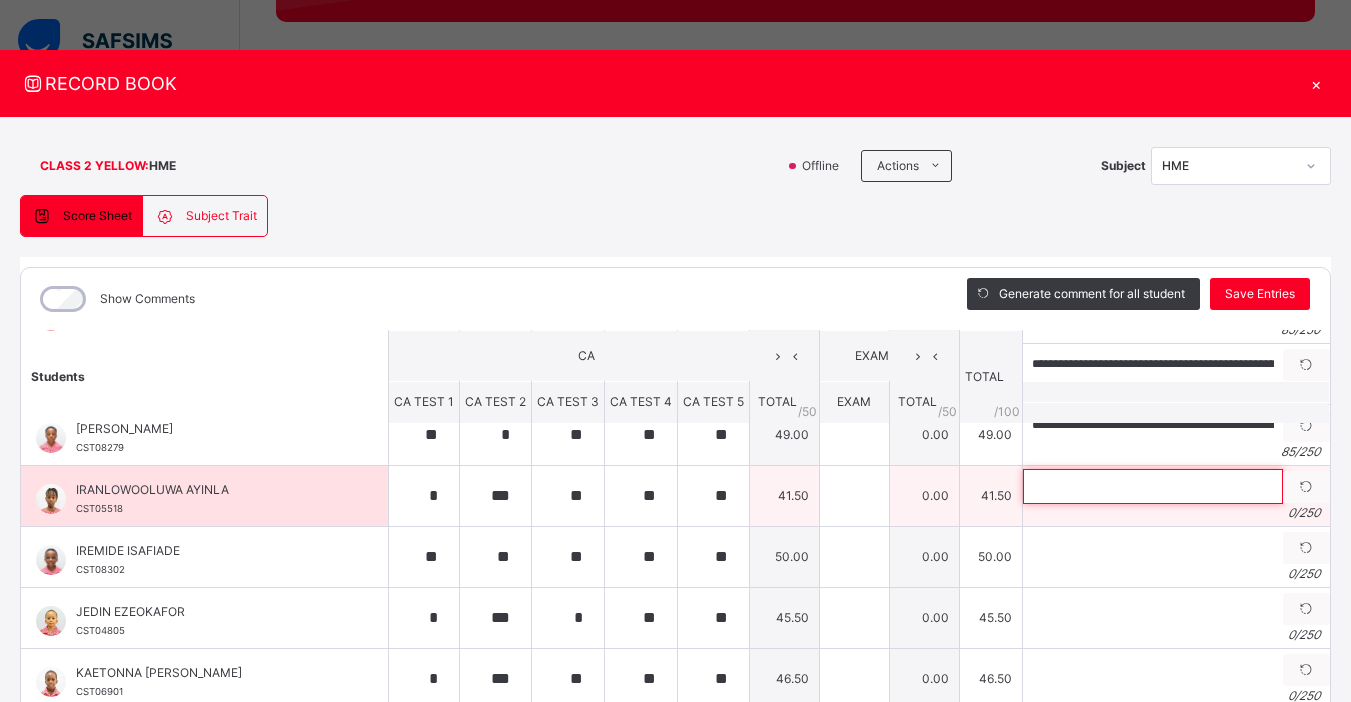 click at bounding box center [1153, 486] 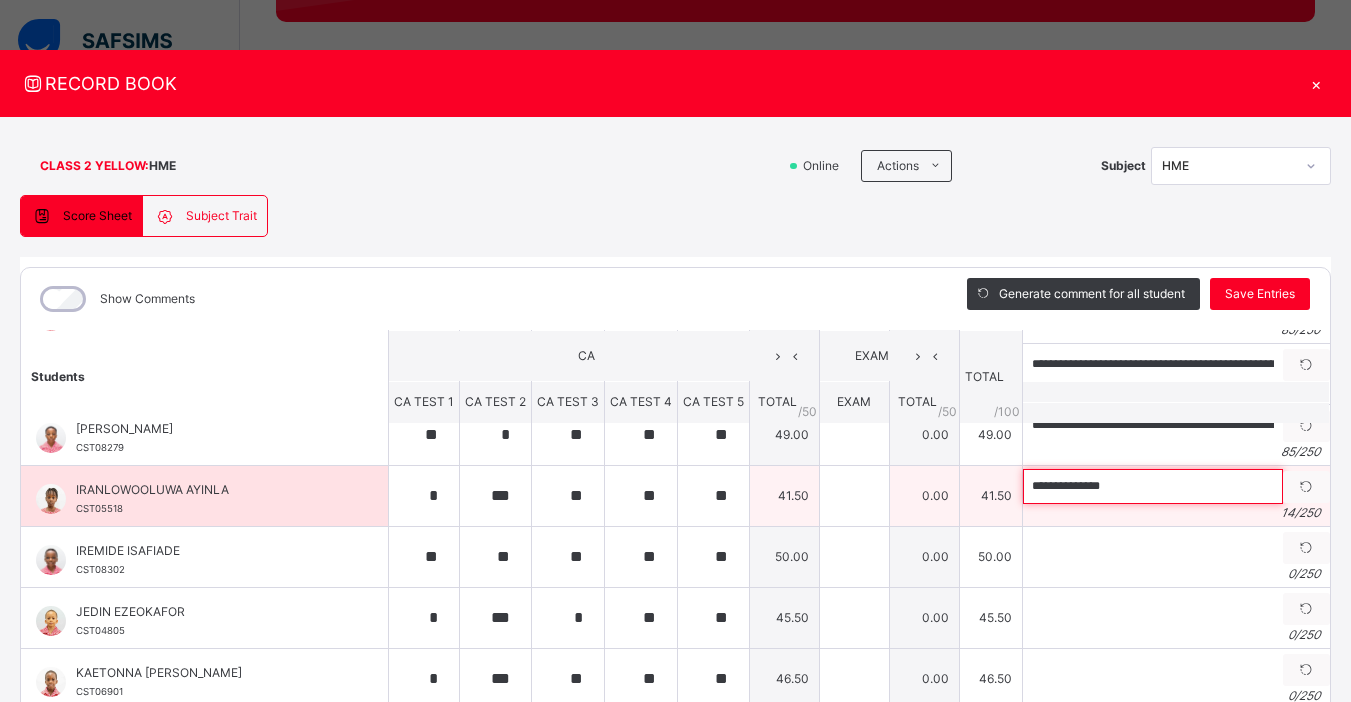 paste on "**********" 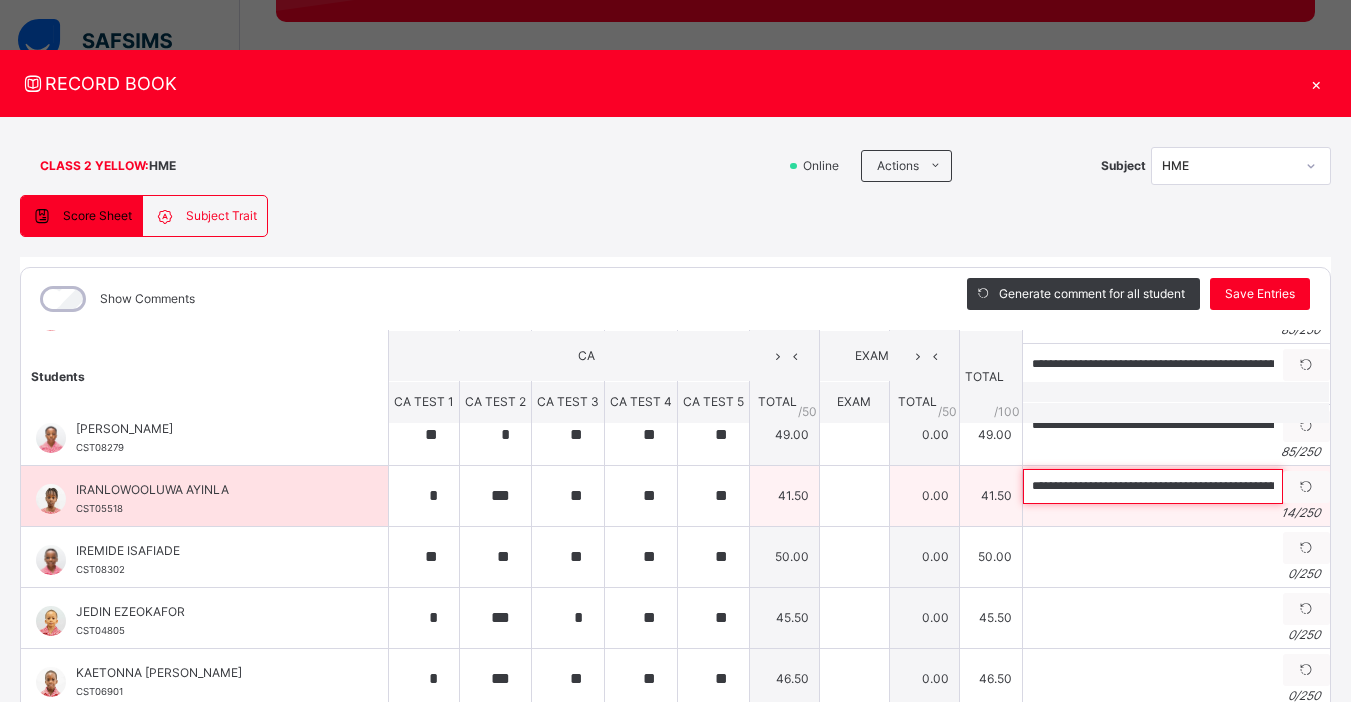 scroll, scrollTop: 0, scrollLeft: 271, axis: horizontal 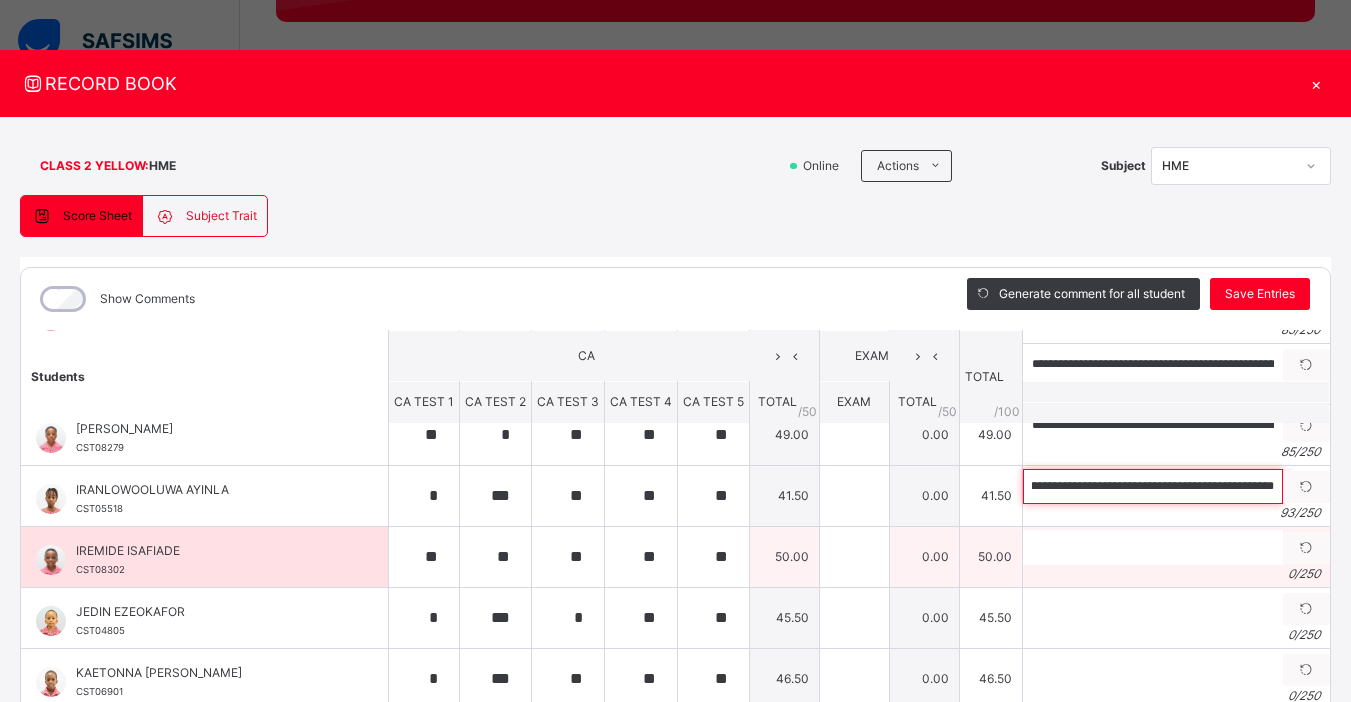 type on "**********" 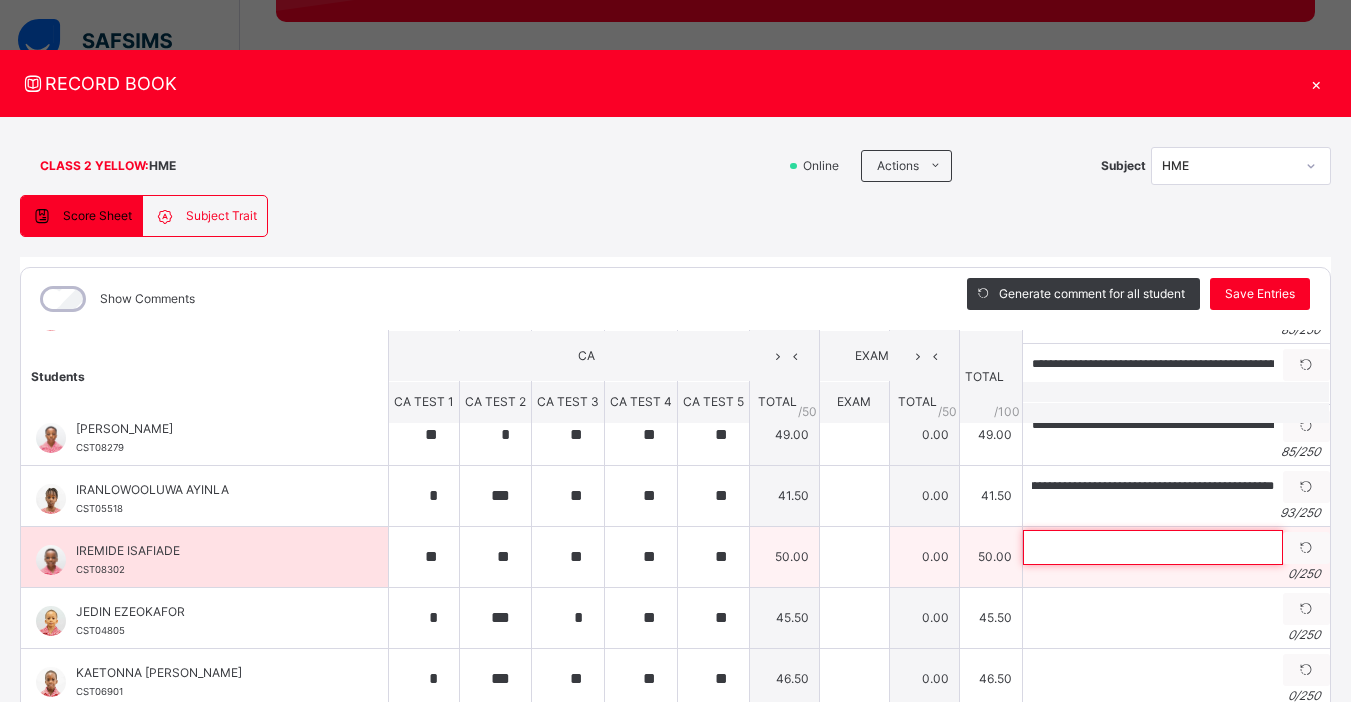 scroll, scrollTop: 0, scrollLeft: 0, axis: both 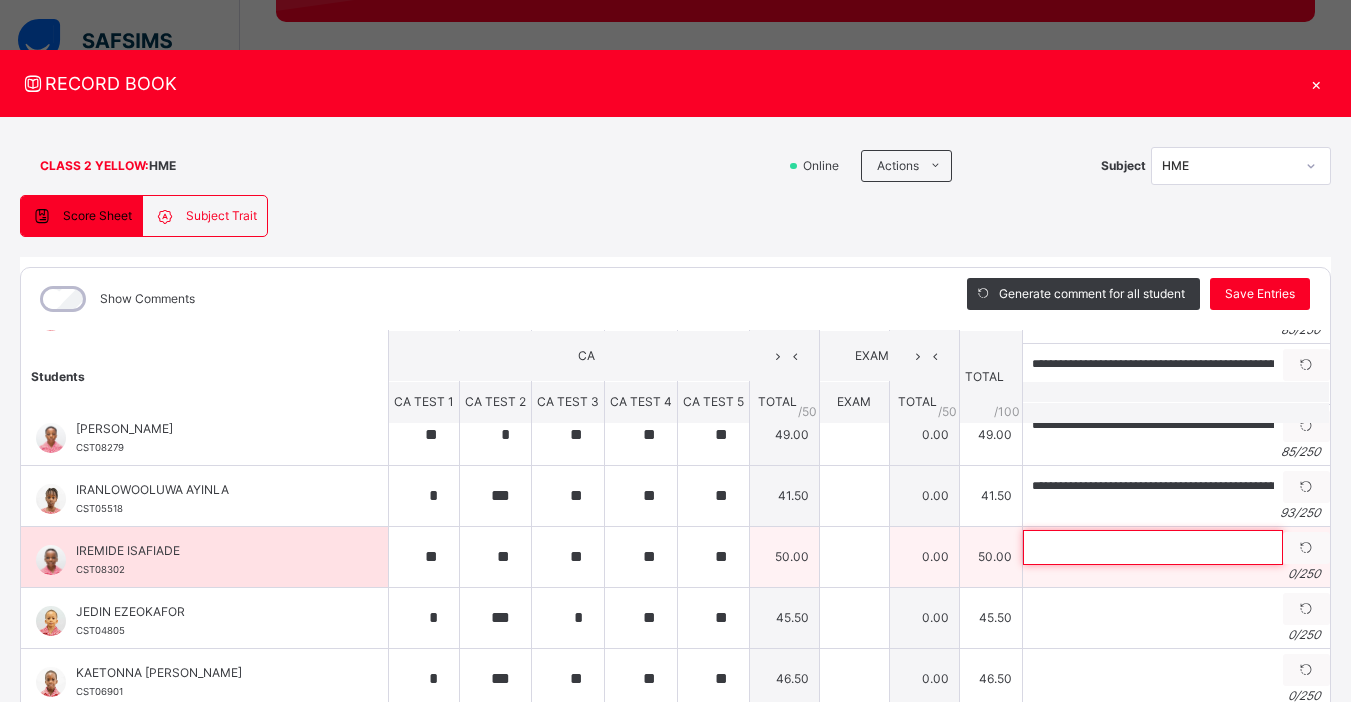 click at bounding box center (1153, 547) 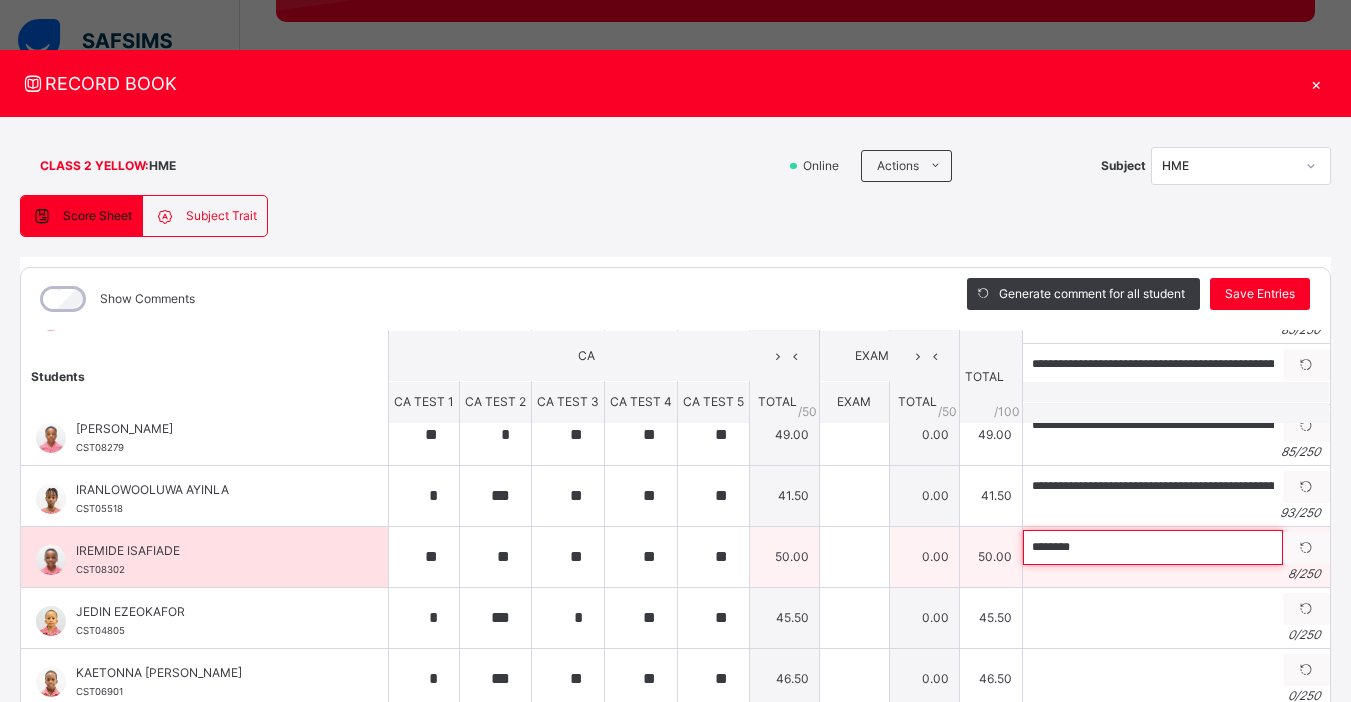 paste on "**********" 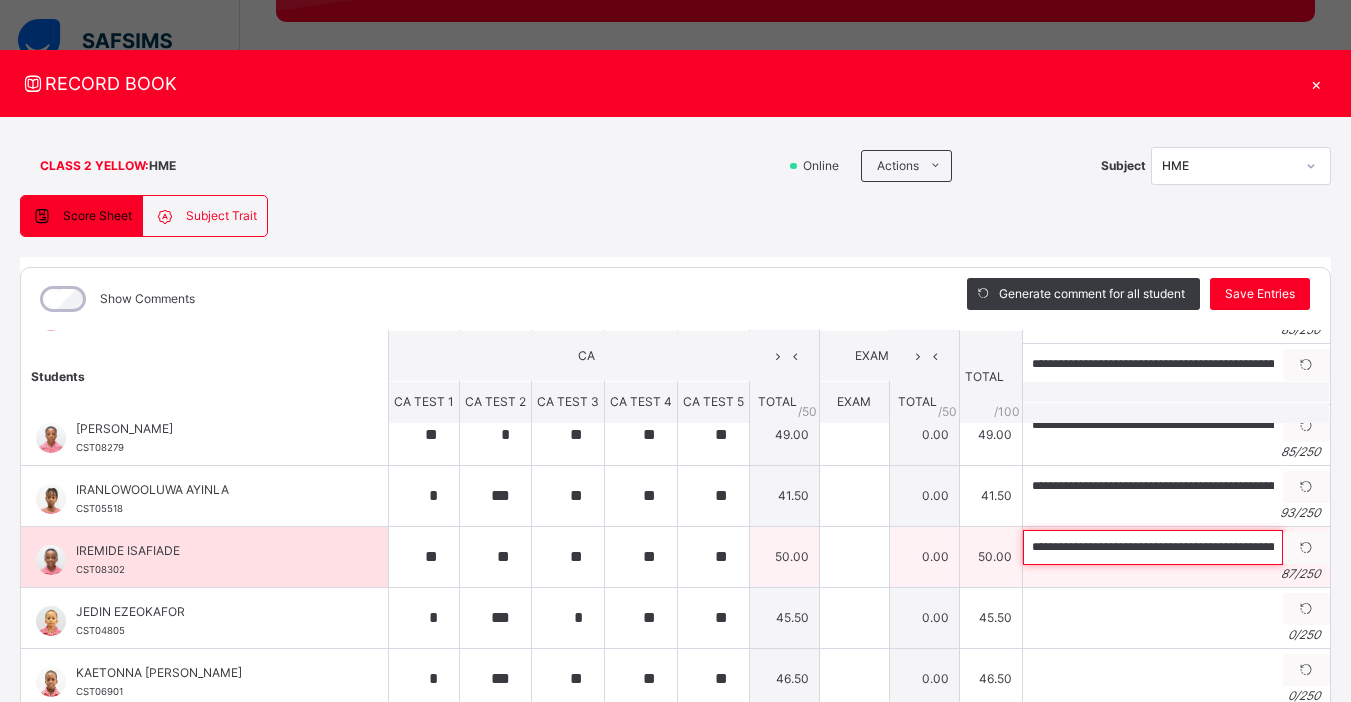 scroll, scrollTop: 0, scrollLeft: 232, axis: horizontal 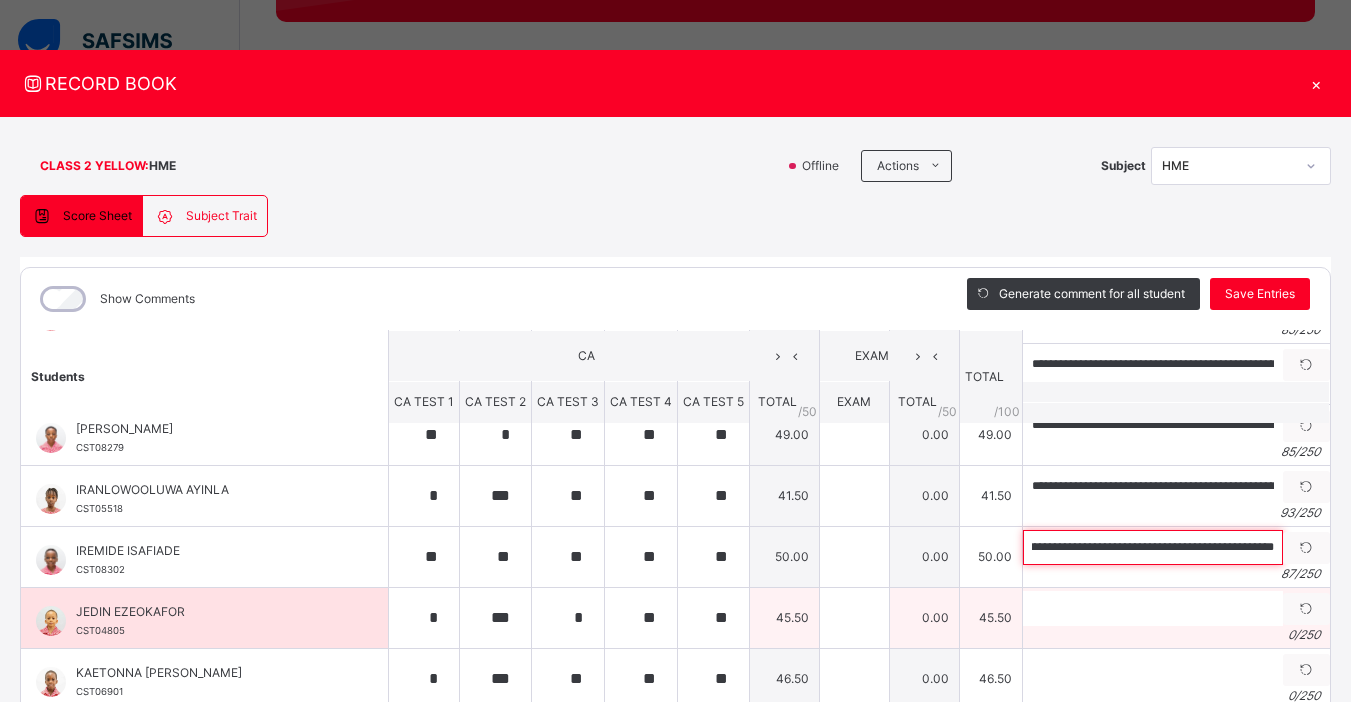 type on "**********" 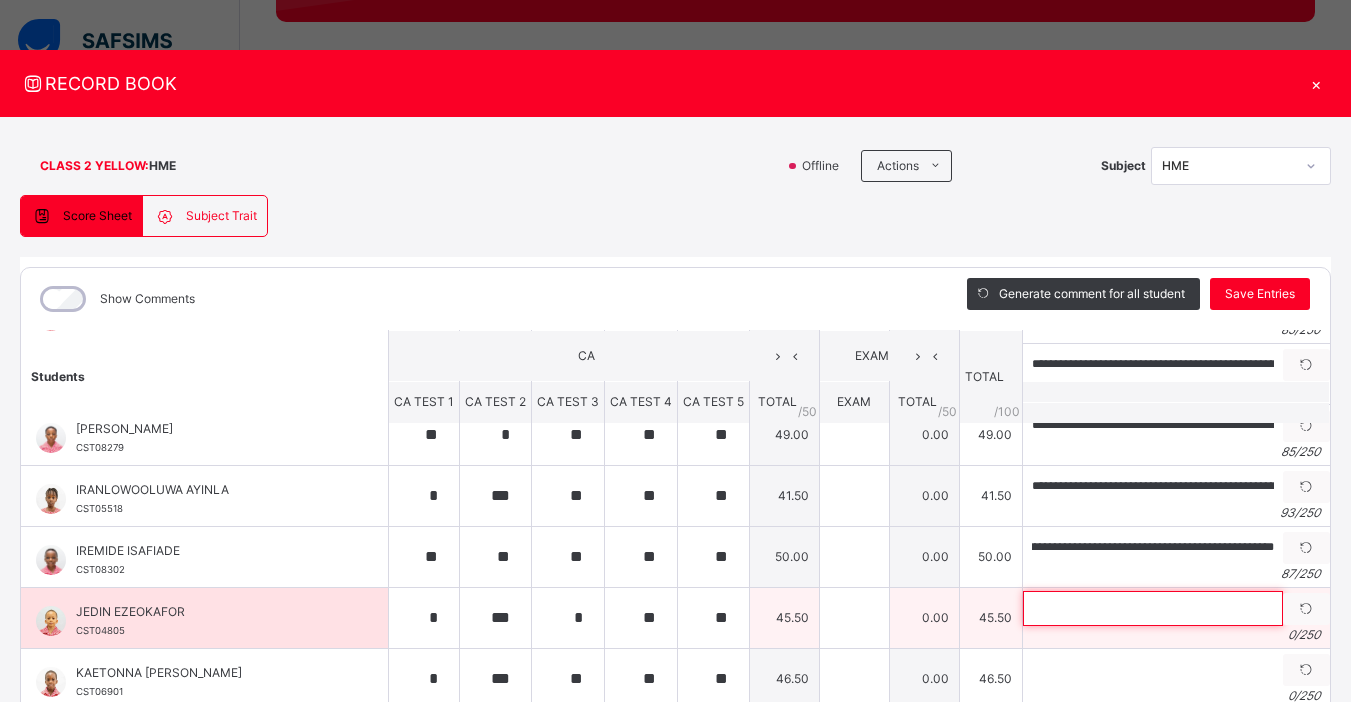 scroll, scrollTop: 0, scrollLeft: 0, axis: both 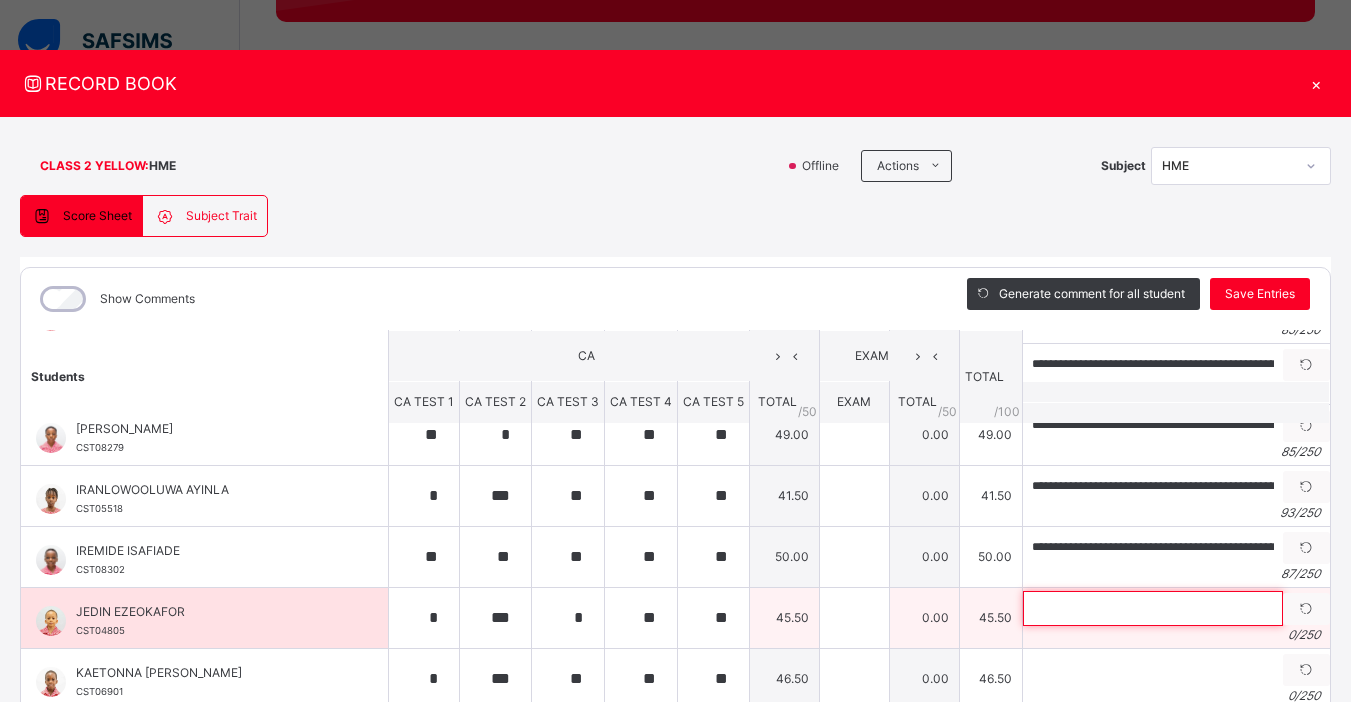 click at bounding box center [1153, 608] 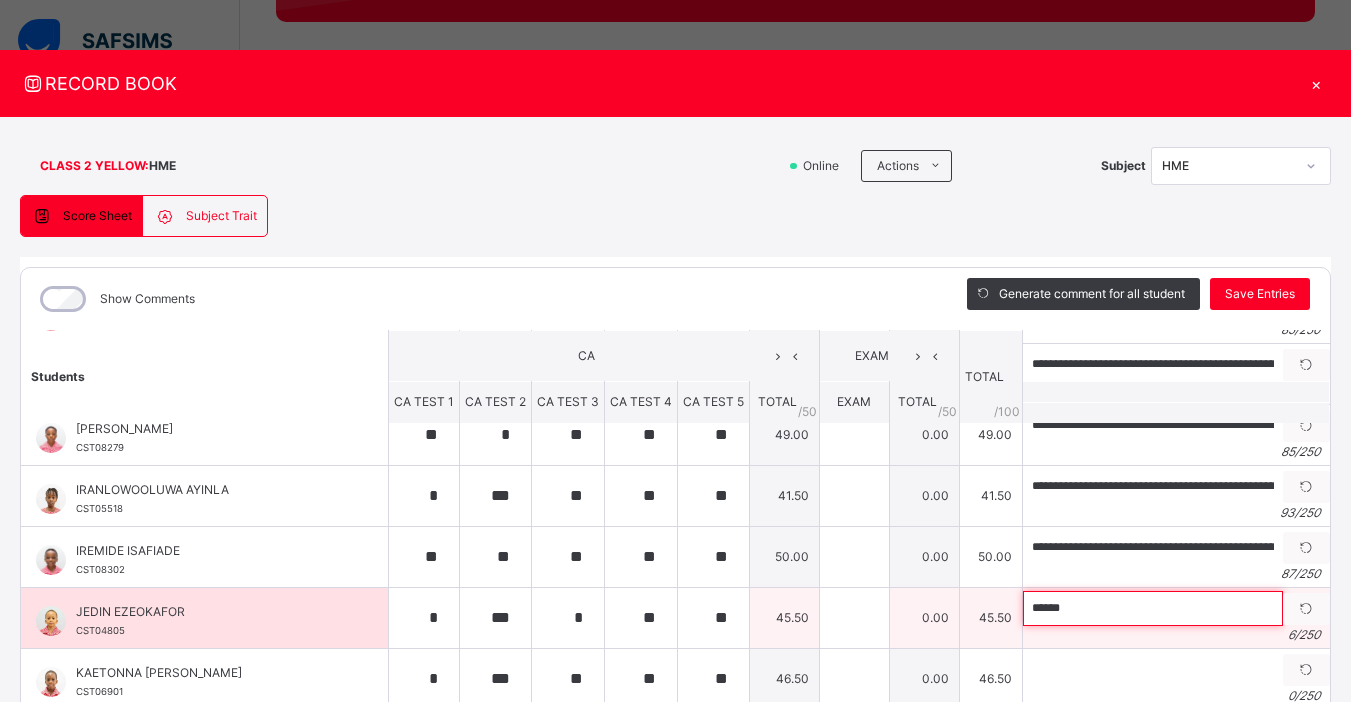 paste on "**********" 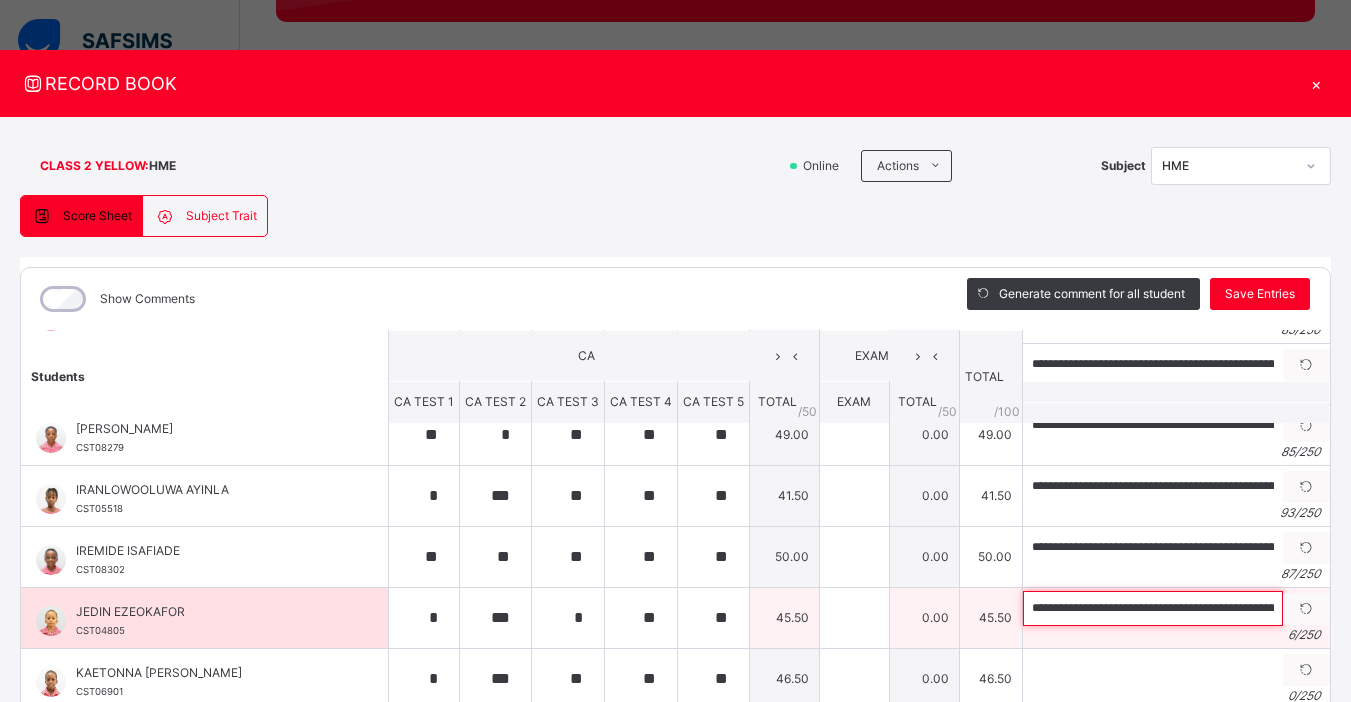 scroll, scrollTop: 0, scrollLeft: 220, axis: horizontal 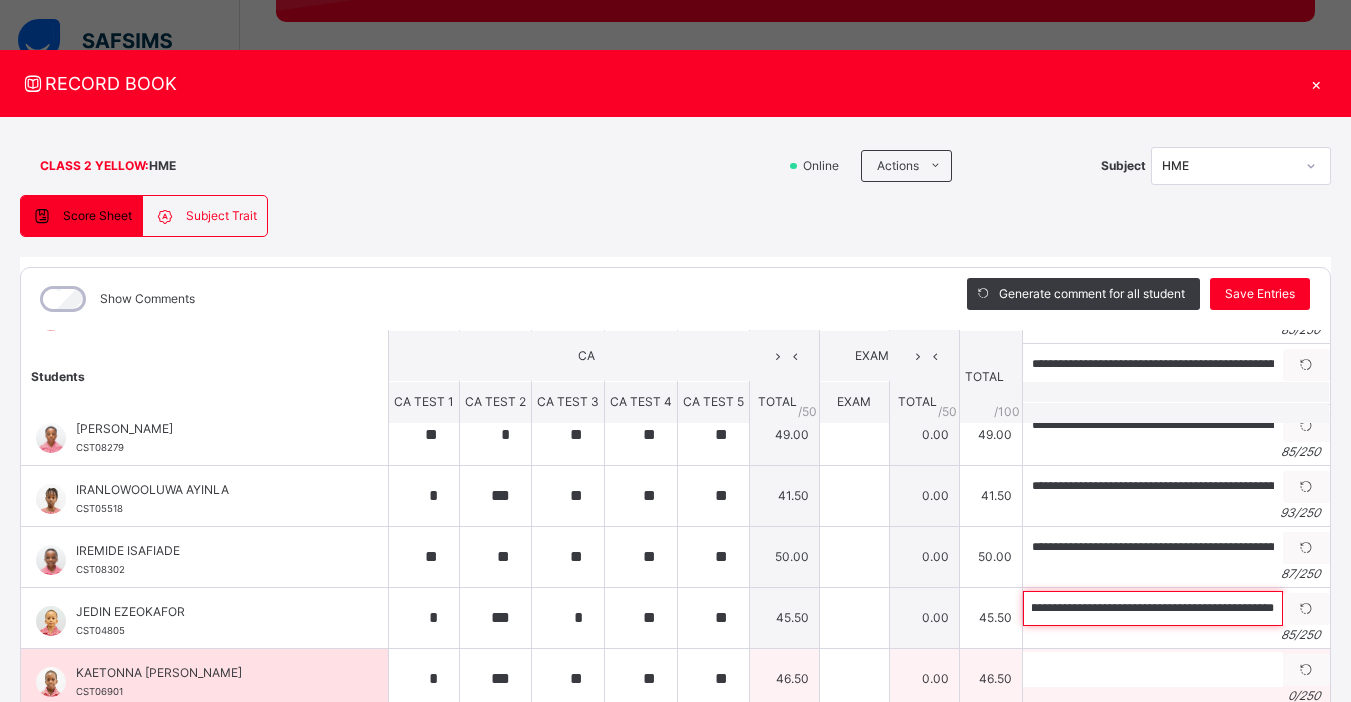 type on "**********" 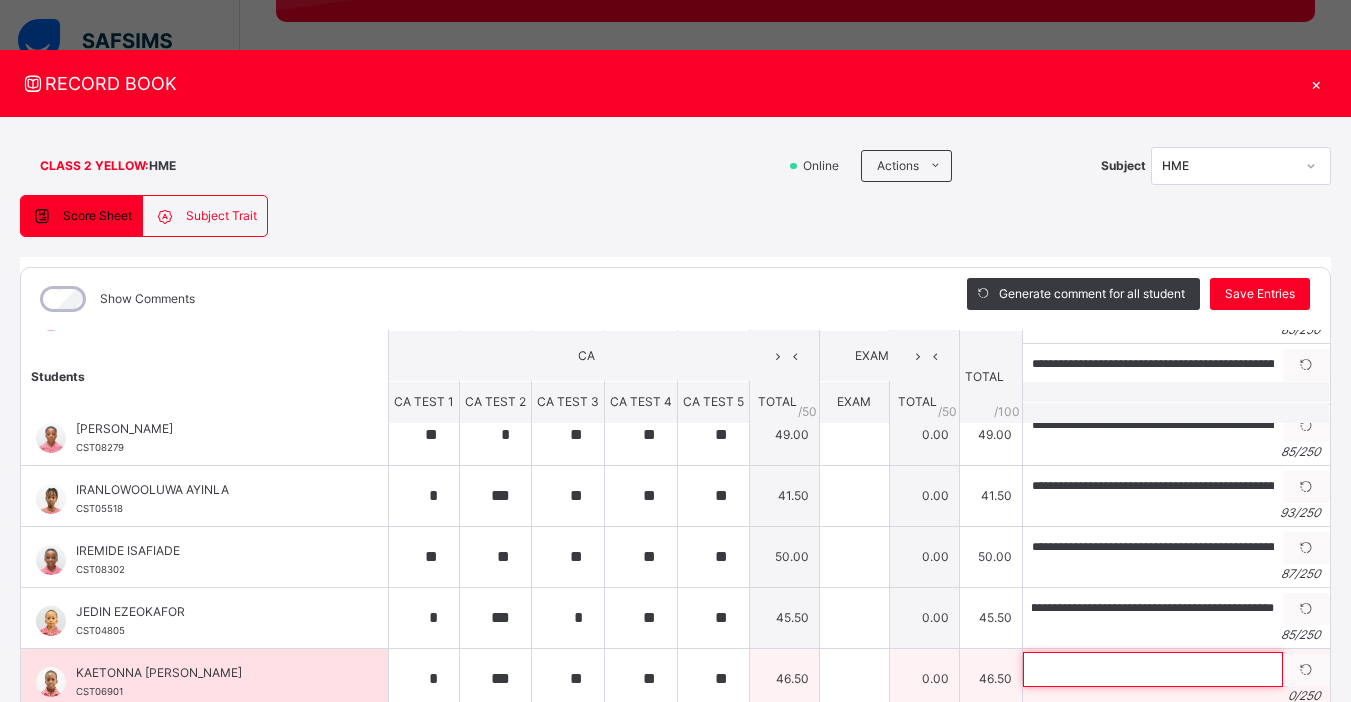 scroll, scrollTop: 0, scrollLeft: 0, axis: both 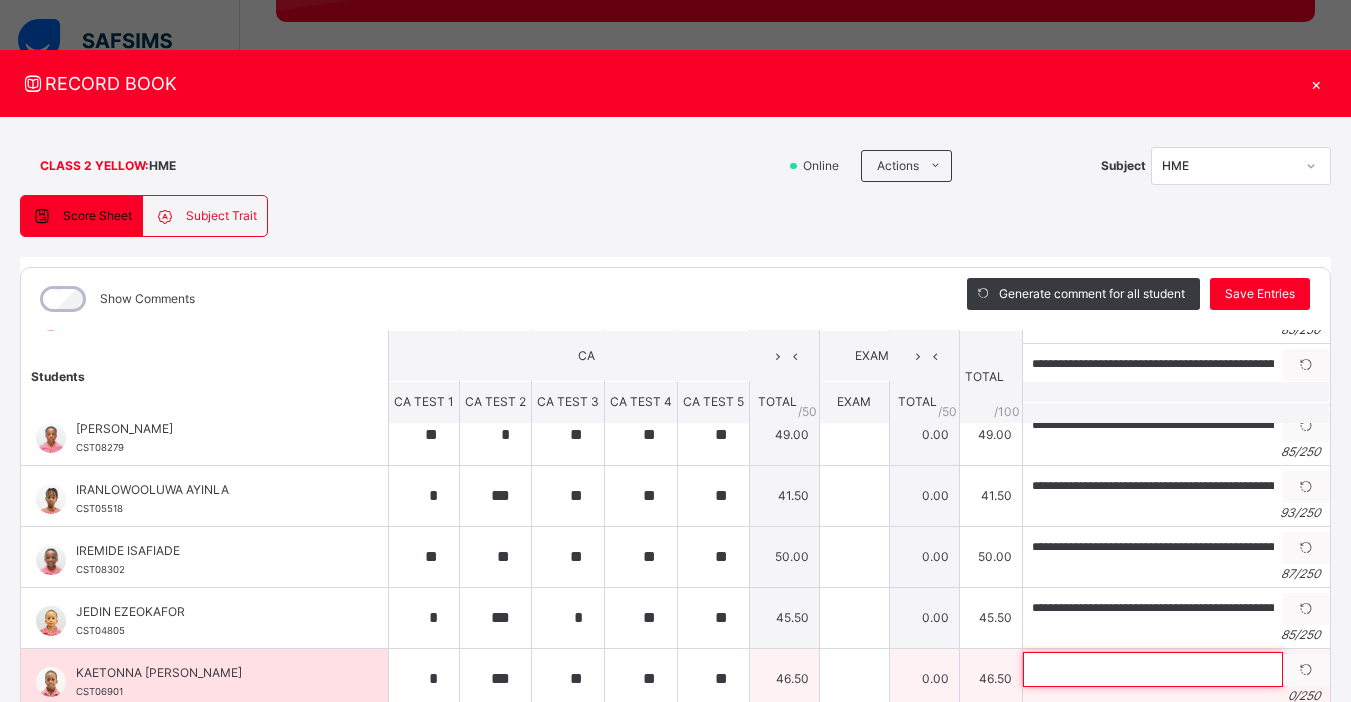 click at bounding box center [1153, 669] 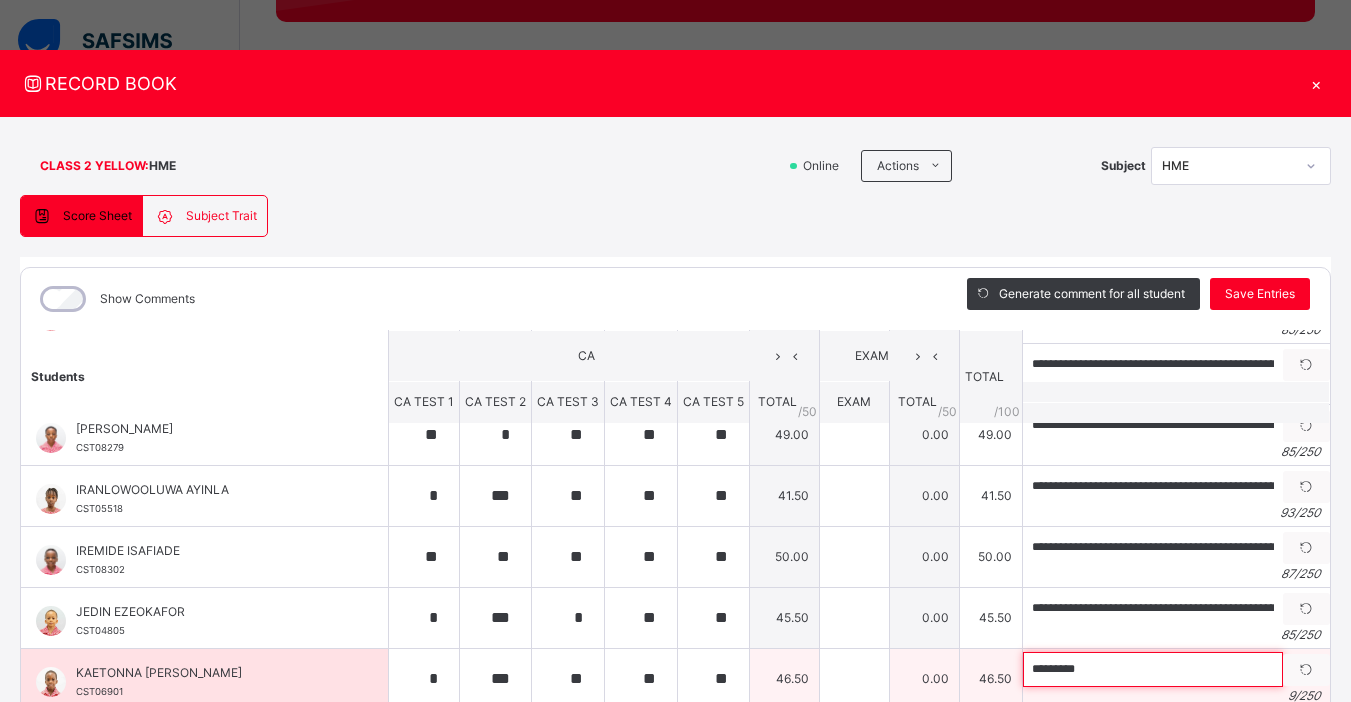 paste on "**********" 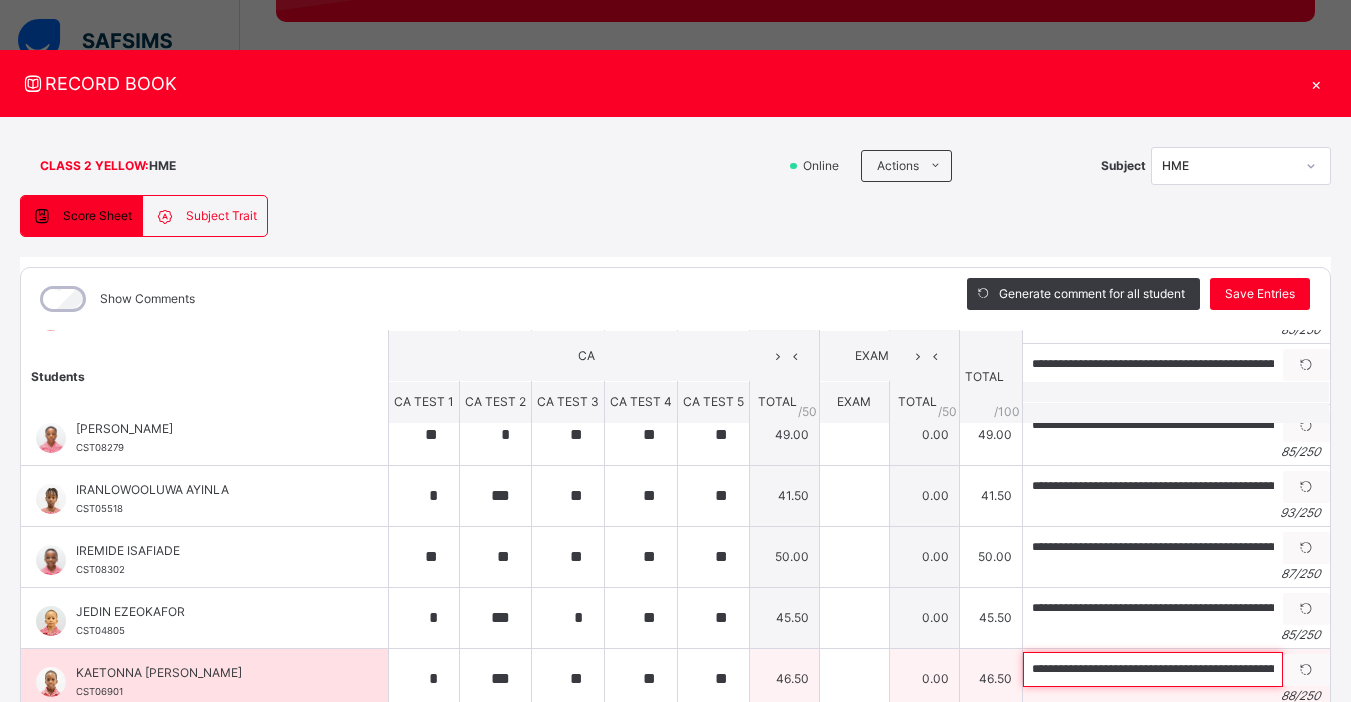 scroll, scrollTop: 0, scrollLeft: 243, axis: horizontal 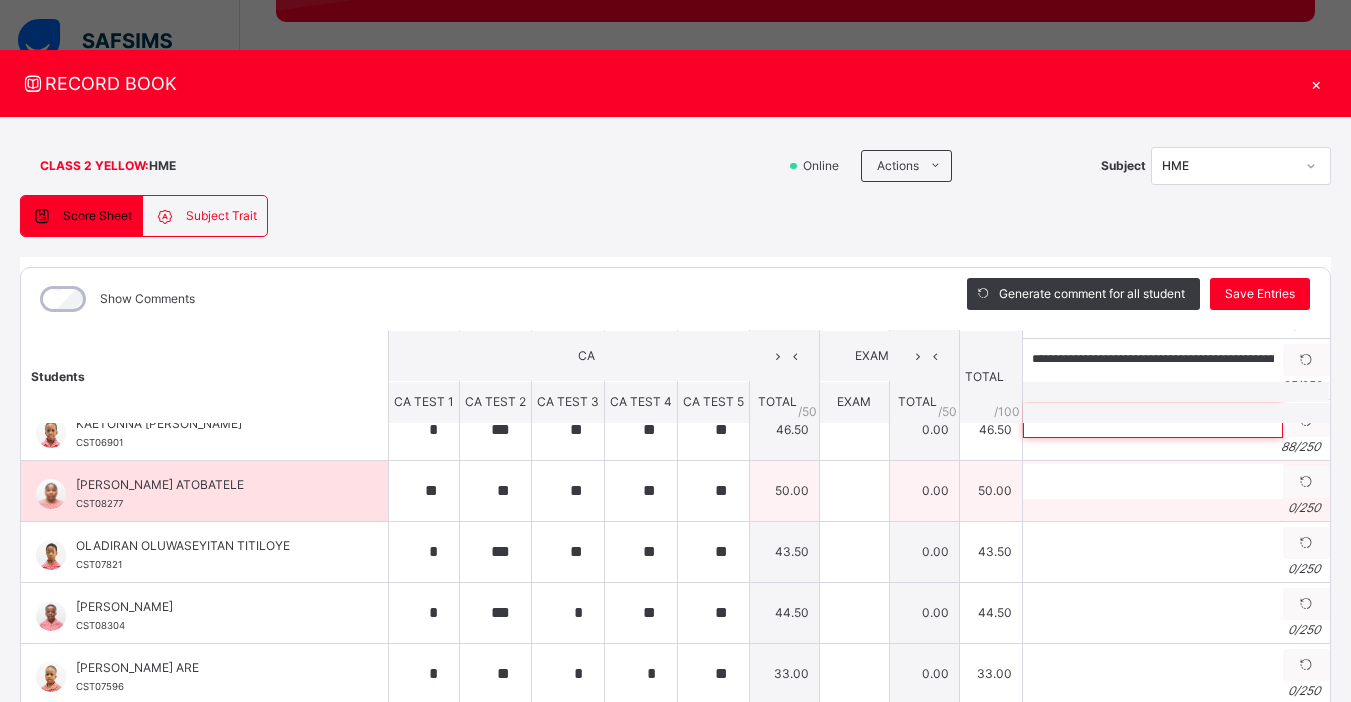 type on "**********" 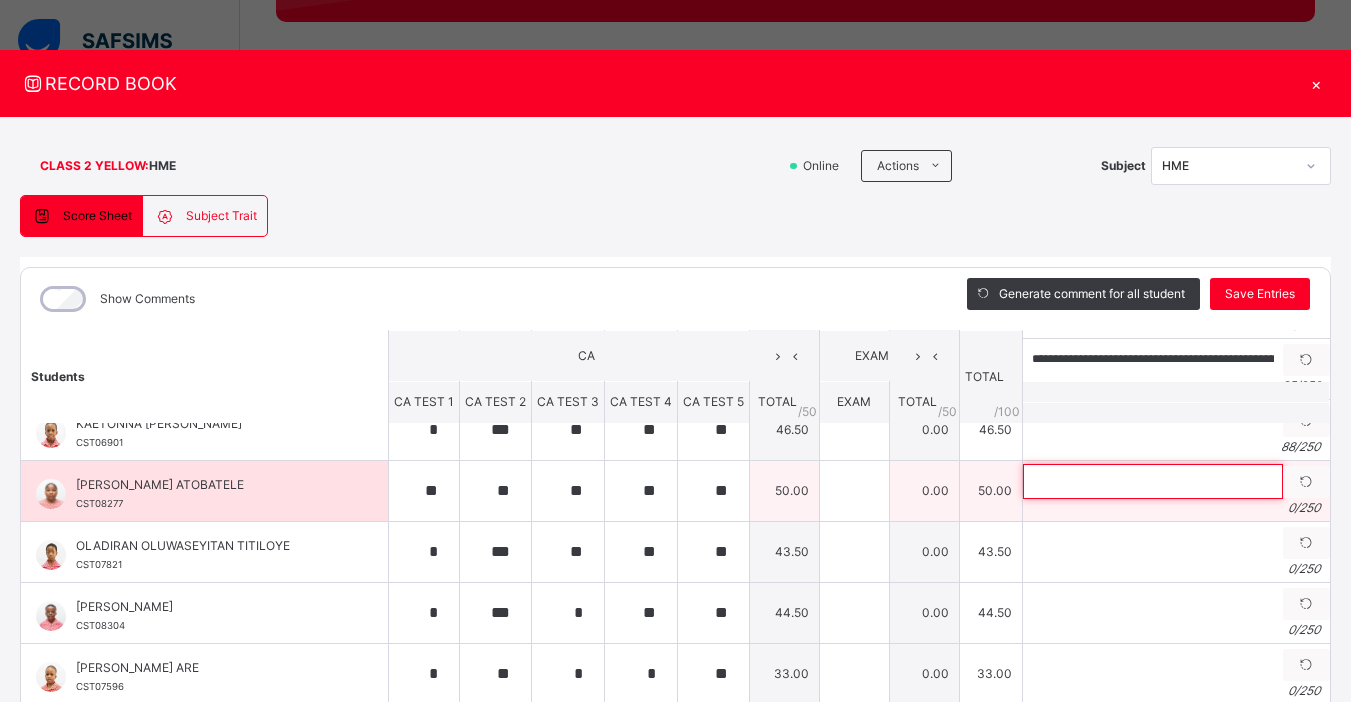 scroll, scrollTop: 0, scrollLeft: 0, axis: both 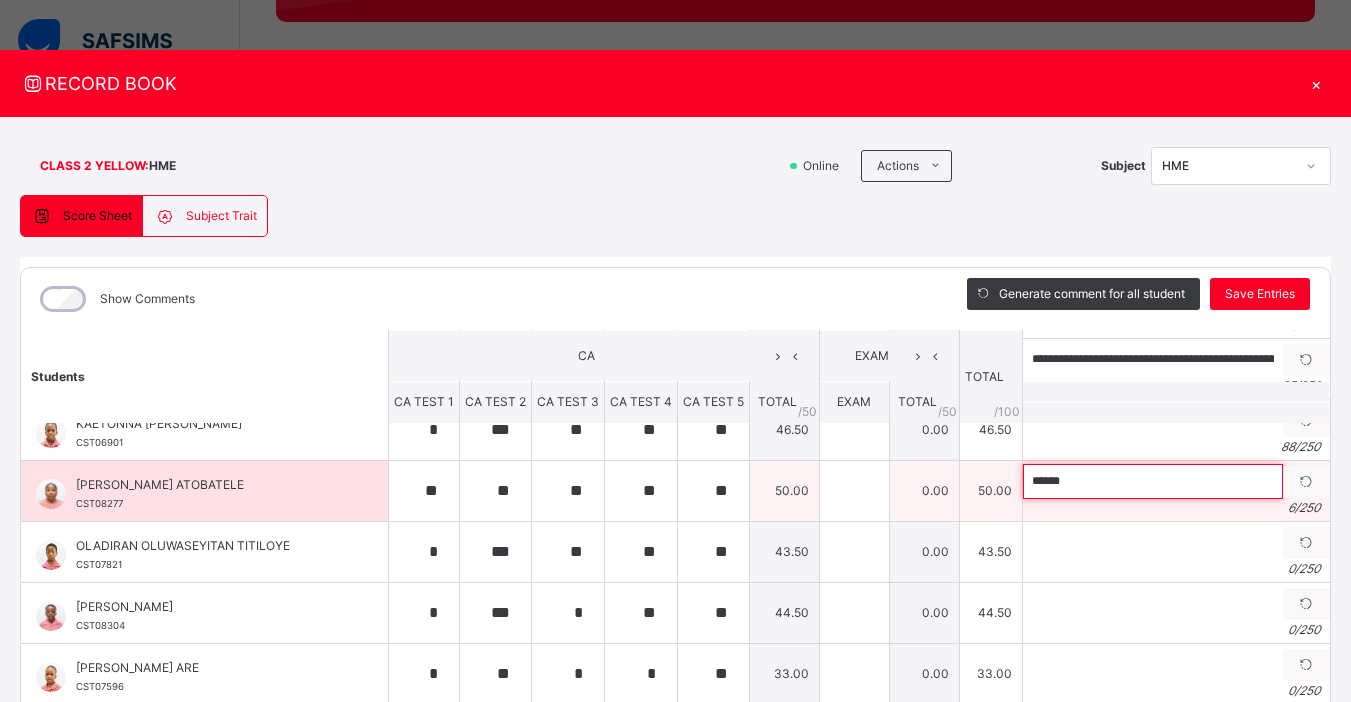 paste on "**********" 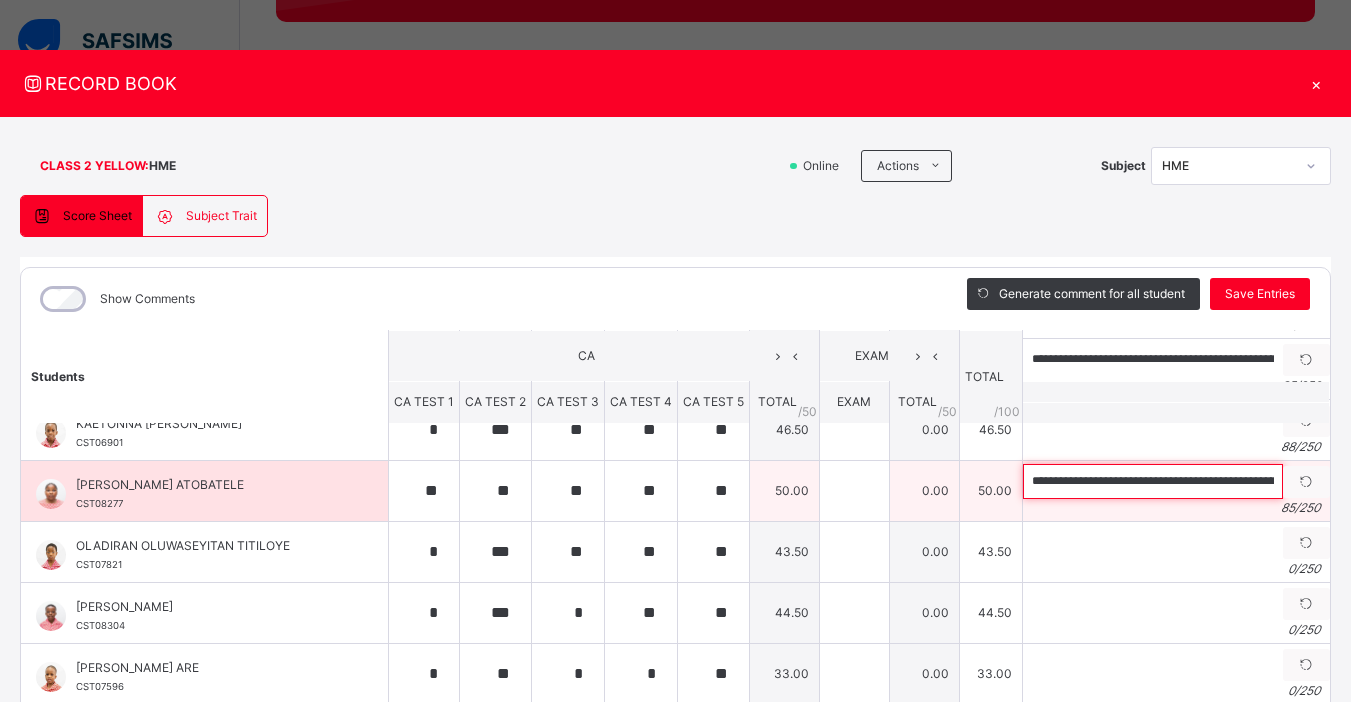 scroll, scrollTop: 0, scrollLeft: 227, axis: horizontal 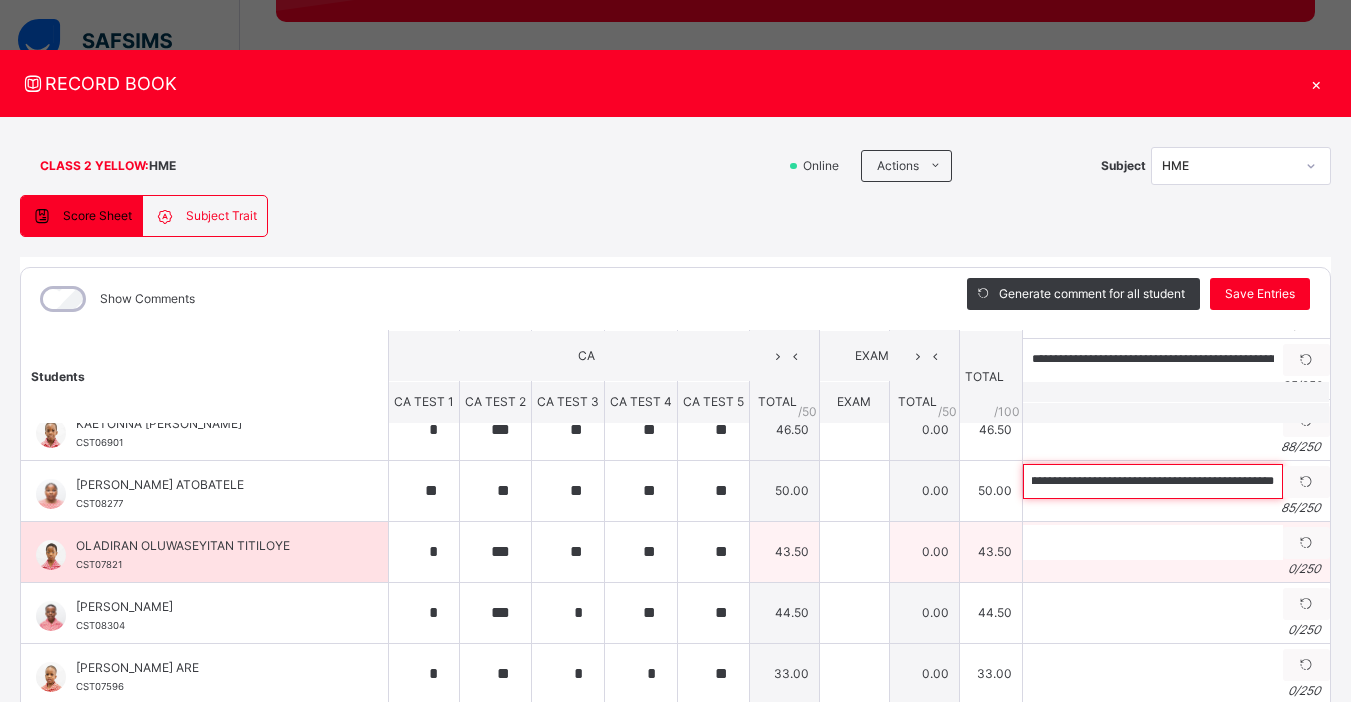 type on "**********" 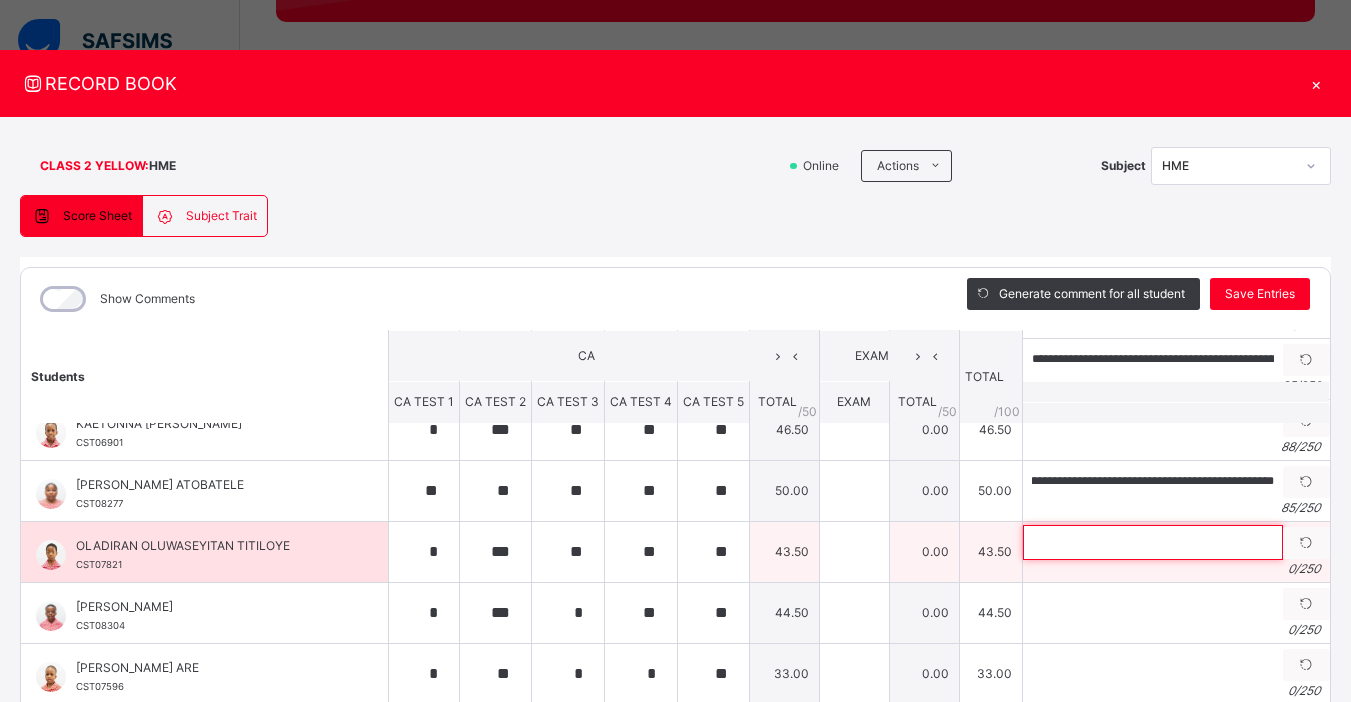scroll, scrollTop: 0, scrollLeft: 0, axis: both 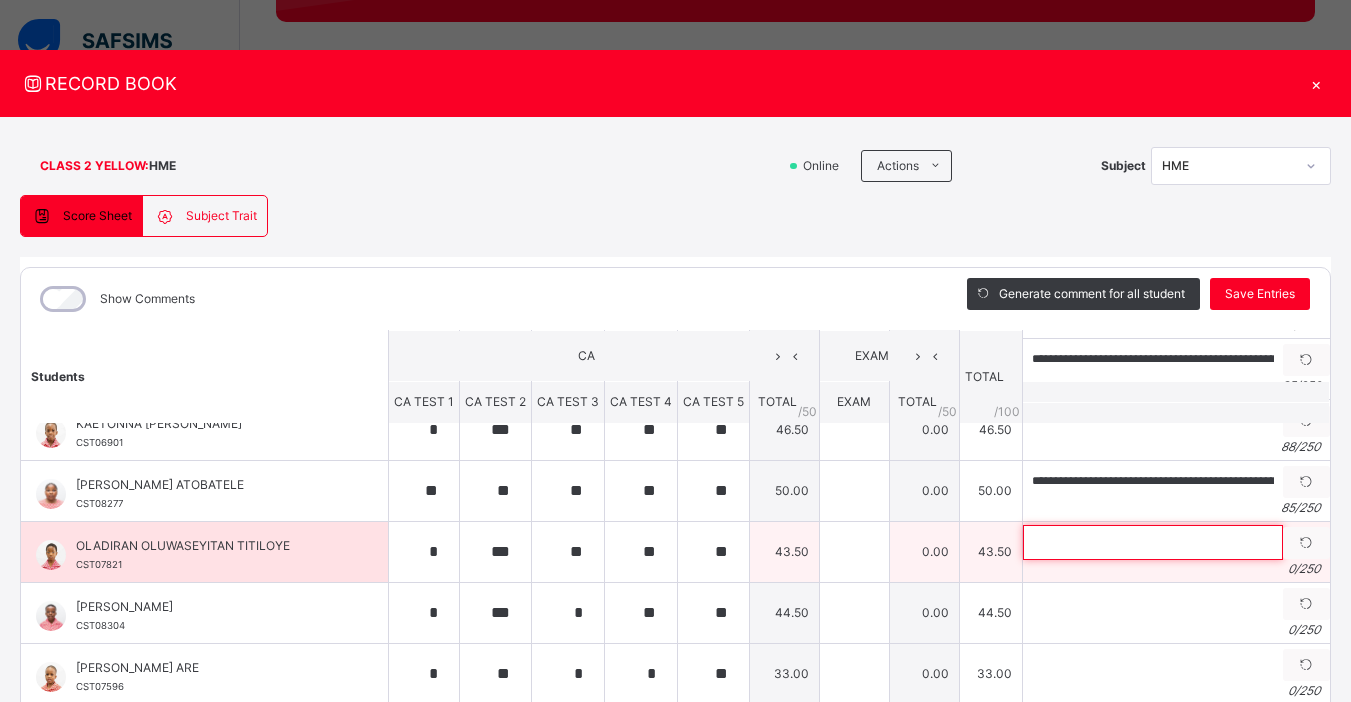 click at bounding box center (1153, 542) 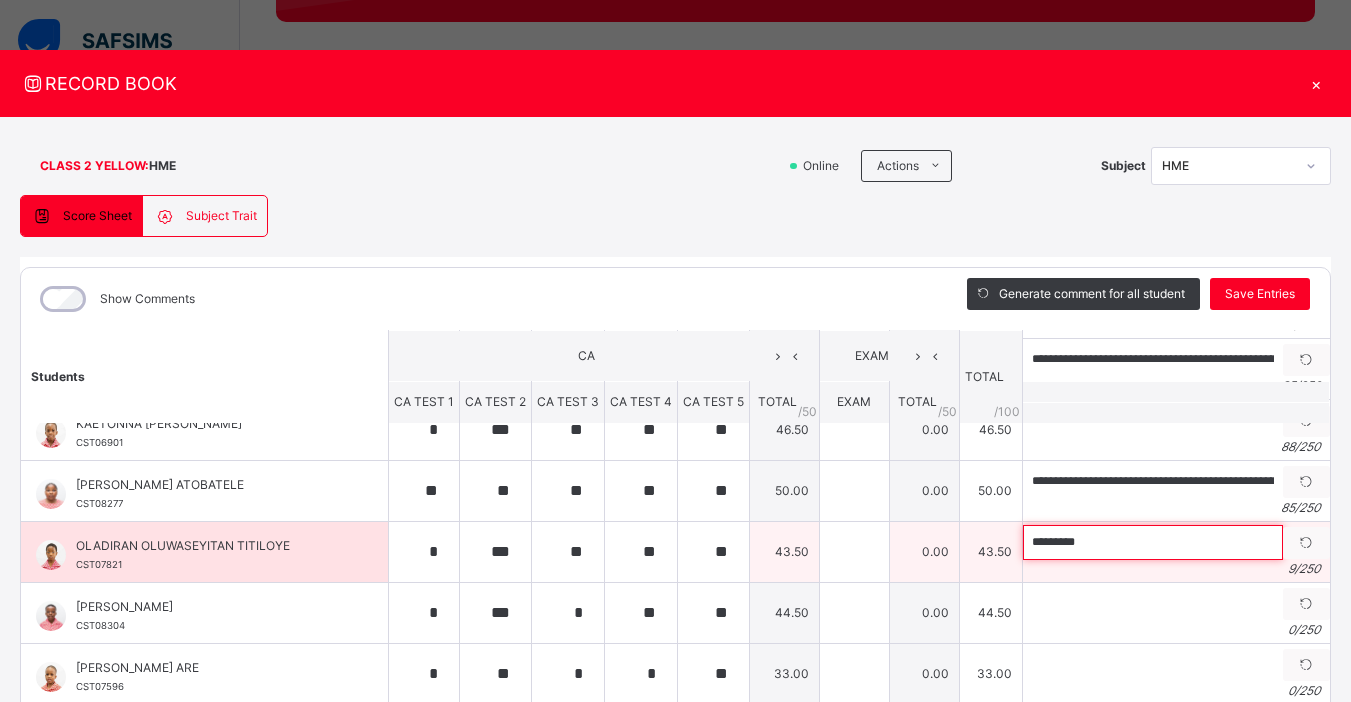 paste on "**********" 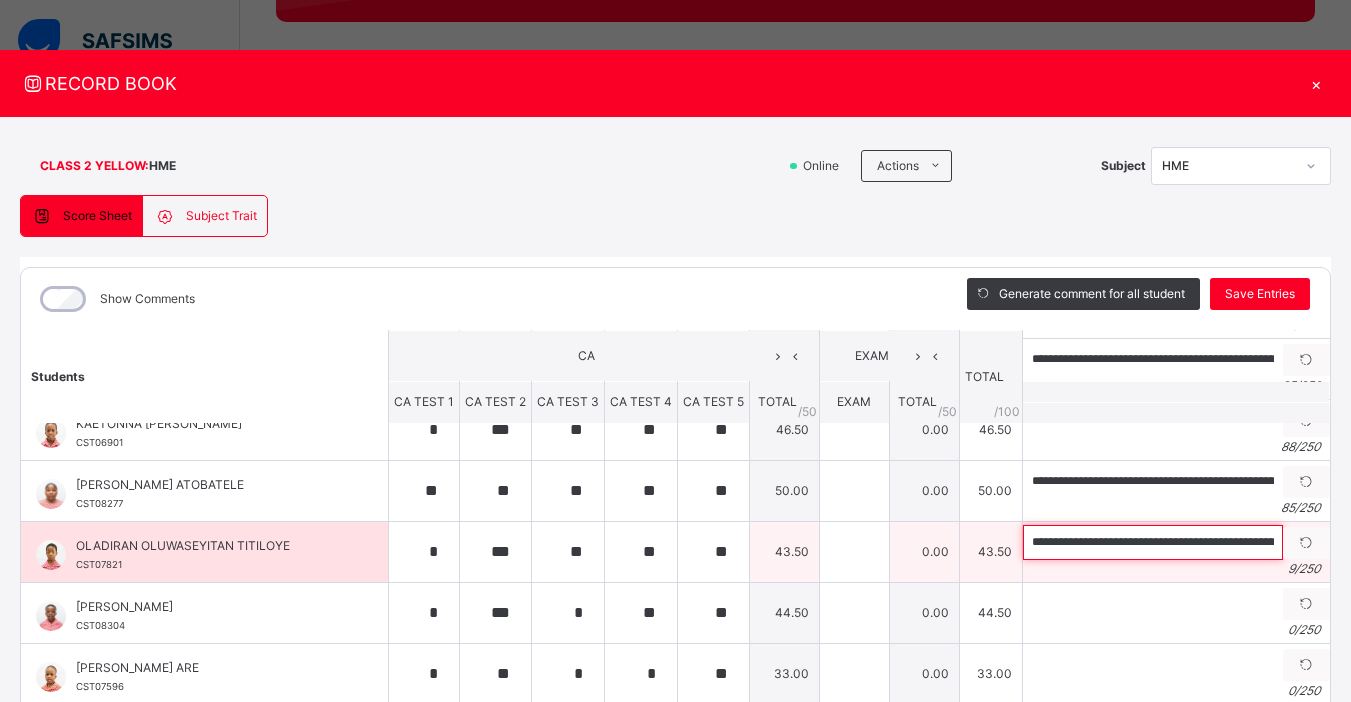 scroll, scrollTop: 0, scrollLeft: 237, axis: horizontal 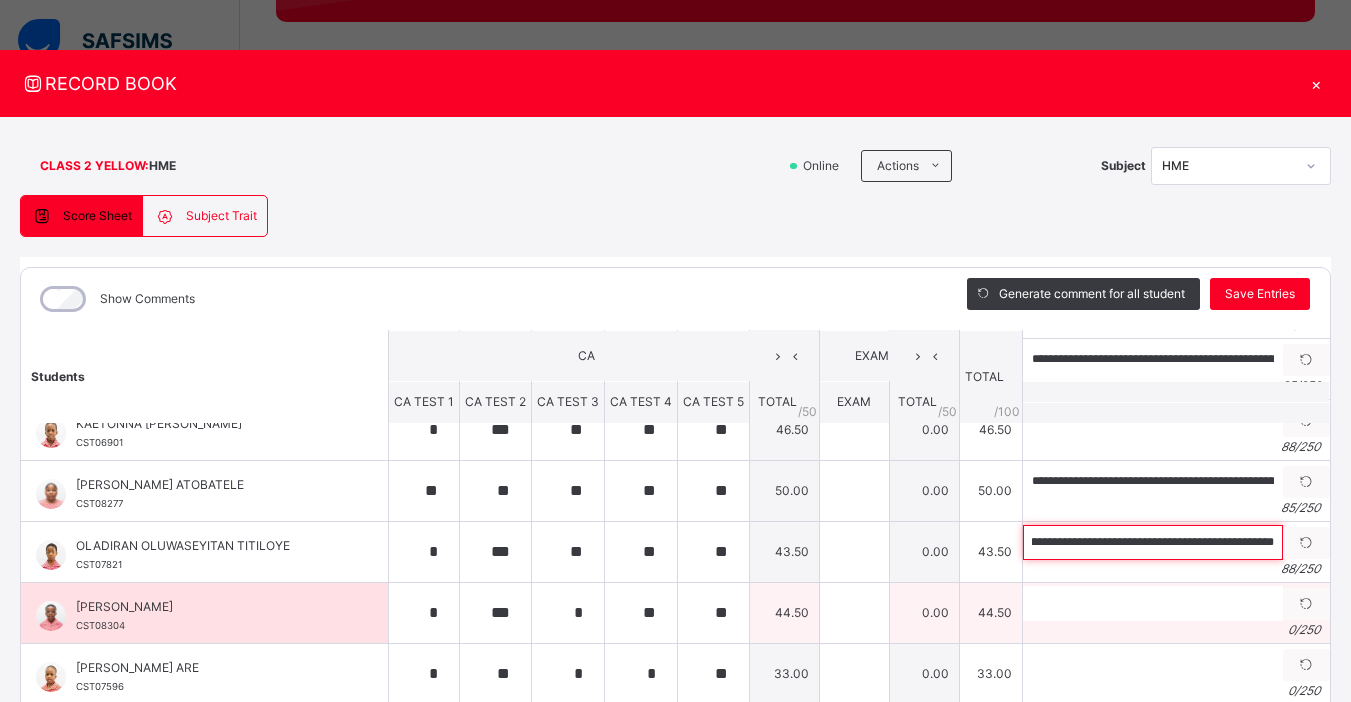 type on "**********" 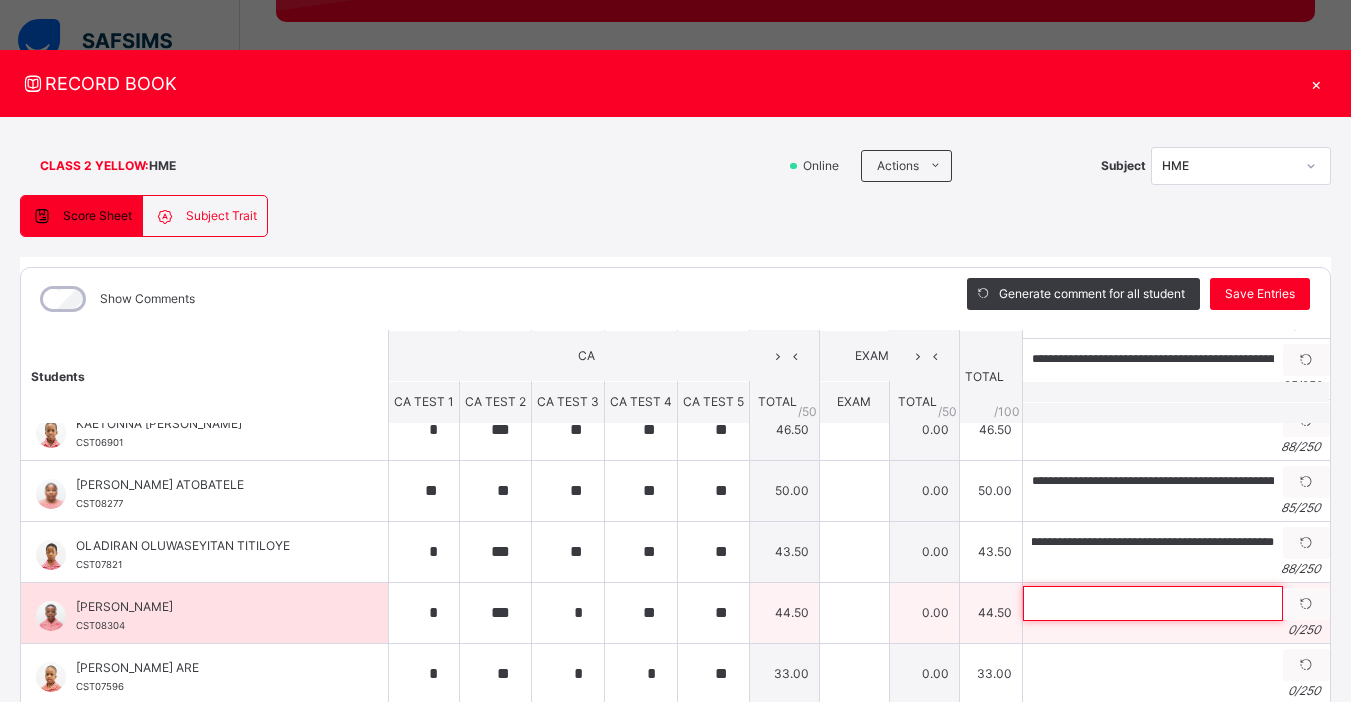 scroll, scrollTop: 0, scrollLeft: 0, axis: both 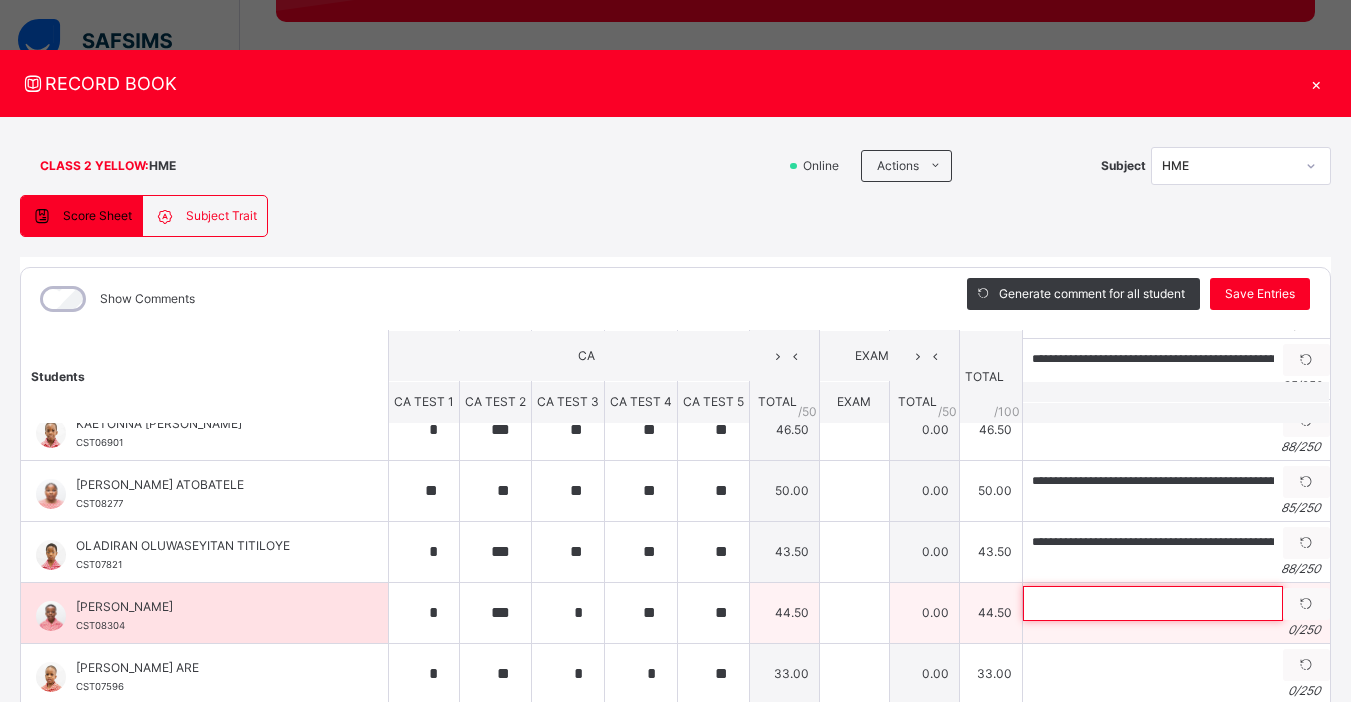 click at bounding box center [1153, 603] 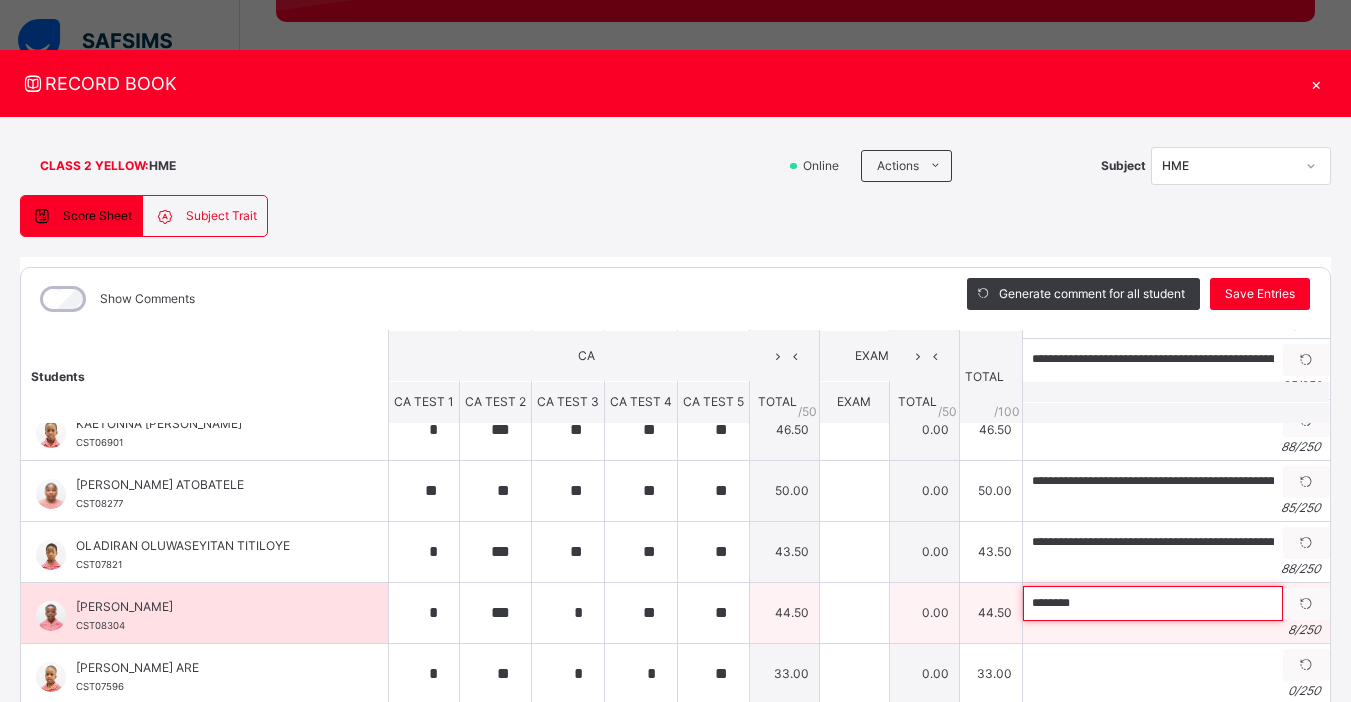 paste on "**********" 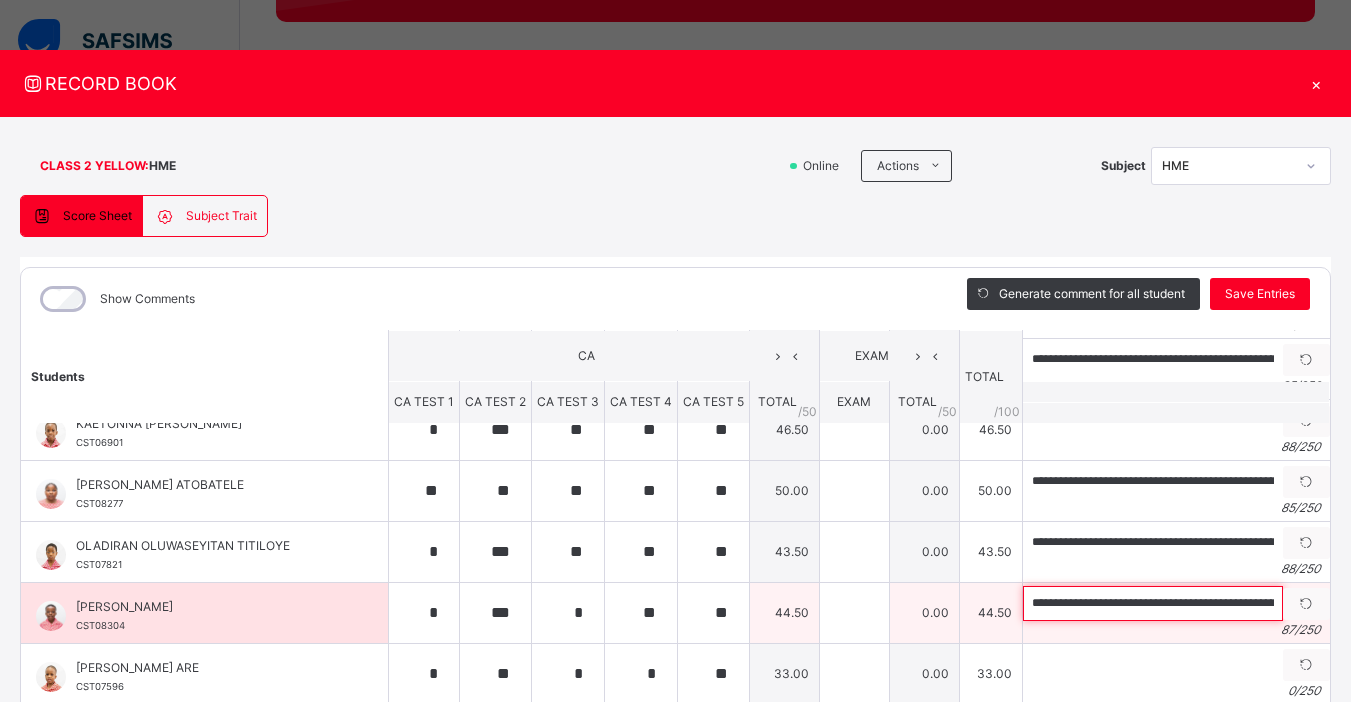 scroll, scrollTop: 0, scrollLeft: 228, axis: horizontal 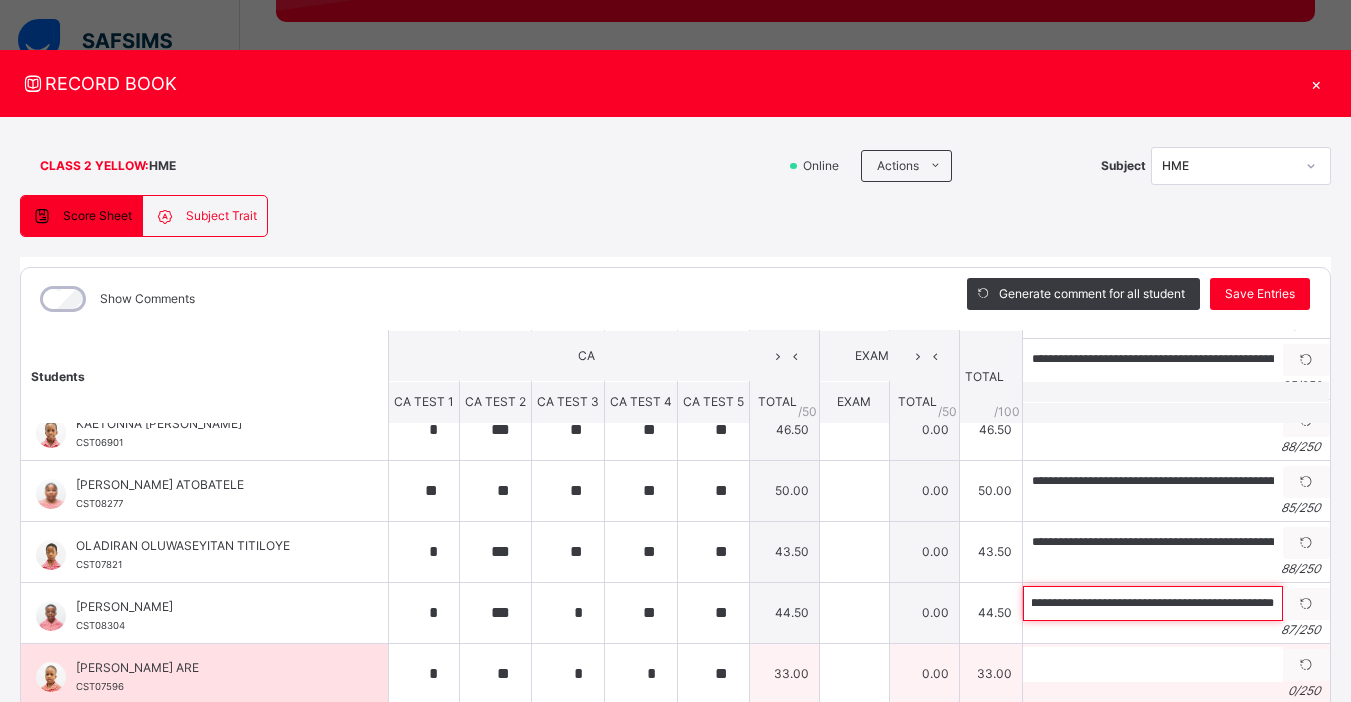 type on "**********" 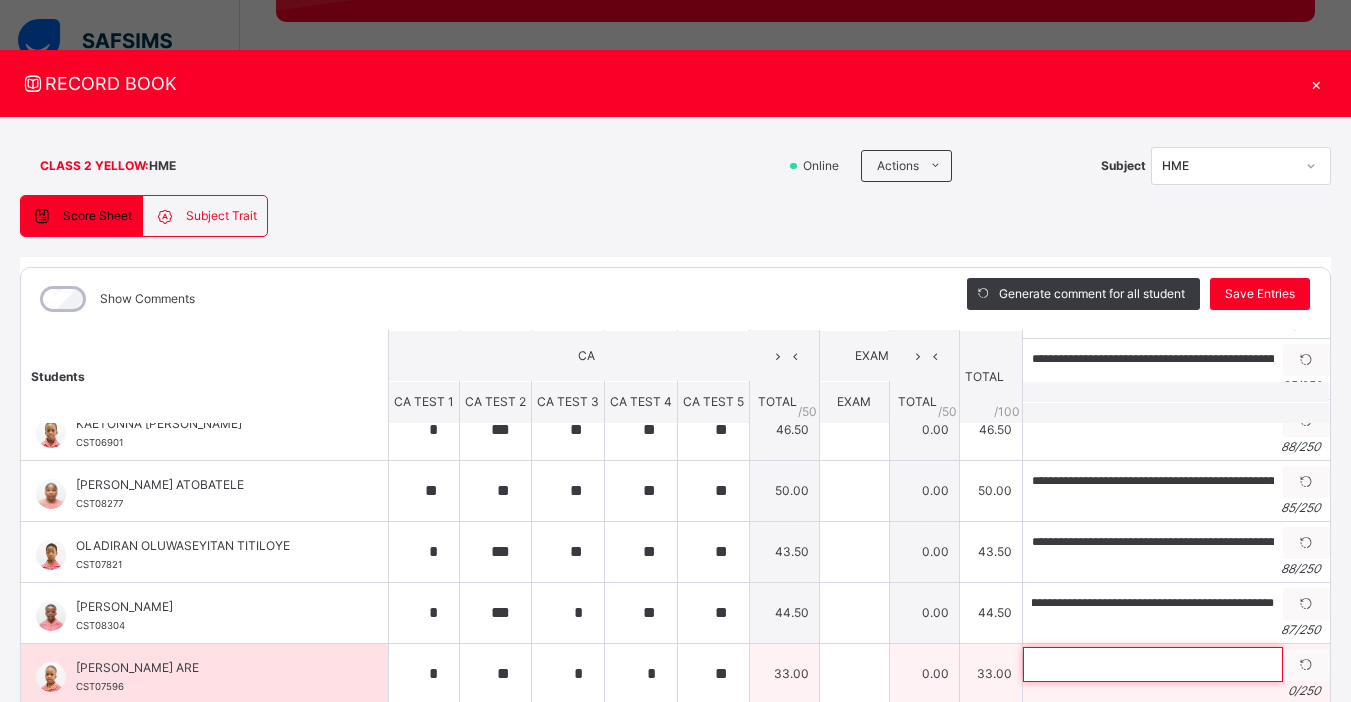 scroll, scrollTop: 0, scrollLeft: 0, axis: both 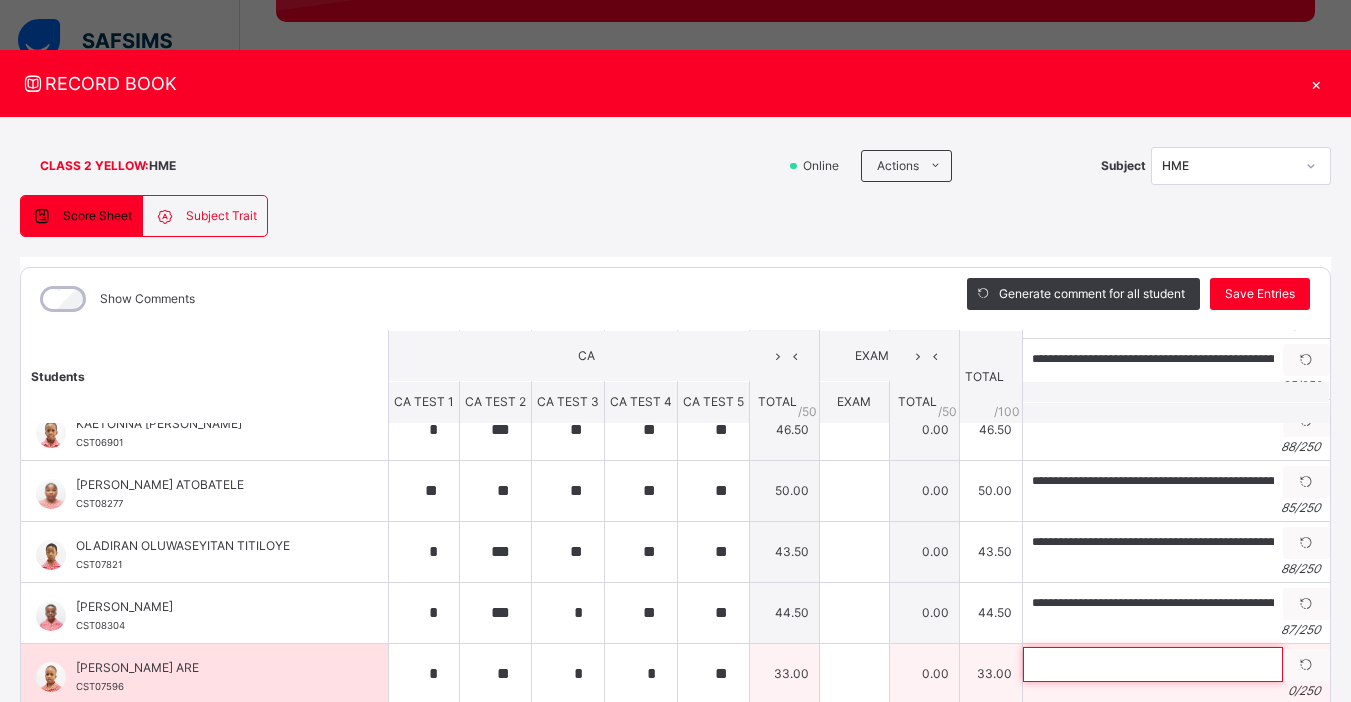 click at bounding box center (1153, 664) 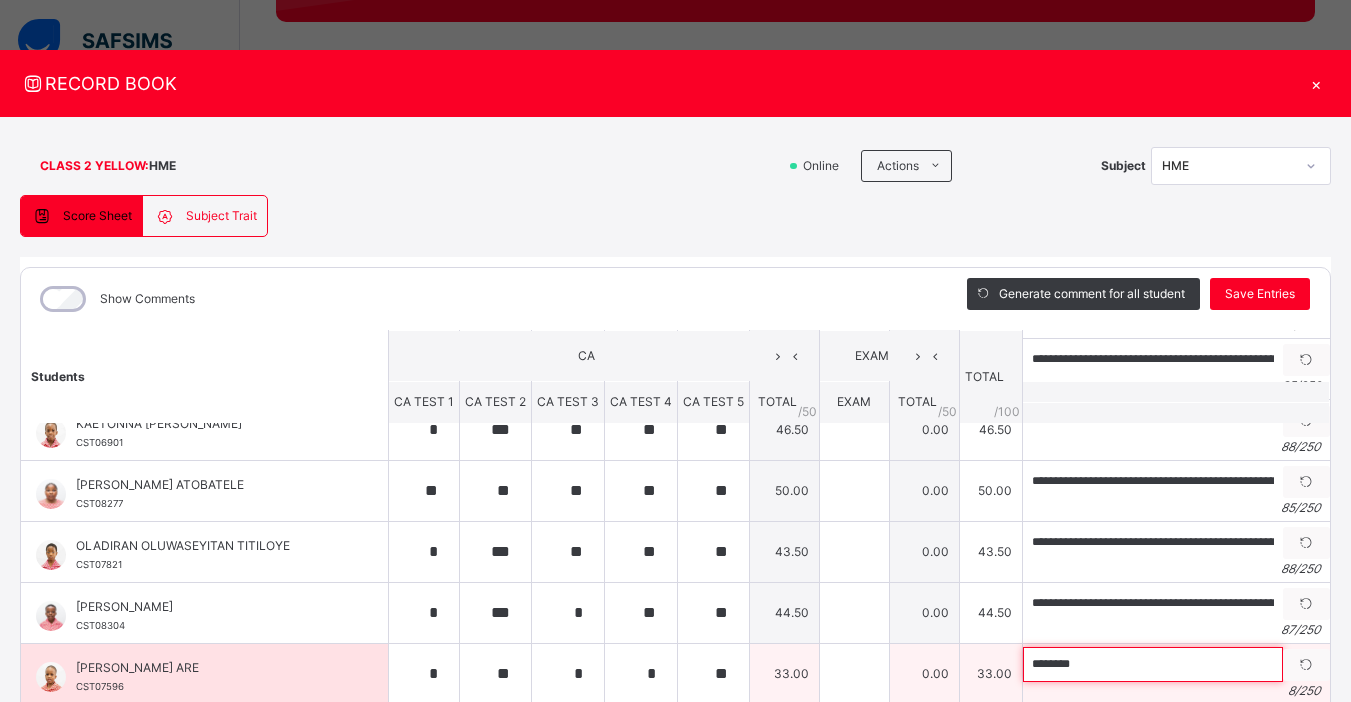 paste on "**********" 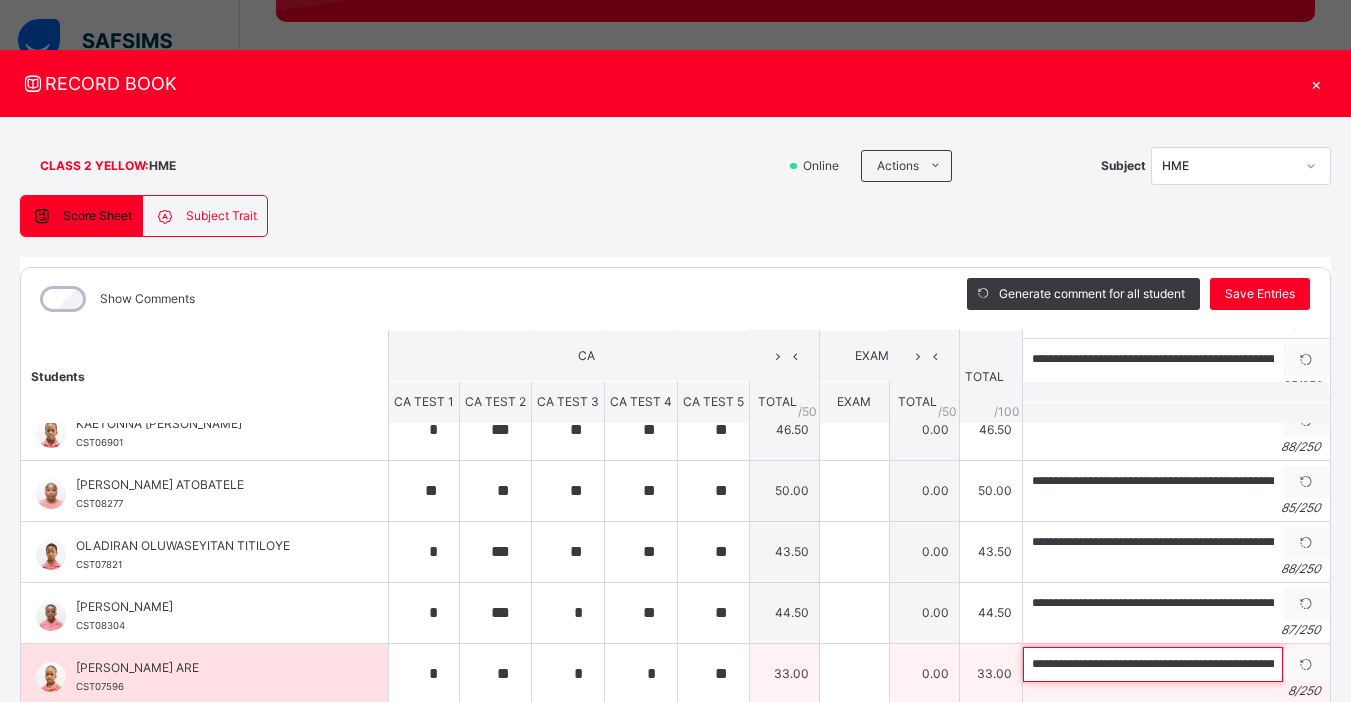 scroll, scrollTop: 0, scrollLeft: 233, axis: horizontal 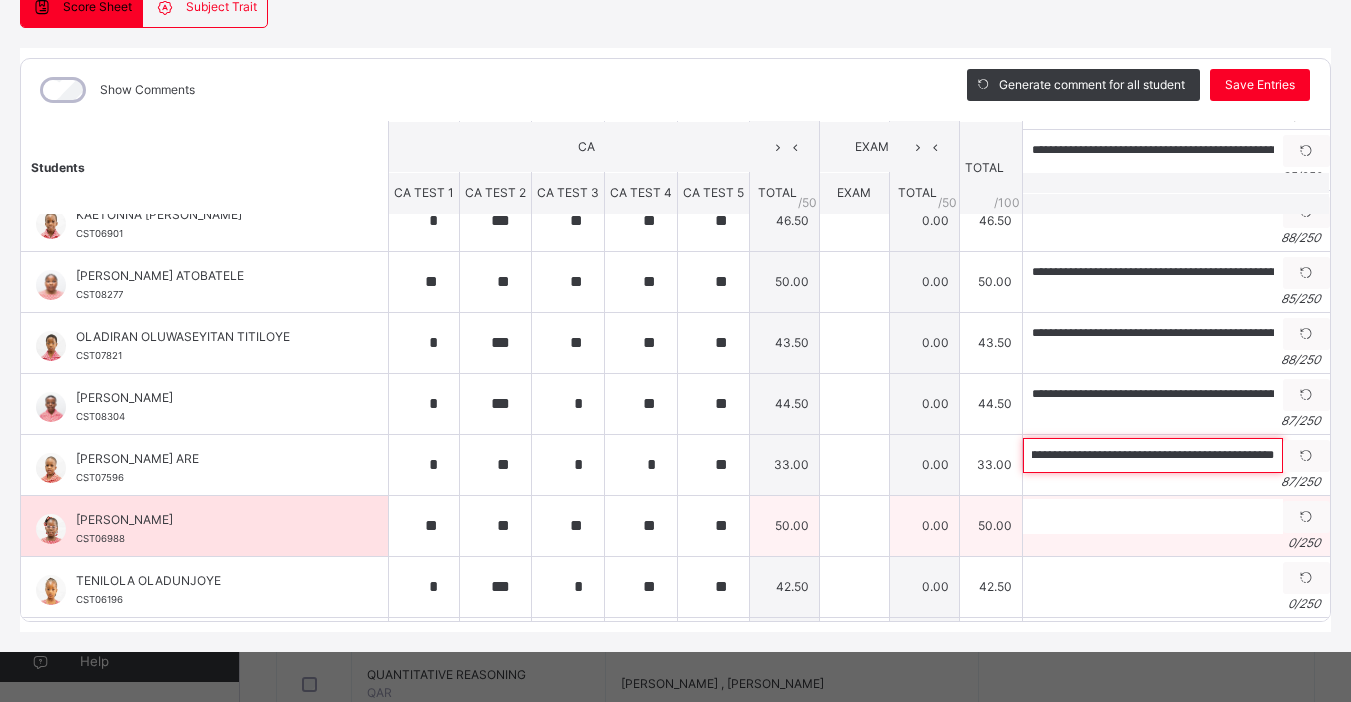 type on "**********" 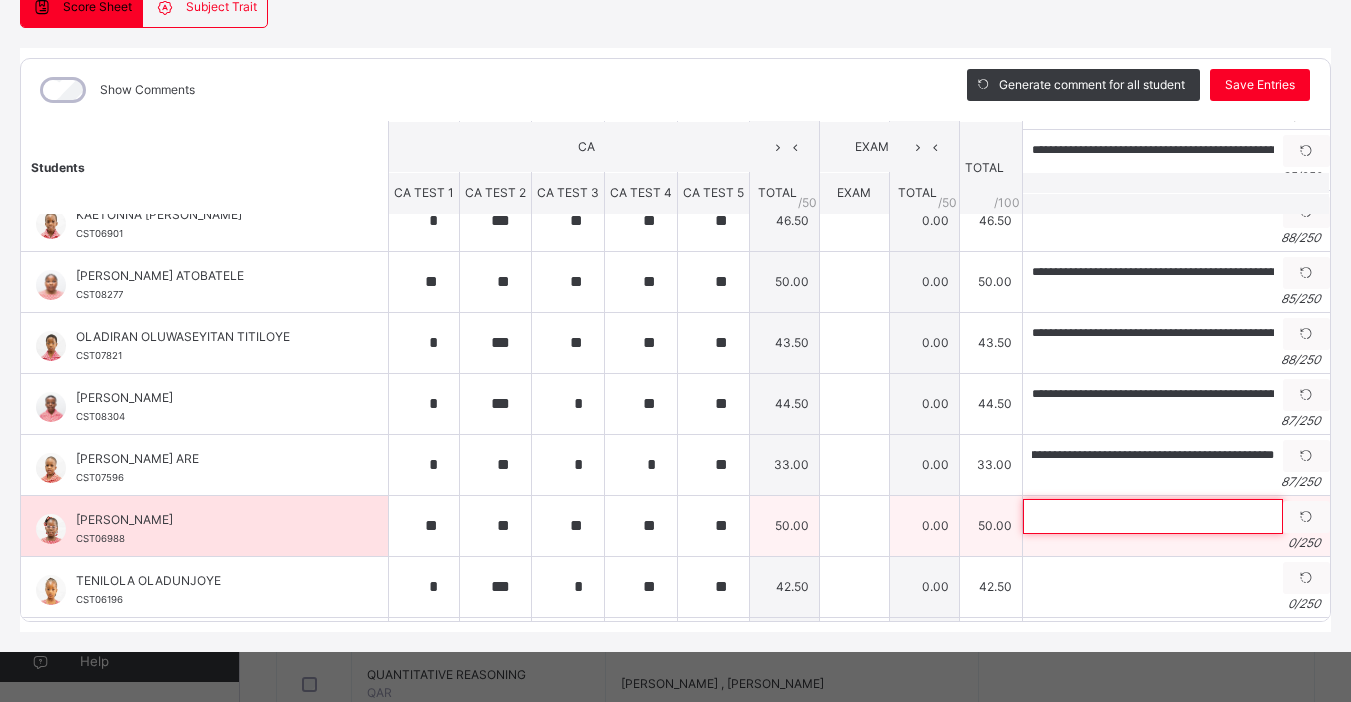 scroll, scrollTop: 0, scrollLeft: 0, axis: both 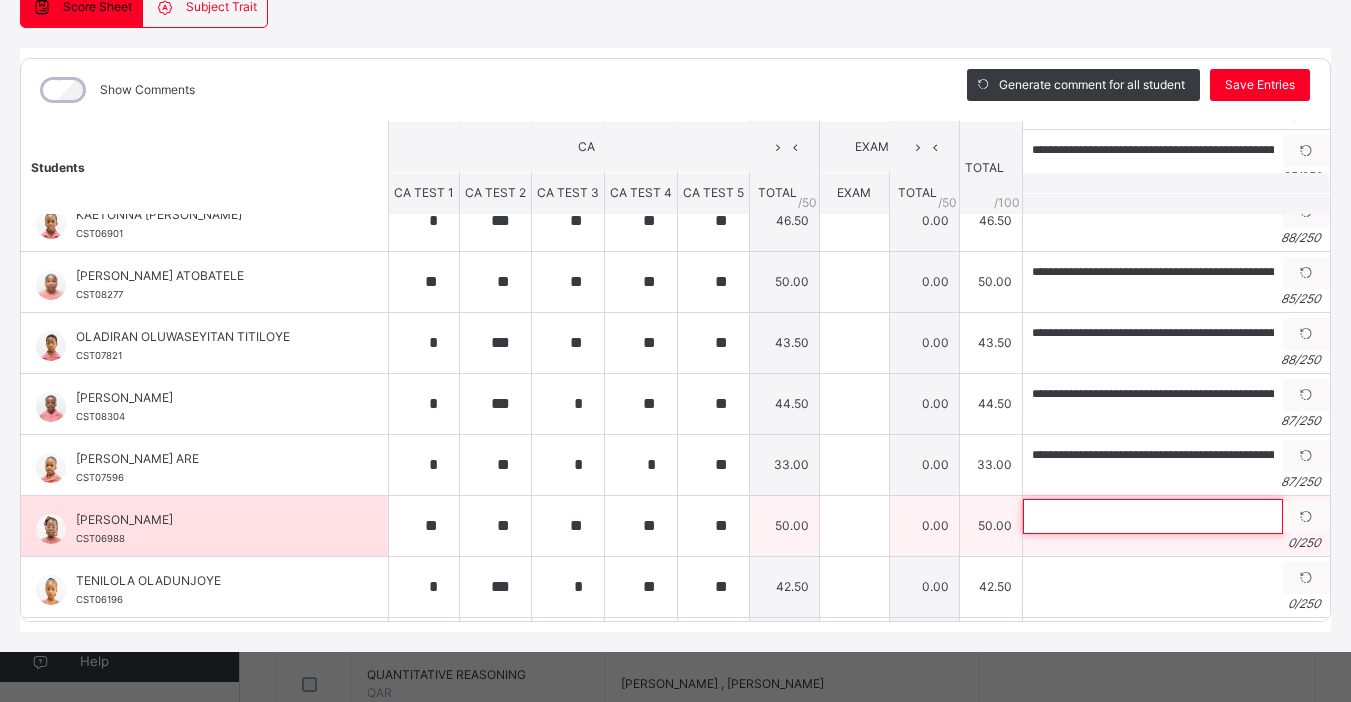 click at bounding box center [1153, 516] 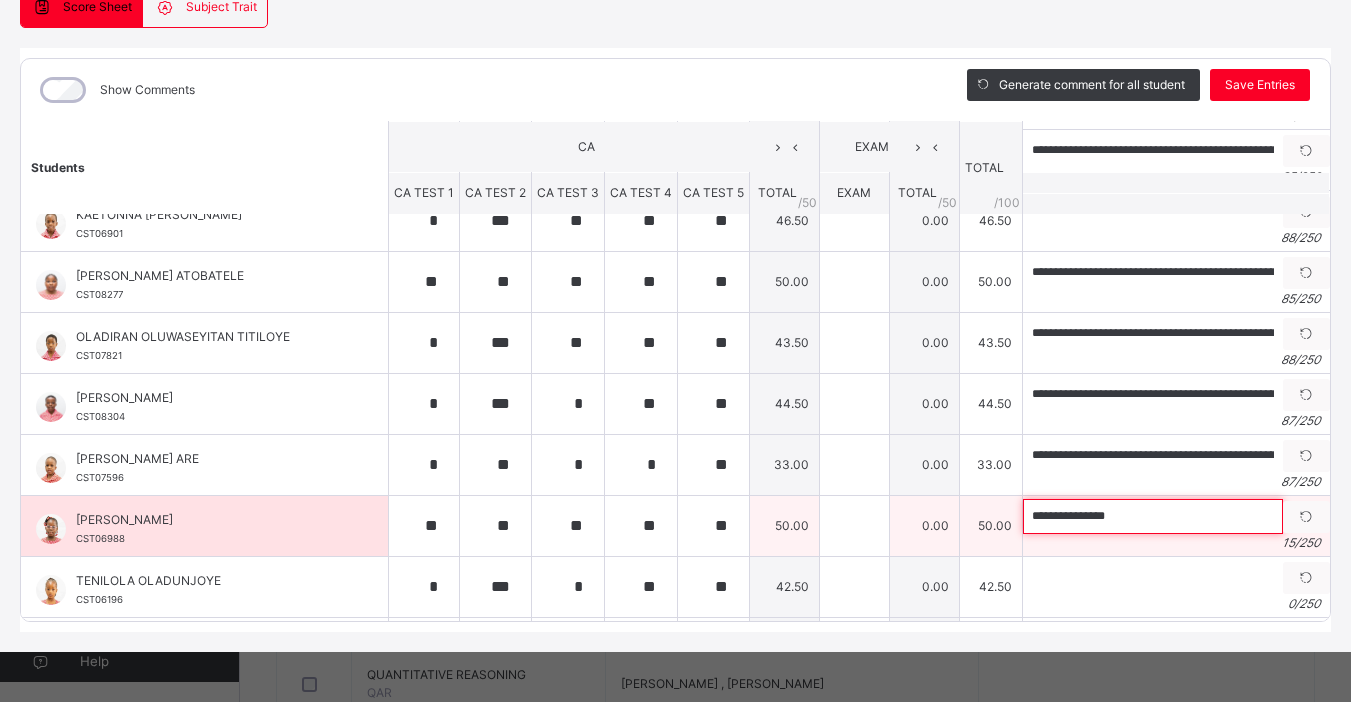 paste on "**********" 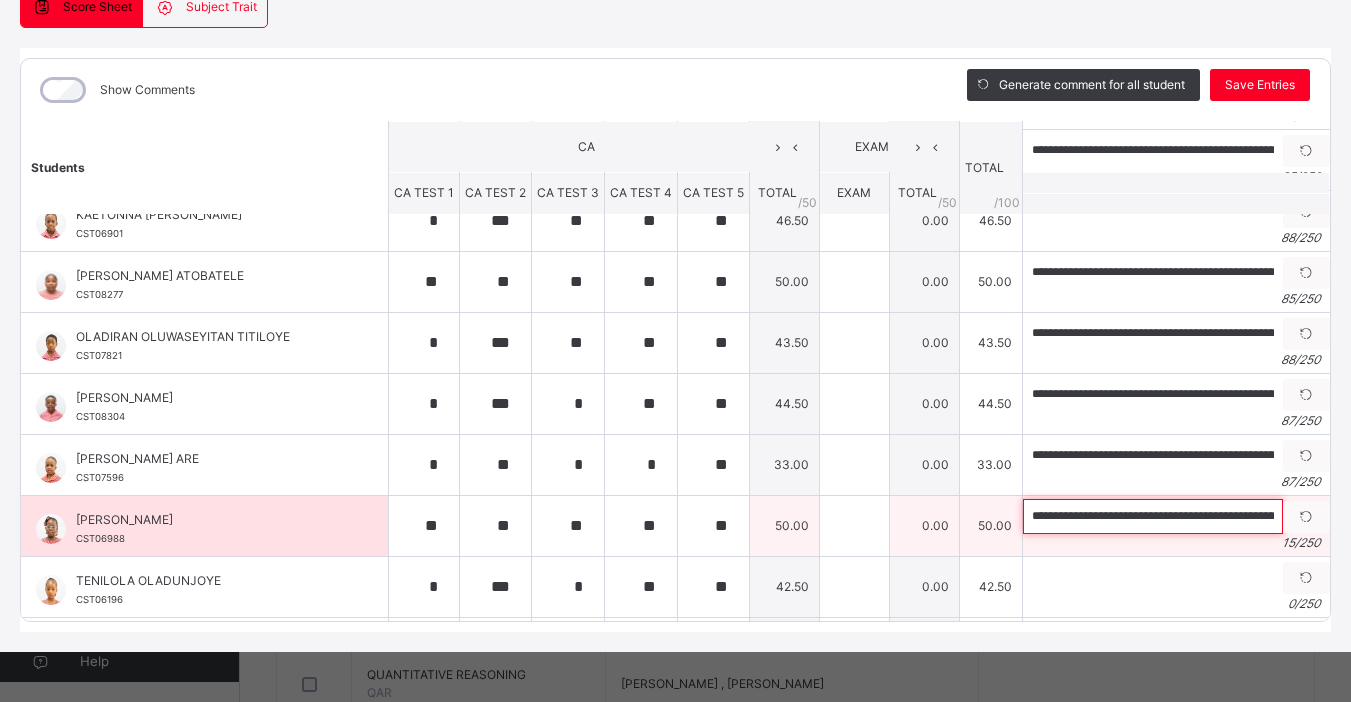 scroll, scrollTop: 0, scrollLeft: 277, axis: horizontal 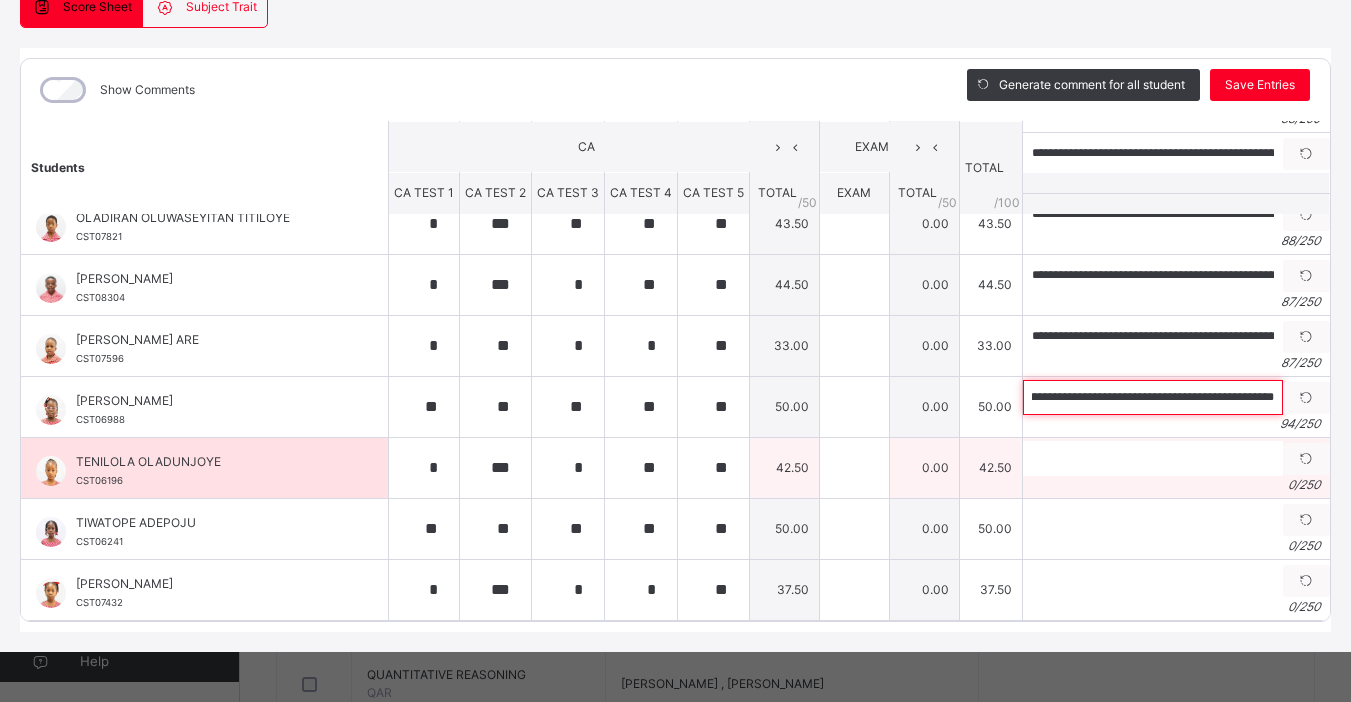 type on "**********" 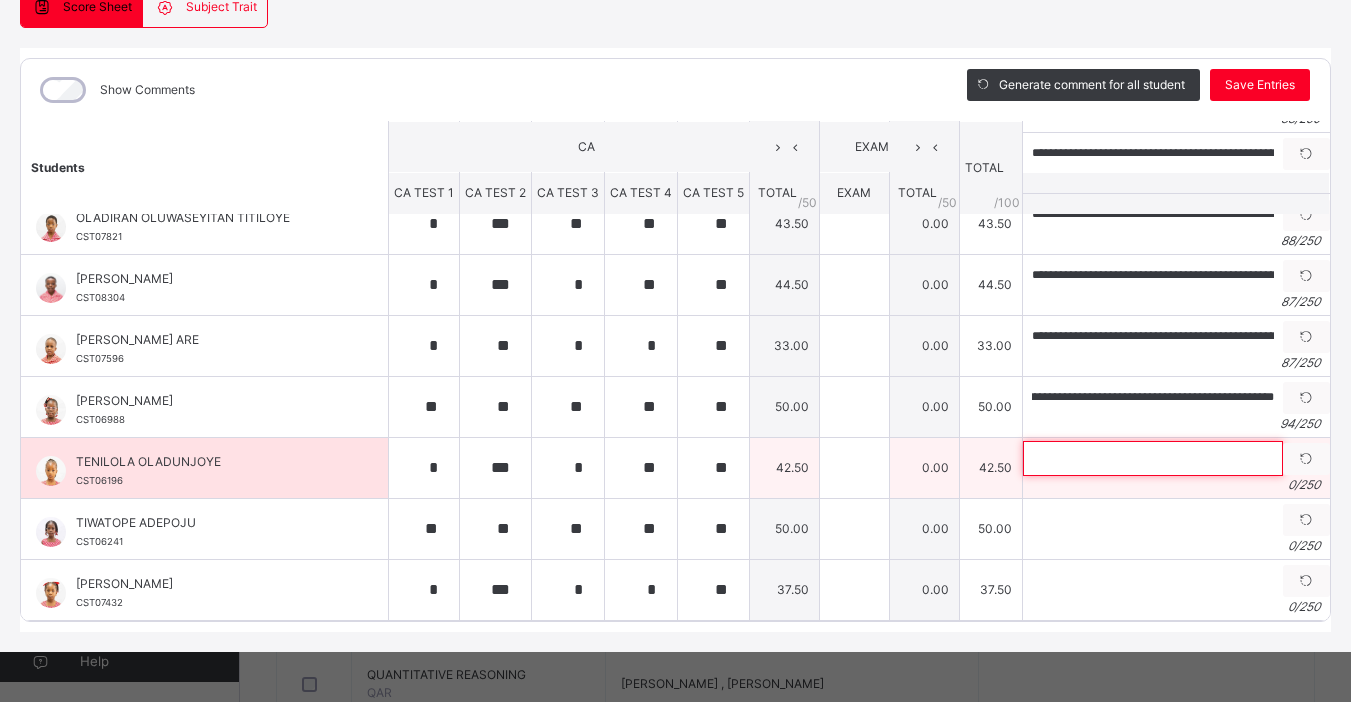 scroll, scrollTop: 0, scrollLeft: 0, axis: both 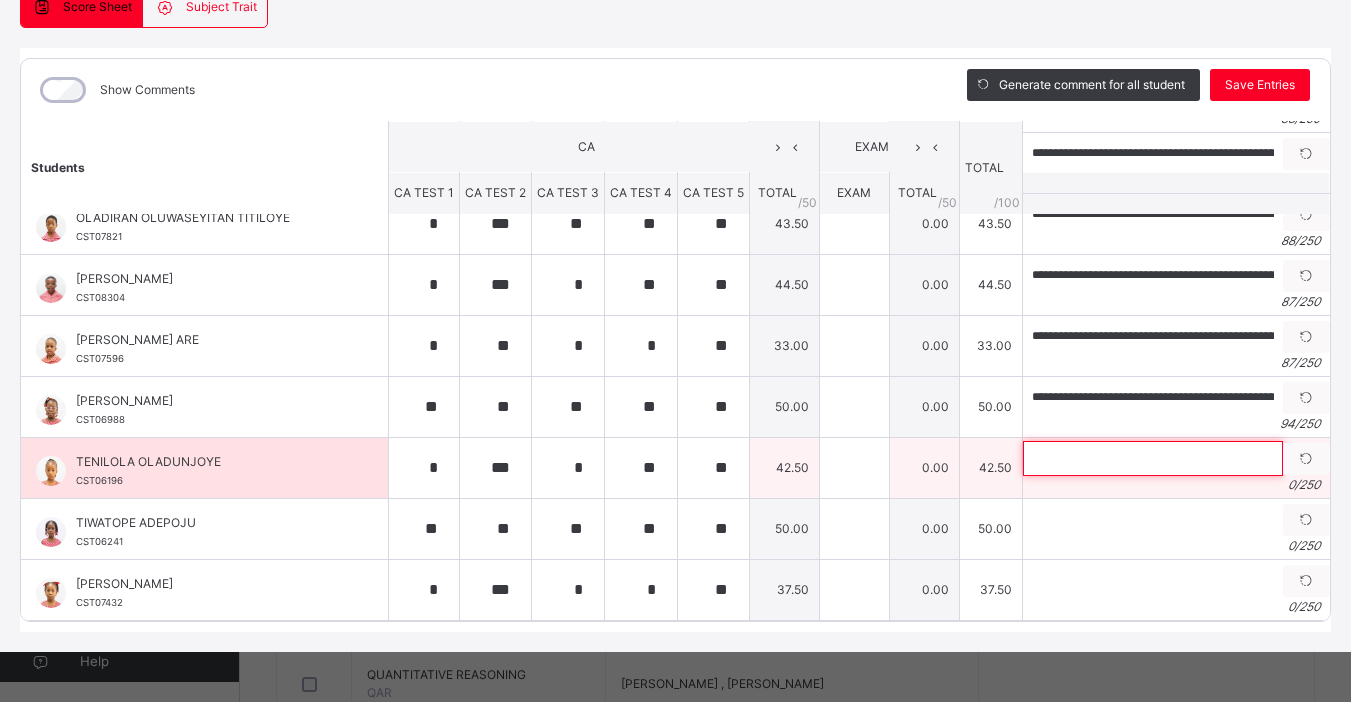 click at bounding box center [1153, 458] 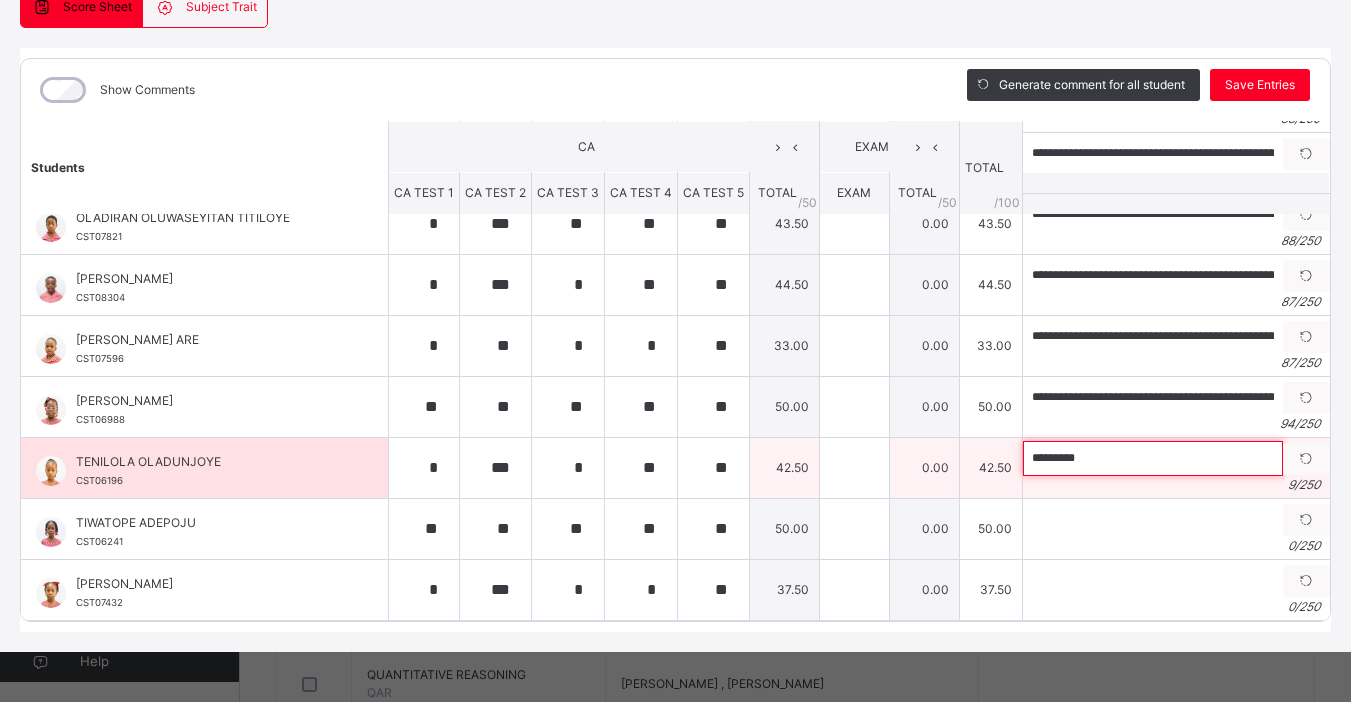paste on "**********" 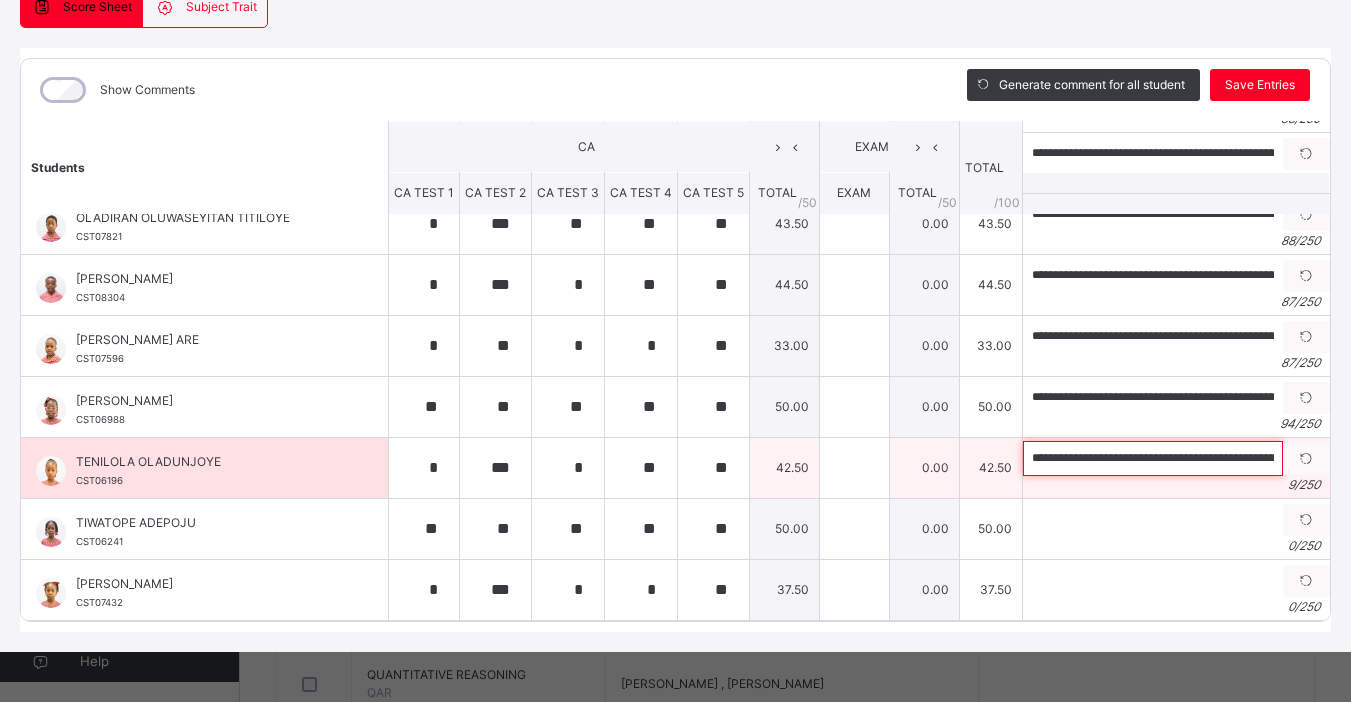 scroll, scrollTop: 0, scrollLeft: 233, axis: horizontal 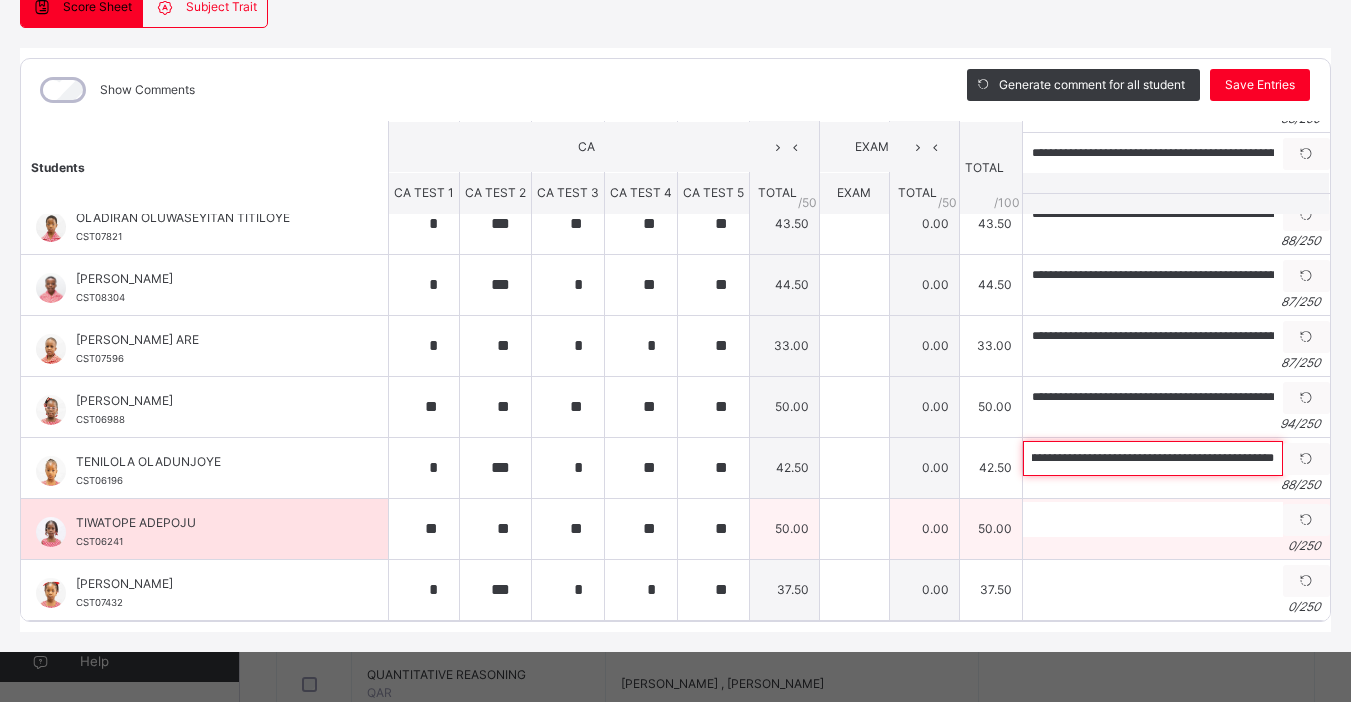 type on "**********" 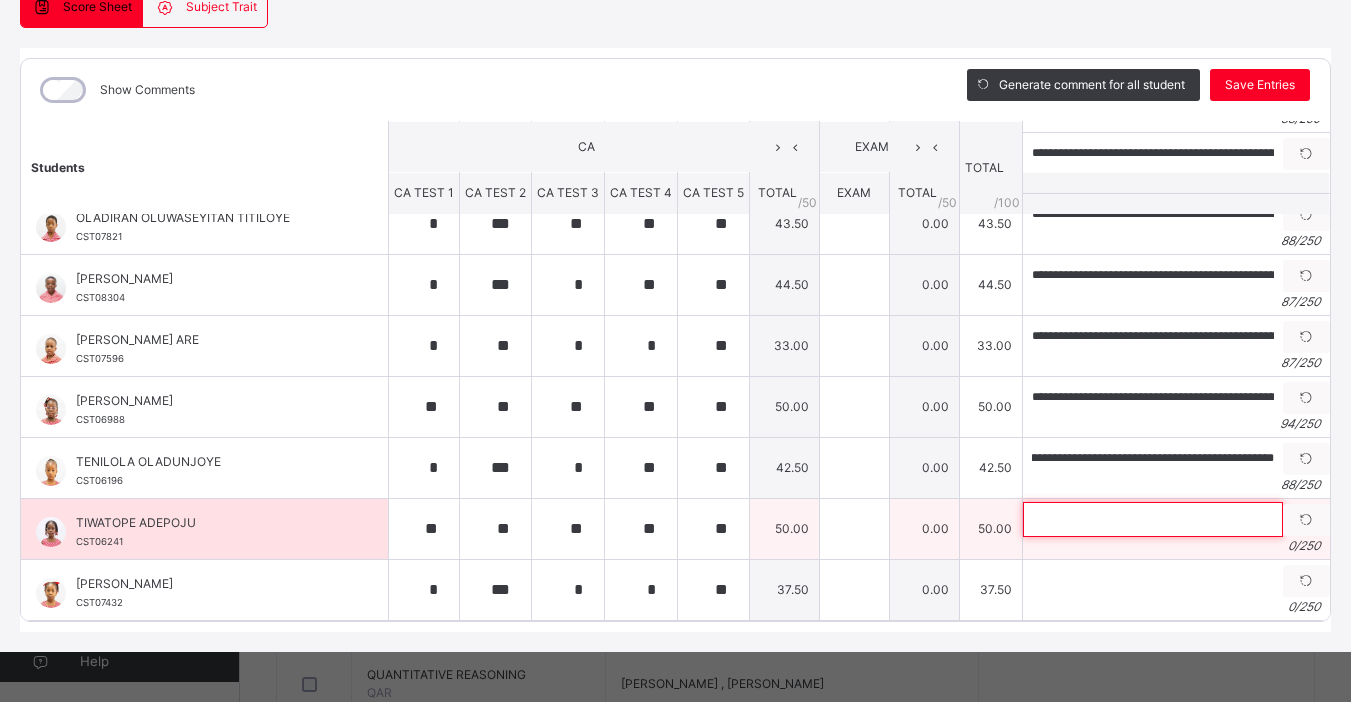 scroll, scrollTop: 0, scrollLeft: 0, axis: both 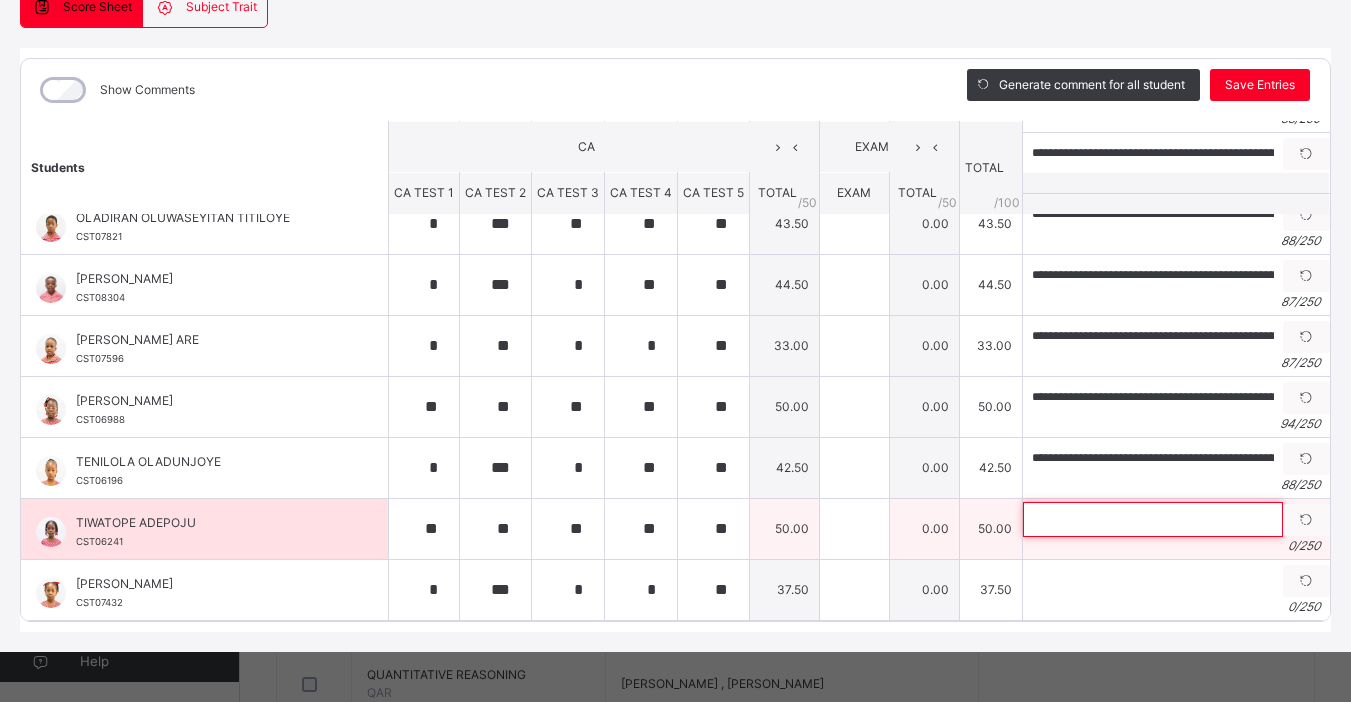 click at bounding box center [1153, 519] 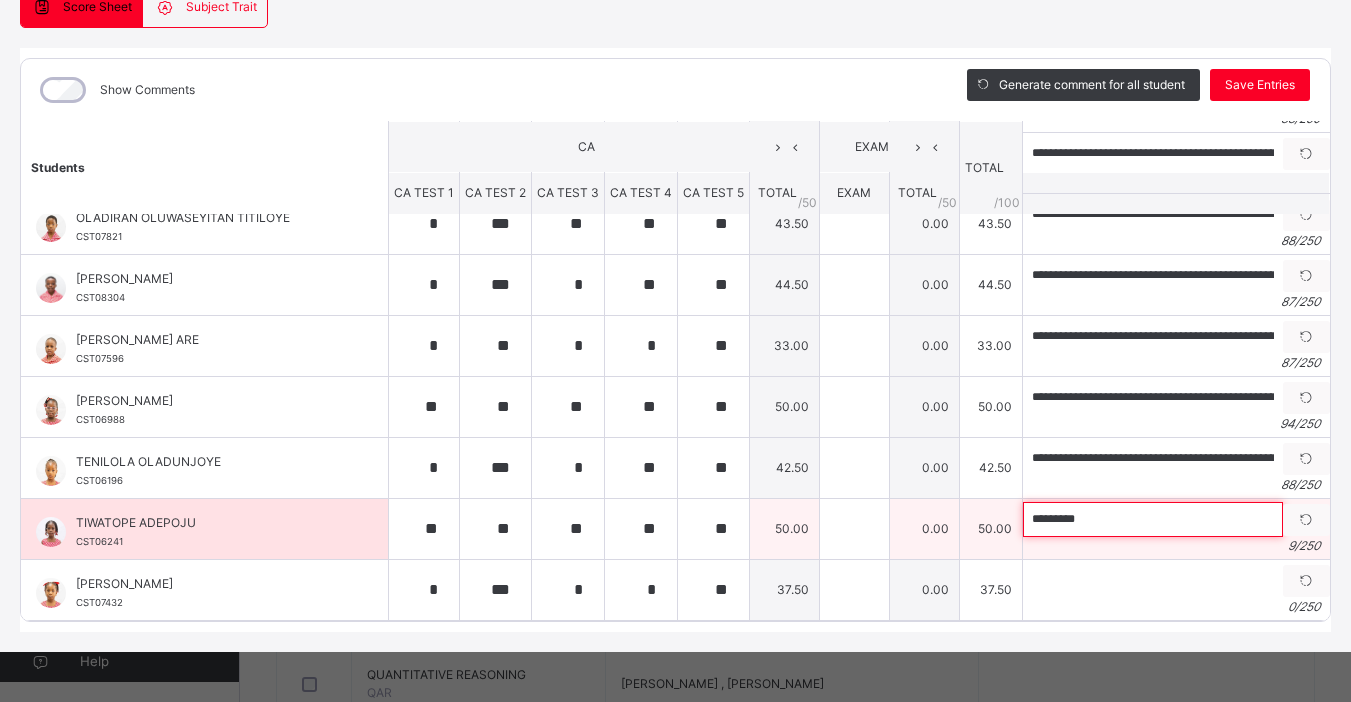 paste on "**********" 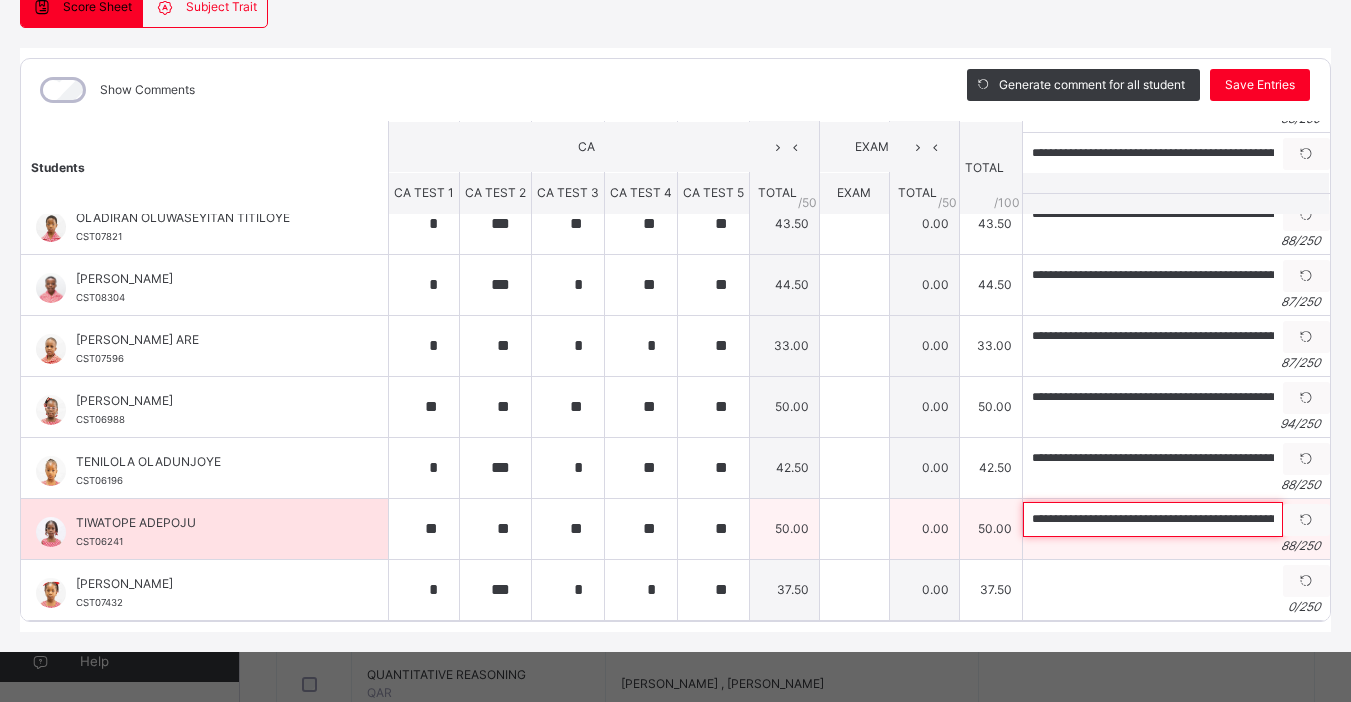 scroll, scrollTop: 0, scrollLeft: 242, axis: horizontal 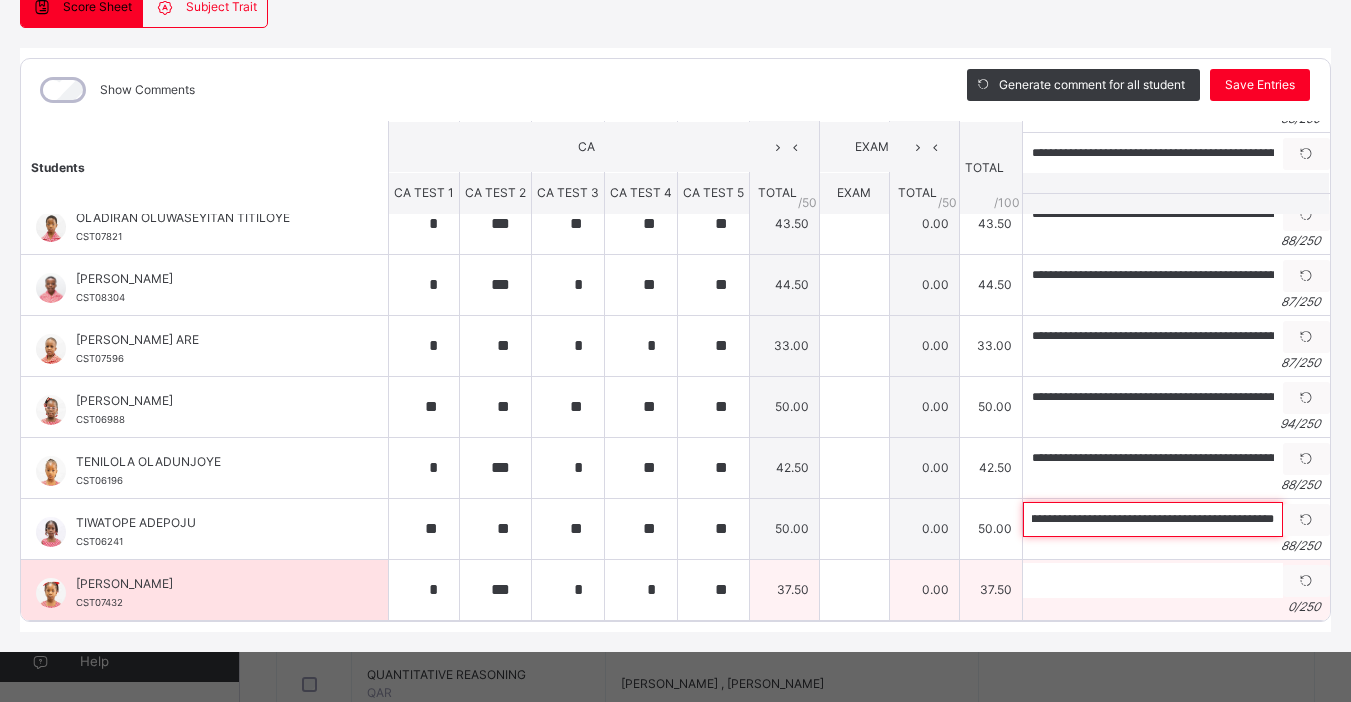 type on "**********" 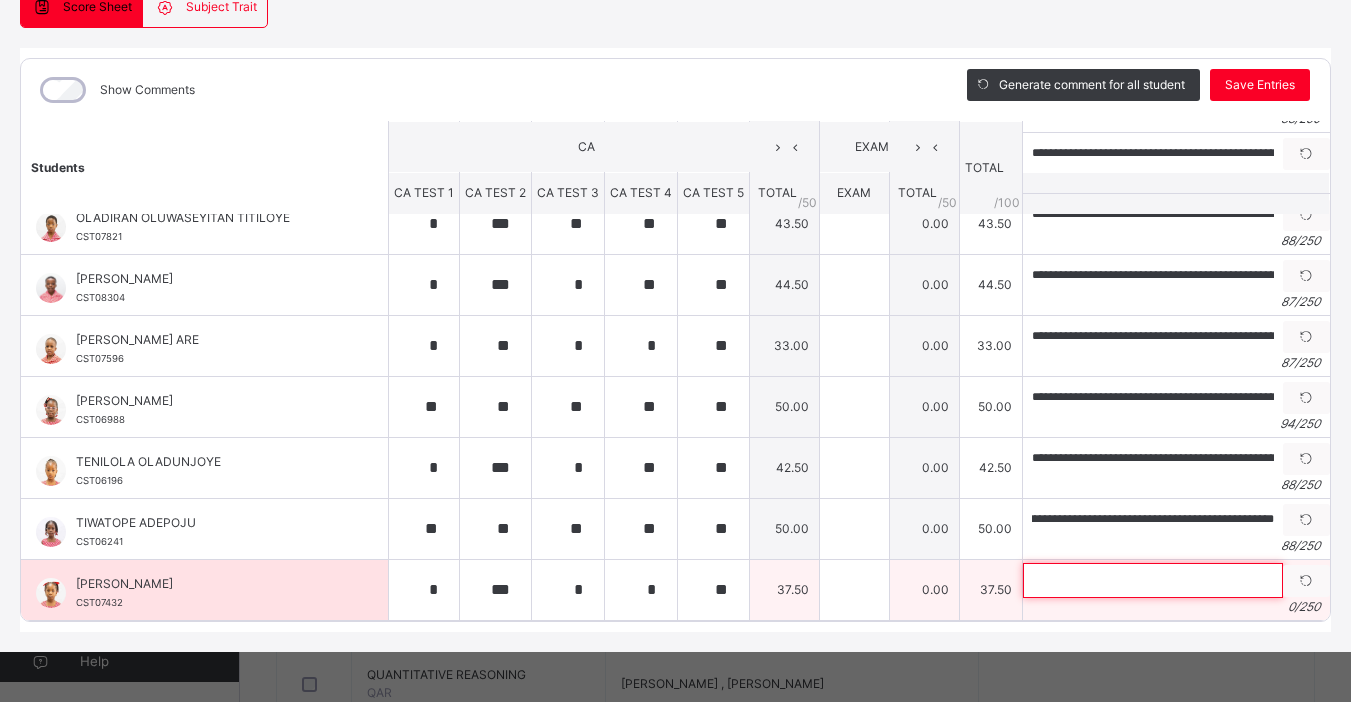 scroll, scrollTop: 0, scrollLeft: 0, axis: both 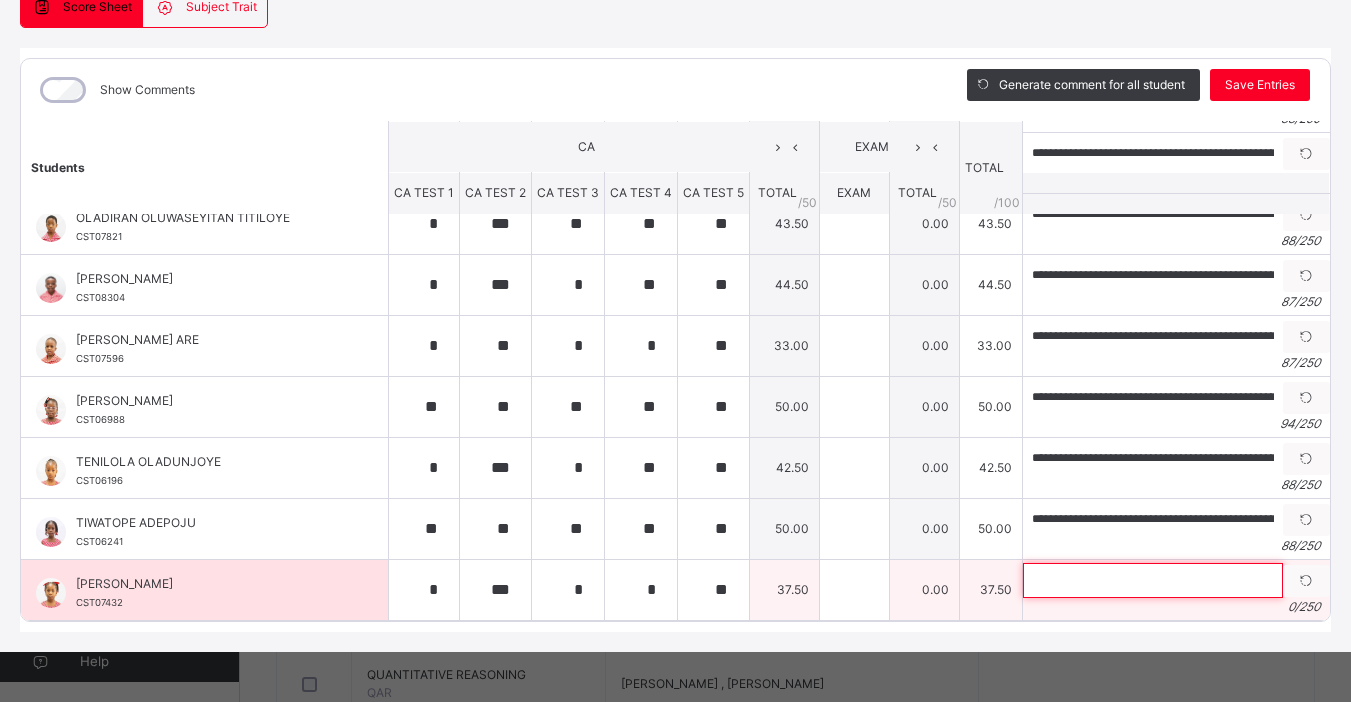 click at bounding box center (1153, 580) 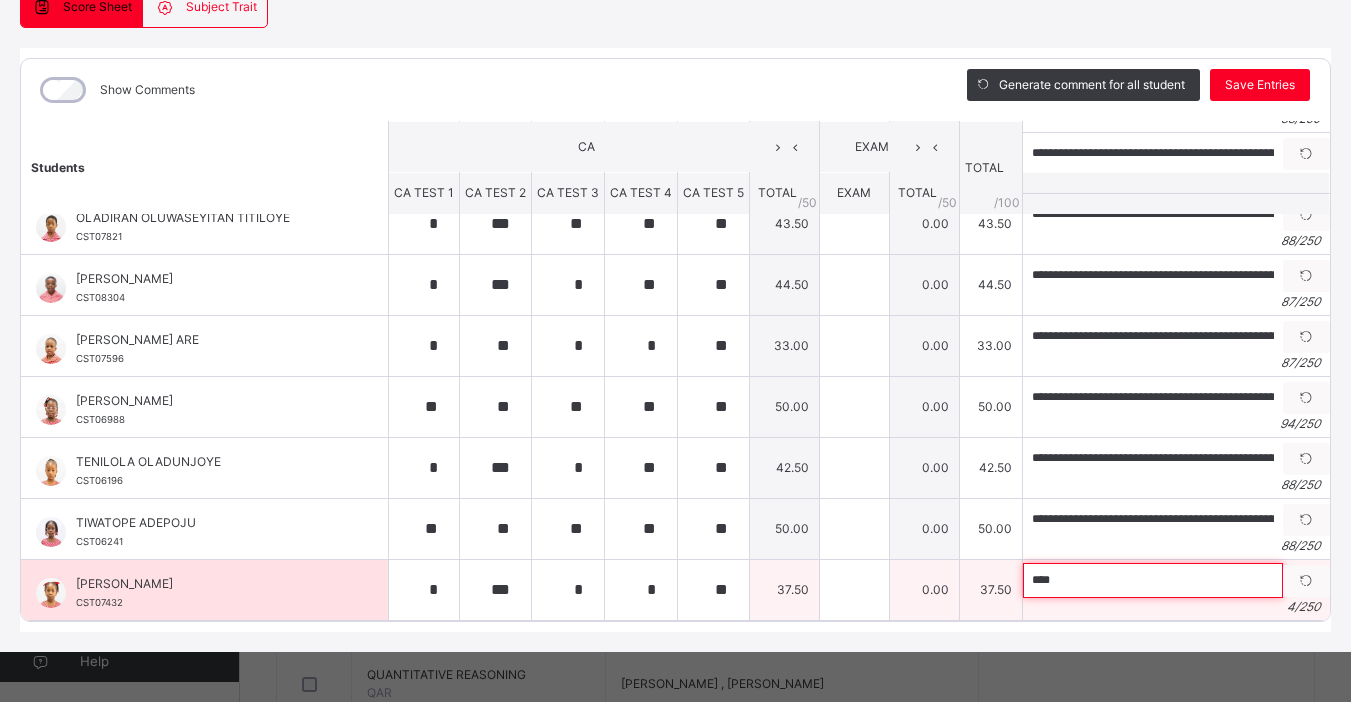 paste on "**********" 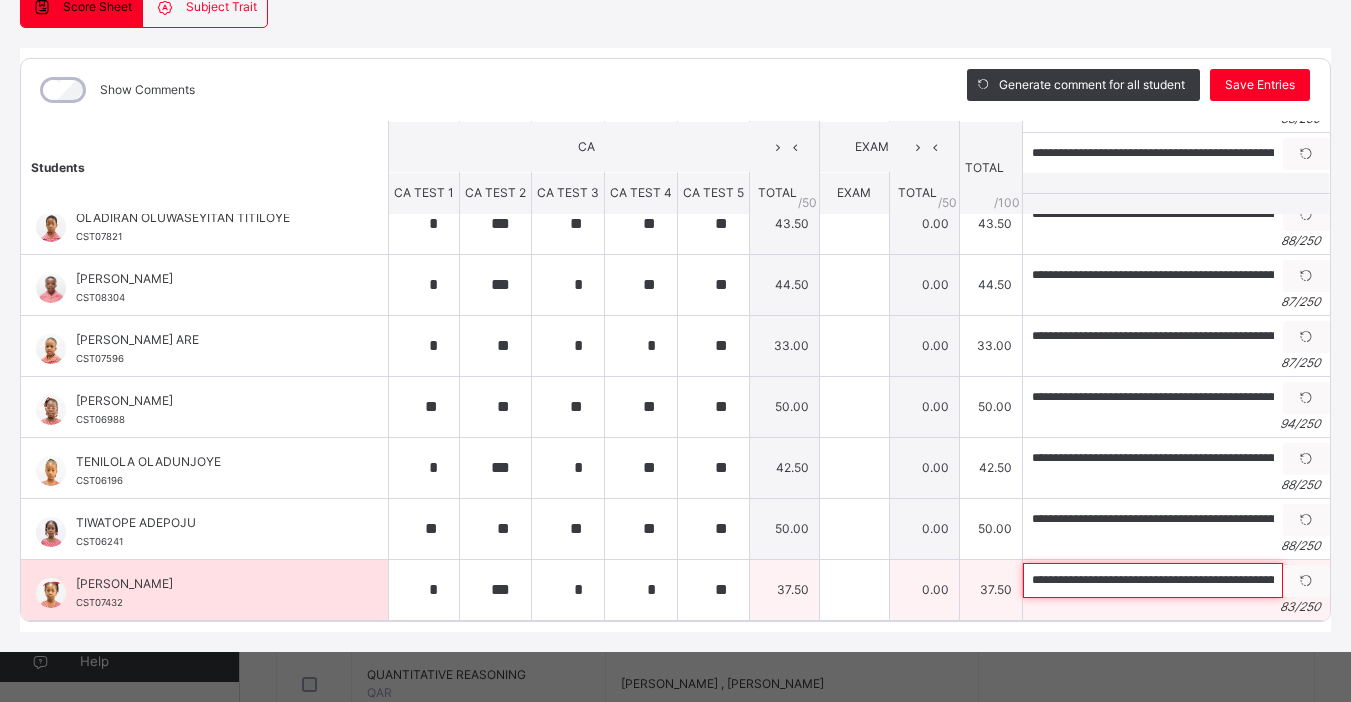 scroll, scrollTop: 0, scrollLeft: 211, axis: horizontal 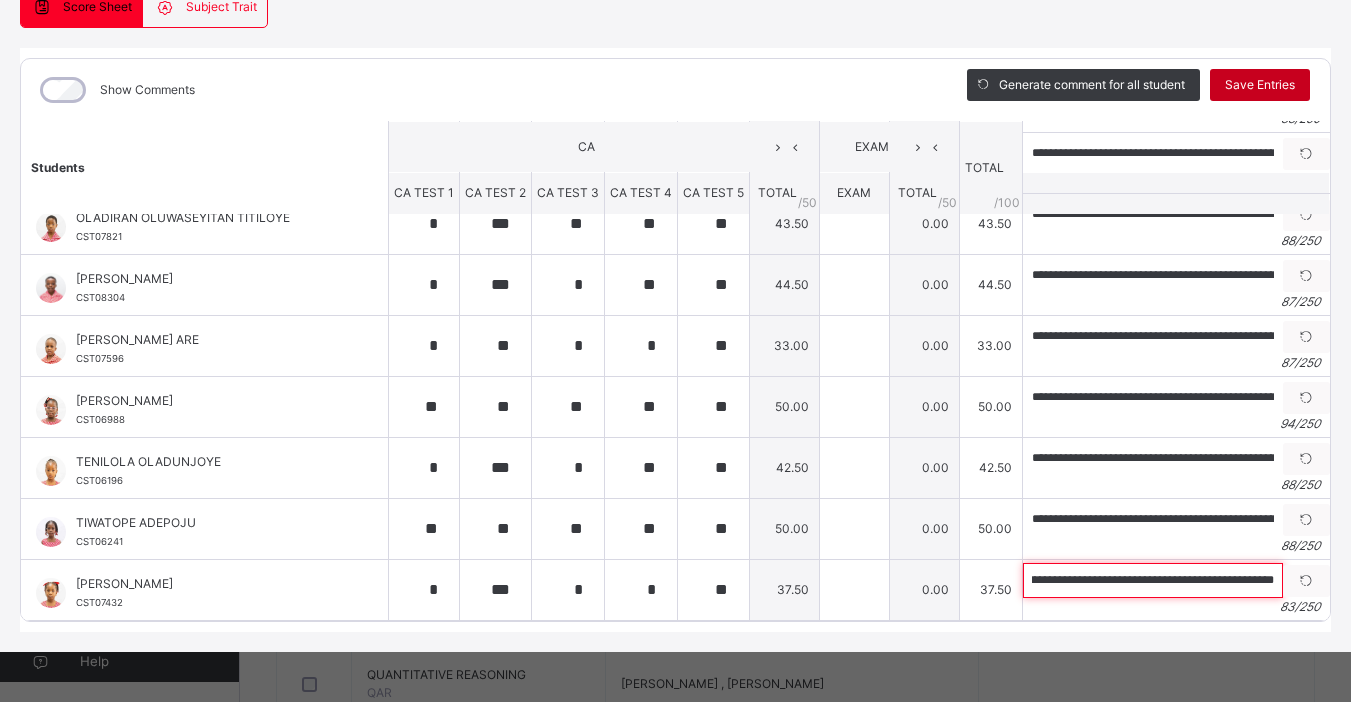 type on "**********" 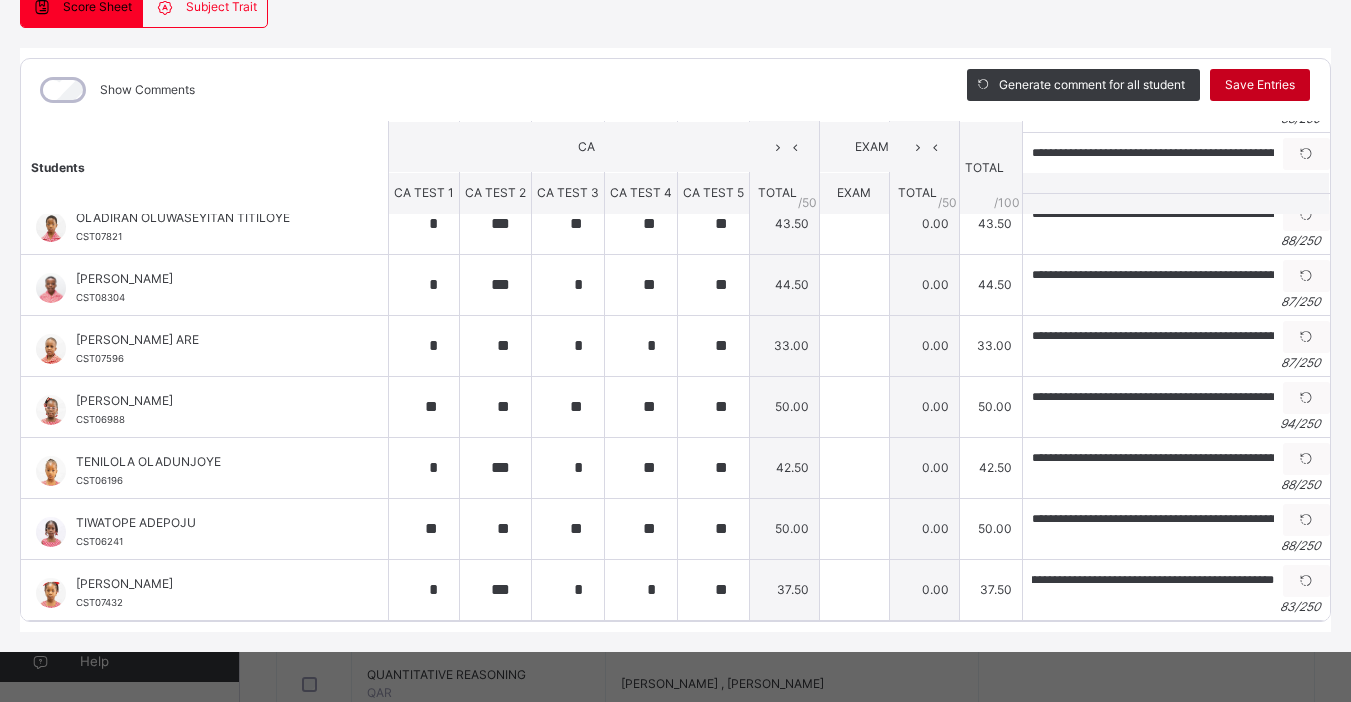 scroll, scrollTop: 0, scrollLeft: 0, axis: both 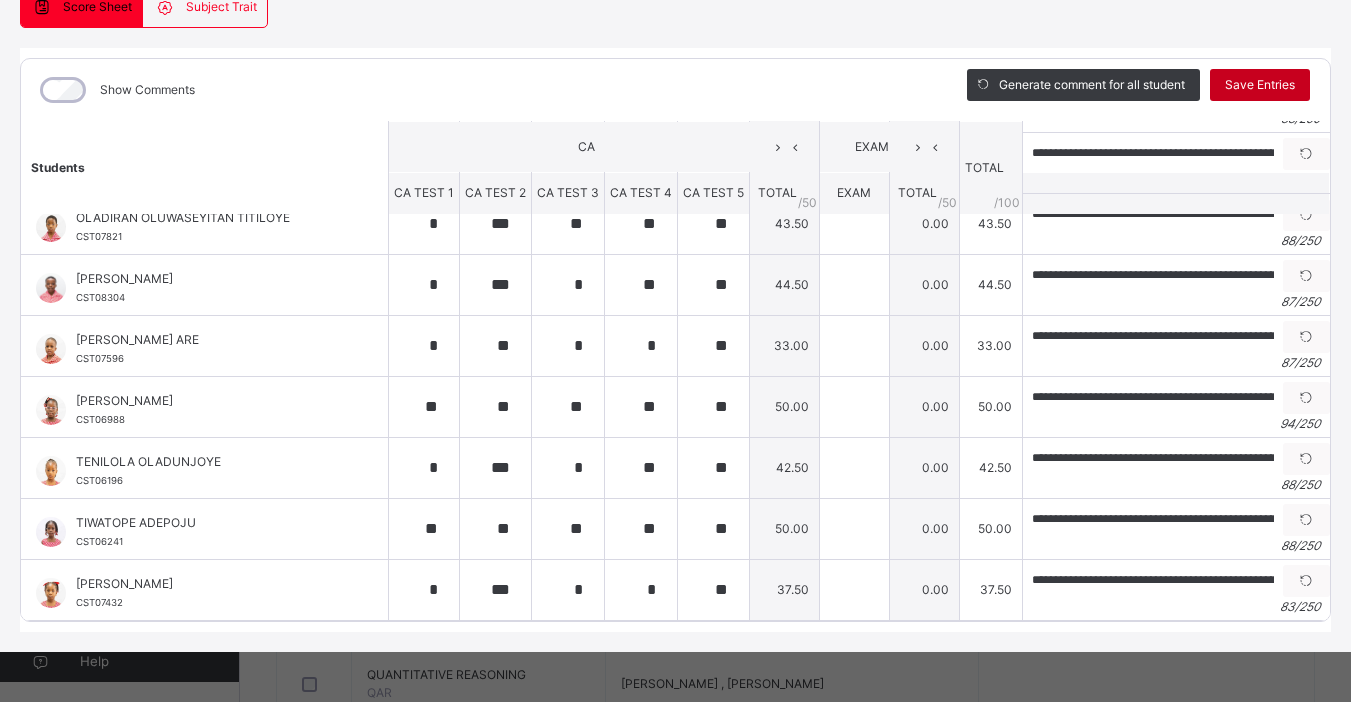 click on "Save Entries" at bounding box center [1260, 85] 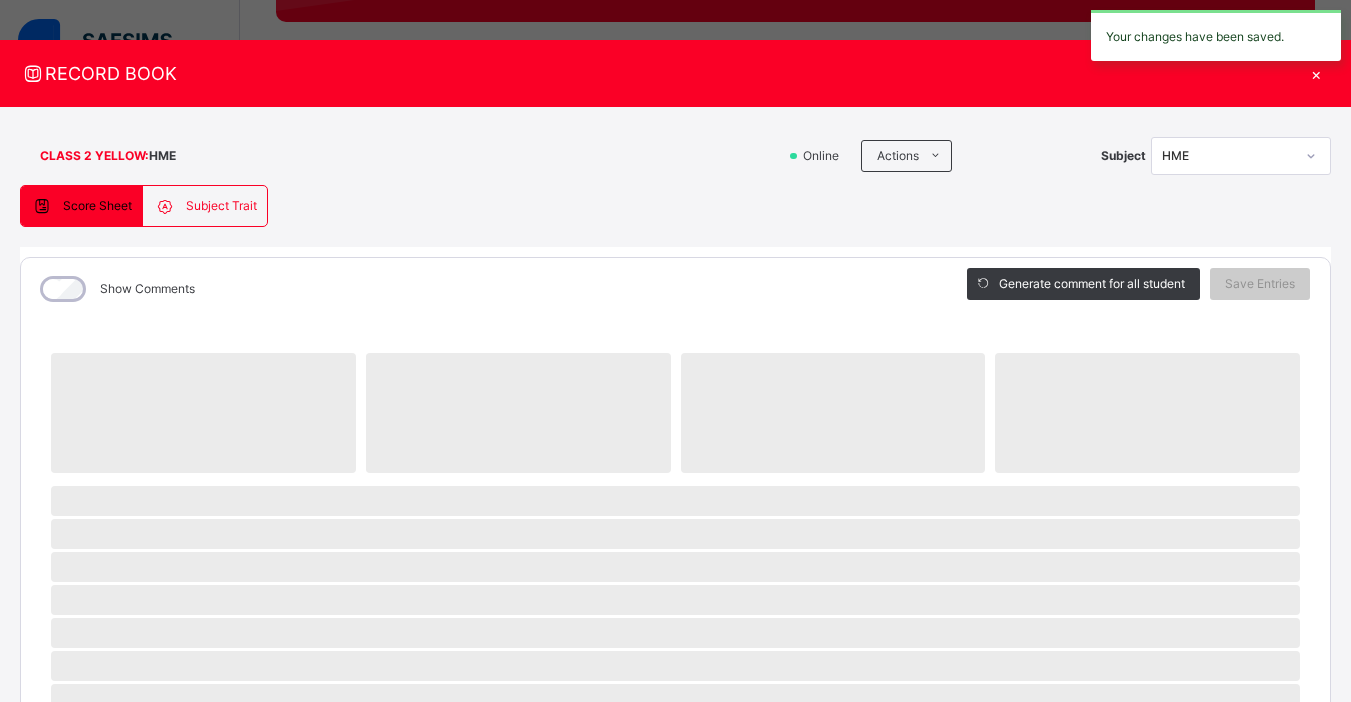 scroll, scrollTop: 0, scrollLeft: 0, axis: both 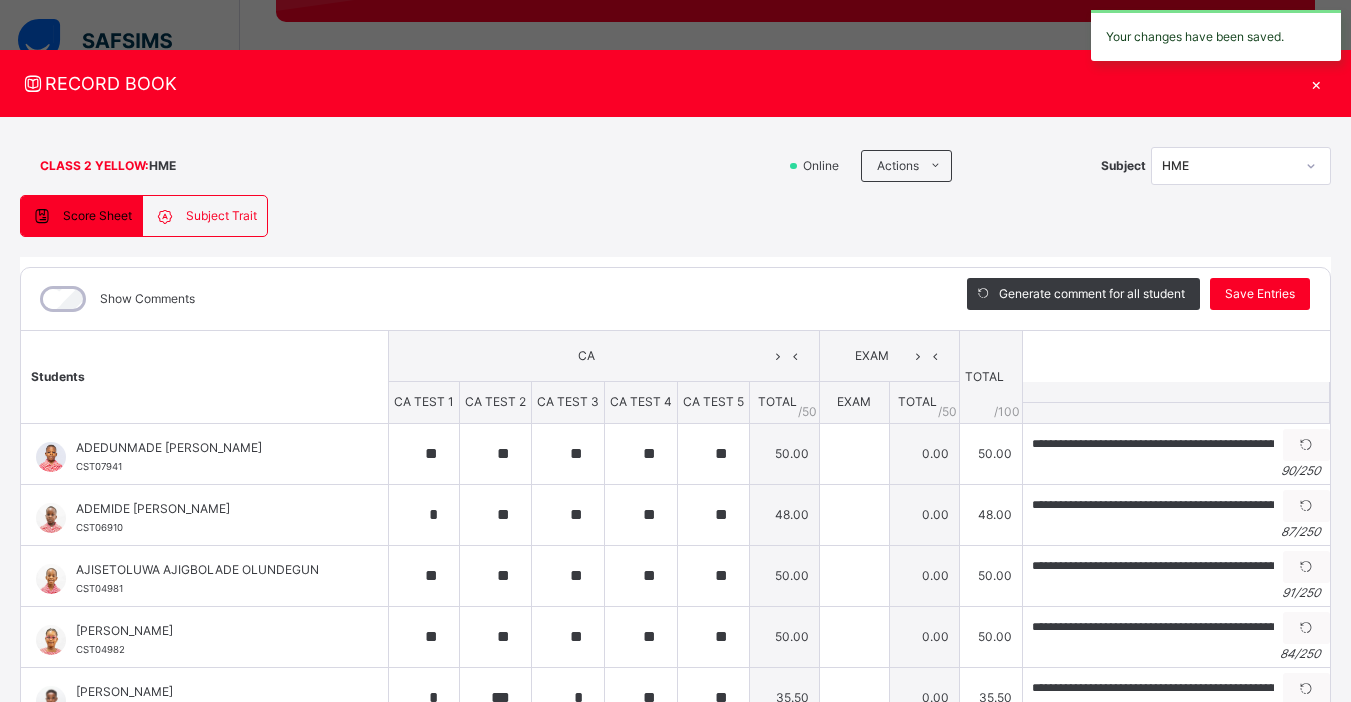 click on "×" at bounding box center [1316, 83] 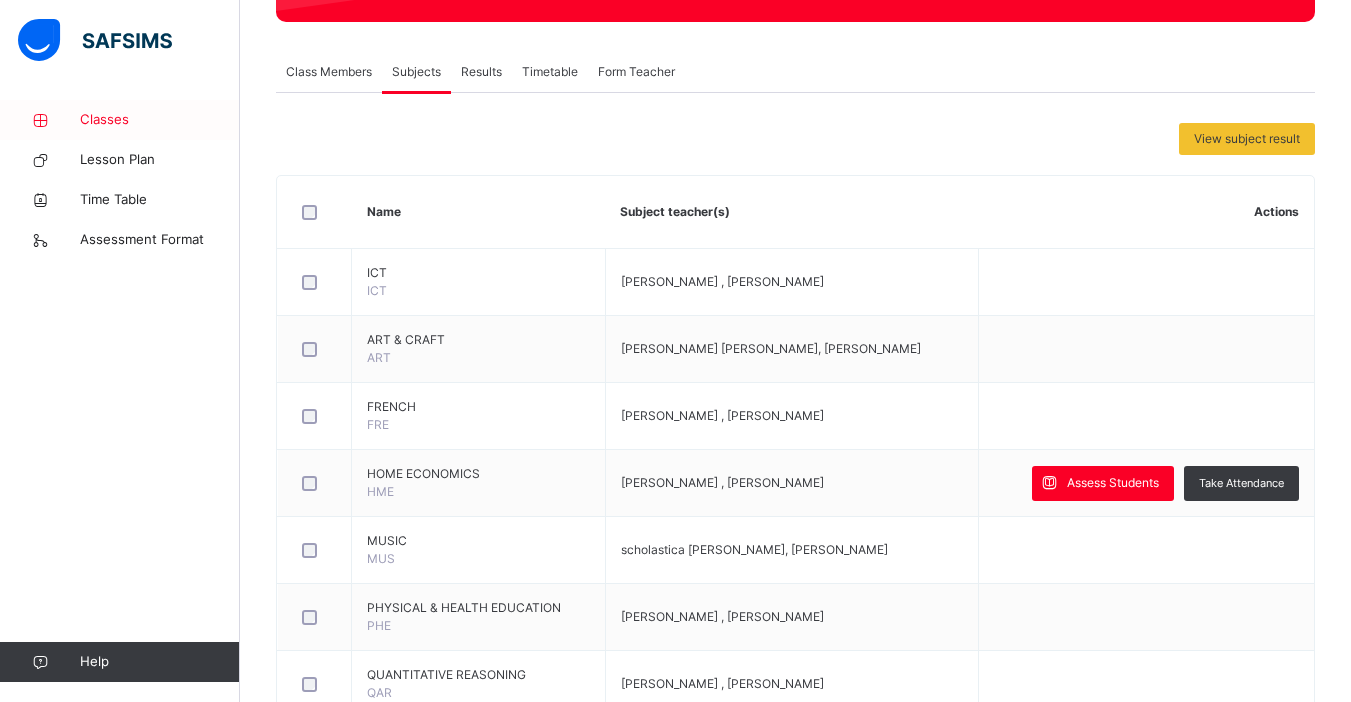 click on "Classes" at bounding box center (160, 120) 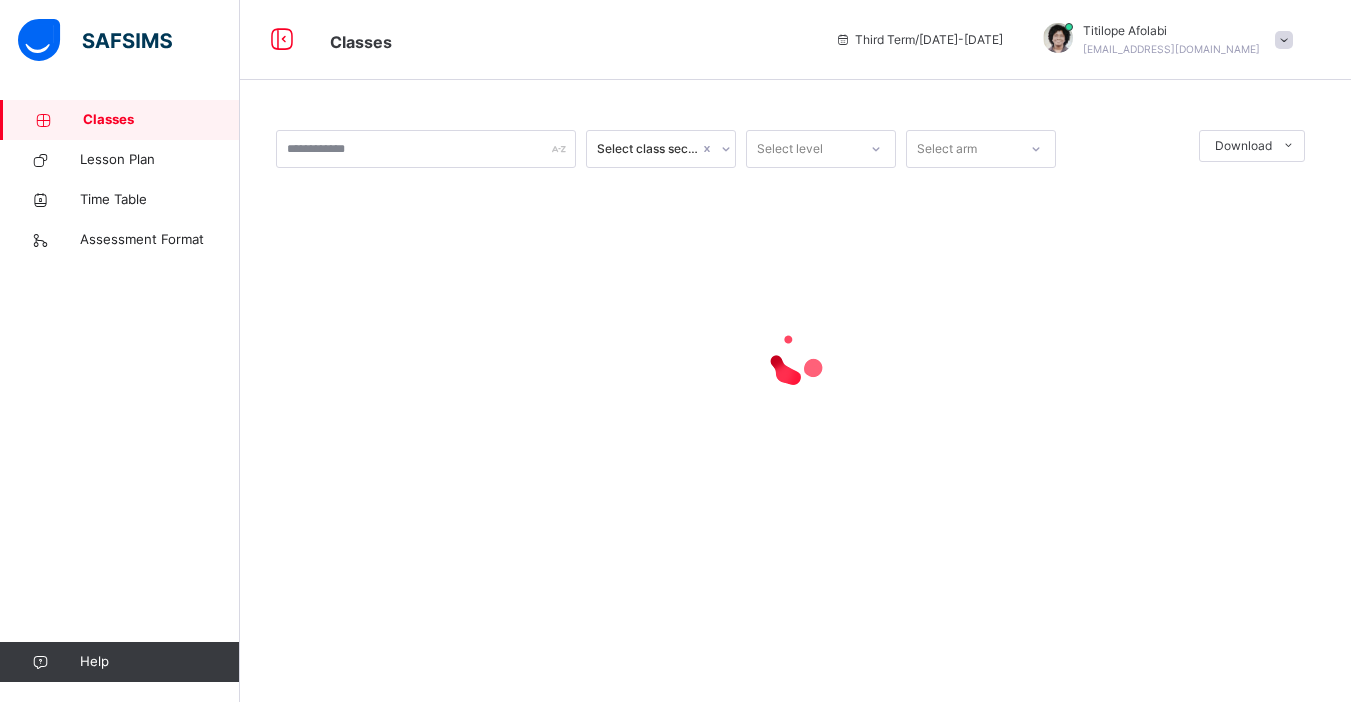 scroll, scrollTop: 0, scrollLeft: 0, axis: both 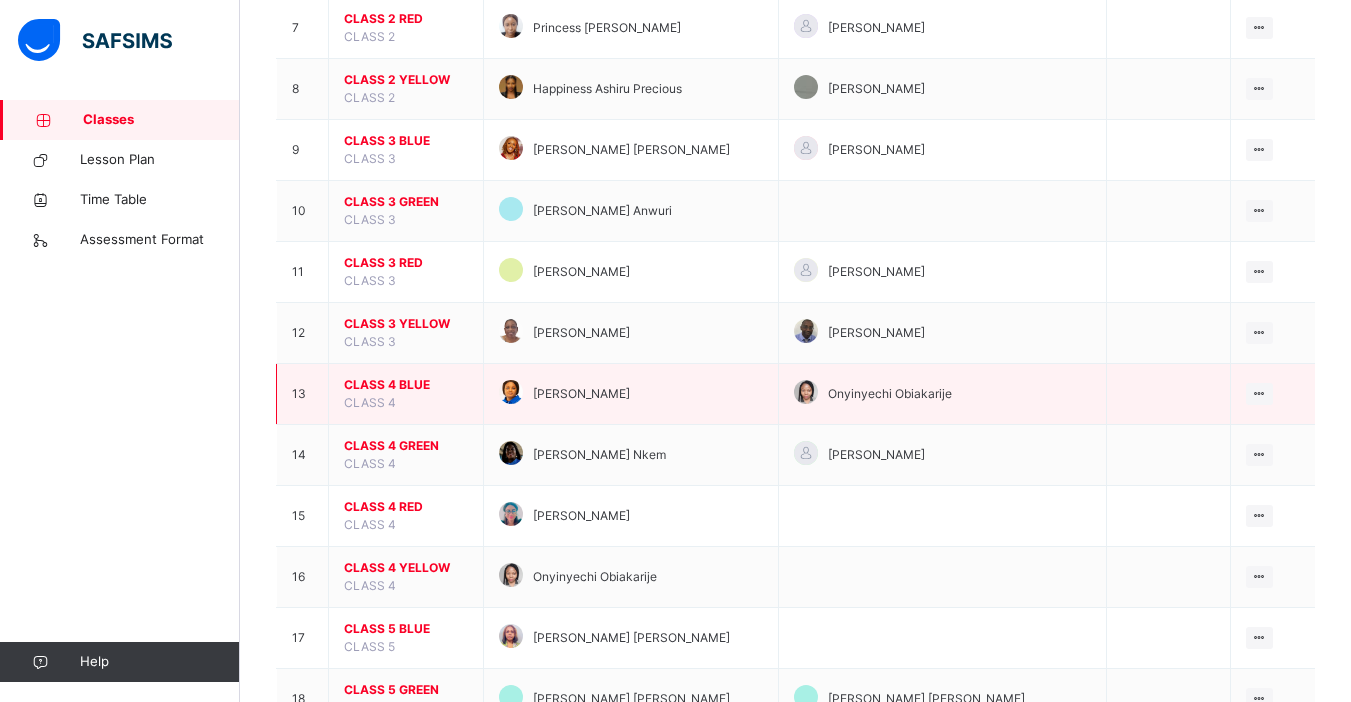 click on "CLASS 4   BLUE" at bounding box center (406, 385) 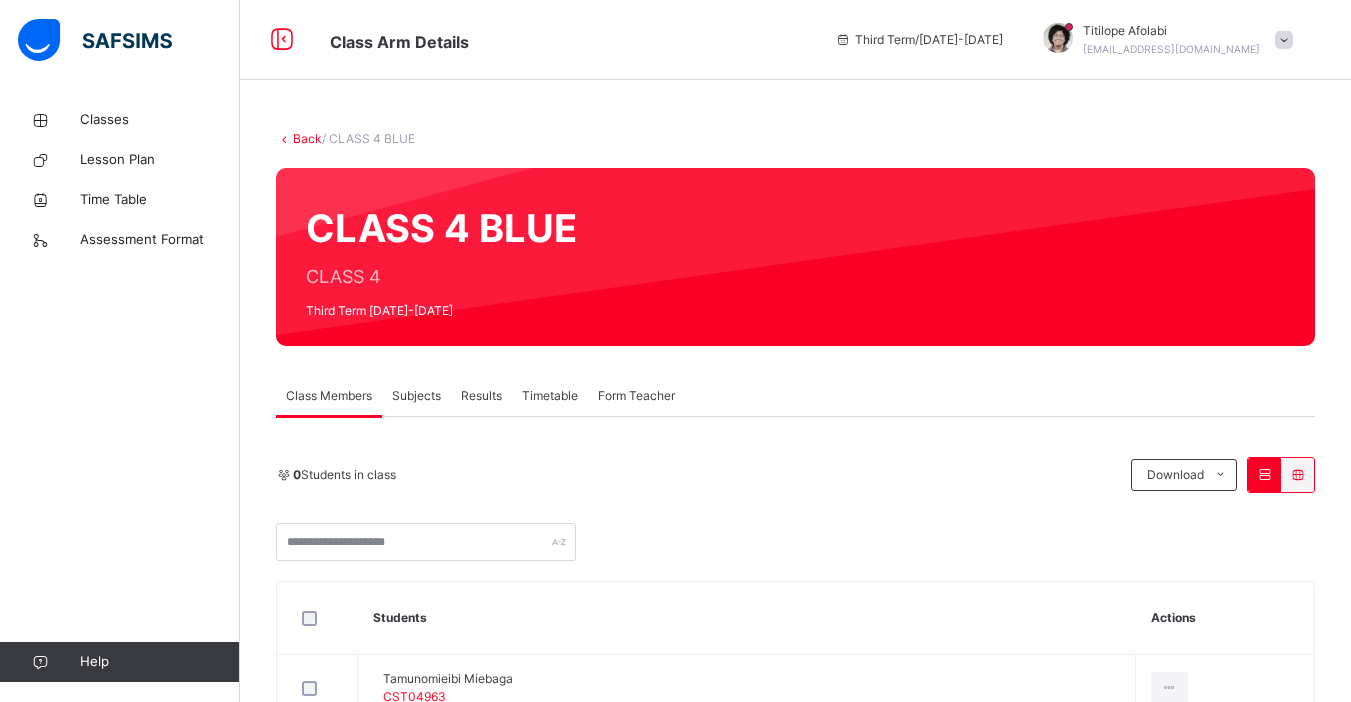 click on "Subjects" at bounding box center [416, 396] 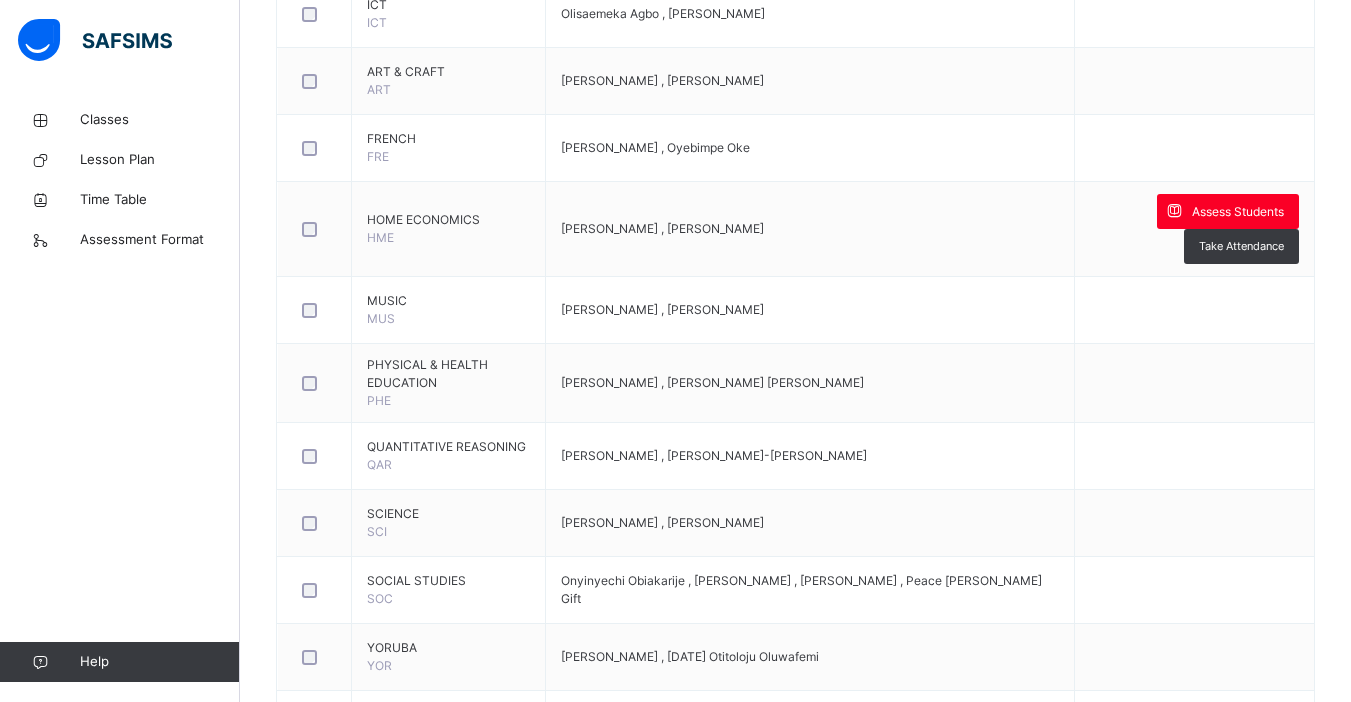 scroll, scrollTop: 595, scrollLeft: 0, axis: vertical 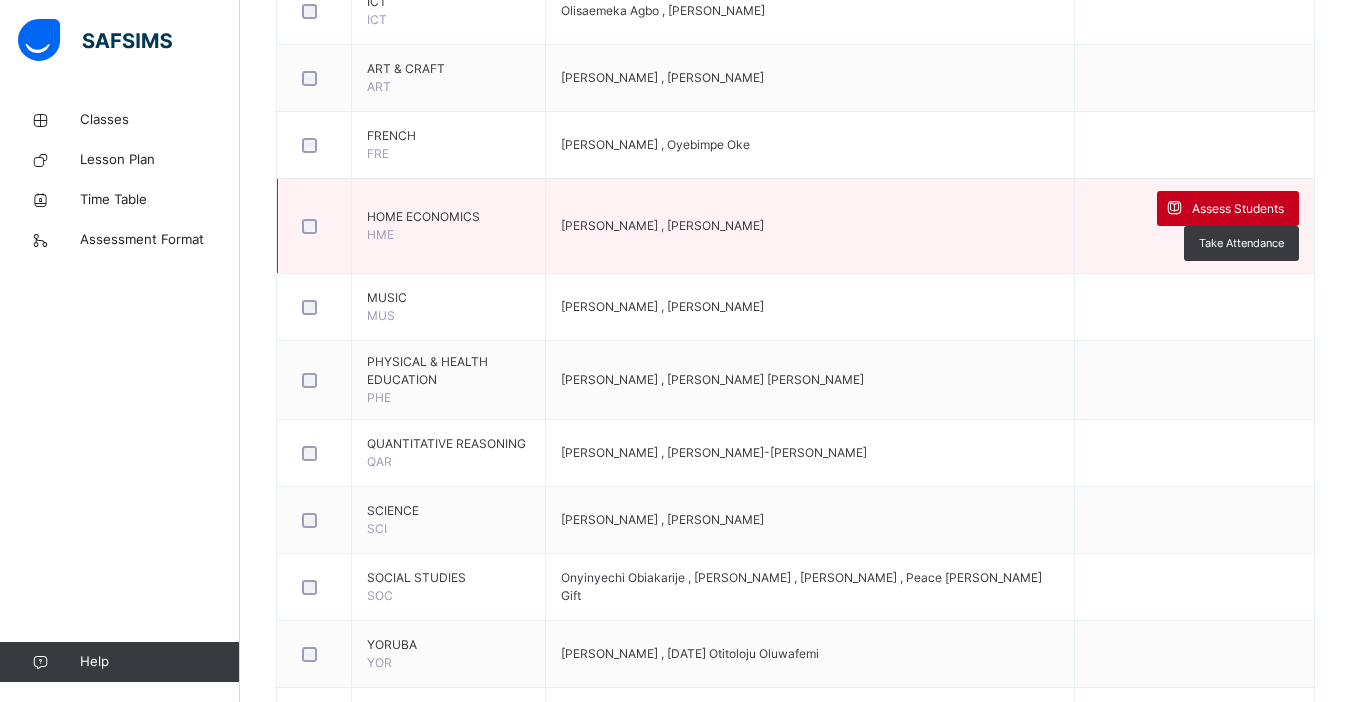 click on "Assess Students" at bounding box center [1238, 209] 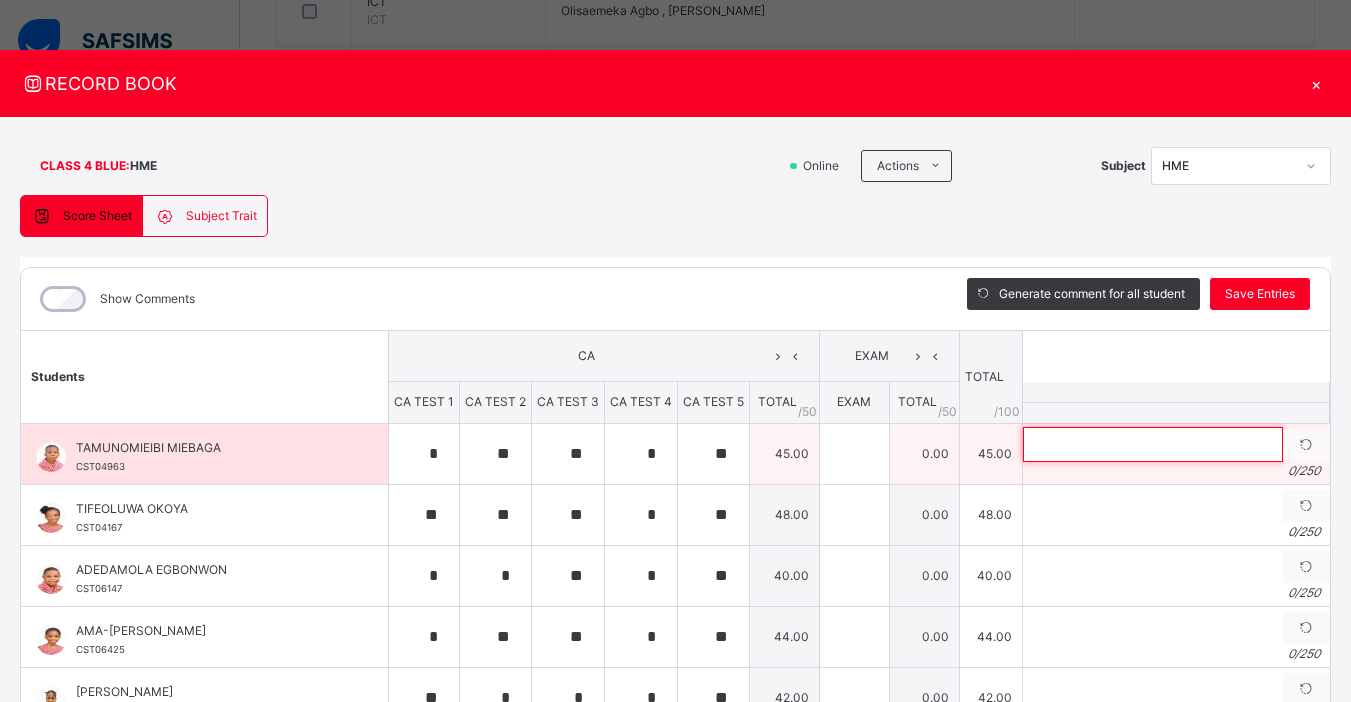 click at bounding box center [1153, 444] 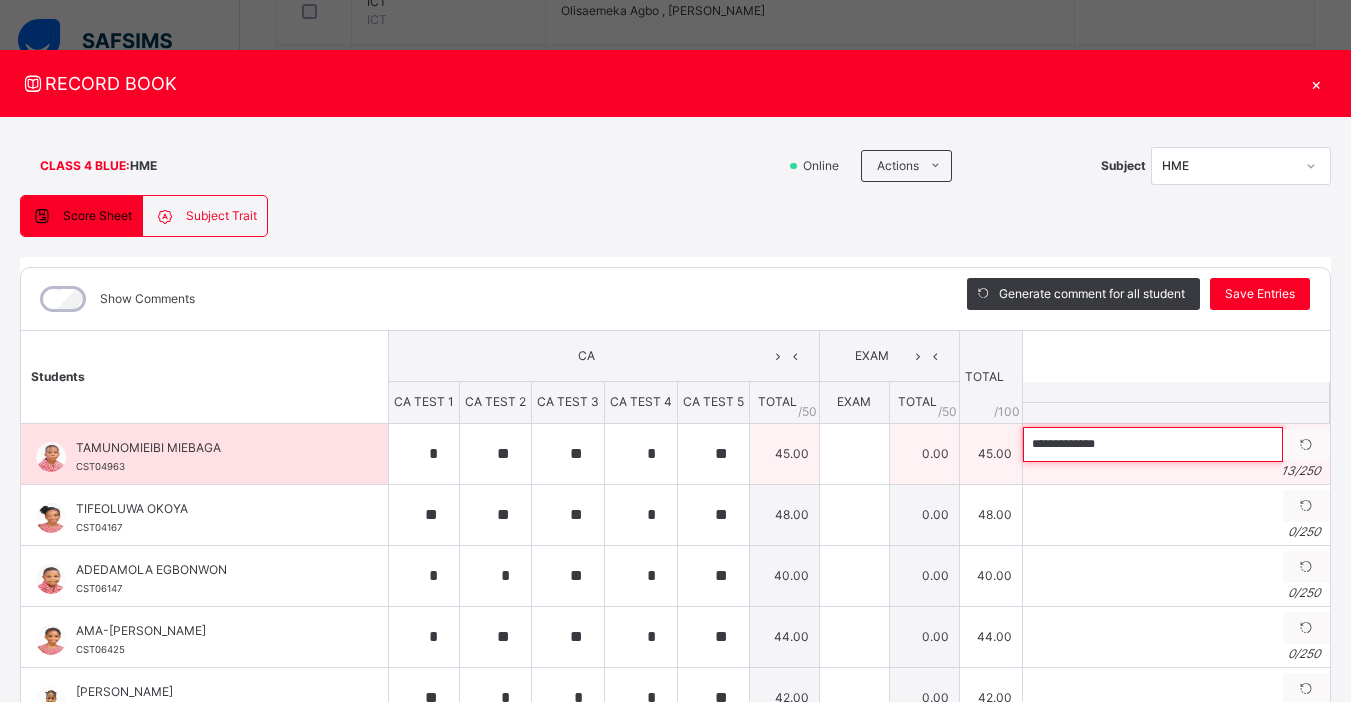 paste on "**********" 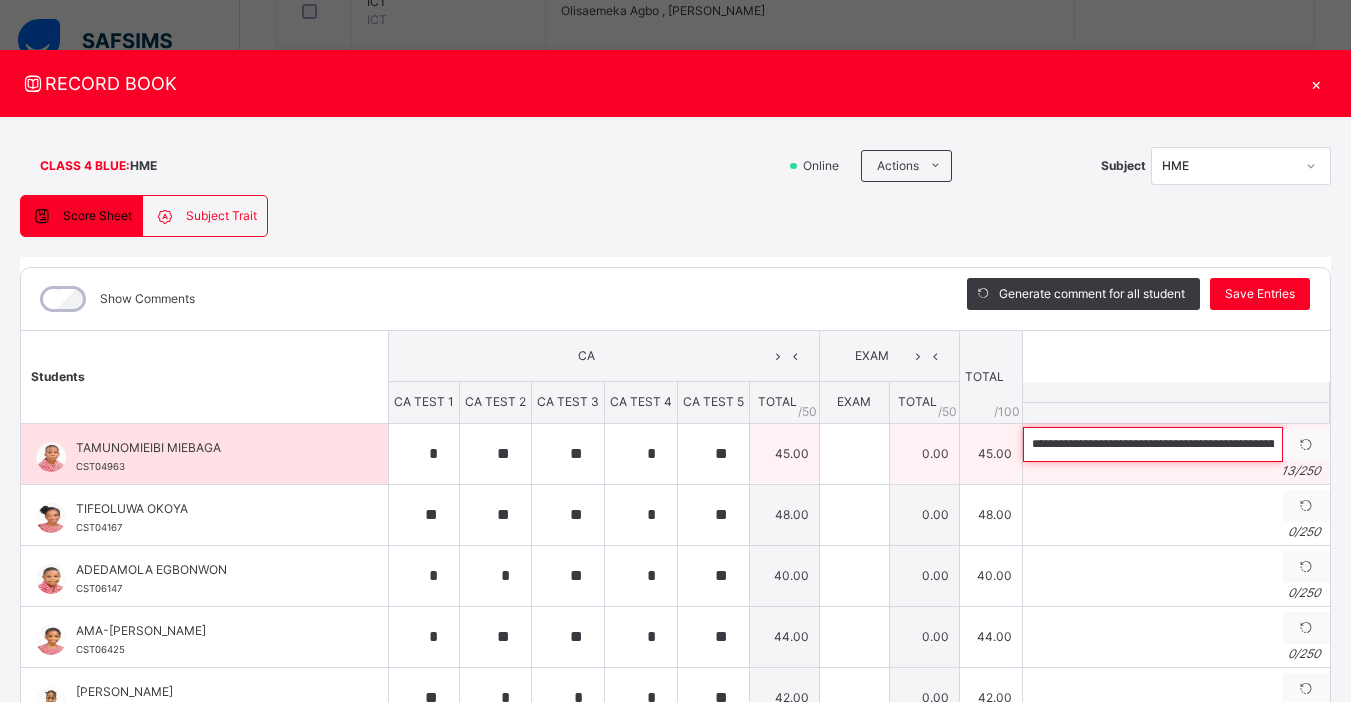 scroll, scrollTop: 0, scrollLeft: 316, axis: horizontal 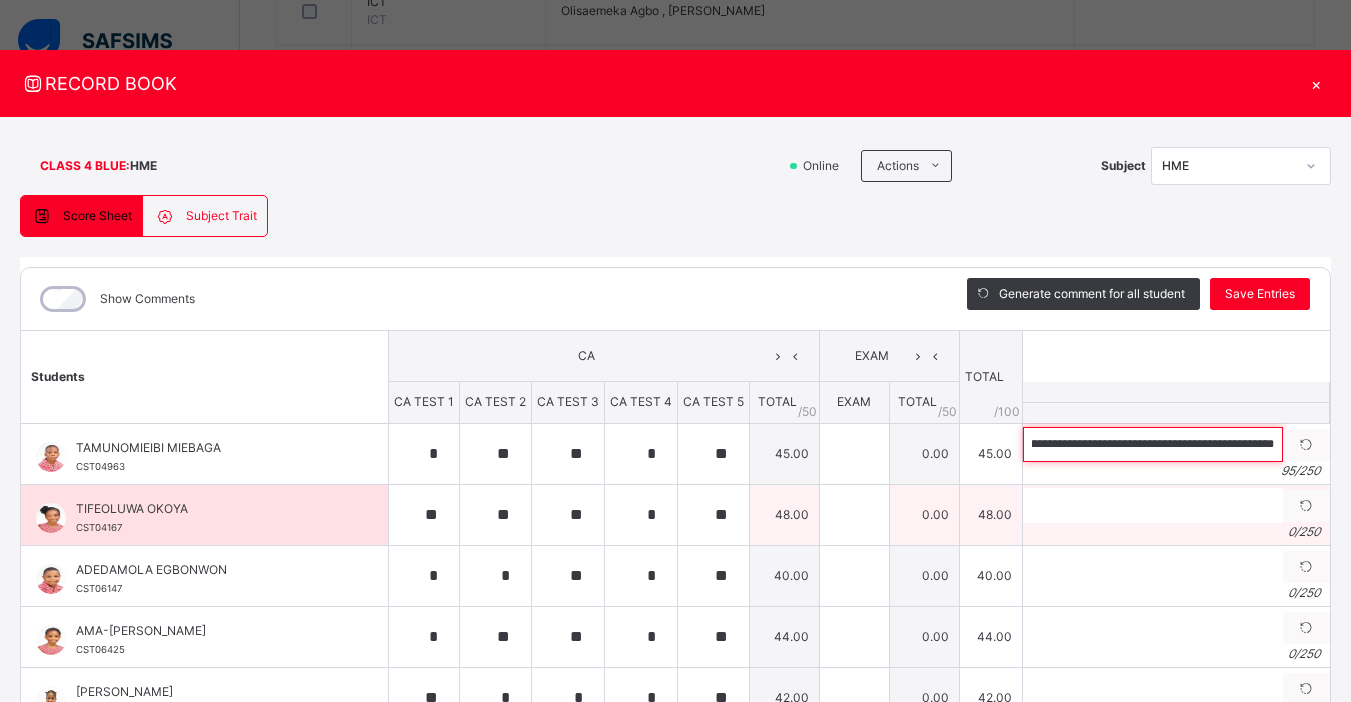 type on "**********" 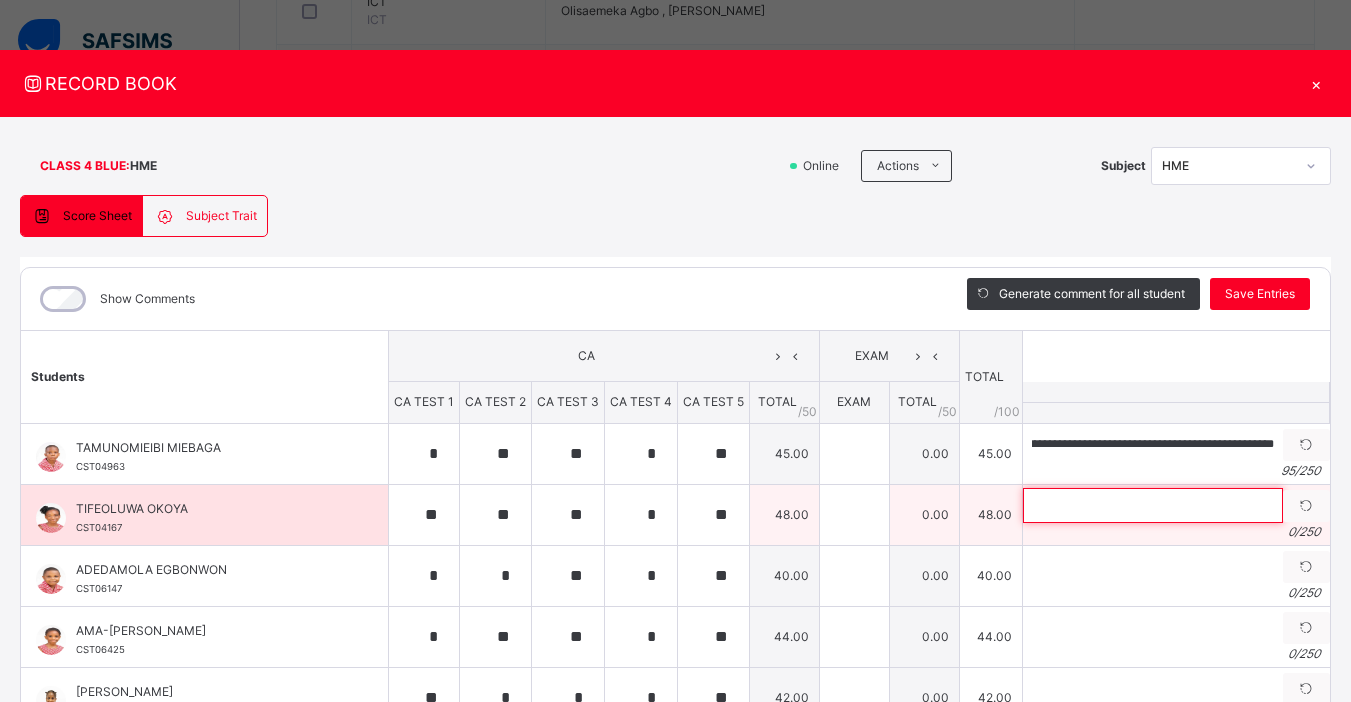 scroll, scrollTop: 0, scrollLeft: 0, axis: both 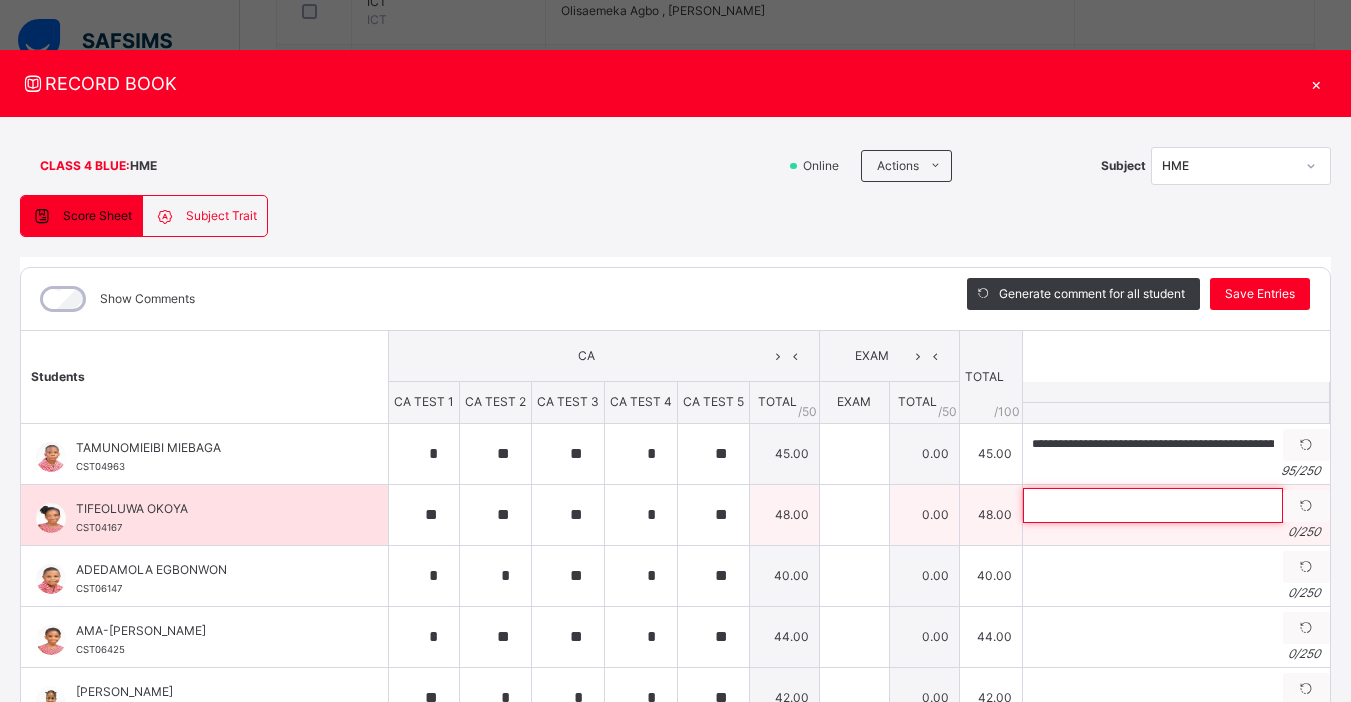 click at bounding box center [1153, 505] 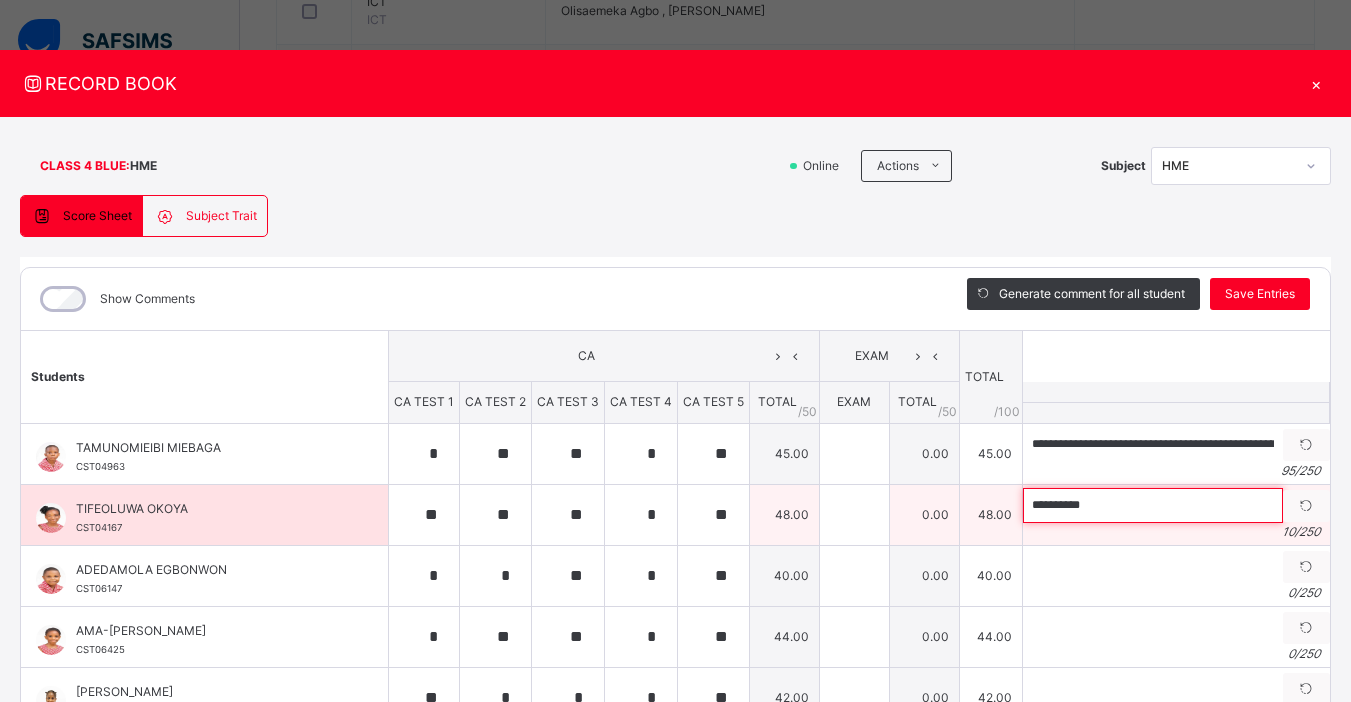 paste on "**********" 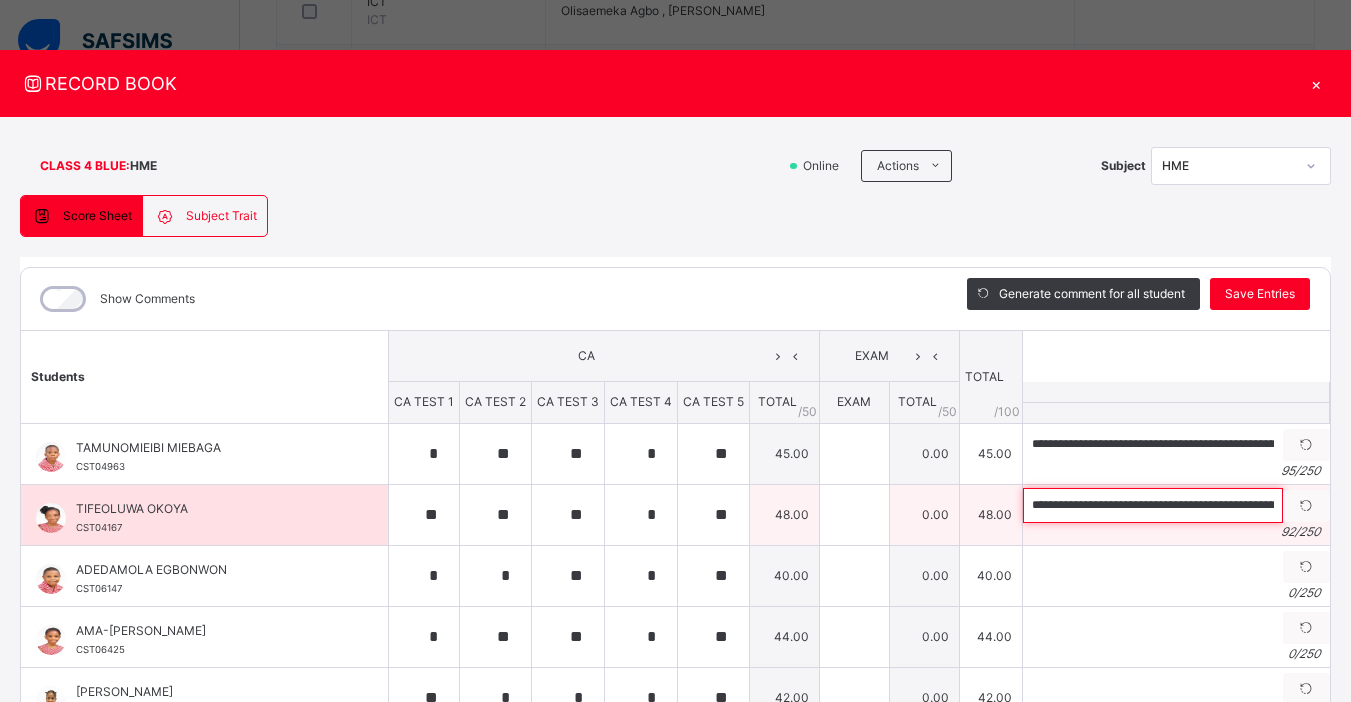 scroll, scrollTop: 0, scrollLeft: 292, axis: horizontal 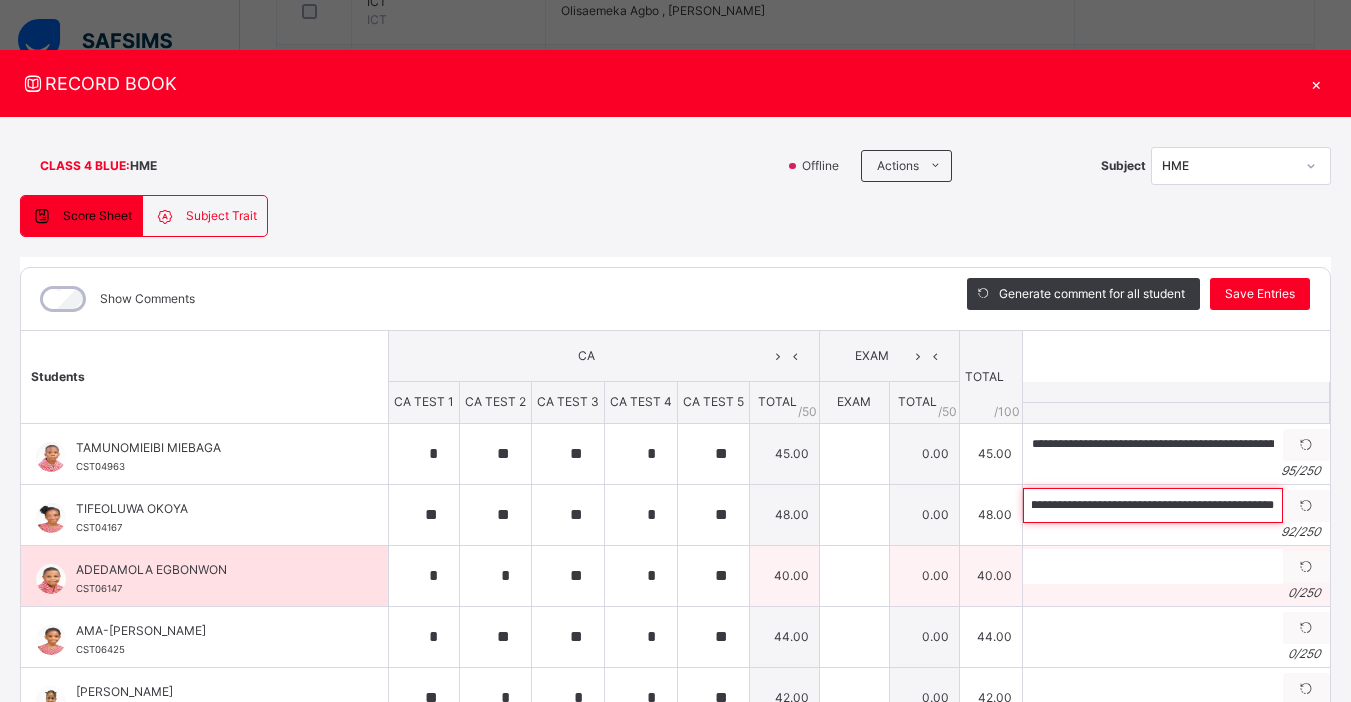 type on "**********" 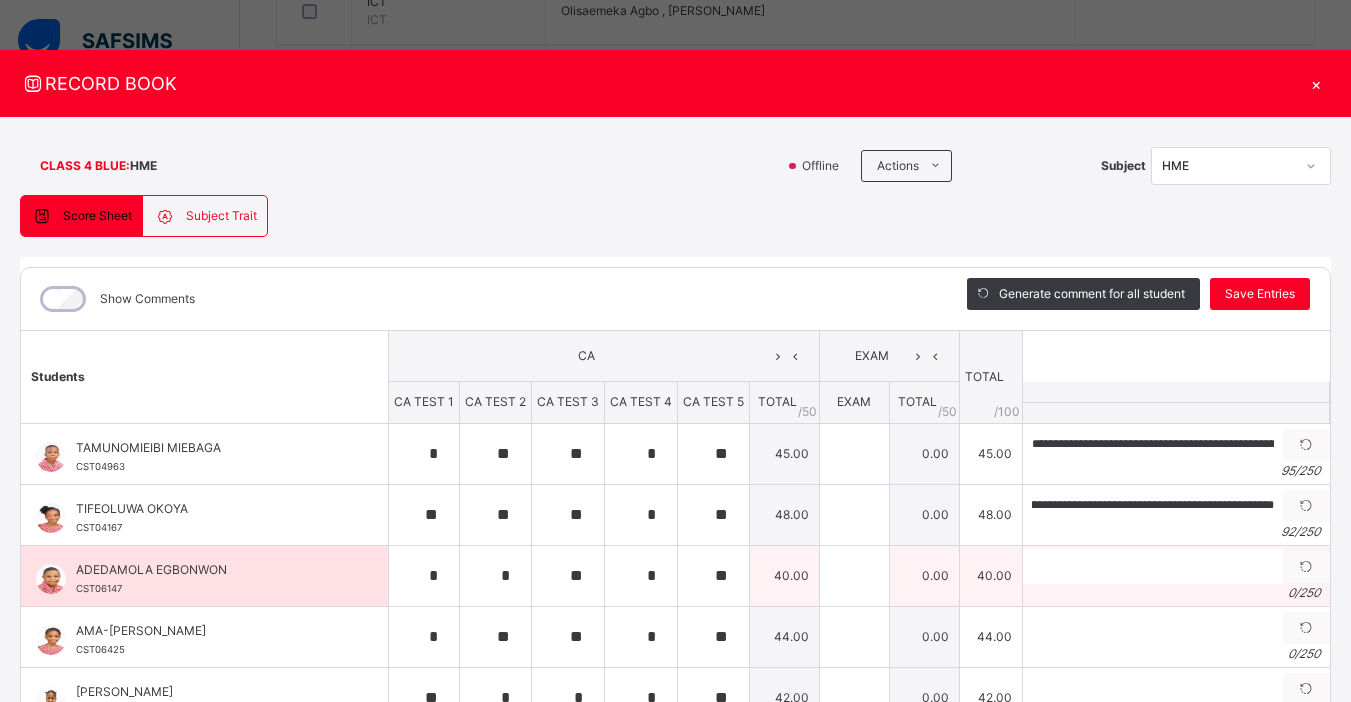 scroll, scrollTop: 0, scrollLeft: 0, axis: both 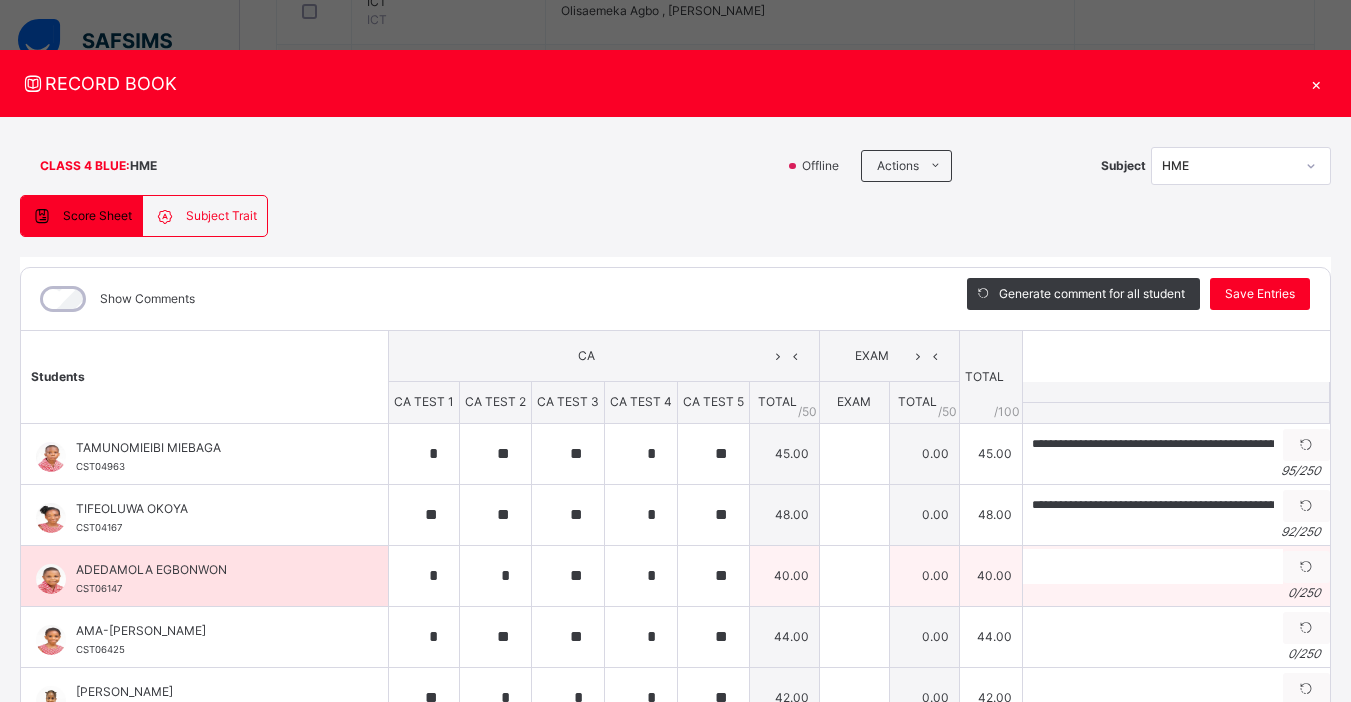 click on "0 / 250" at bounding box center [1176, 593] 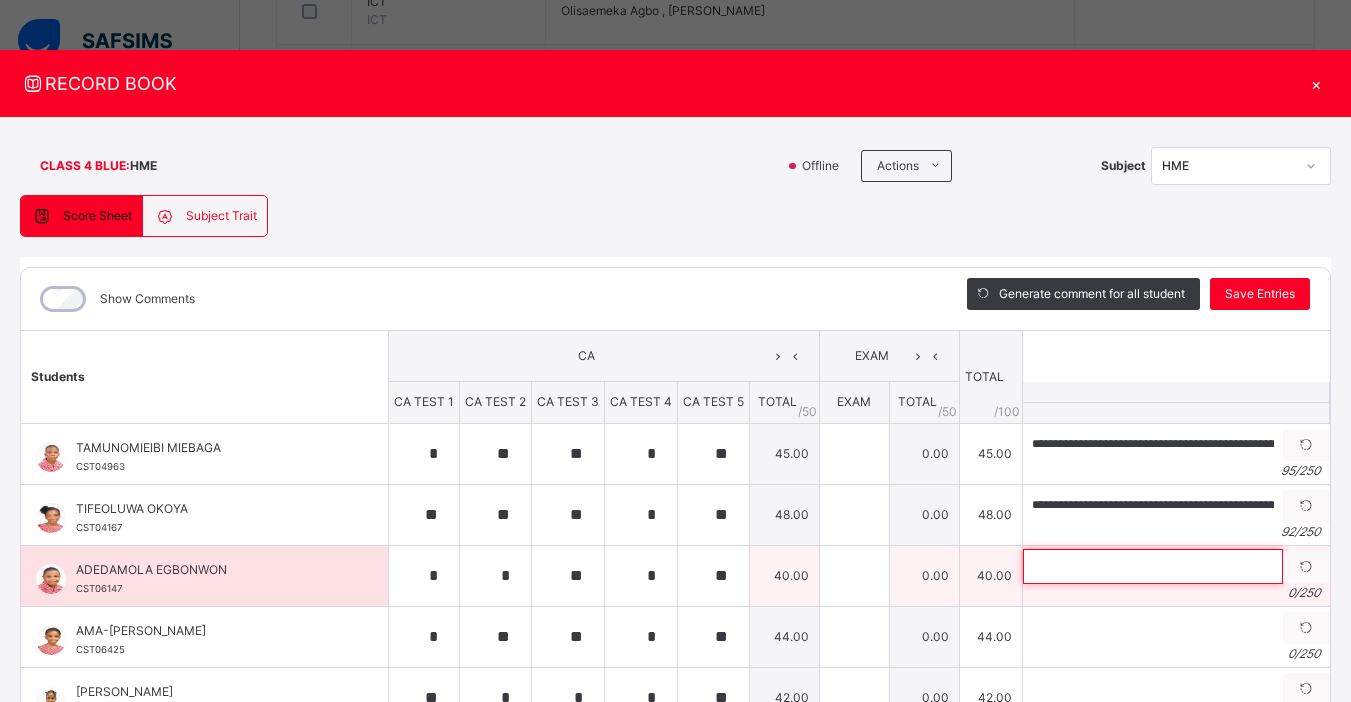 click at bounding box center [1153, 566] 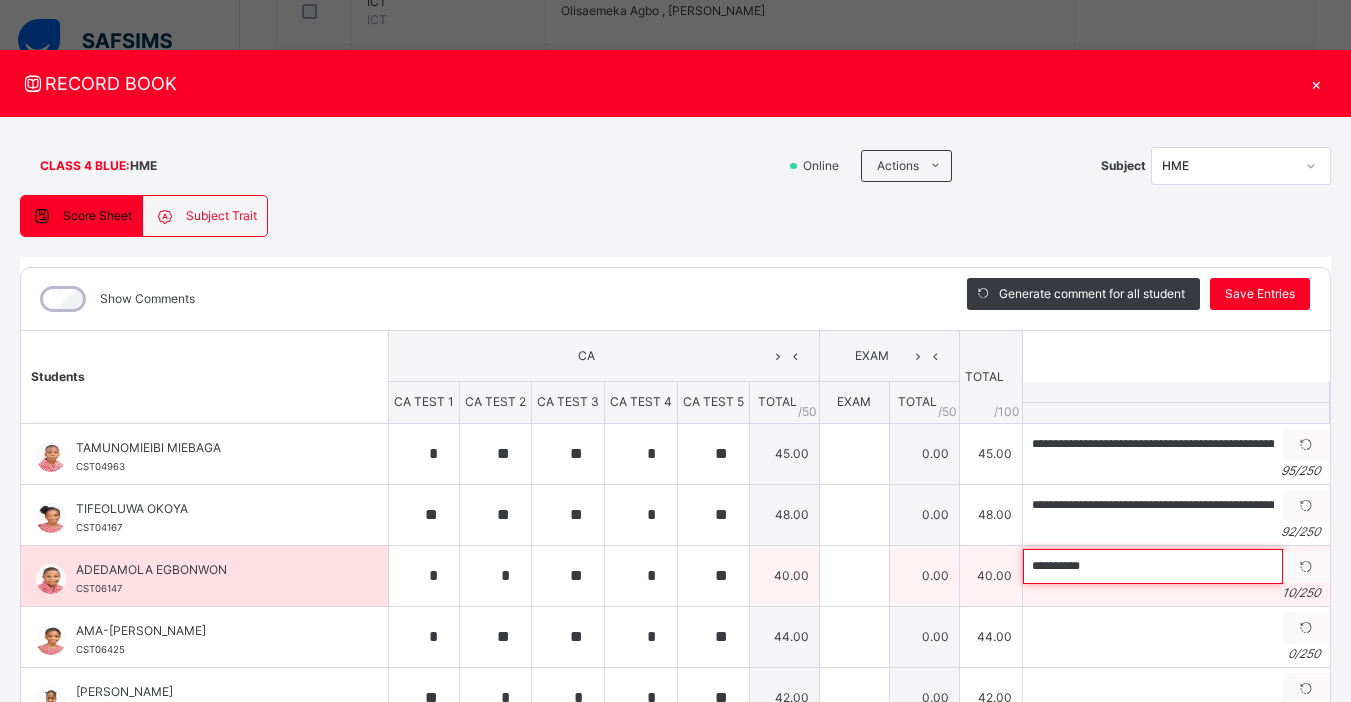 paste on "**********" 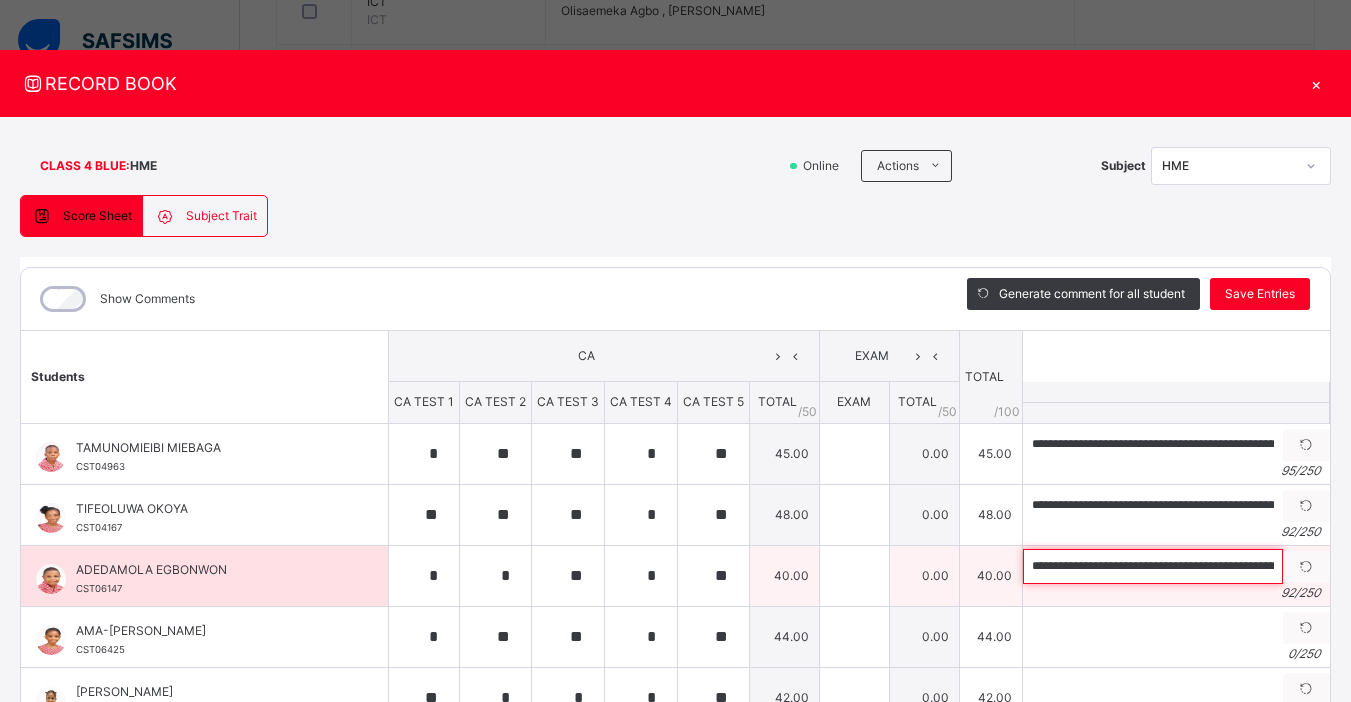 scroll, scrollTop: 0, scrollLeft: 301, axis: horizontal 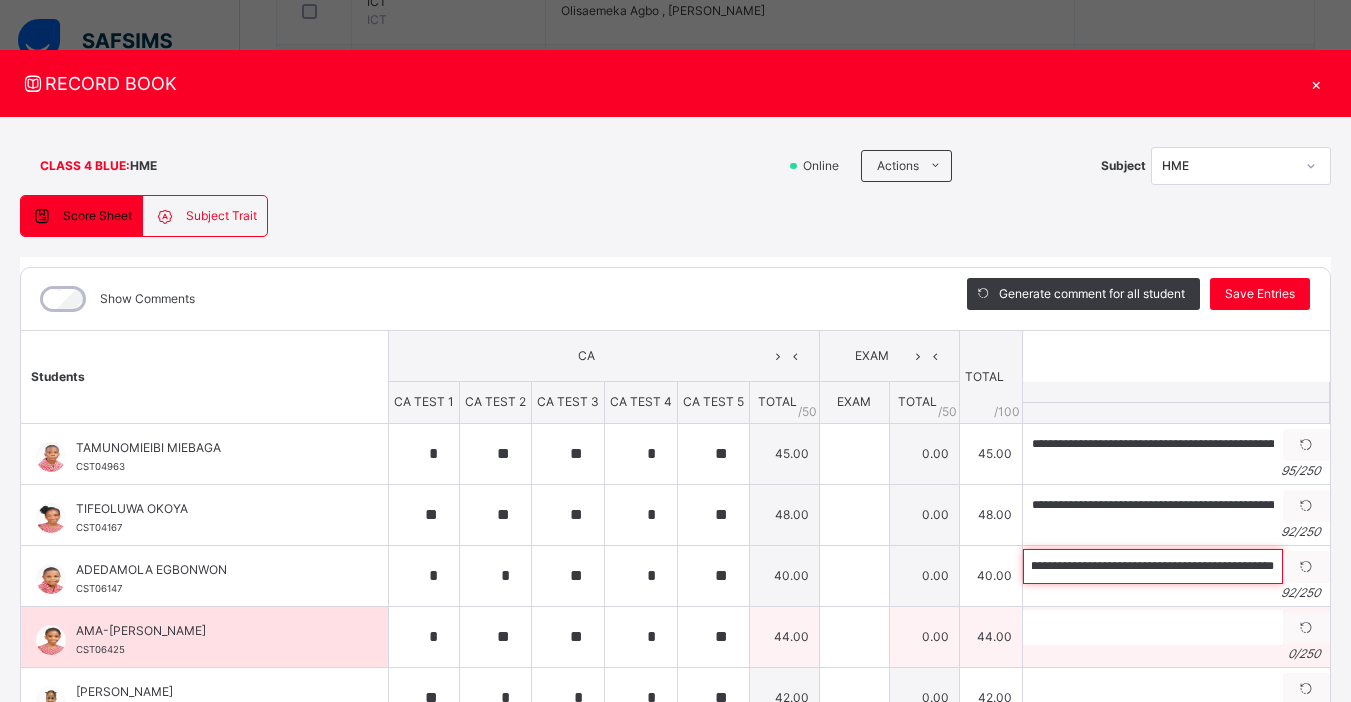type on "**********" 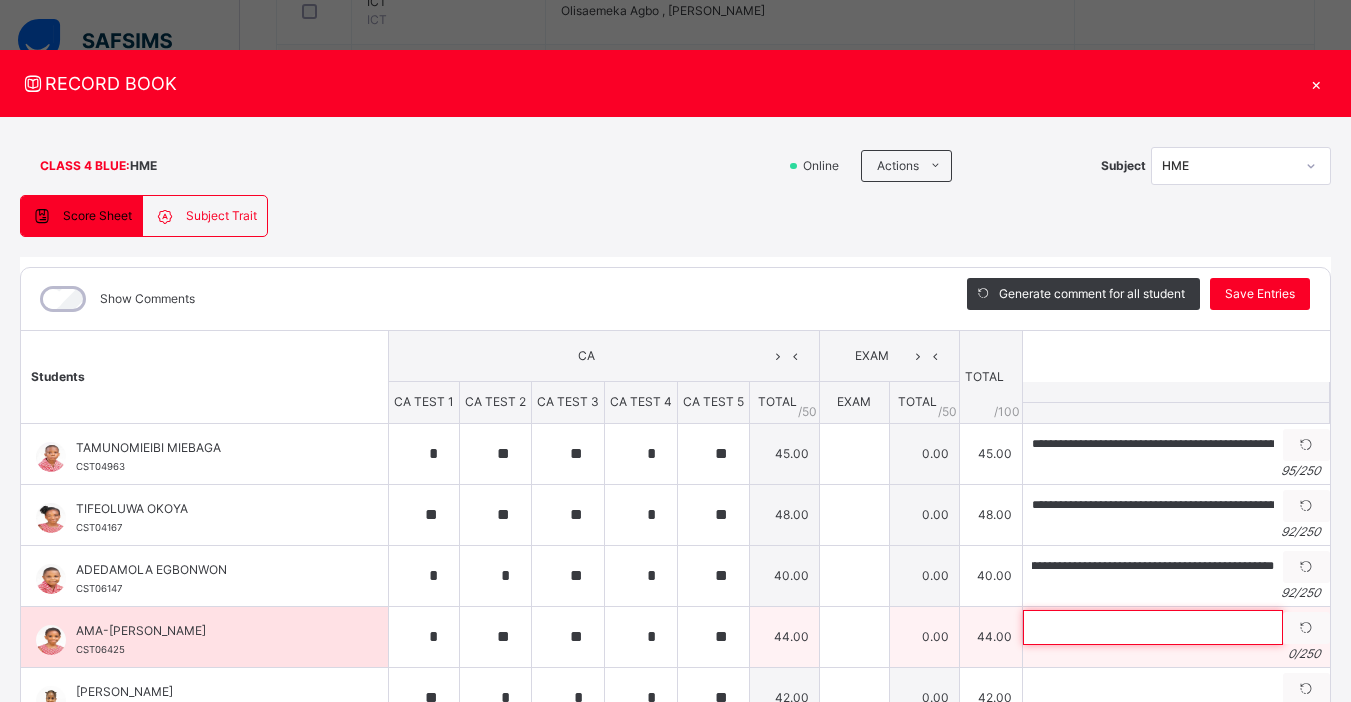 scroll, scrollTop: 0, scrollLeft: 0, axis: both 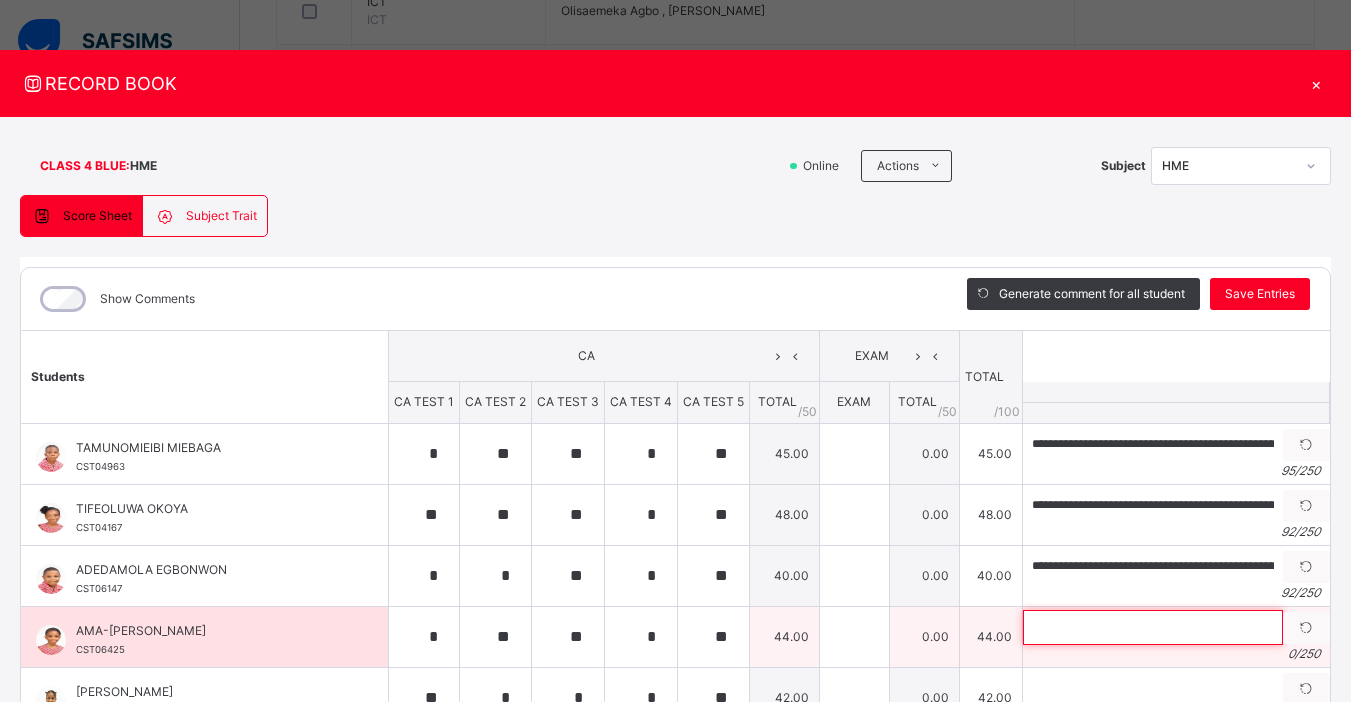 click at bounding box center (1153, 627) 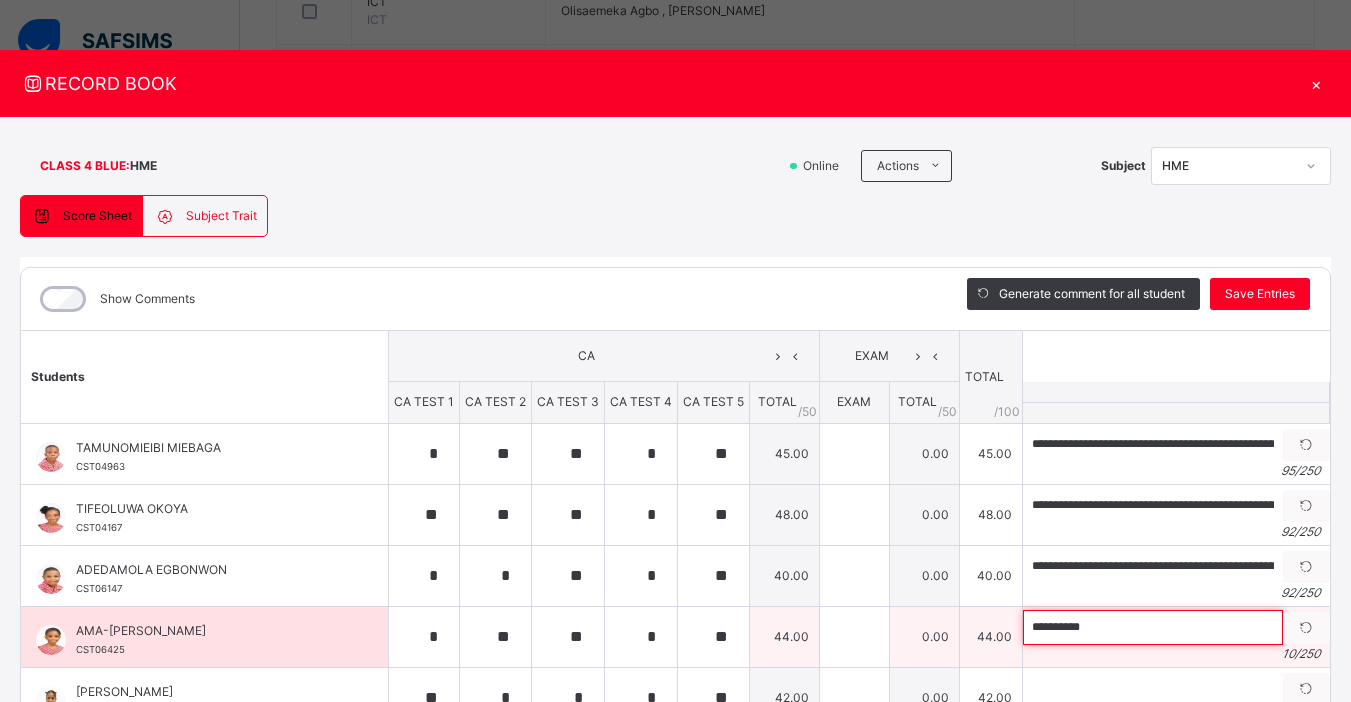 paste on "**********" 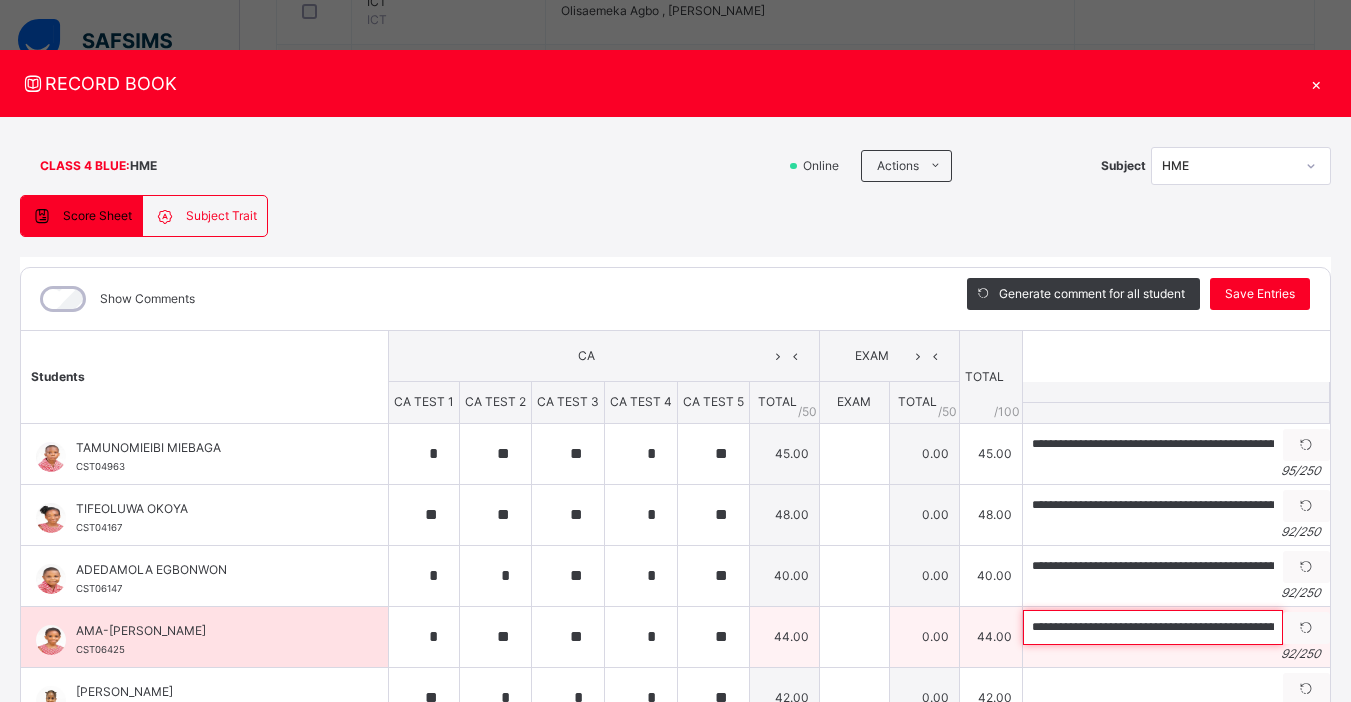 scroll, scrollTop: 0, scrollLeft: 299, axis: horizontal 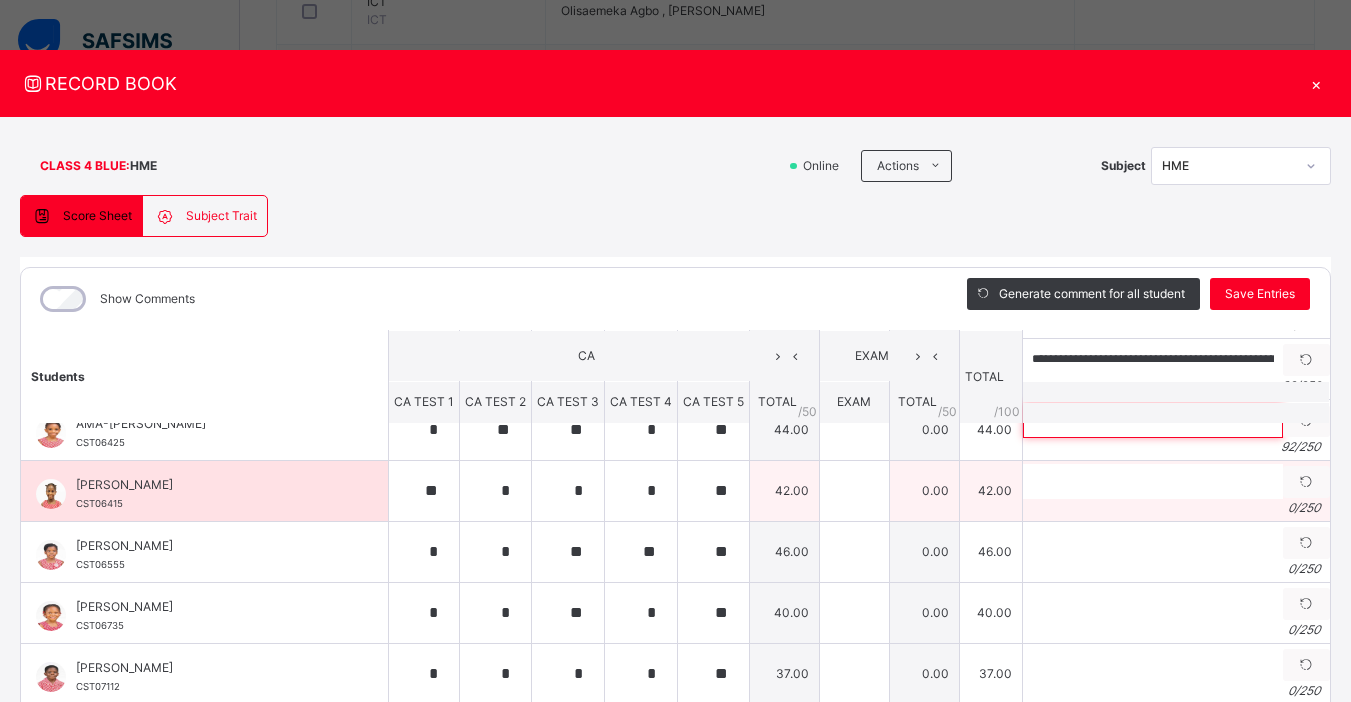 type on "**********" 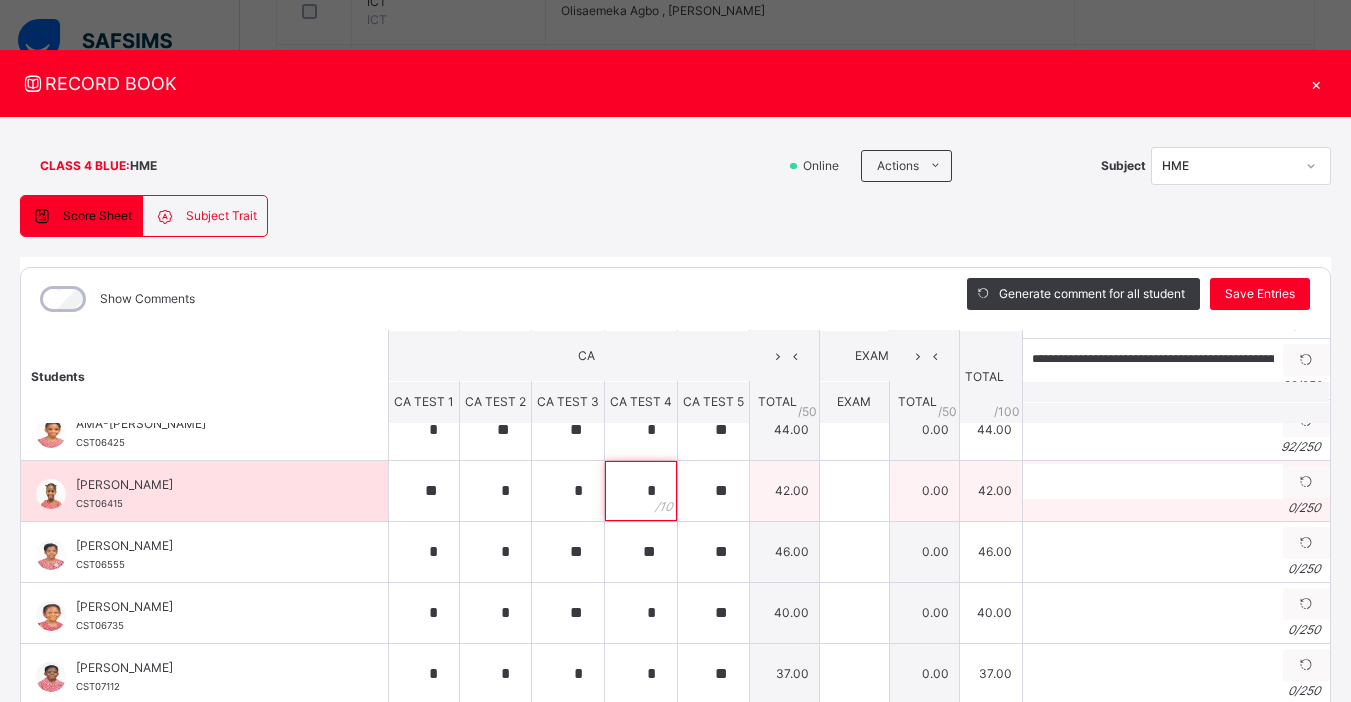 scroll, scrollTop: 0, scrollLeft: 0, axis: both 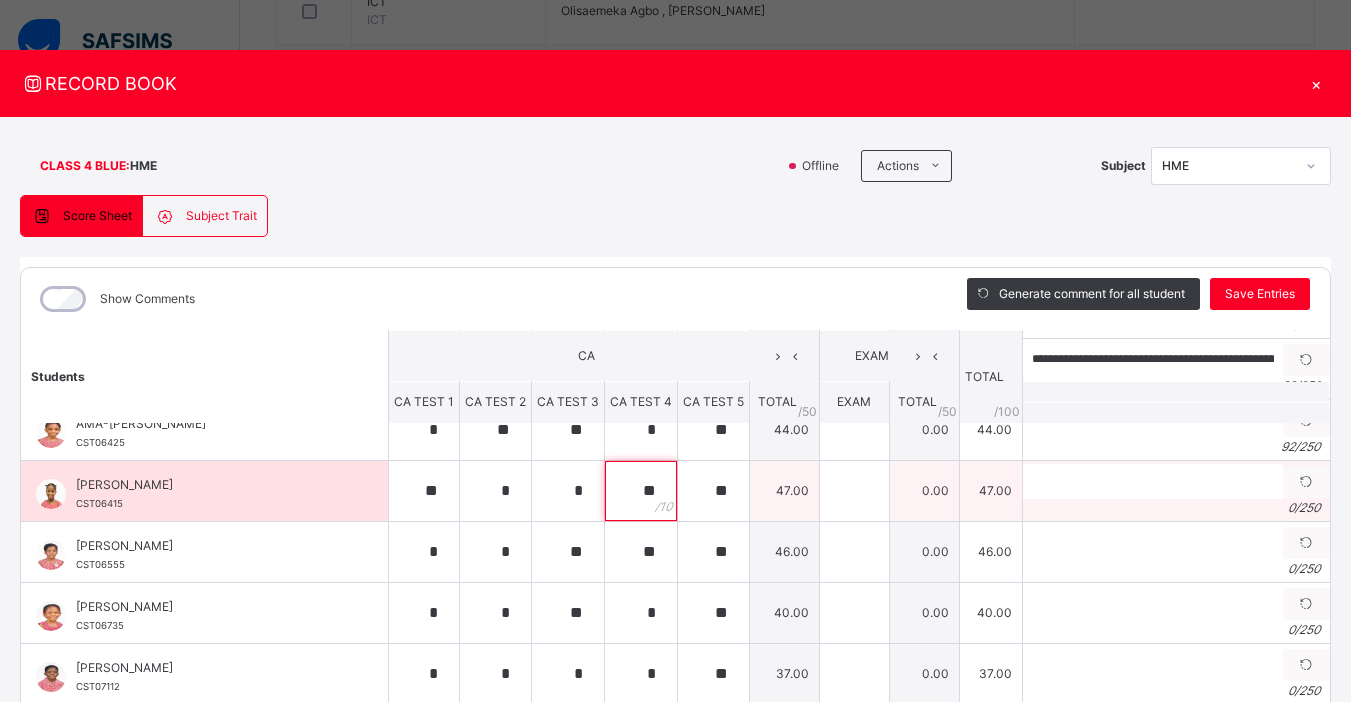 type on "**" 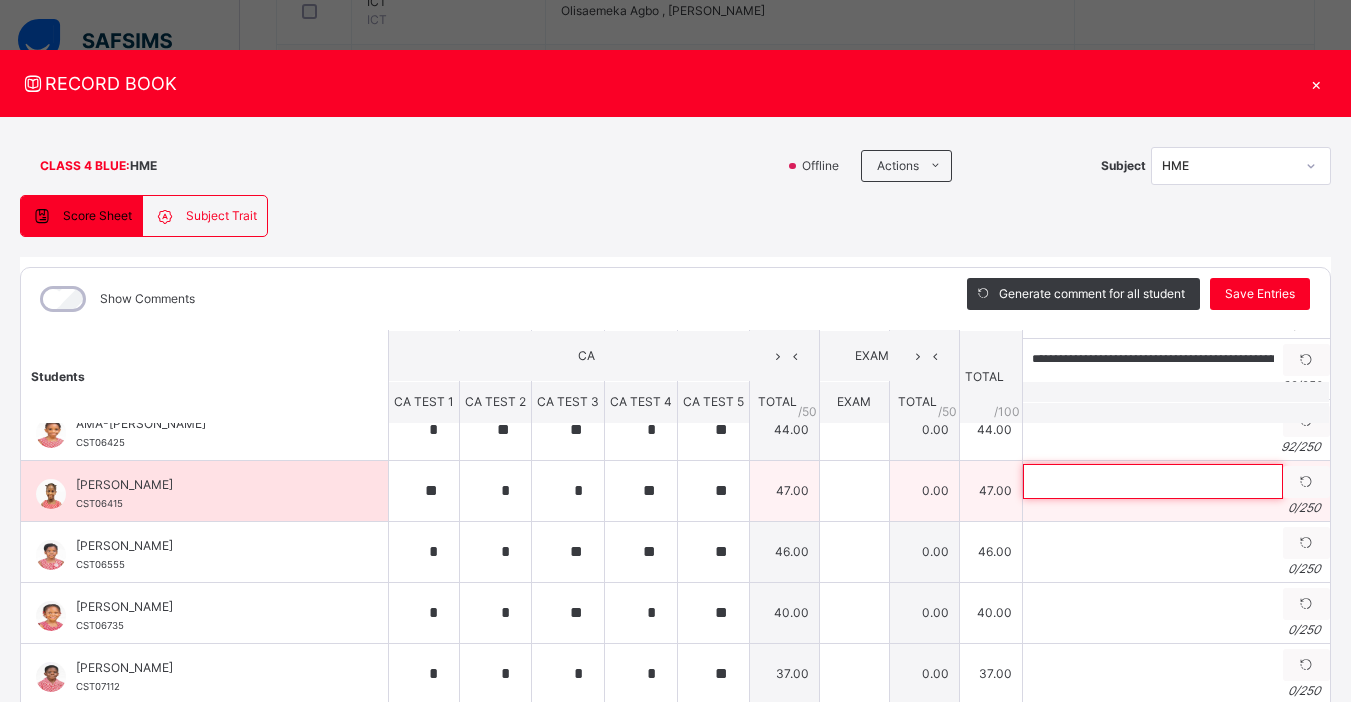 click at bounding box center [1153, 481] 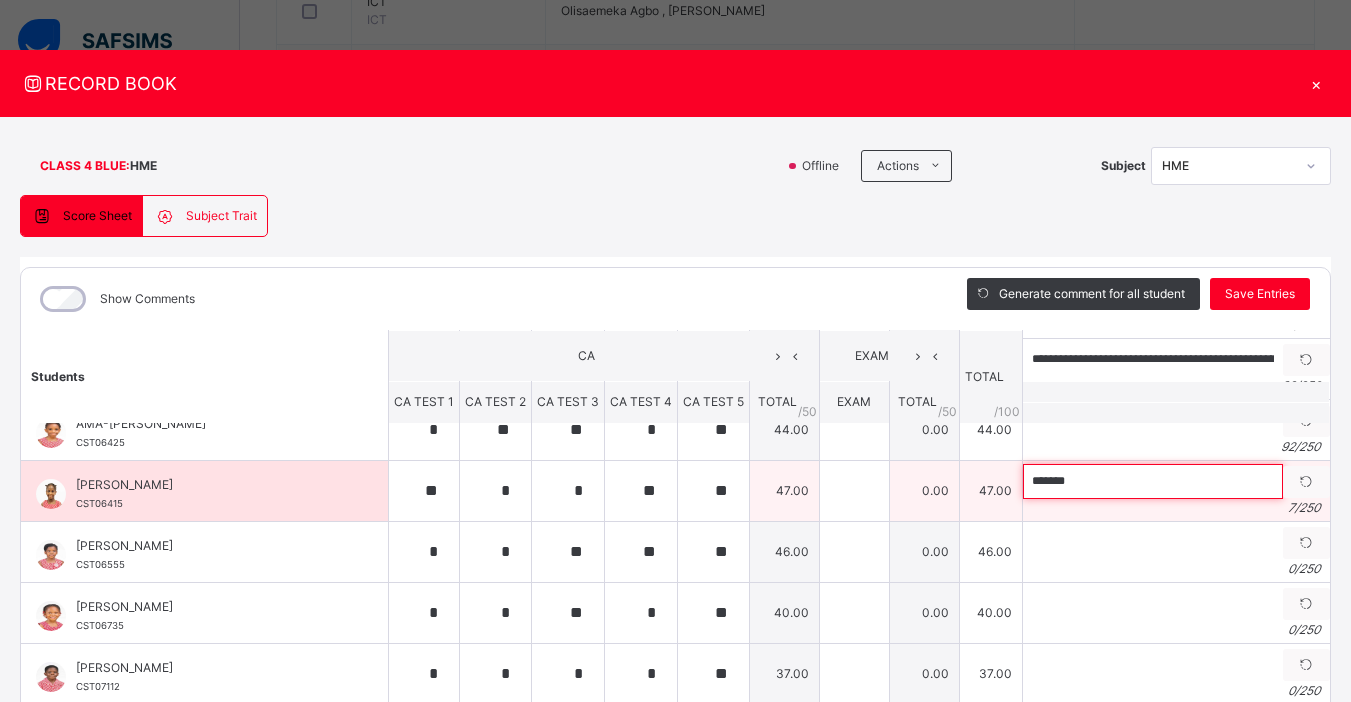 paste on "**********" 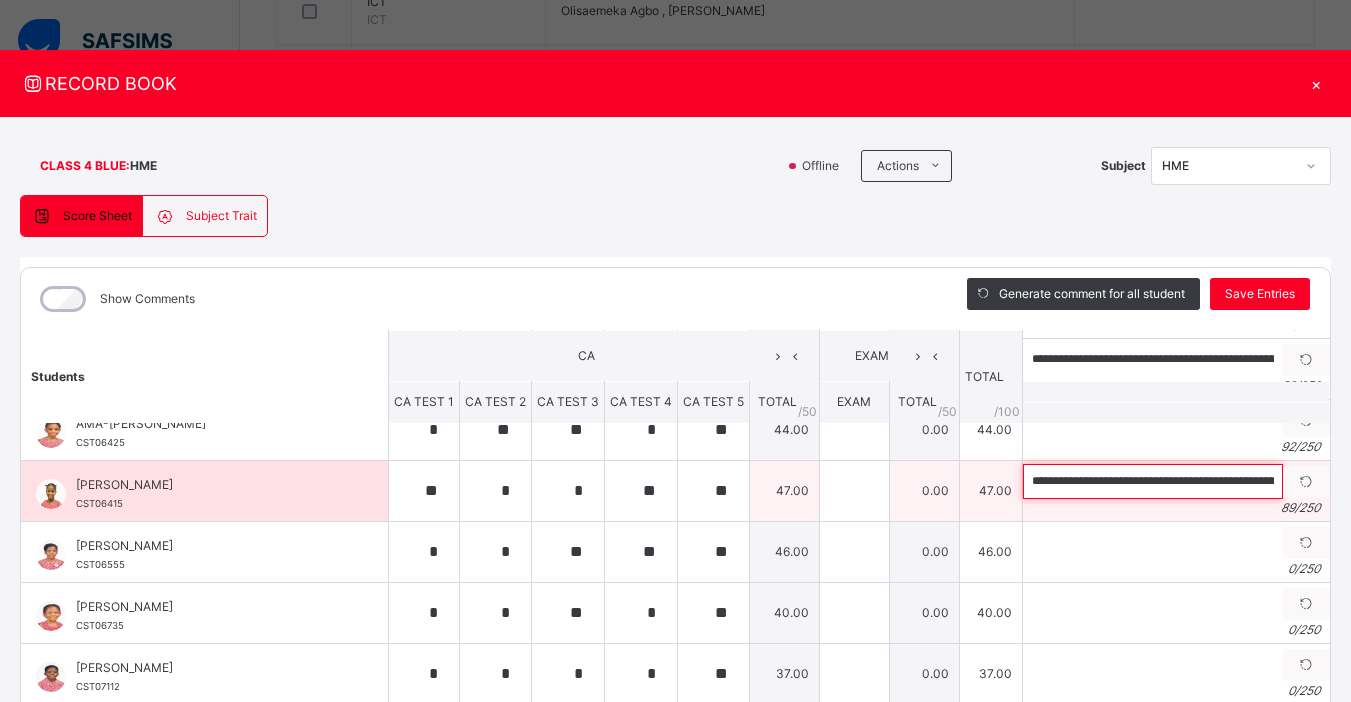 scroll, scrollTop: 0, scrollLeft: 269, axis: horizontal 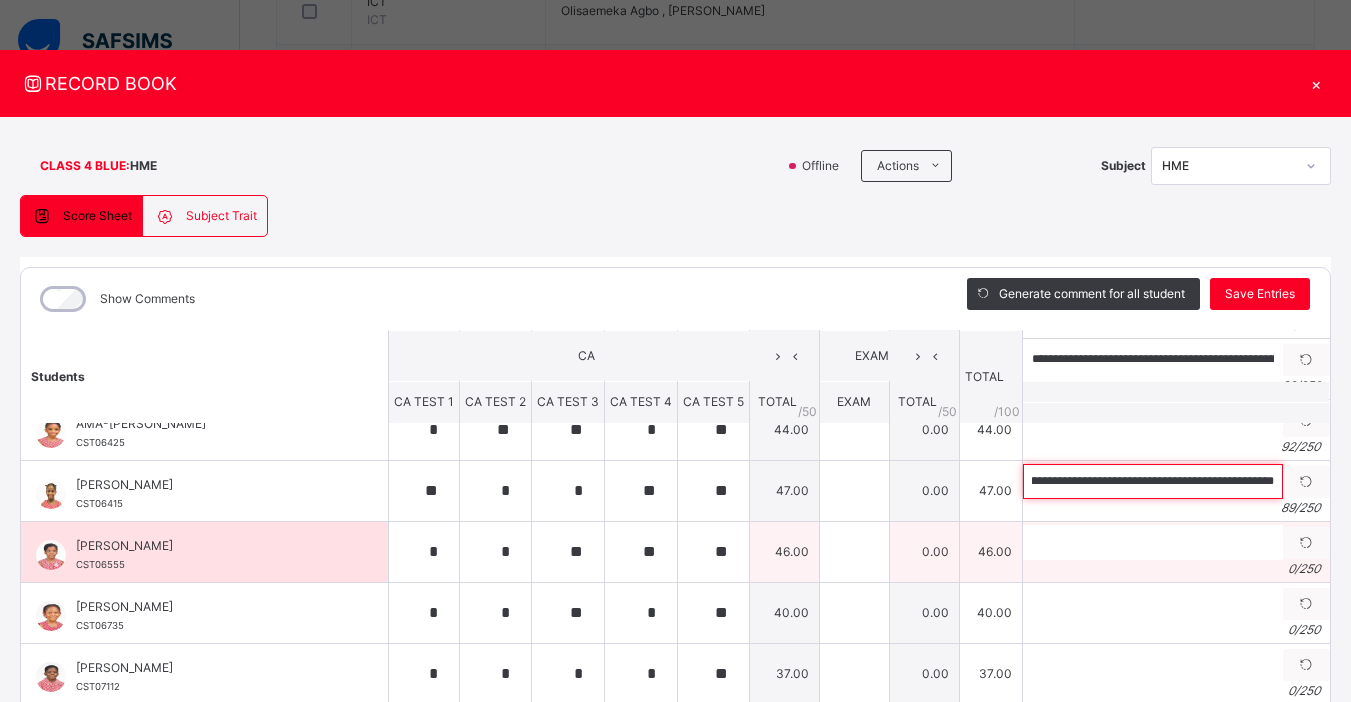 type on "**********" 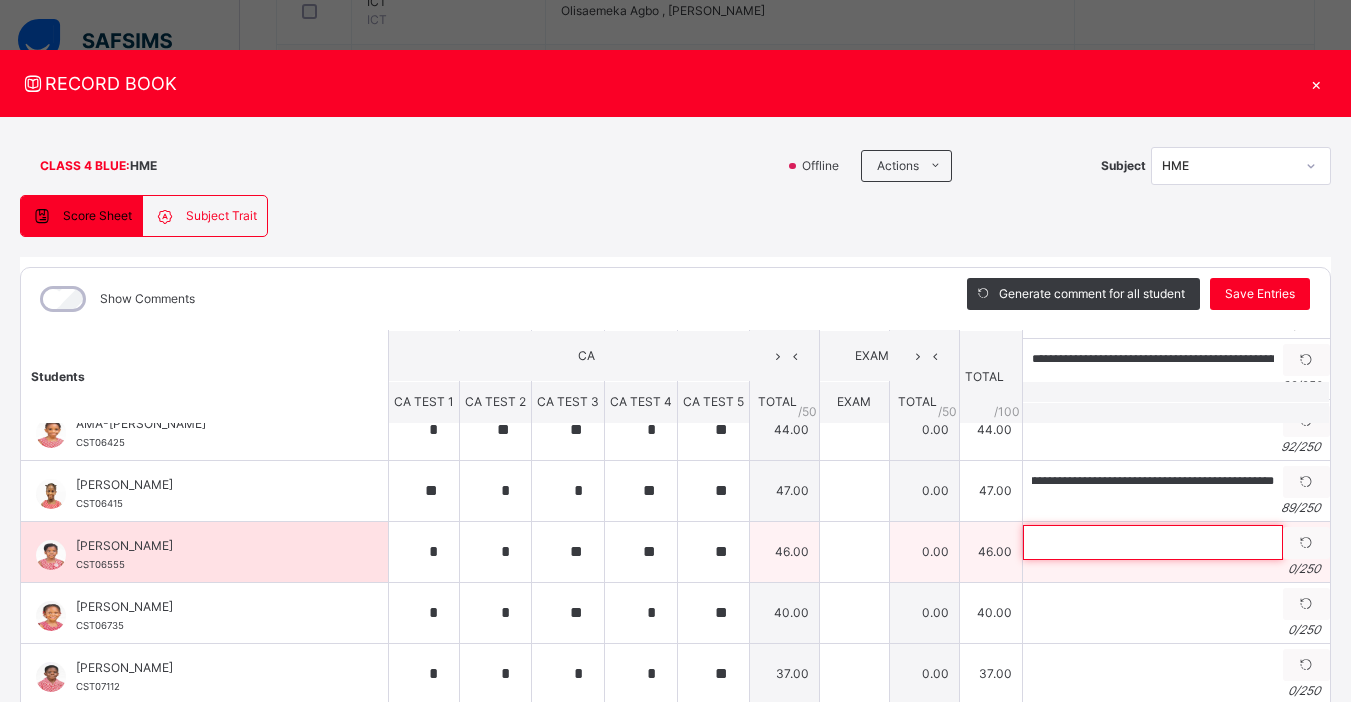 scroll, scrollTop: 0, scrollLeft: 0, axis: both 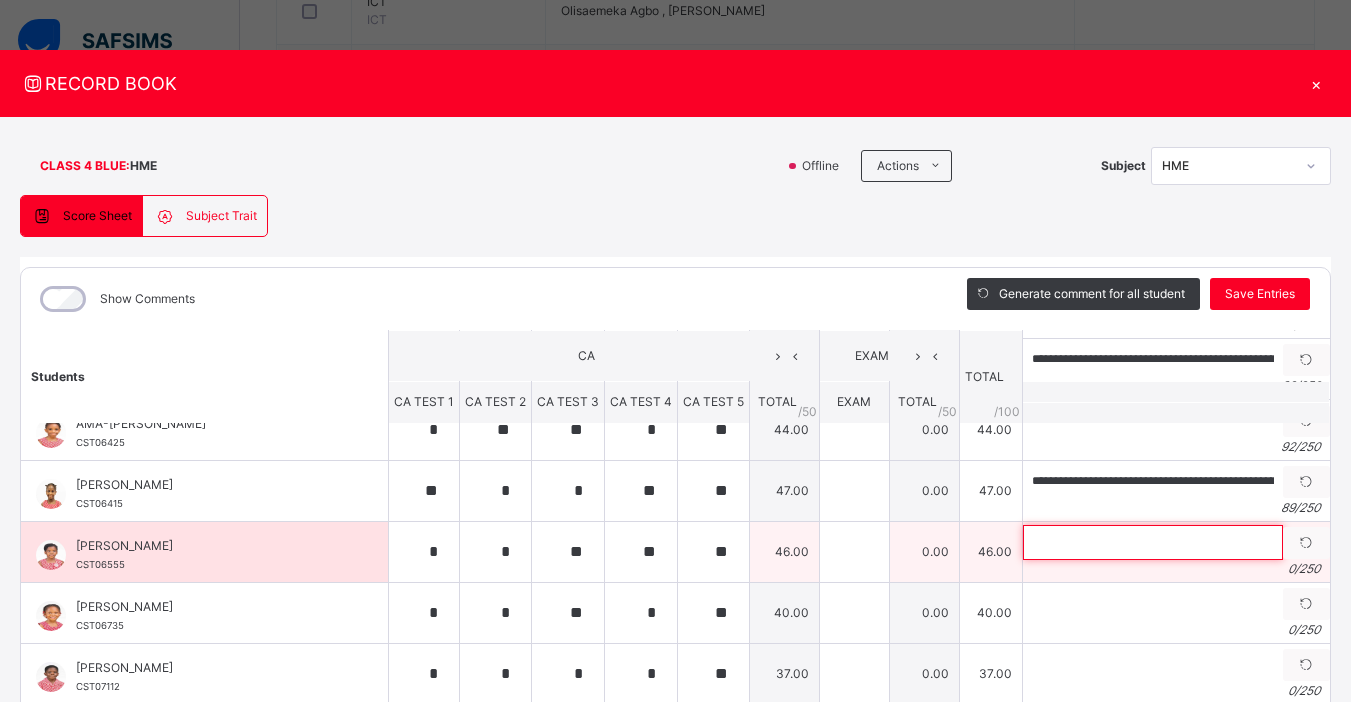click at bounding box center (1153, 542) 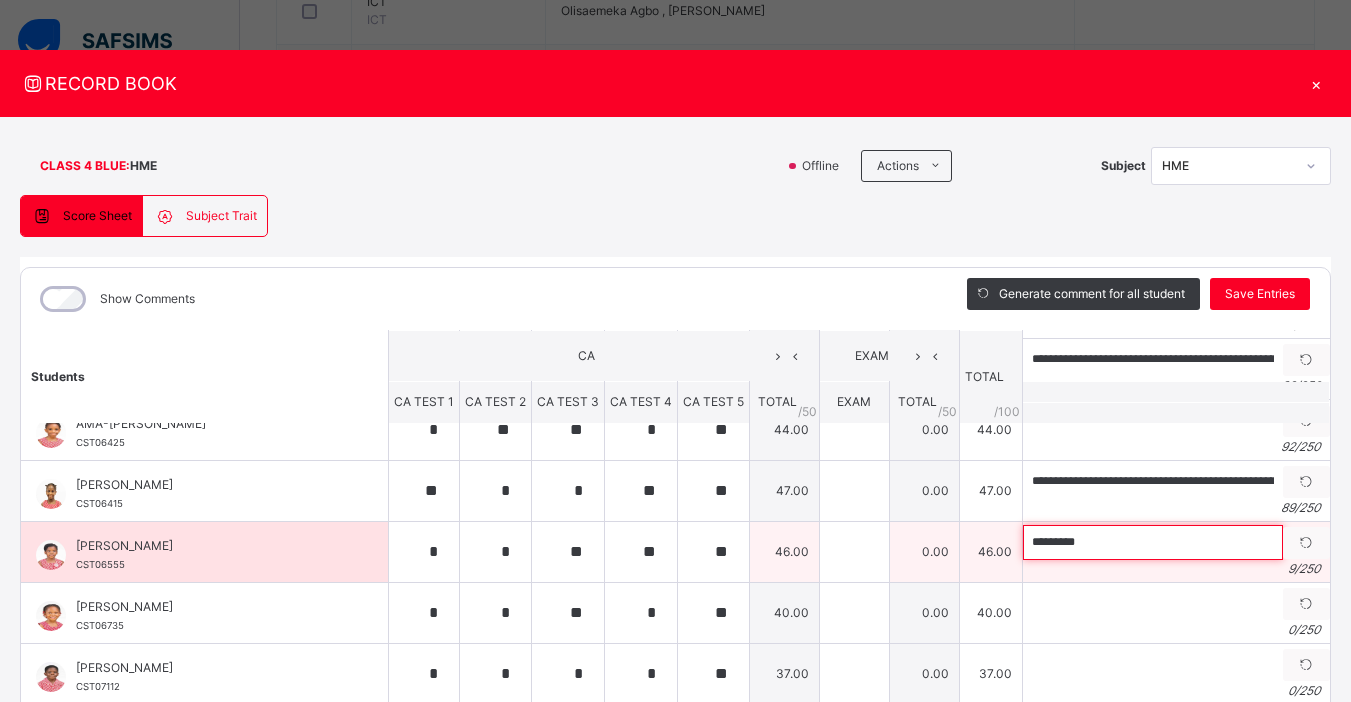 paste on "**********" 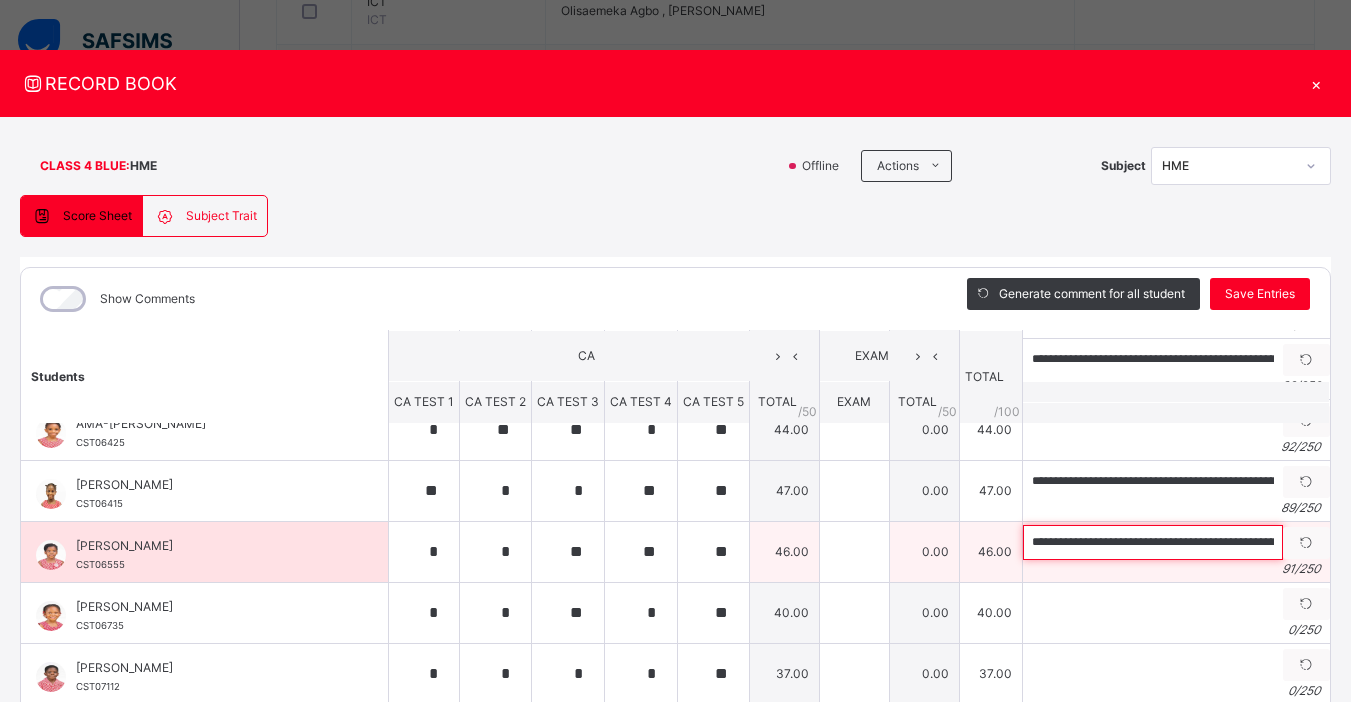 scroll, scrollTop: 0, scrollLeft: 293, axis: horizontal 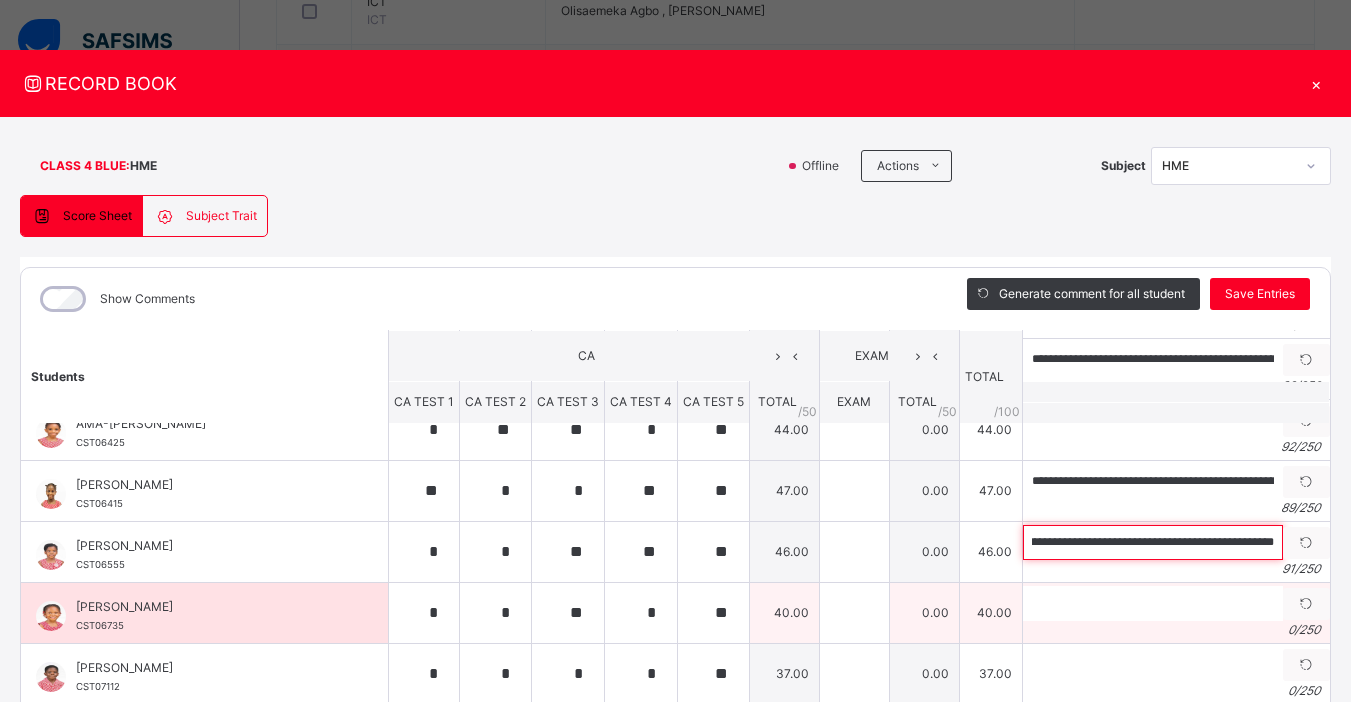 type on "**********" 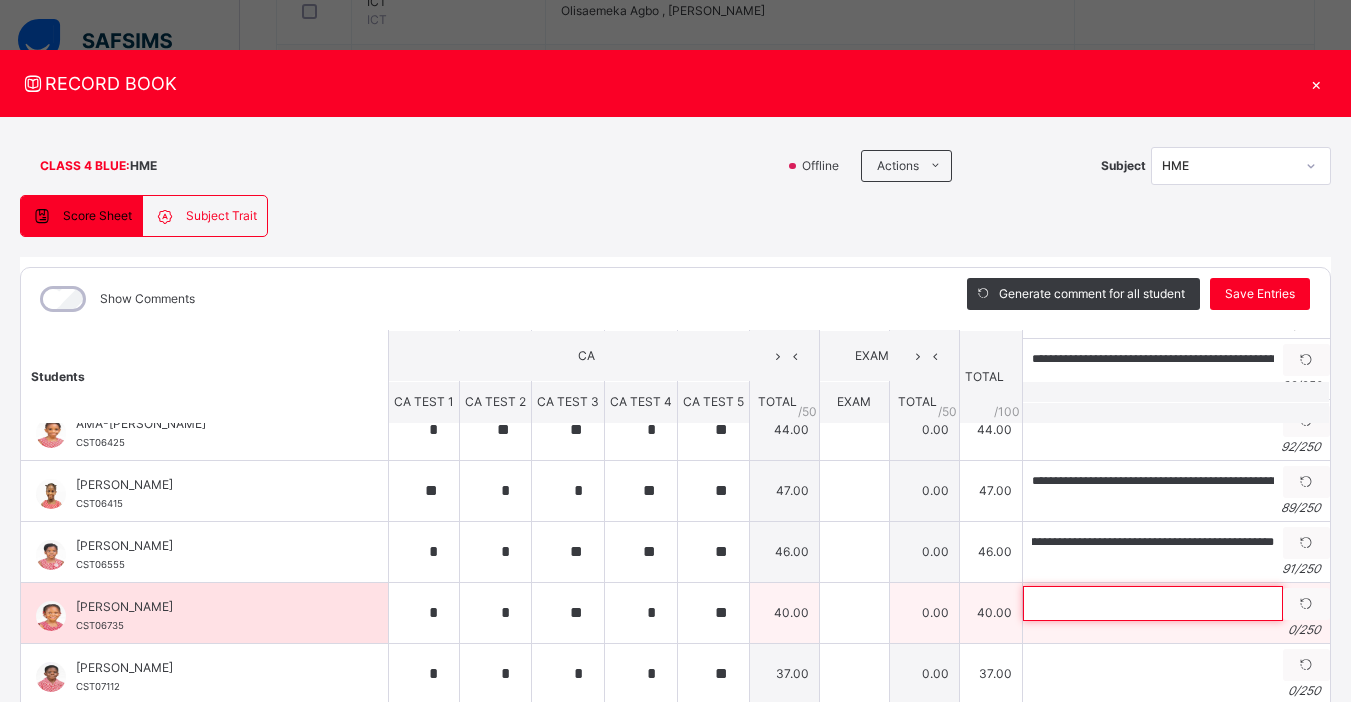 scroll, scrollTop: 0, scrollLeft: 0, axis: both 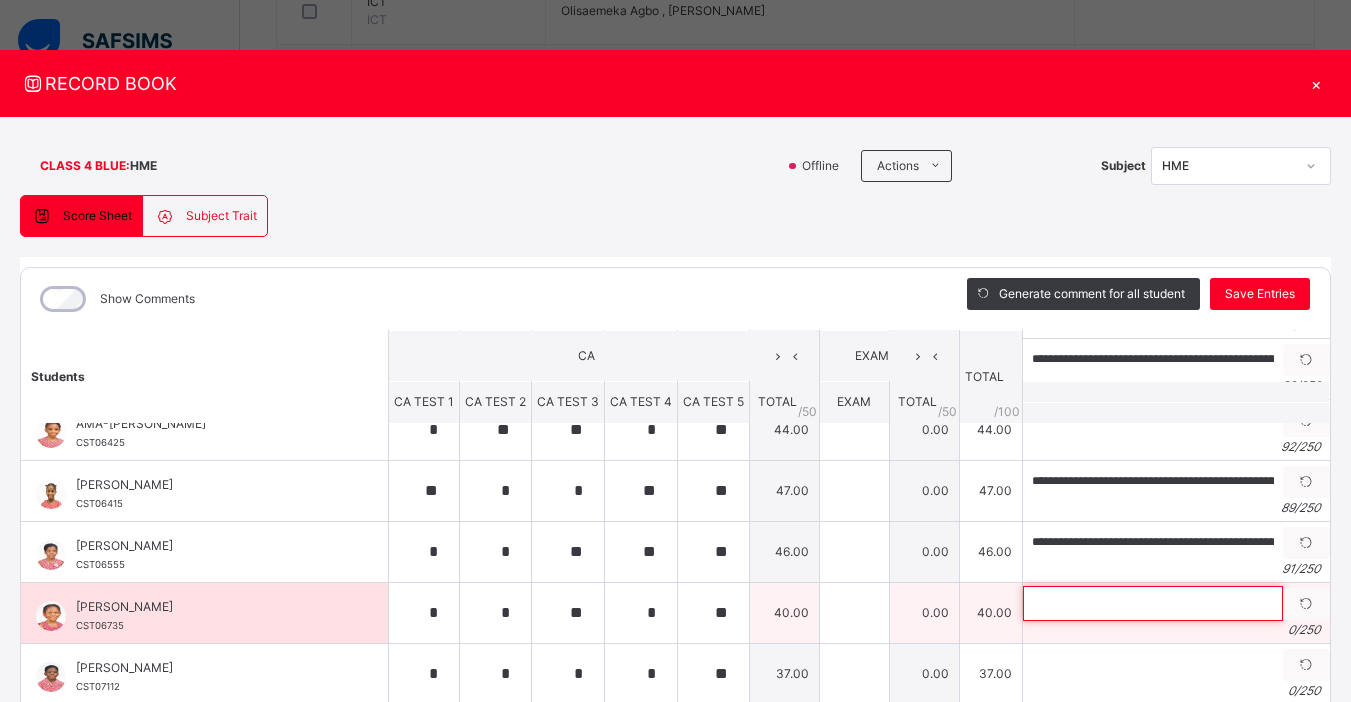 click at bounding box center [1153, 603] 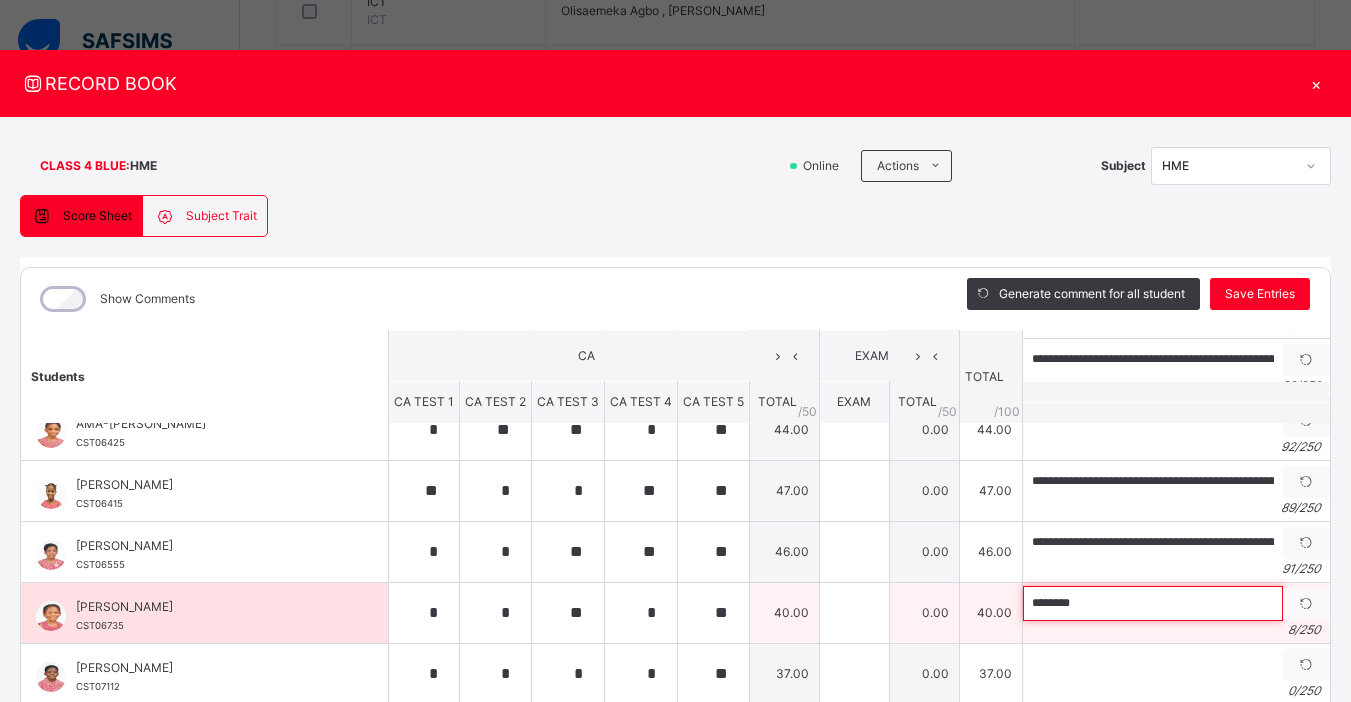 paste on "**********" 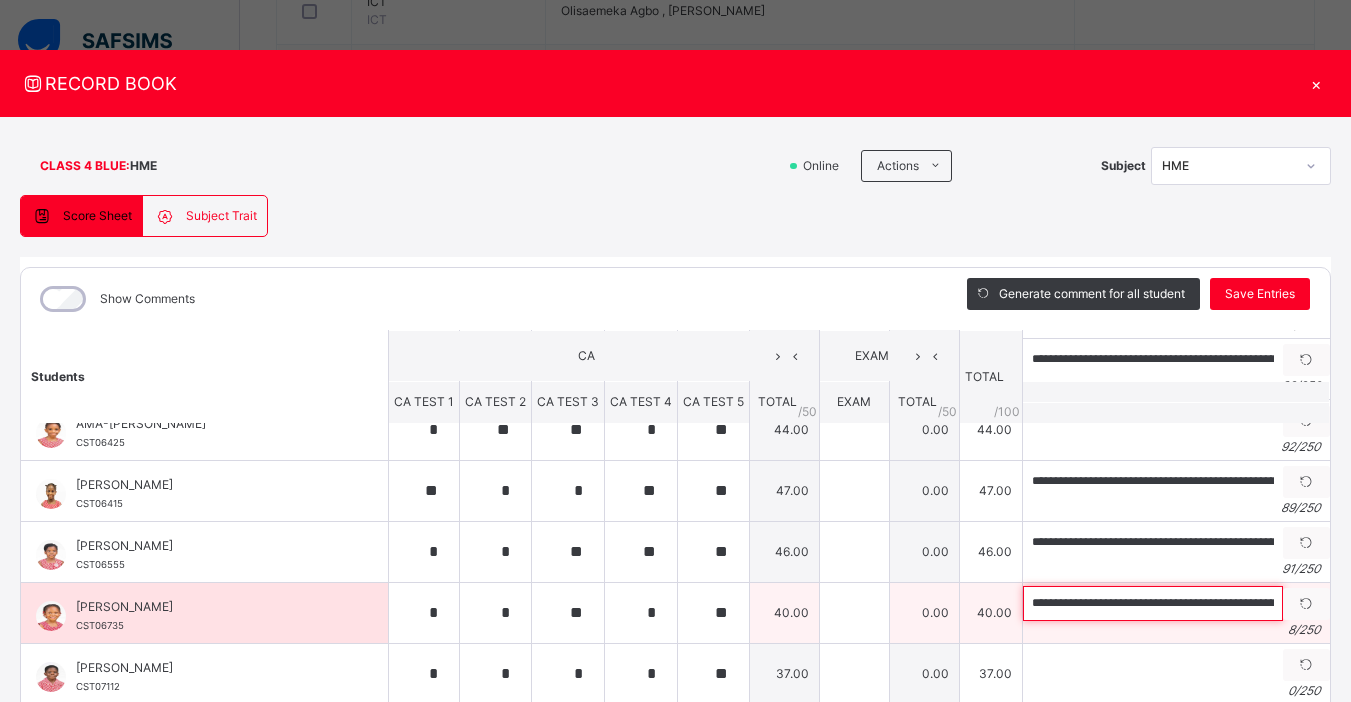 scroll, scrollTop: 0, scrollLeft: 280, axis: horizontal 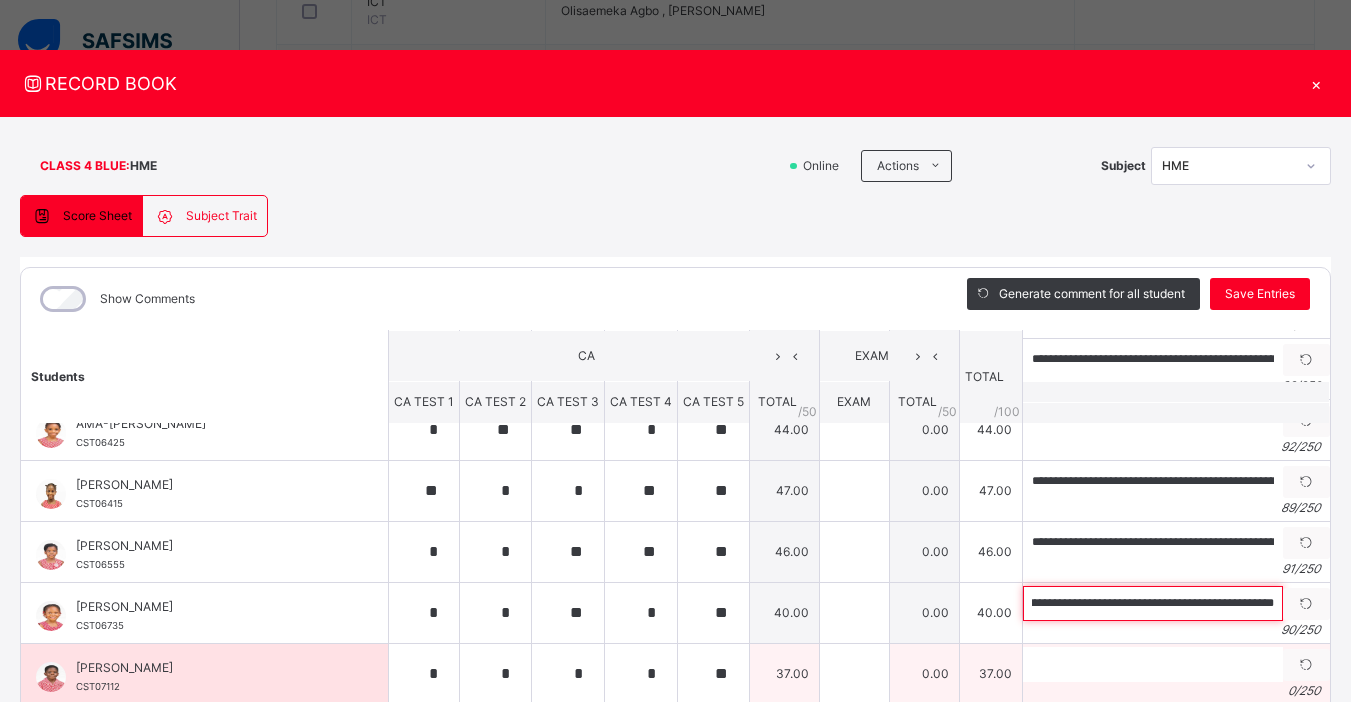 type on "**********" 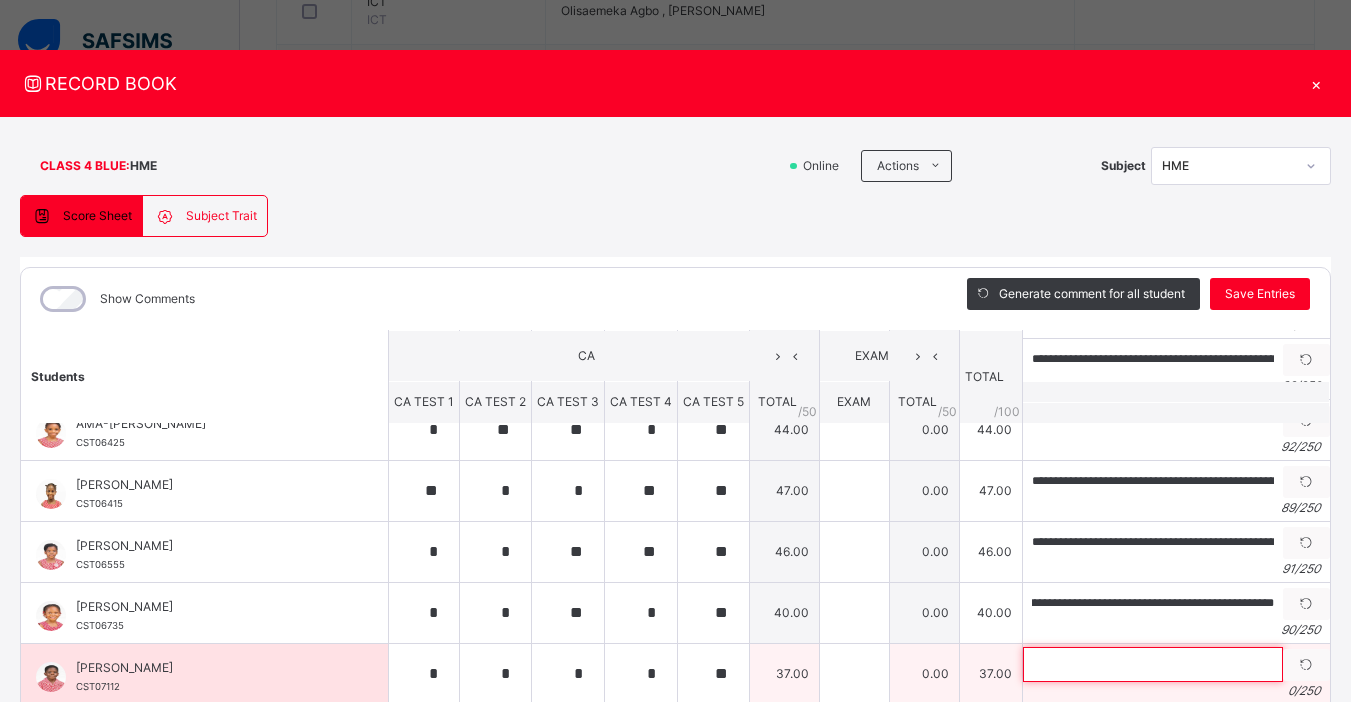 scroll, scrollTop: 0, scrollLeft: 0, axis: both 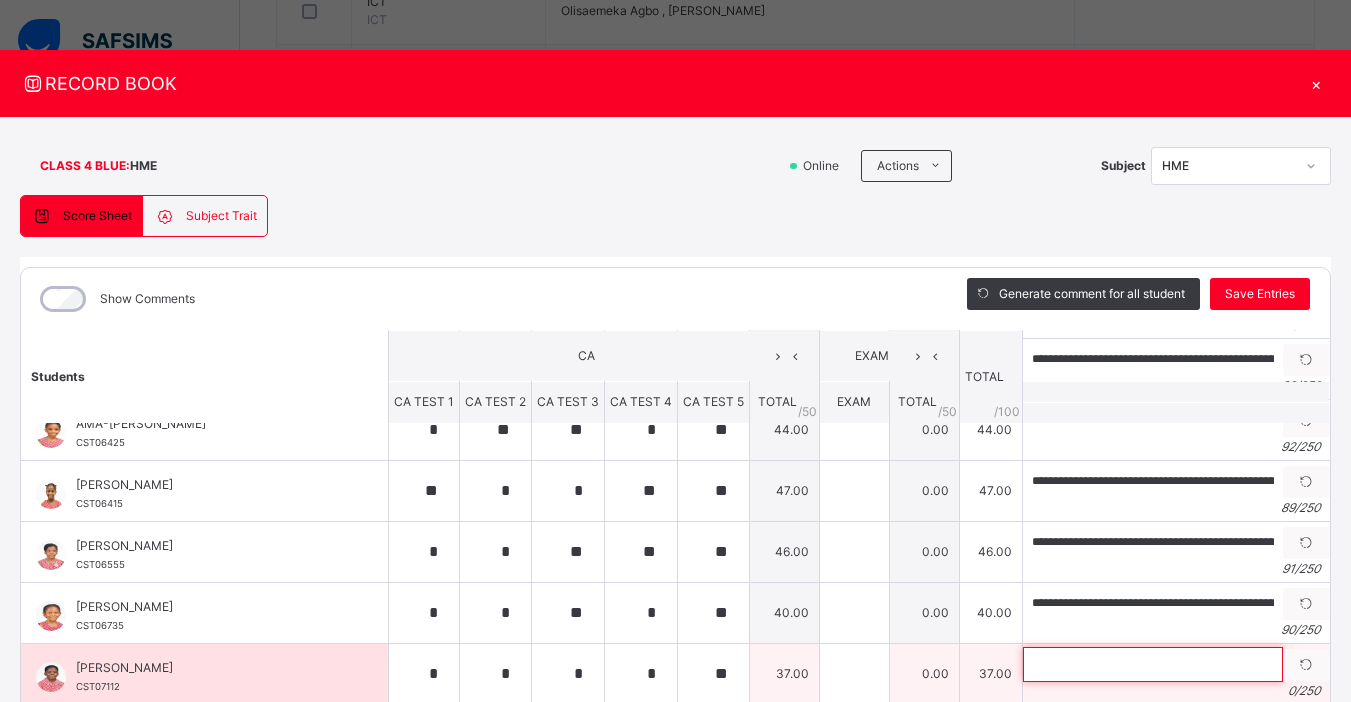 click at bounding box center (1153, 664) 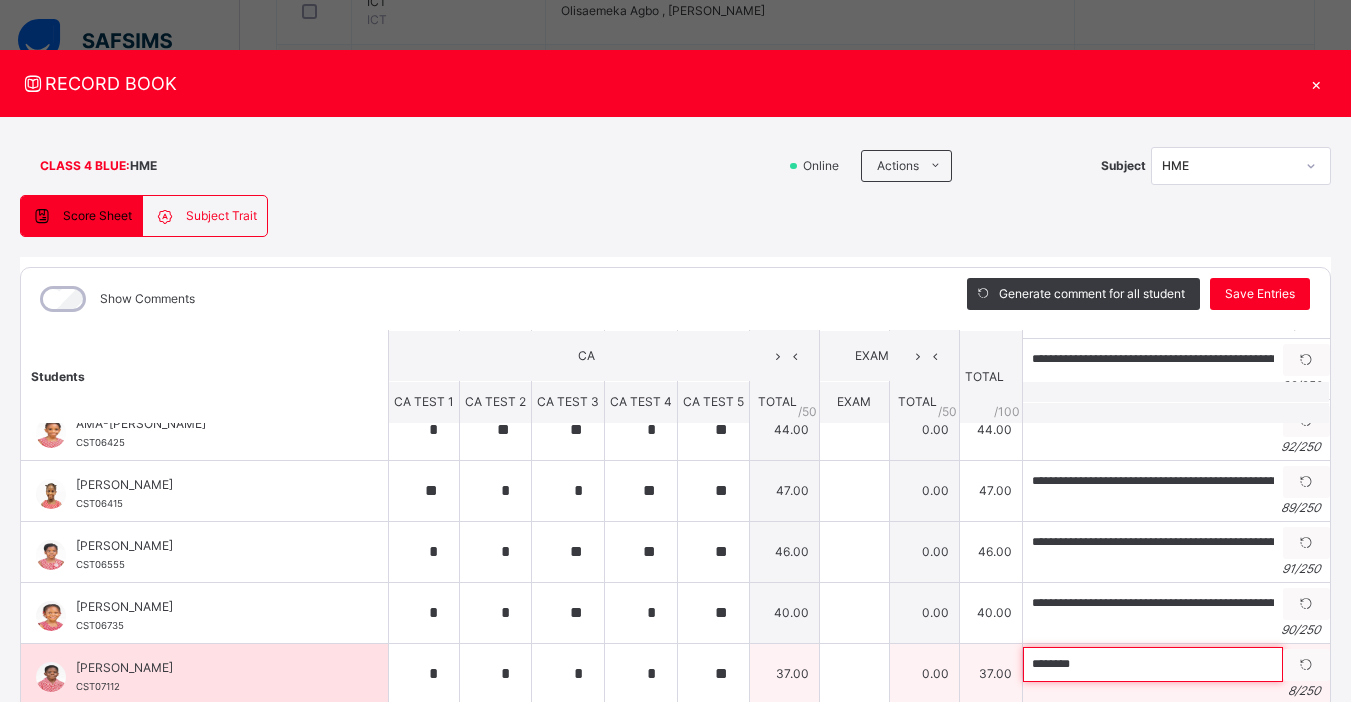 paste on "**********" 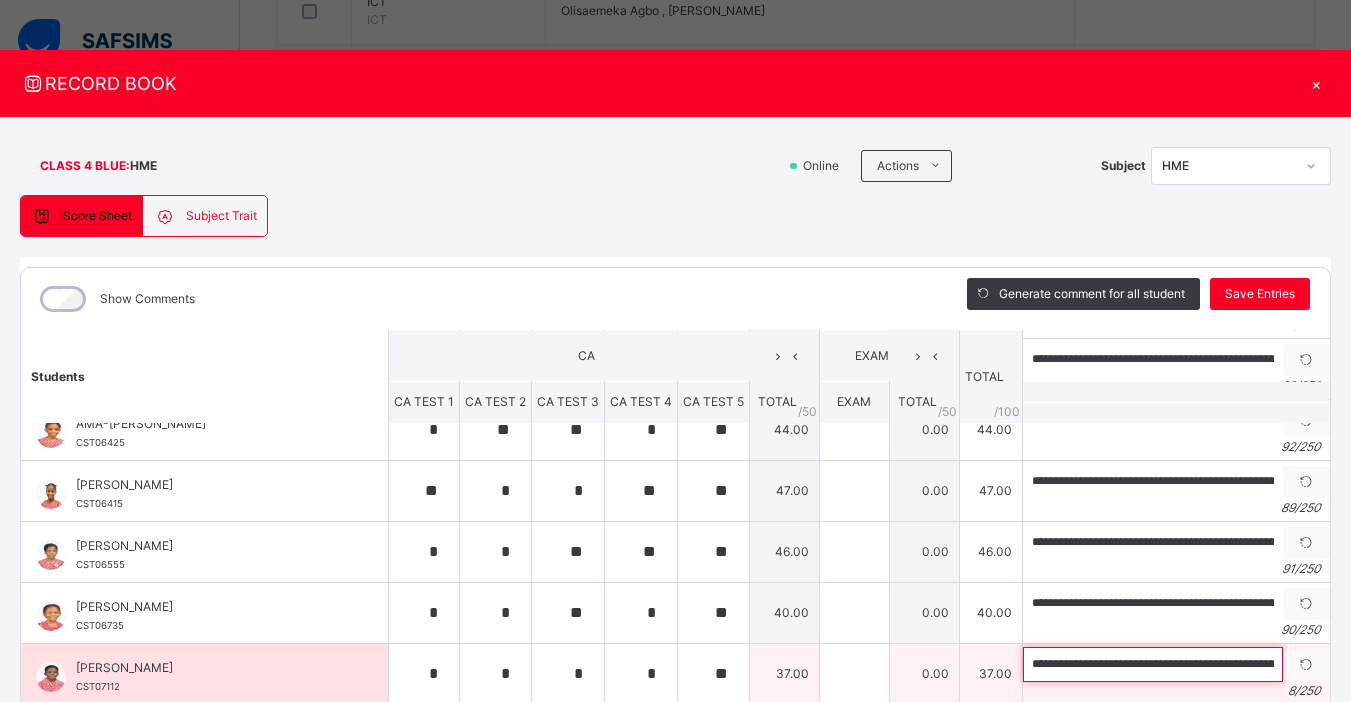 scroll, scrollTop: 0, scrollLeft: 284, axis: horizontal 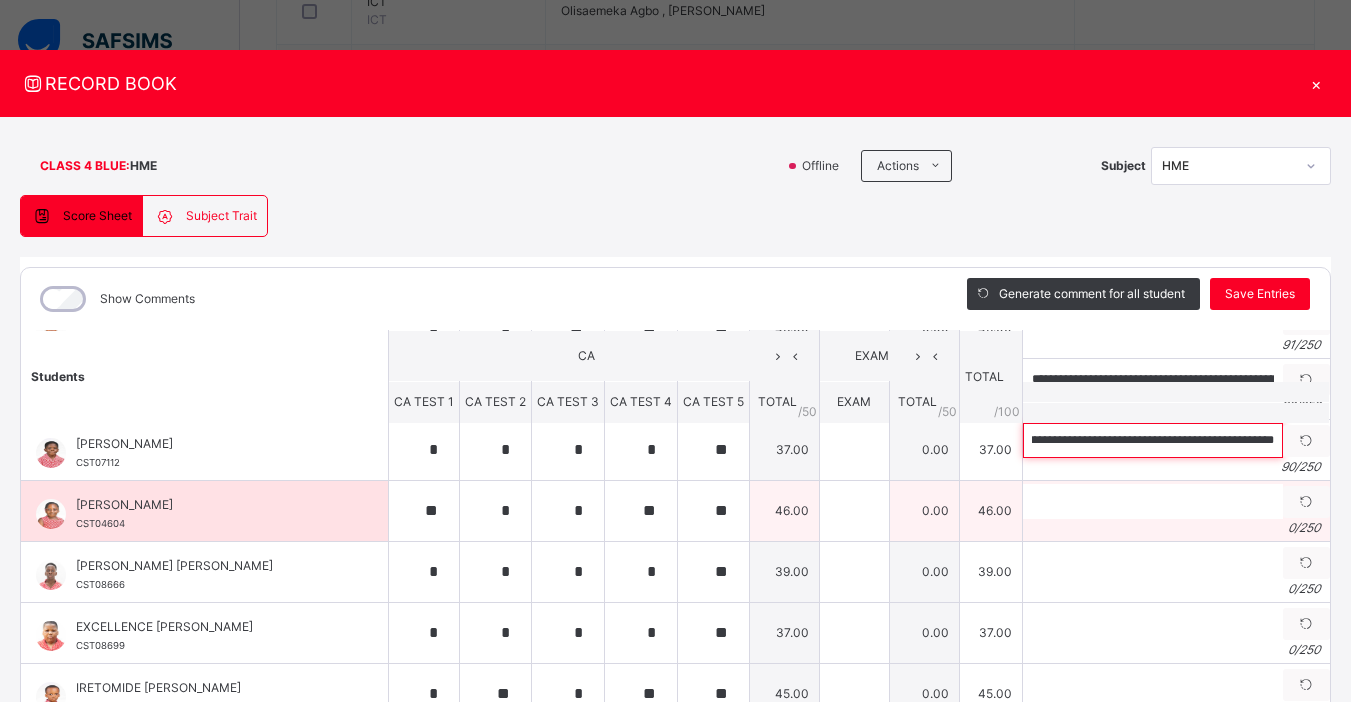 type on "**********" 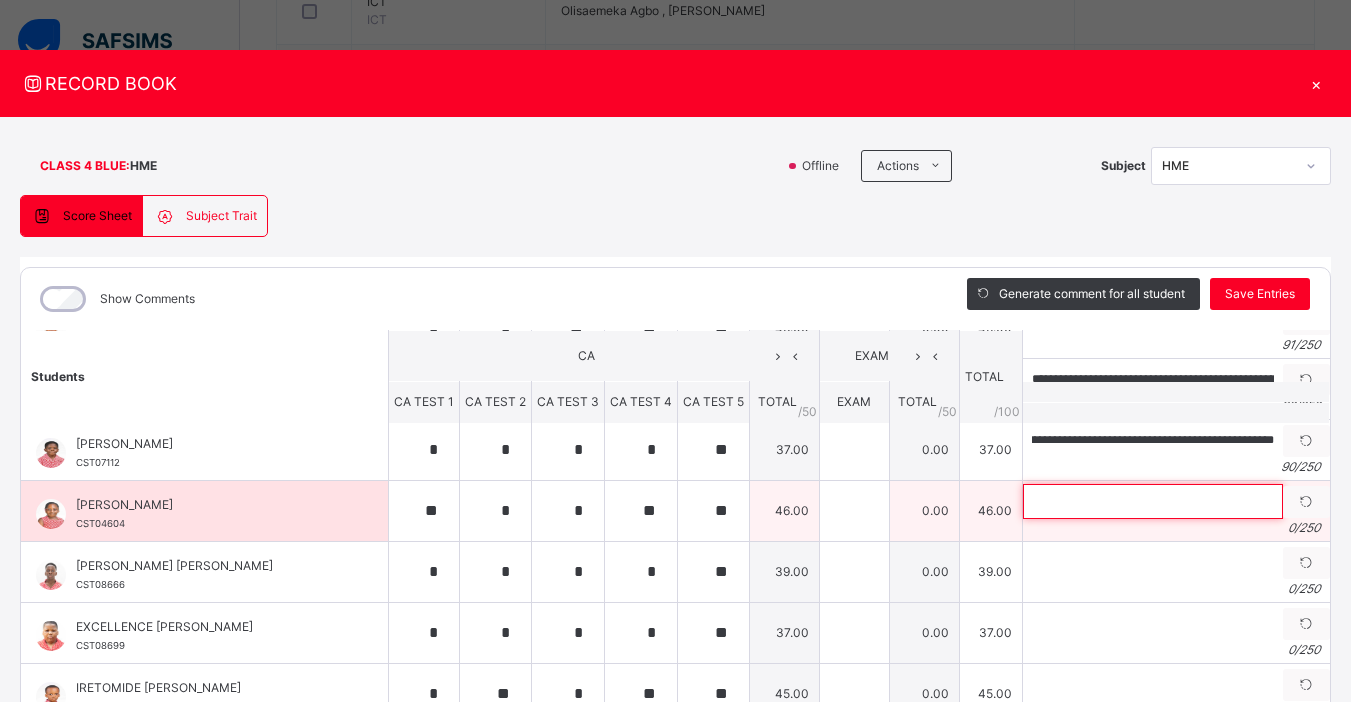 scroll, scrollTop: 0, scrollLeft: 0, axis: both 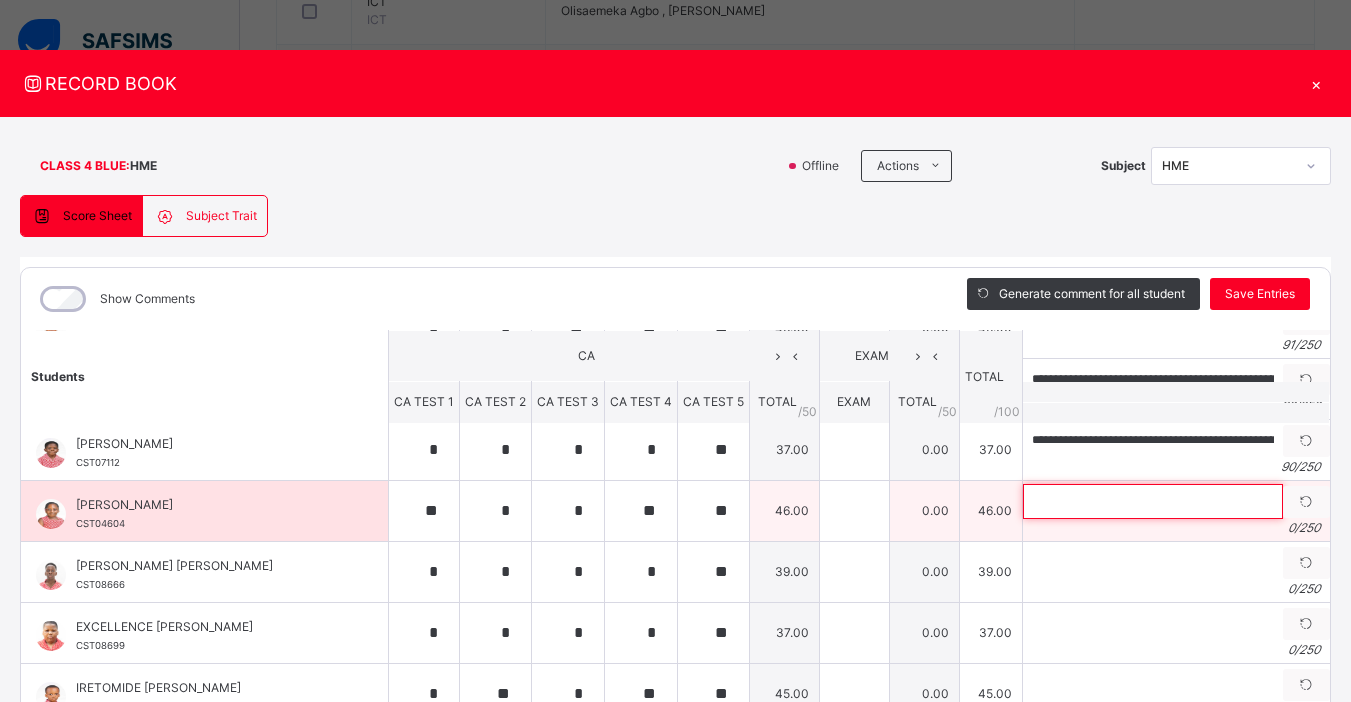 click at bounding box center [1153, 501] 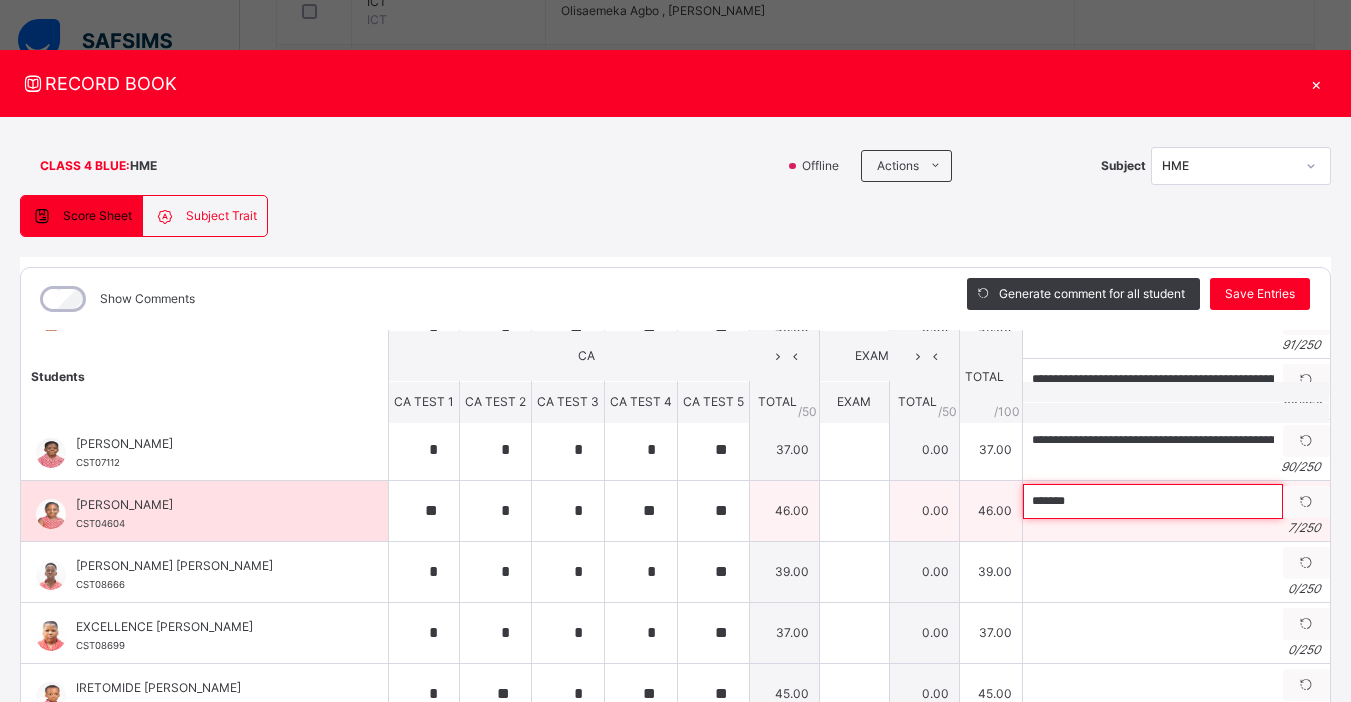 paste on "**********" 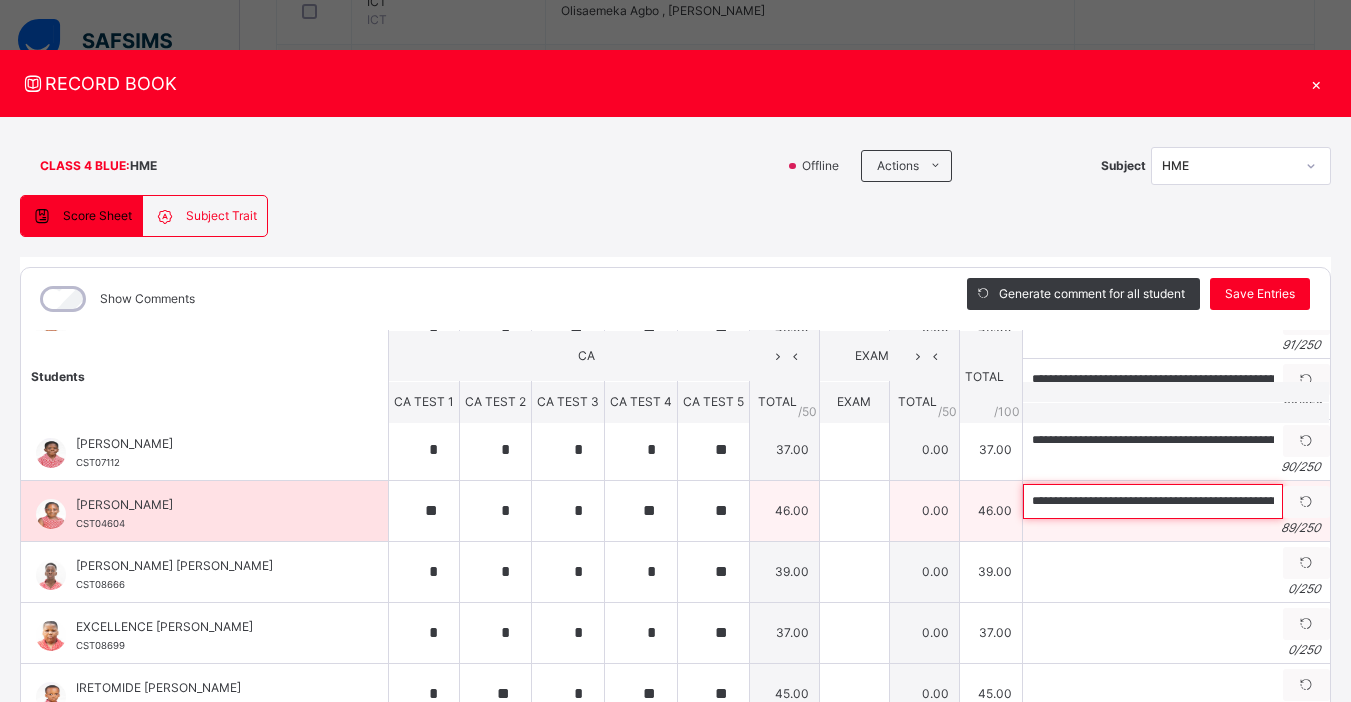 scroll, scrollTop: 0, scrollLeft: 269, axis: horizontal 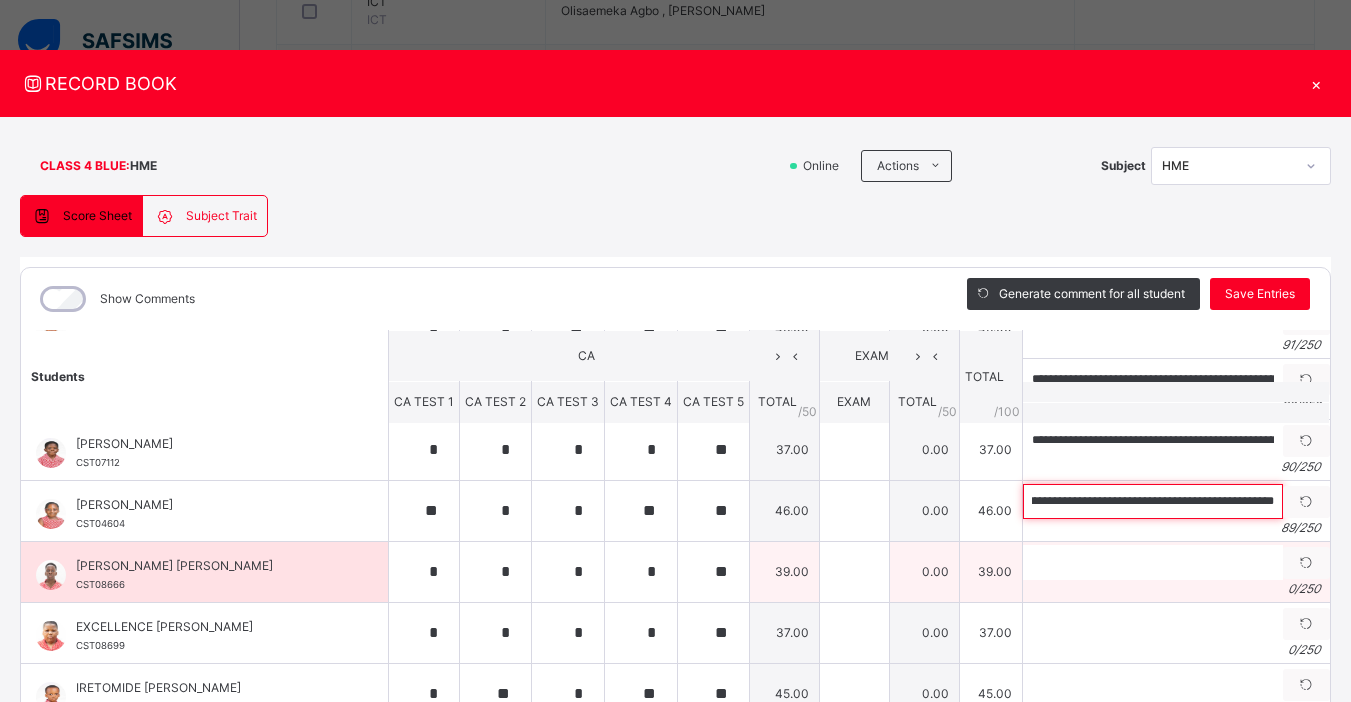 type on "**********" 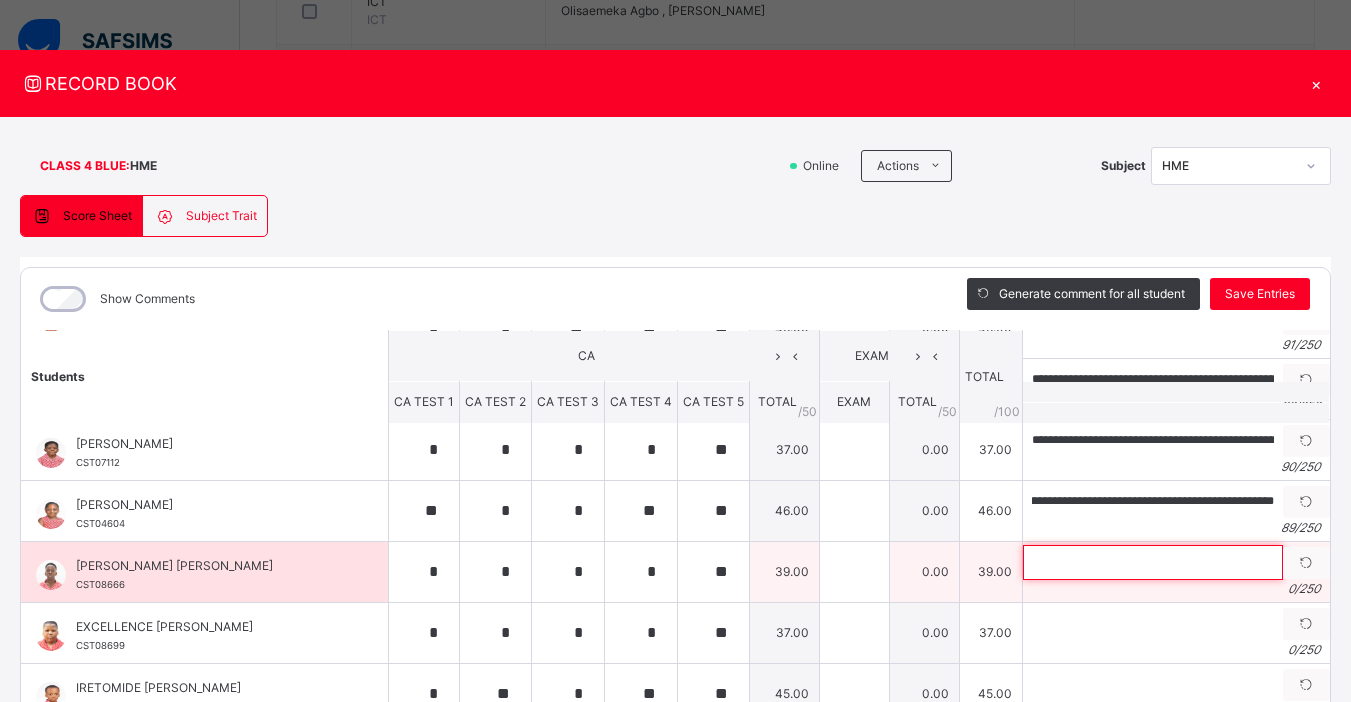 scroll, scrollTop: 0, scrollLeft: 0, axis: both 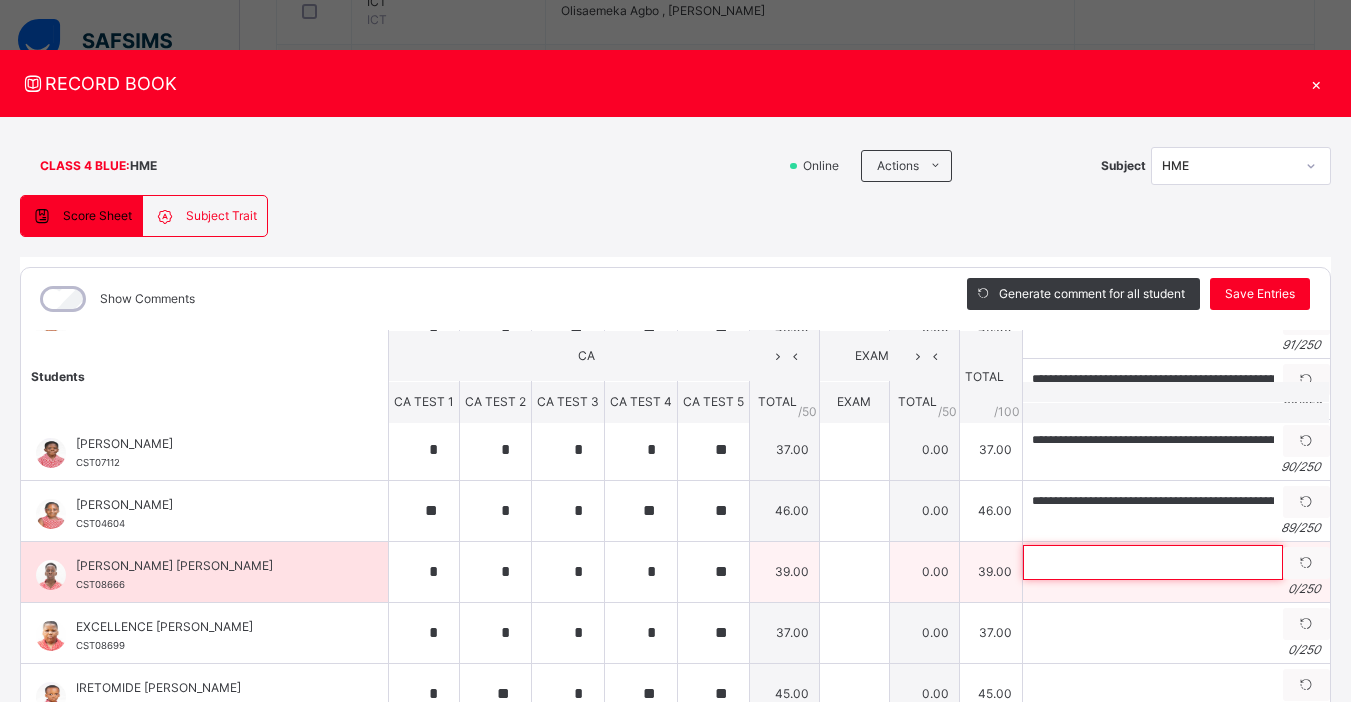click at bounding box center [1153, 562] 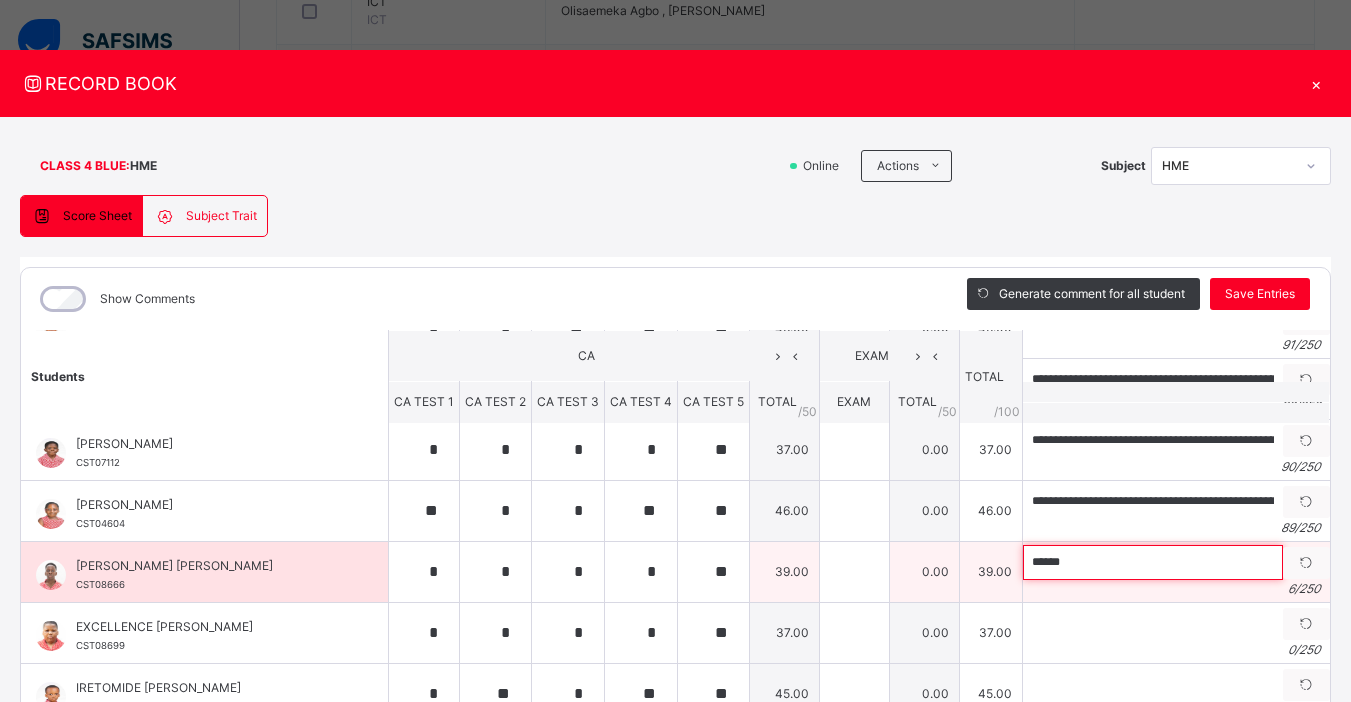 paste on "**********" 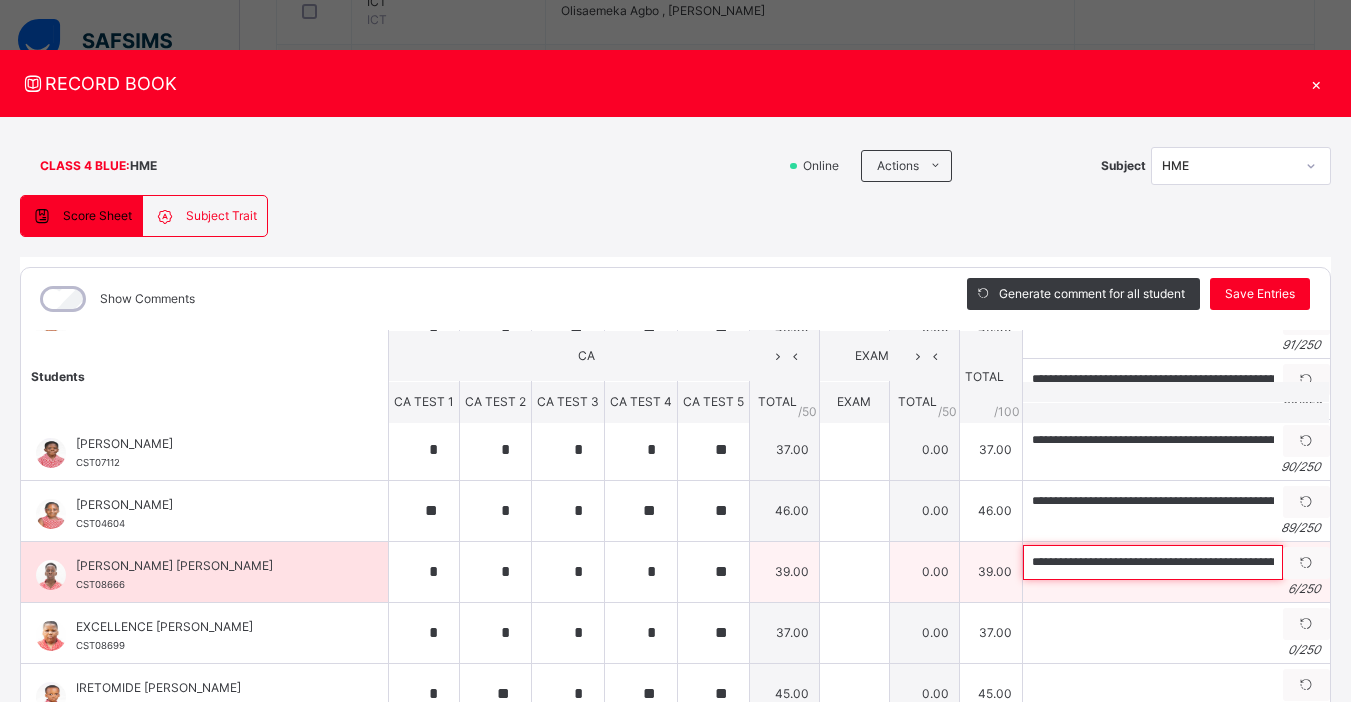 scroll, scrollTop: 0, scrollLeft: 270, axis: horizontal 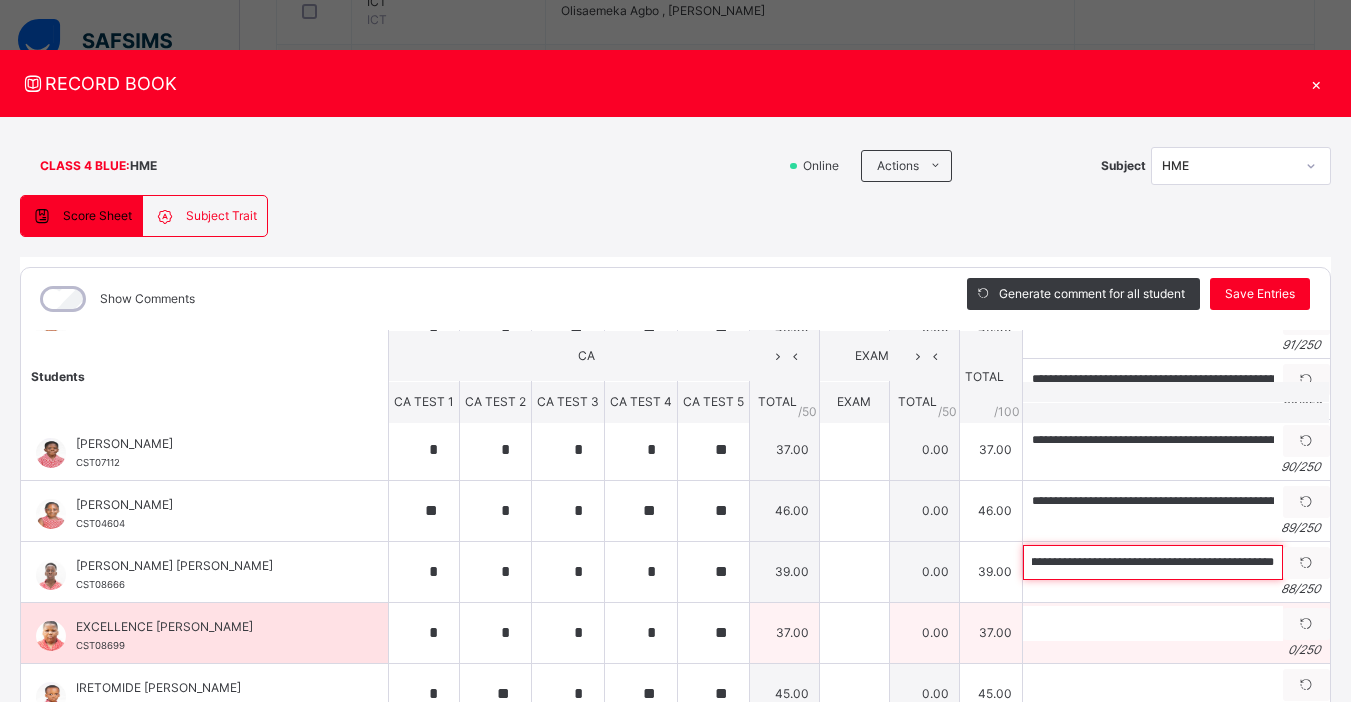 type on "**********" 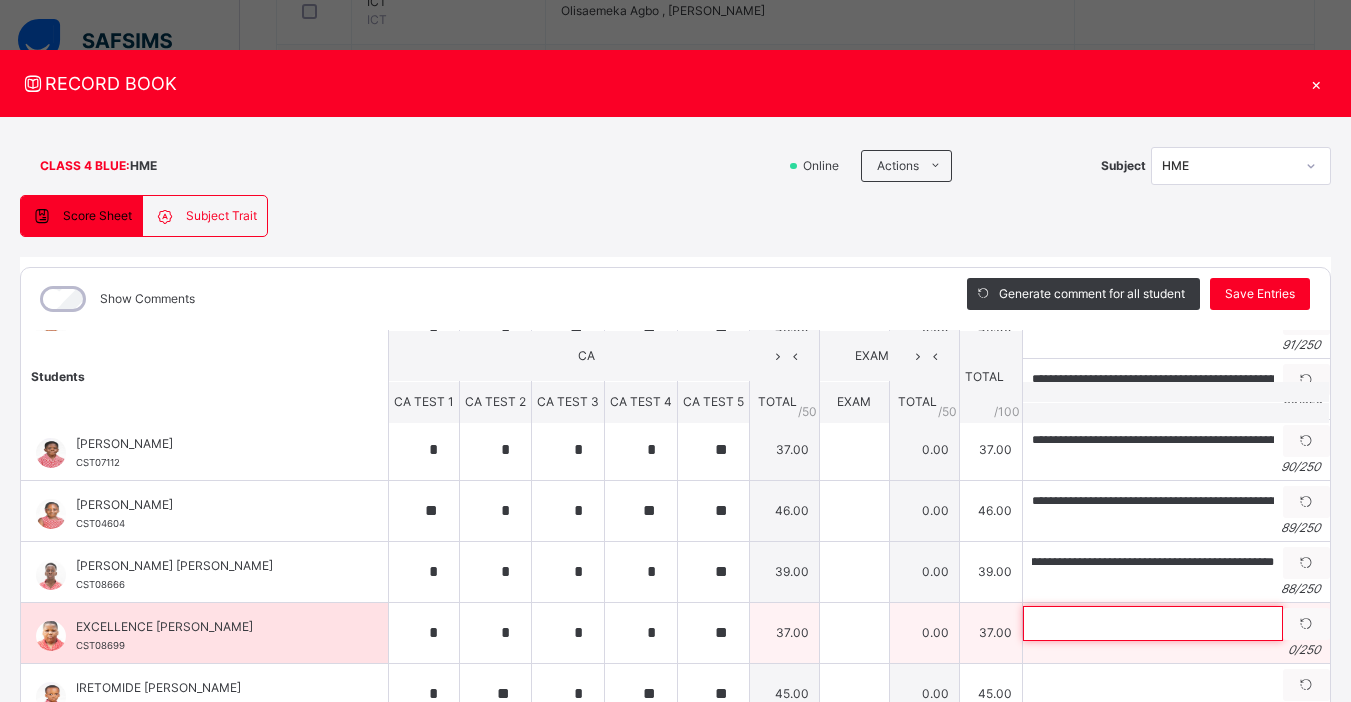 scroll, scrollTop: 0, scrollLeft: 0, axis: both 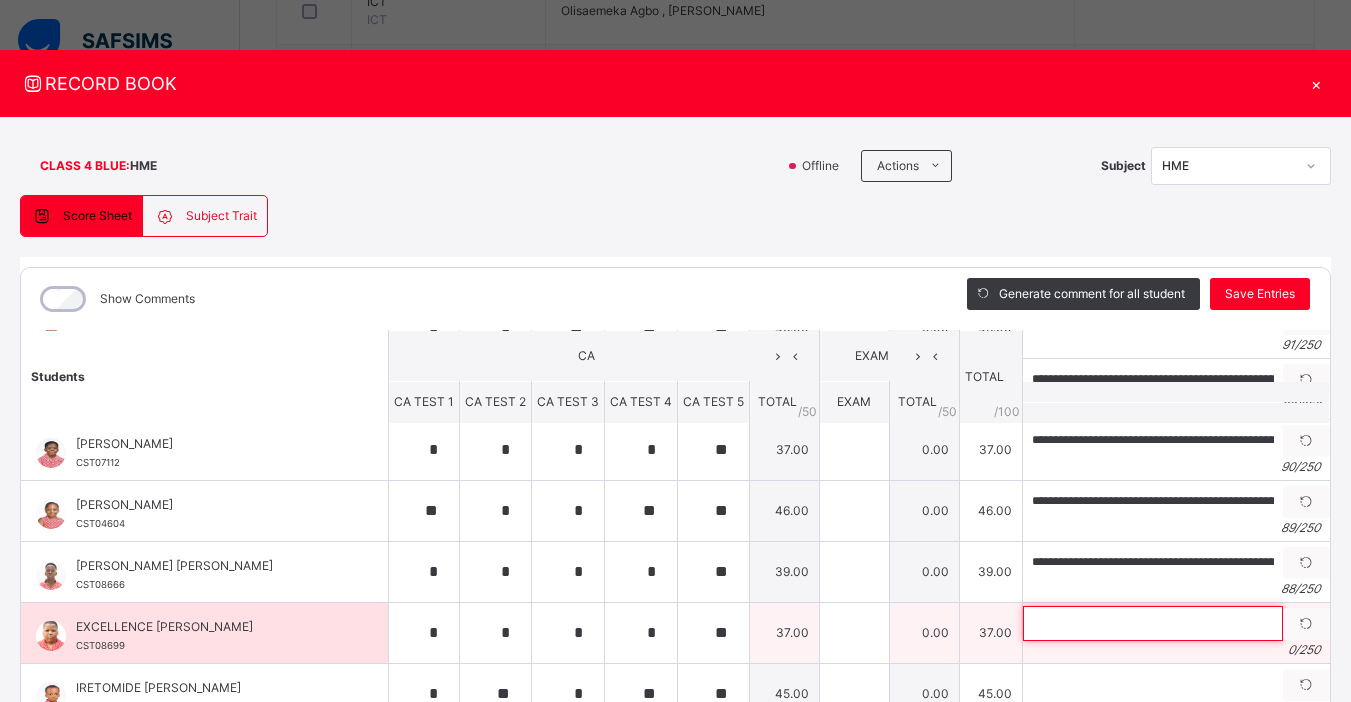click at bounding box center [1153, 623] 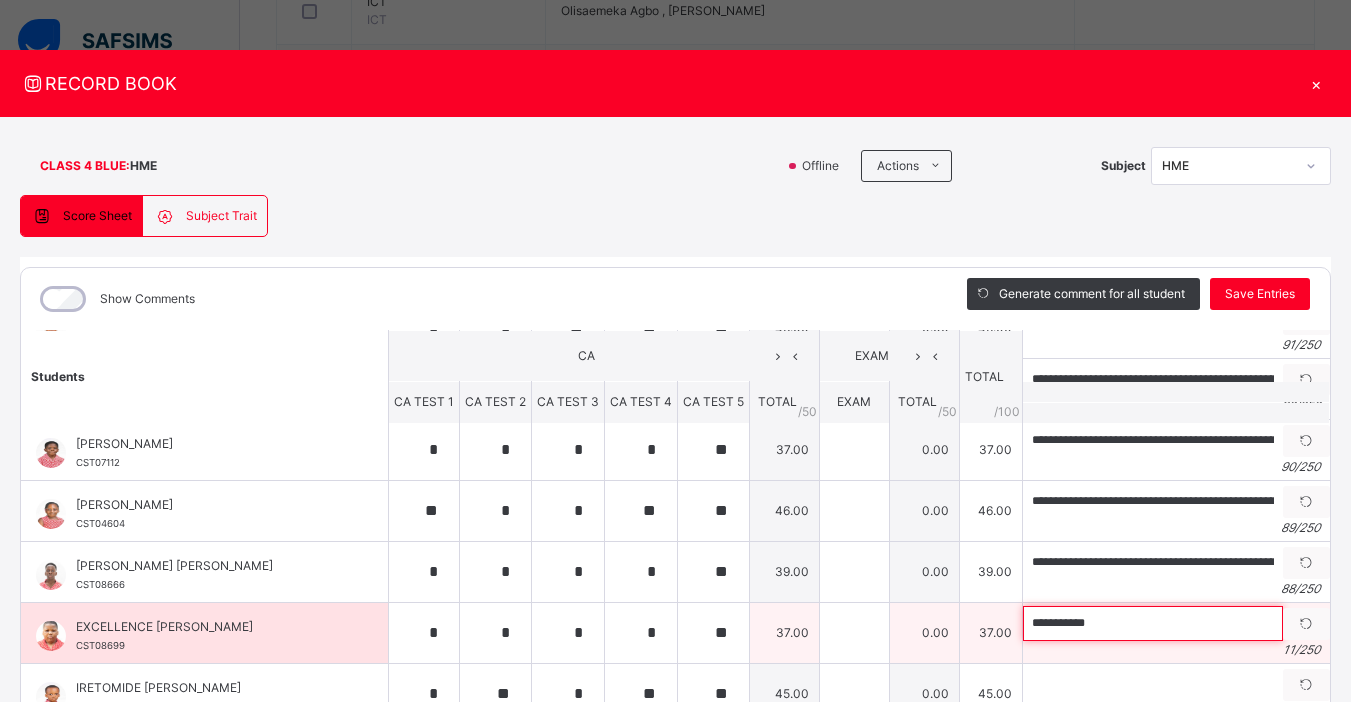 paste on "**********" 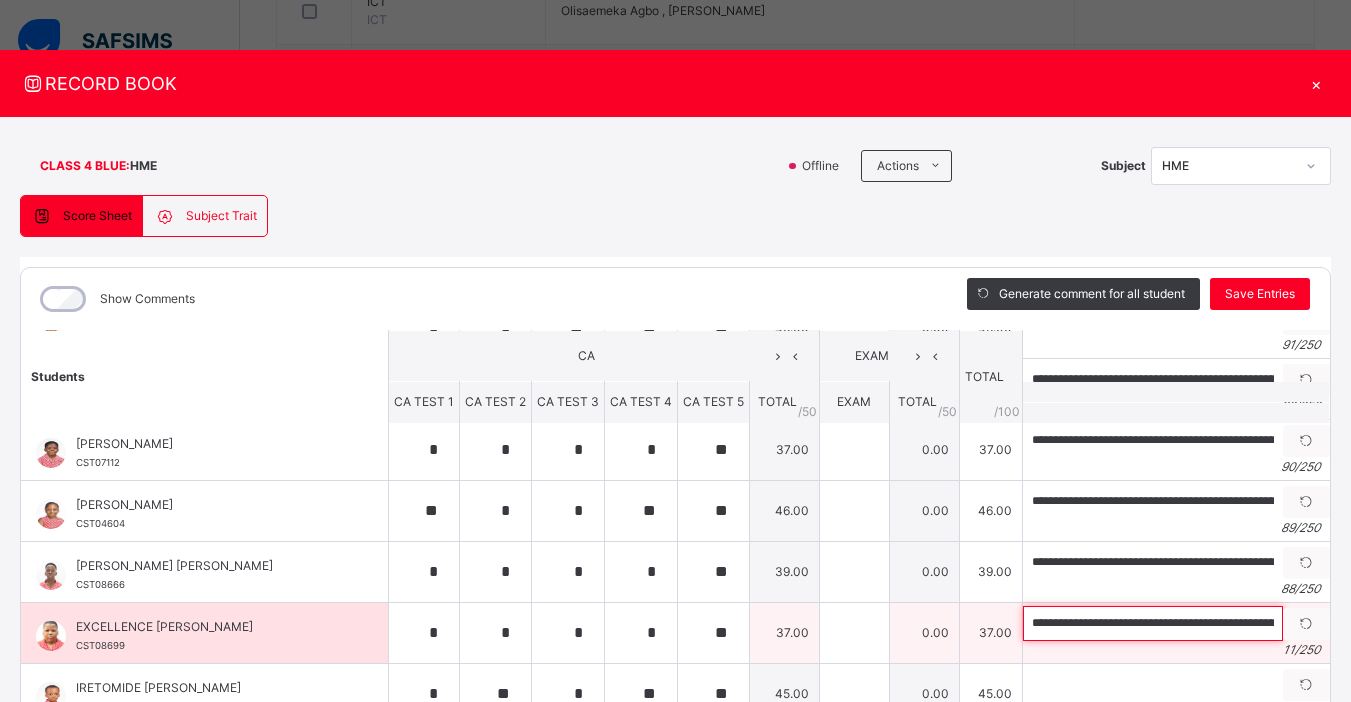 scroll, scrollTop: 0, scrollLeft: 297, axis: horizontal 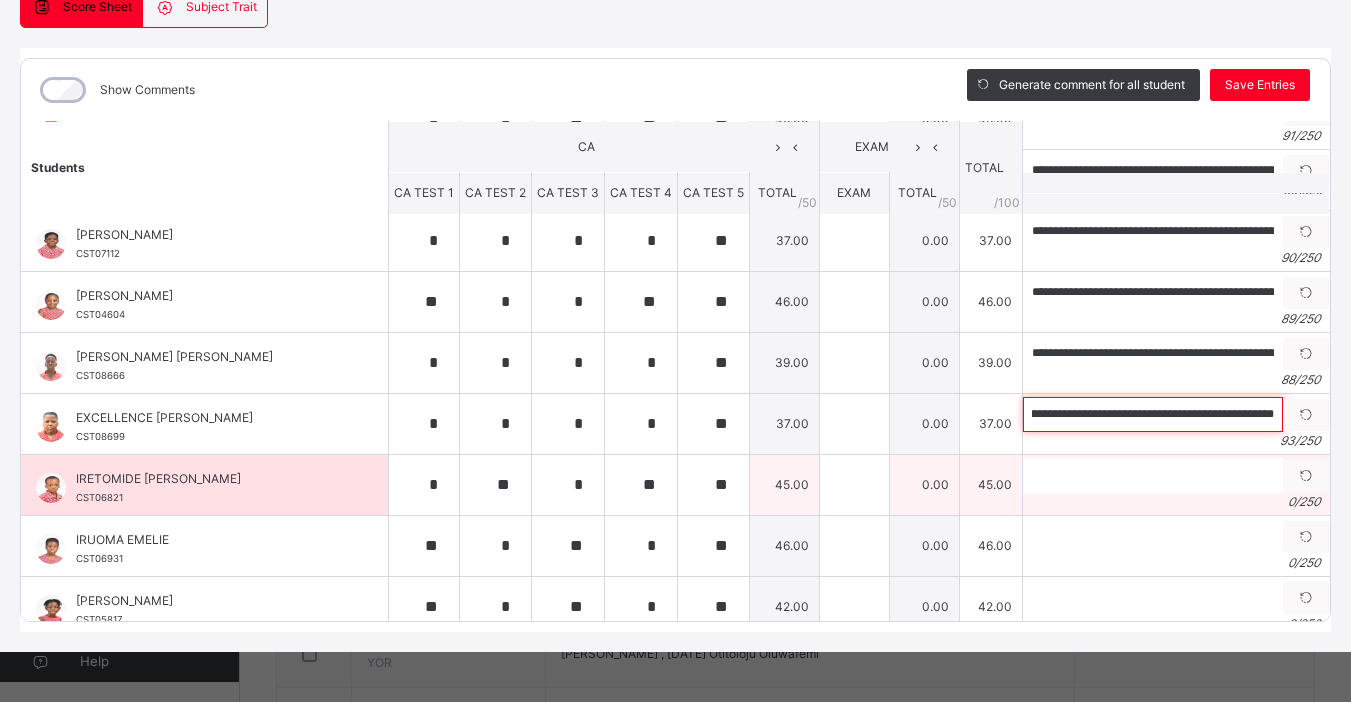 type on "**********" 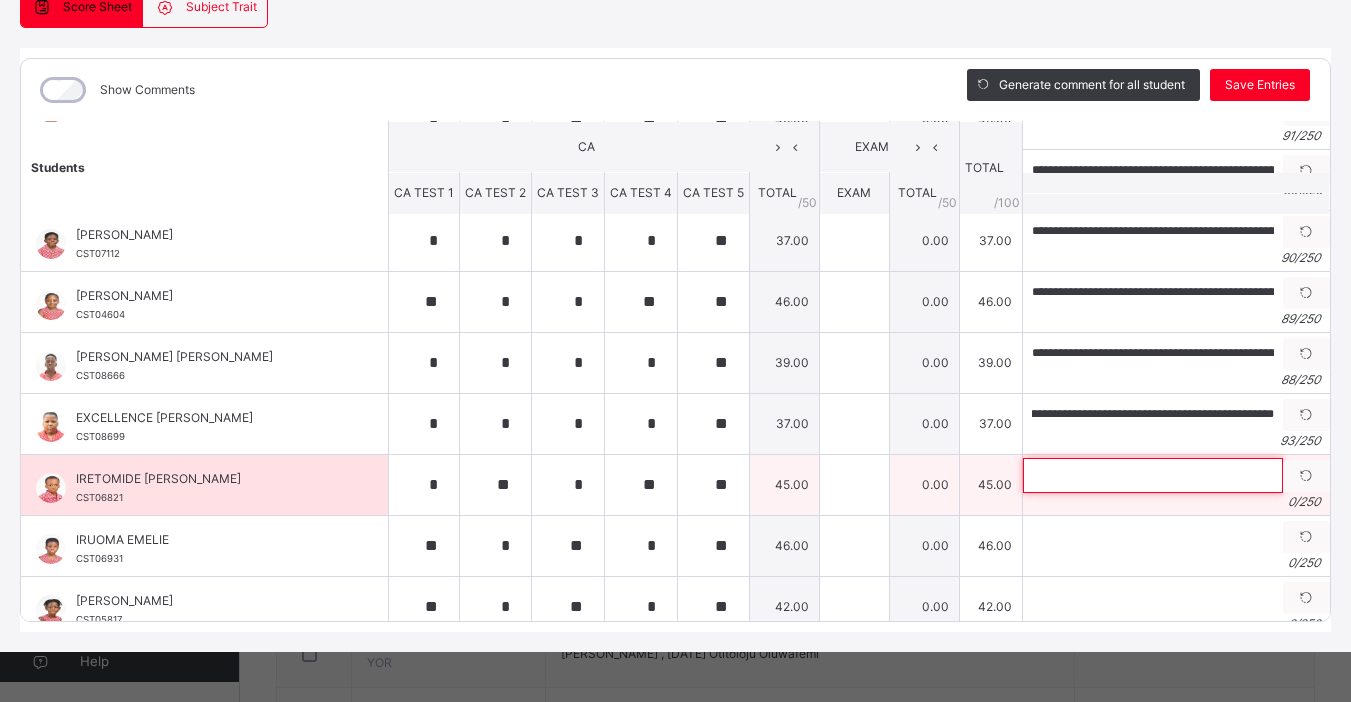 scroll, scrollTop: 0, scrollLeft: 0, axis: both 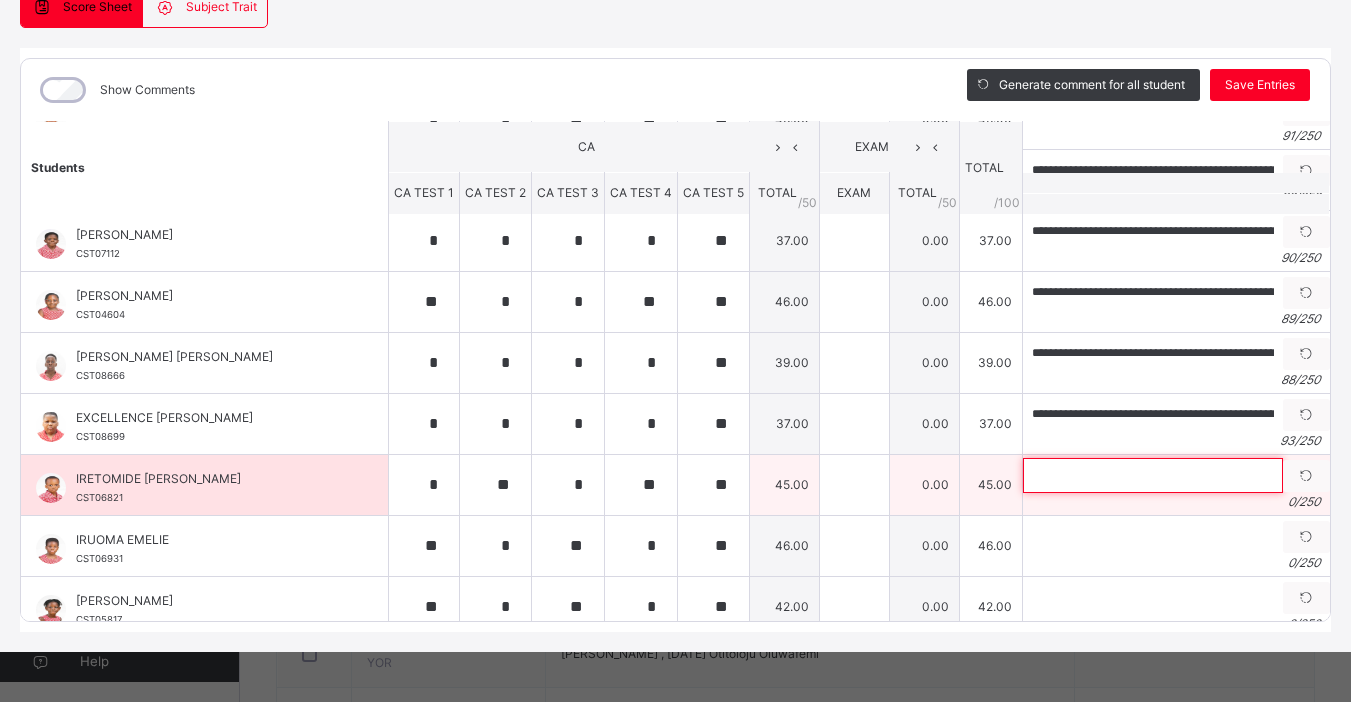 click at bounding box center [1153, 475] 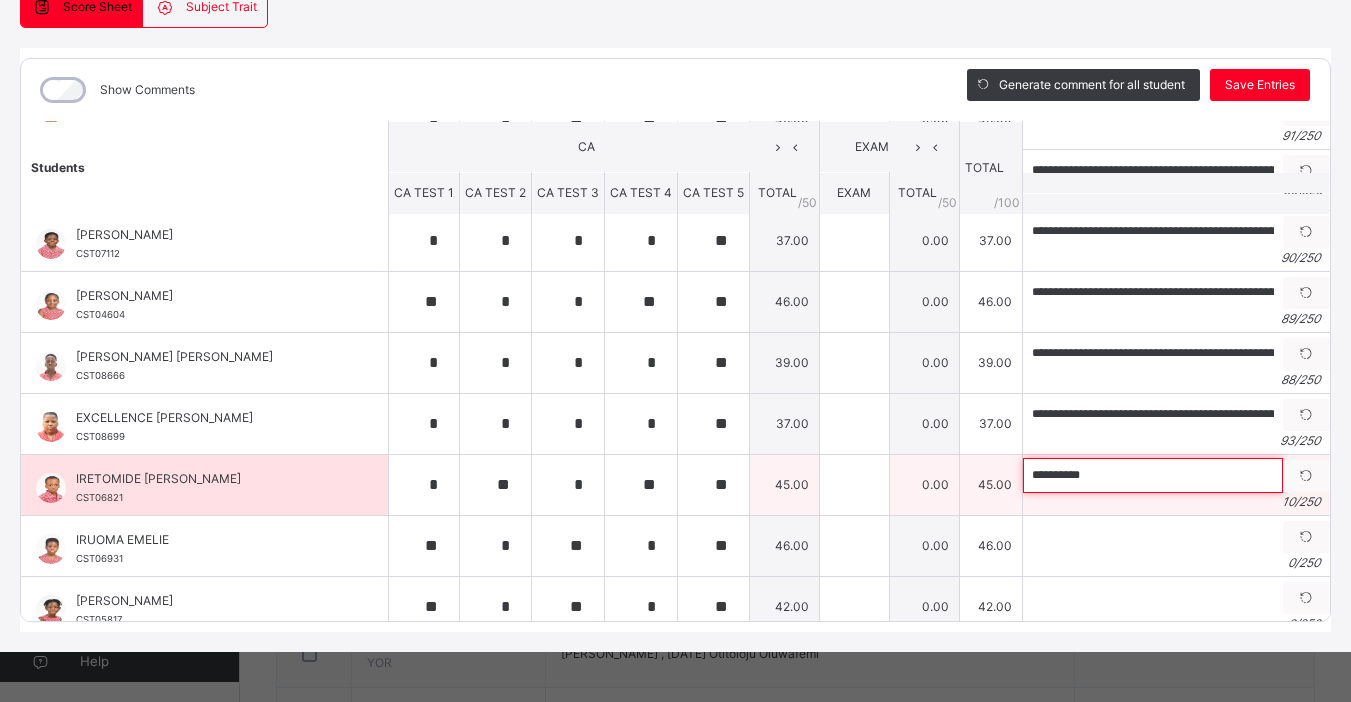paste on "**********" 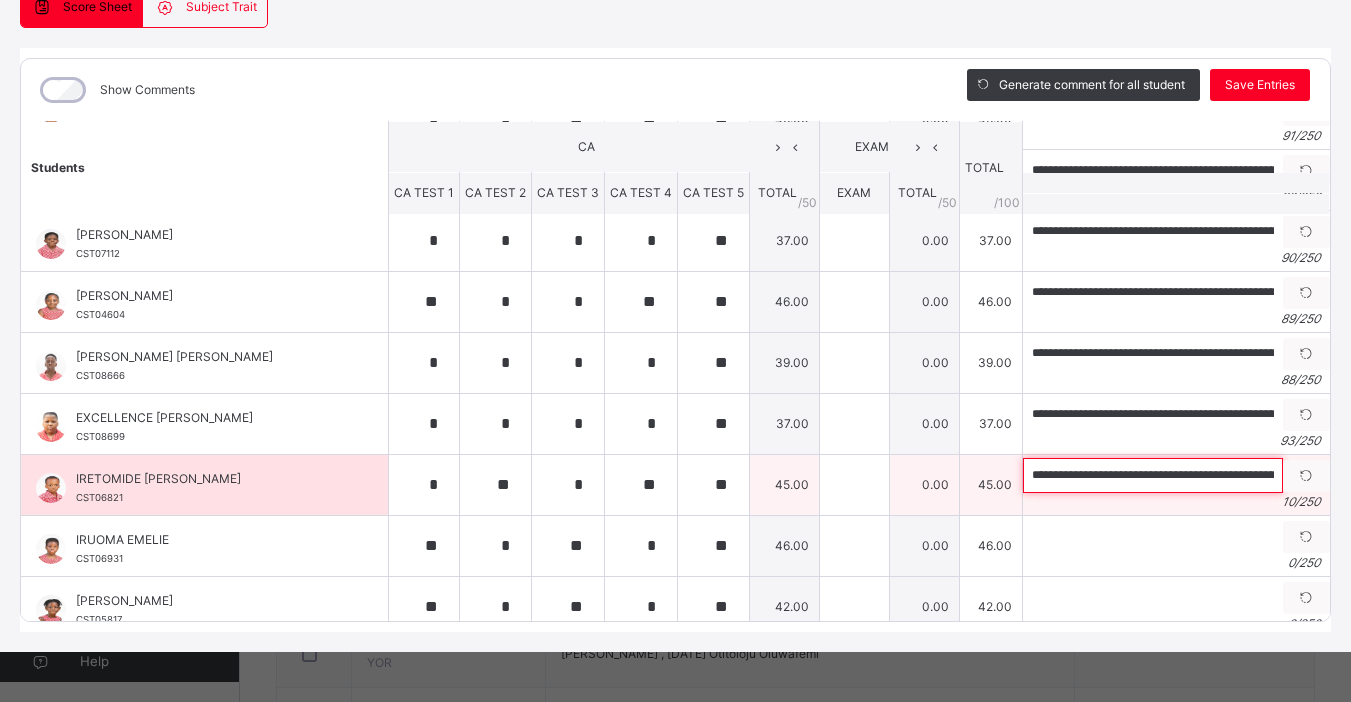 scroll, scrollTop: 0, scrollLeft: 291, axis: horizontal 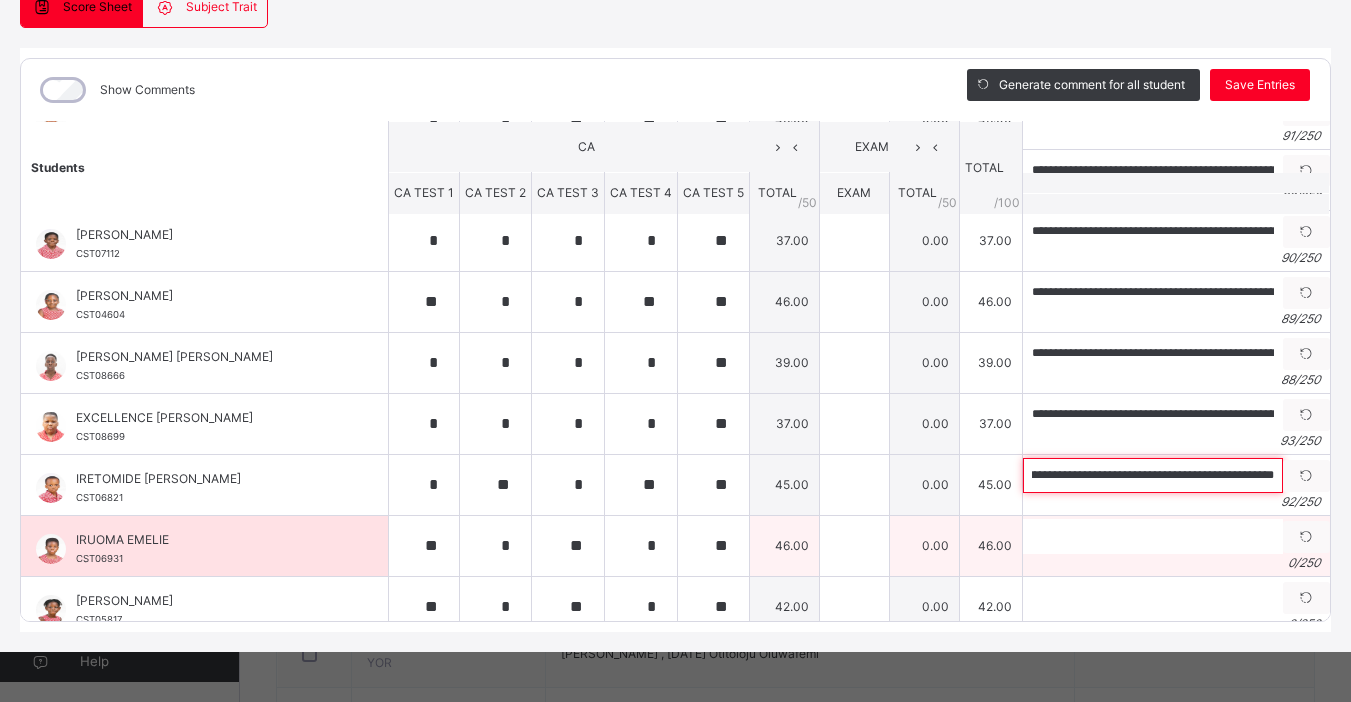 type on "**********" 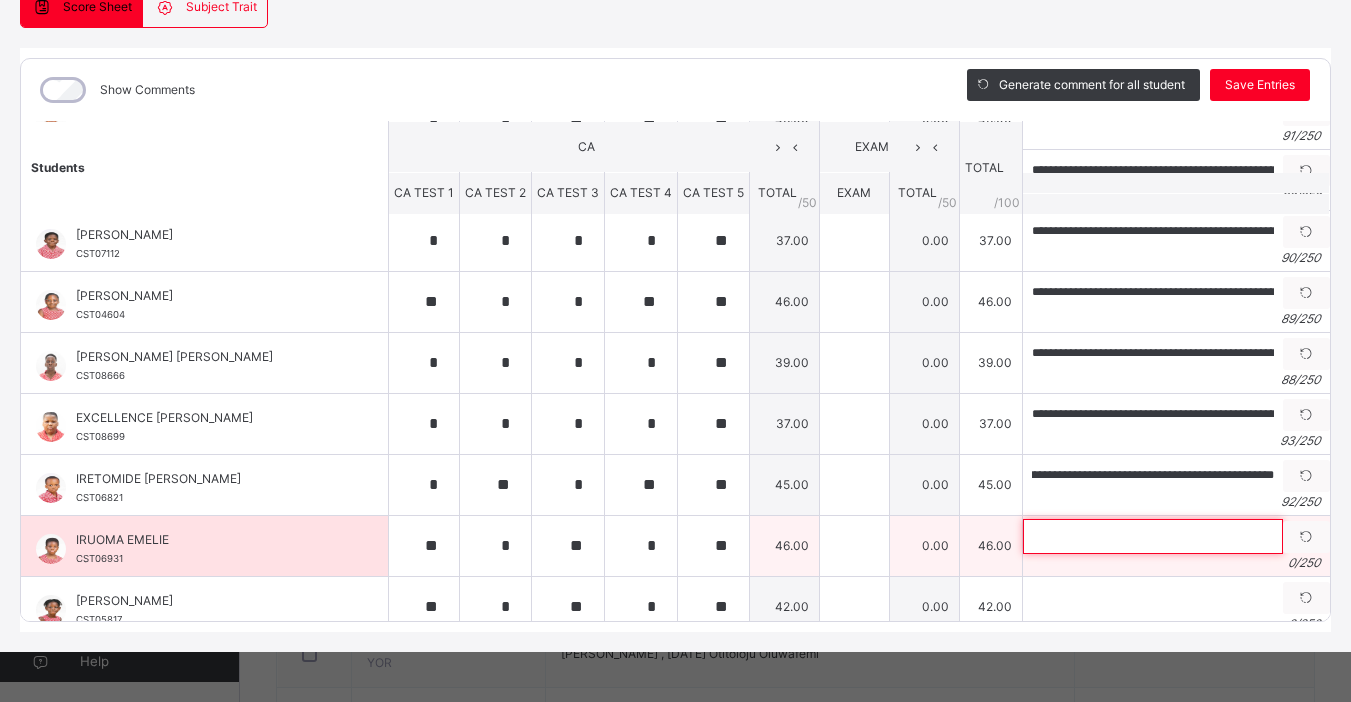 scroll, scrollTop: 0, scrollLeft: 0, axis: both 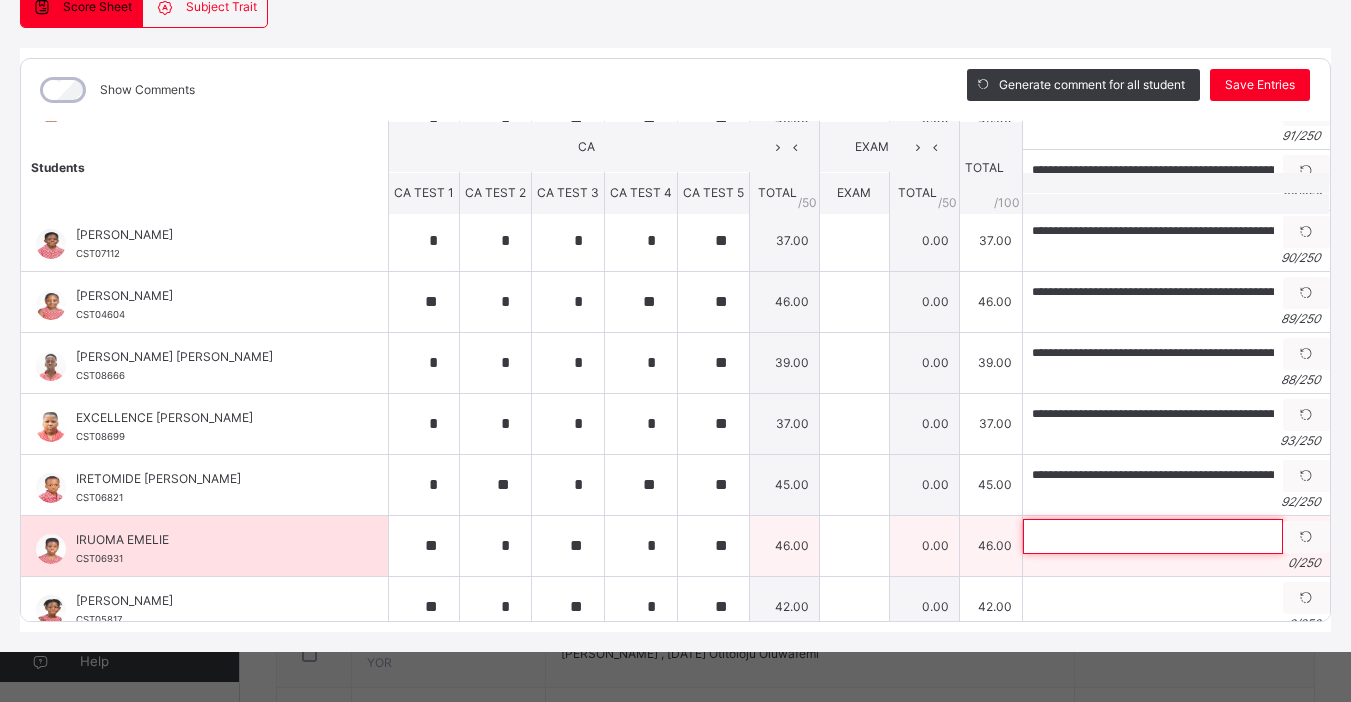 click at bounding box center [1153, 536] 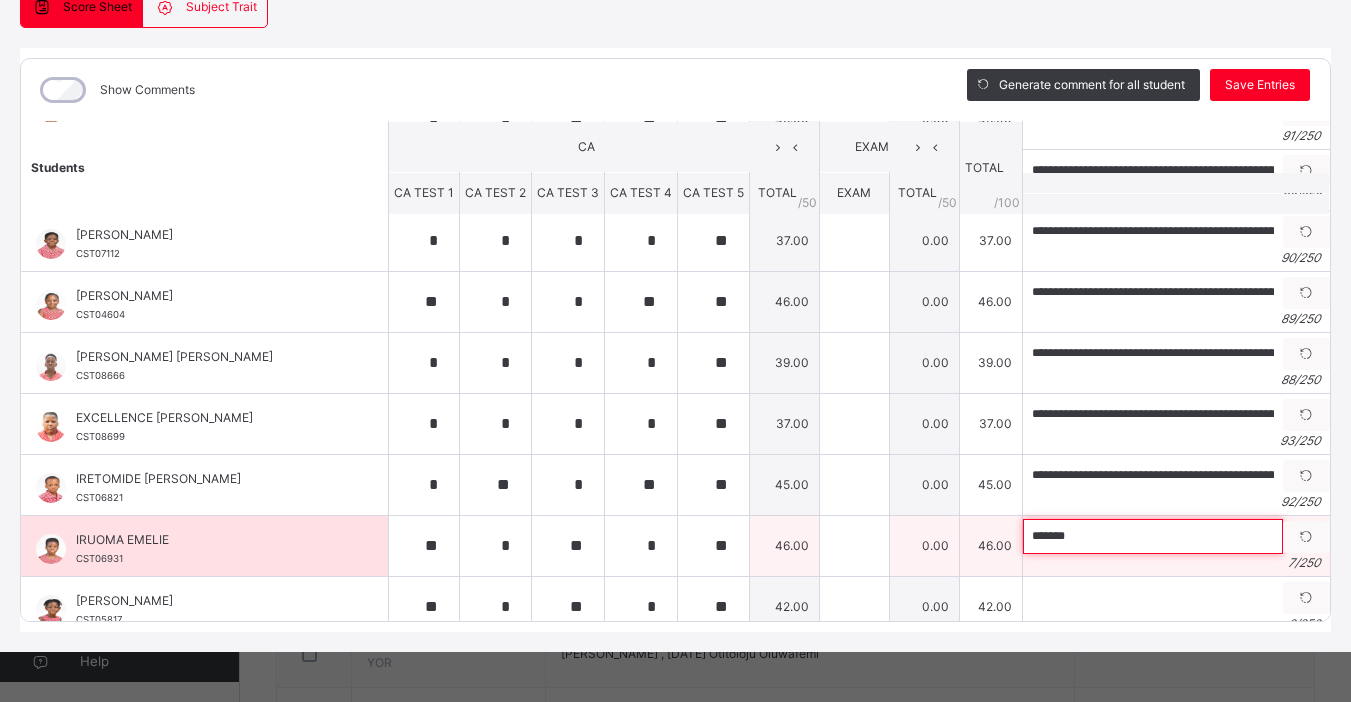 paste on "**********" 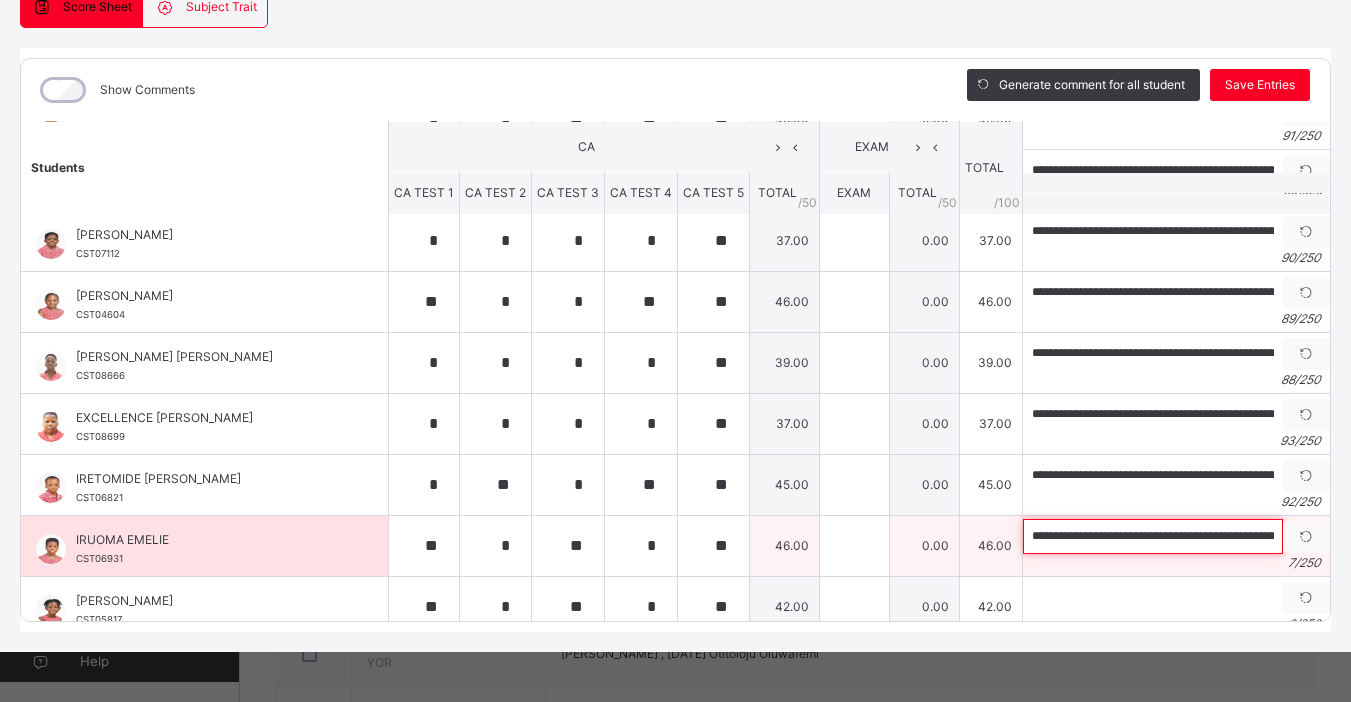 scroll, scrollTop: 0, scrollLeft: 276, axis: horizontal 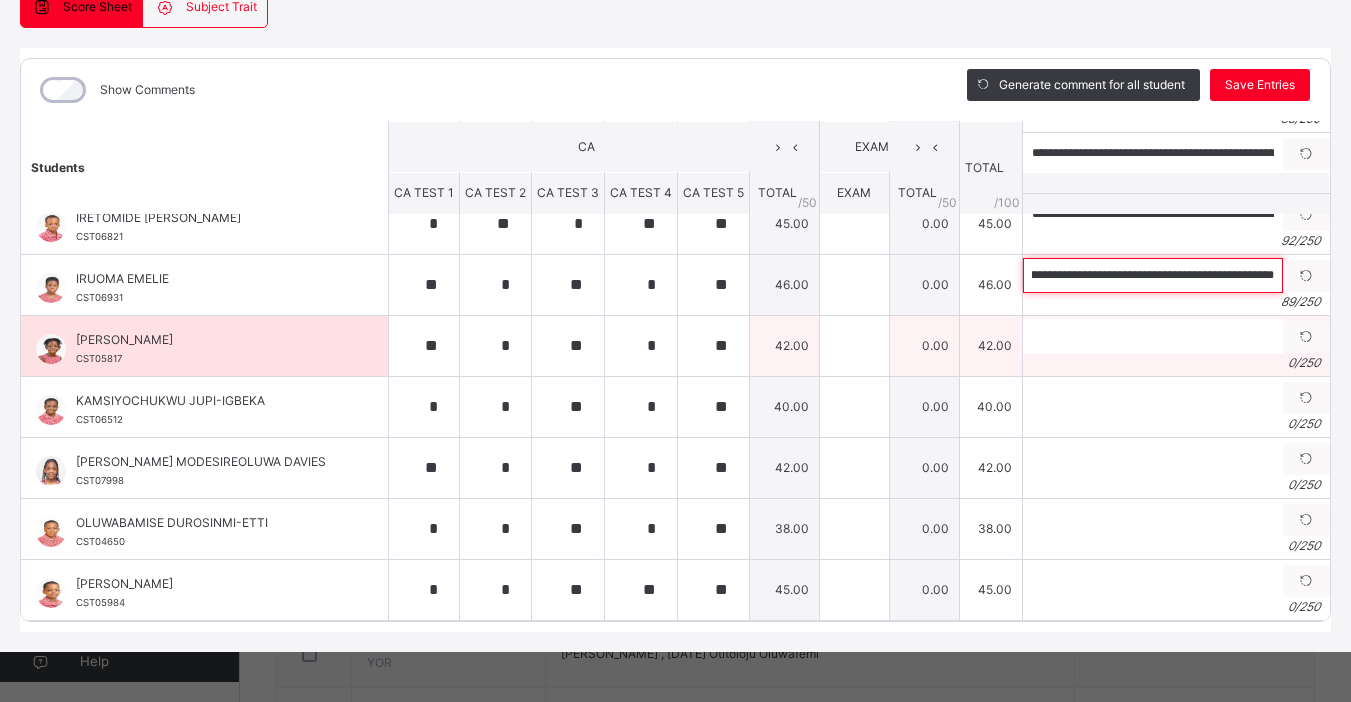 type on "**********" 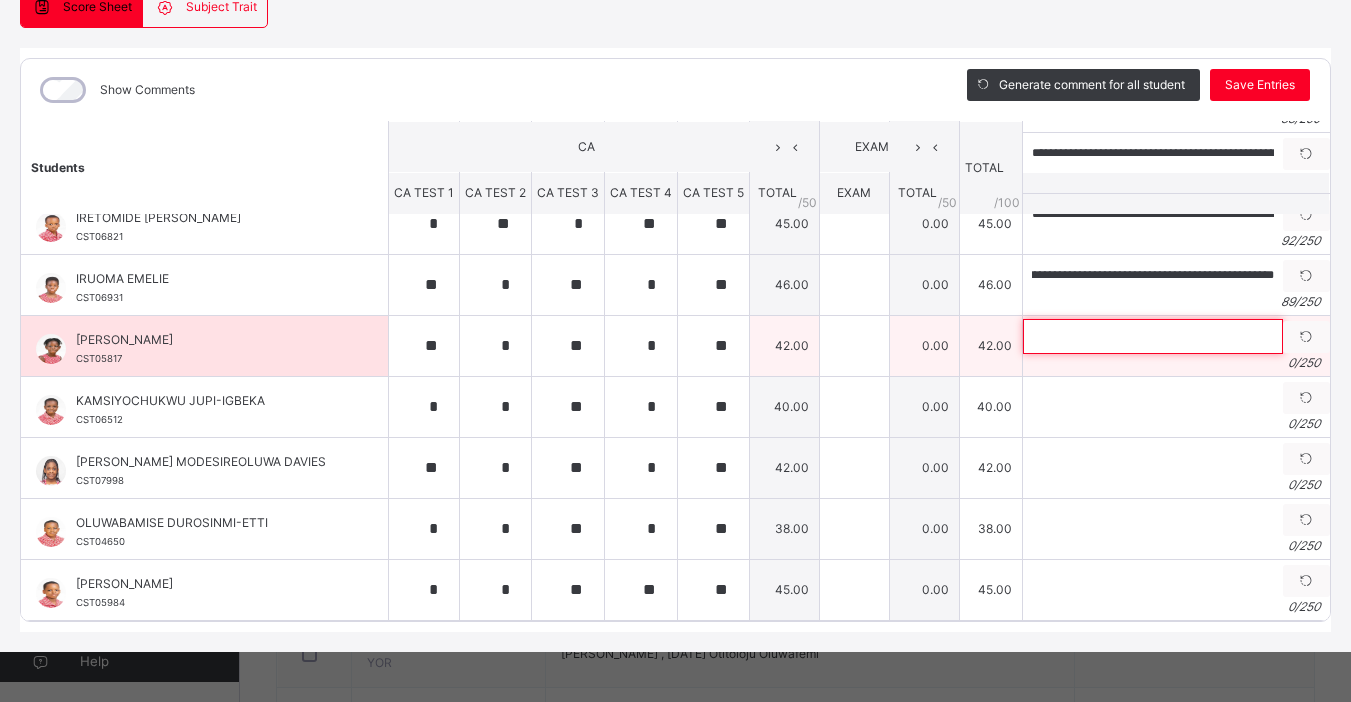scroll, scrollTop: 0, scrollLeft: 0, axis: both 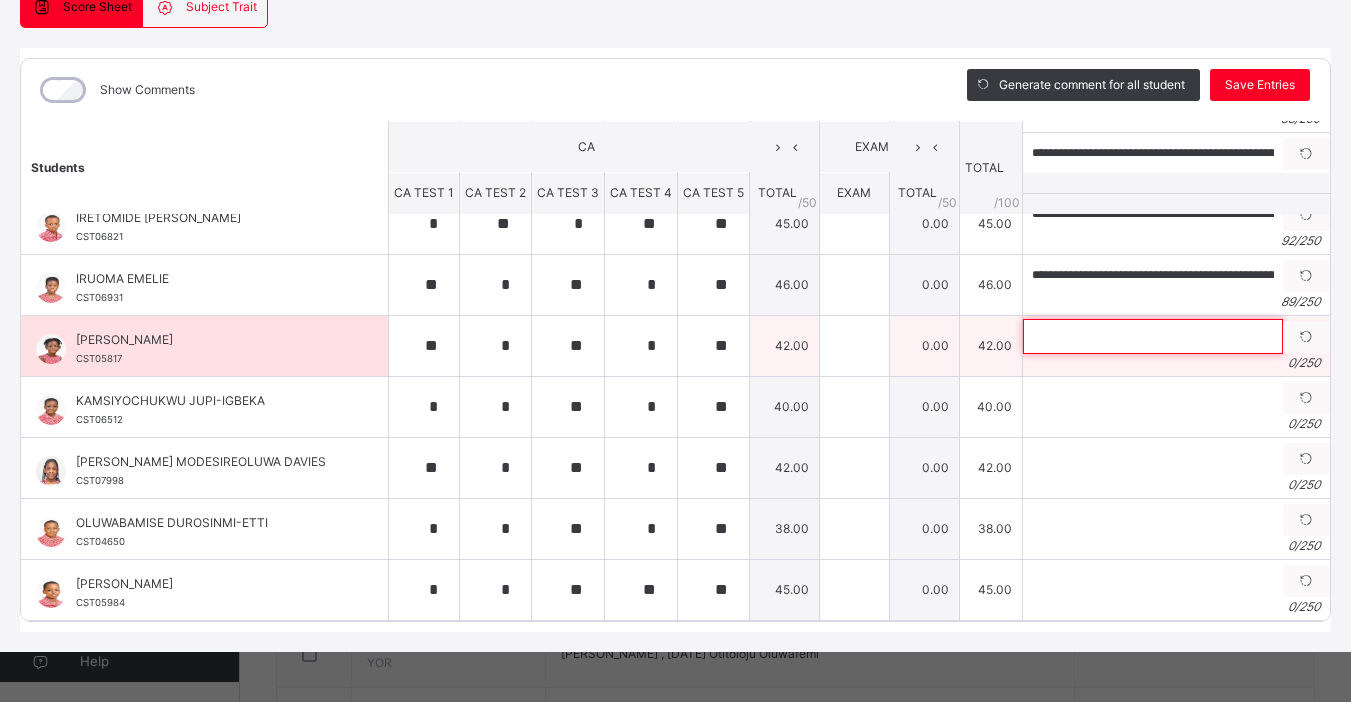 click at bounding box center [1153, 336] 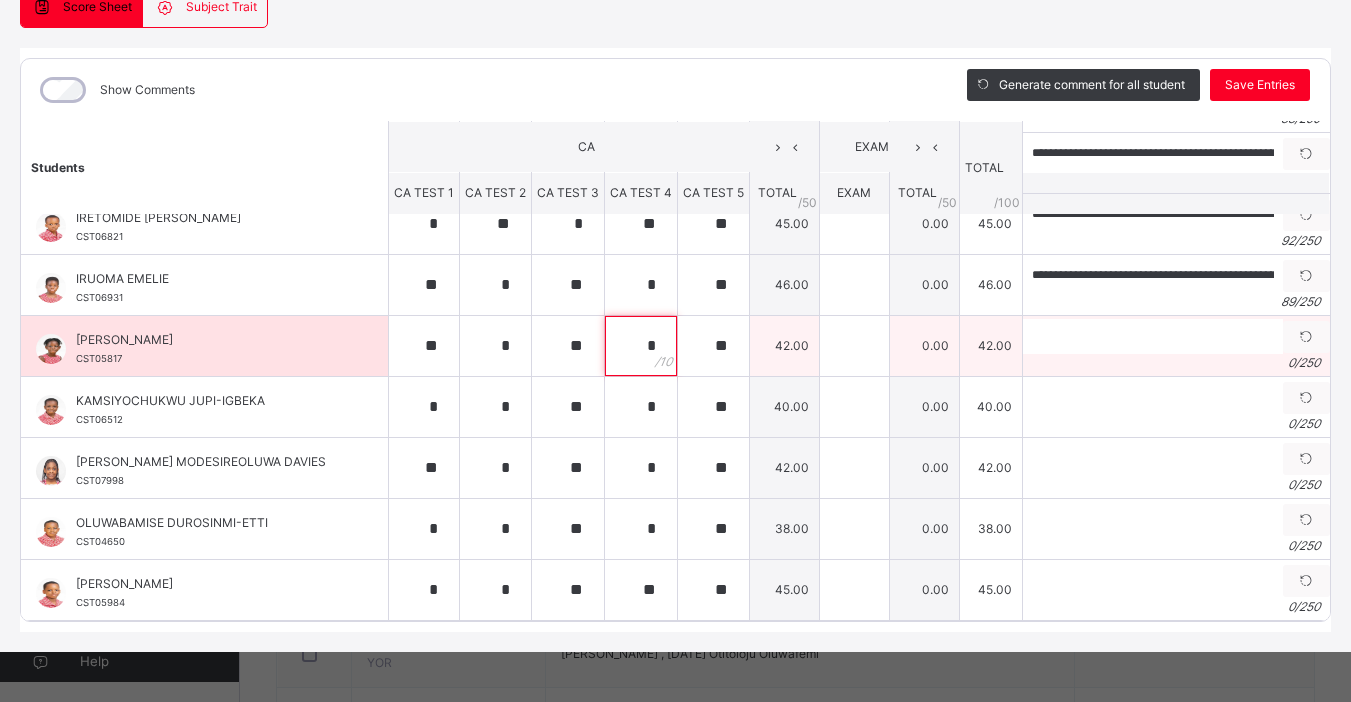 click on "*" at bounding box center [641, 346] 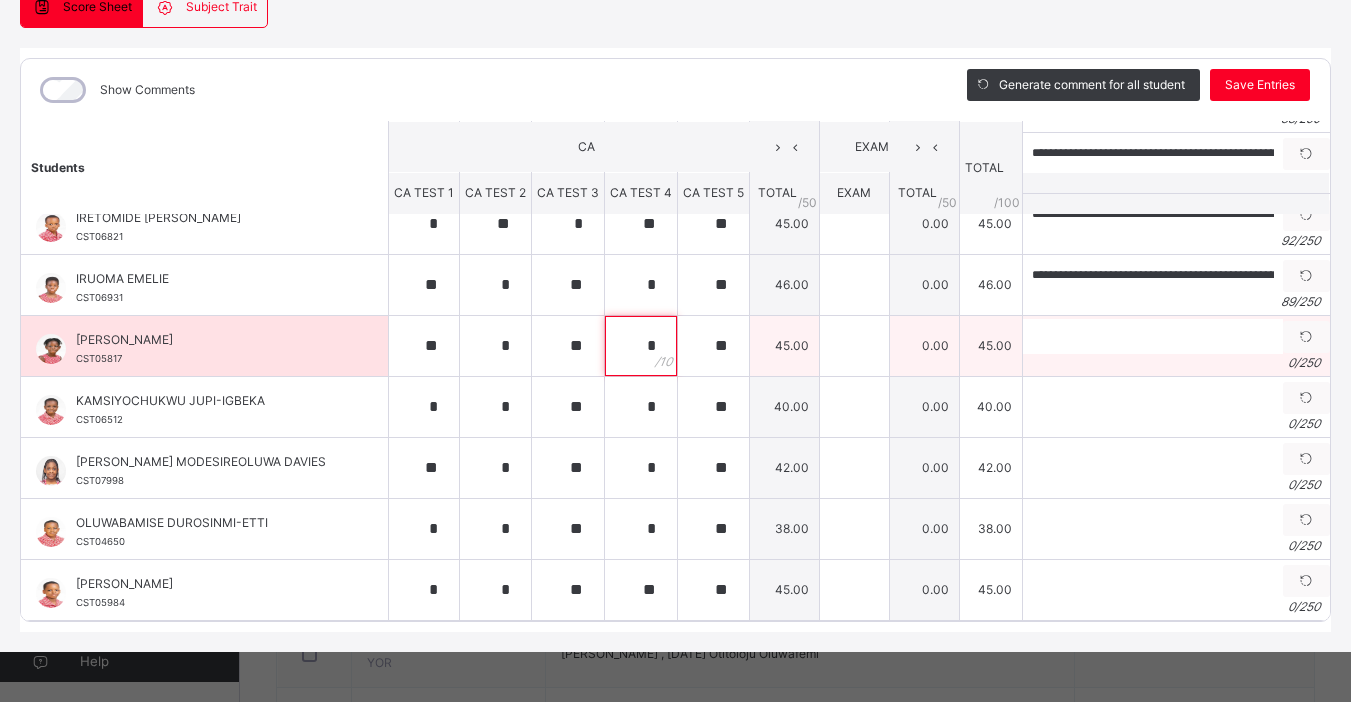 type on "*" 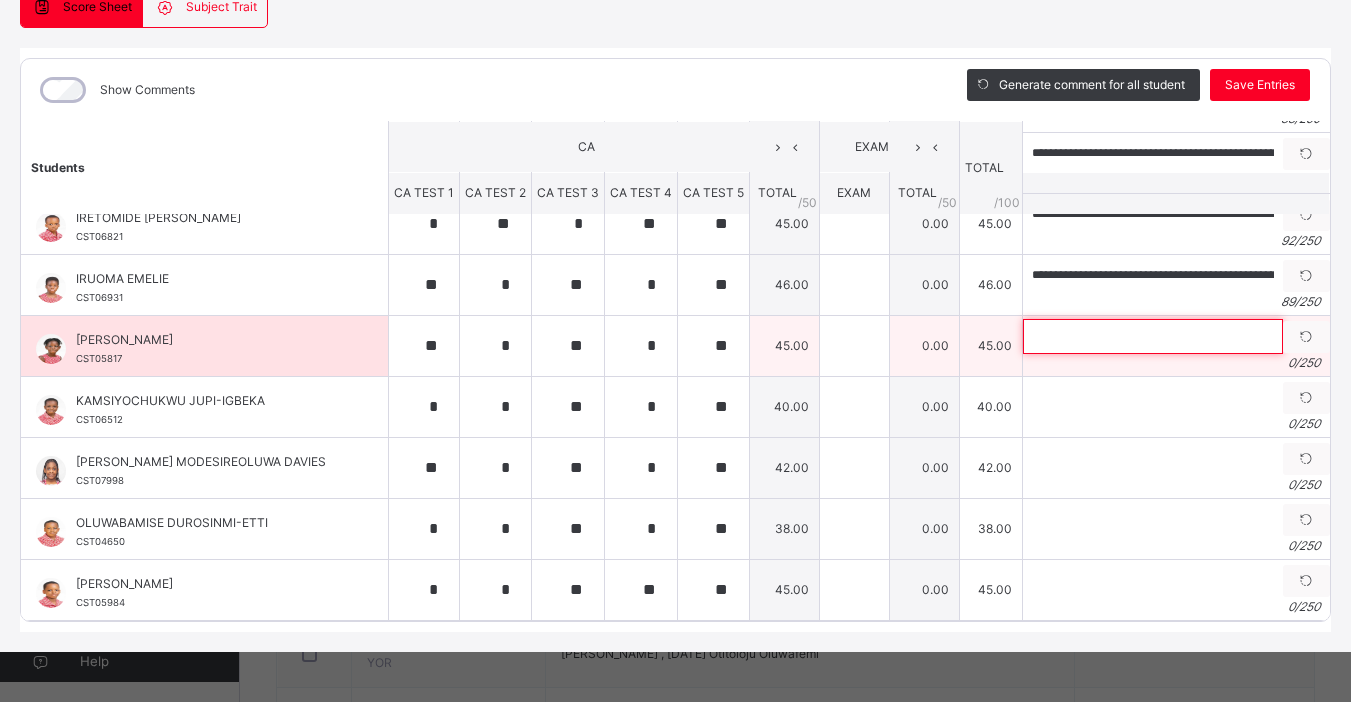 click at bounding box center (1153, 336) 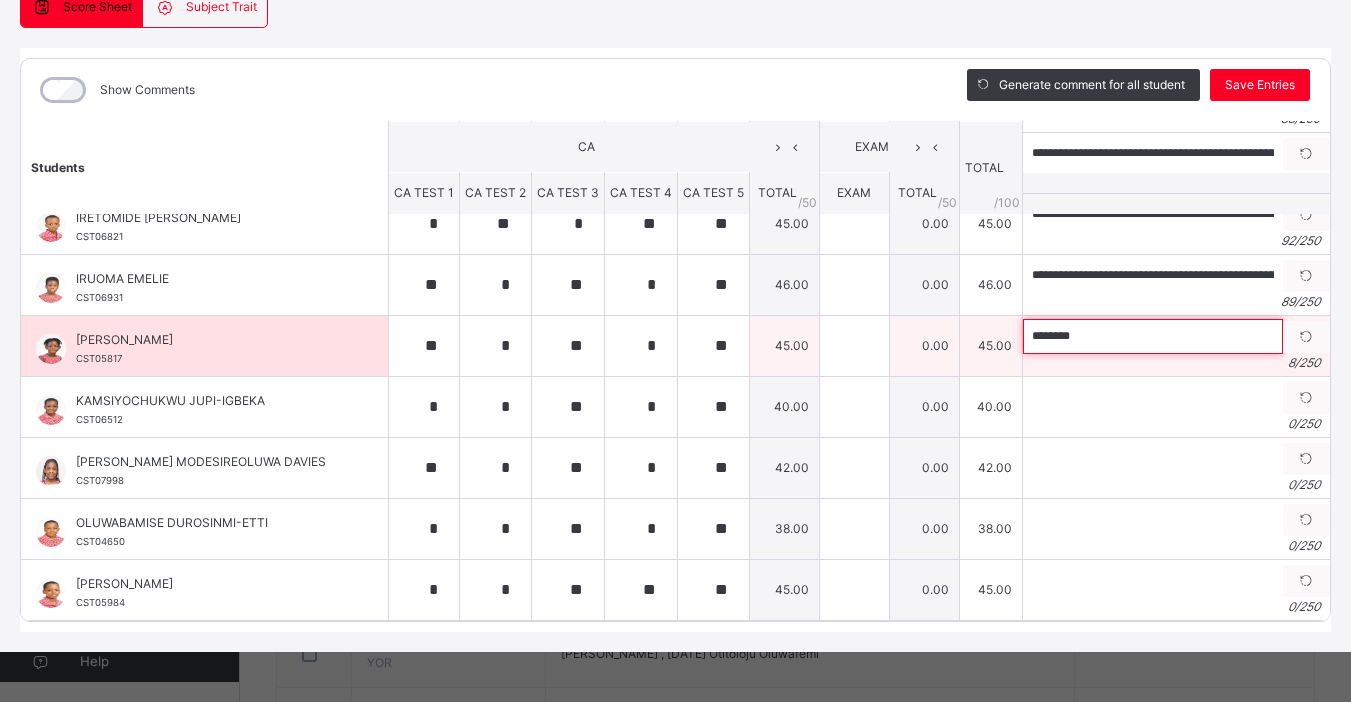 paste on "**********" 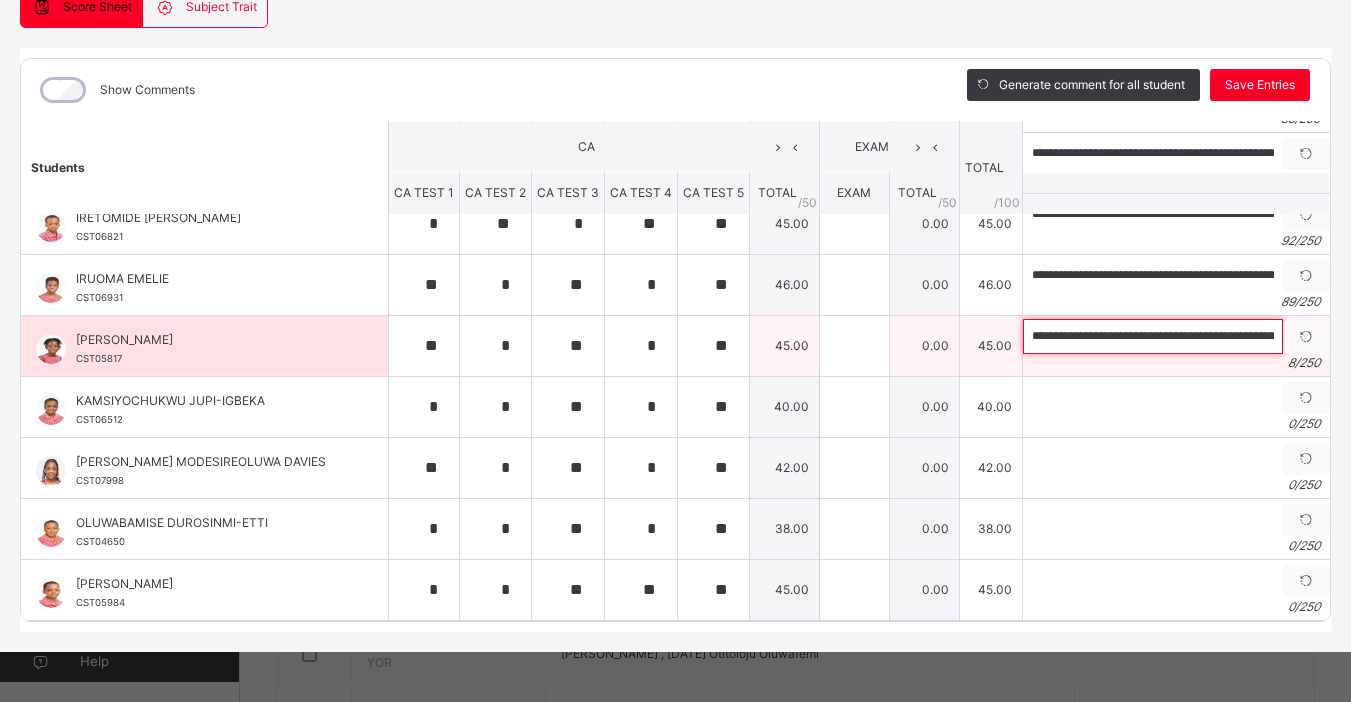 scroll, scrollTop: 0, scrollLeft: 288, axis: horizontal 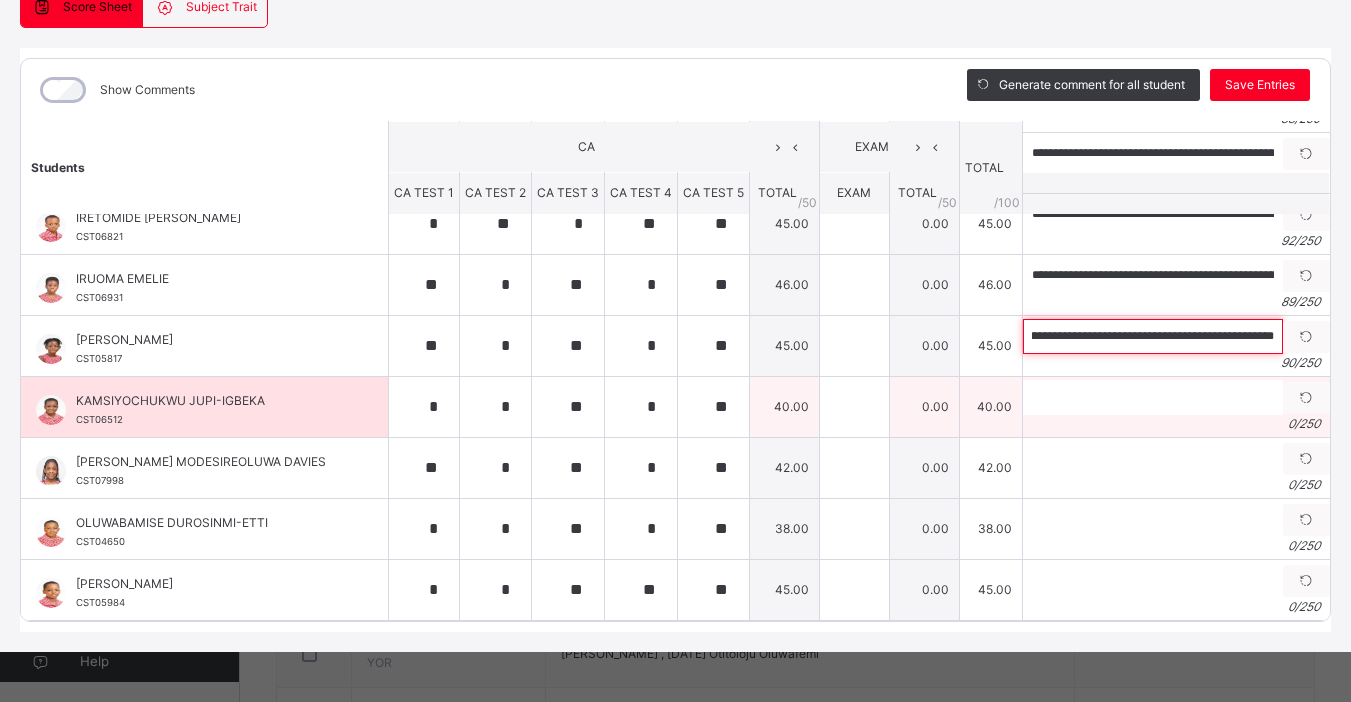 type on "**********" 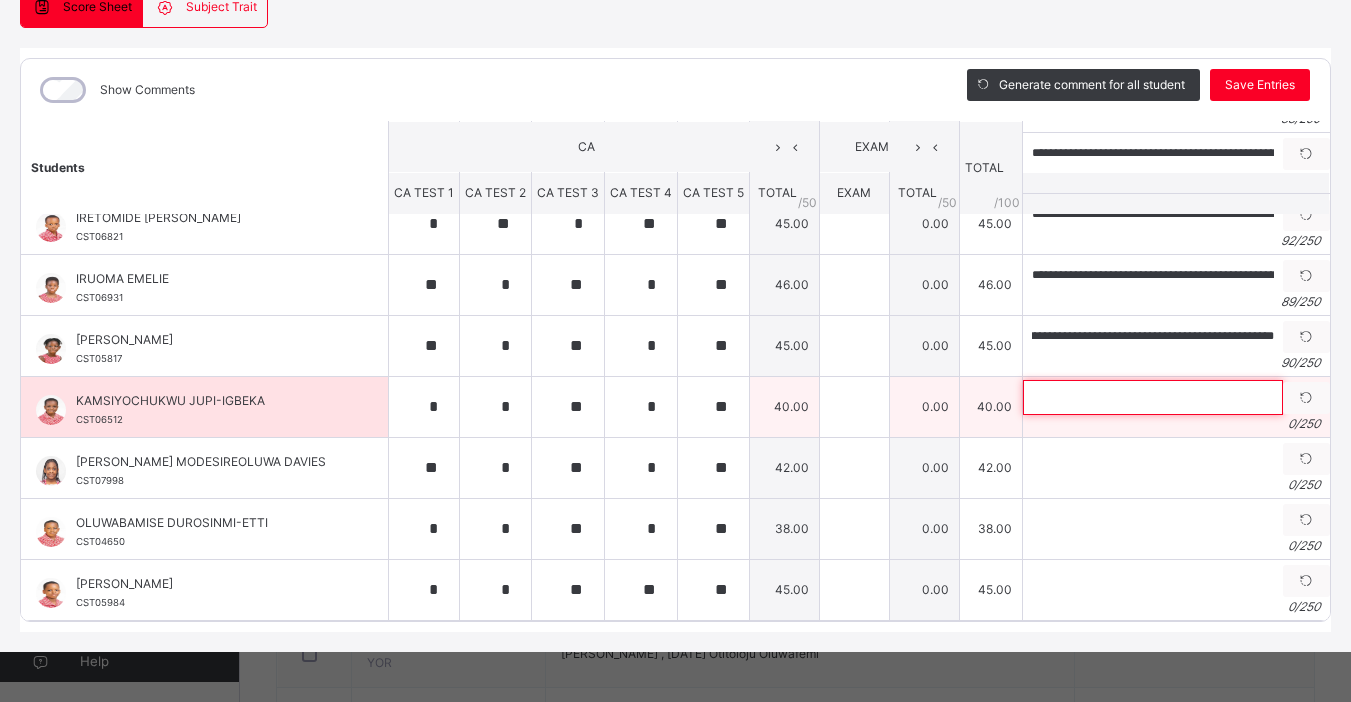 scroll, scrollTop: 0, scrollLeft: 0, axis: both 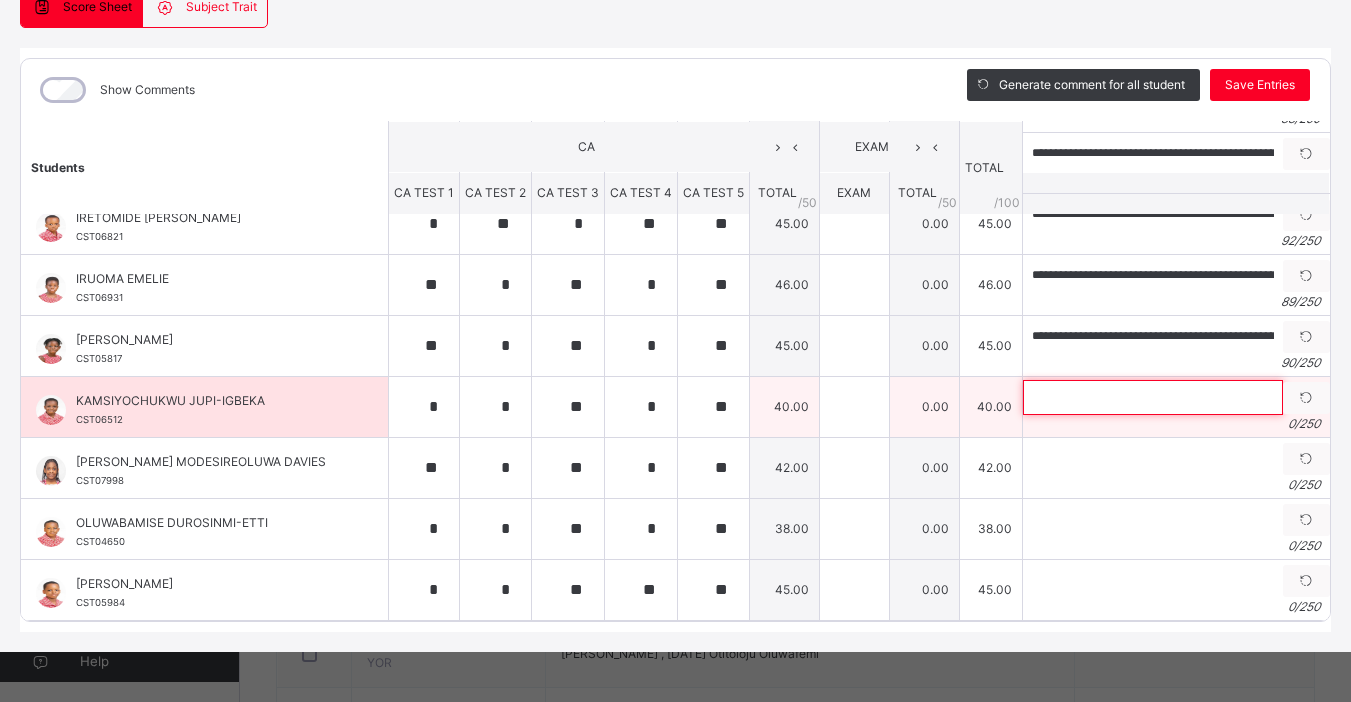click at bounding box center [1153, 397] 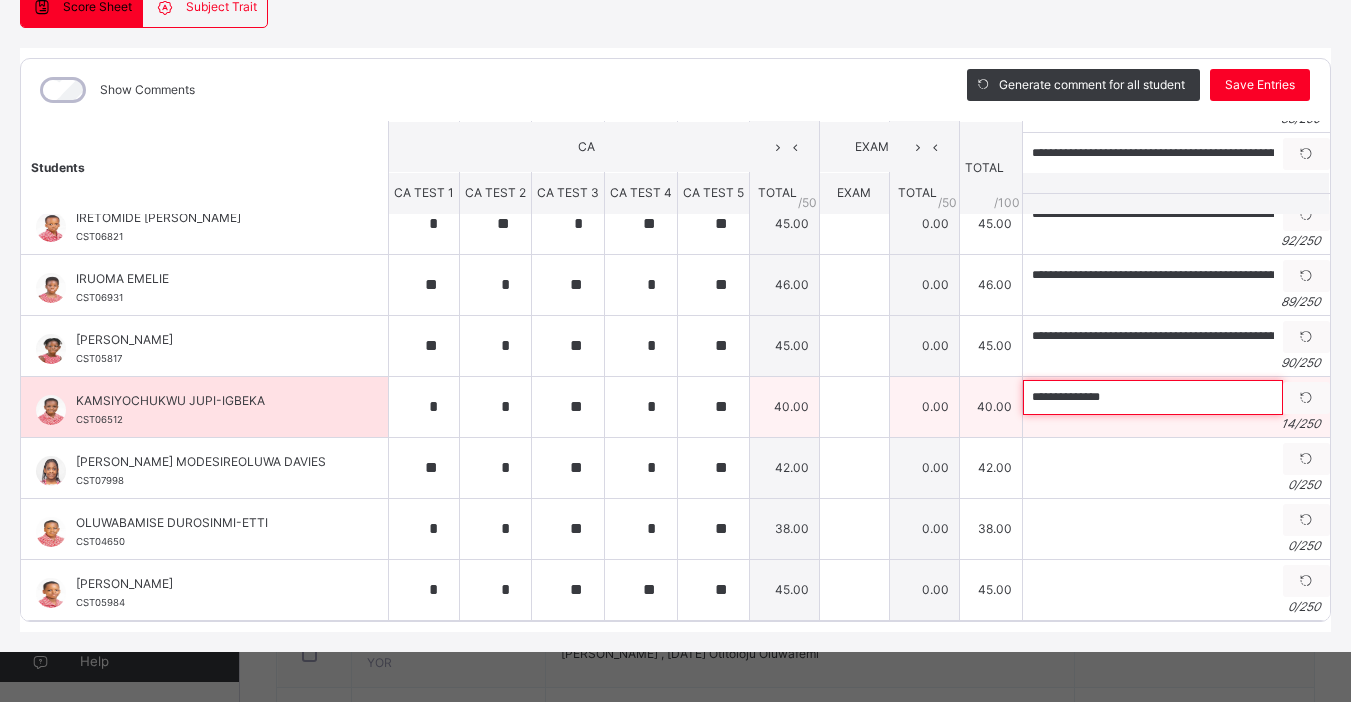 paste on "**********" 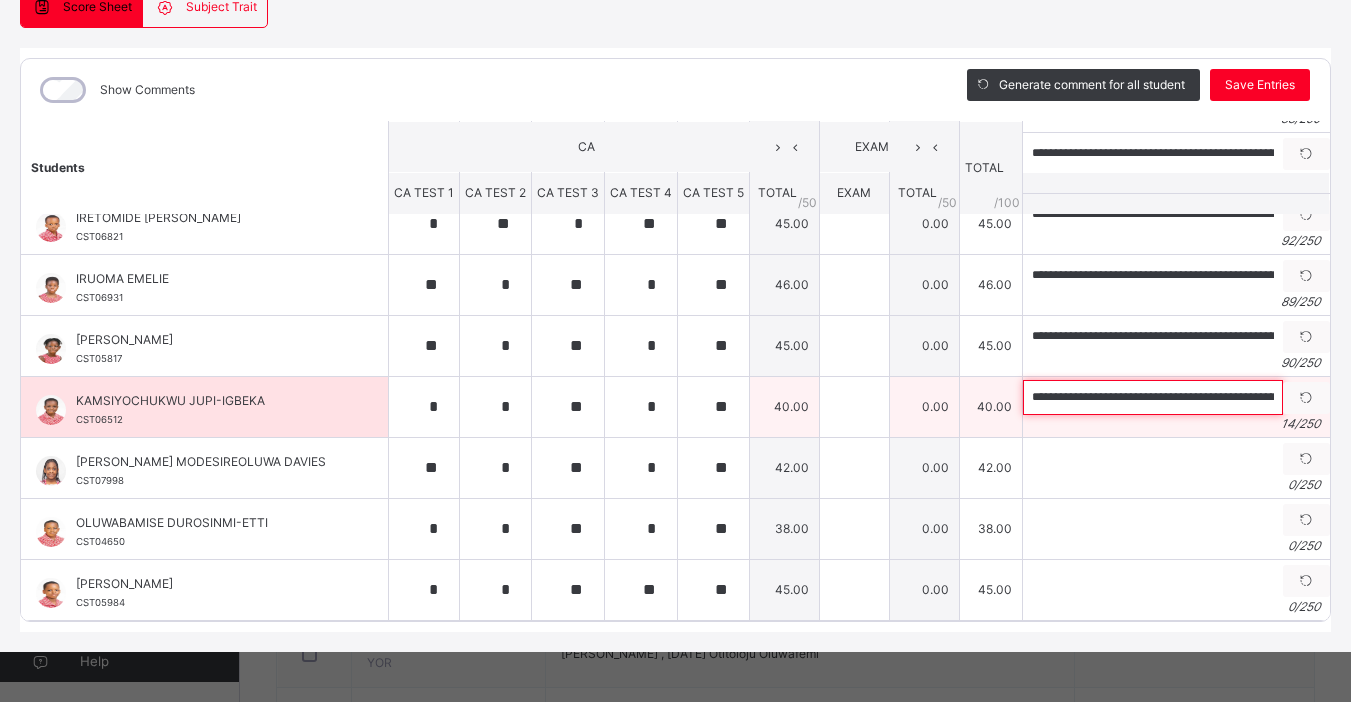 scroll, scrollTop: 0, scrollLeft: 329, axis: horizontal 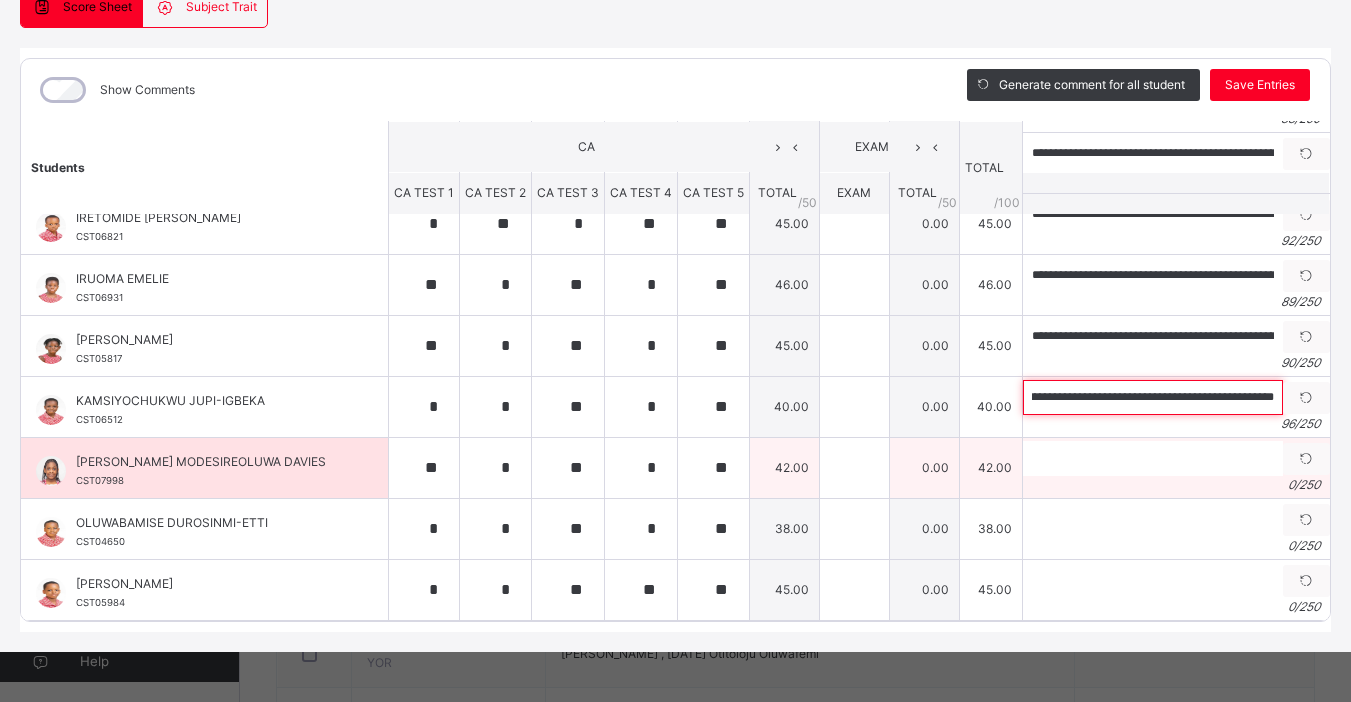 type on "**********" 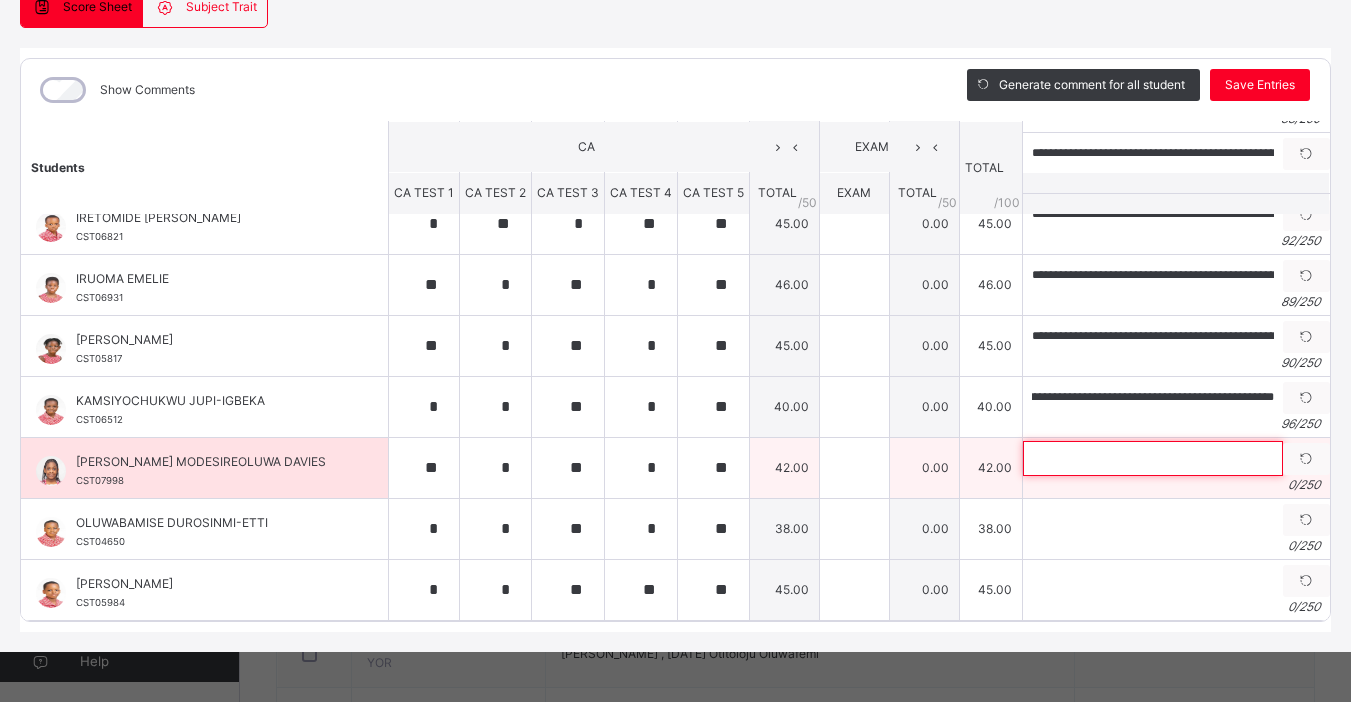 scroll, scrollTop: 0, scrollLeft: 0, axis: both 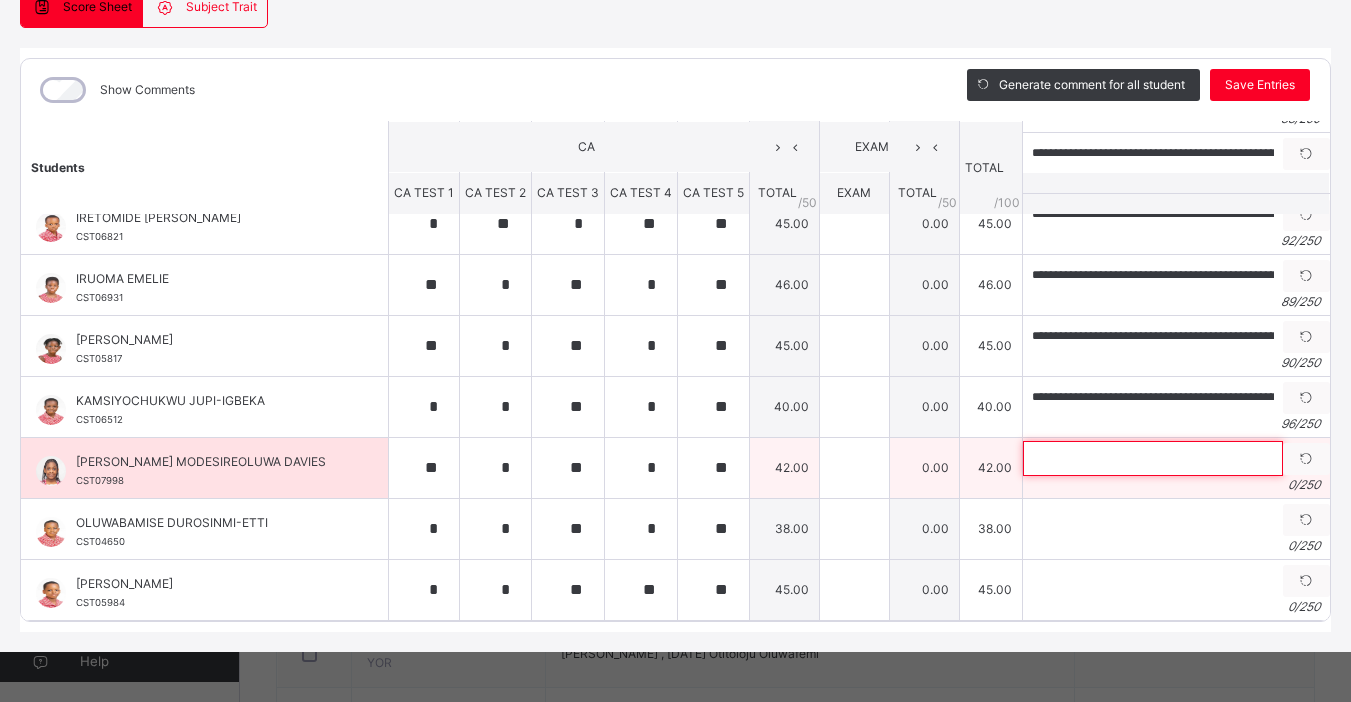 click at bounding box center [1153, 458] 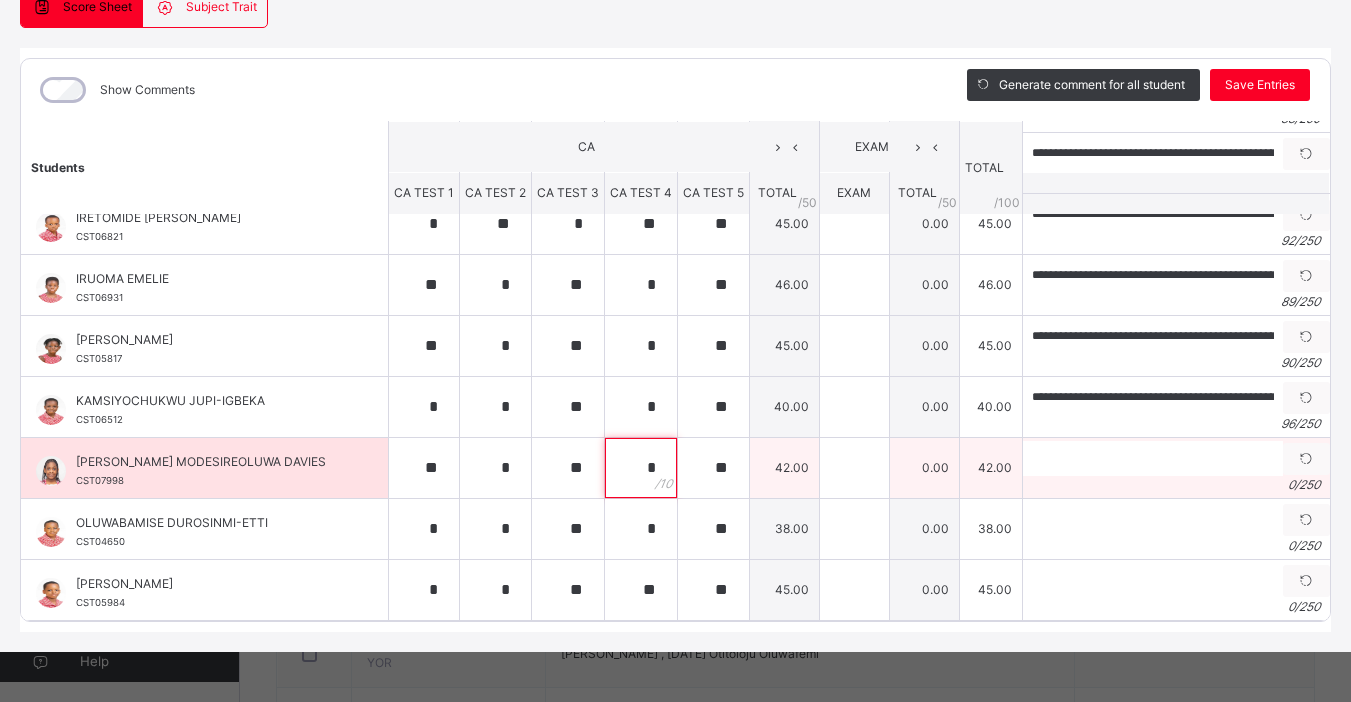 click on "*" at bounding box center [641, 468] 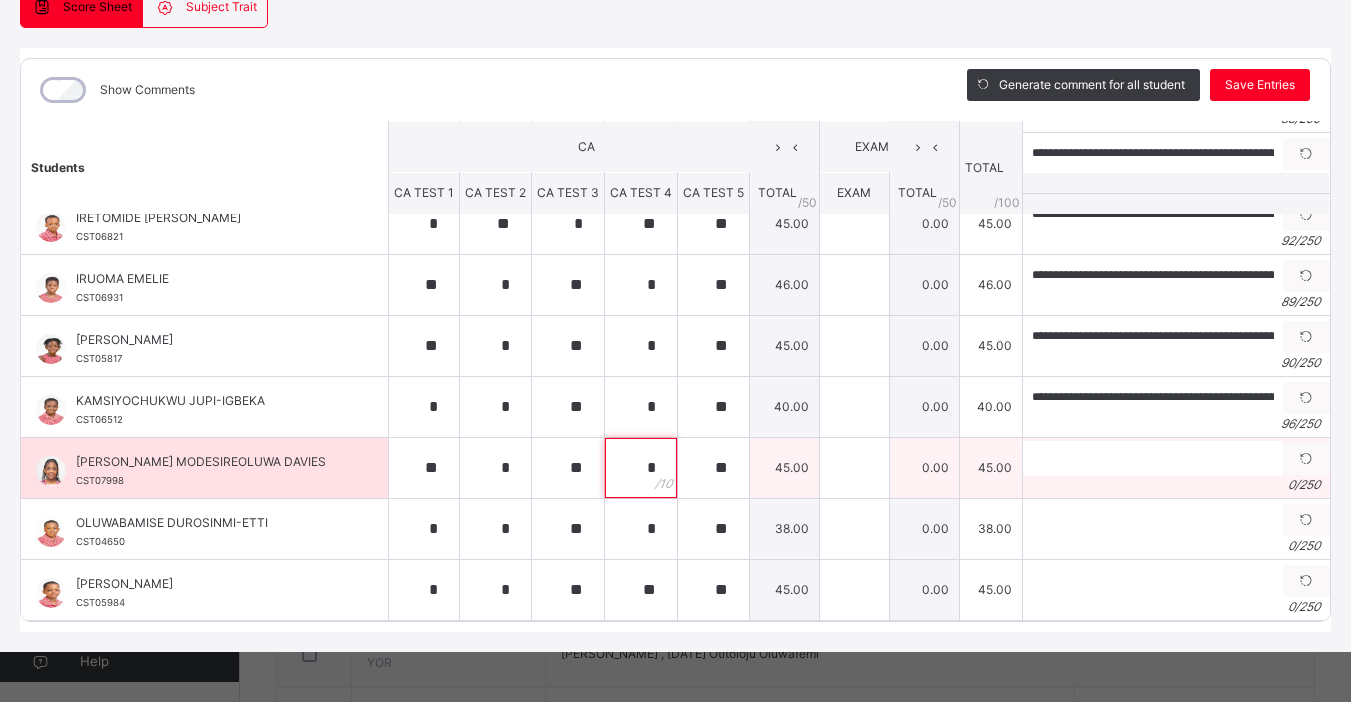 type on "*" 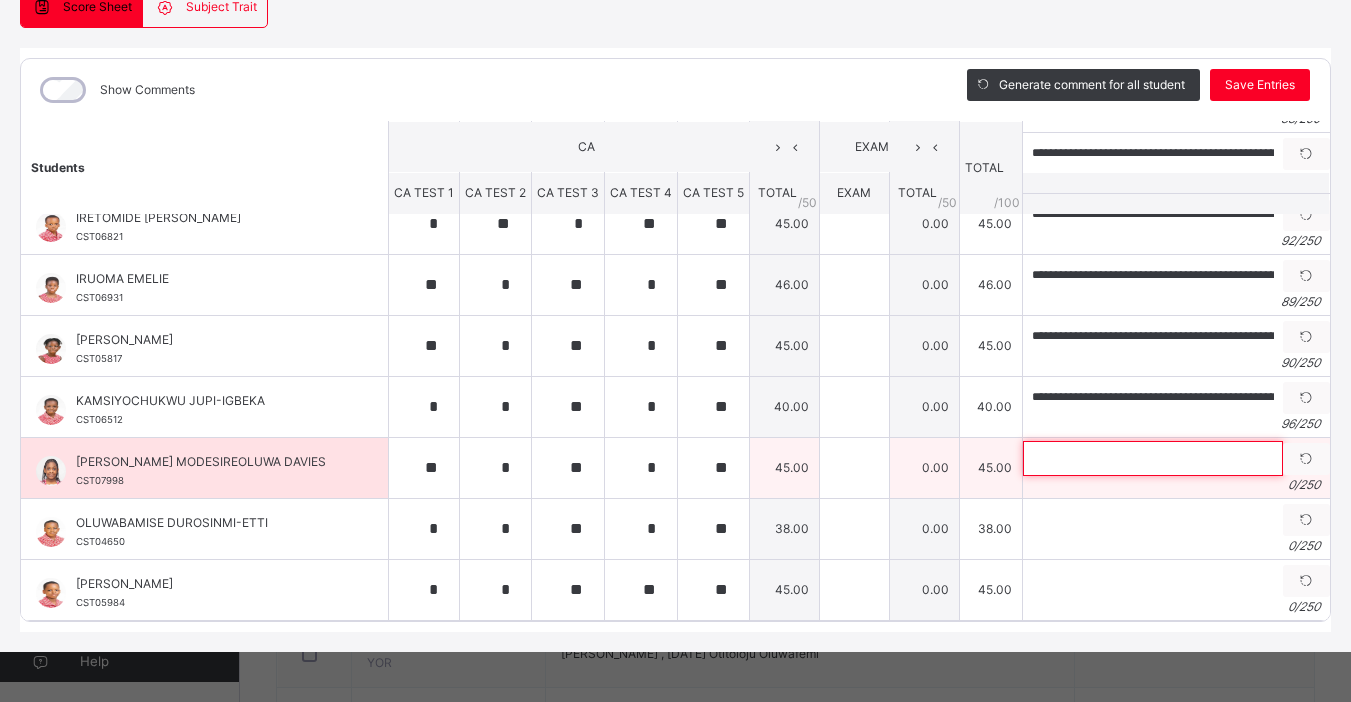 click at bounding box center [1153, 458] 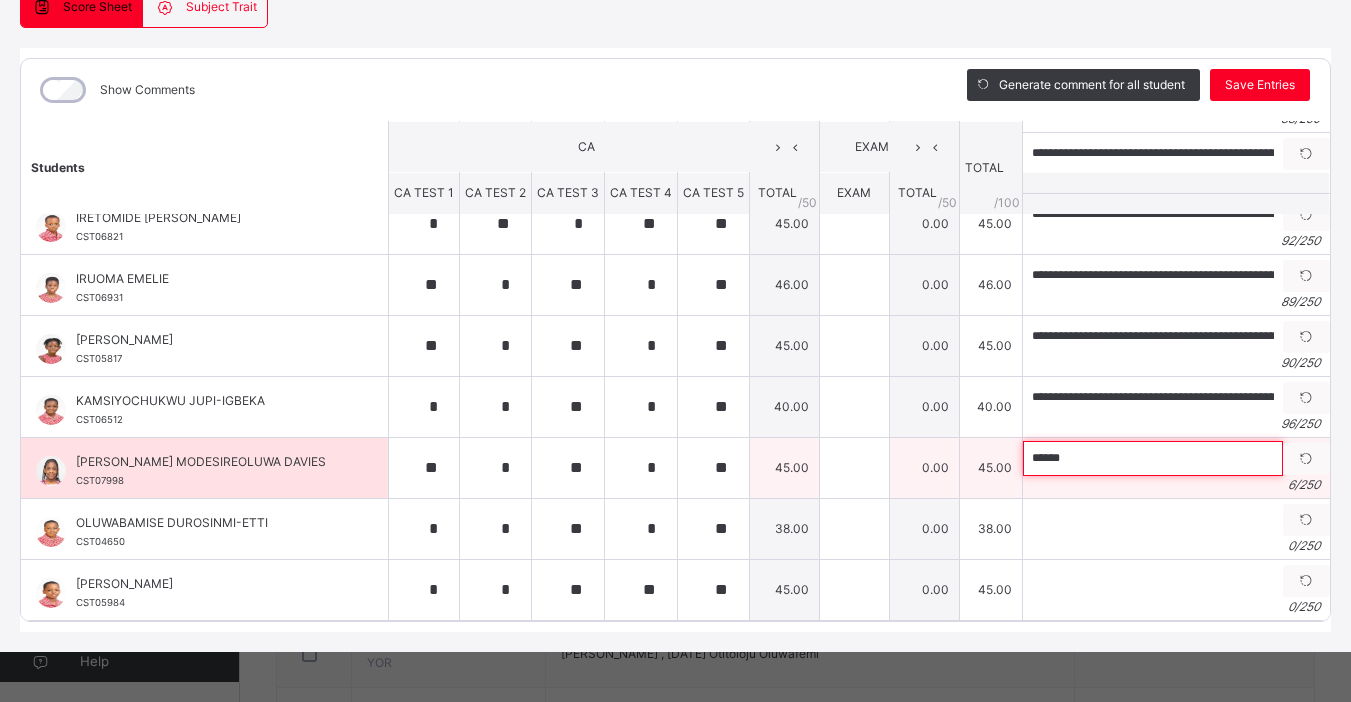 paste on "**********" 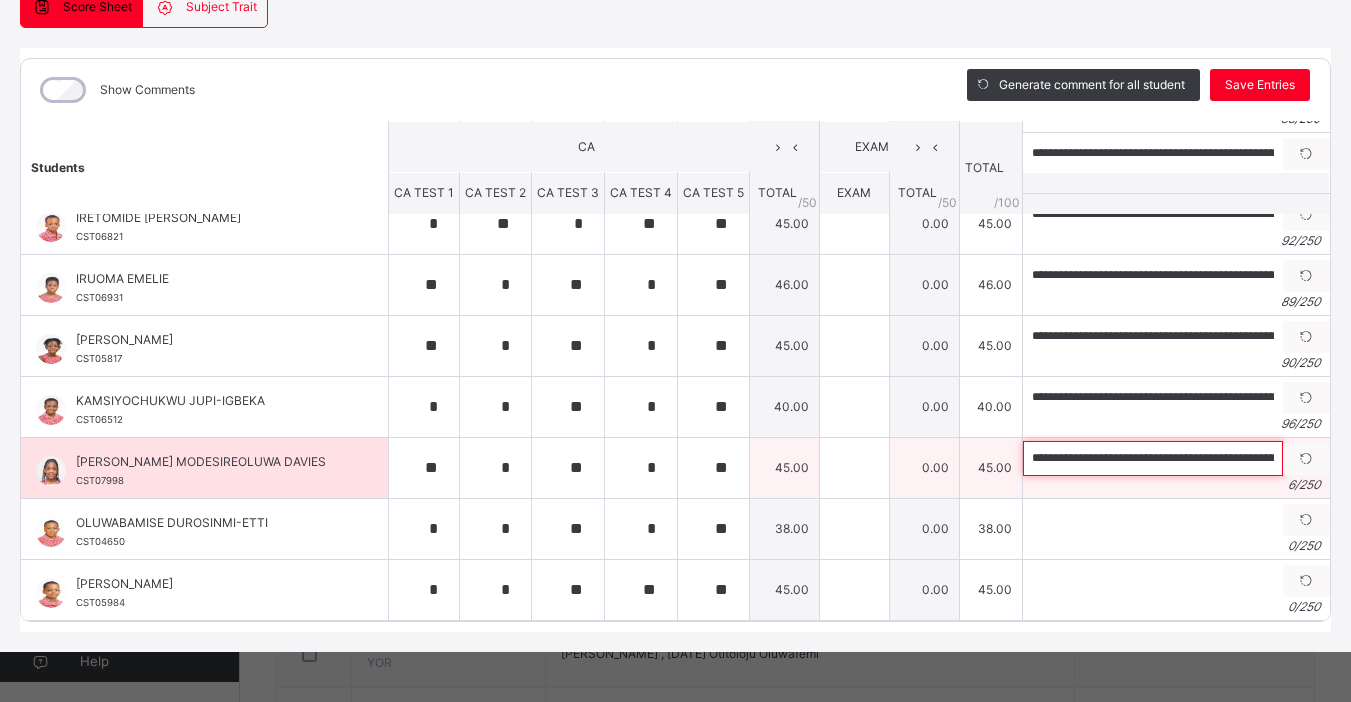 scroll, scrollTop: 0, scrollLeft: 272, axis: horizontal 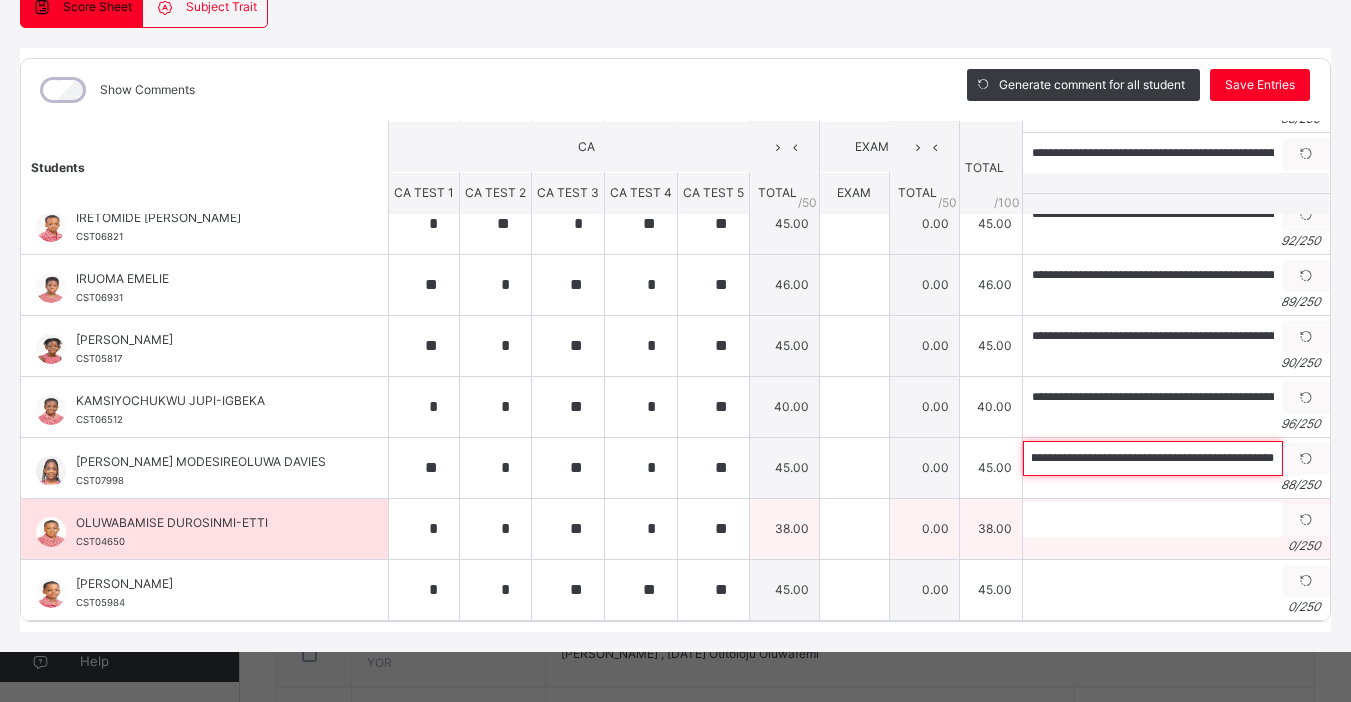type on "**********" 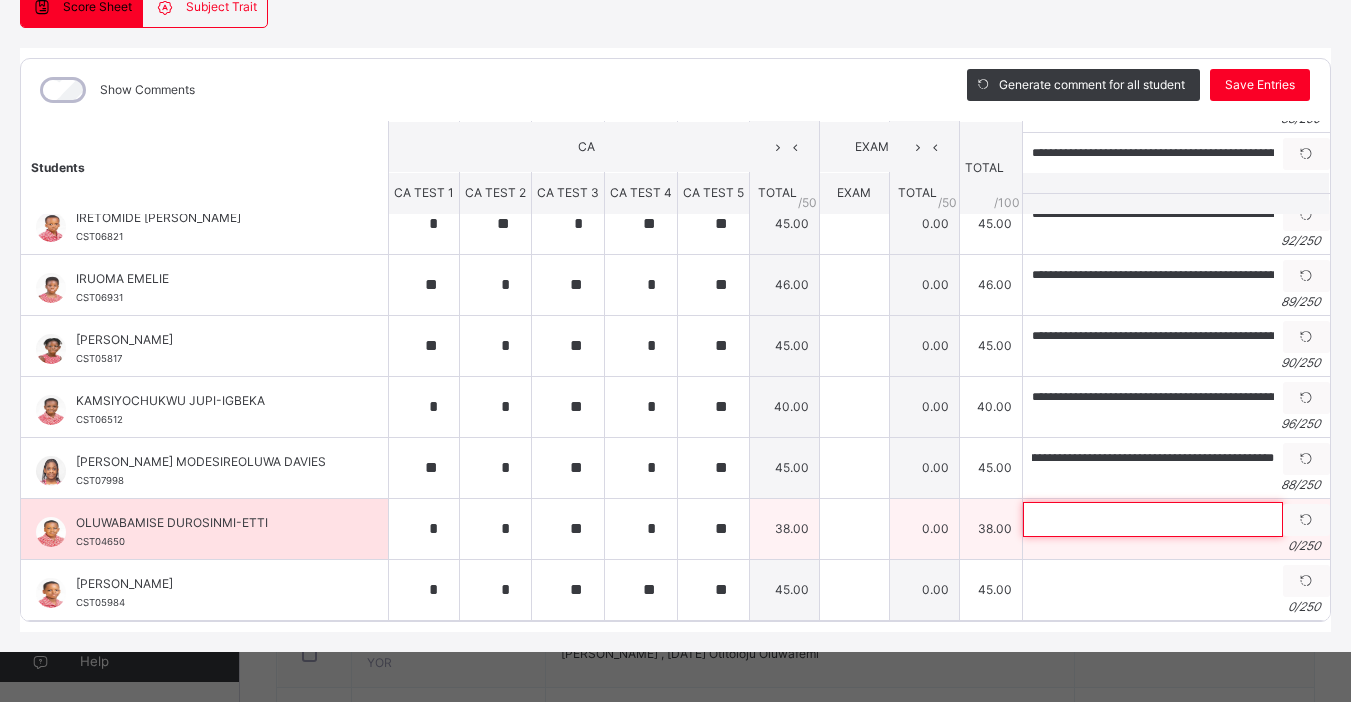 scroll, scrollTop: 0, scrollLeft: 0, axis: both 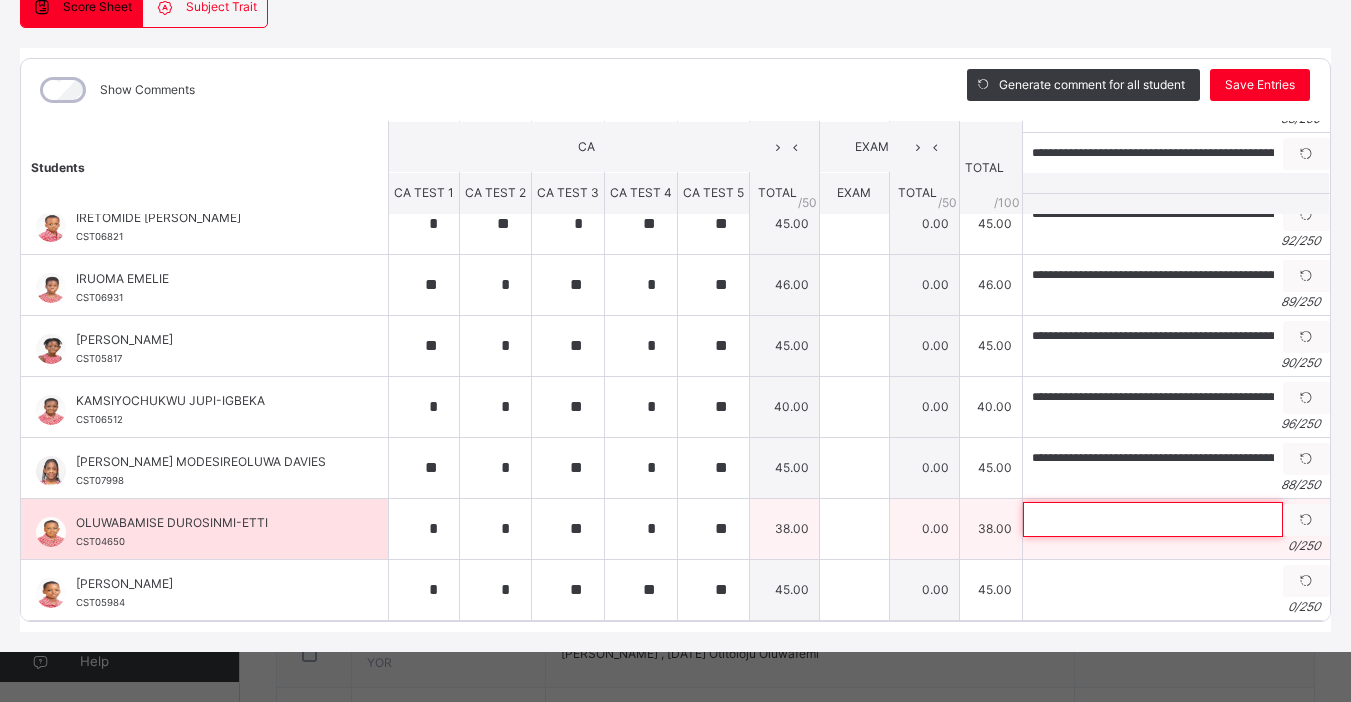 click at bounding box center (1153, 519) 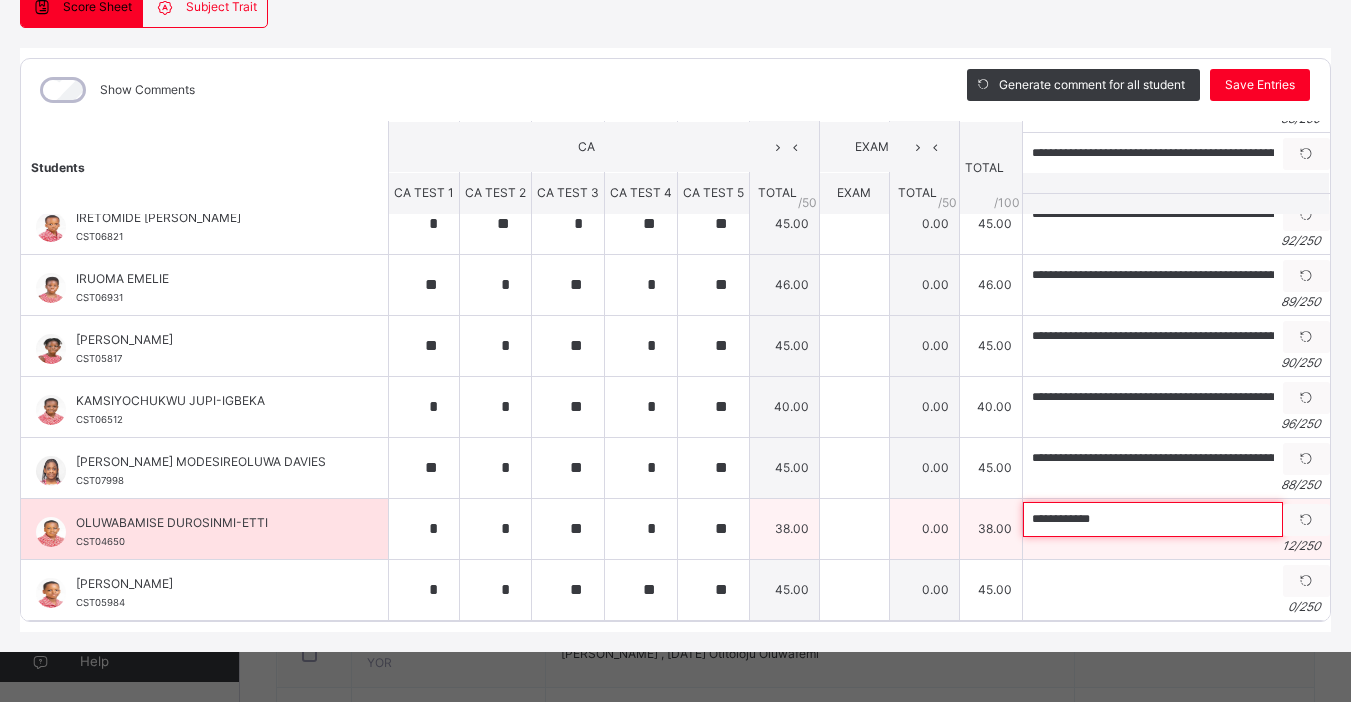 paste on "**********" 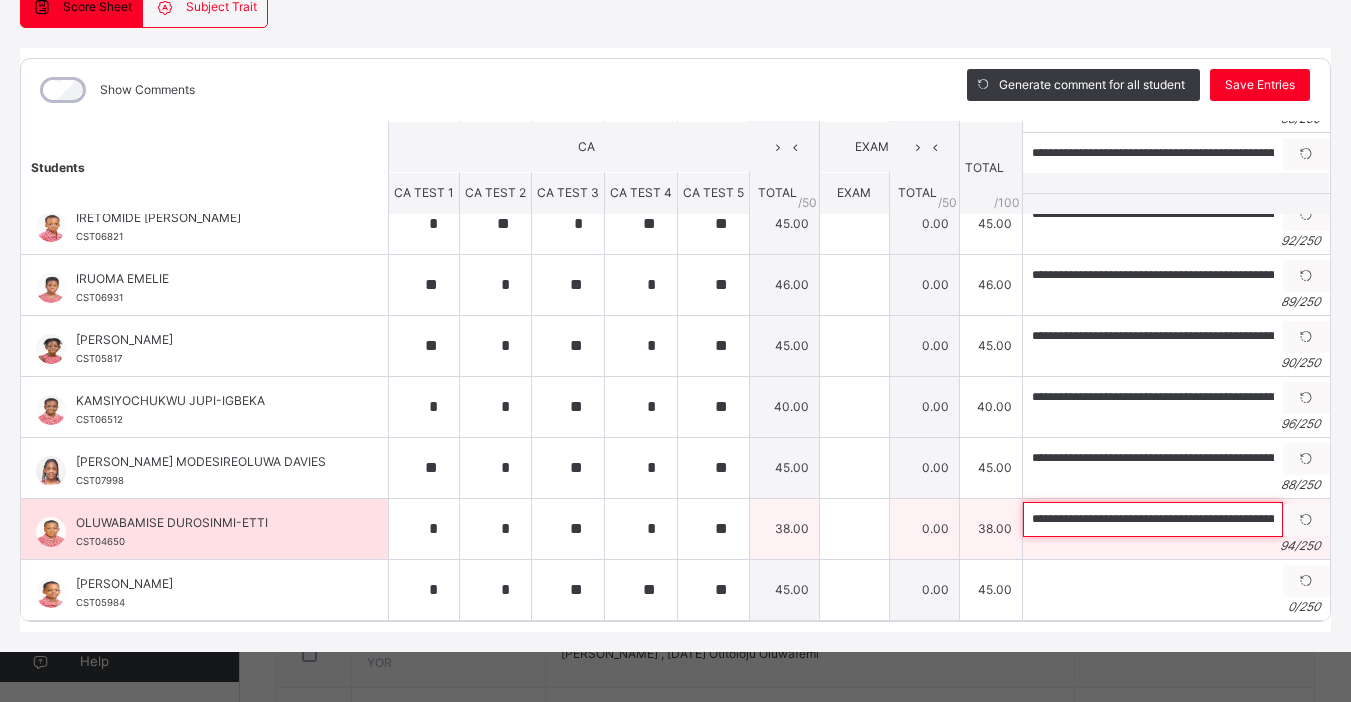 scroll, scrollTop: 0, scrollLeft: 313, axis: horizontal 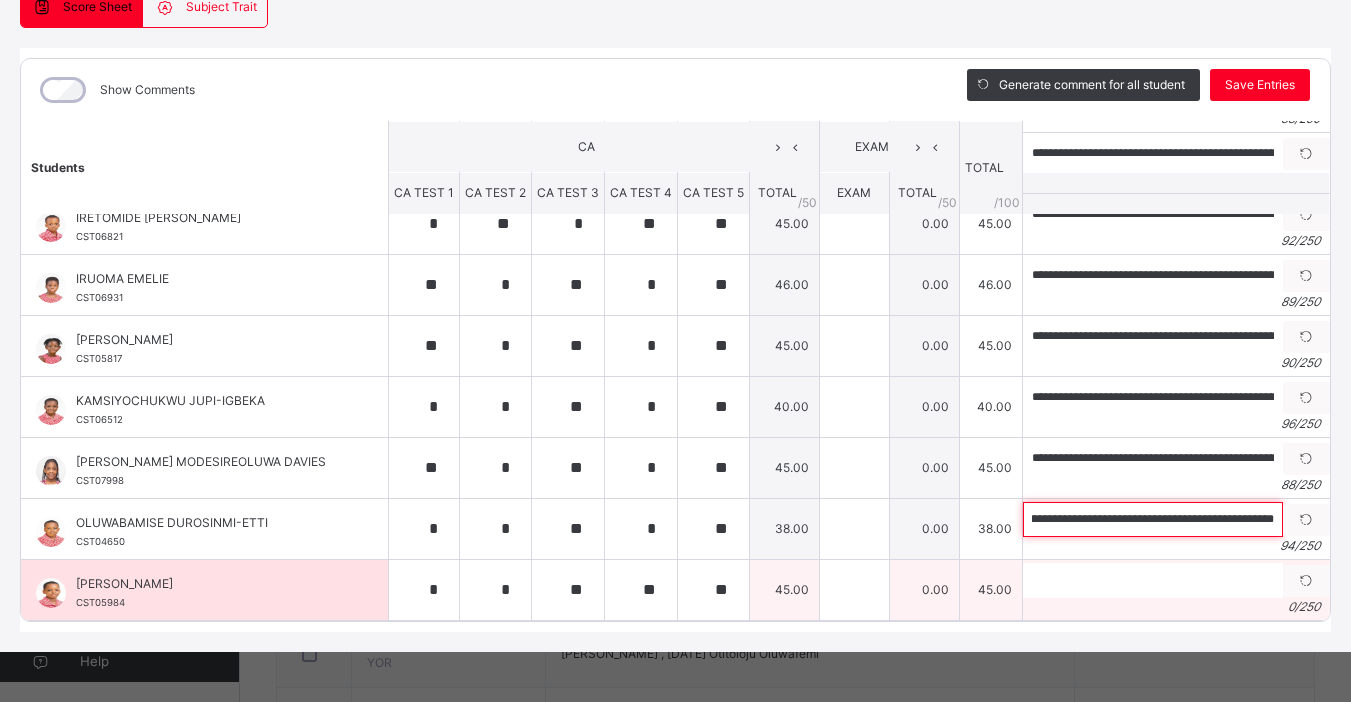 type on "**********" 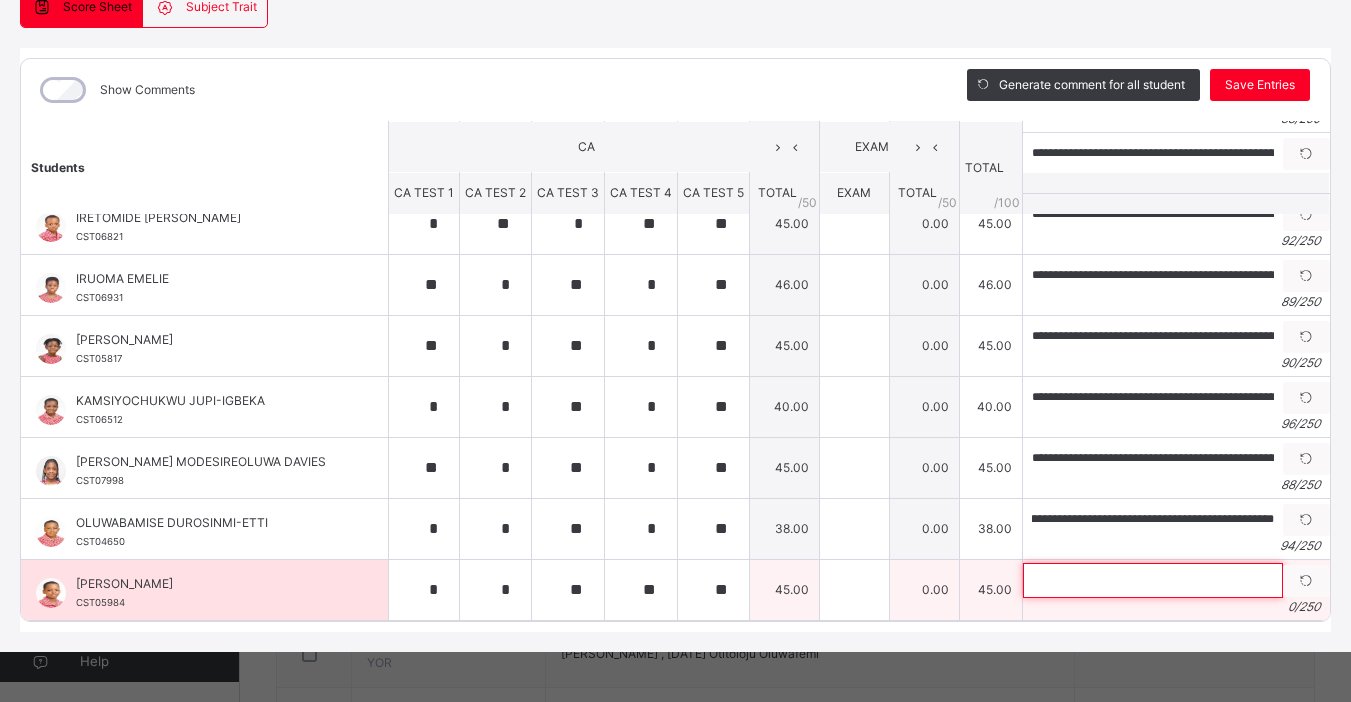 scroll, scrollTop: 0, scrollLeft: 0, axis: both 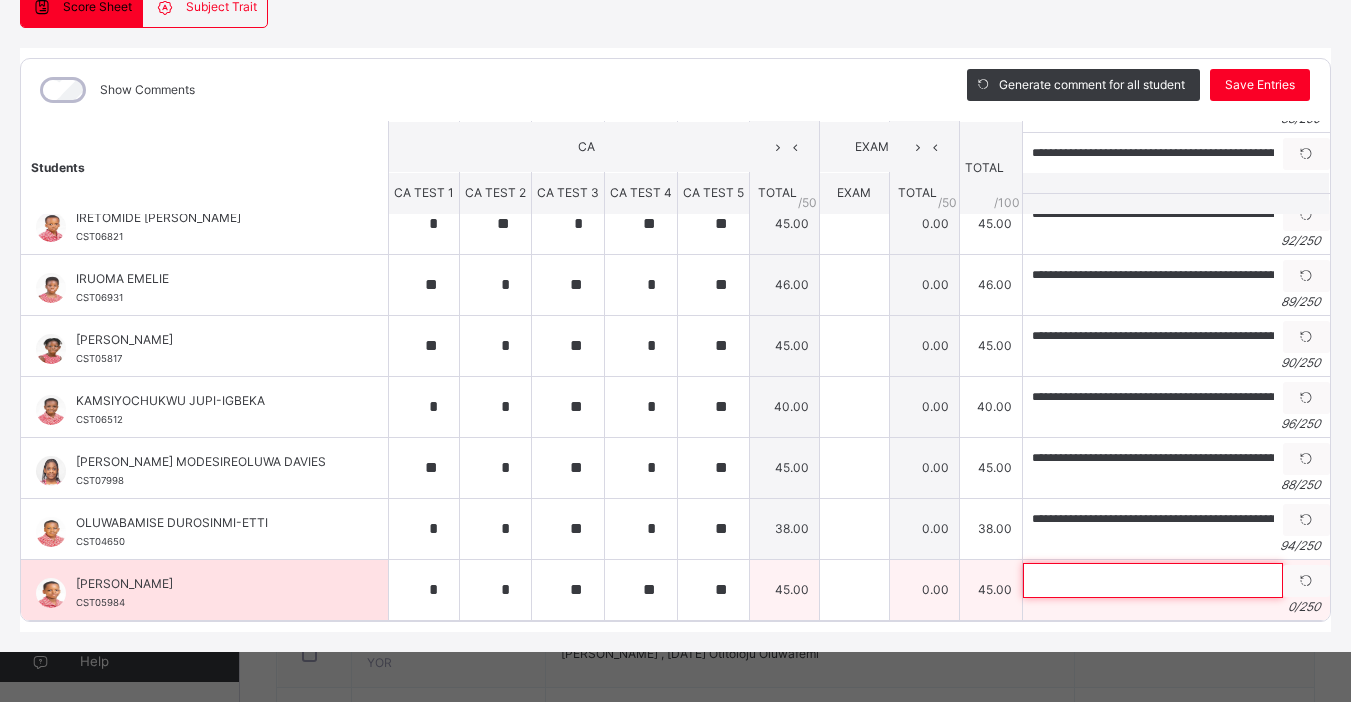 click at bounding box center [1153, 580] 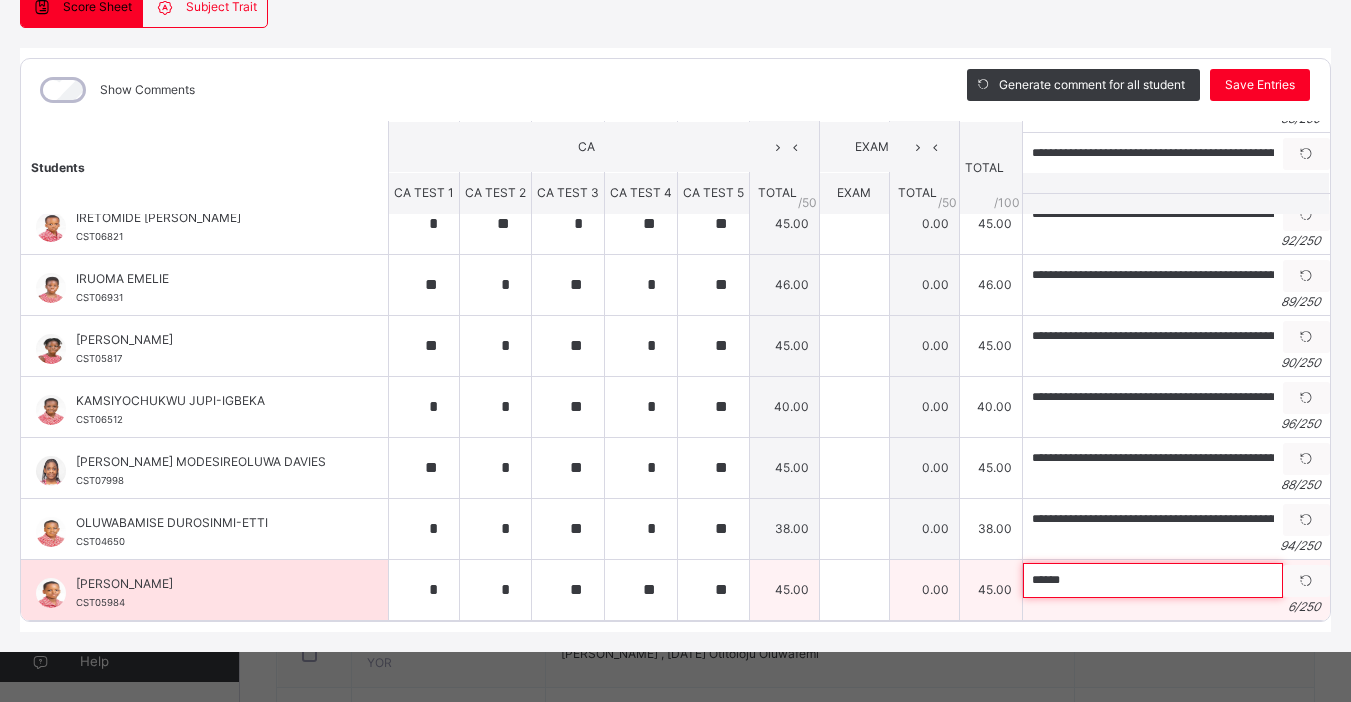 paste on "**********" 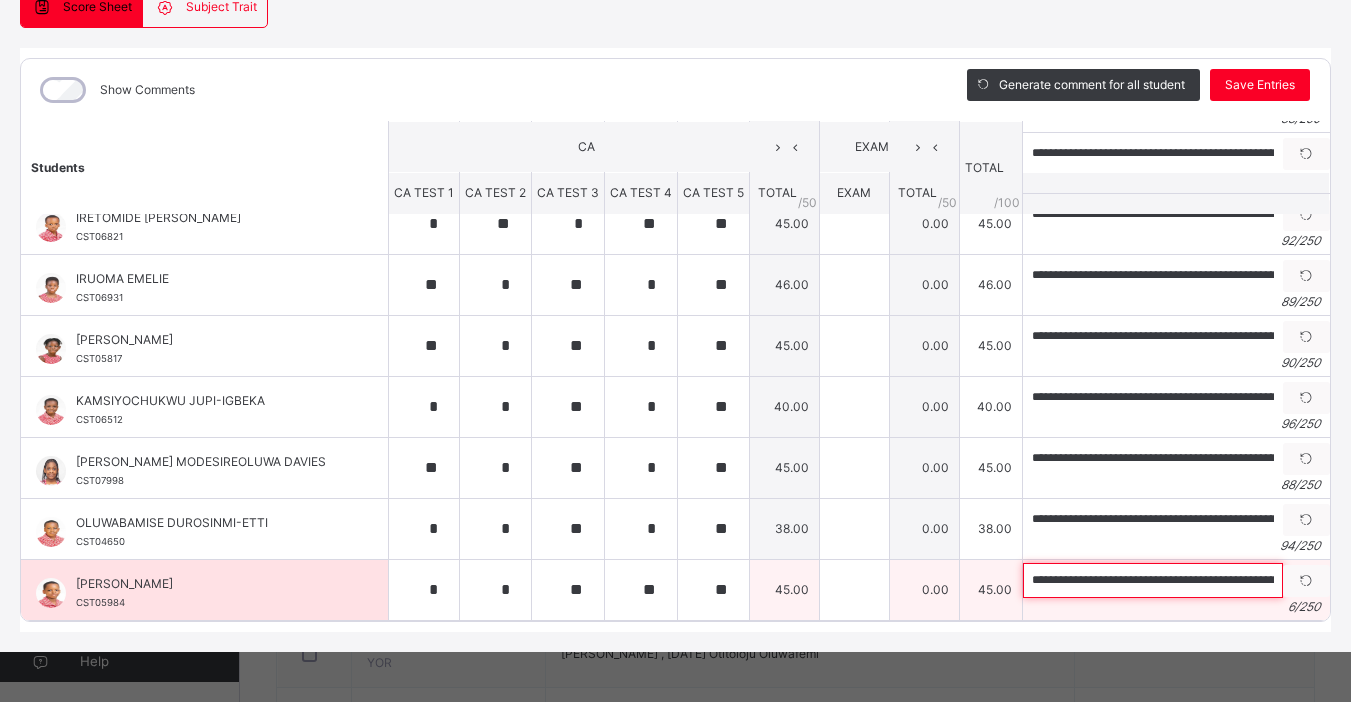 scroll, scrollTop: 0, scrollLeft: 269, axis: horizontal 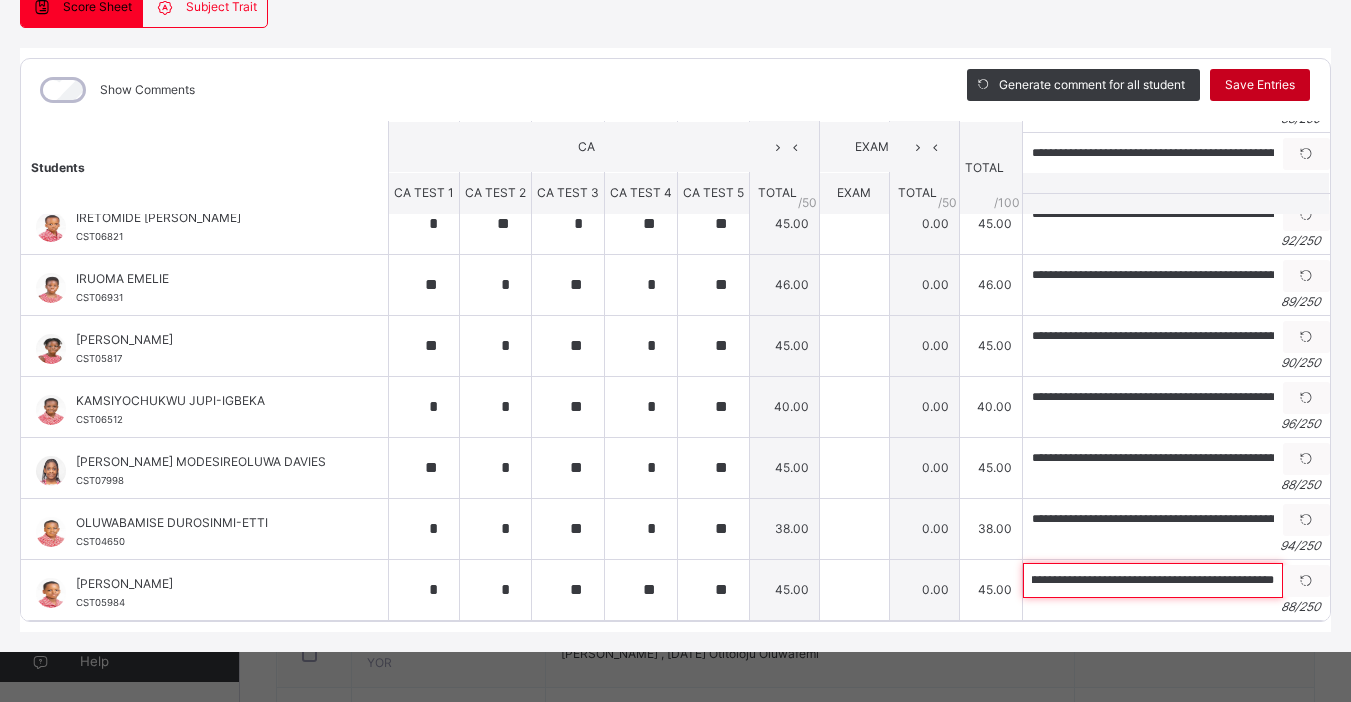 type on "**********" 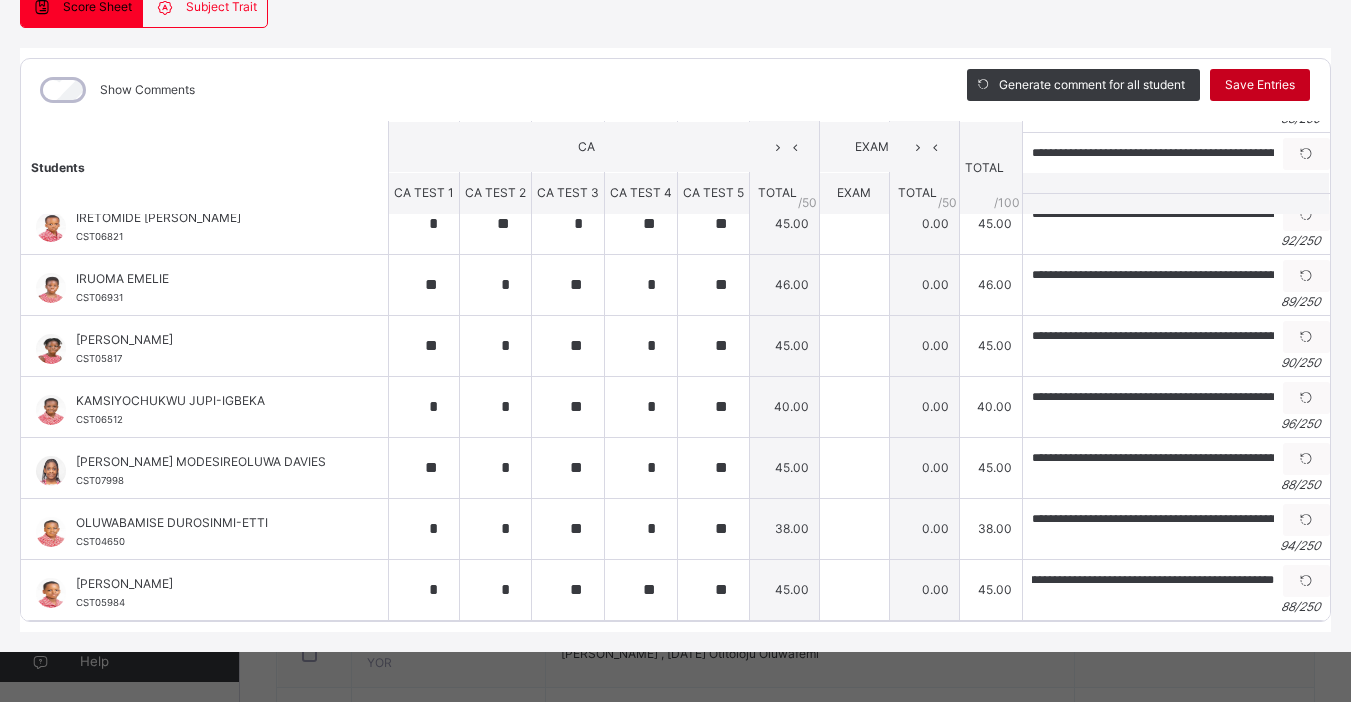 scroll, scrollTop: 0, scrollLeft: 0, axis: both 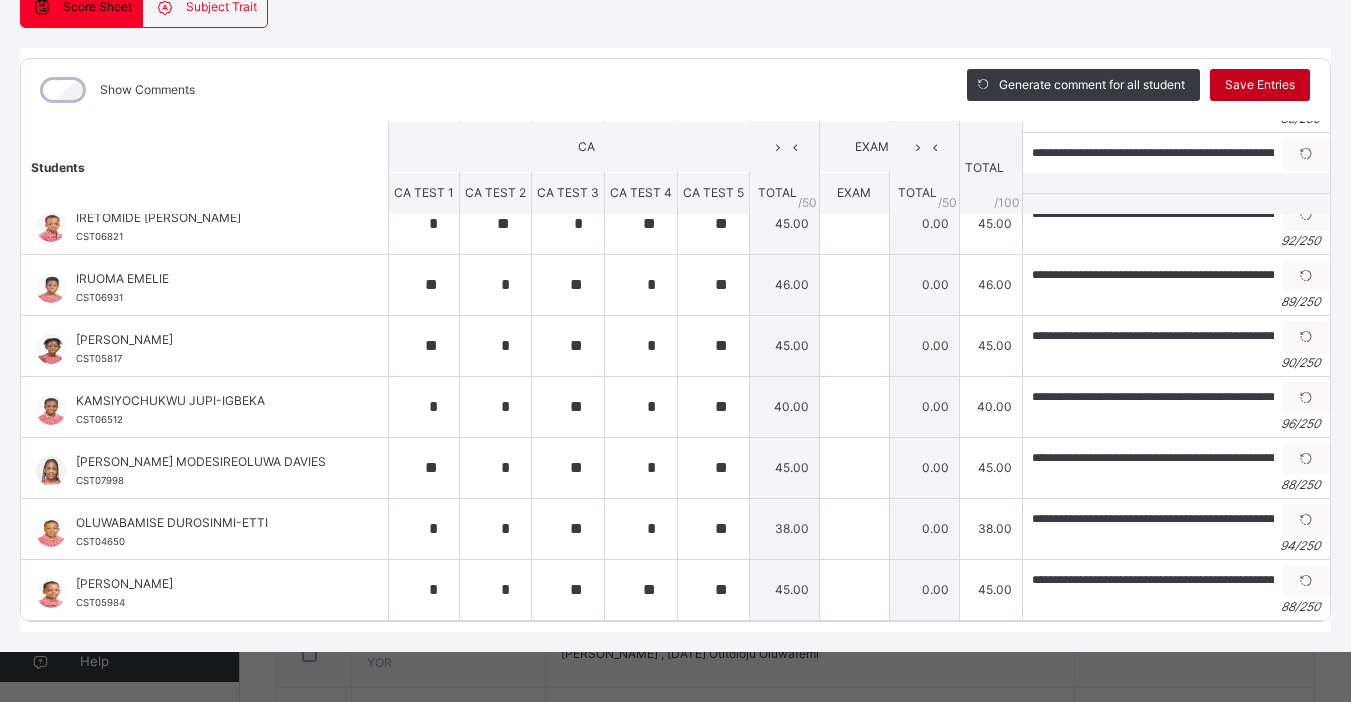 click on "Save Entries" at bounding box center (1260, 85) 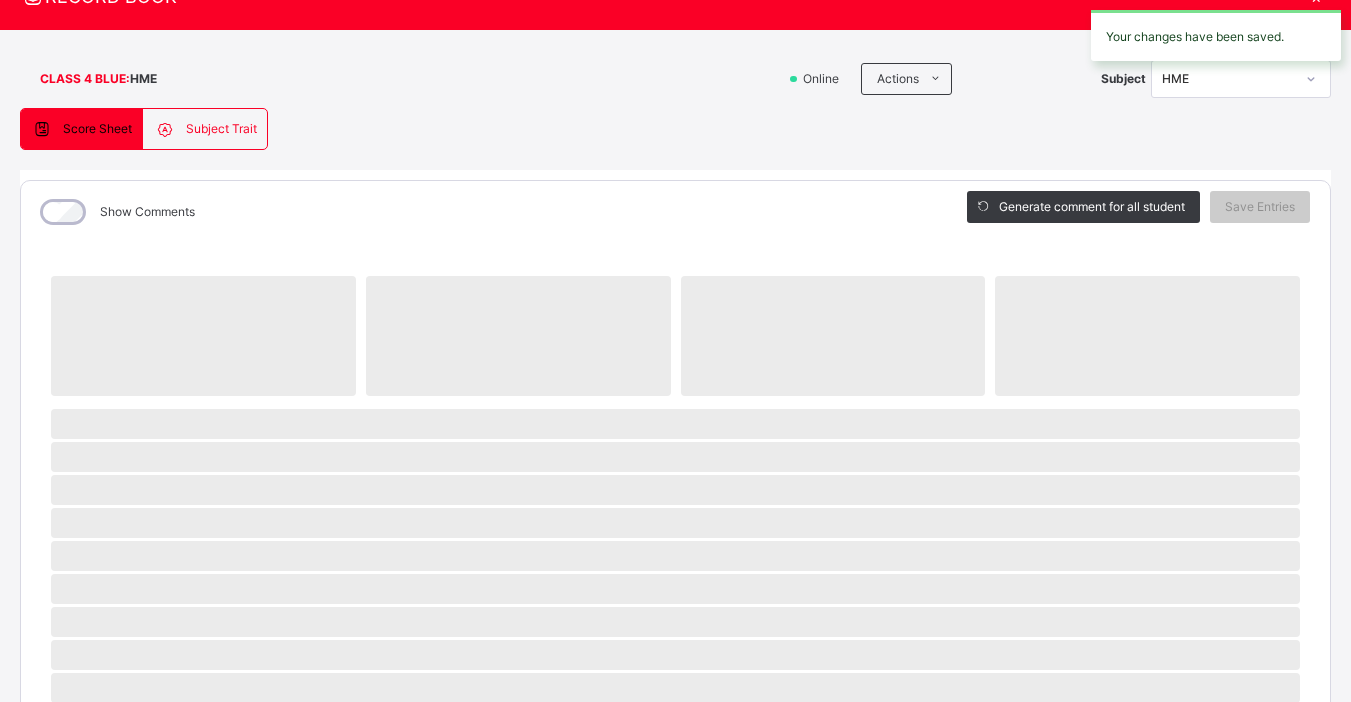 scroll, scrollTop: 0, scrollLeft: 0, axis: both 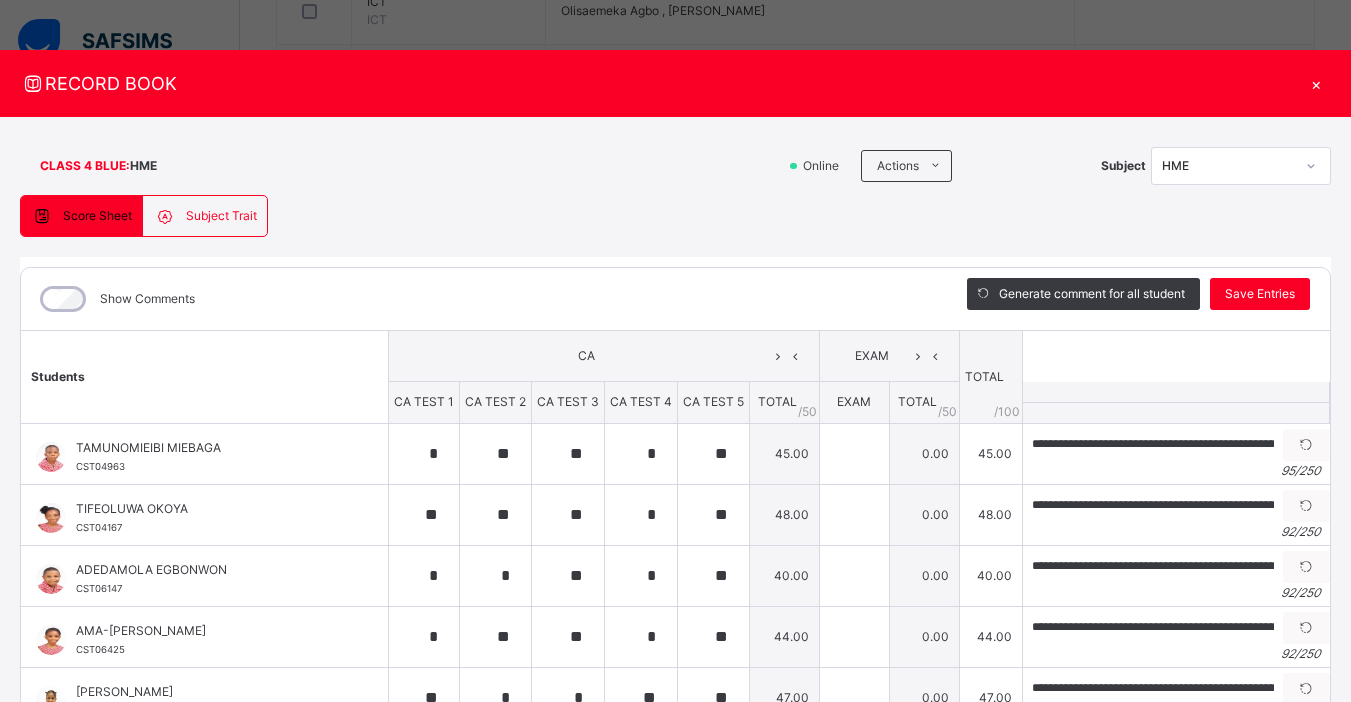 click on "×" at bounding box center (1316, 83) 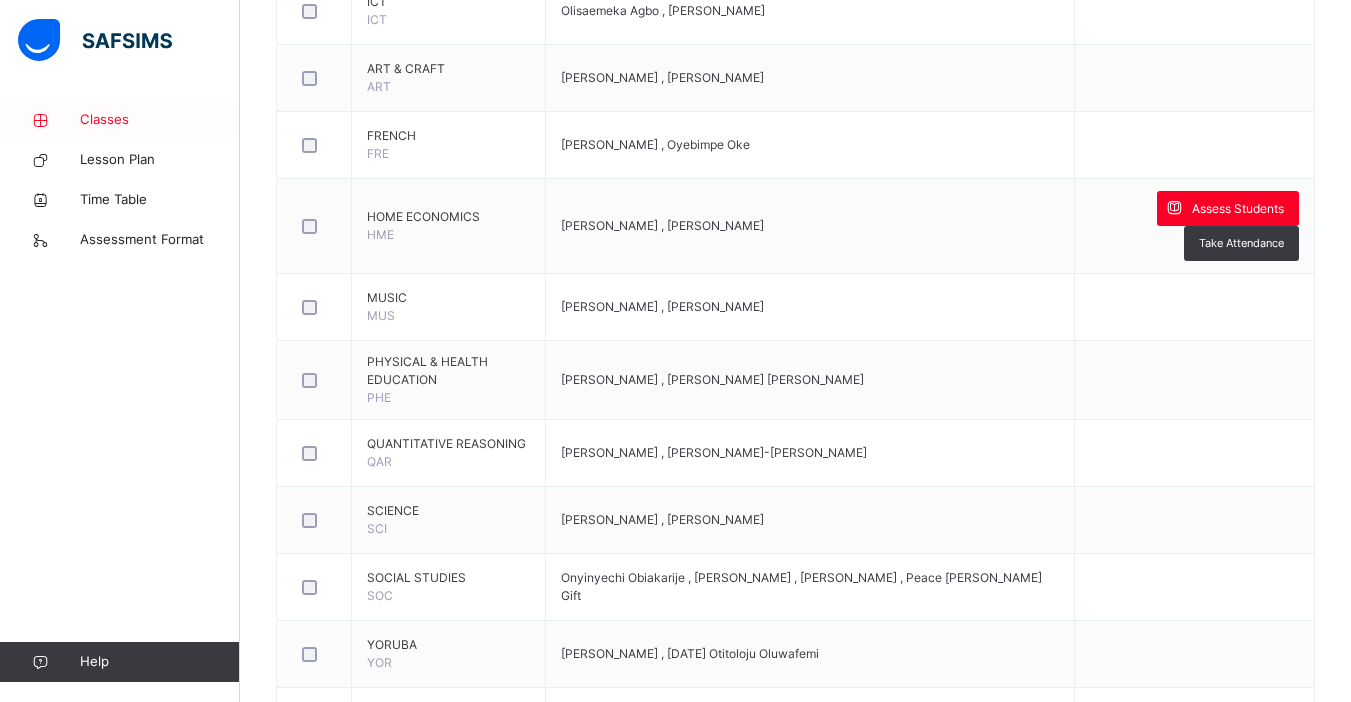 click on "Classes" at bounding box center (160, 120) 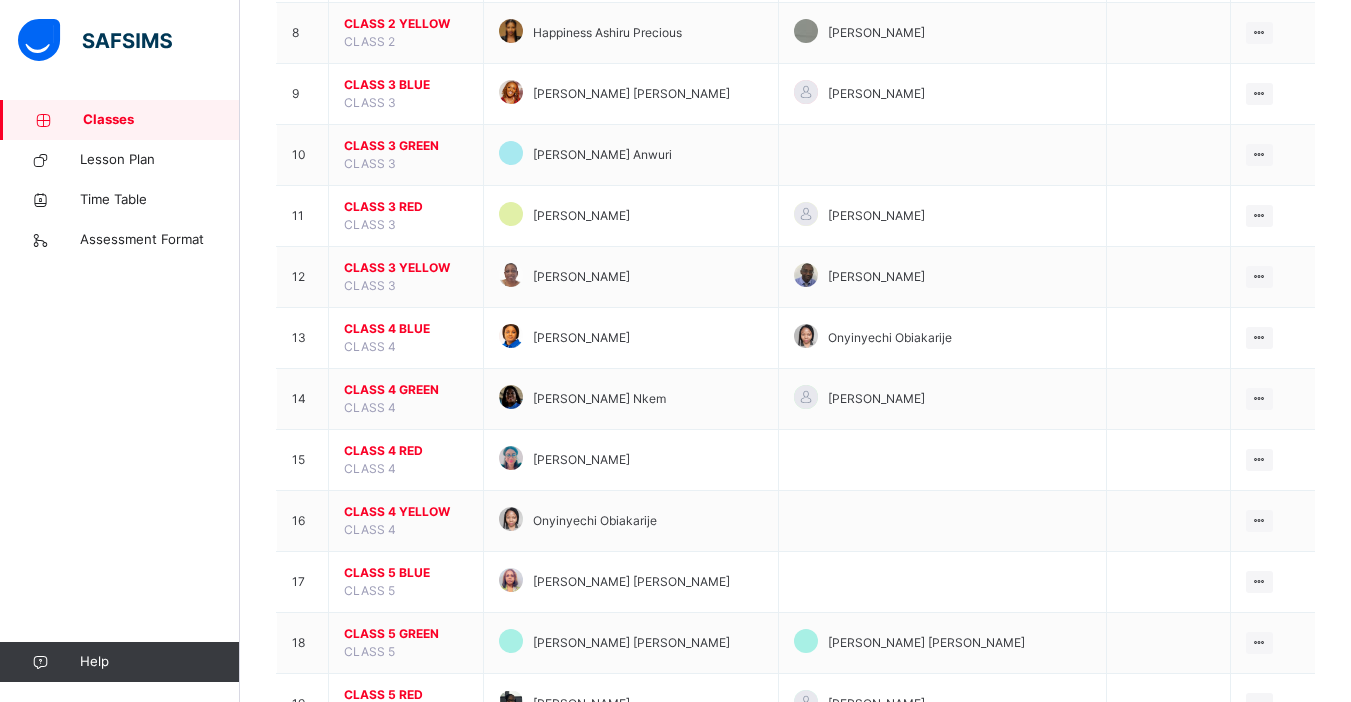 scroll, scrollTop: 669, scrollLeft: 0, axis: vertical 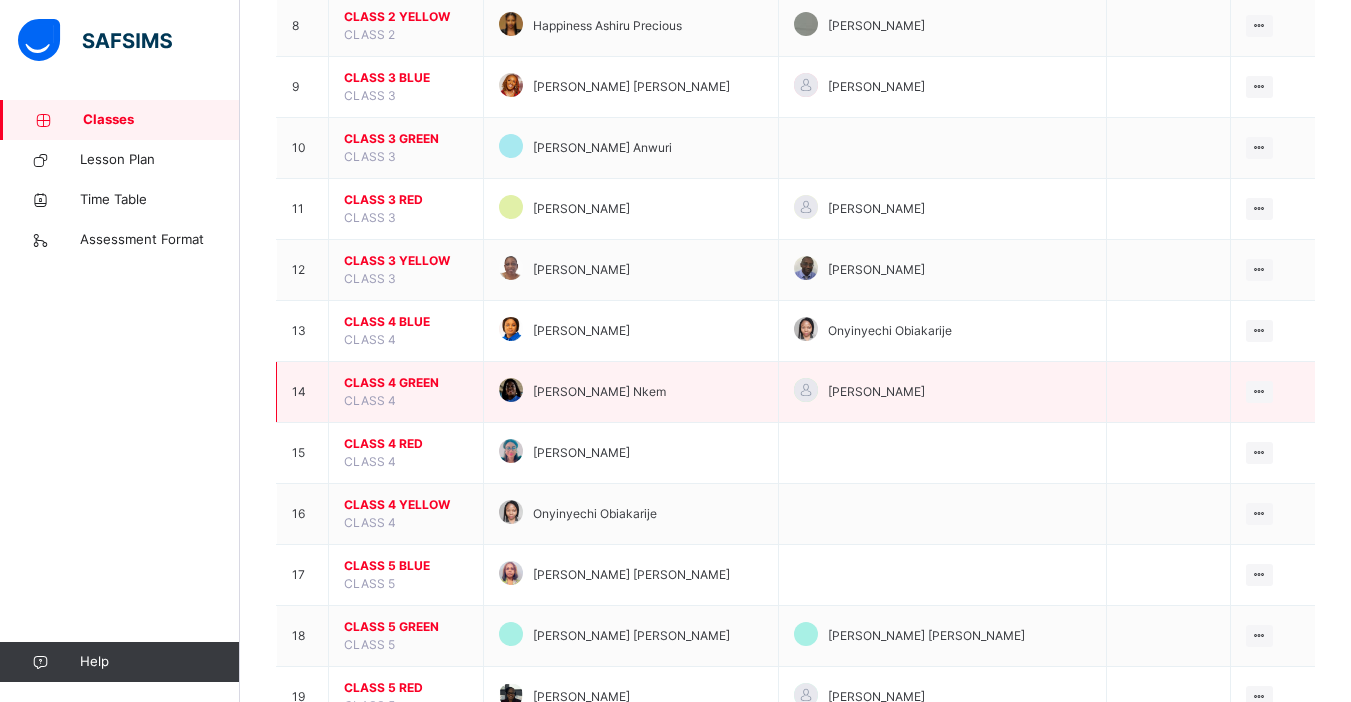 click on "CLASS 4   GREEN   CLASS 4" at bounding box center (406, 392) 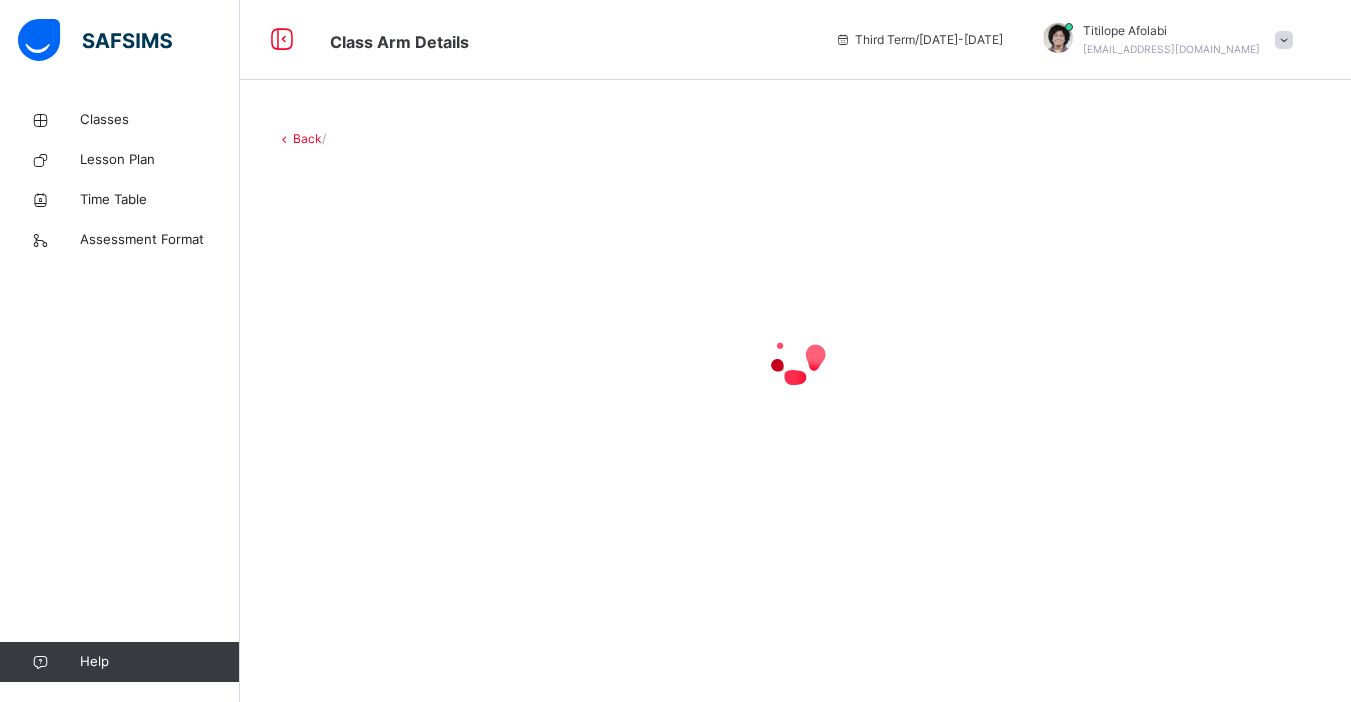 scroll, scrollTop: 0, scrollLeft: 0, axis: both 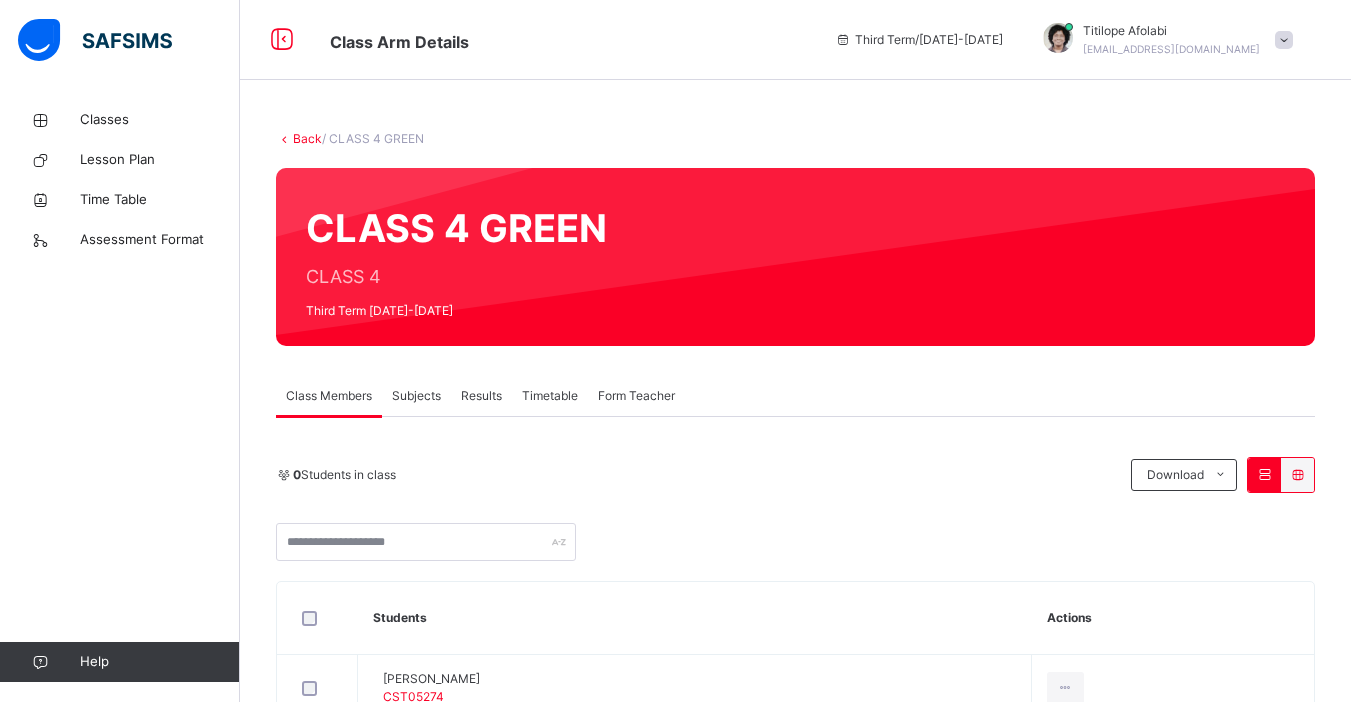 click on "Subjects" at bounding box center (416, 396) 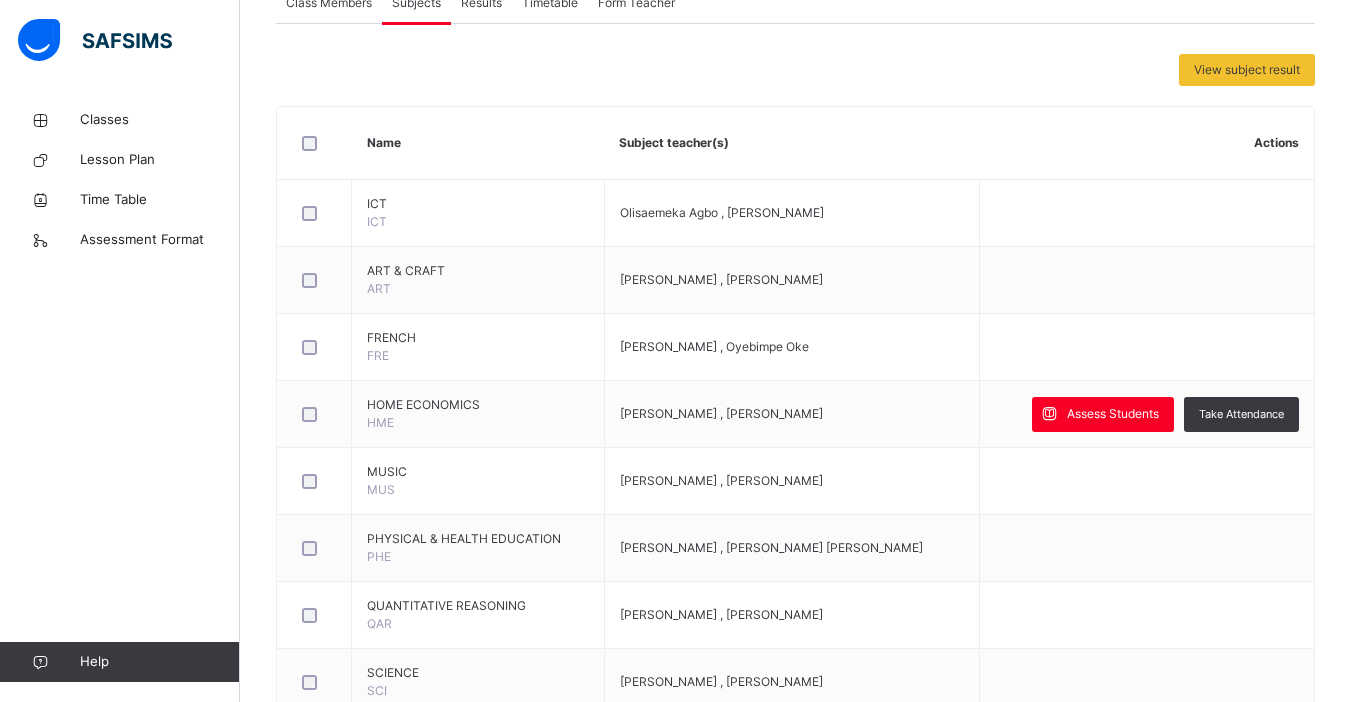scroll, scrollTop: 407, scrollLeft: 0, axis: vertical 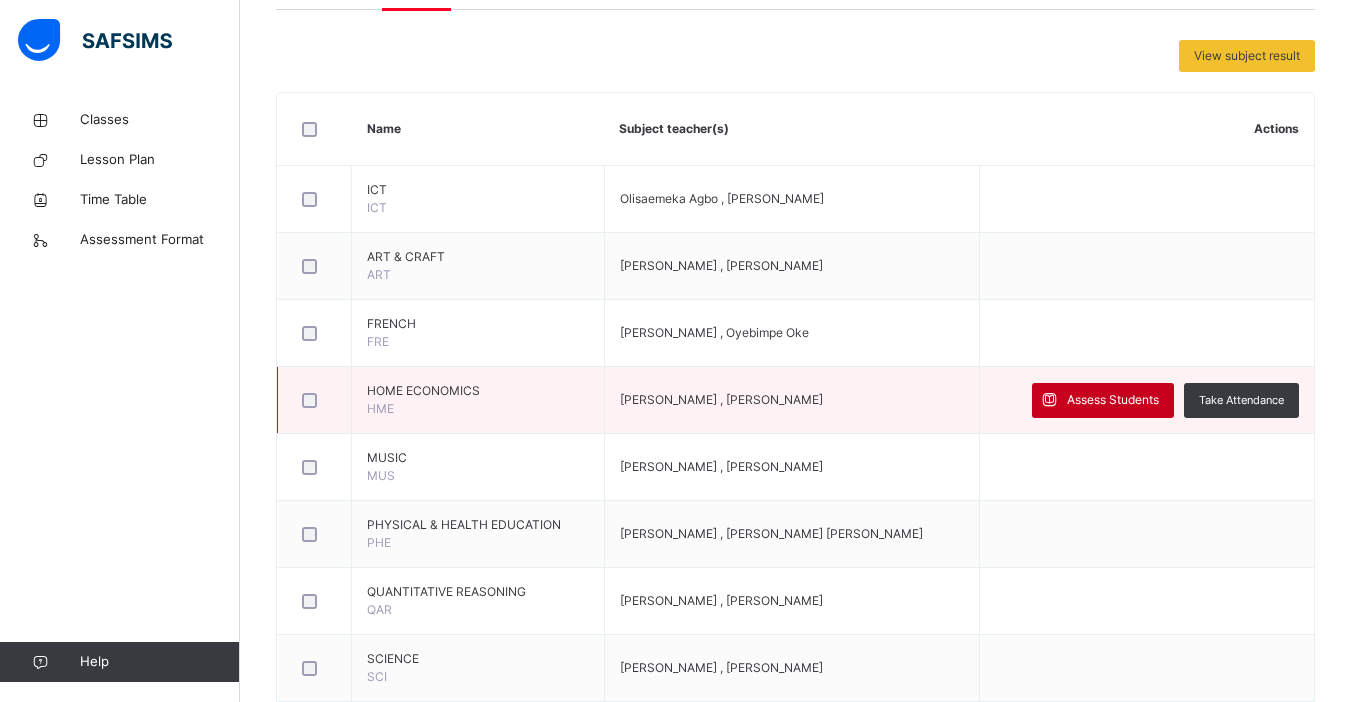 click on "Assess Students" at bounding box center [1113, 400] 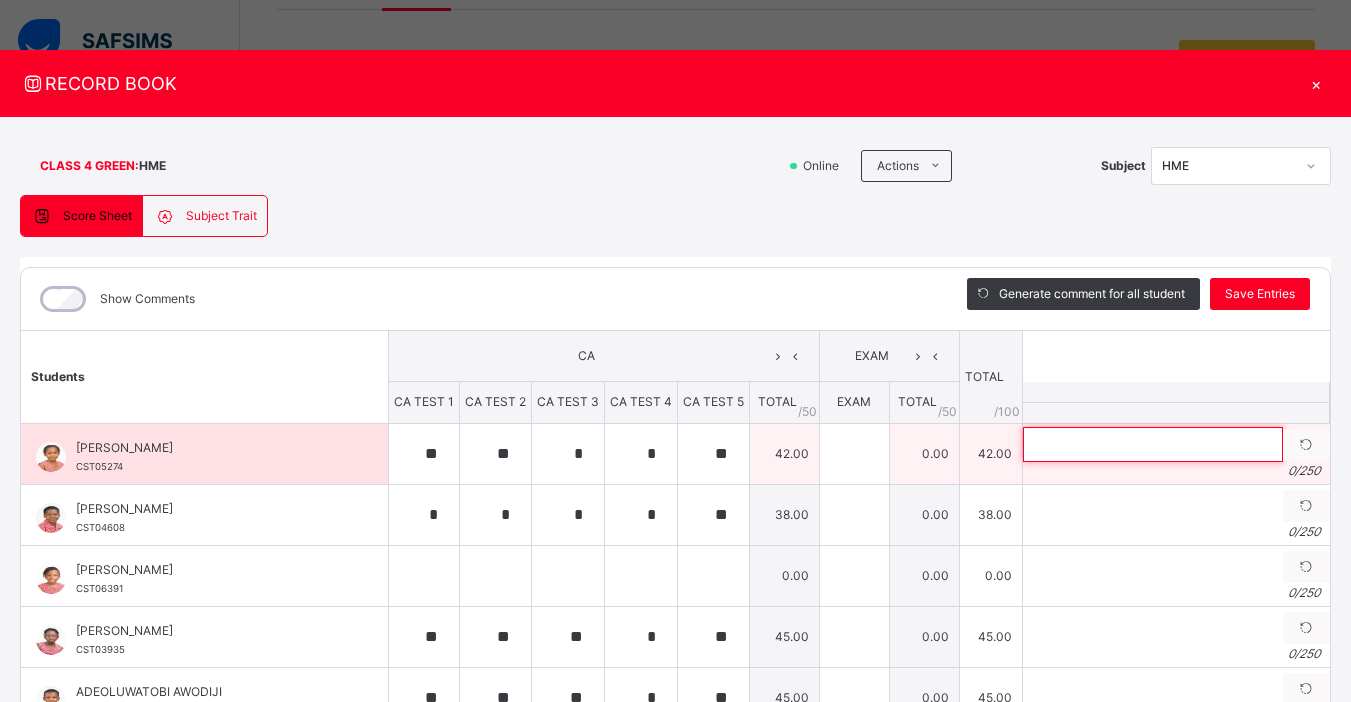 click at bounding box center (1153, 444) 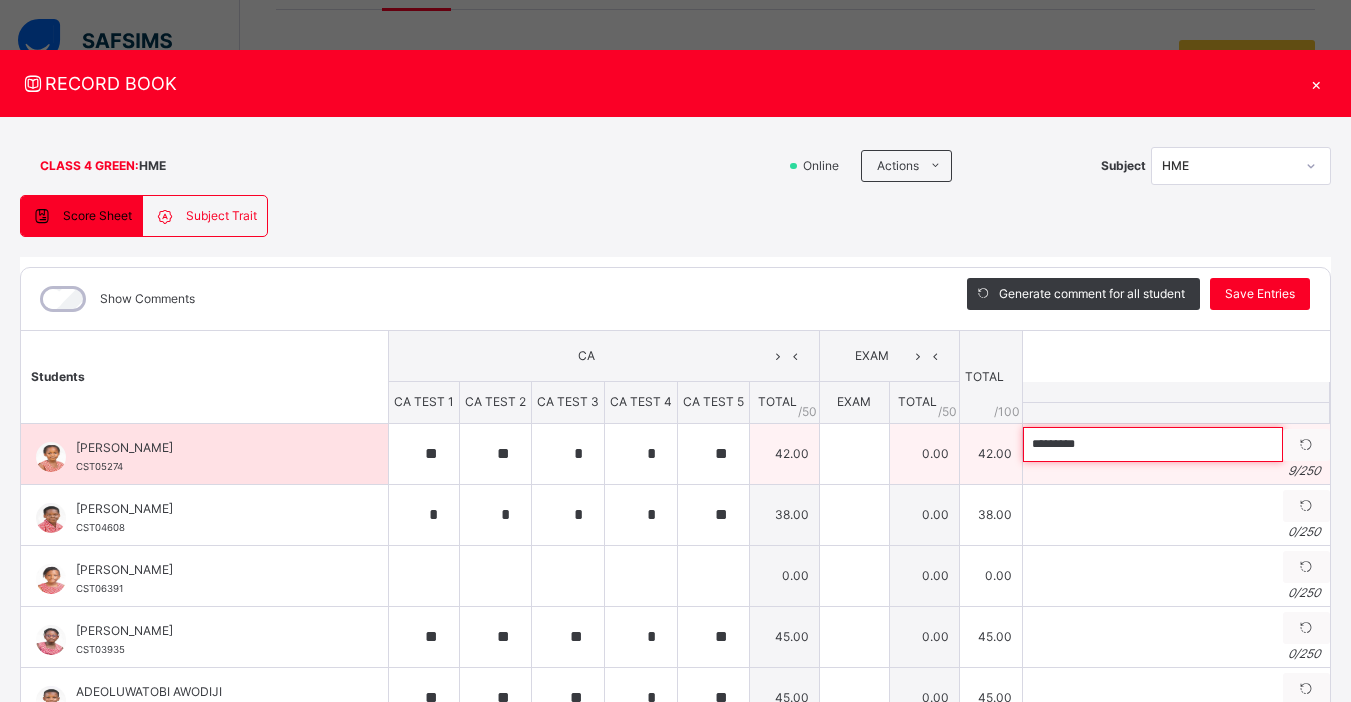 paste on "**********" 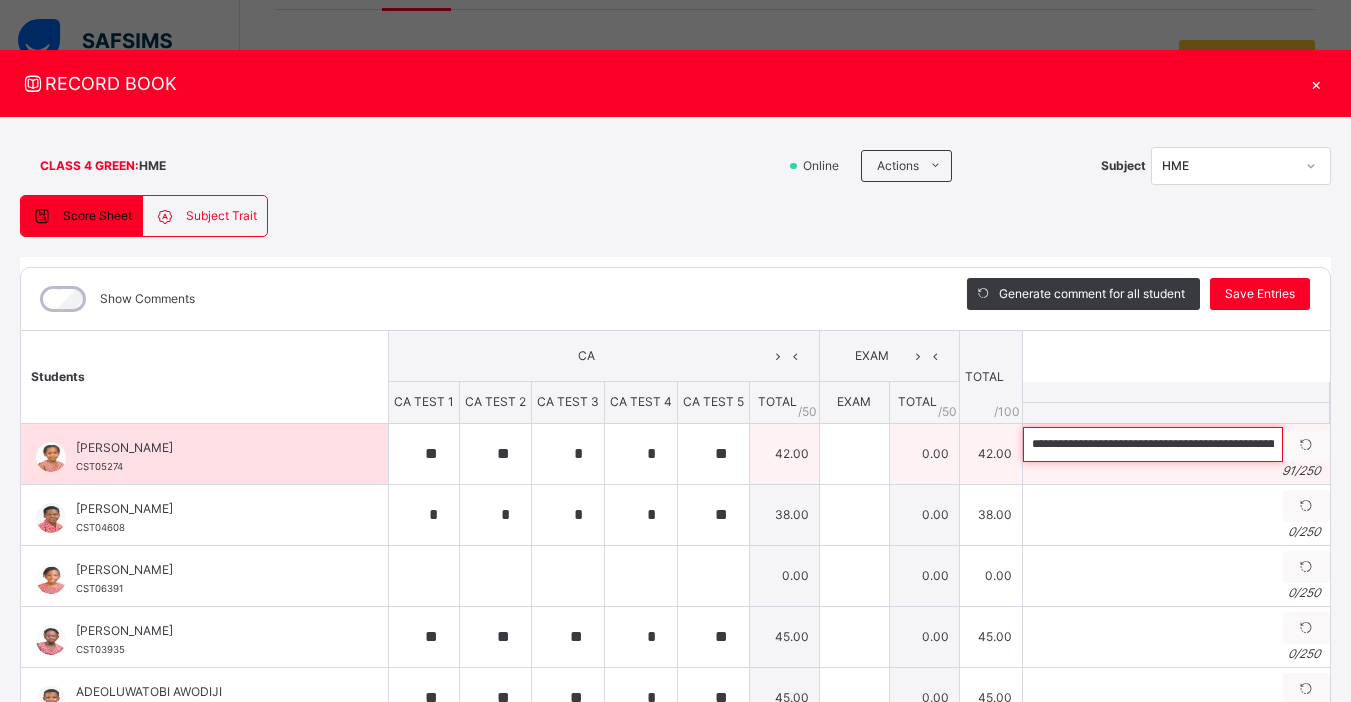 scroll, scrollTop: 0, scrollLeft: 284, axis: horizontal 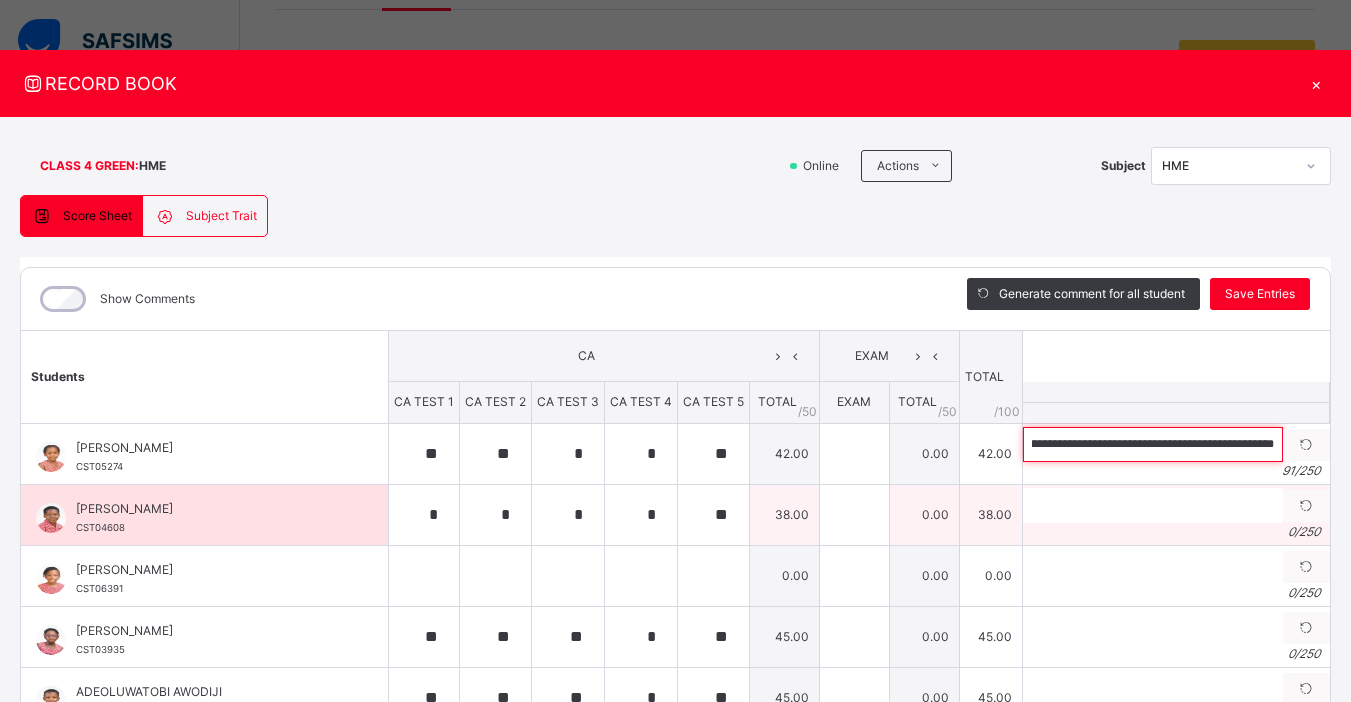 type on "**********" 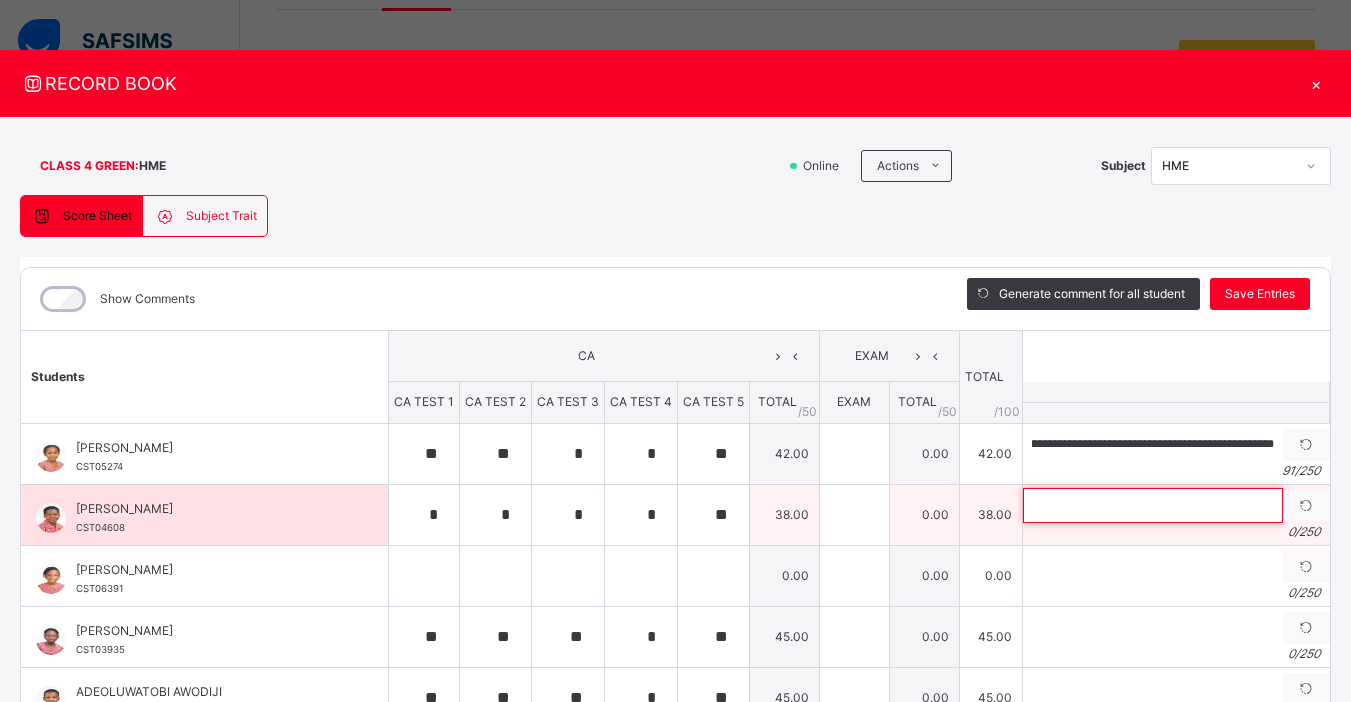 scroll, scrollTop: 0, scrollLeft: 0, axis: both 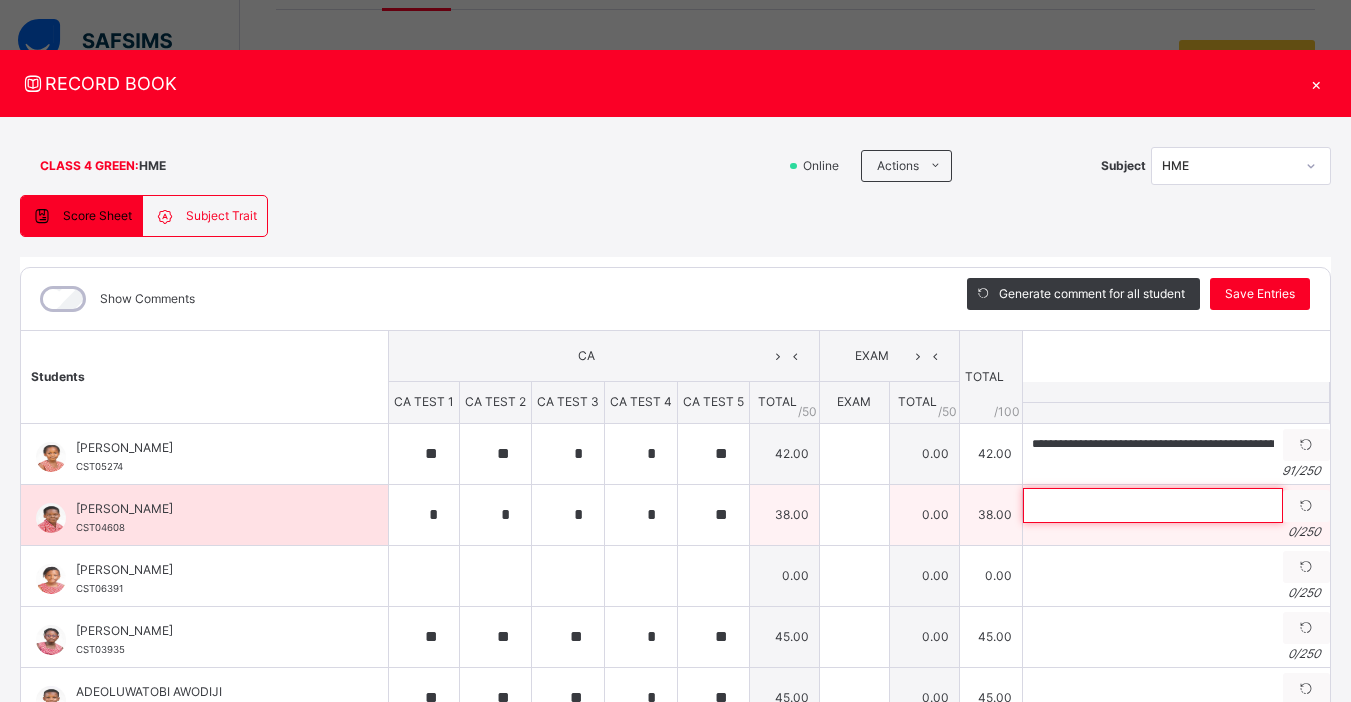 click at bounding box center (1153, 505) 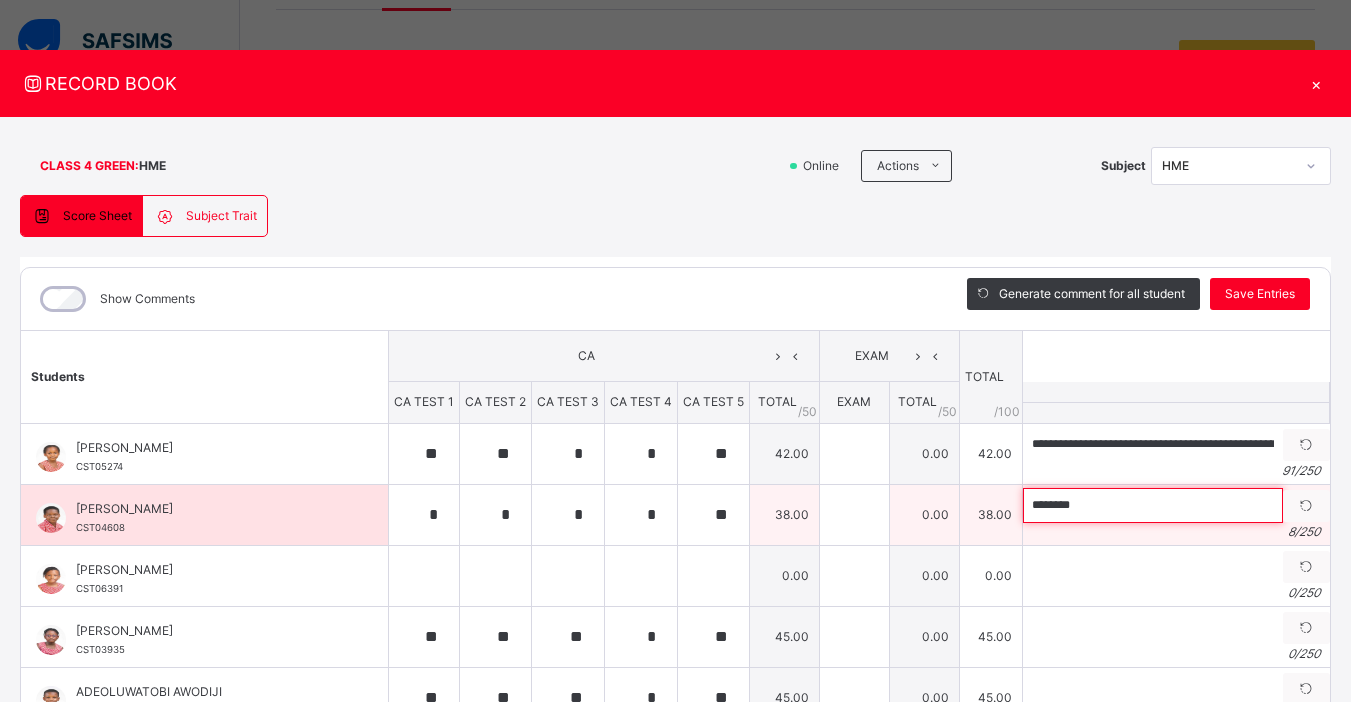 paste on "**********" 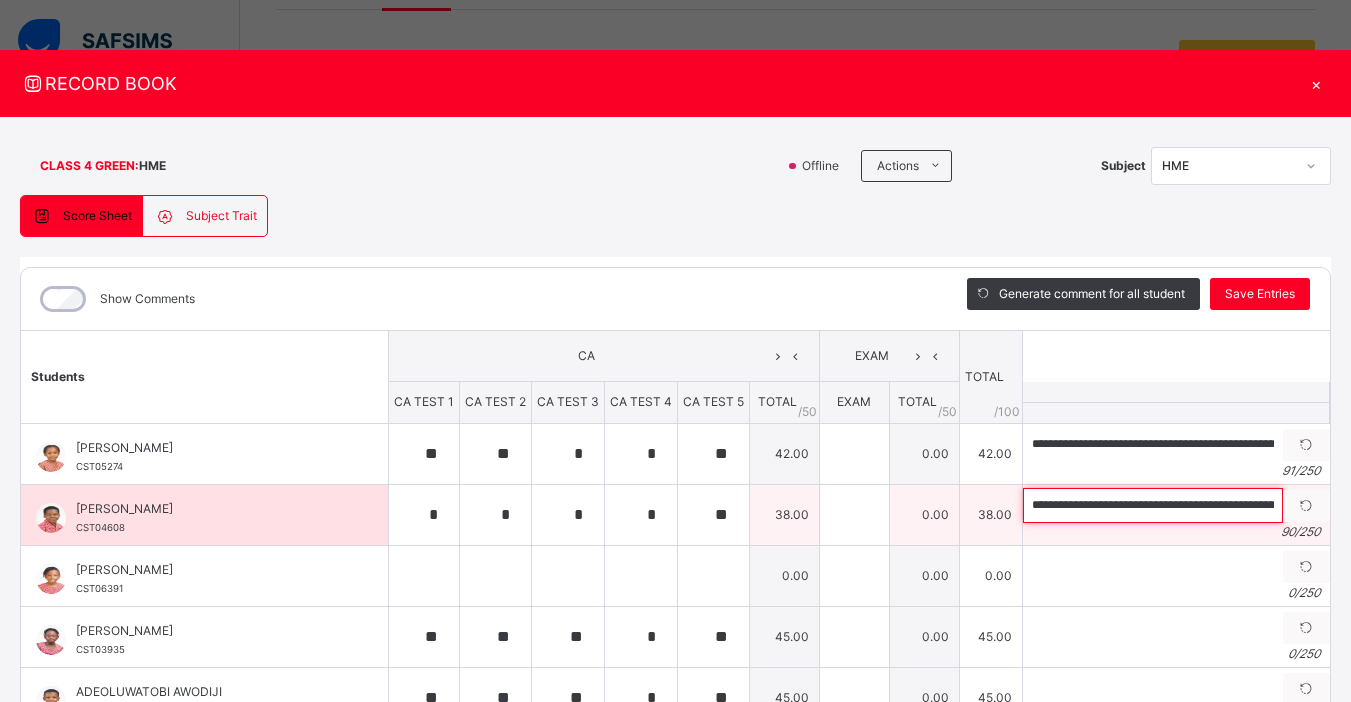scroll, scrollTop: 0, scrollLeft: 282, axis: horizontal 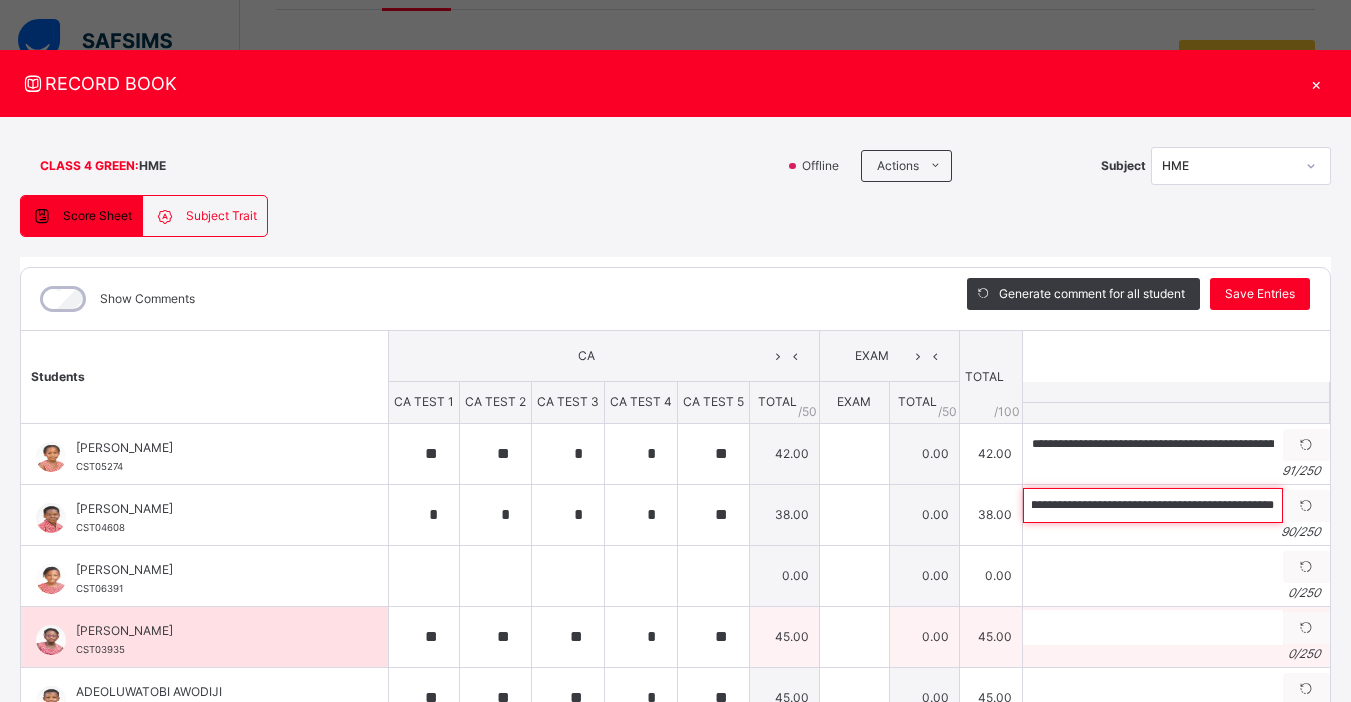 type on "**********" 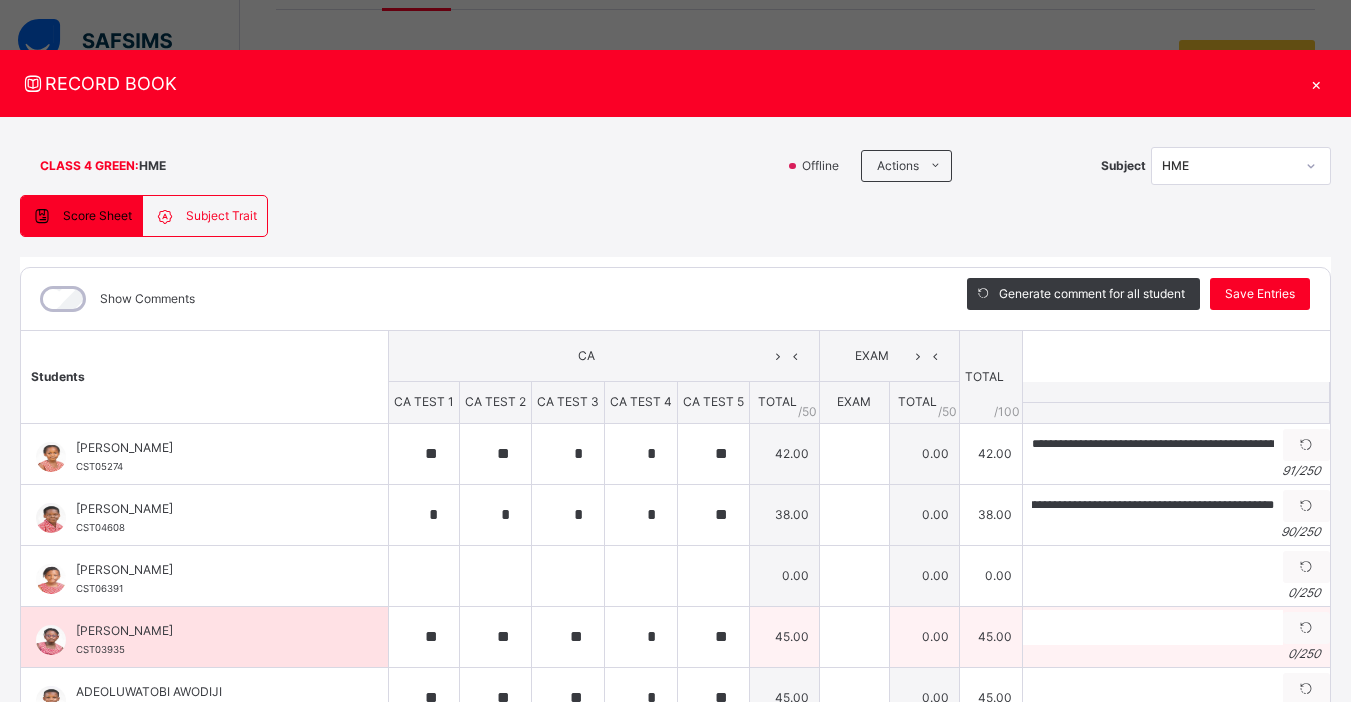 scroll, scrollTop: 0, scrollLeft: 0, axis: both 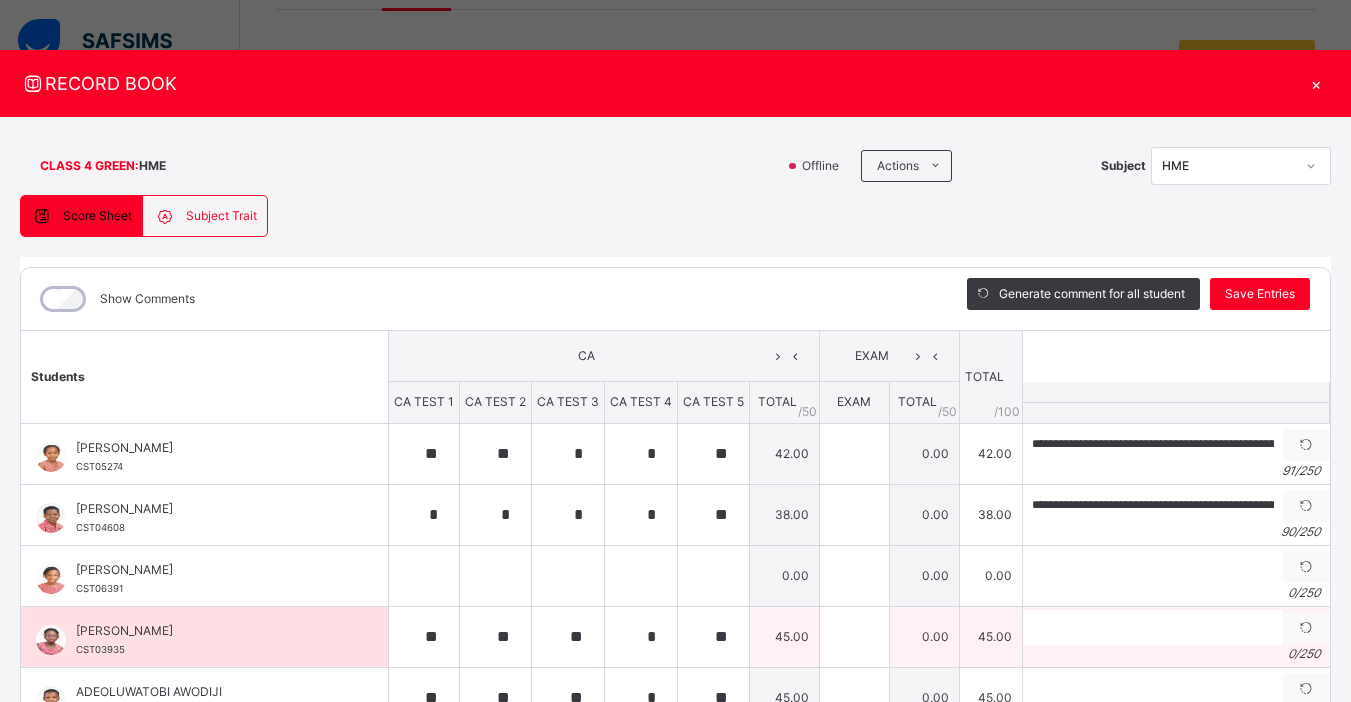 click on "0 / 250" at bounding box center (1176, 654) 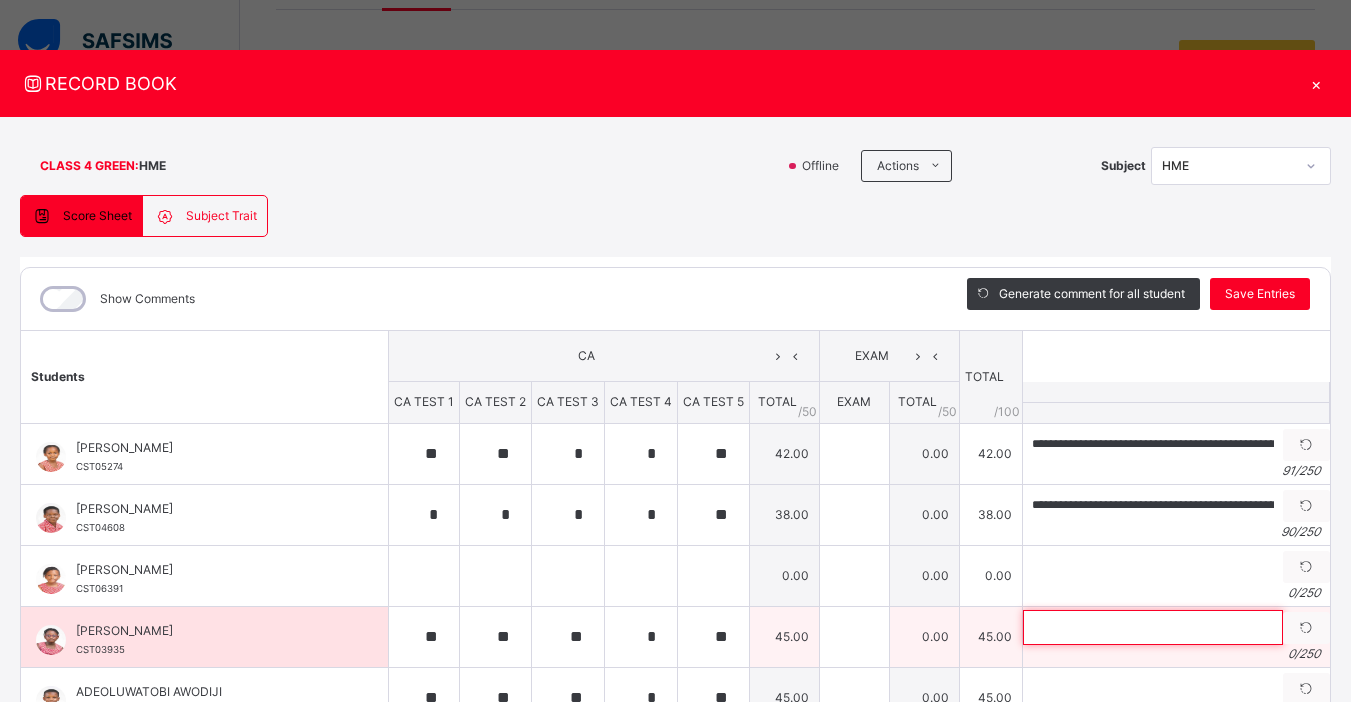 click at bounding box center (1153, 627) 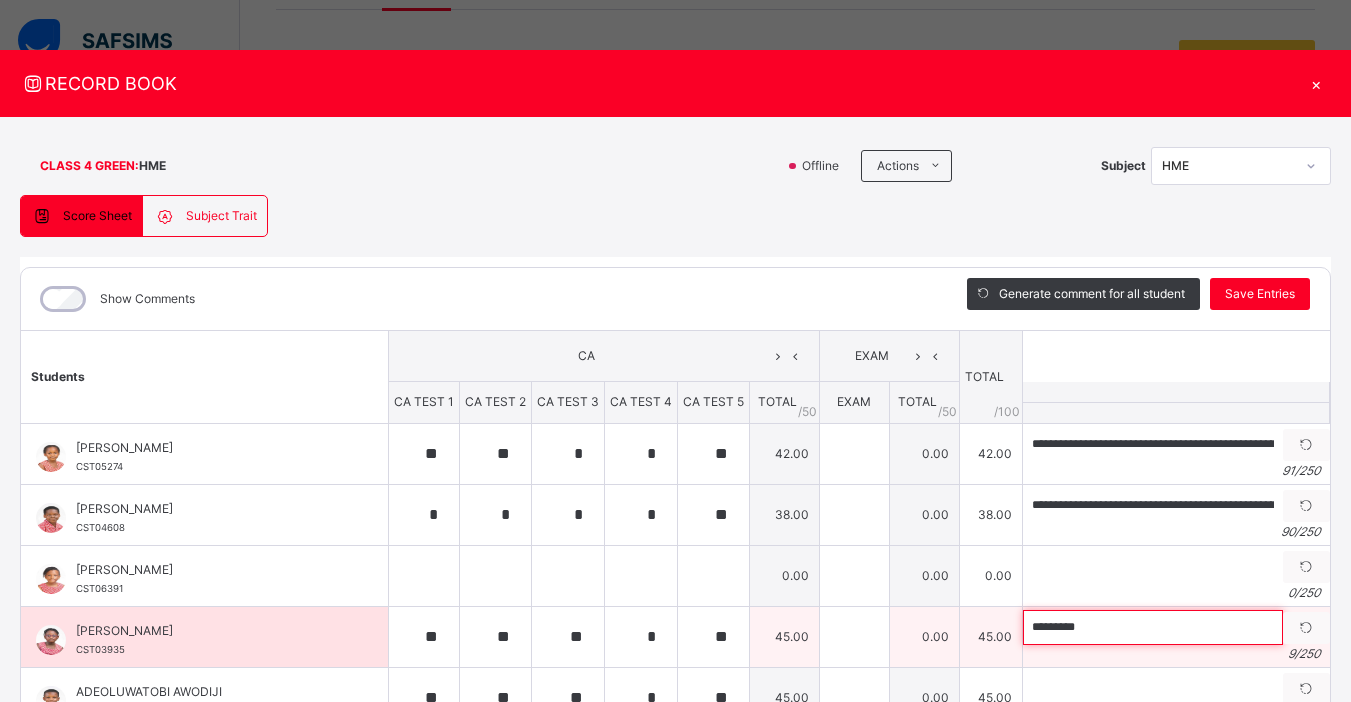 paste on "**********" 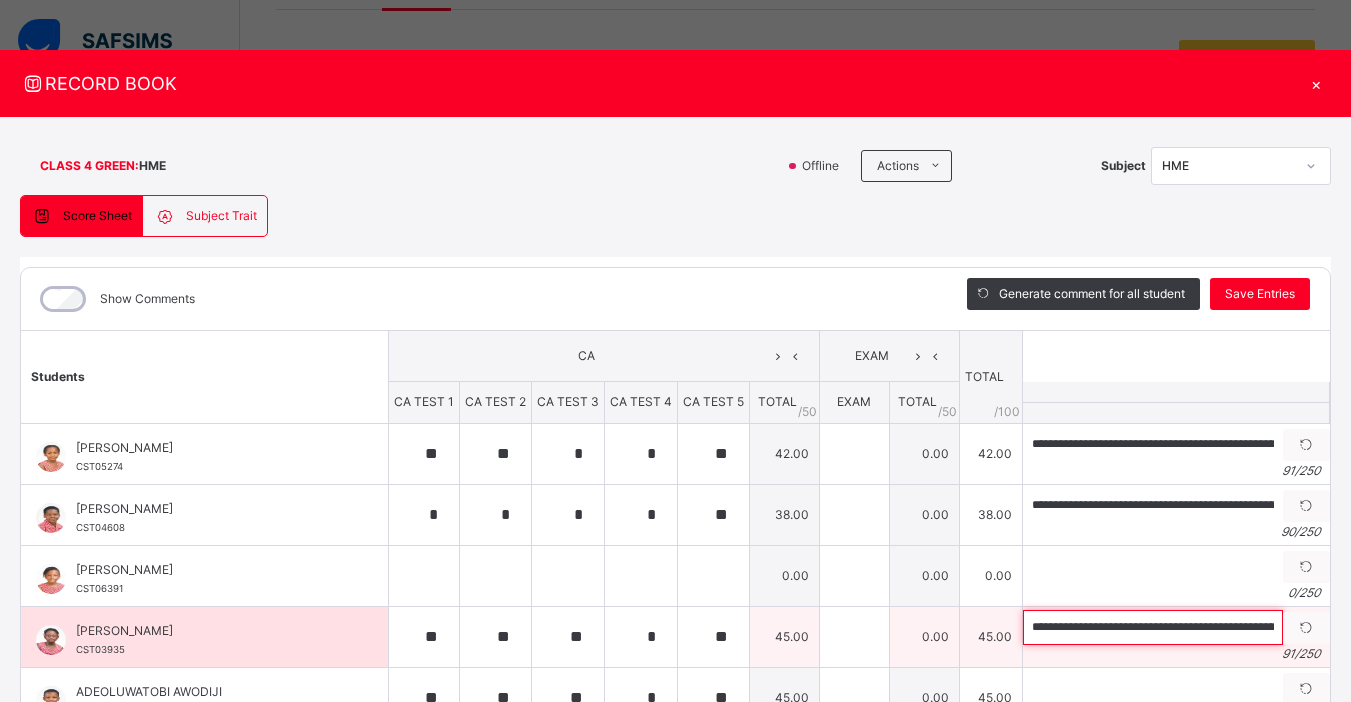scroll, scrollTop: 0, scrollLeft: 280, axis: horizontal 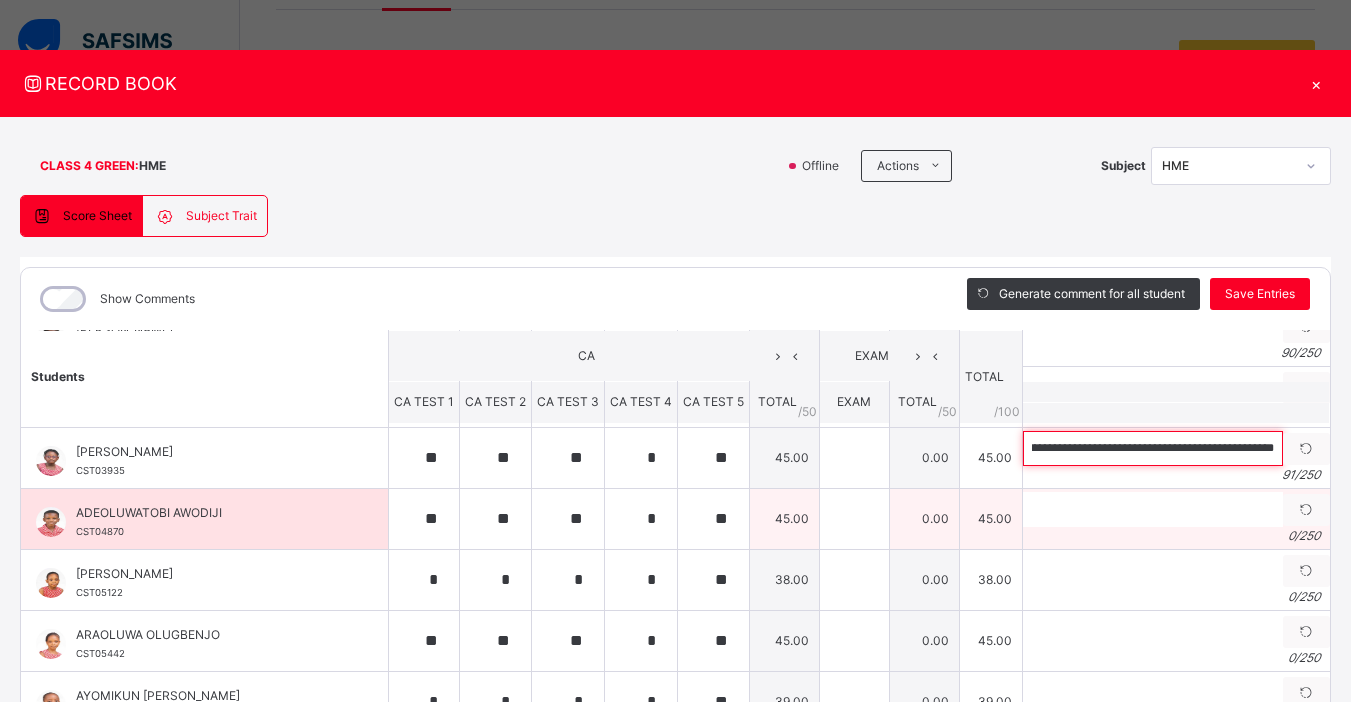 type on "**********" 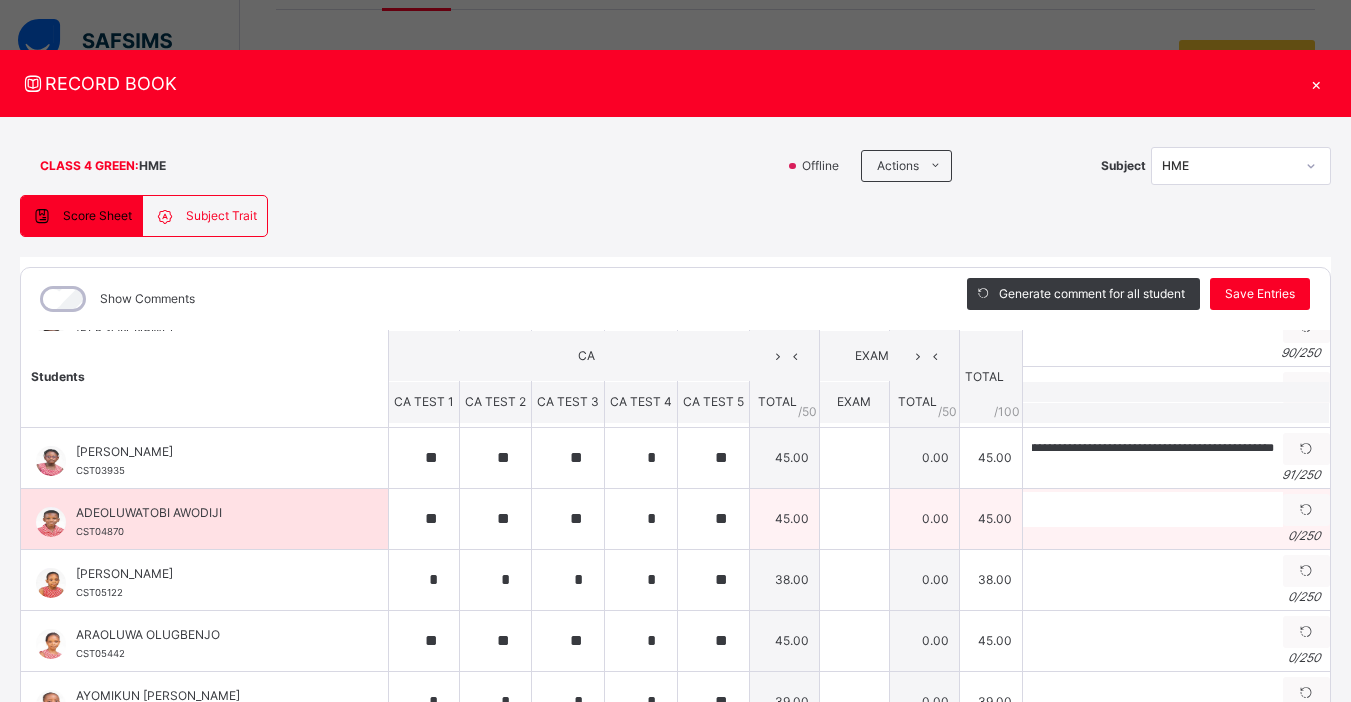 scroll, scrollTop: 0, scrollLeft: 0, axis: both 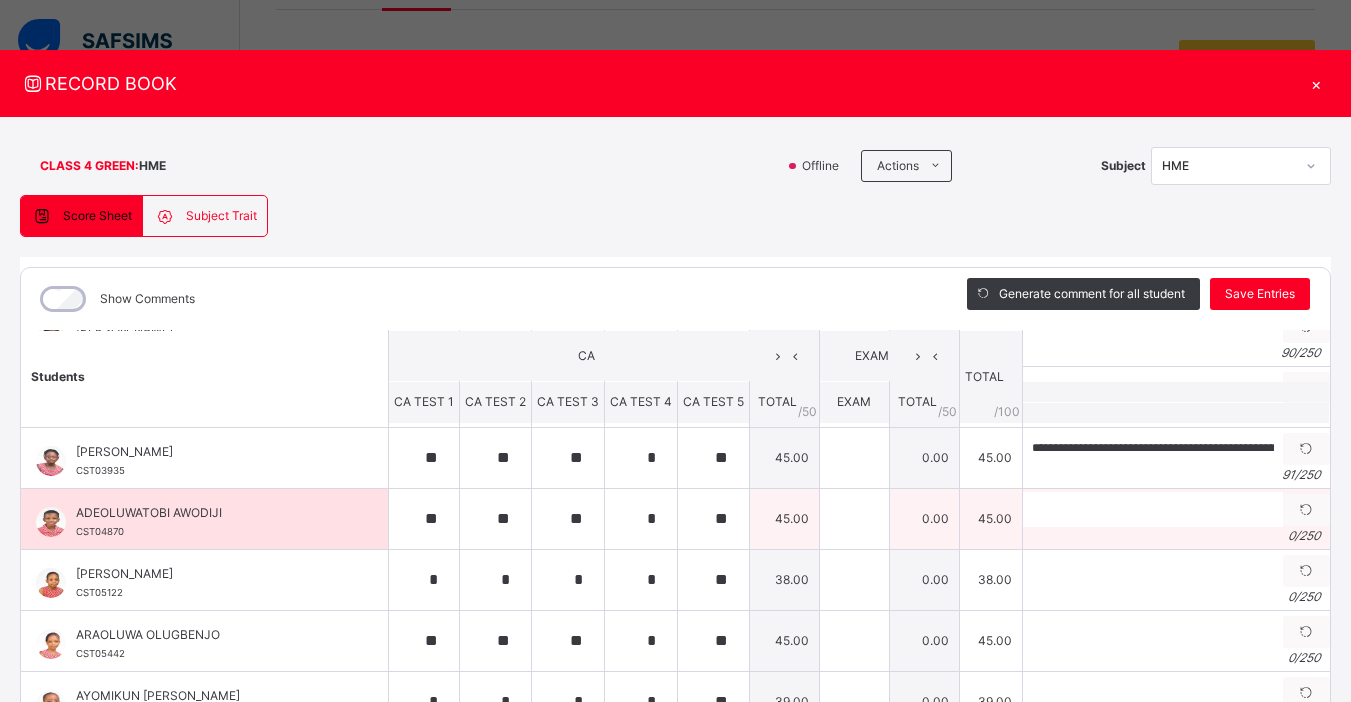 click on "0 / 250" at bounding box center [1176, 536] 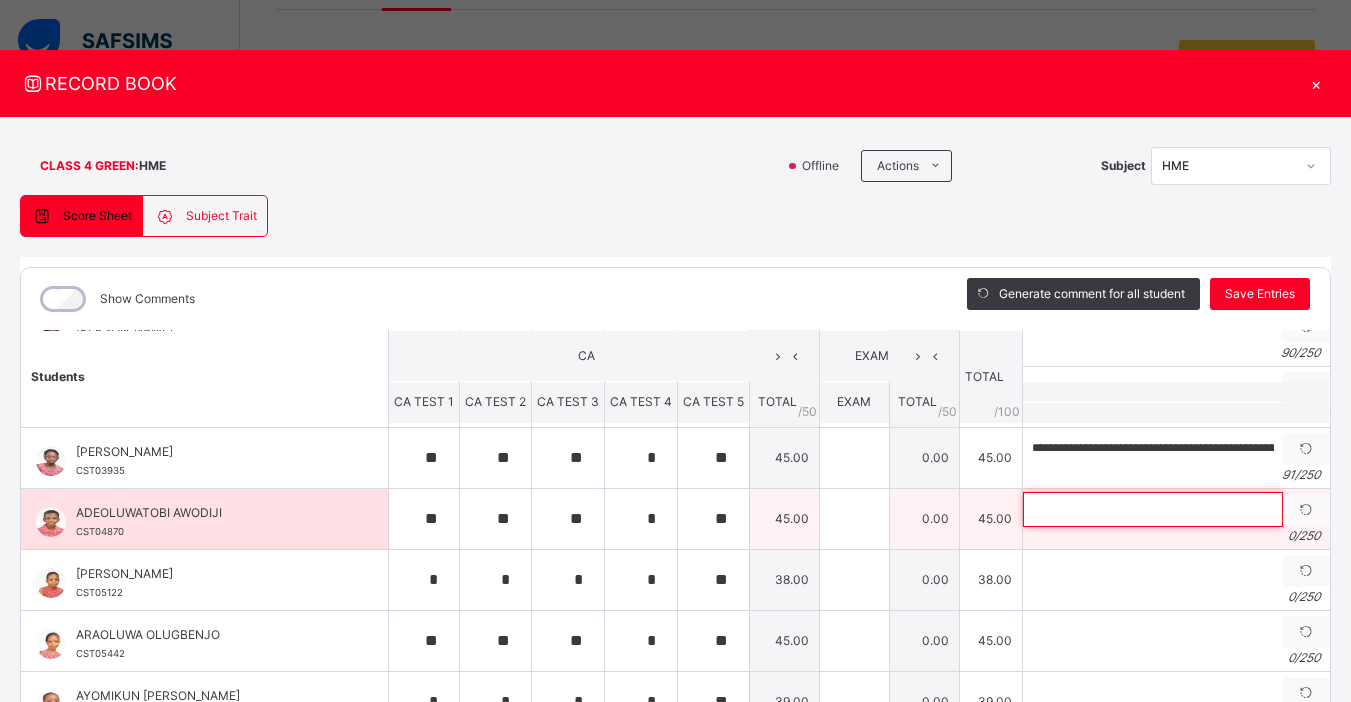 click at bounding box center (1153, 509) 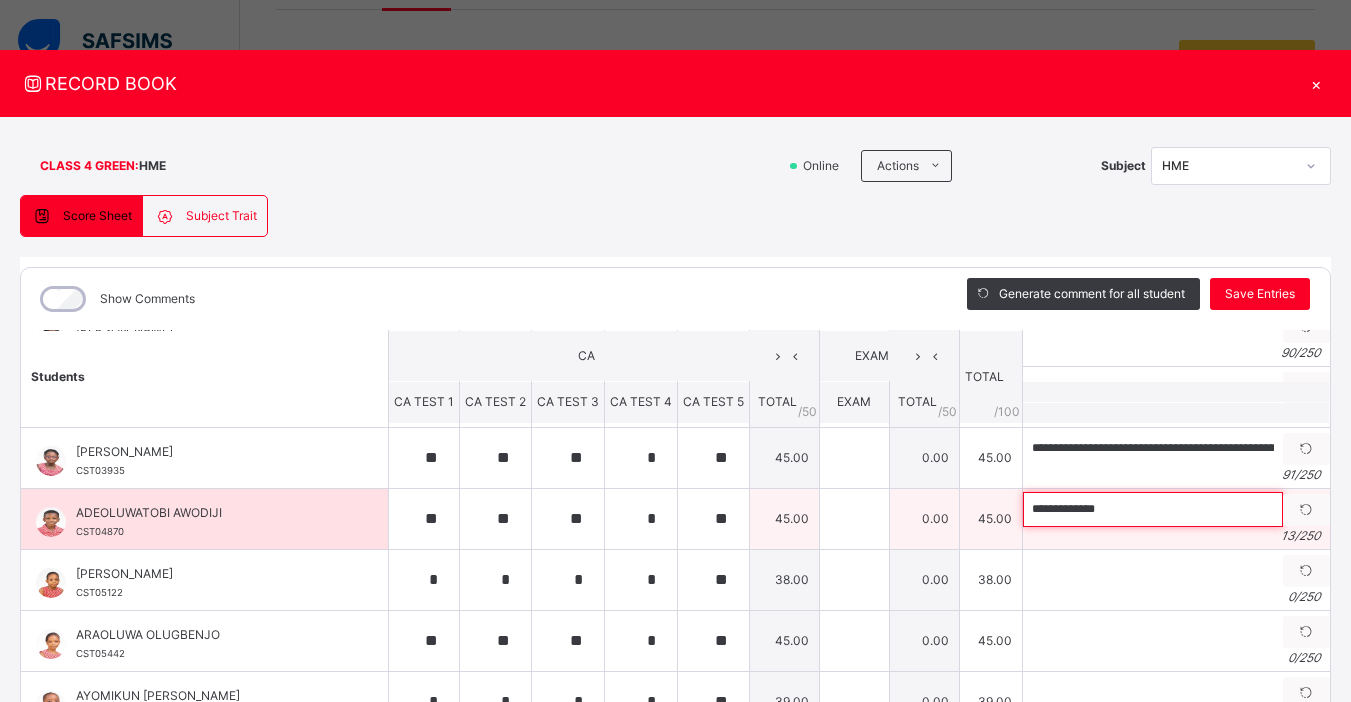 paste on "**********" 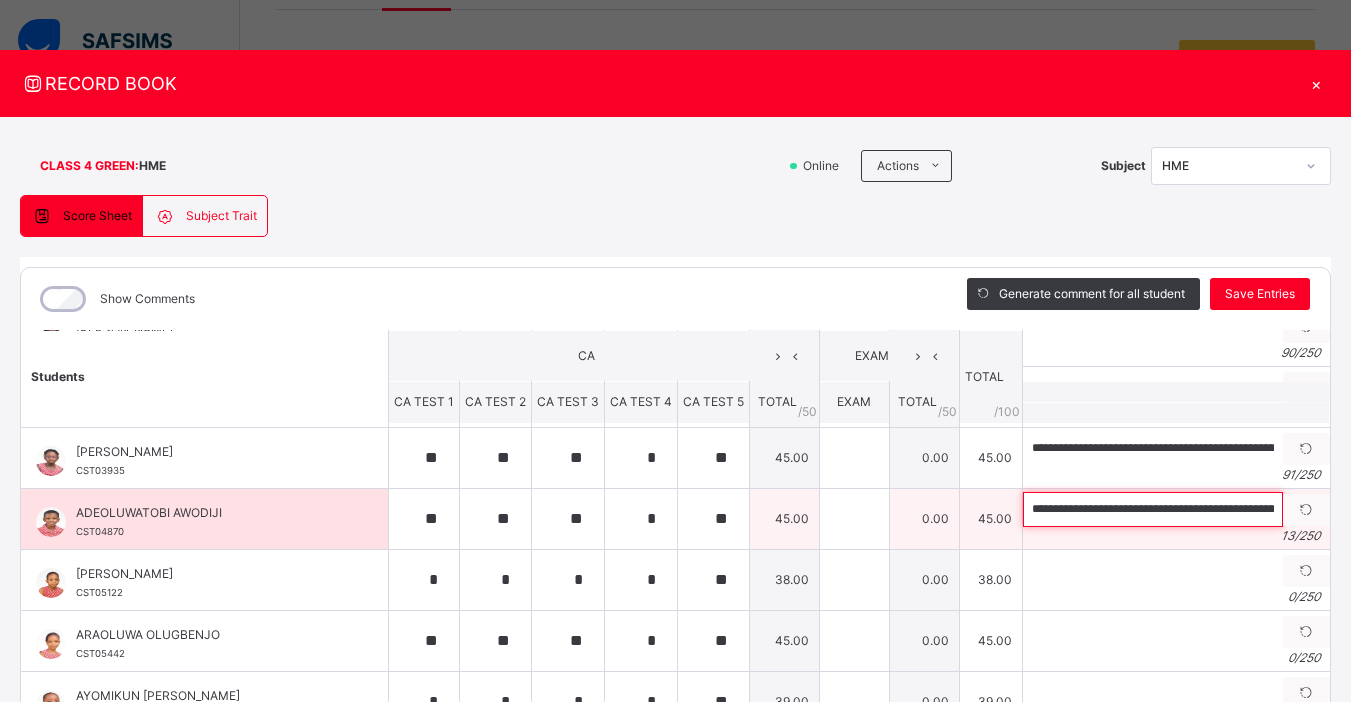scroll, scrollTop: 0, scrollLeft: 315, axis: horizontal 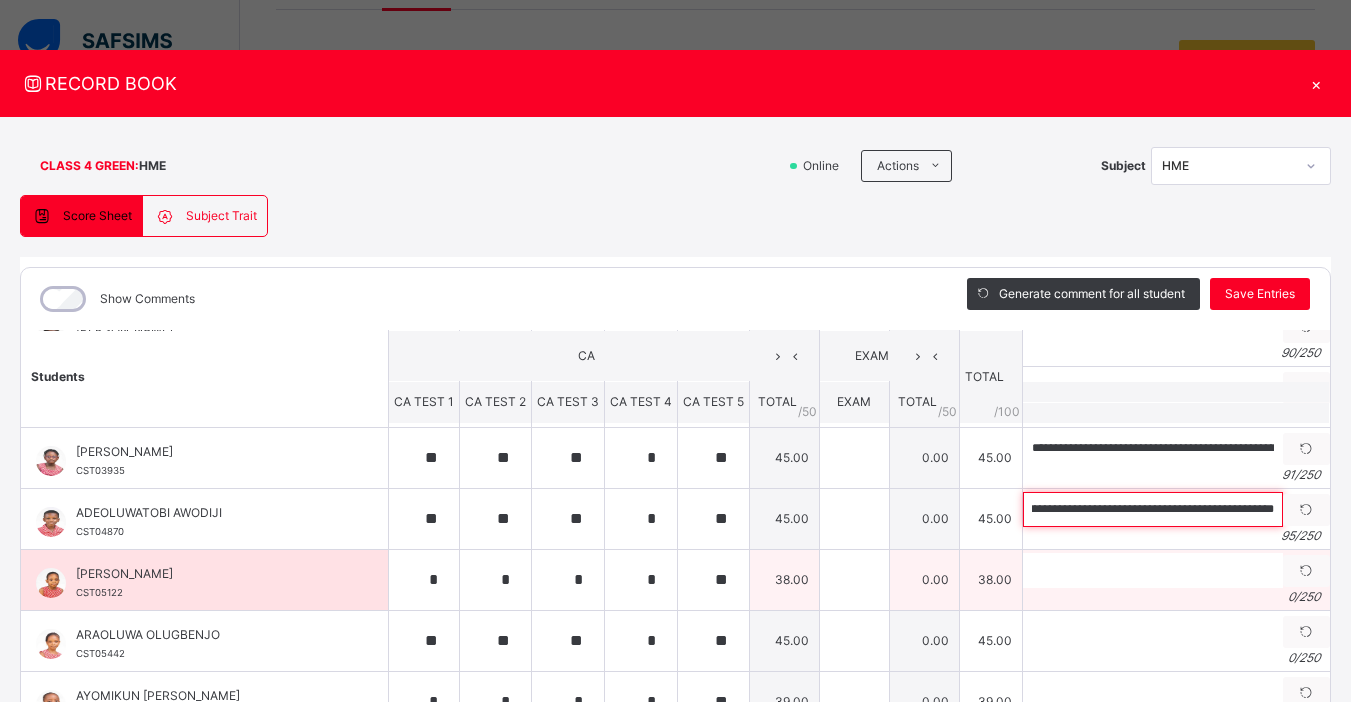 type on "**********" 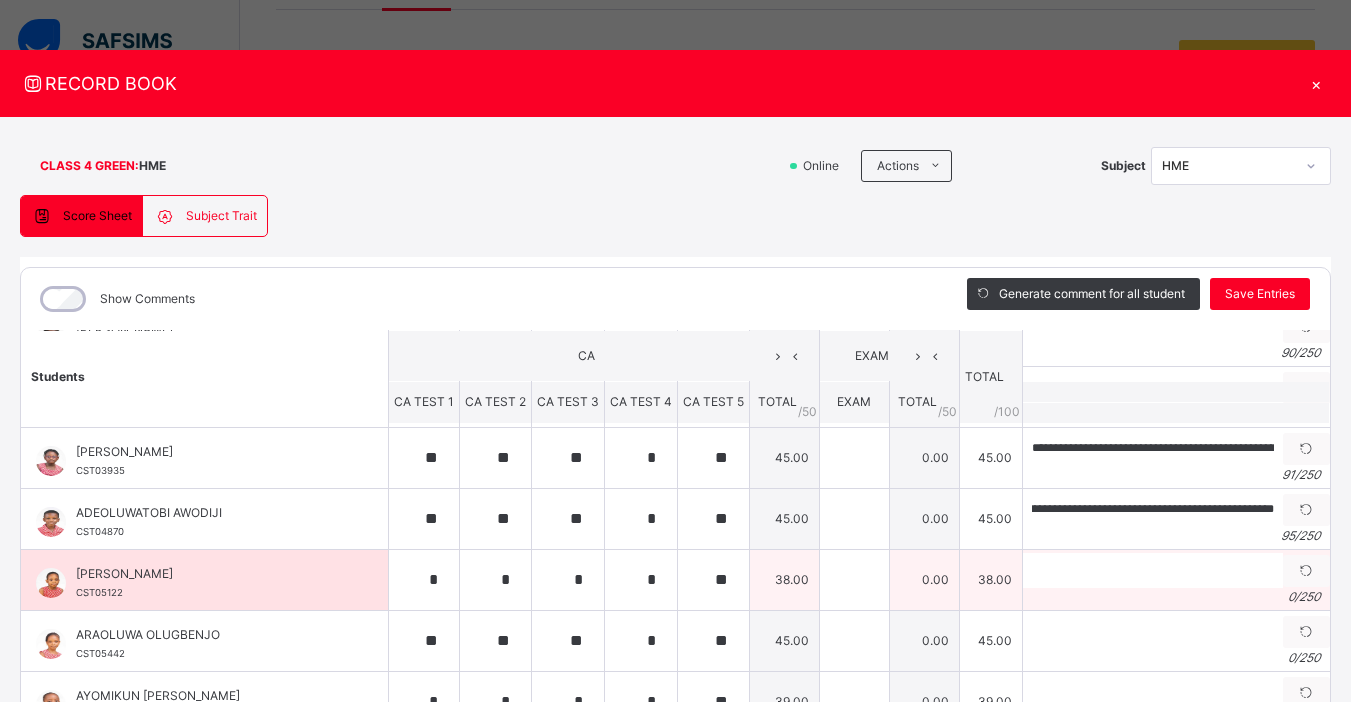 scroll, scrollTop: 0, scrollLeft: 0, axis: both 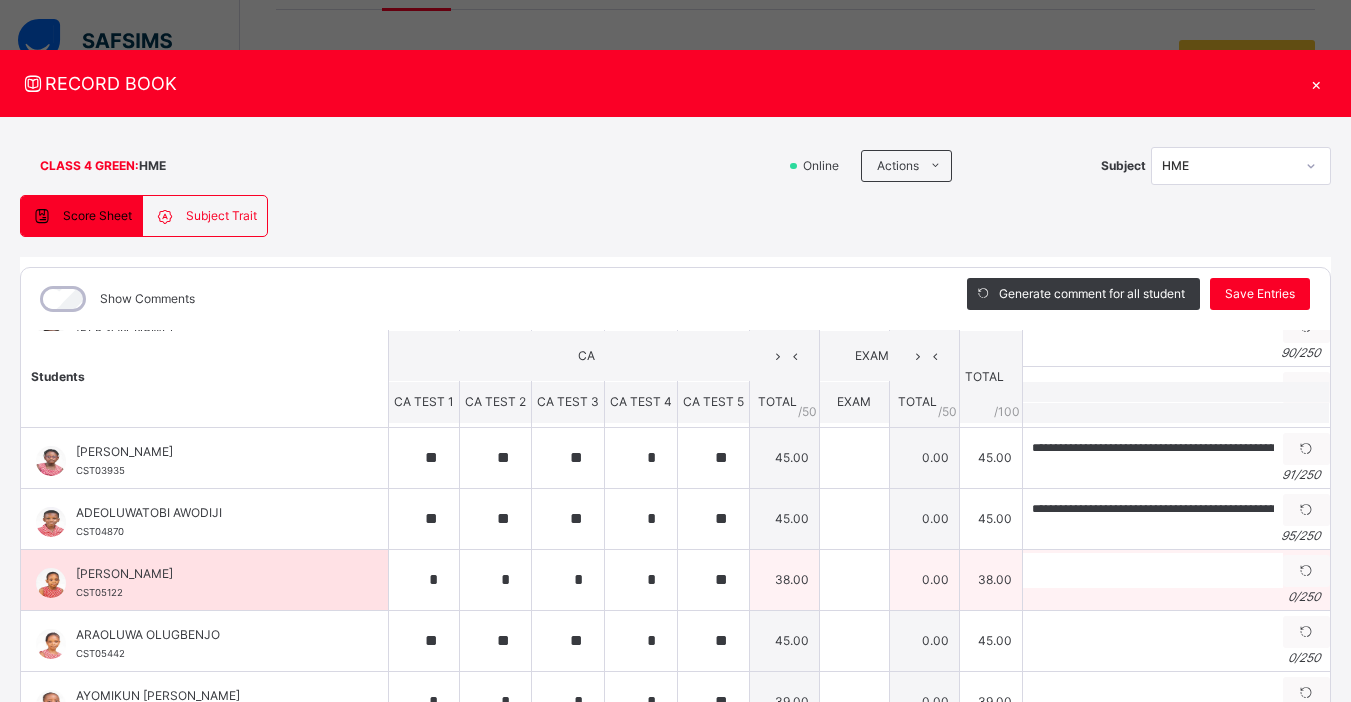 click on "0 / 250" at bounding box center (1176, 597) 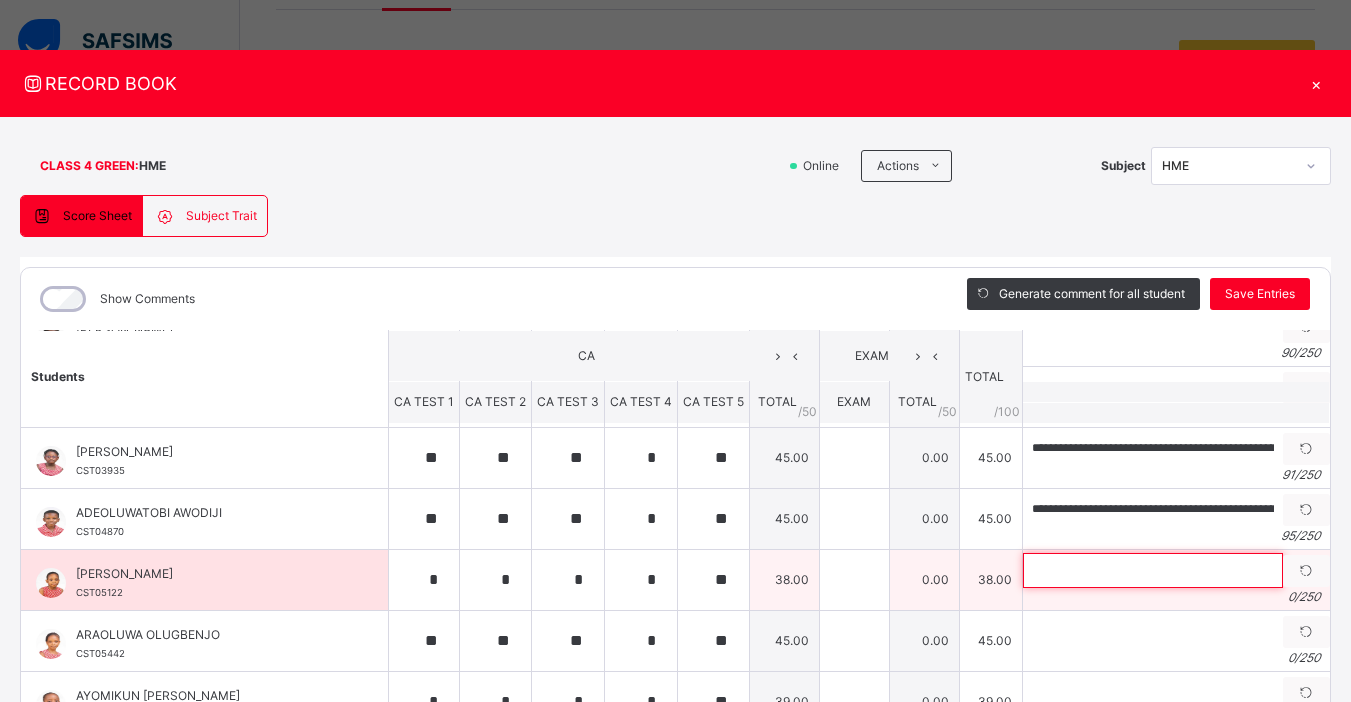 click at bounding box center [1153, 570] 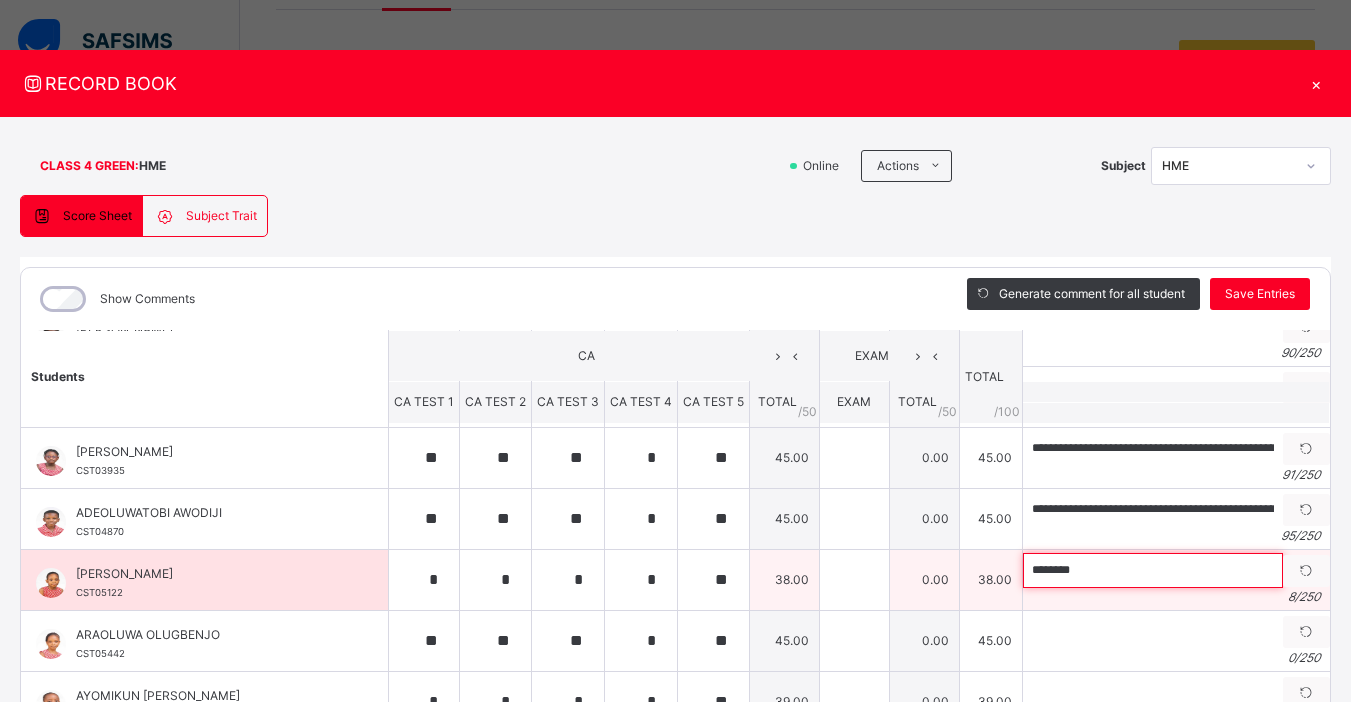 paste on "**********" 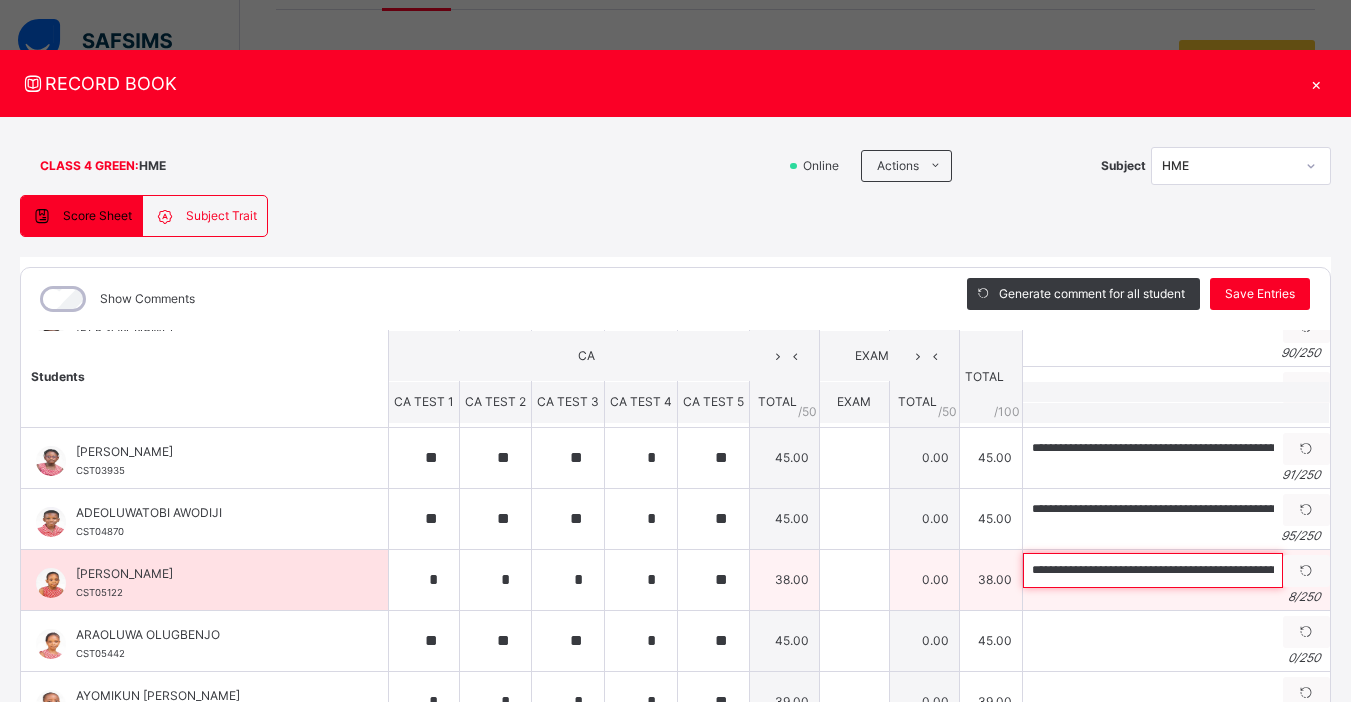 scroll, scrollTop: 0, scrollLeft: 280, axis: horizontal 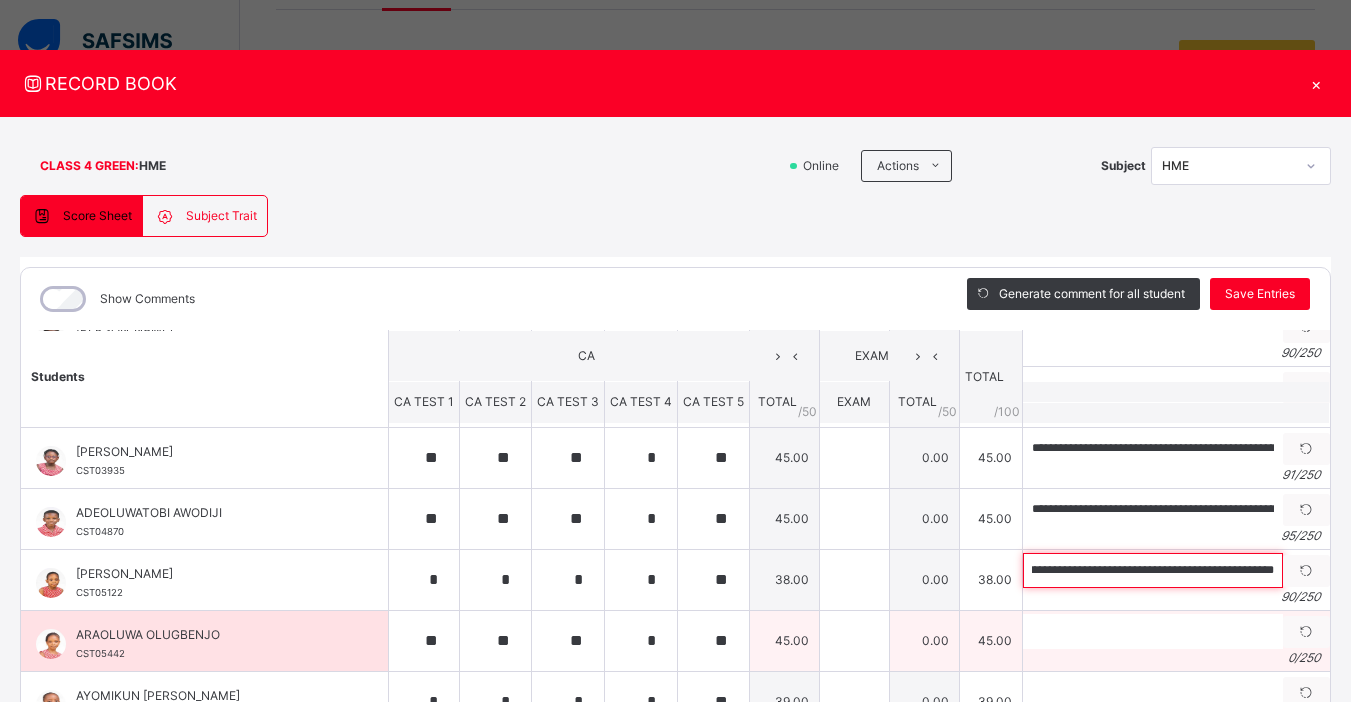 type on "**********" 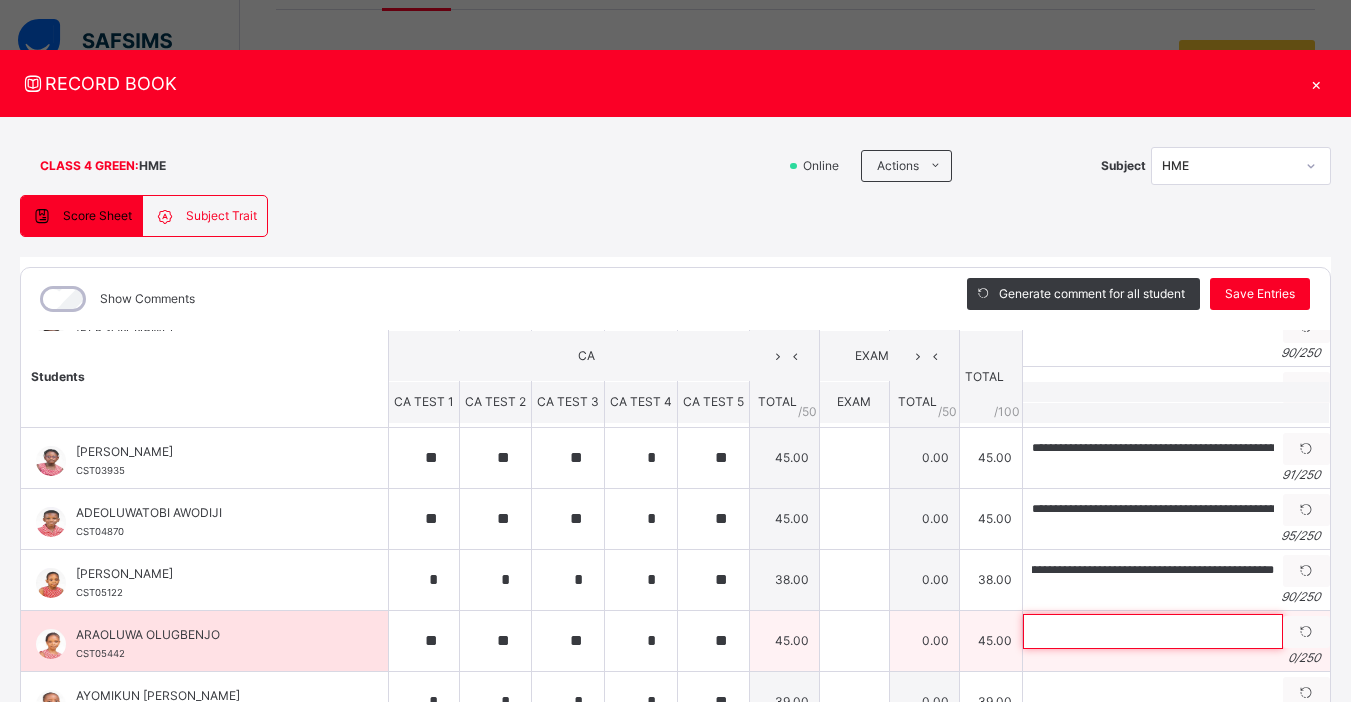 scroll, scrollTop: 0, scrollLeft: 0, axis: both 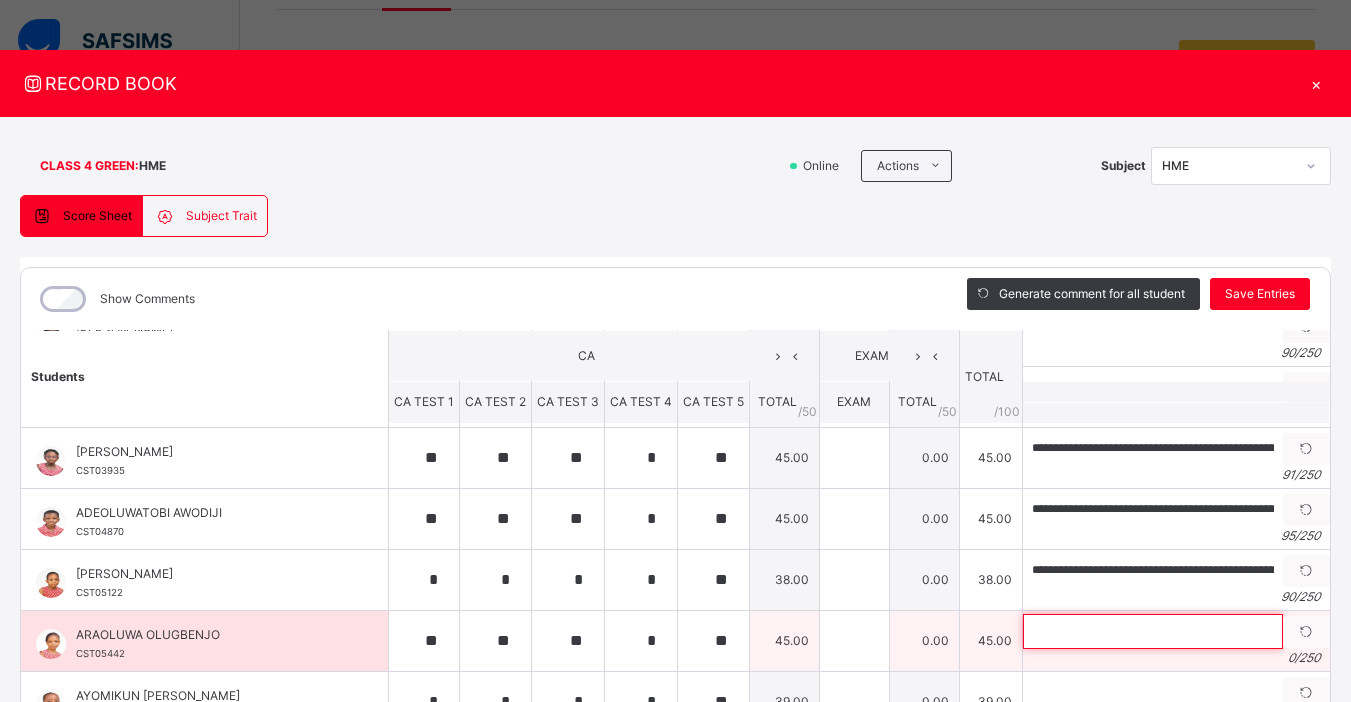 click at bounding box center (1153, 631) 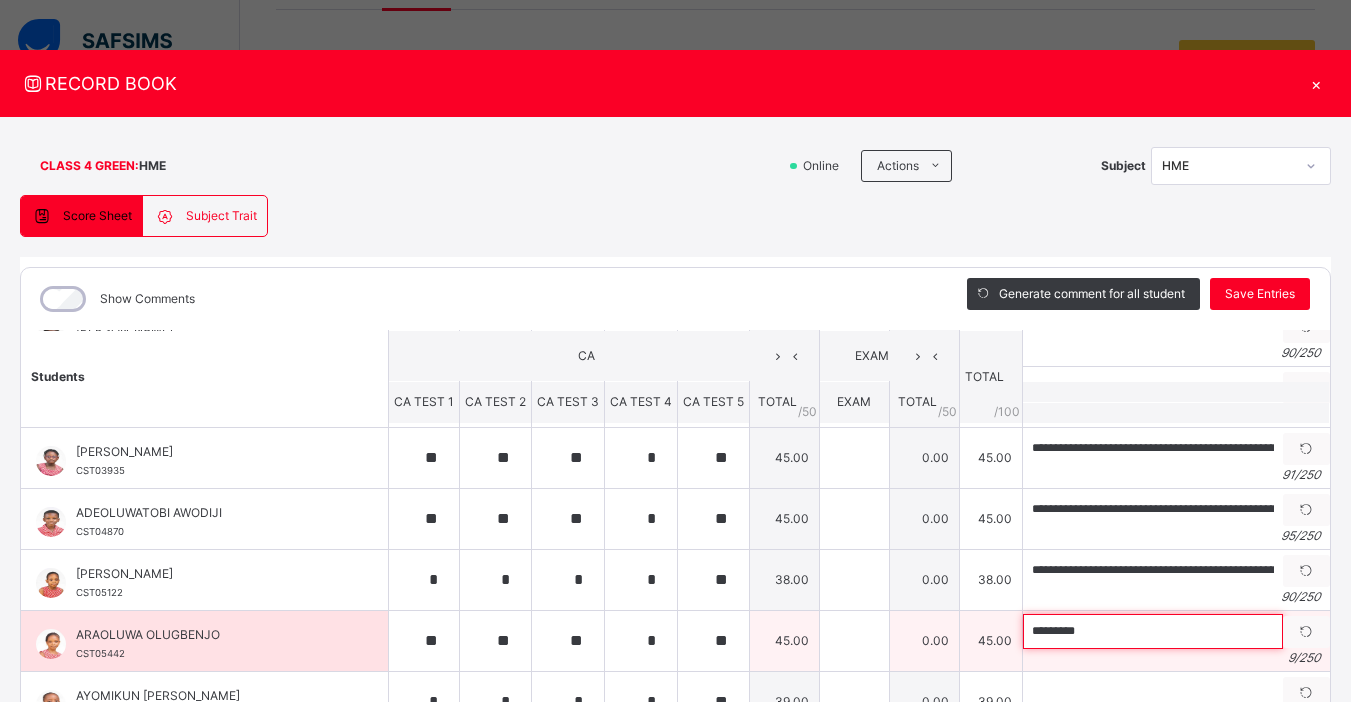 paste on "**********" 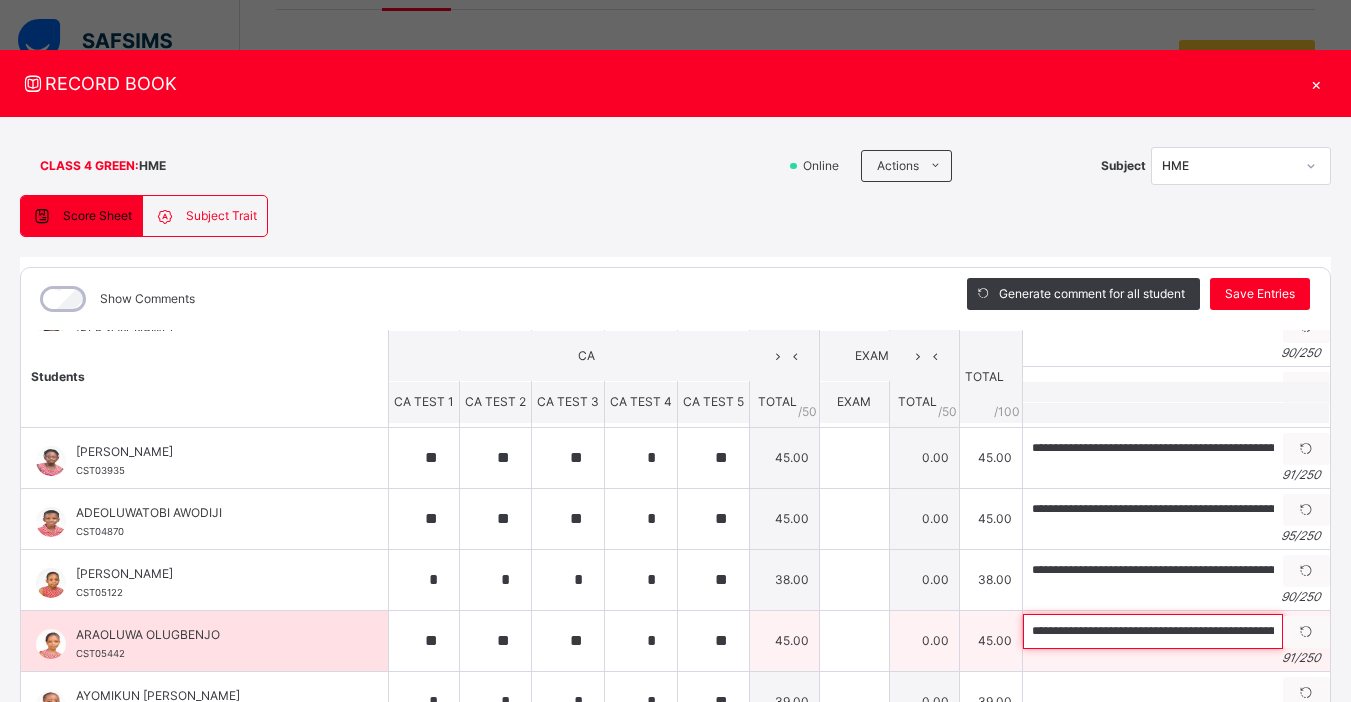 scroll, scrollTop: 0, scrollLeft: 290, axis: horizontal 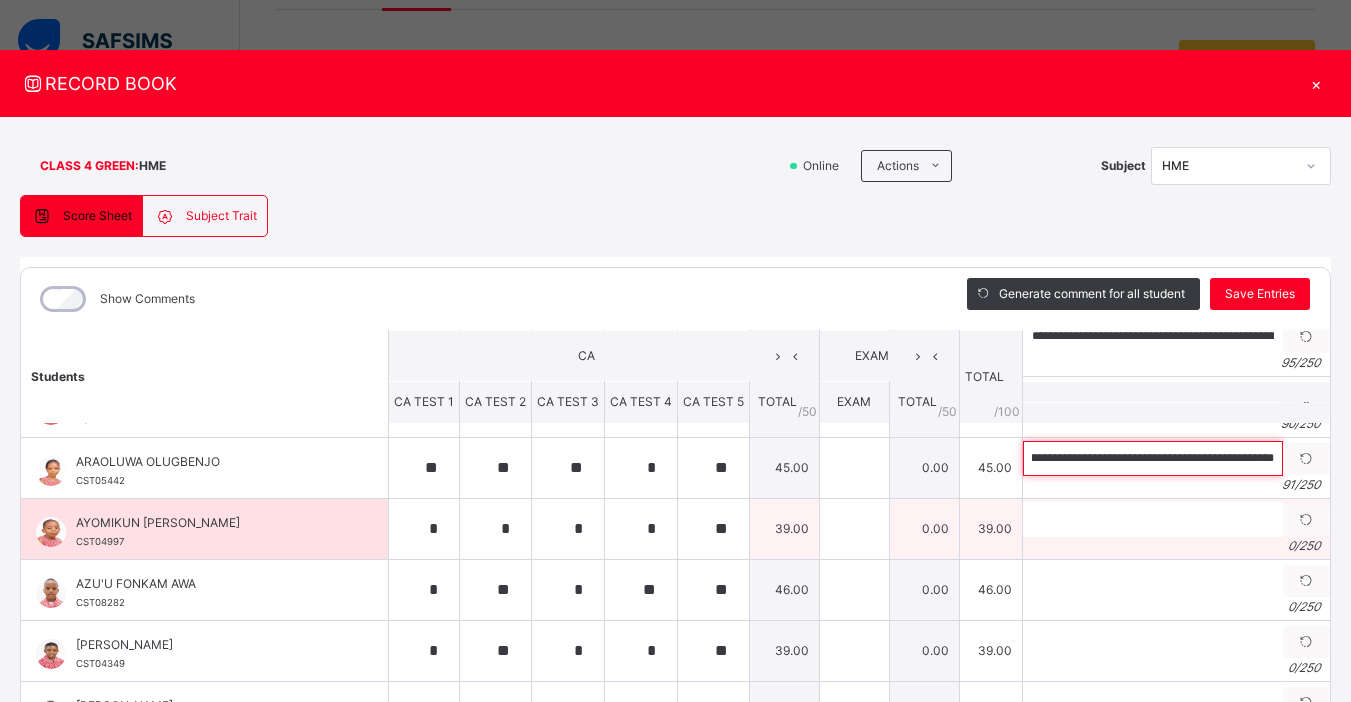type on "**********" 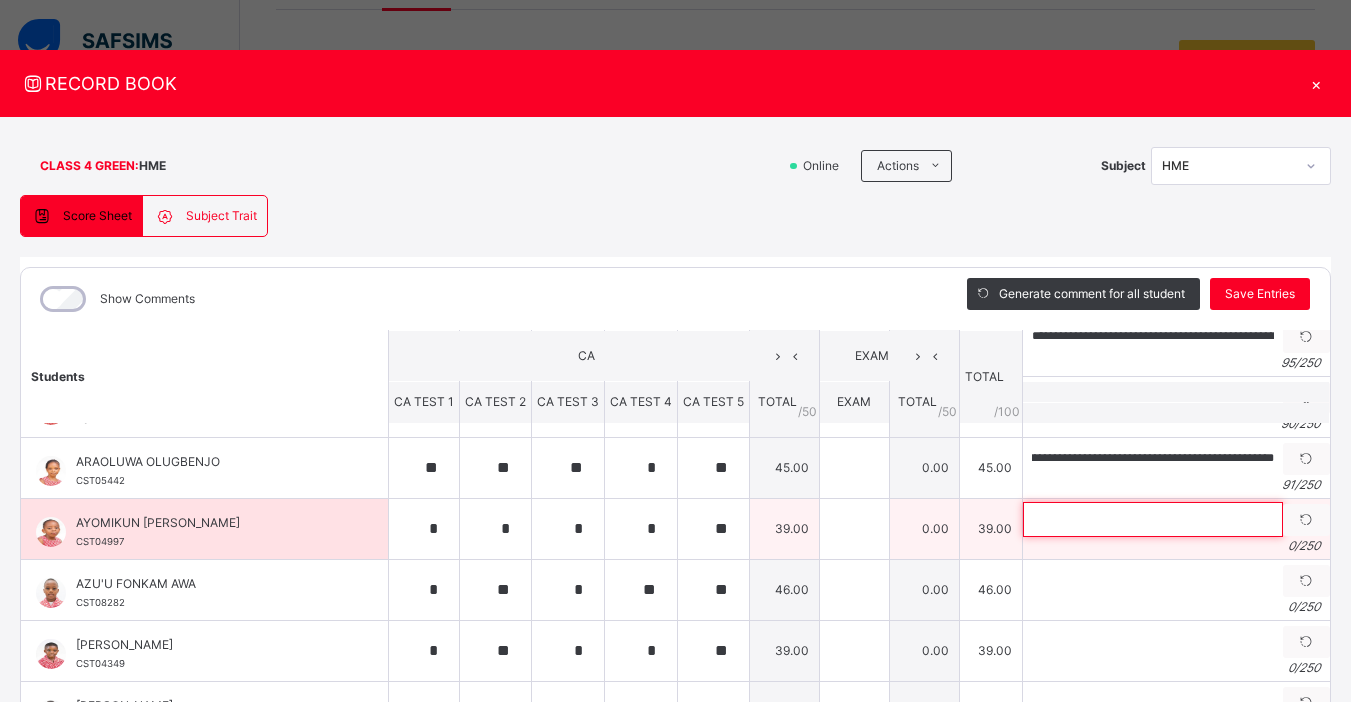 scroll, scrollTop: 0, scrollLeft: 0, axis: both 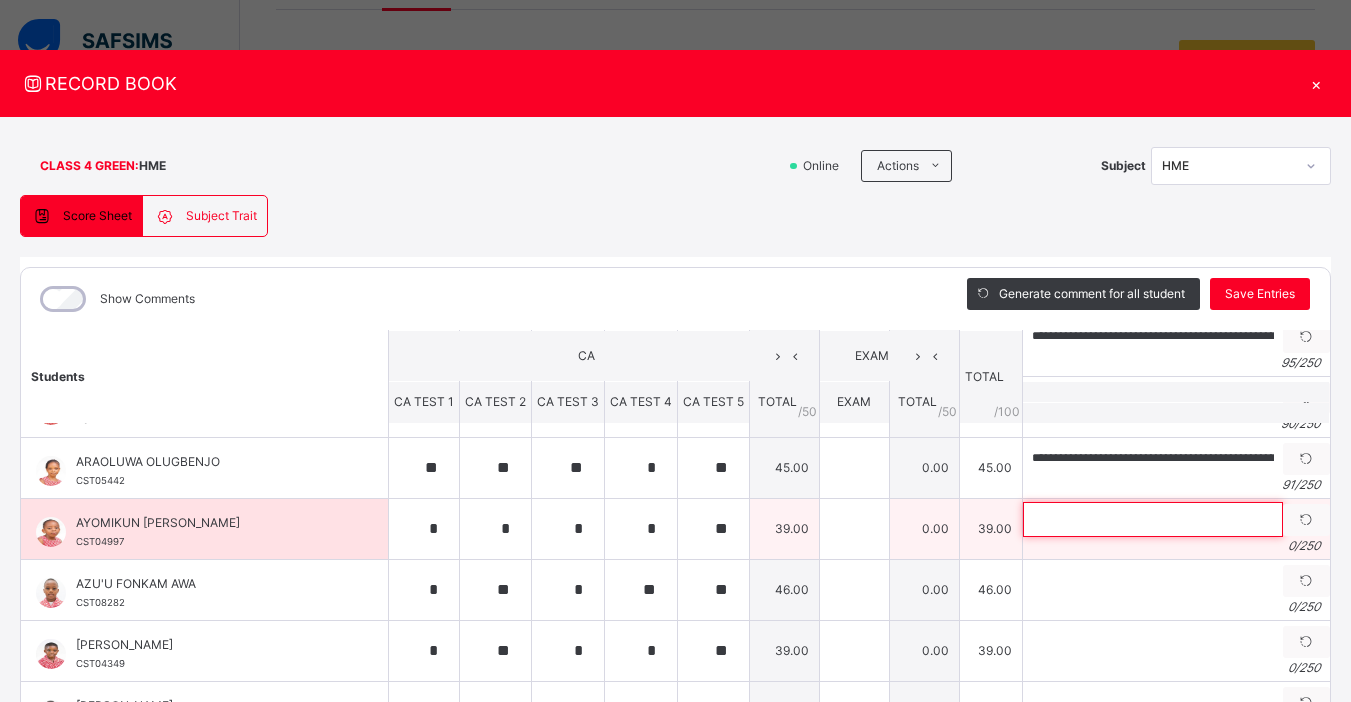 click at bounding box center (1153, 519) 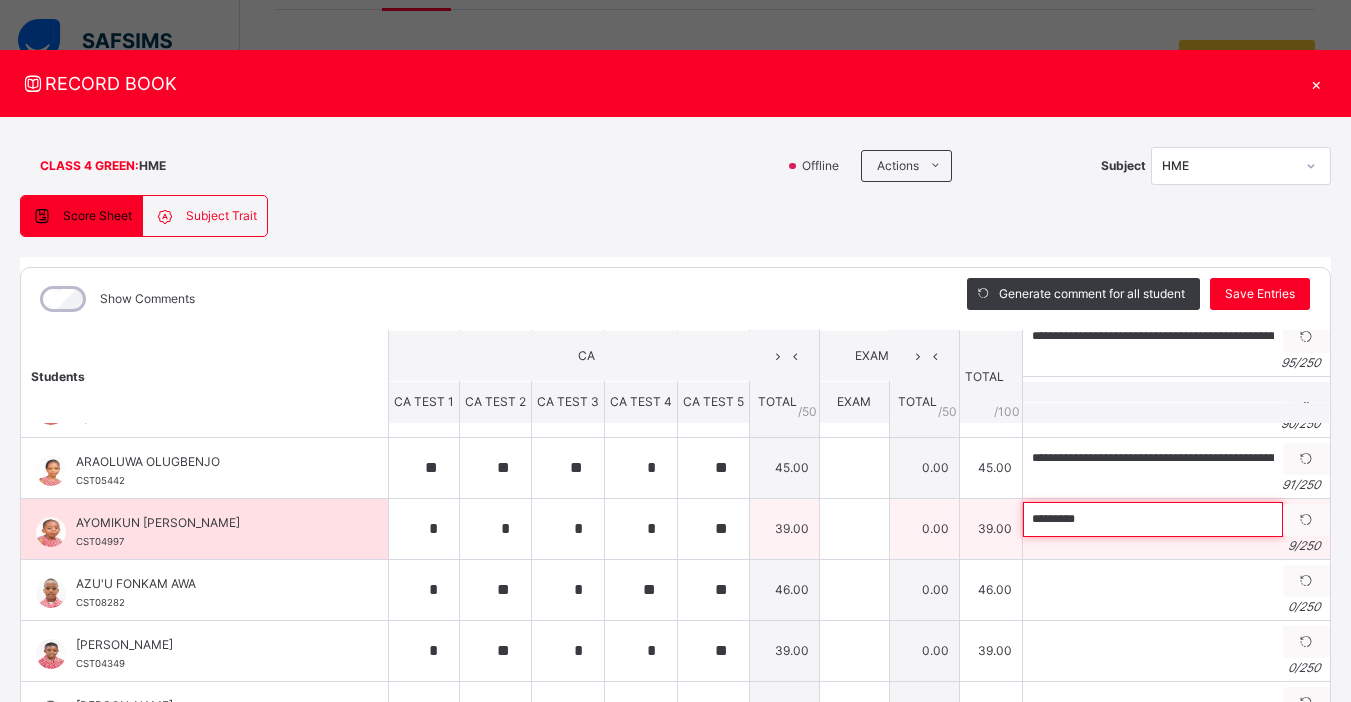 paste on "**********" 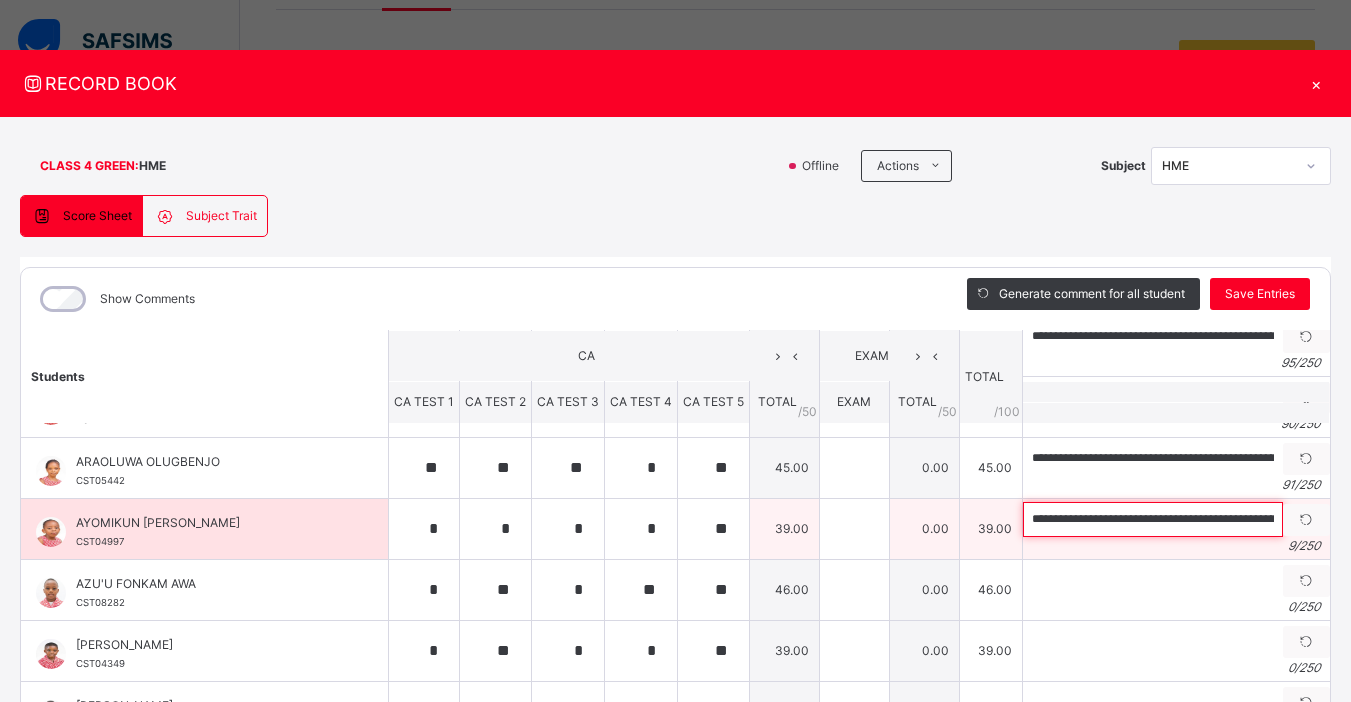 scroll, scrollTop: 0, scrollLeft: 292, axis: horizontal 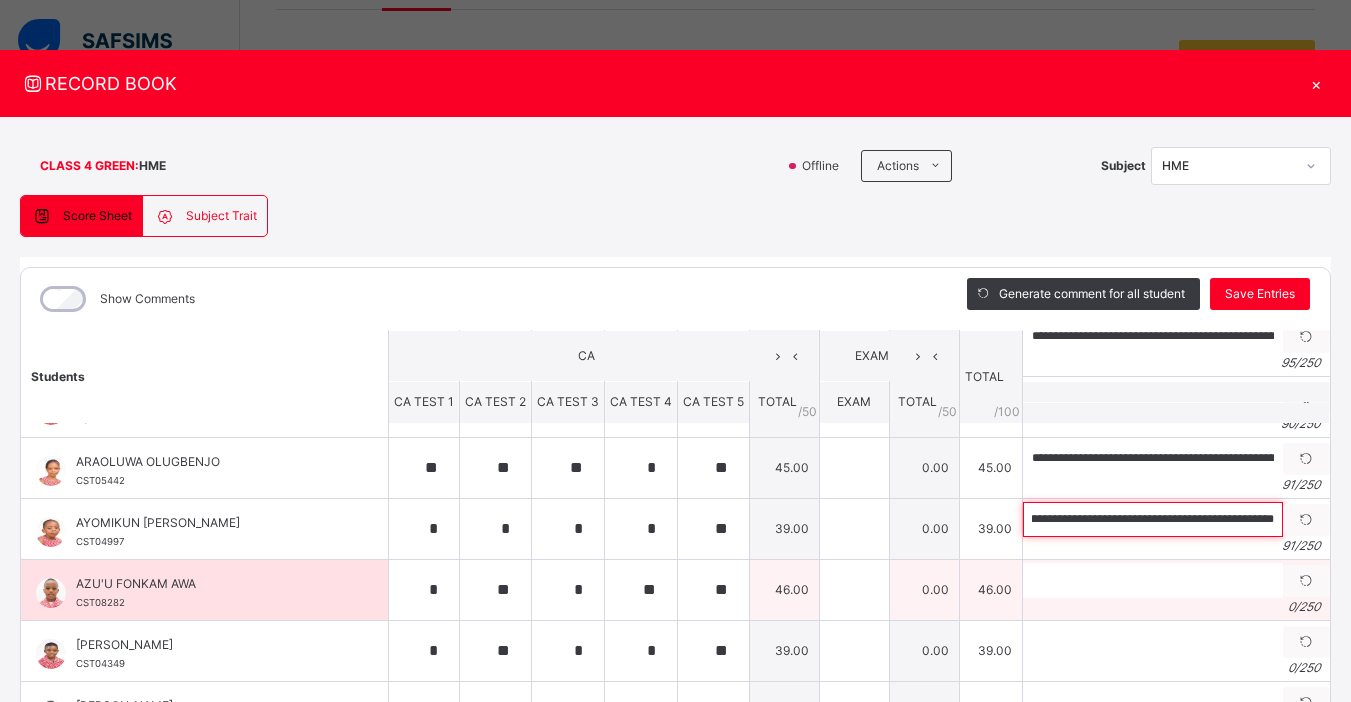 type on "**********" 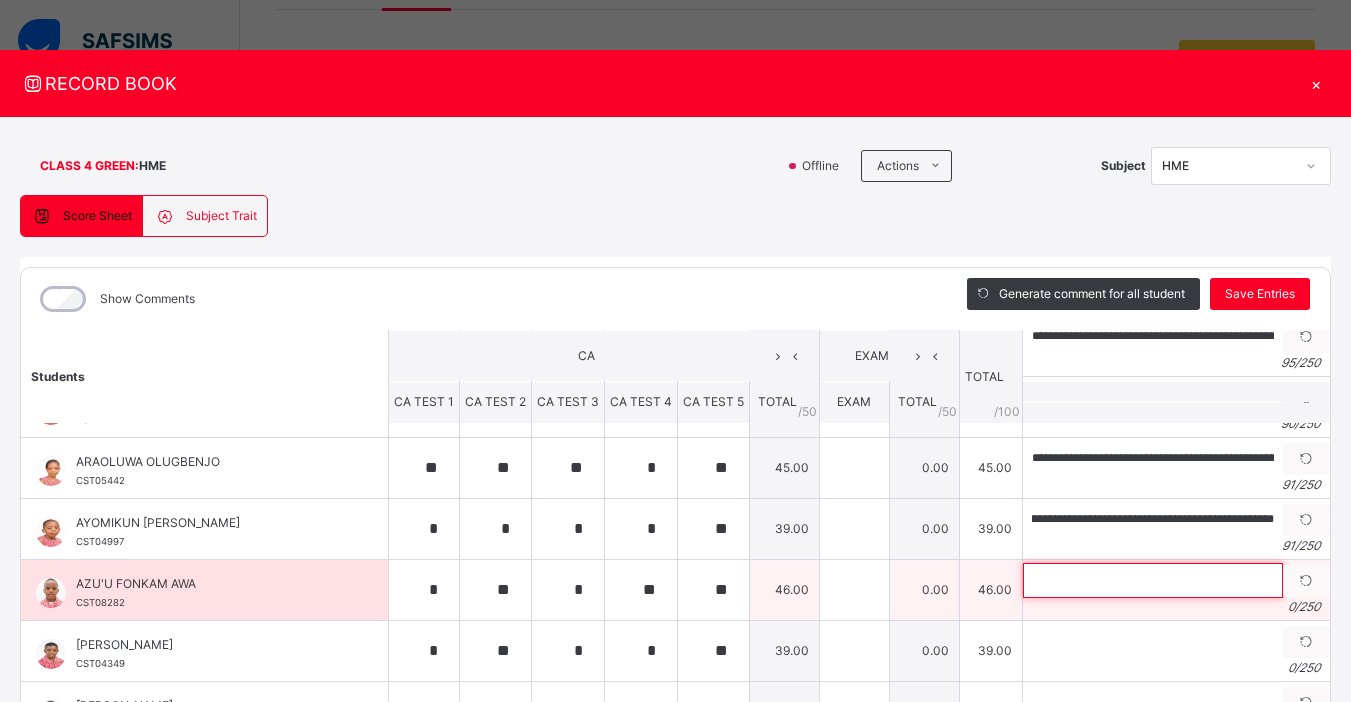 scroll, scrollTop: 0, scrollLeft: 0, axis: both 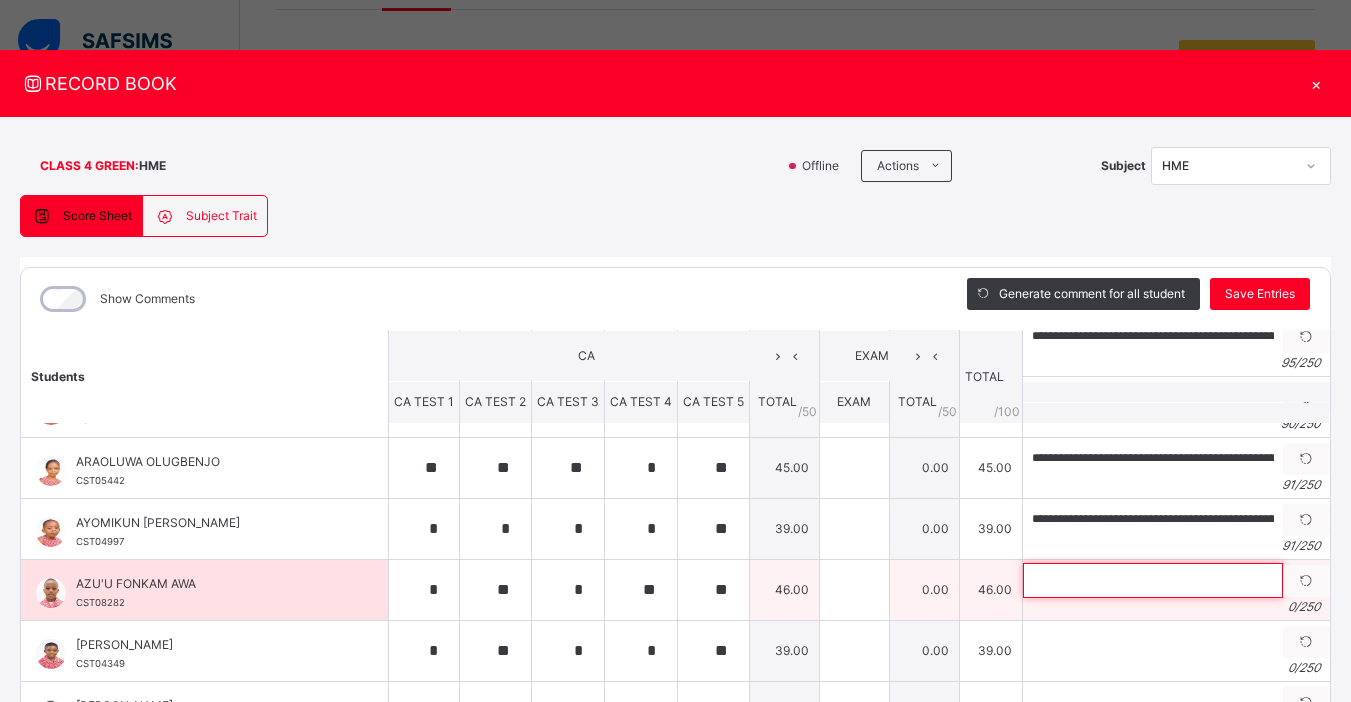 click at bounding box center [1153, 580] 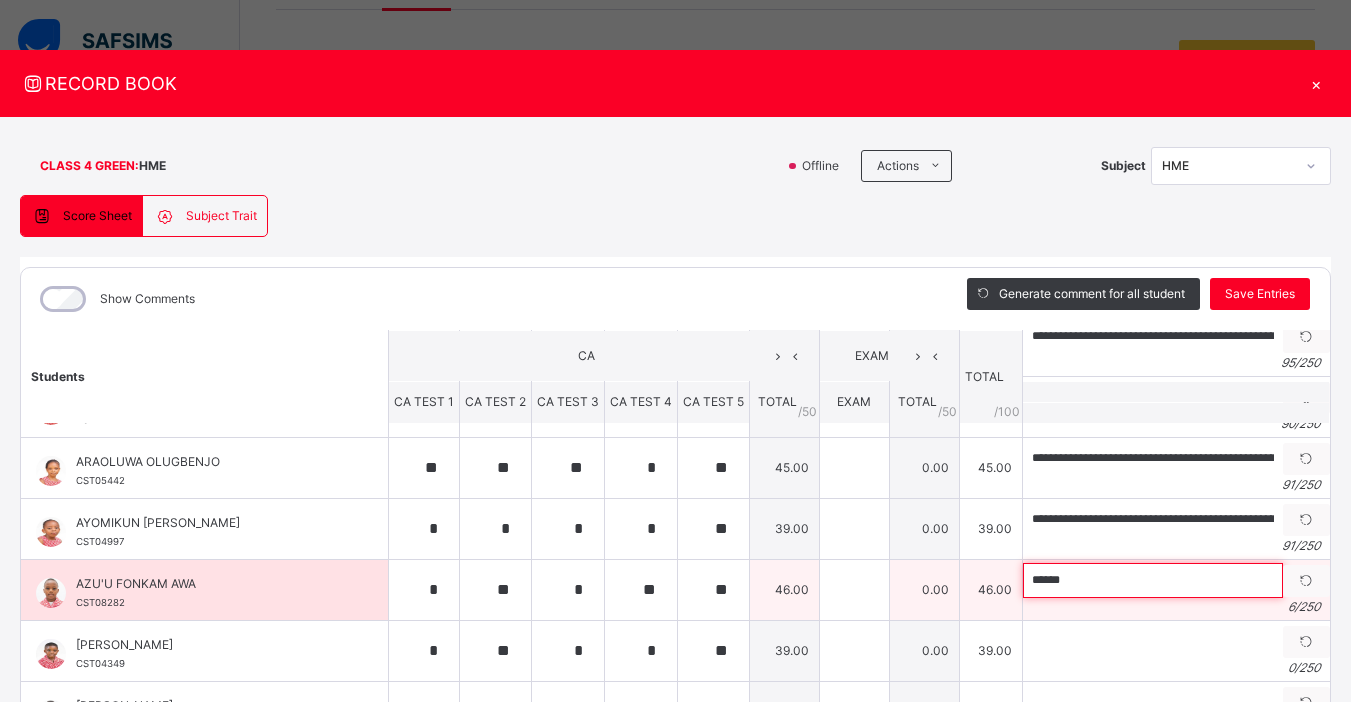 paste on "**********" 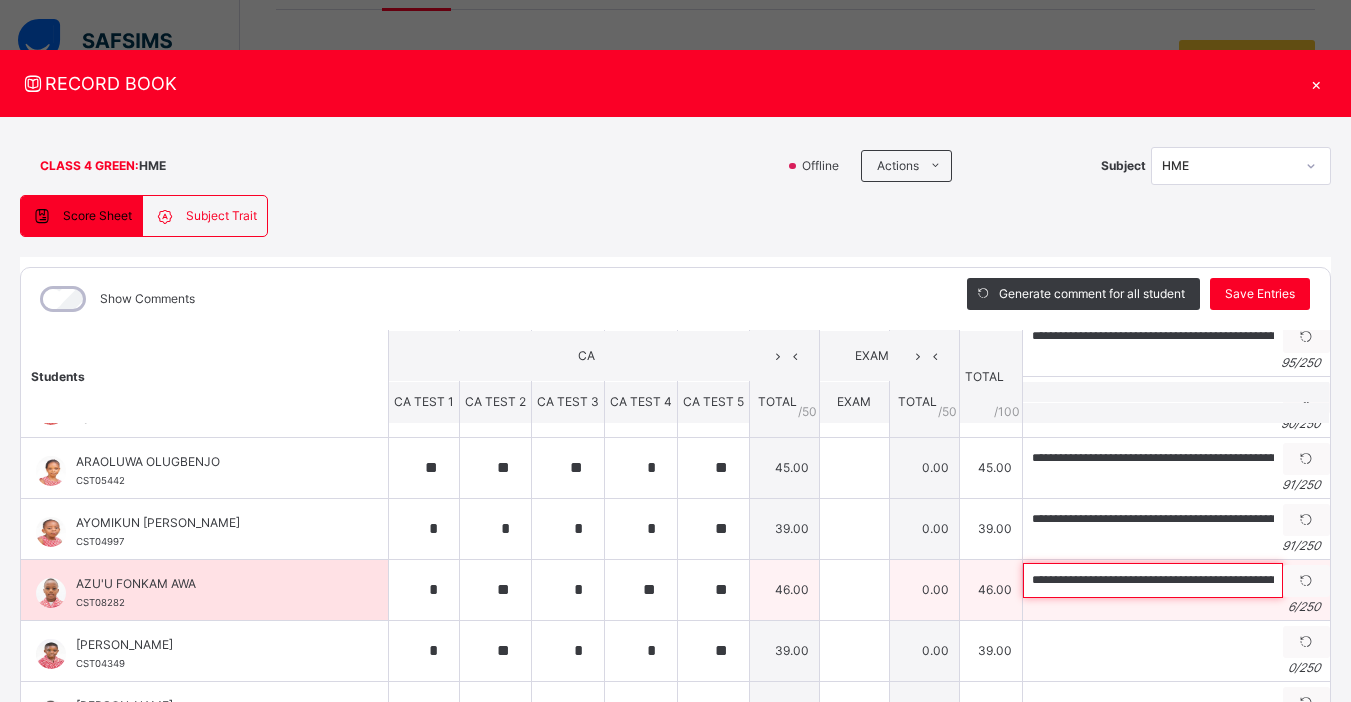 scroll, scrollTop: 0, scrollLeft: 268, axis: horizontal 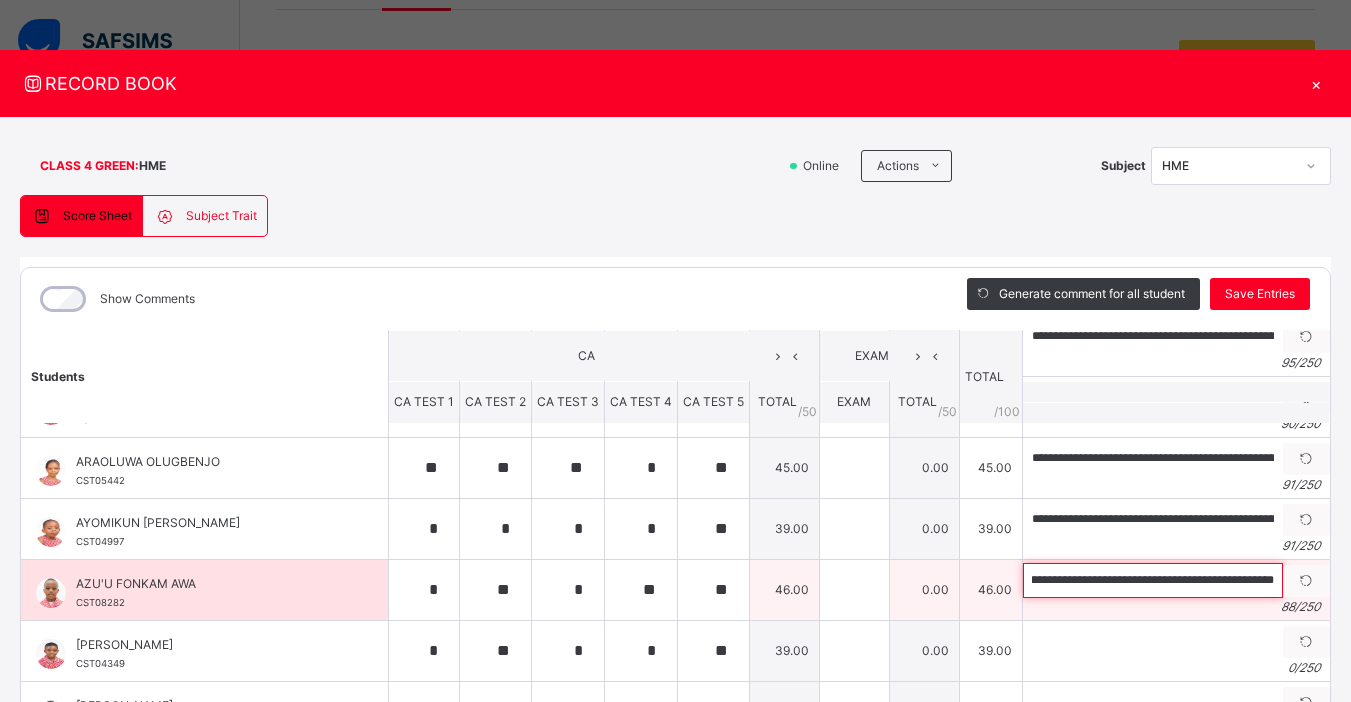click on "**********" at bounding box center [1153, 580] 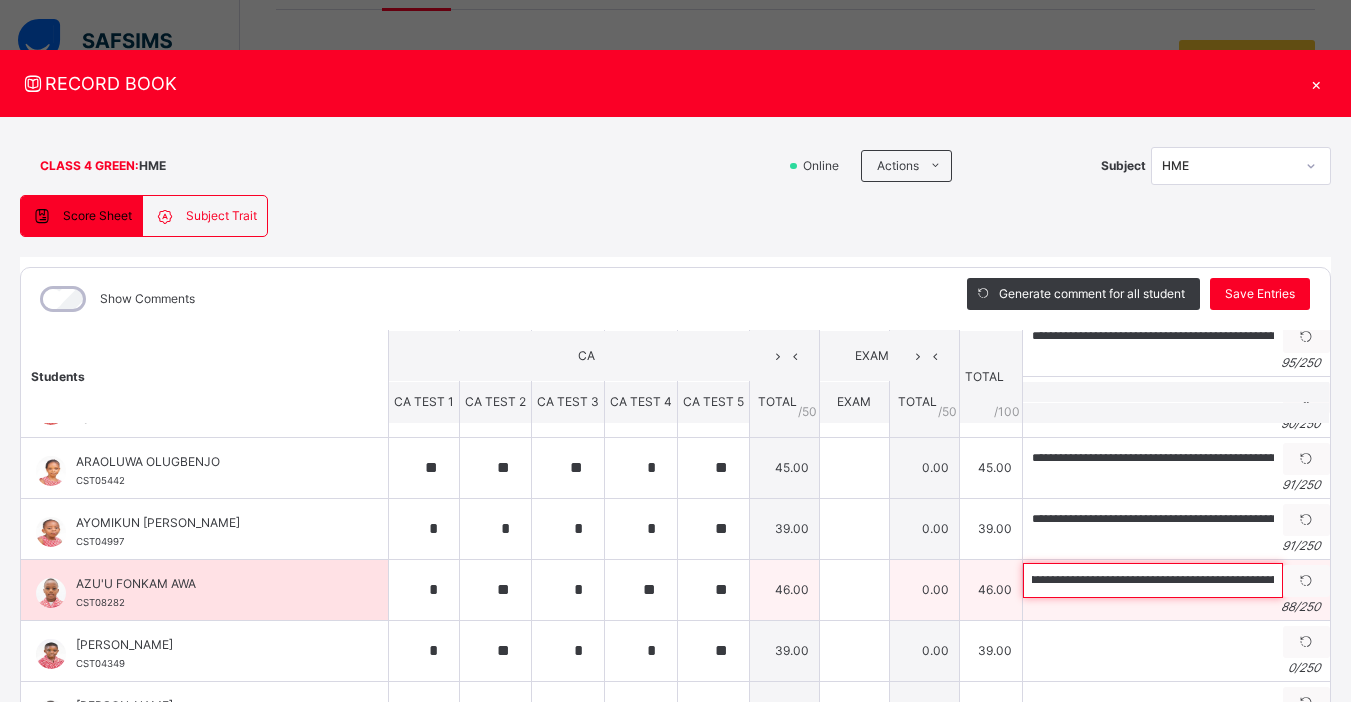 scroll, scrollTop: 0, scrollLeft: 0, axis: both 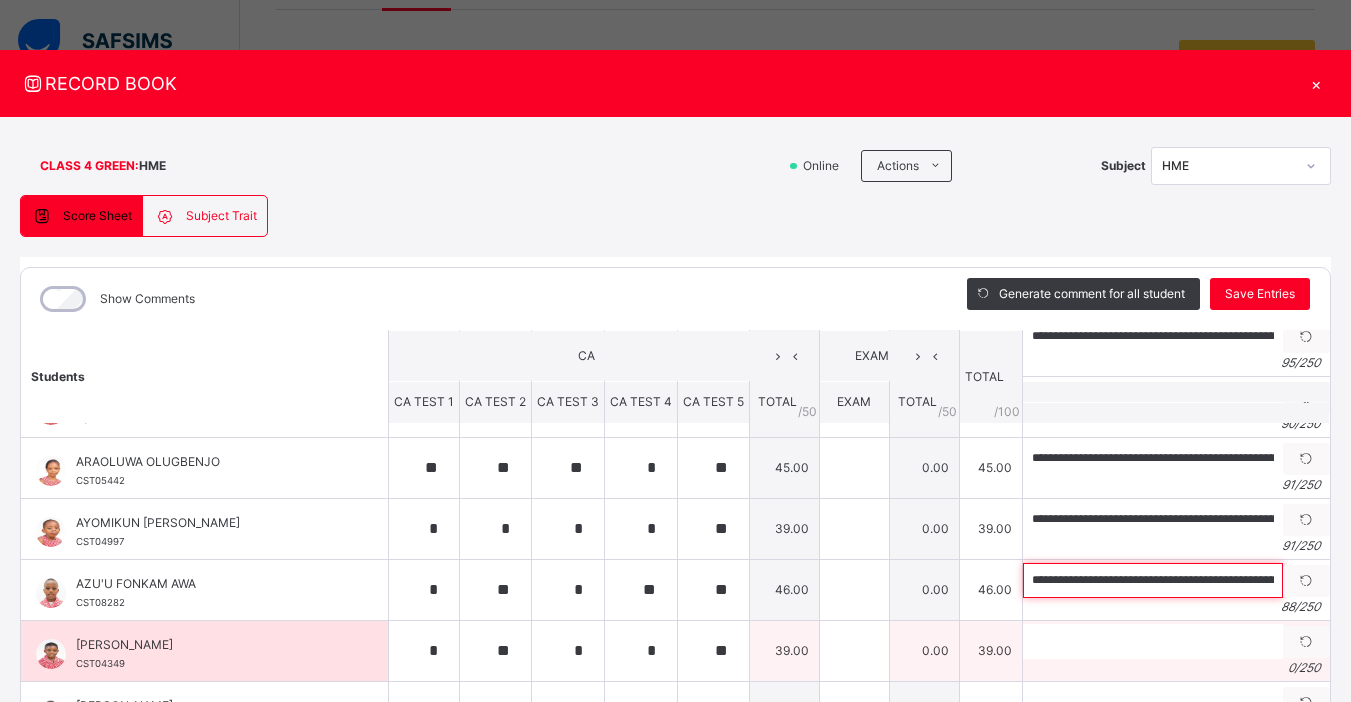 type on "**********" 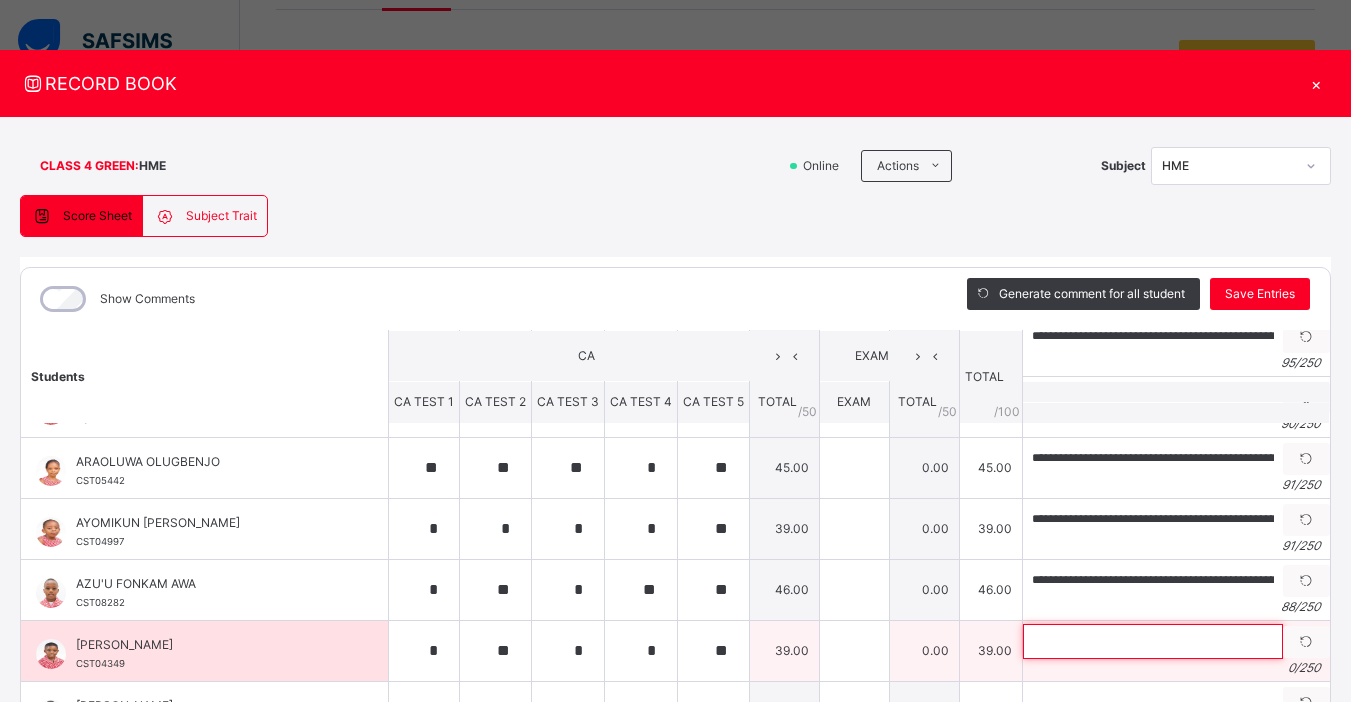 click at bounding box center (1153, 641) 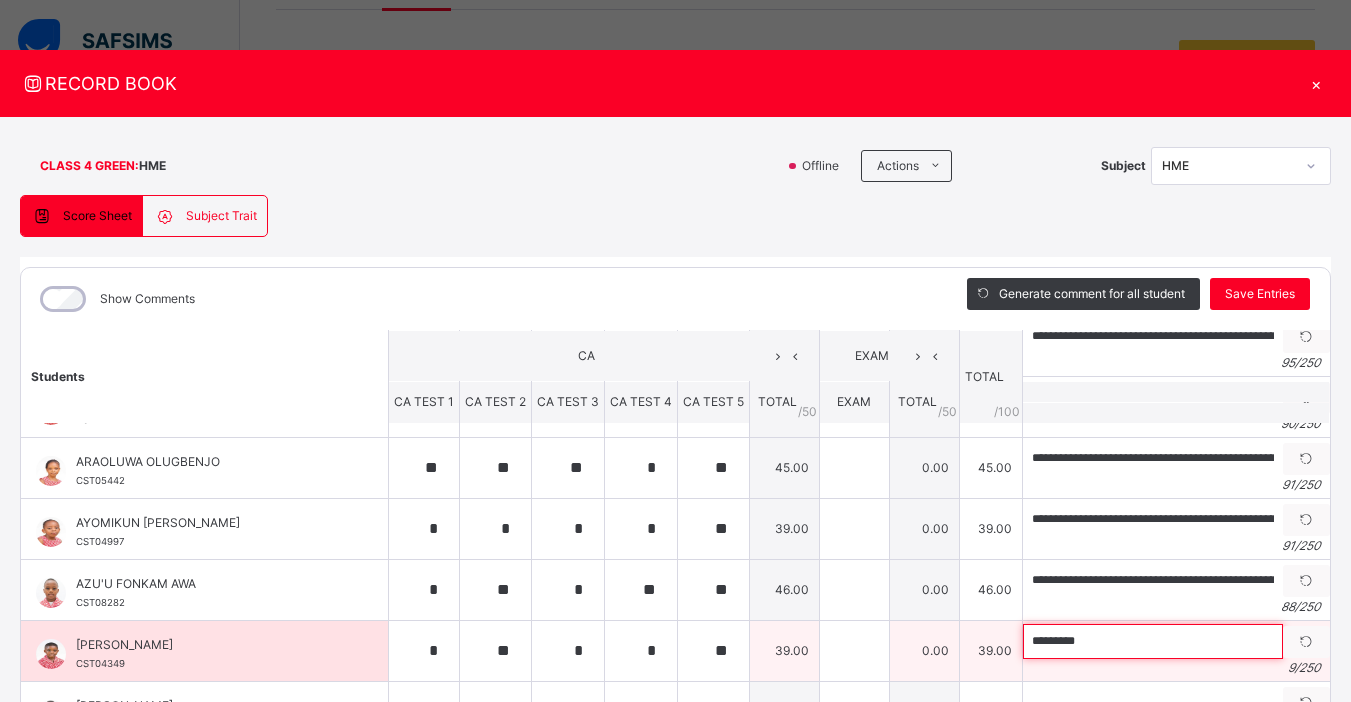 paste on "**********" 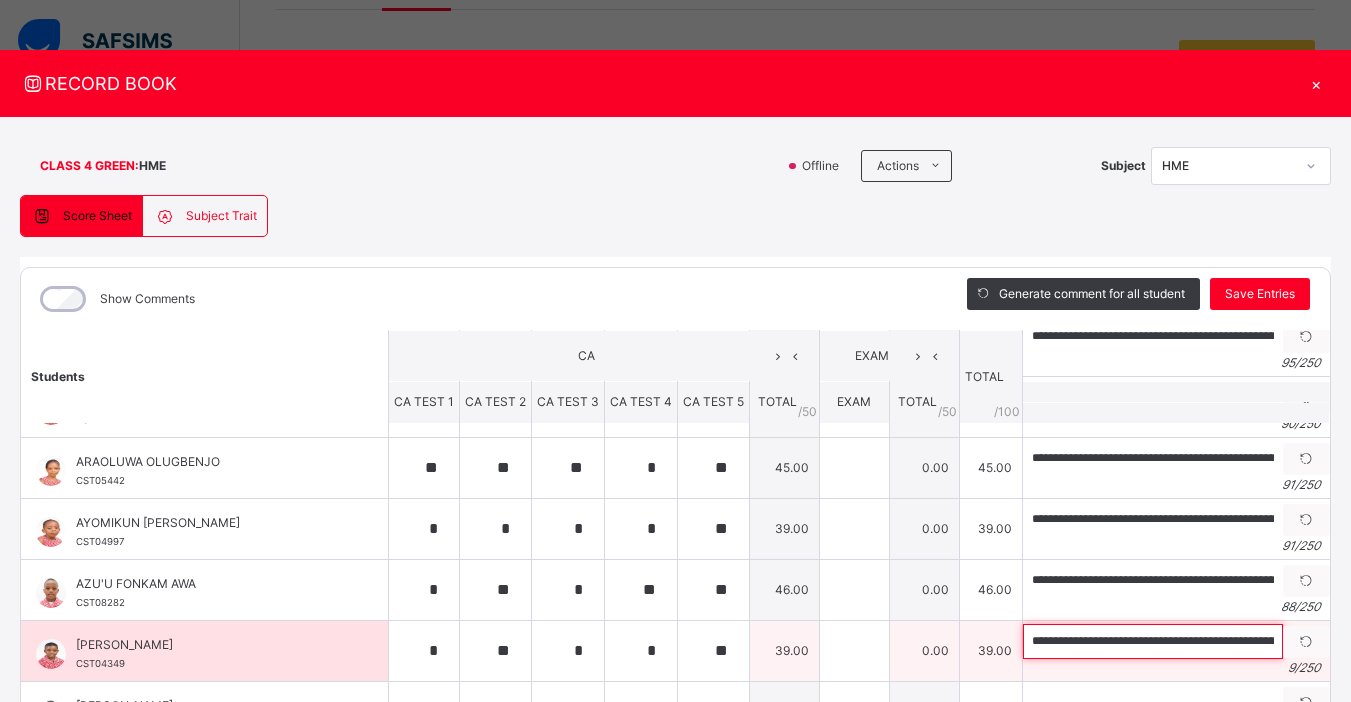 scroll, scrollTop: 0, scrollLeft: 295, axis: horizontal 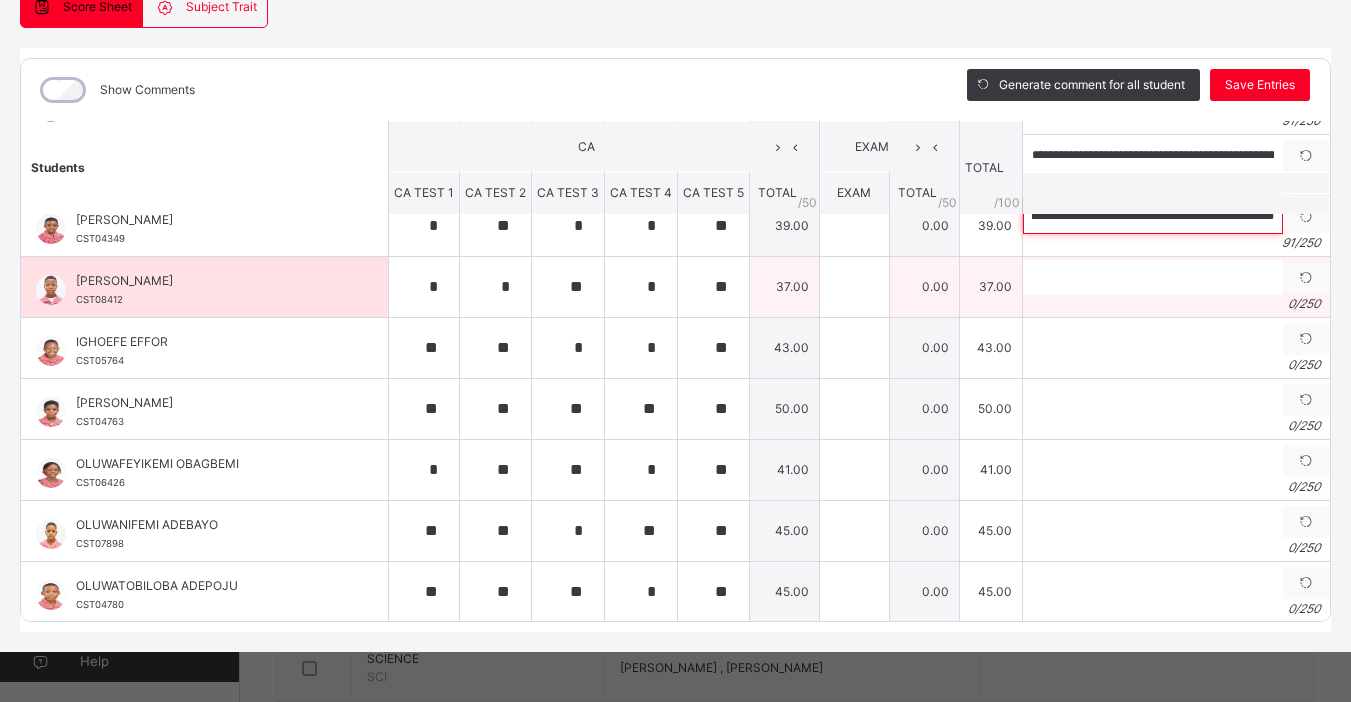 type on "**********" 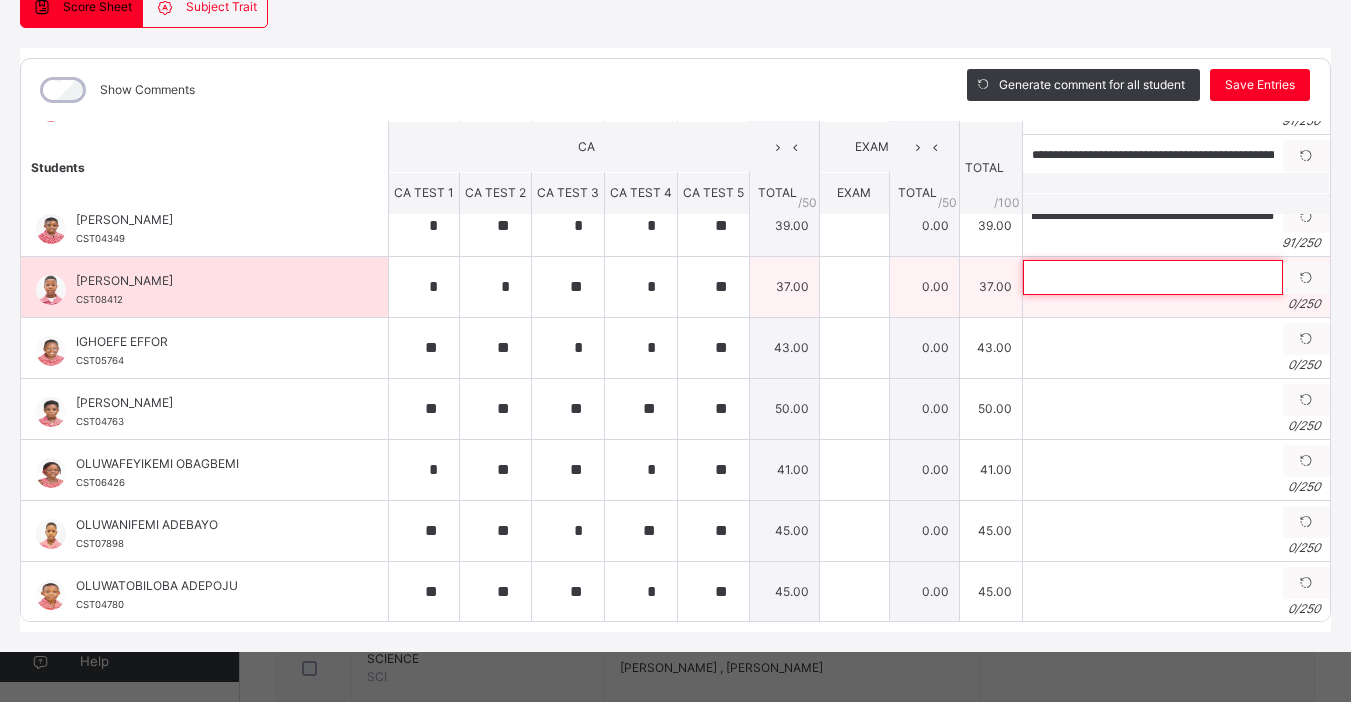 scroll, scrollTop: 0, scrollLeft: 0, axis: both 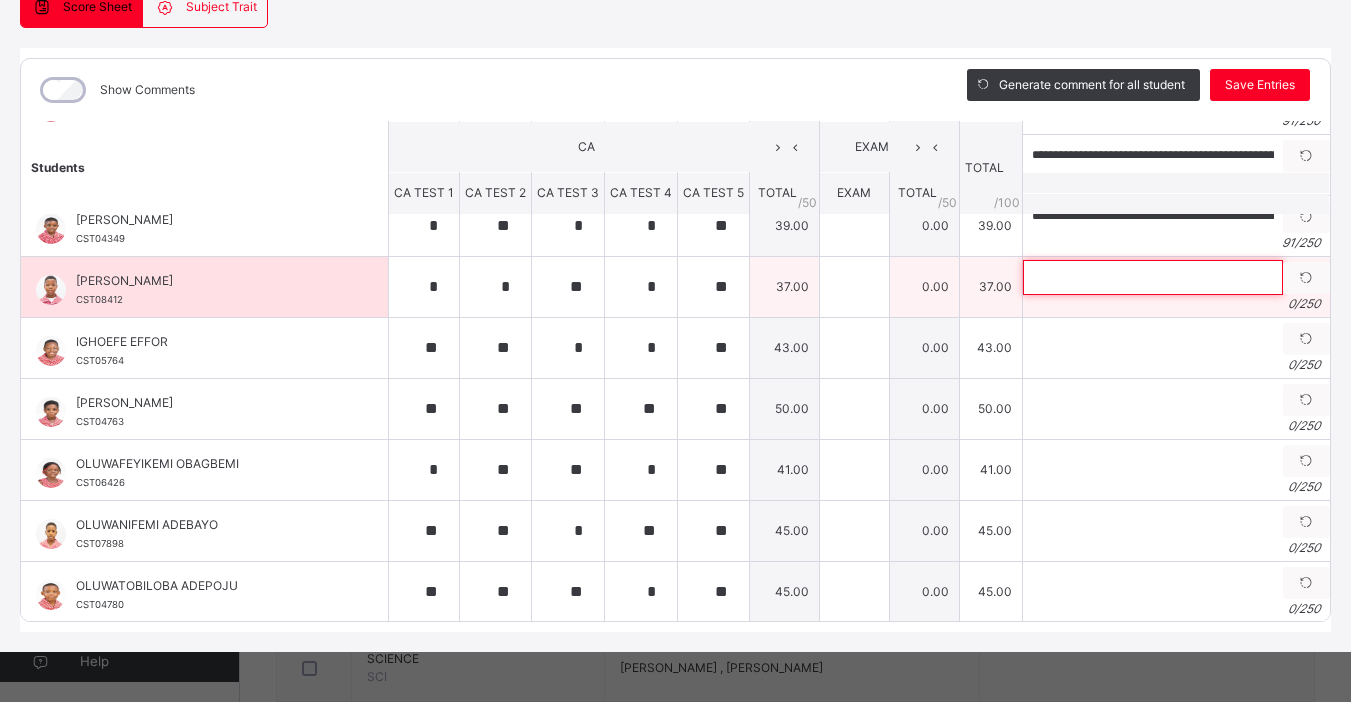 click at bounding box center [1153, 277] 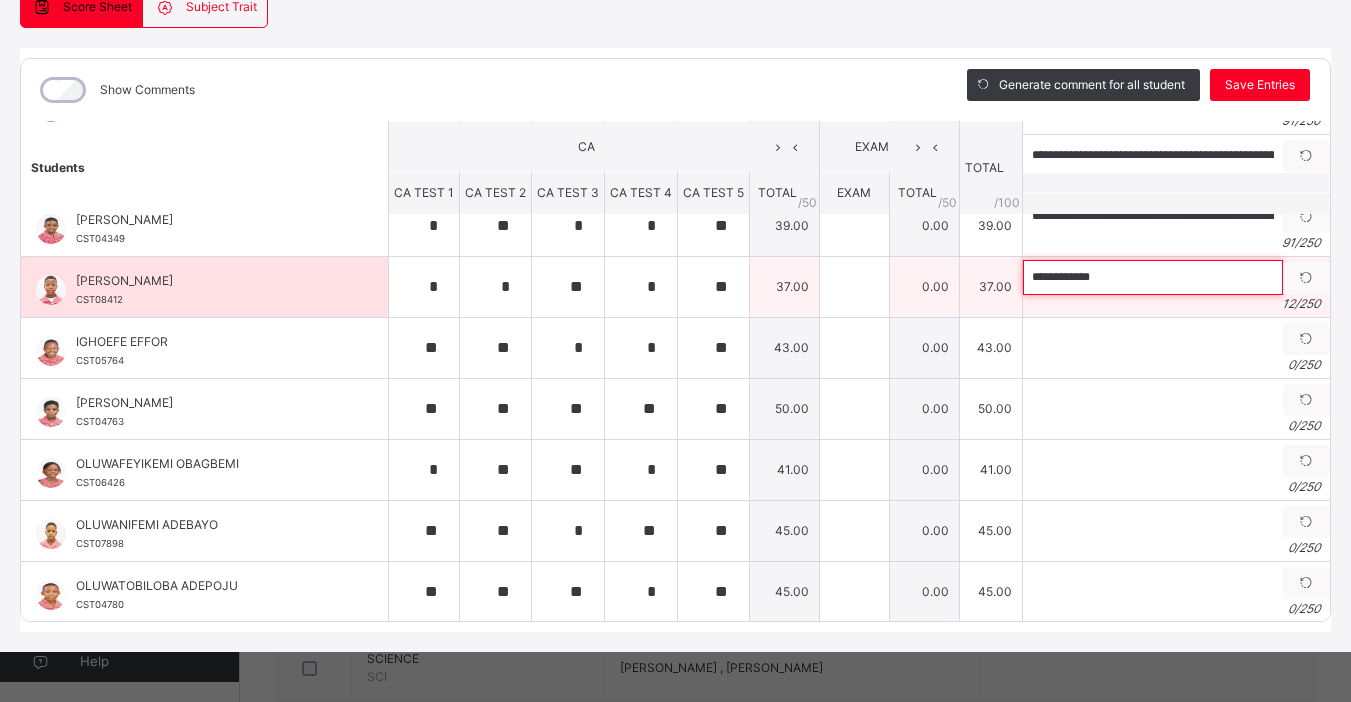 paste on "**********" 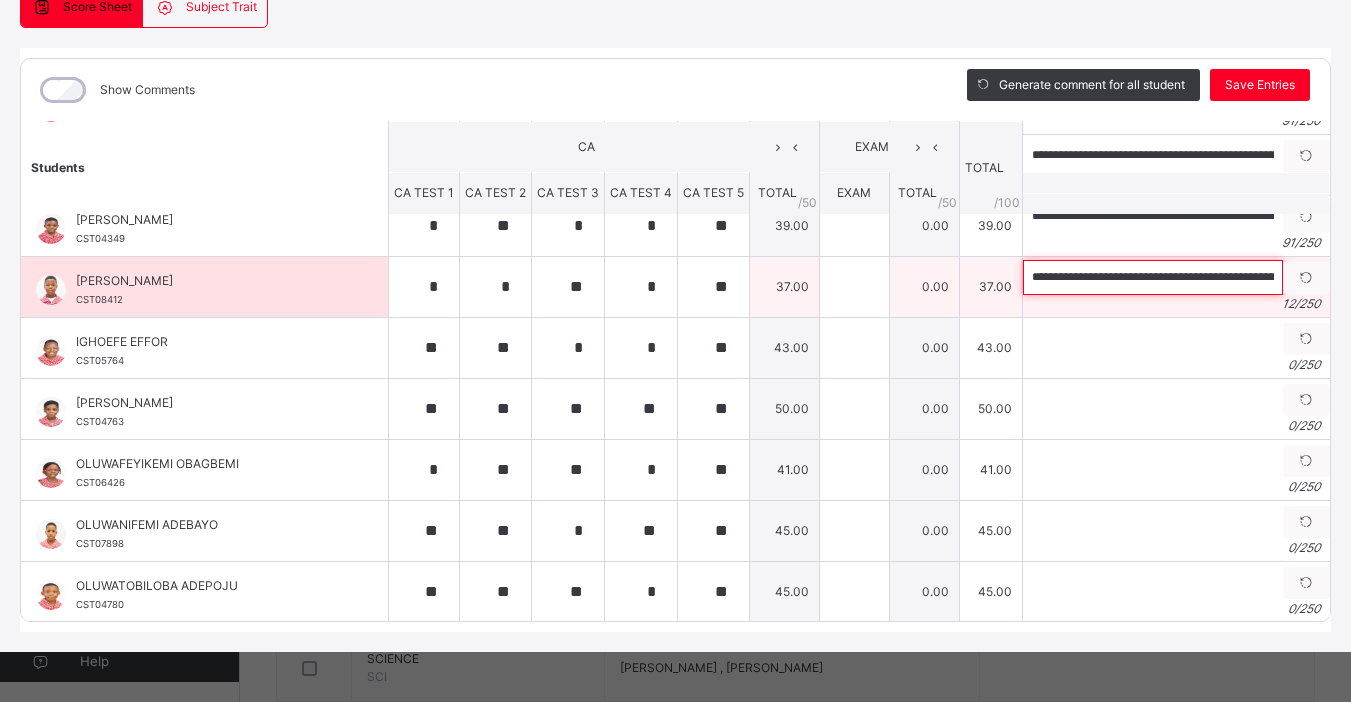 scroll, scrollTop: 0, scrollLeft: 317, axis: horizontal 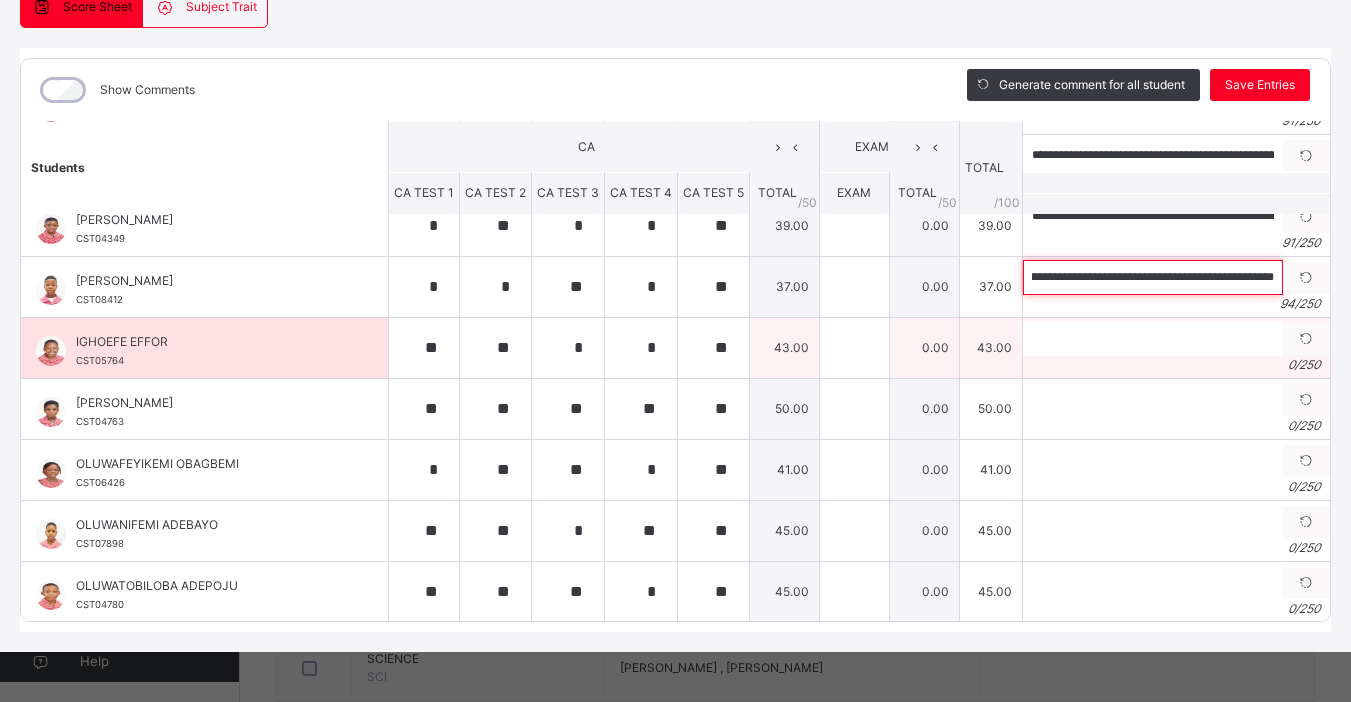 type on "**********" 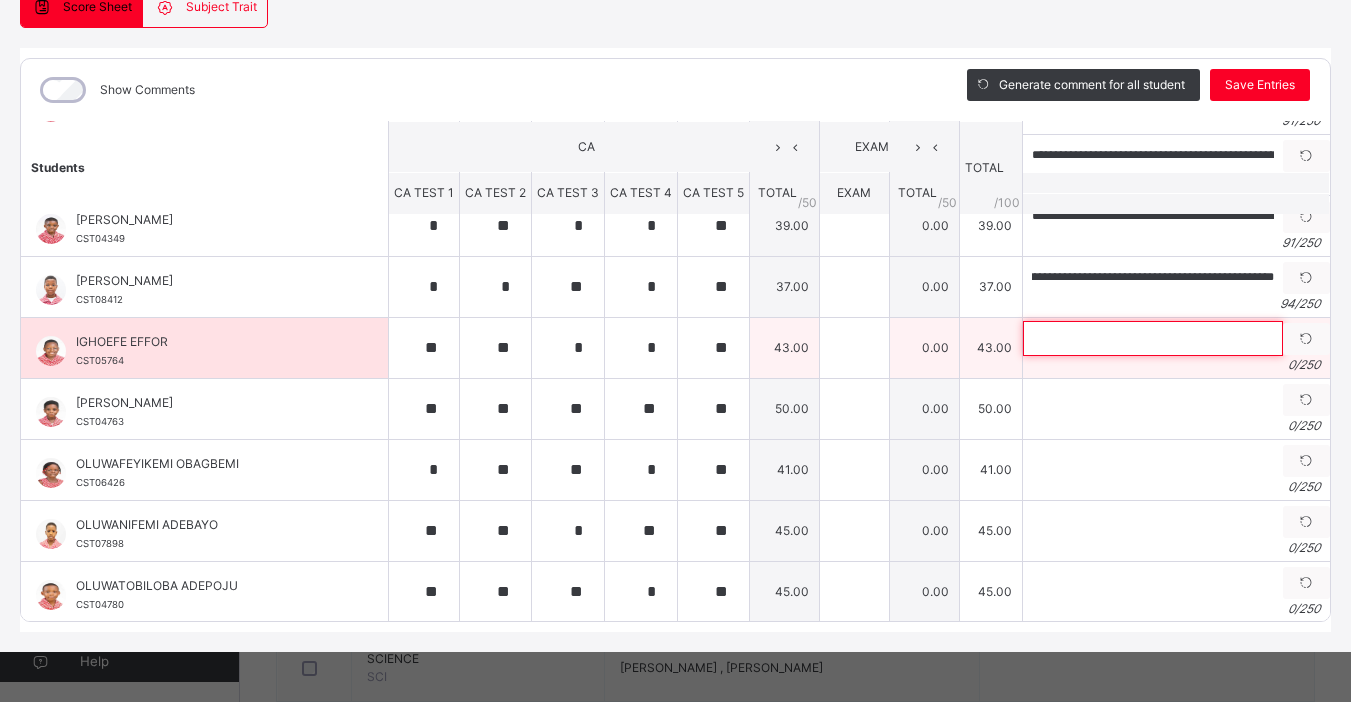 scroll, scrollTop: 0, scrollLeft: 0, axis: both 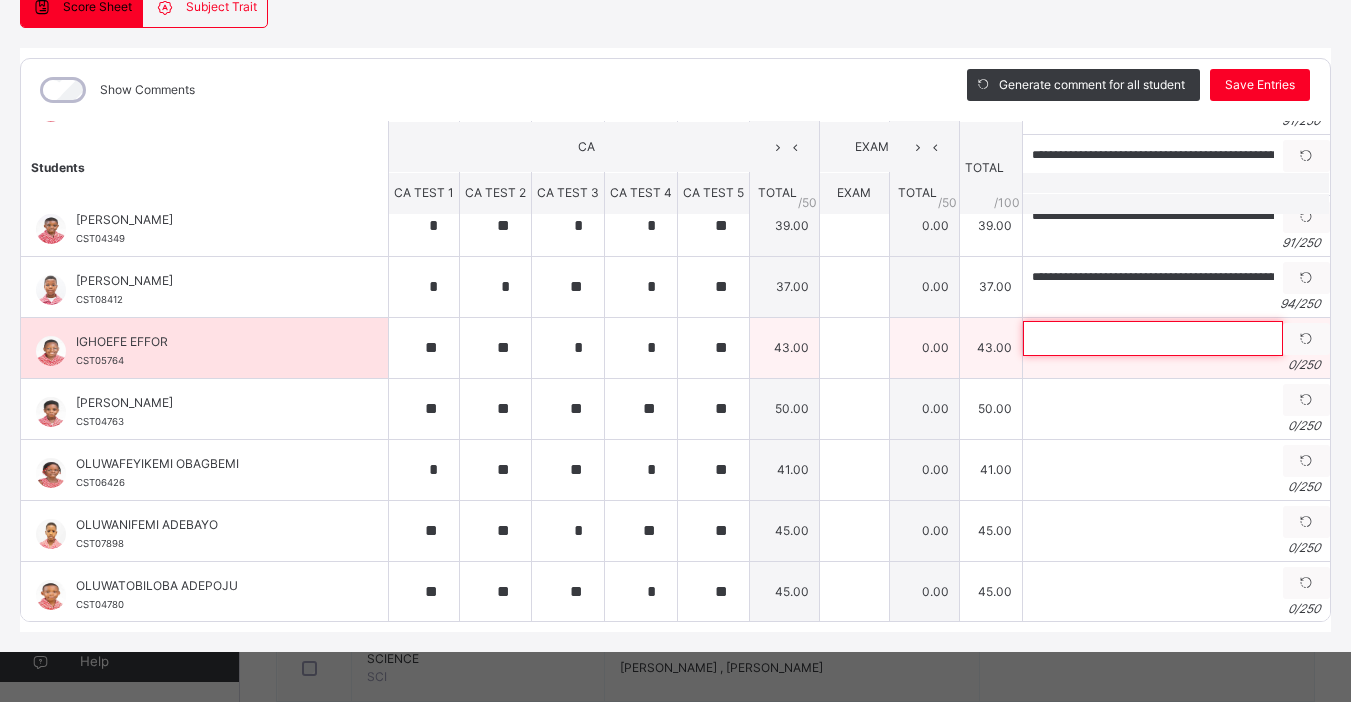click at bounding box center (1153, 338) 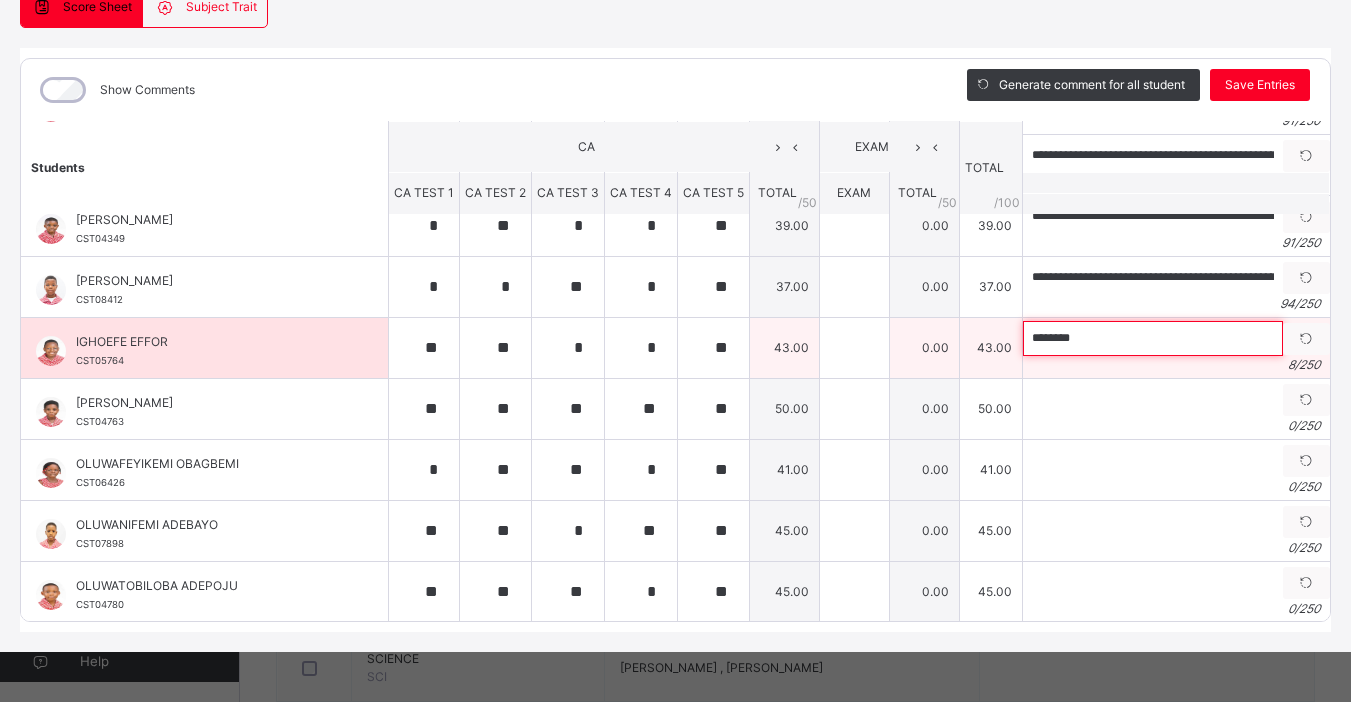 paste on "**********" 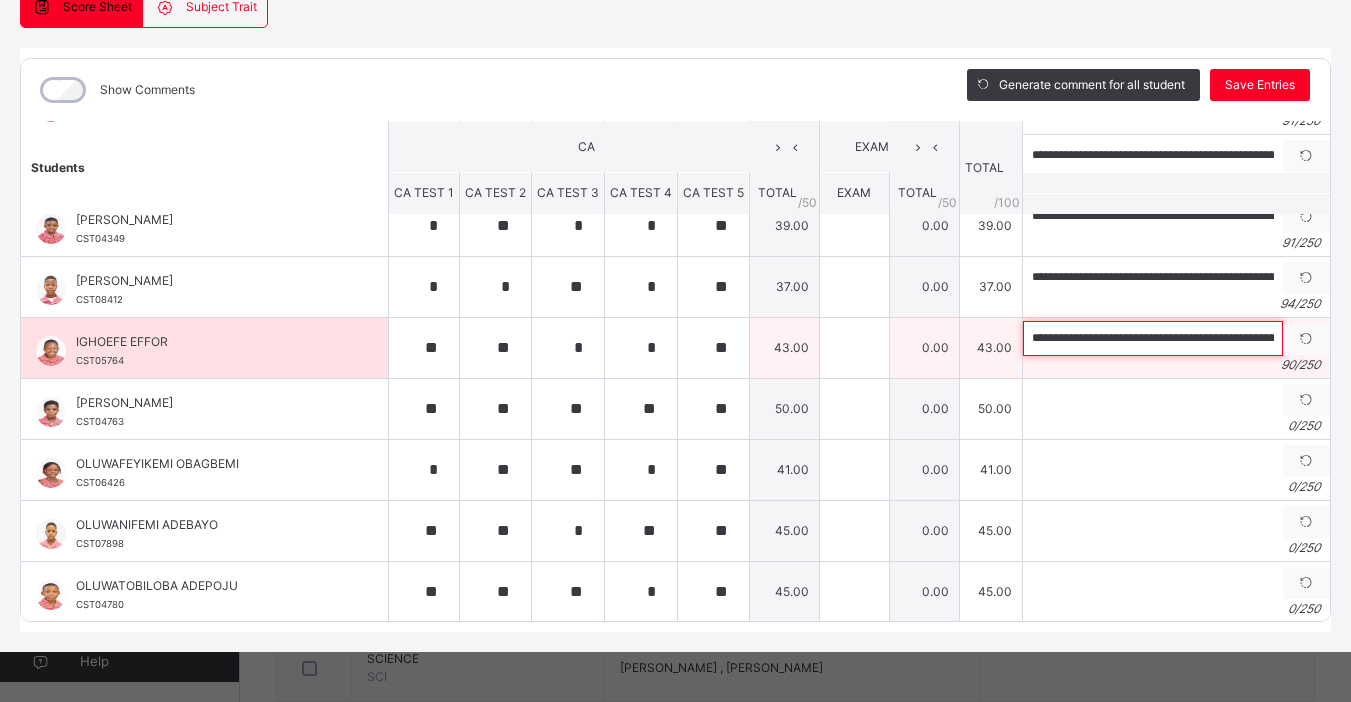 scroll, scrollTop: 0, scrollLeft: 280, axis: horizontal 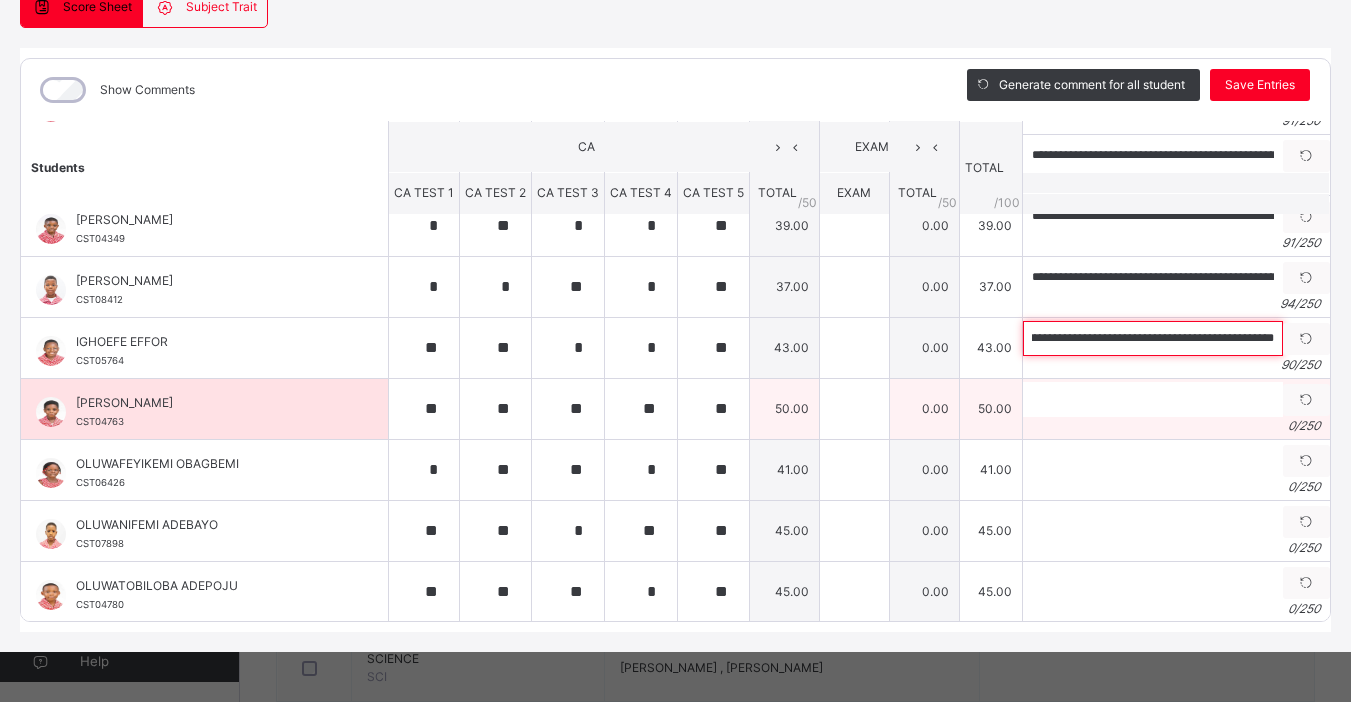 type on "**********" 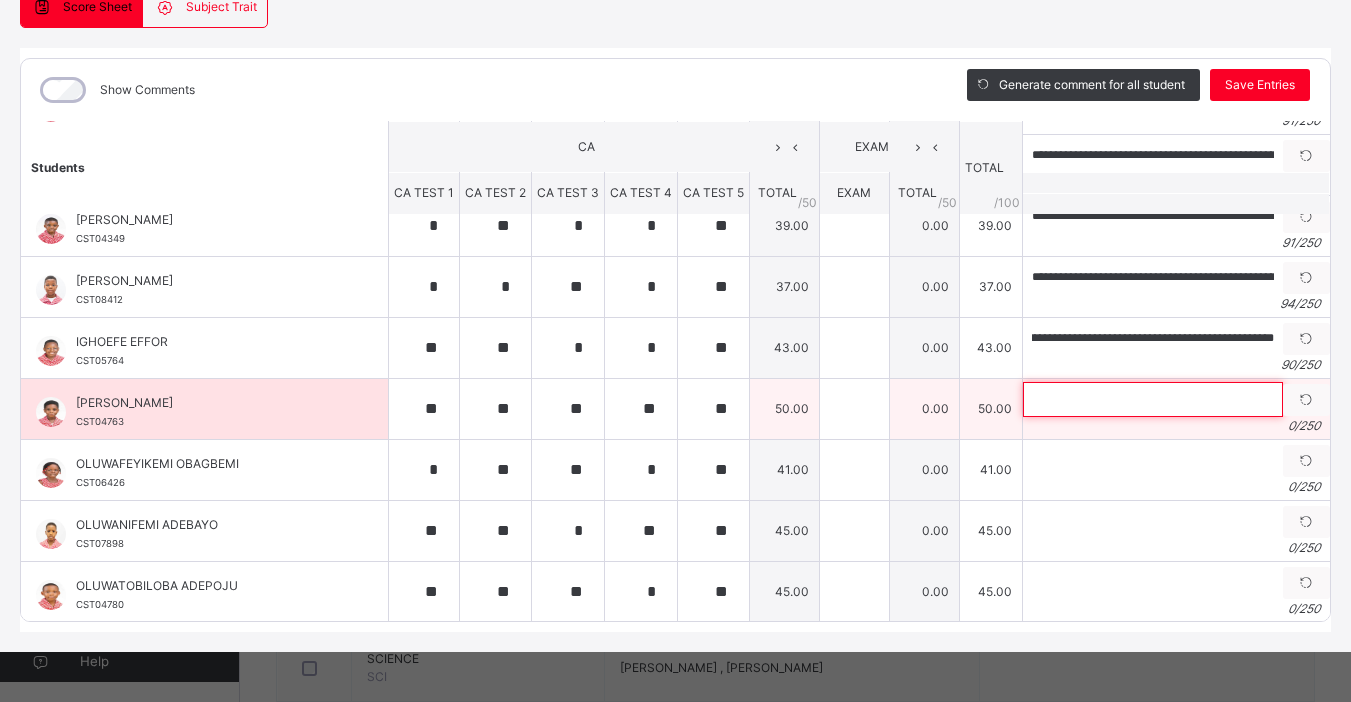 scroll, scrollTop: 0, scrollLeft: 0, axis: both 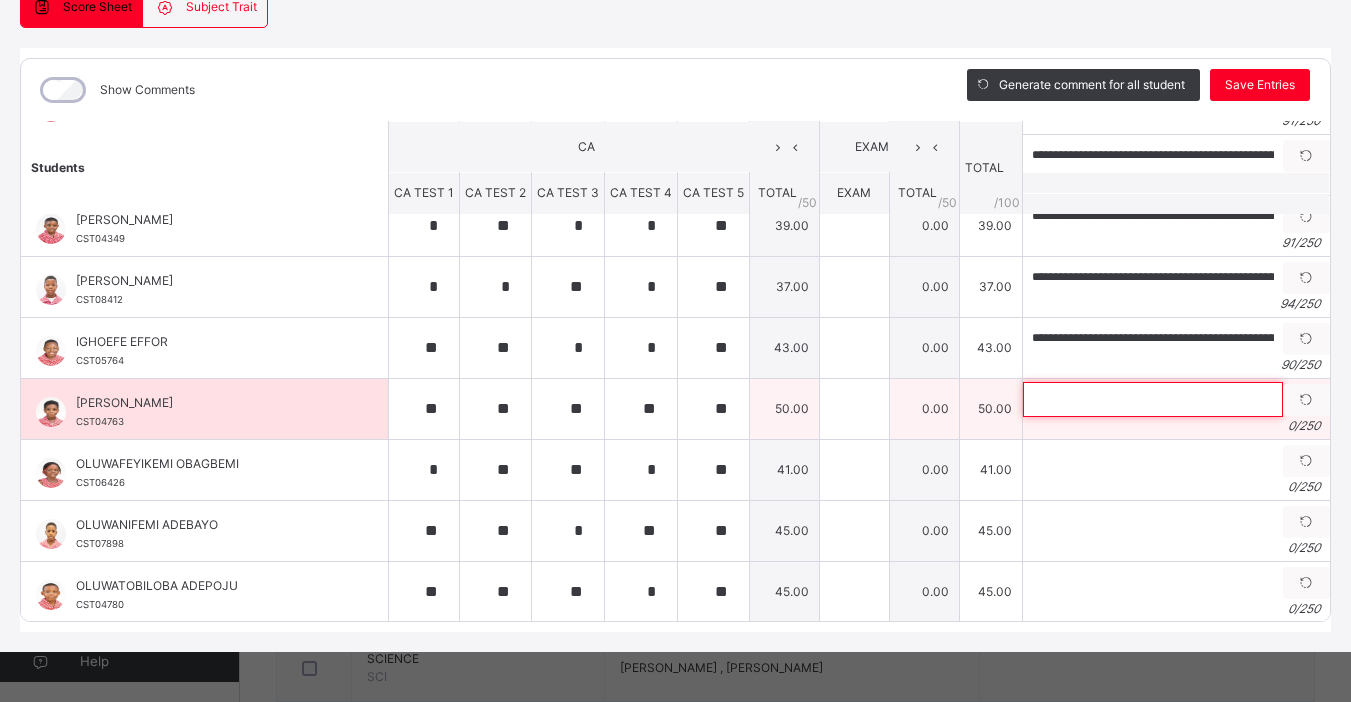 click at bounding box center (1153, 399) 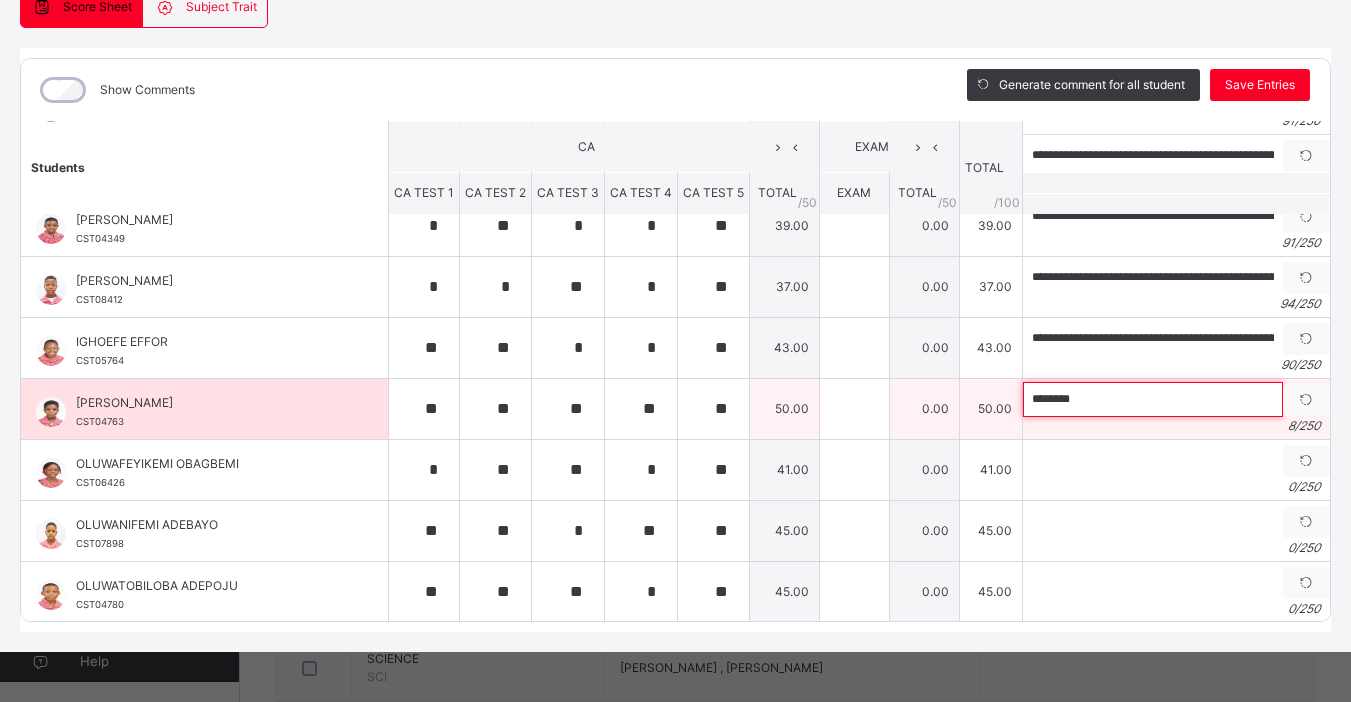 paste on "**********" 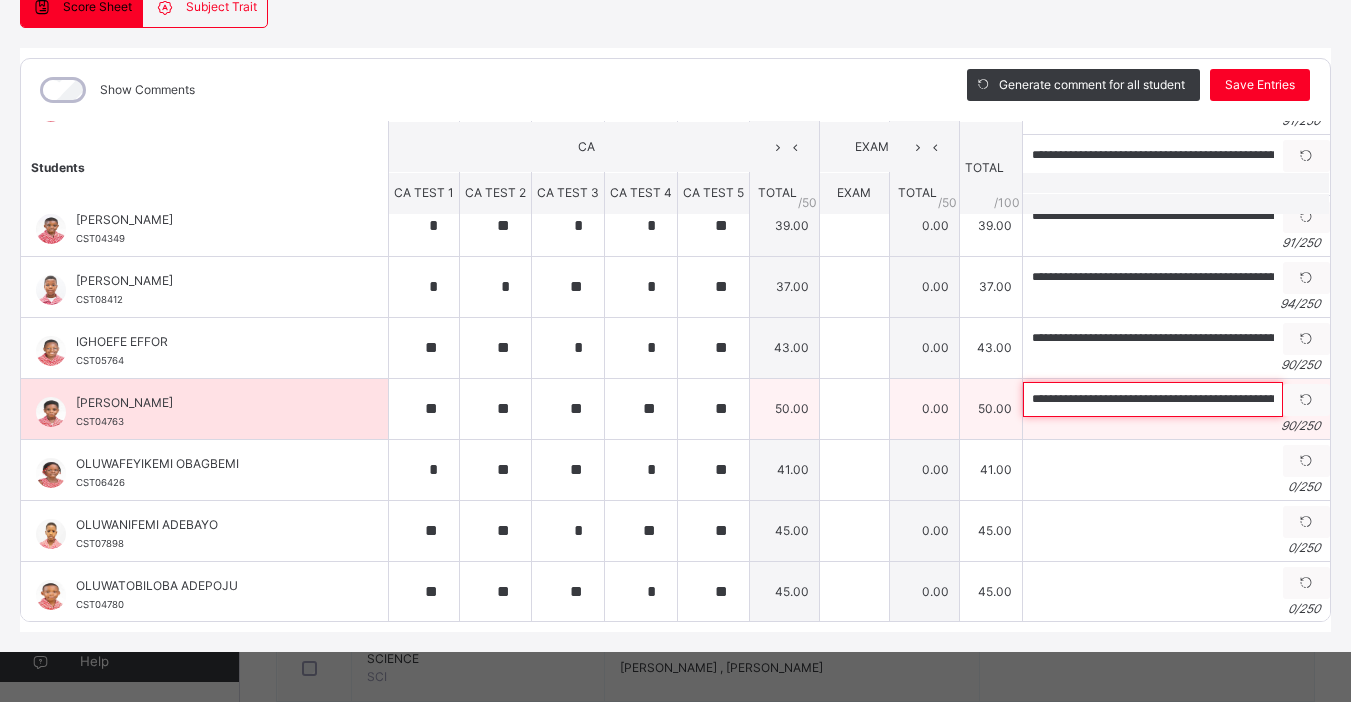 scroll, scrollTop: 0, scrollLeft: 281, axis: horizontal 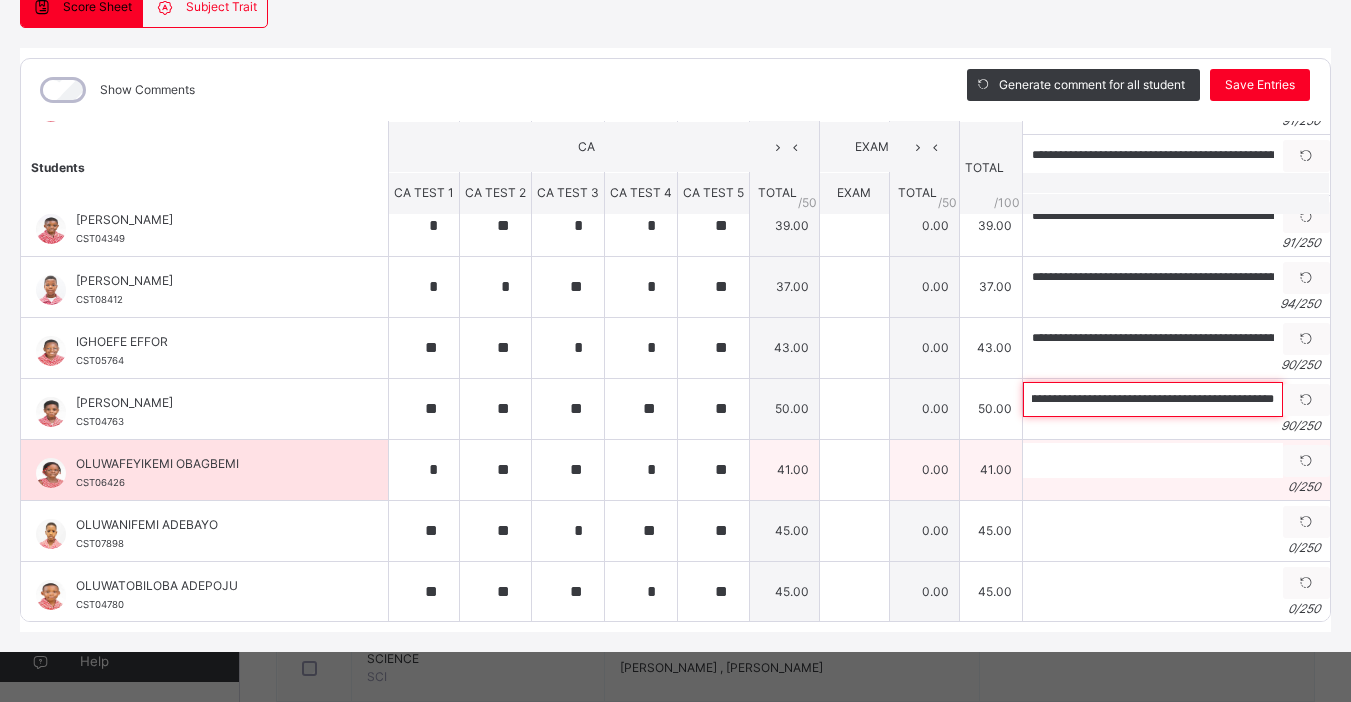 type on "**********" 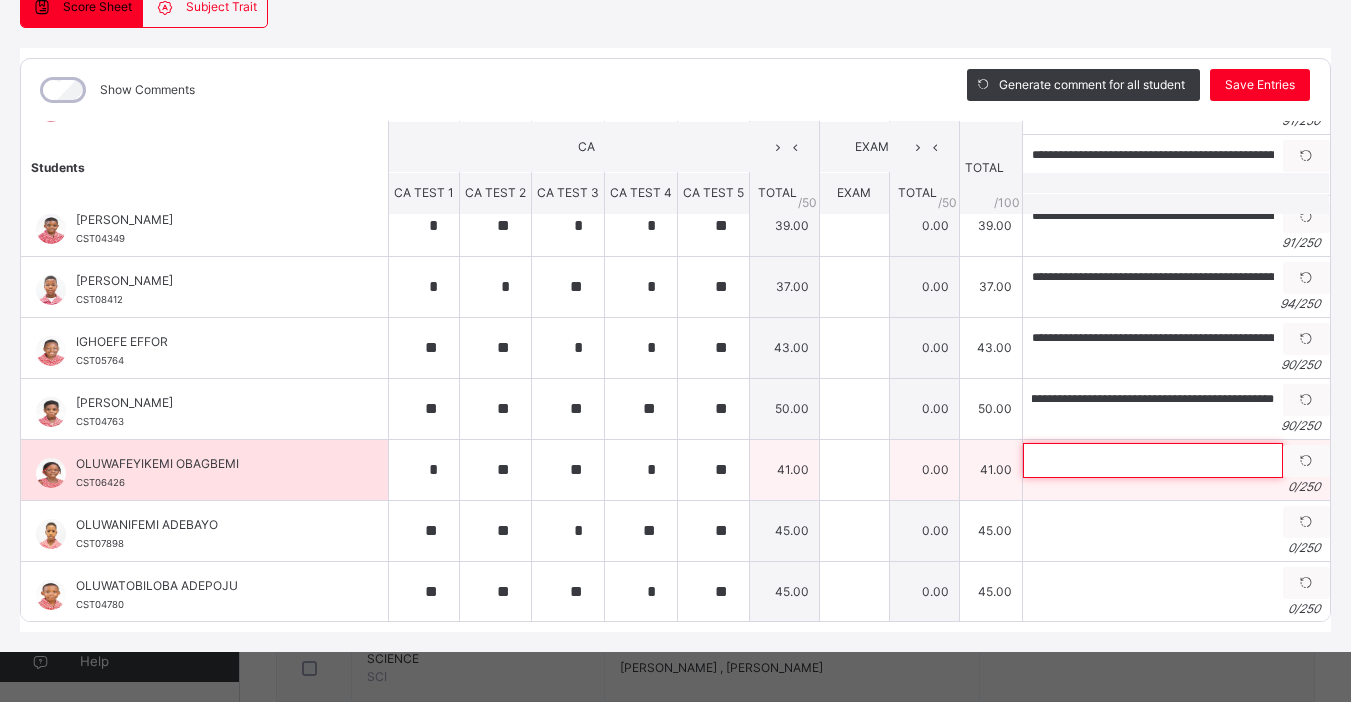scroll, scrollTop: 0, scrollLeft: 0, axis: both 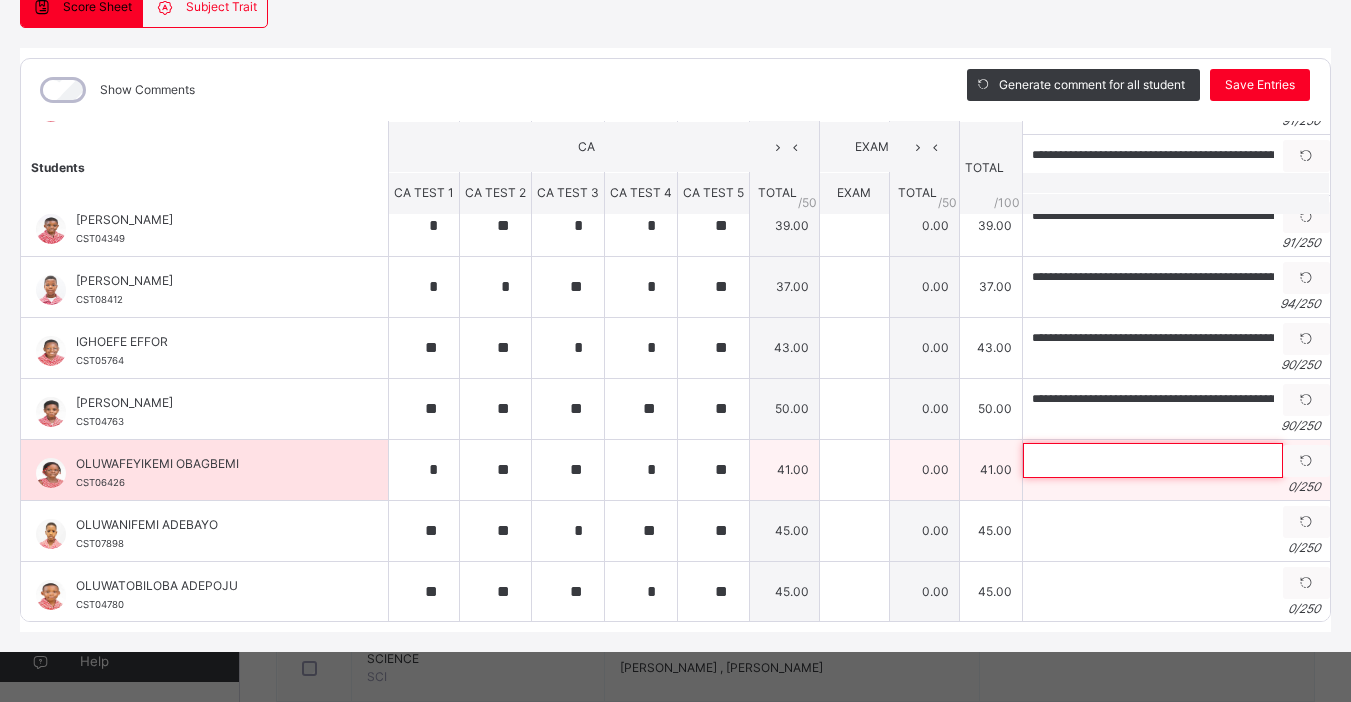 click at bounding box center (1153, 460) 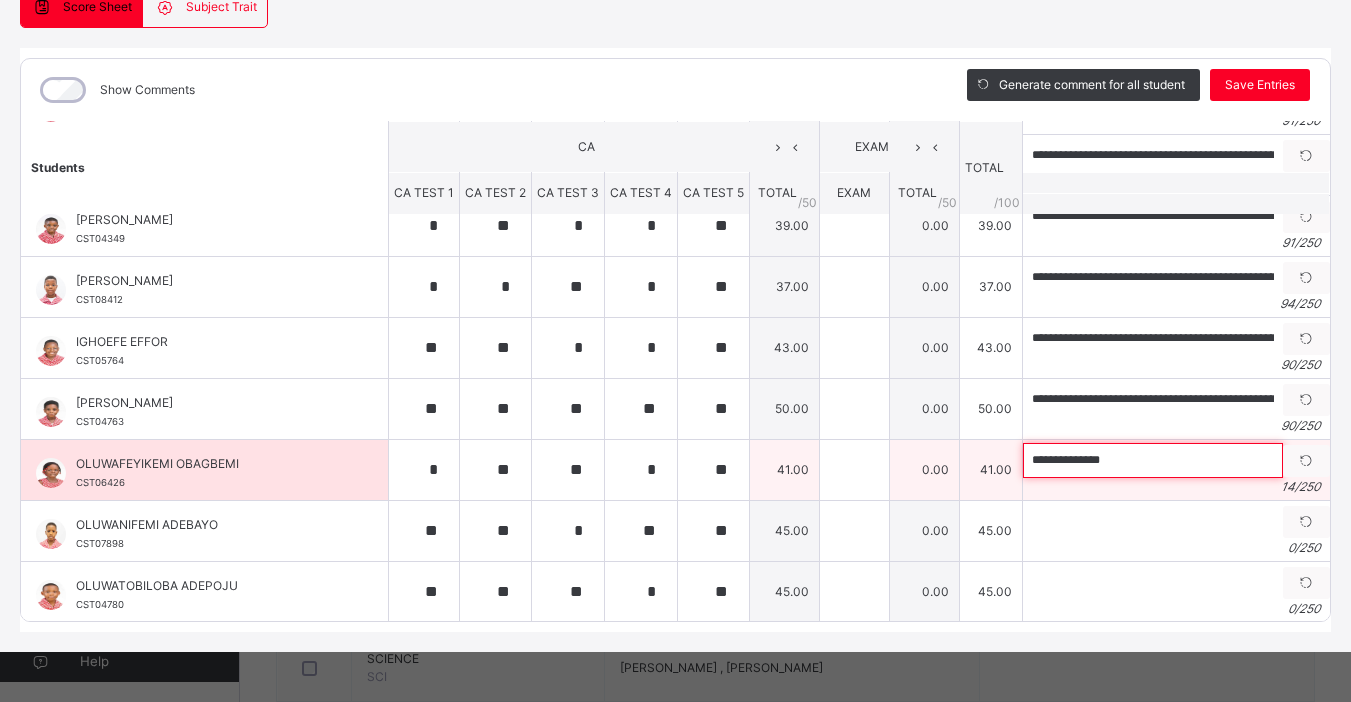 paste on "**********" 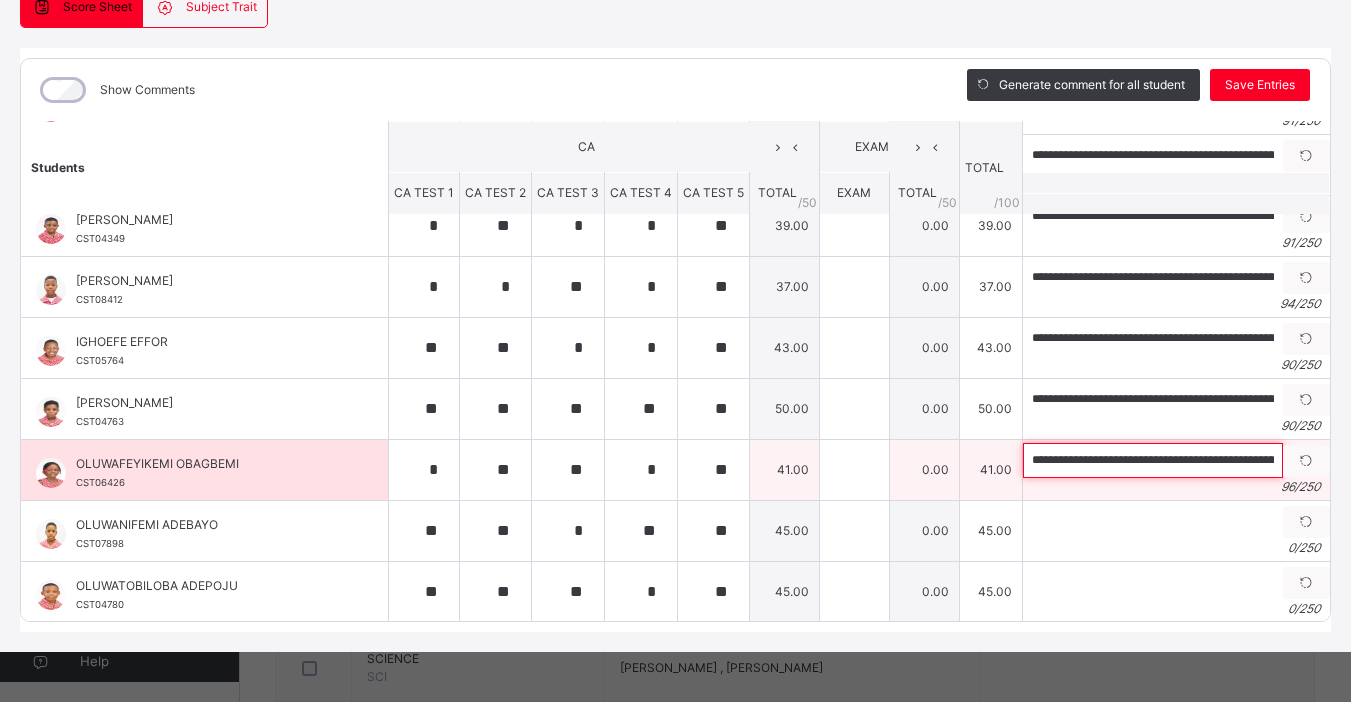 scroll, scrollTop: 0, scrollLeft: 319, axis: horizontal 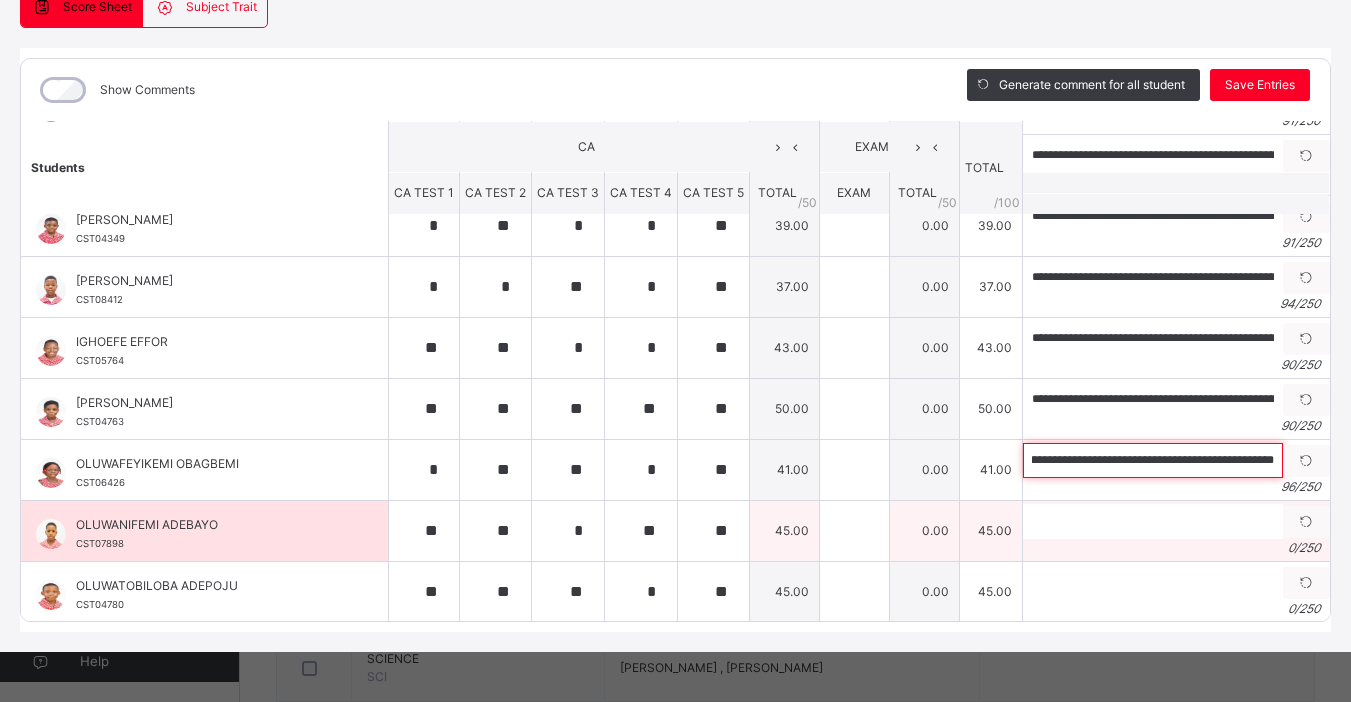 type on "**********" 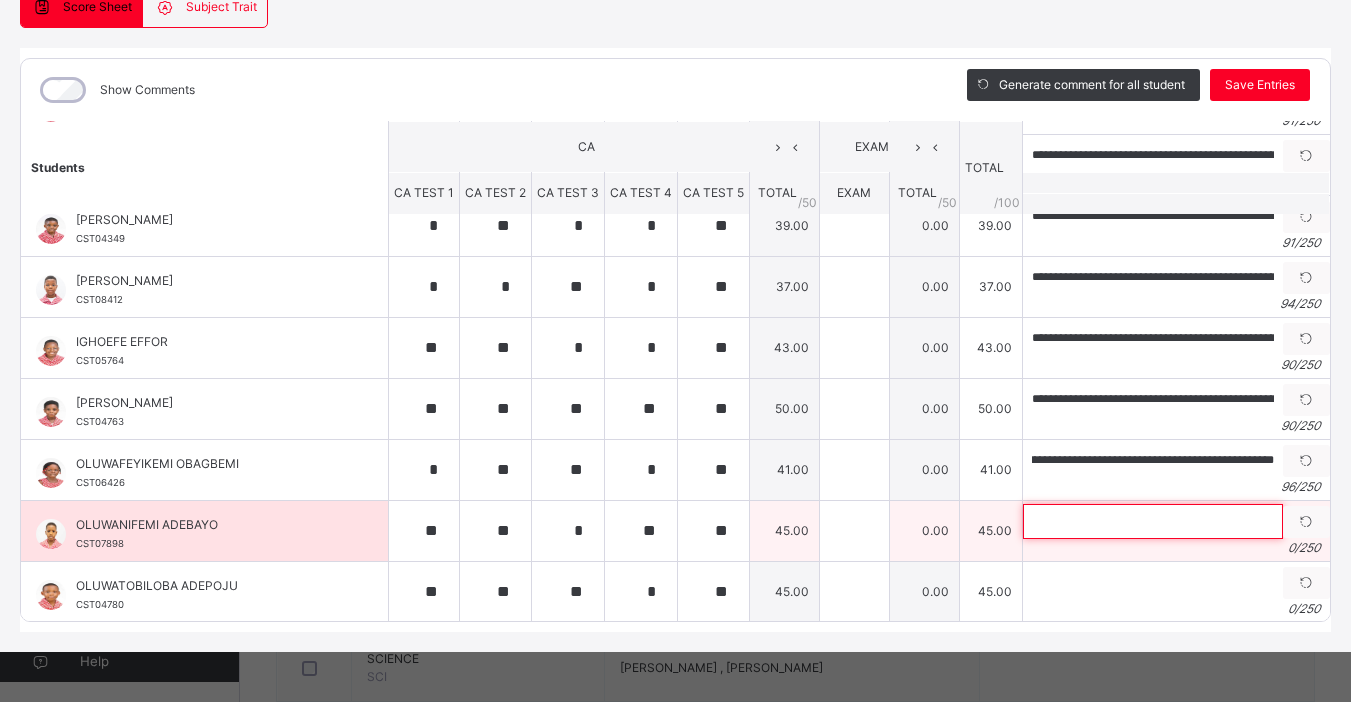 scroll, scrollTop: 0, scrollLeft: 0, axis: both 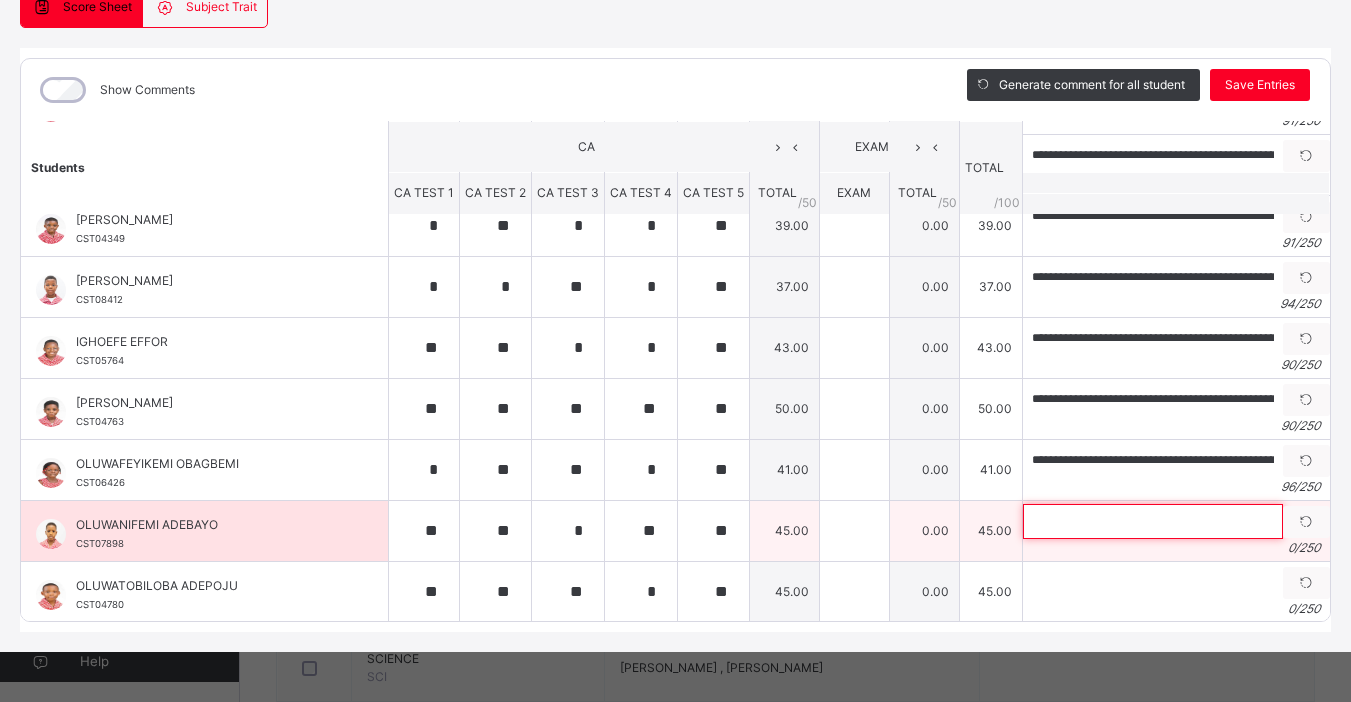 click at bounding box center [1153, 521] 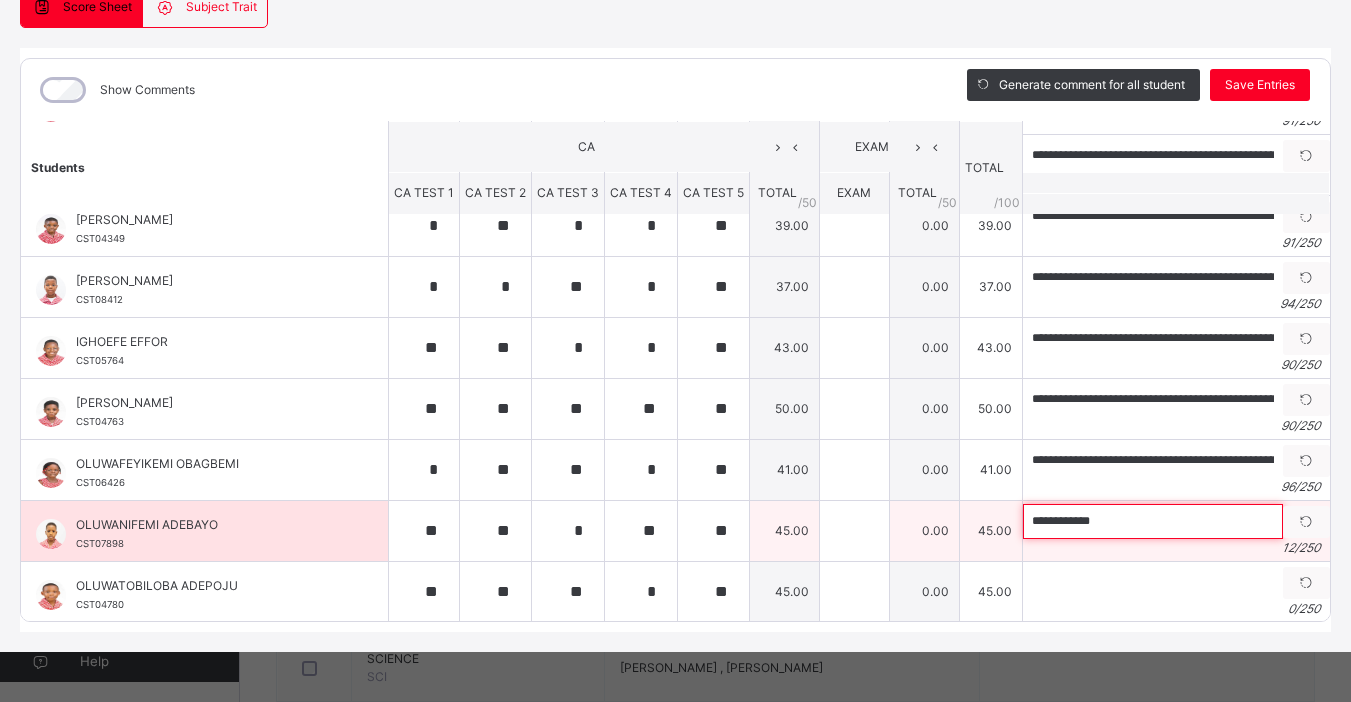 paste on "**********" 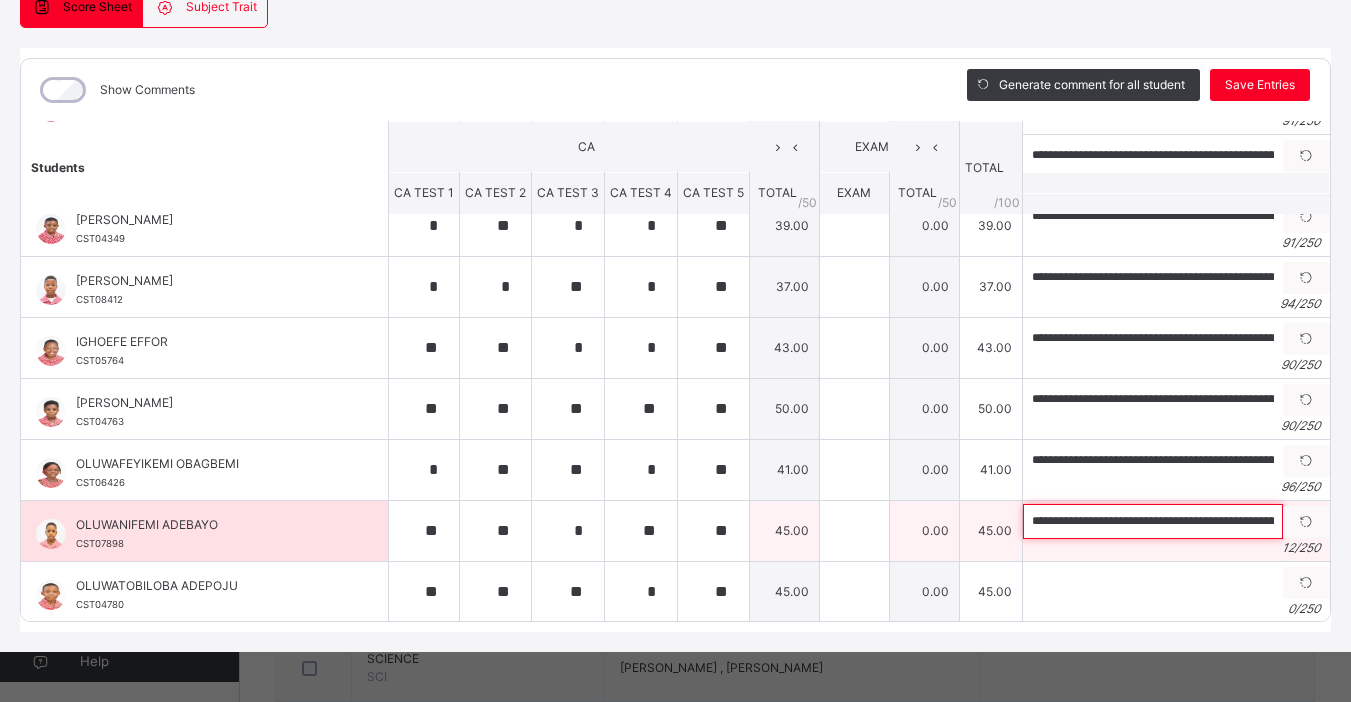 scroll, scrollTop: 0, scrollLeft: 307, axis: horizontal 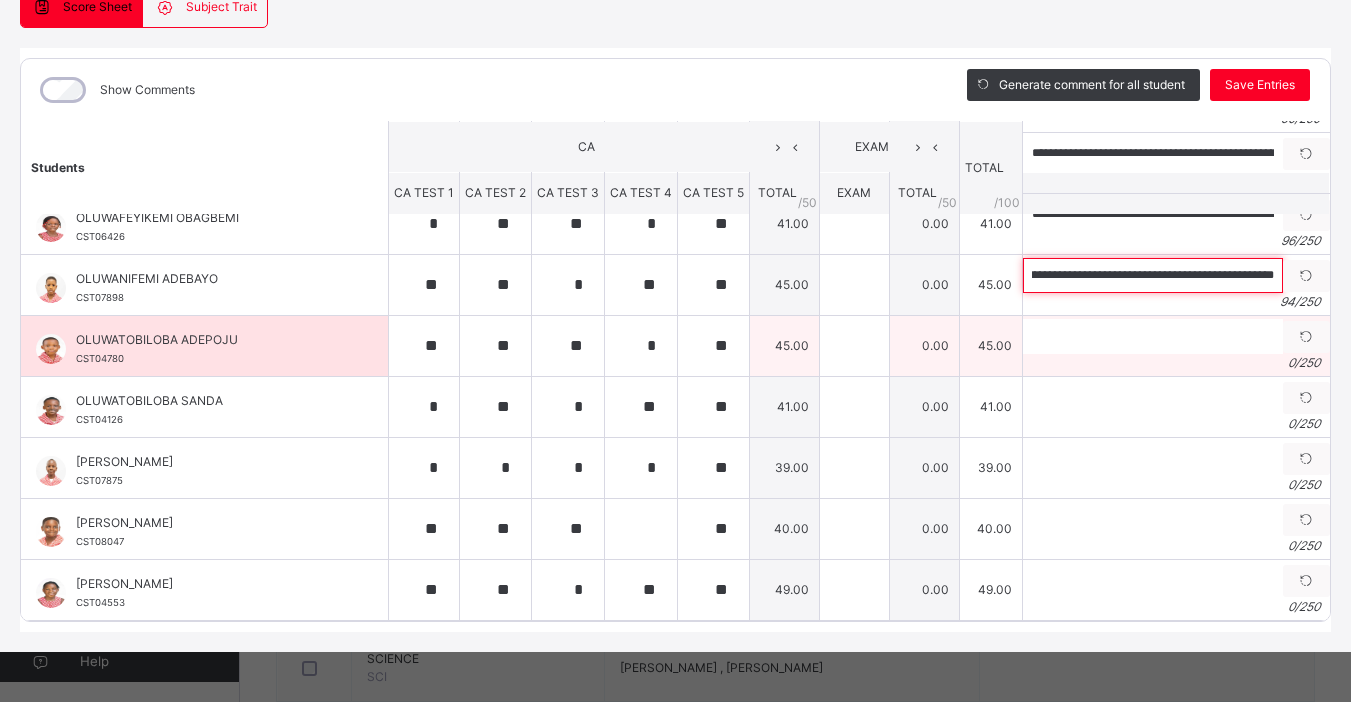 type on "**********" 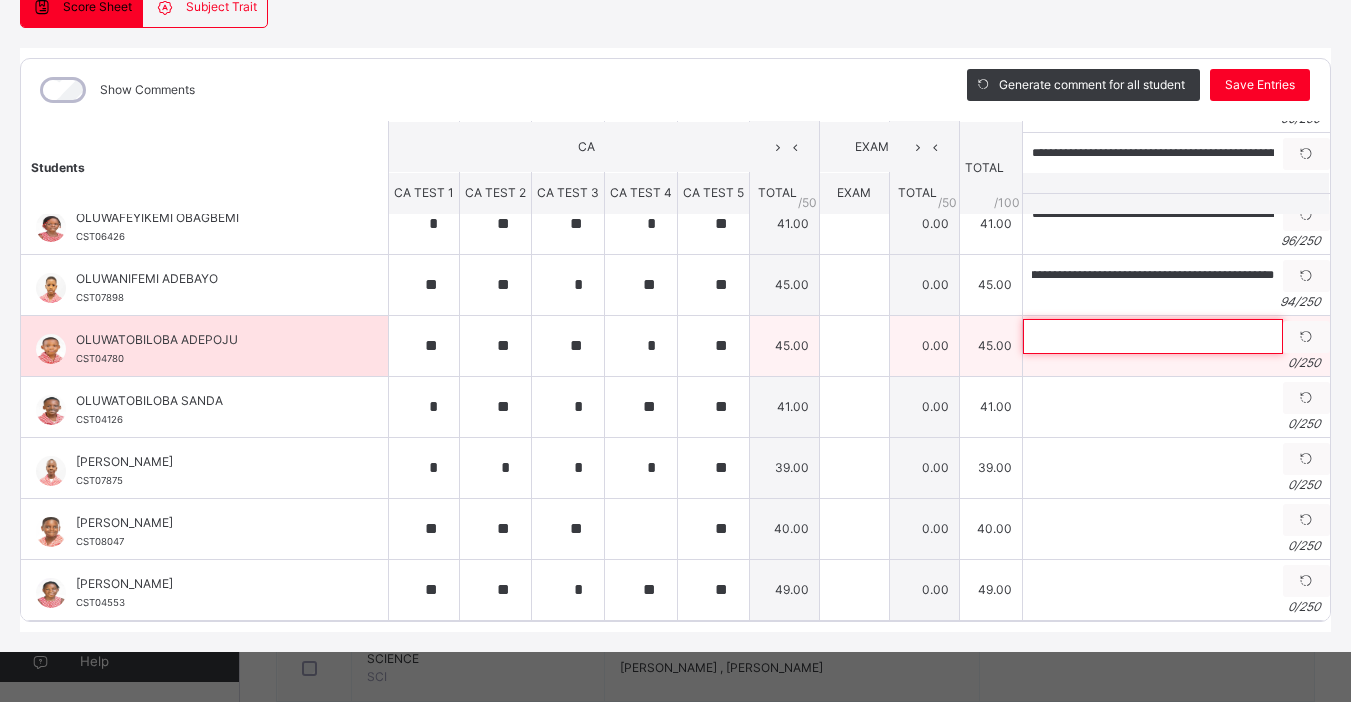 scroll, scrollTop: 0, scrollLeft: 0, axis: both 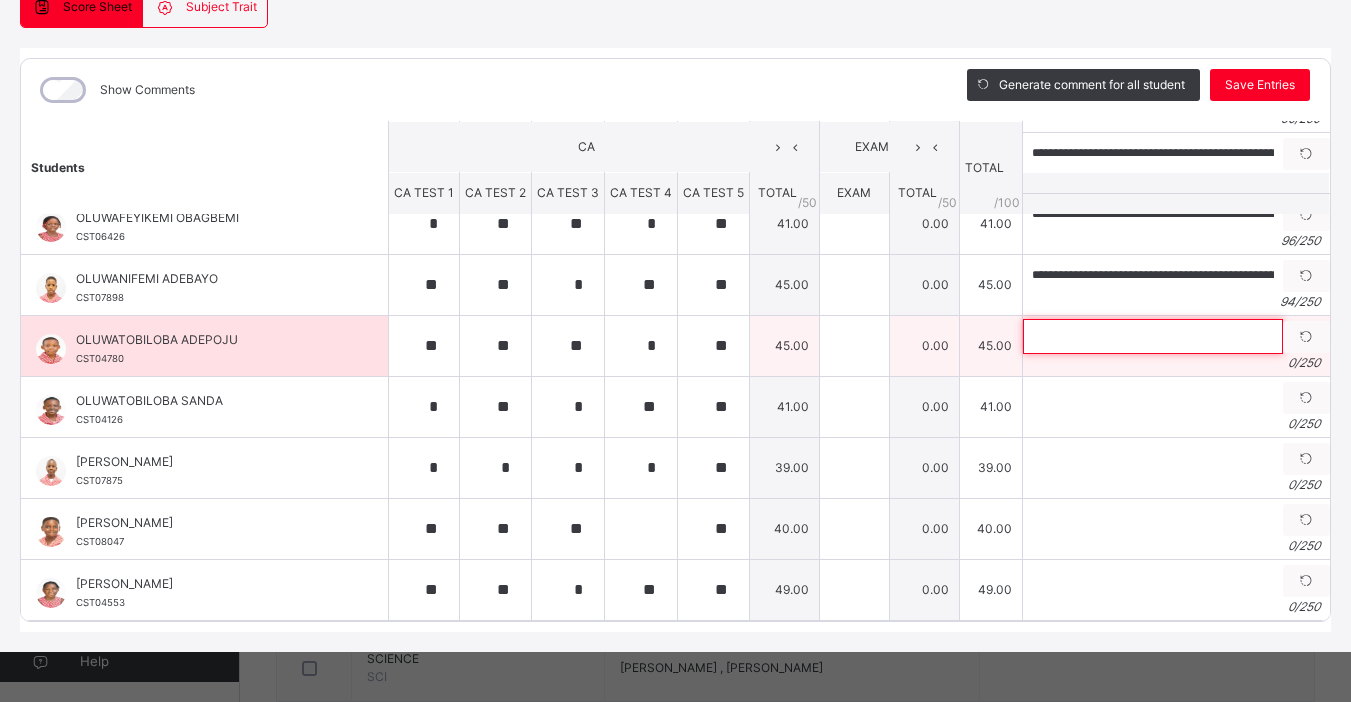 click at bounding box center (1153, 336) 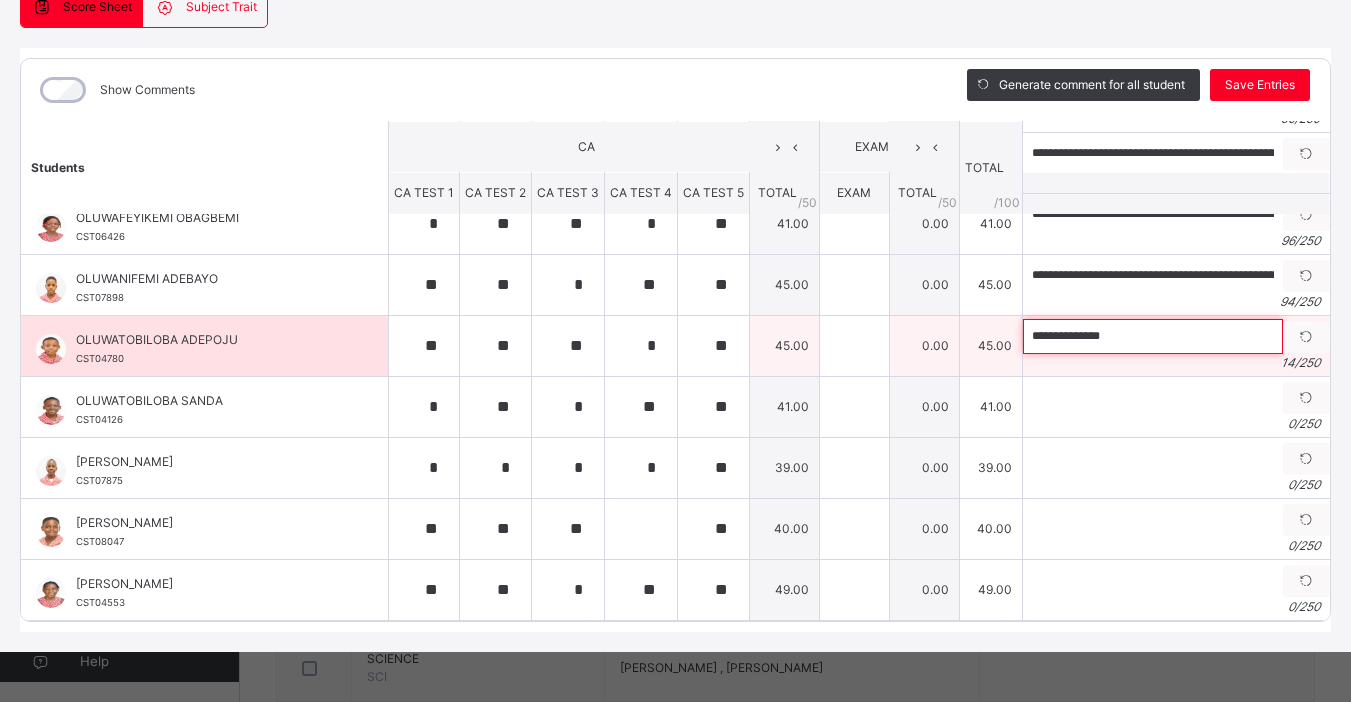 paste on "**********" 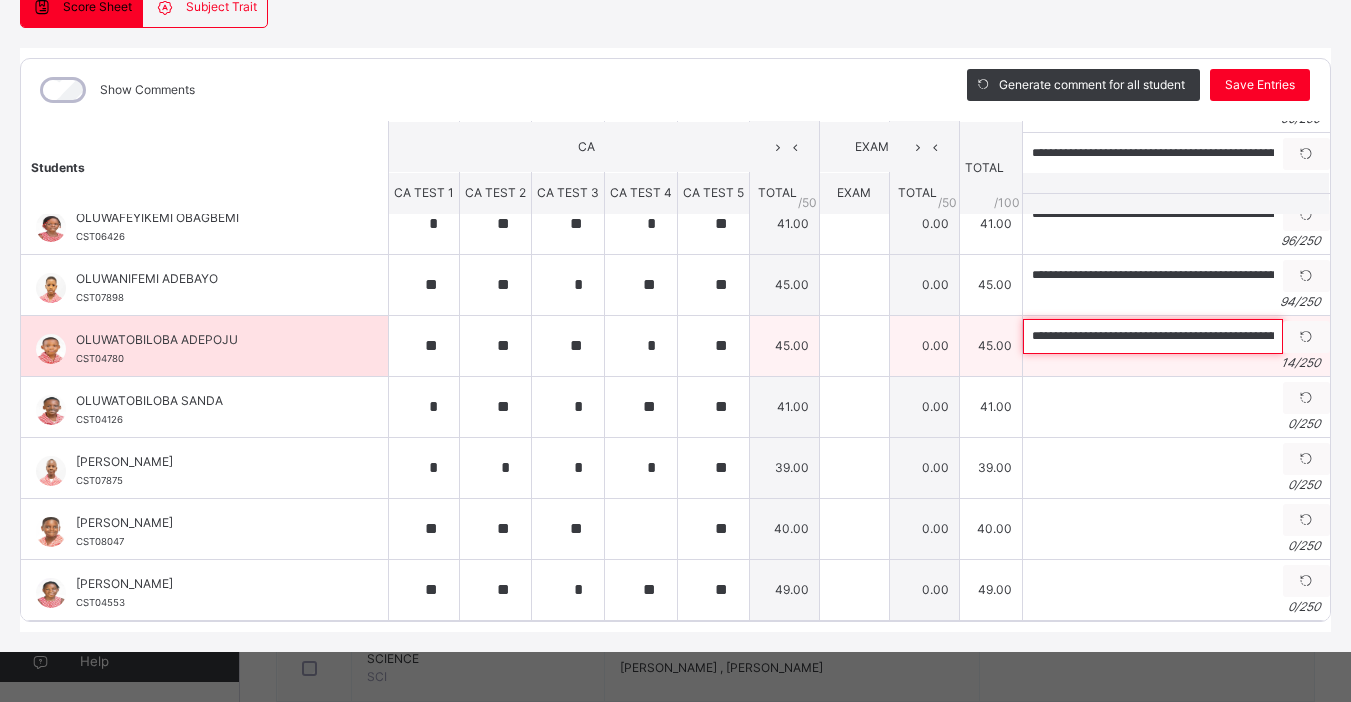 scroll, scrollTop: 0, scrollLeft: 318, axis: horizontal 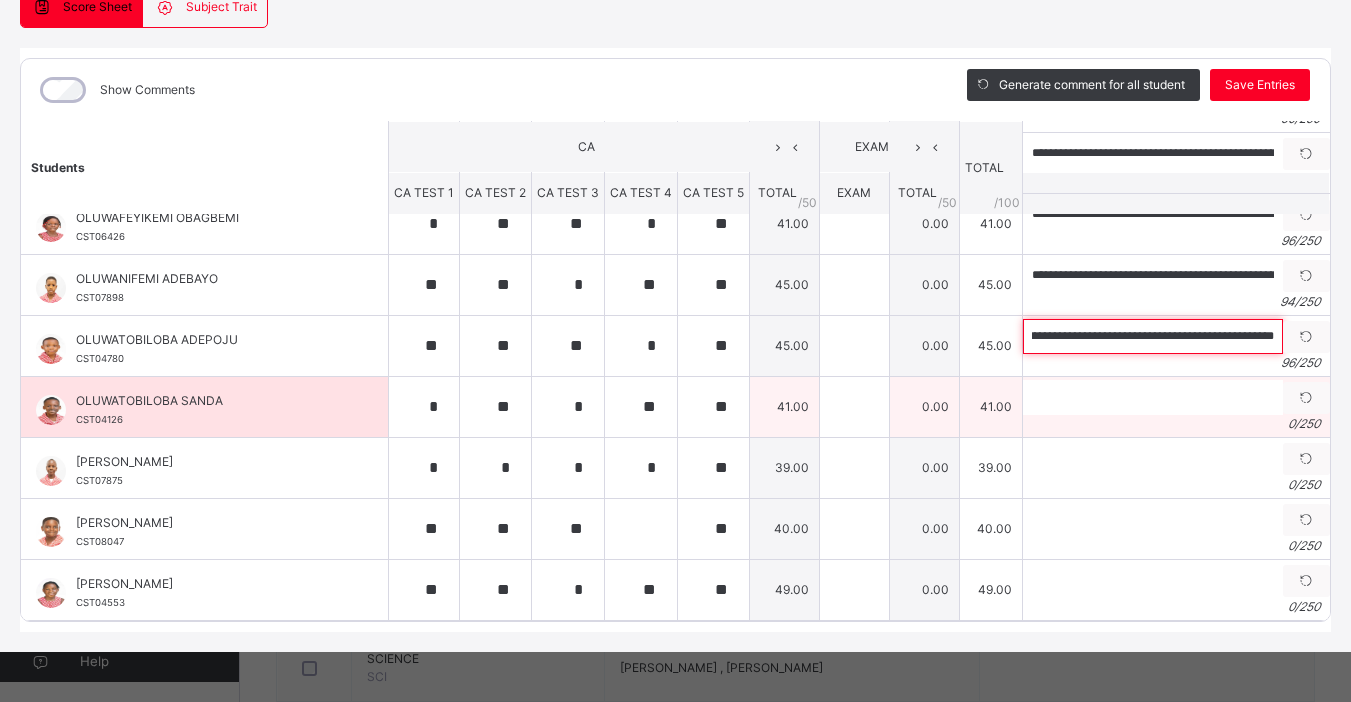 type on "**********" 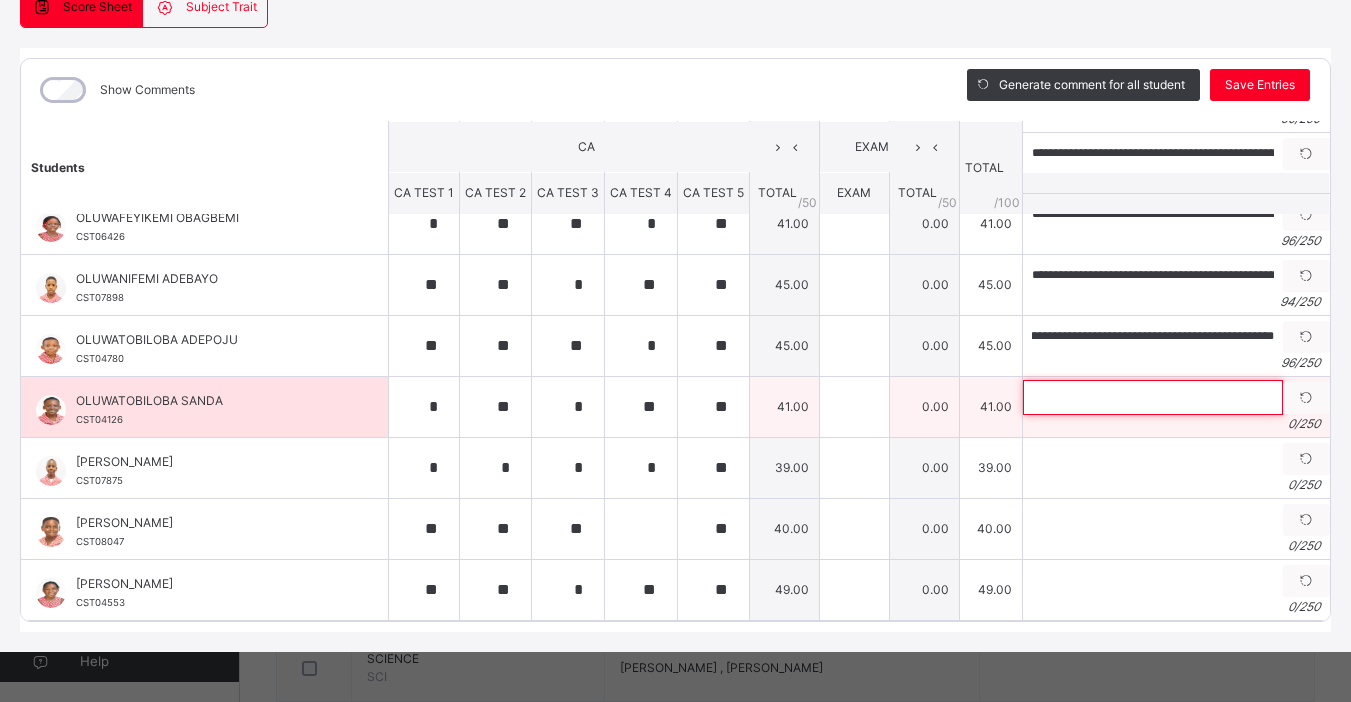scroll, scrollTop: 0, scrollLeft: 0, axis: both 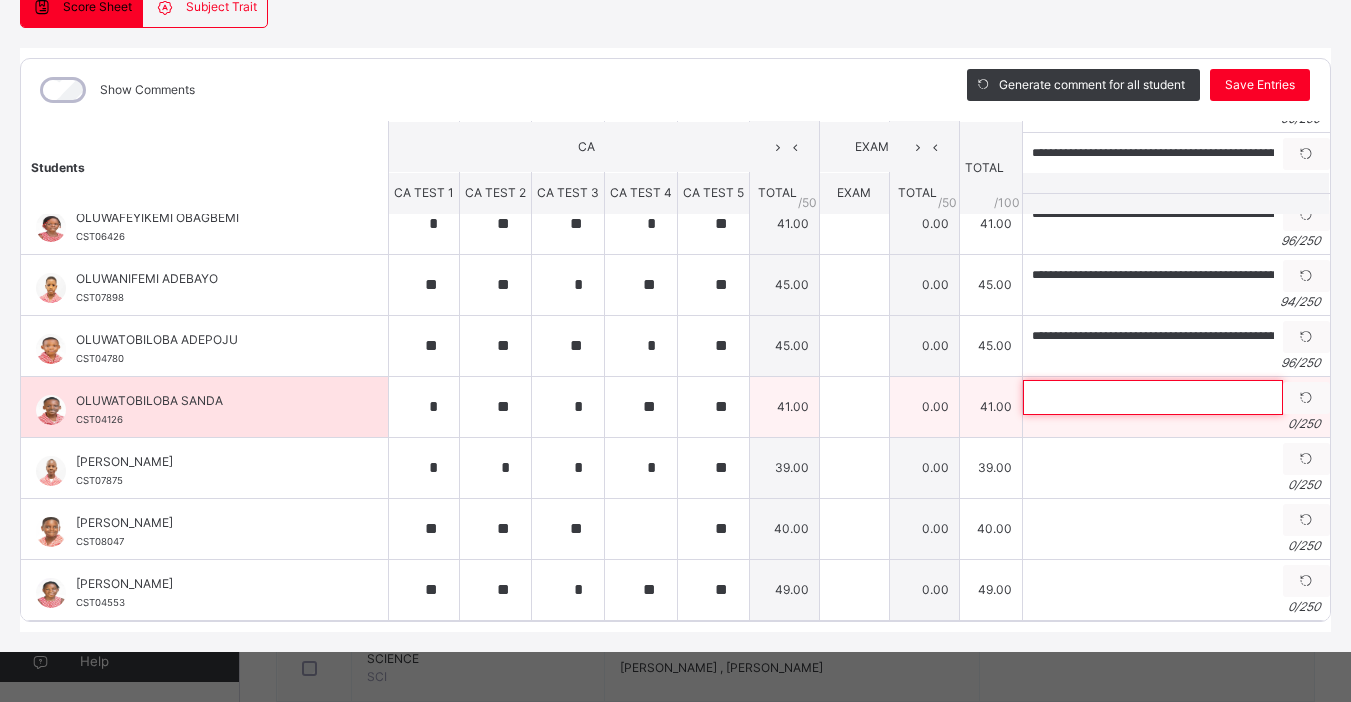 click at bounding box center [1153, 397] 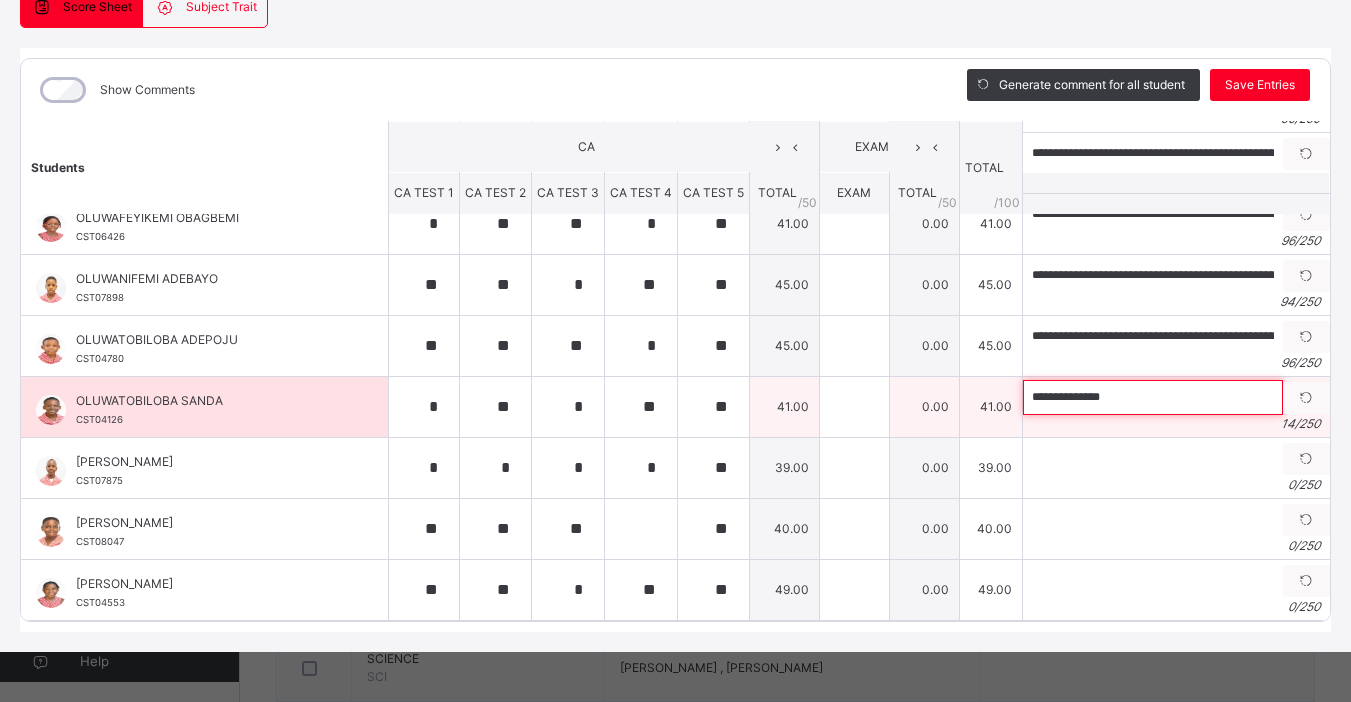 paste on "**********" 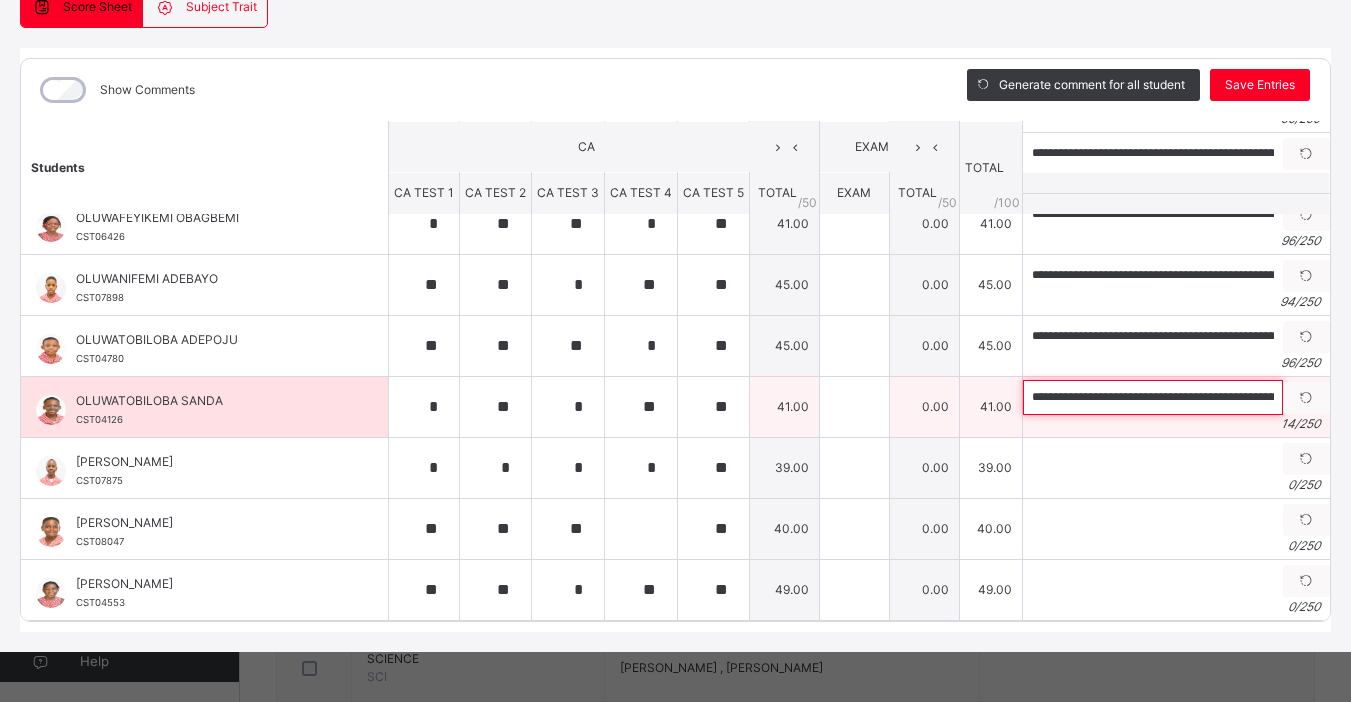 scroll, scrollTop: 0, scrollLeft: 318, axis: horizontal 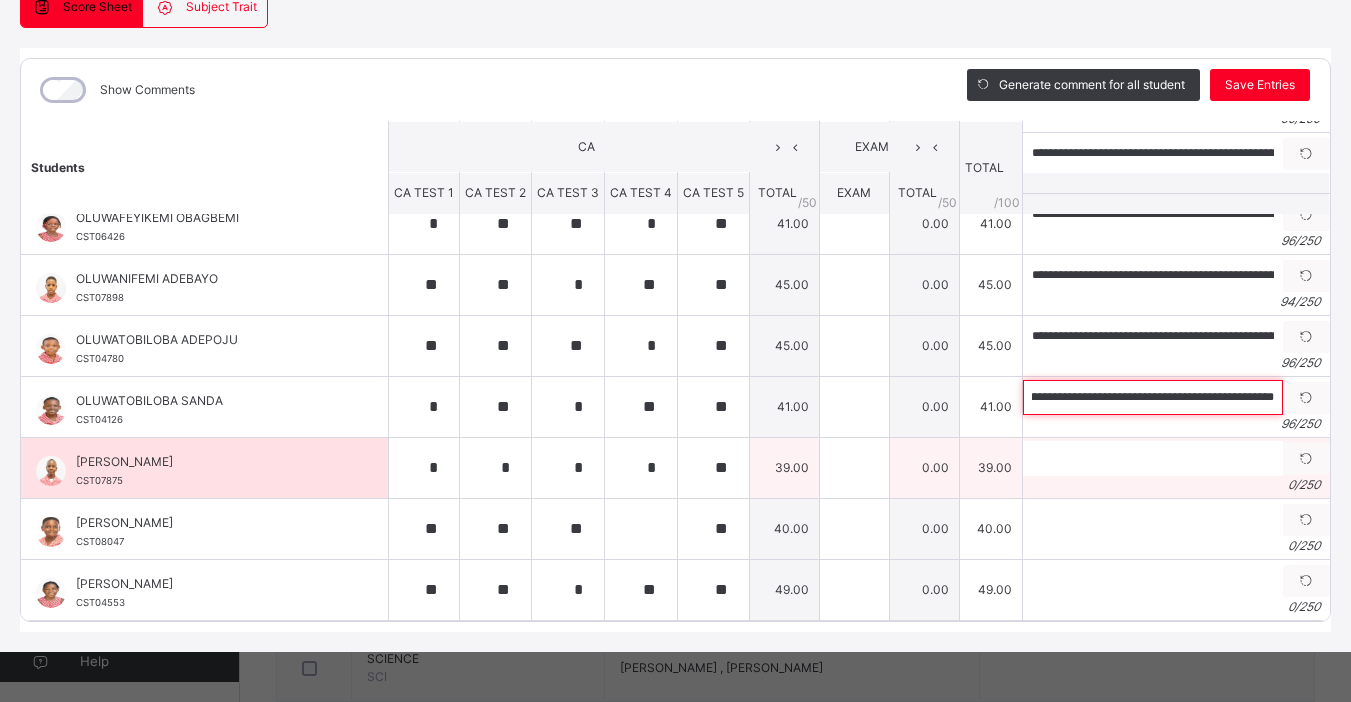 type on "**********" 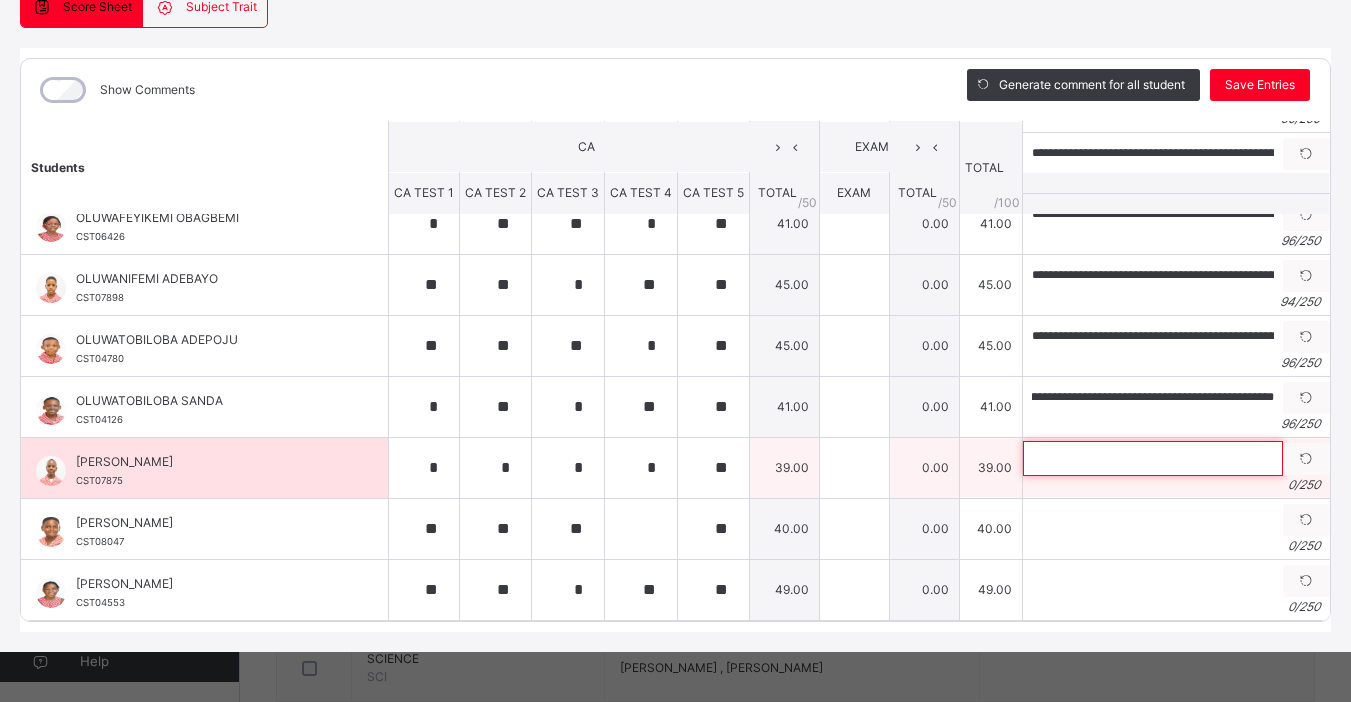 scroll, scrollTop: 0, scrollLeft: 0, axis: both 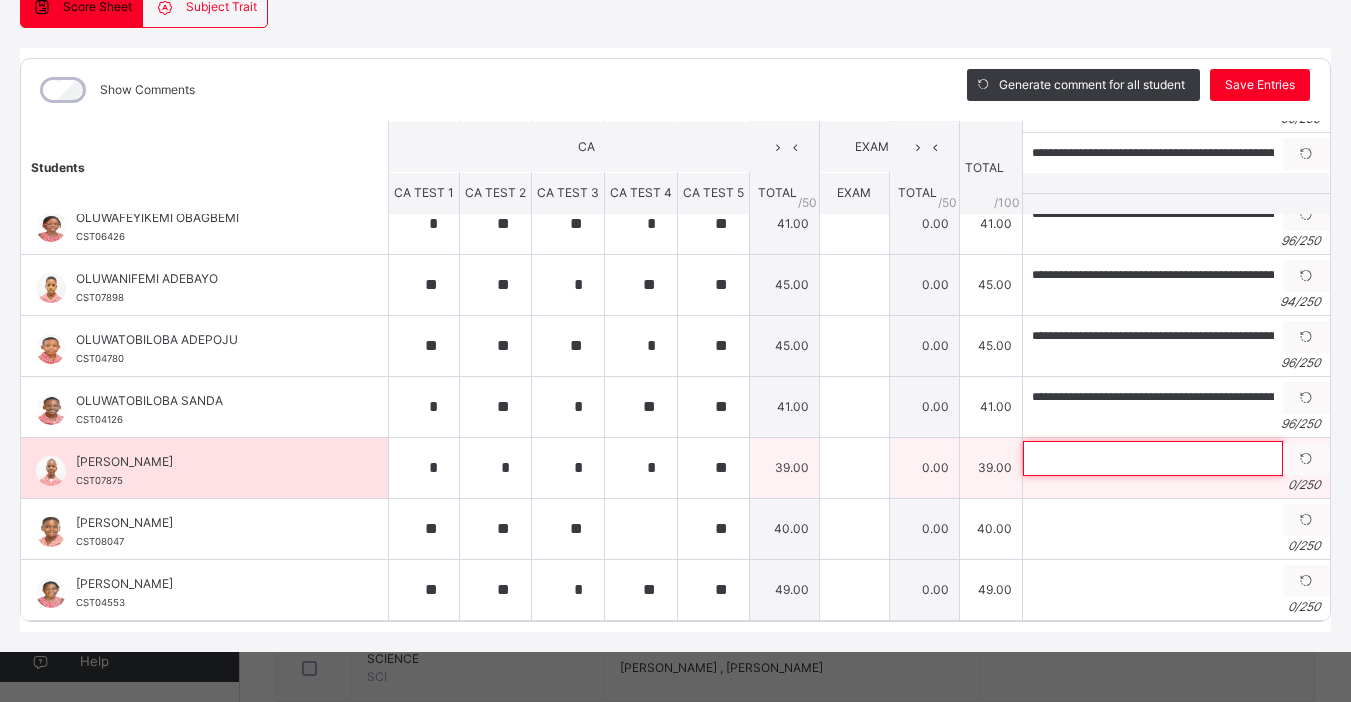 click at bounding box center [1153, 458] 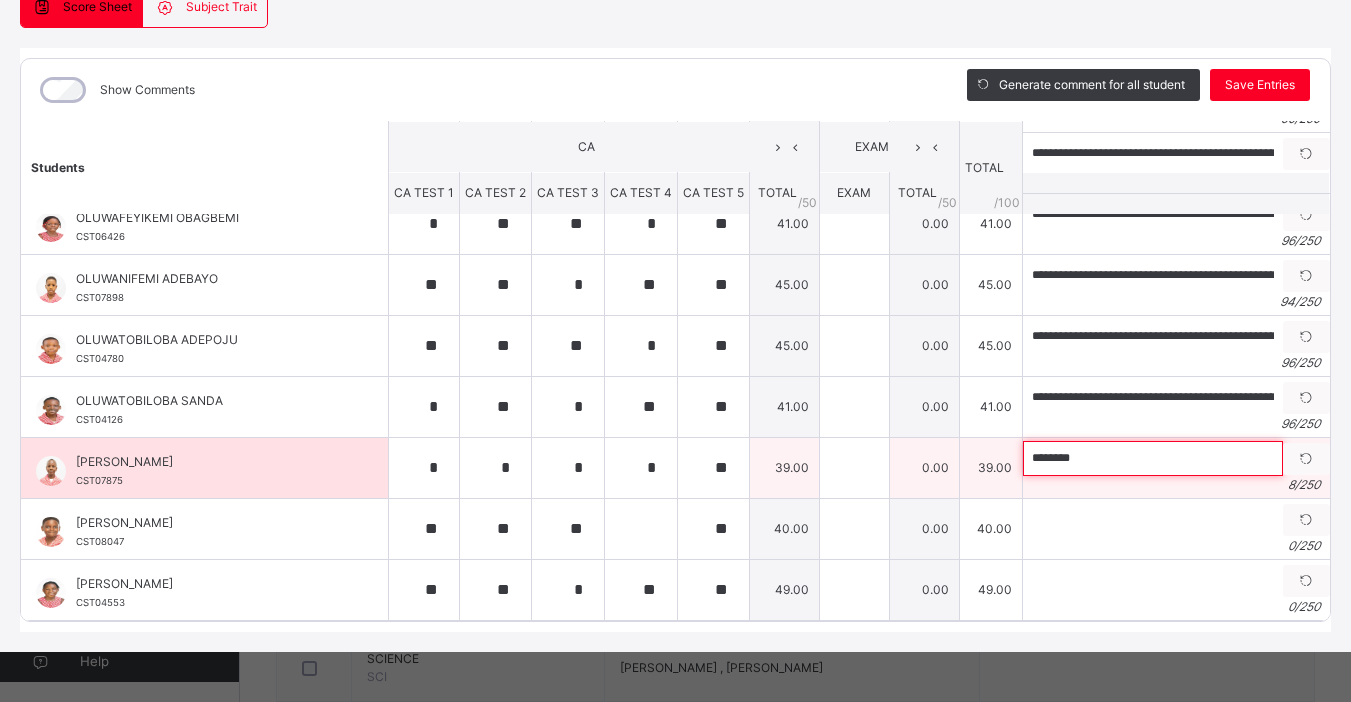 paste on "**********" 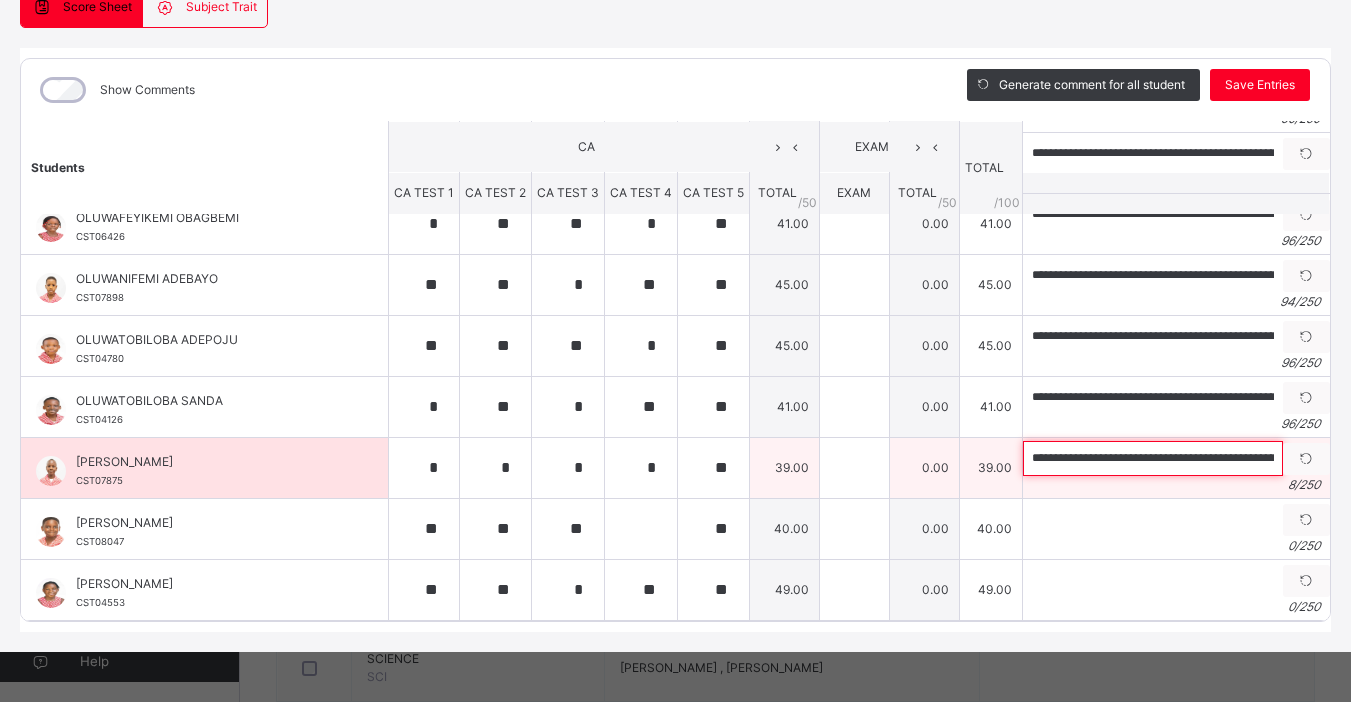 scroll, scrollTop: 0, scrollLeft: 282, axis: horizontal 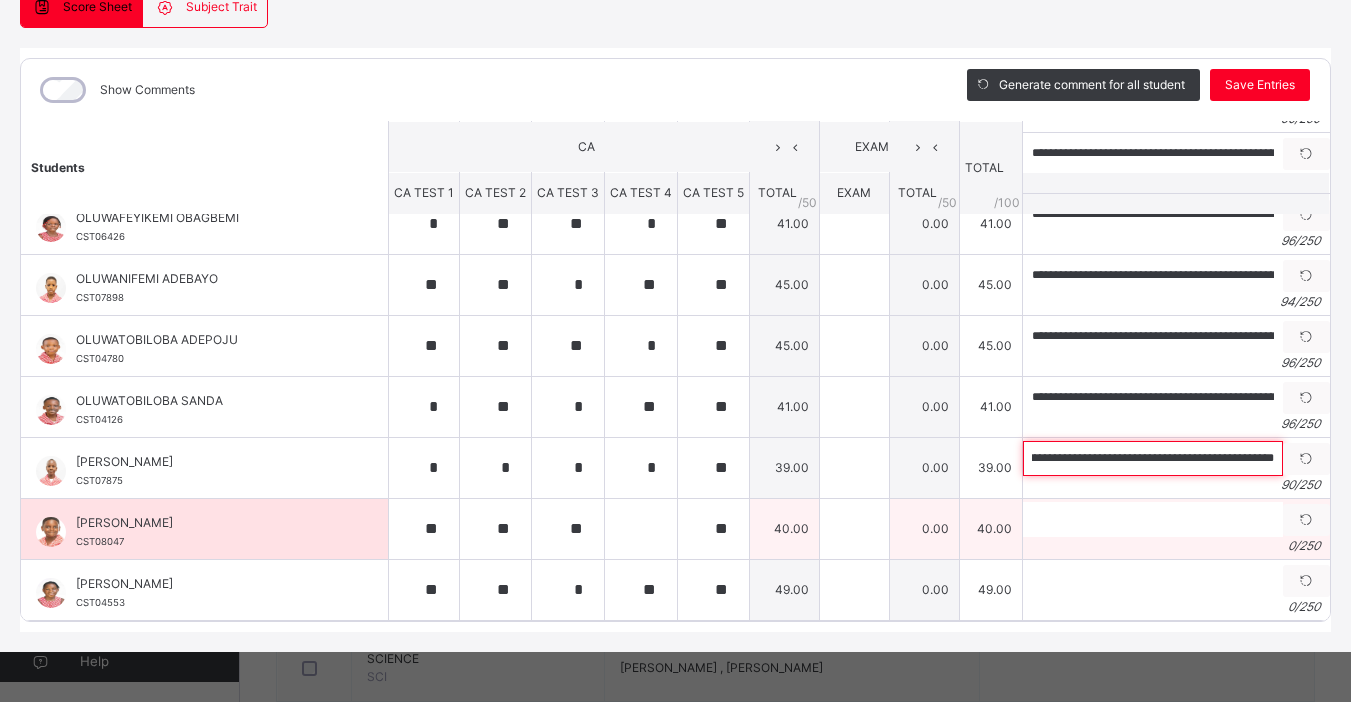 type on "**********" 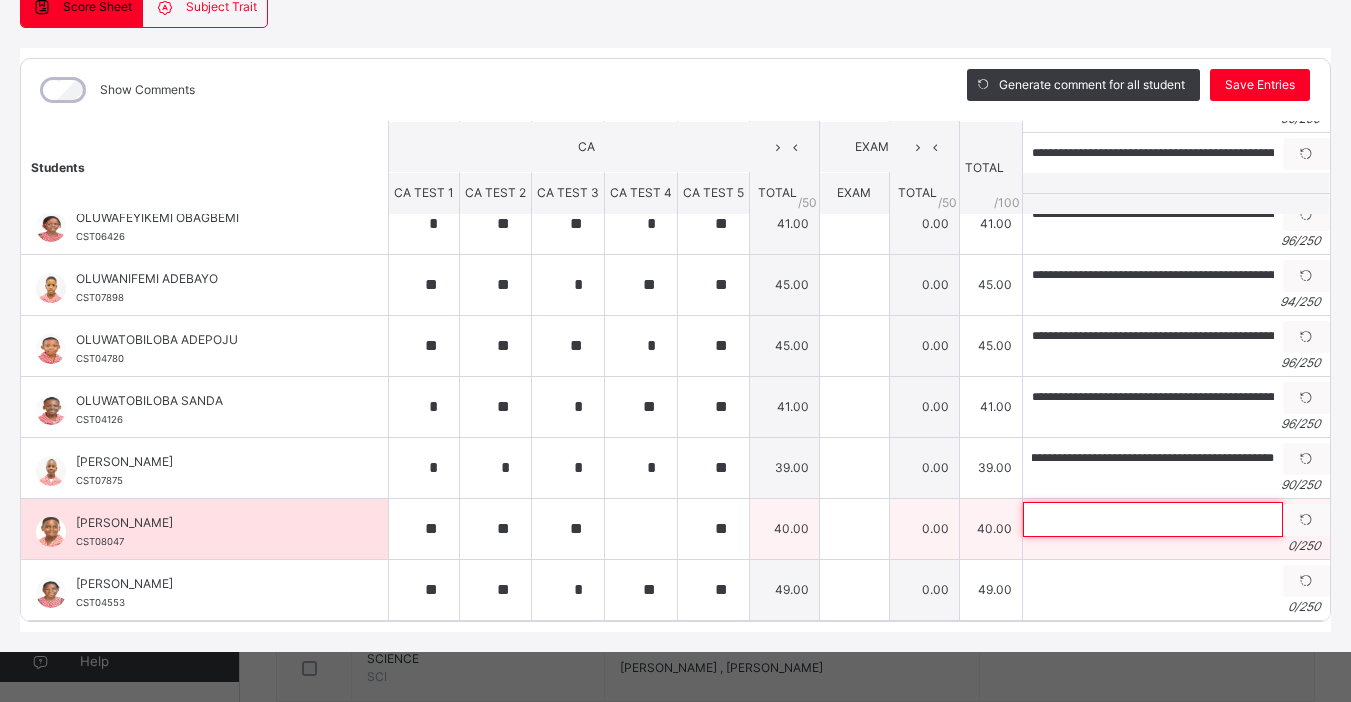 scroll, scrollTop: 0, scrollLeft: 0, axis: both 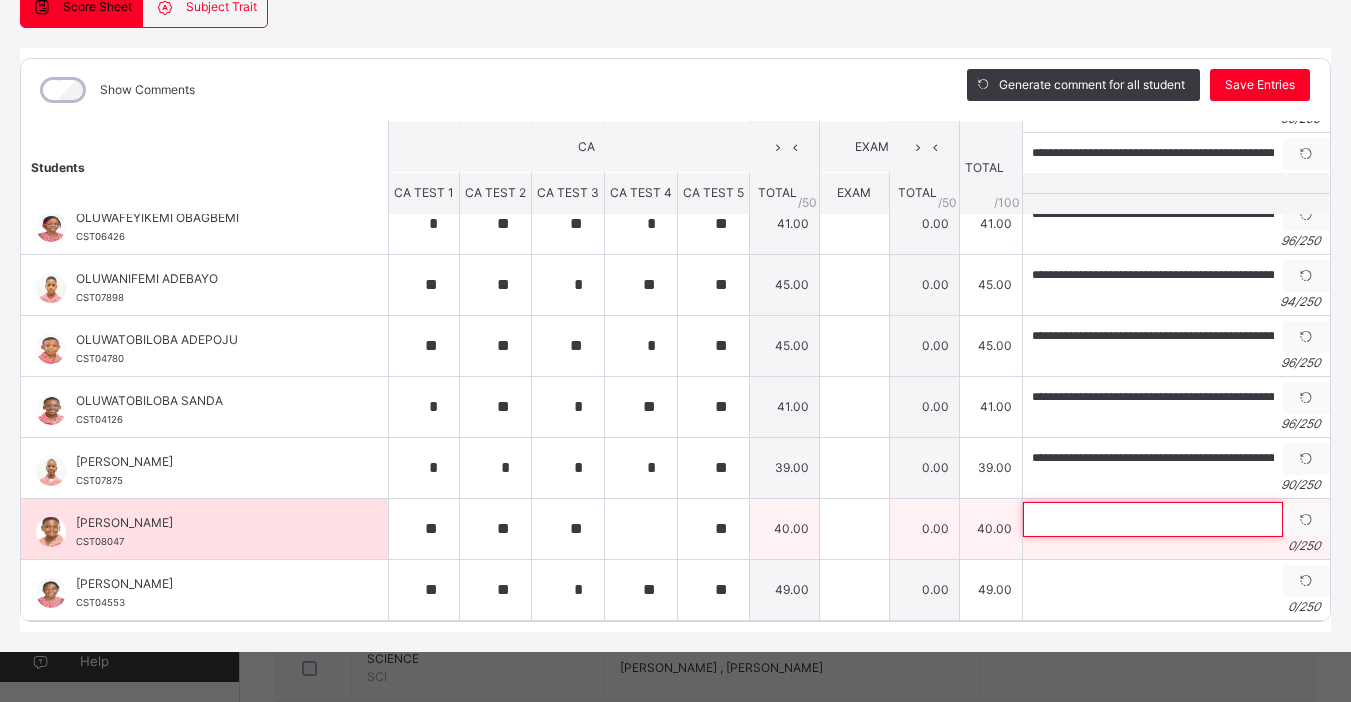 click at bounding box center [1153, 519] 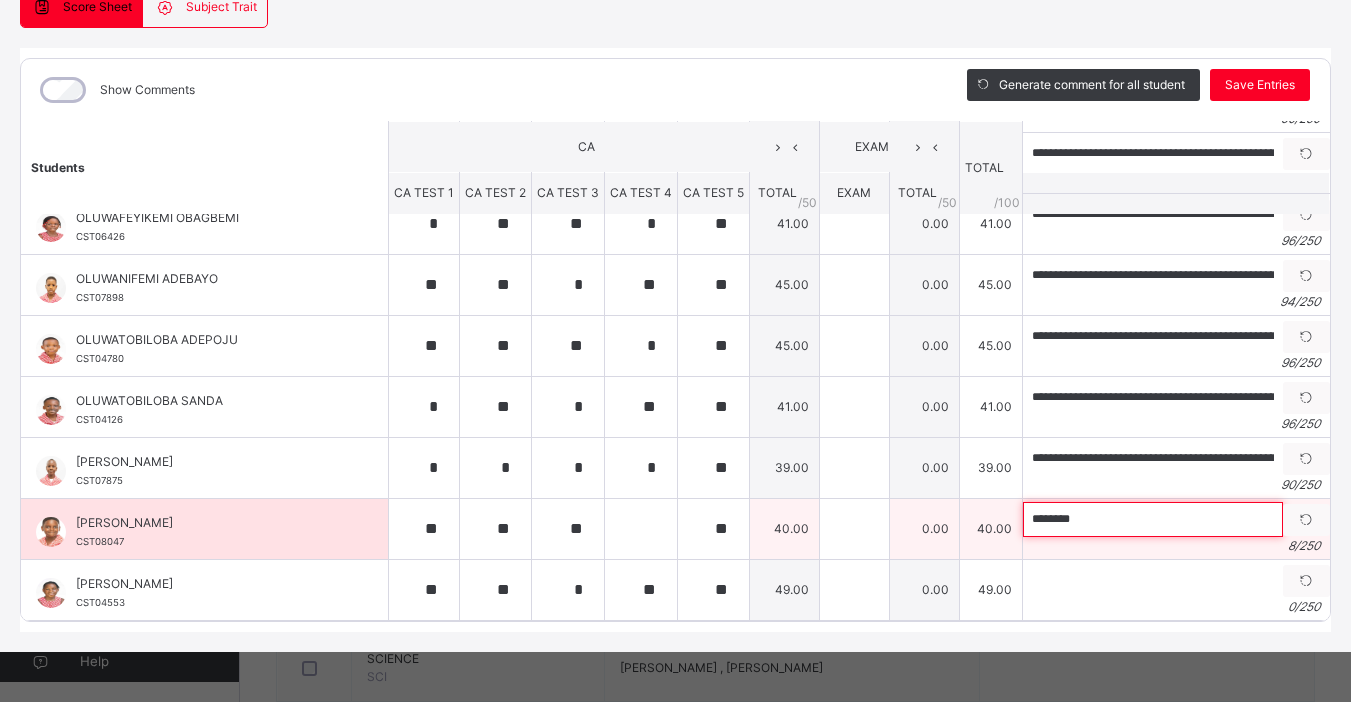 paste on "**********" 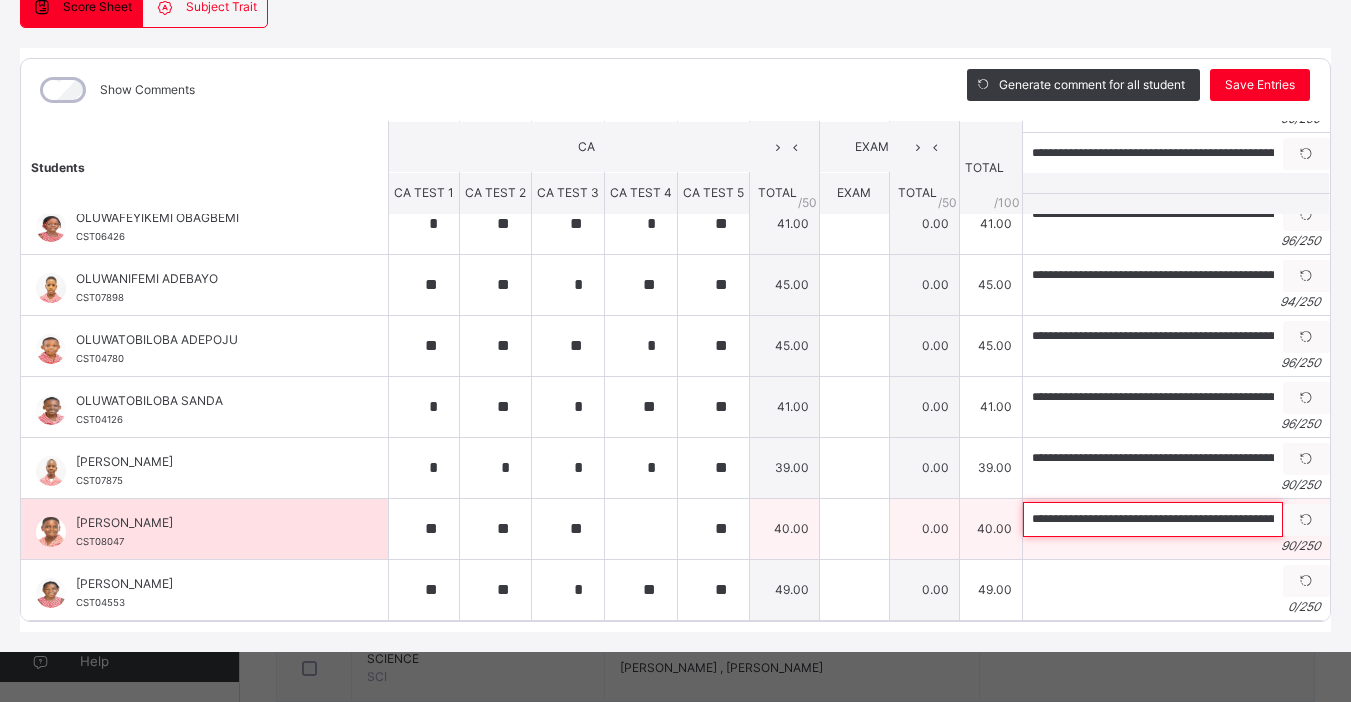 scroll, scrollTop: 0, scrollLeft: 288, axis: horizontal 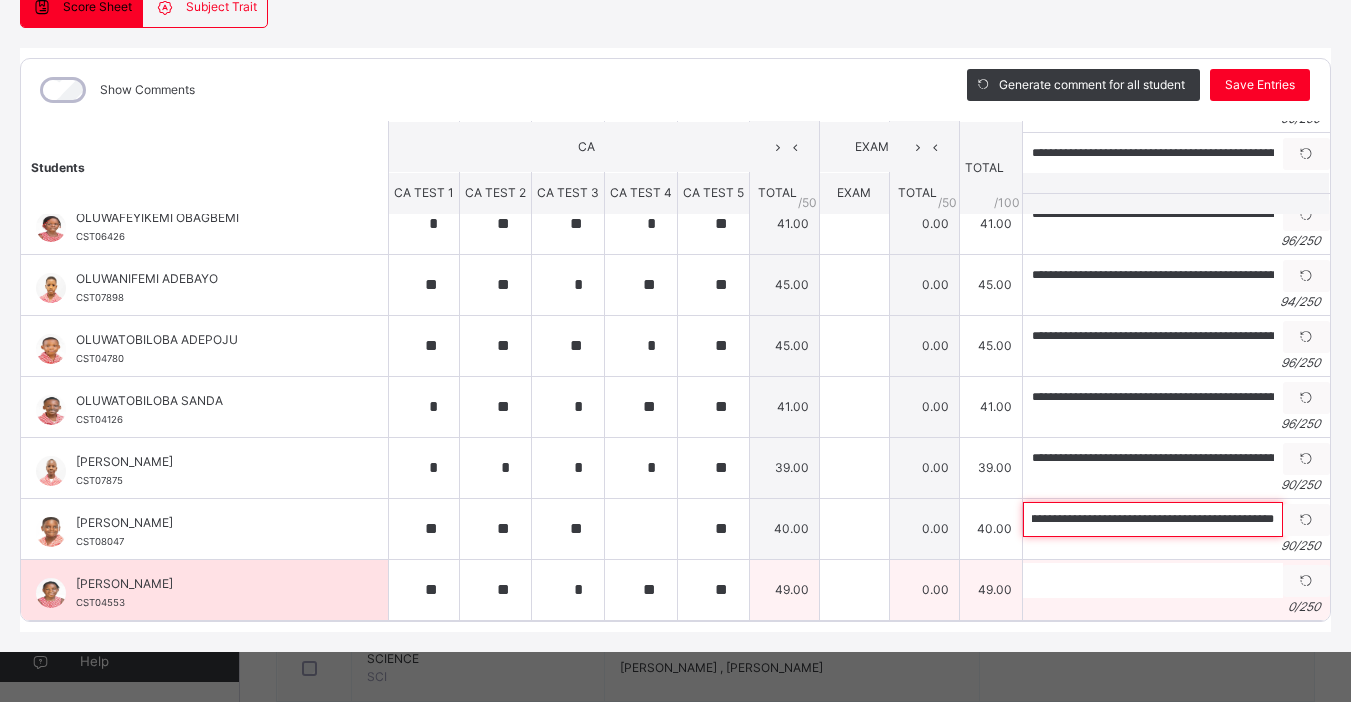 type on "**********" 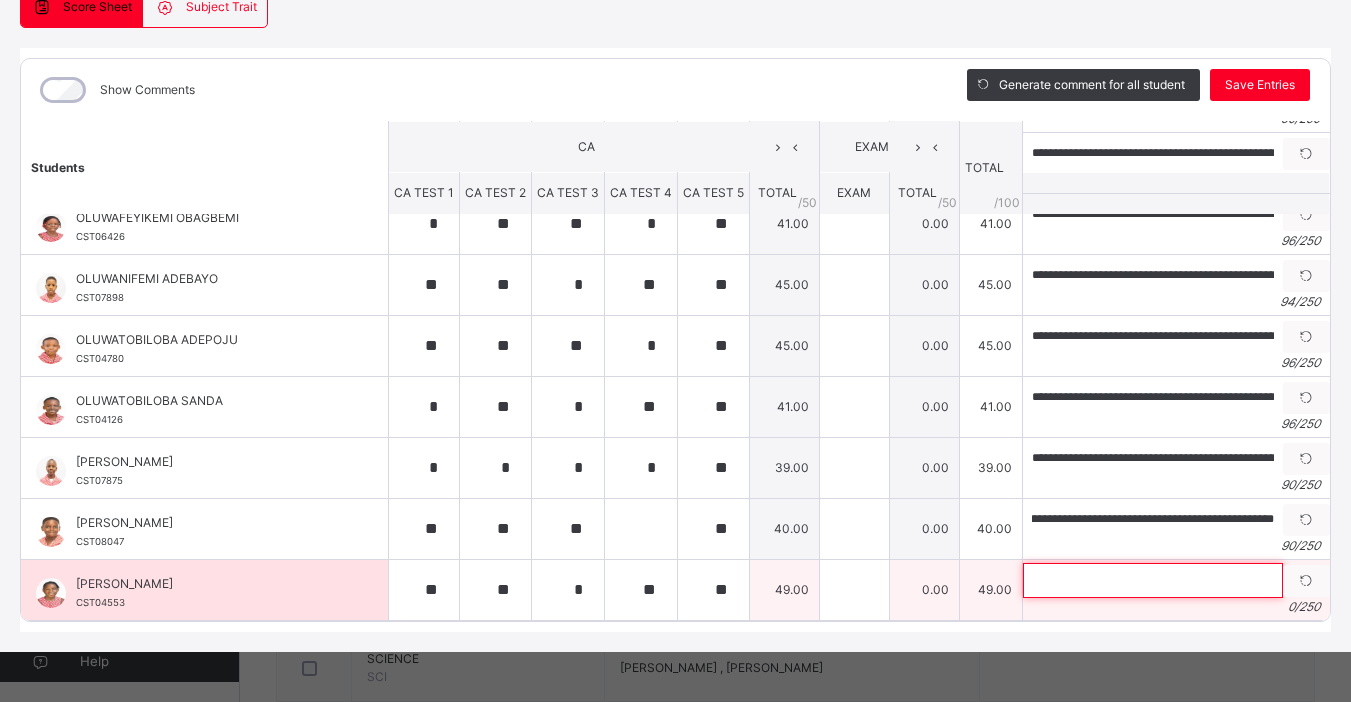 scroll, scrollTop: 0, scrollLeft: 0, axis: both 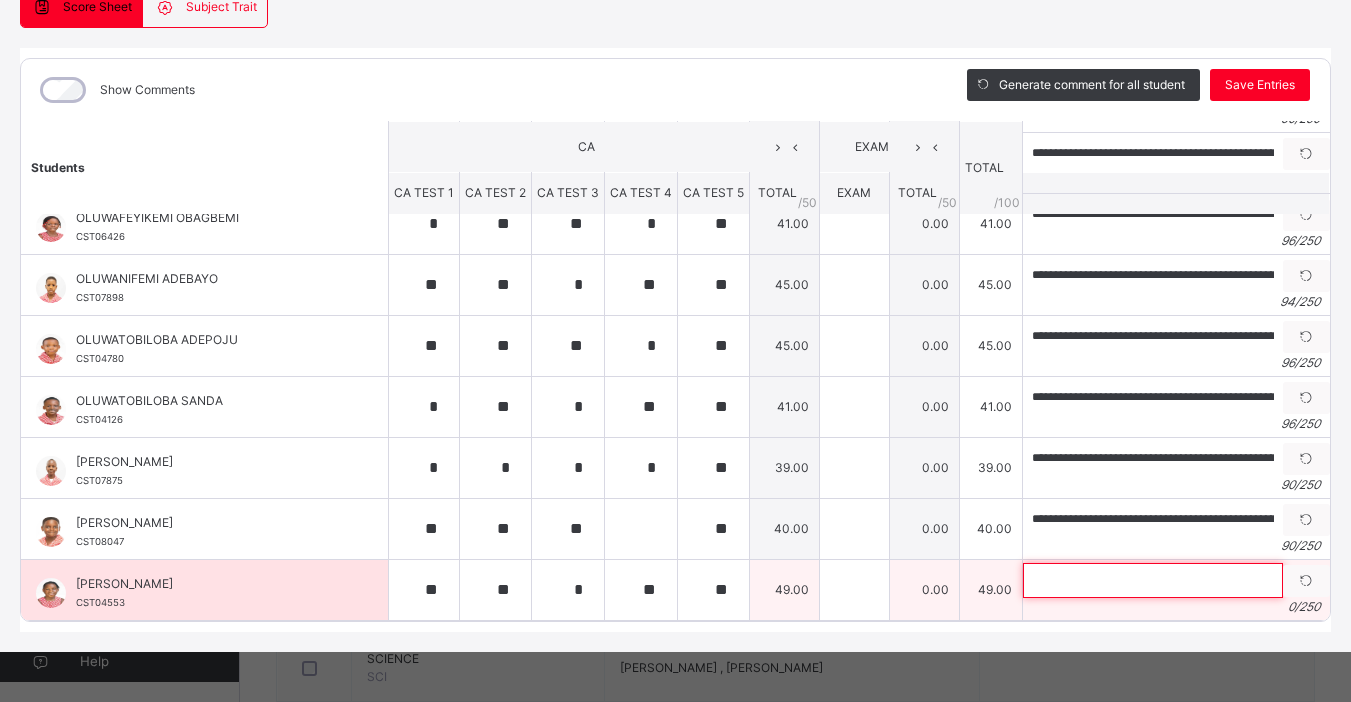 click at bounding box center (1153, 580) 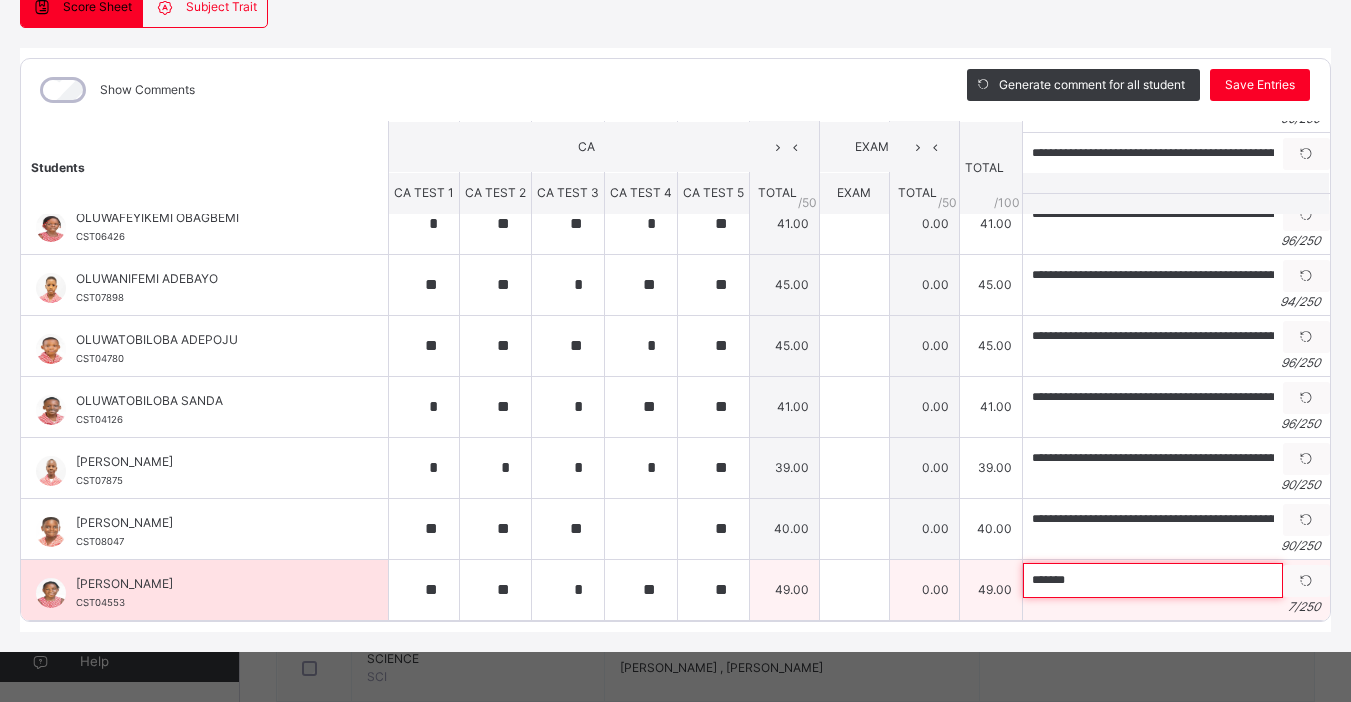 paste on "**********" 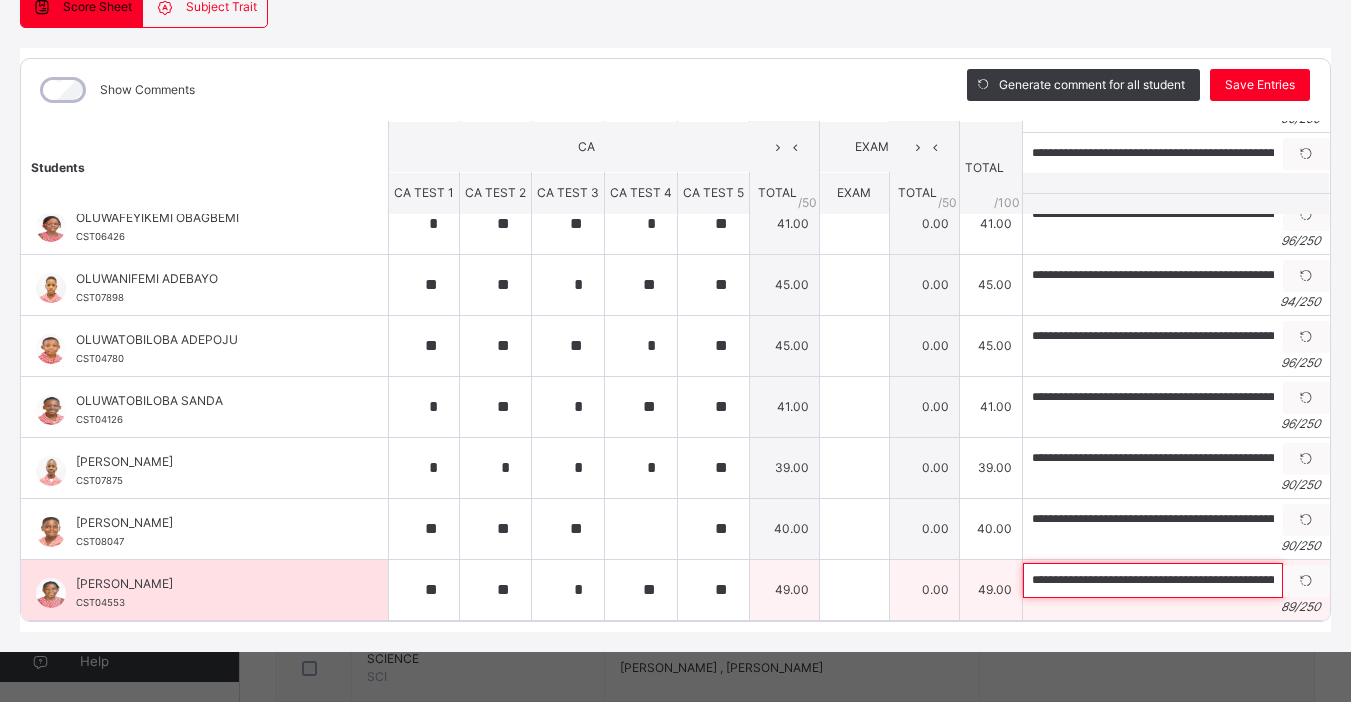 scroll, scrollTop: 0, scrollLeft: 269, axis: horizontal 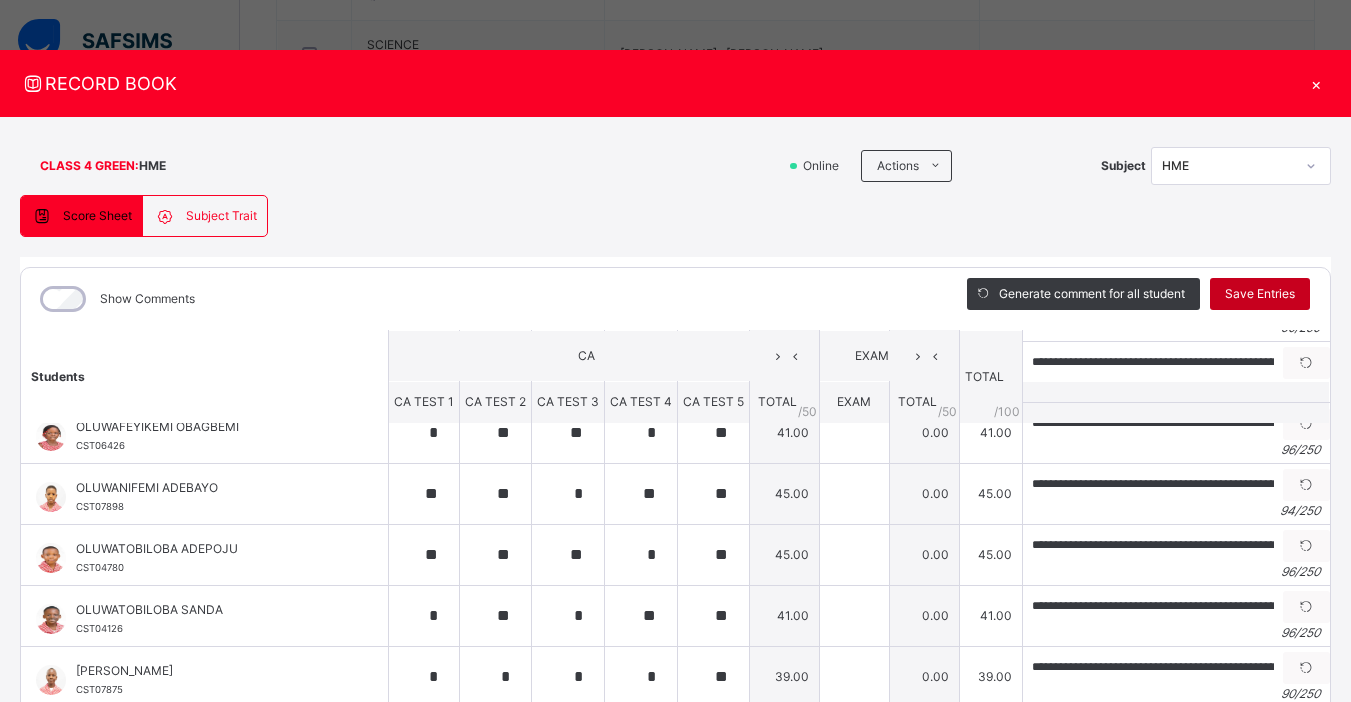 type on "**********" 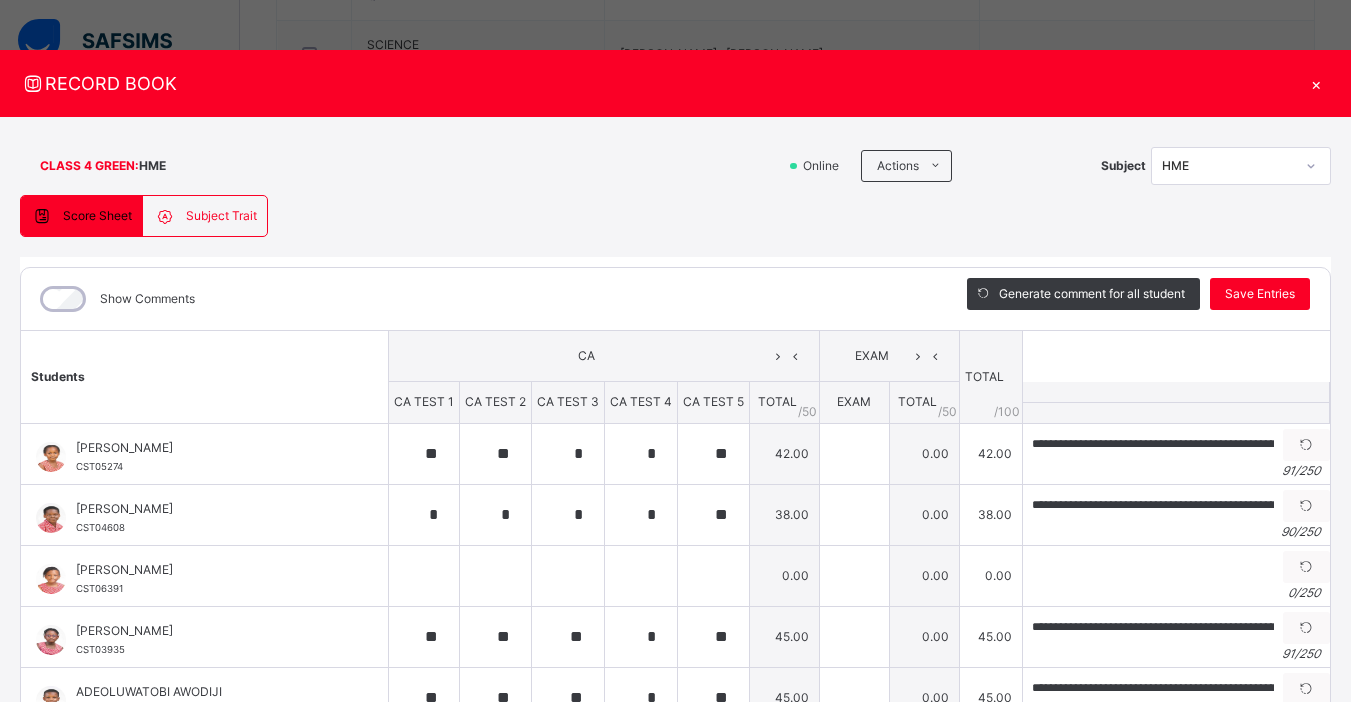 click on "×" at bounding box center (1316, 83) 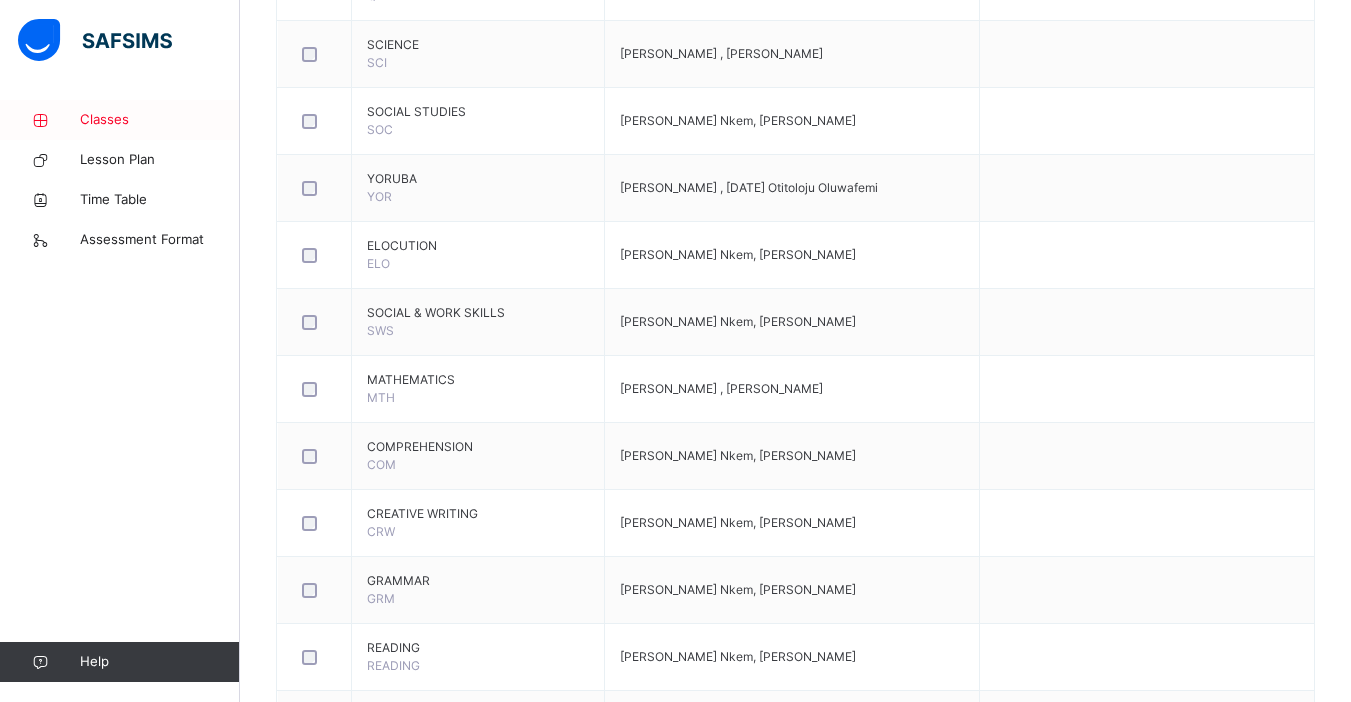 click on "Classes" at bounding box center (160, 120) 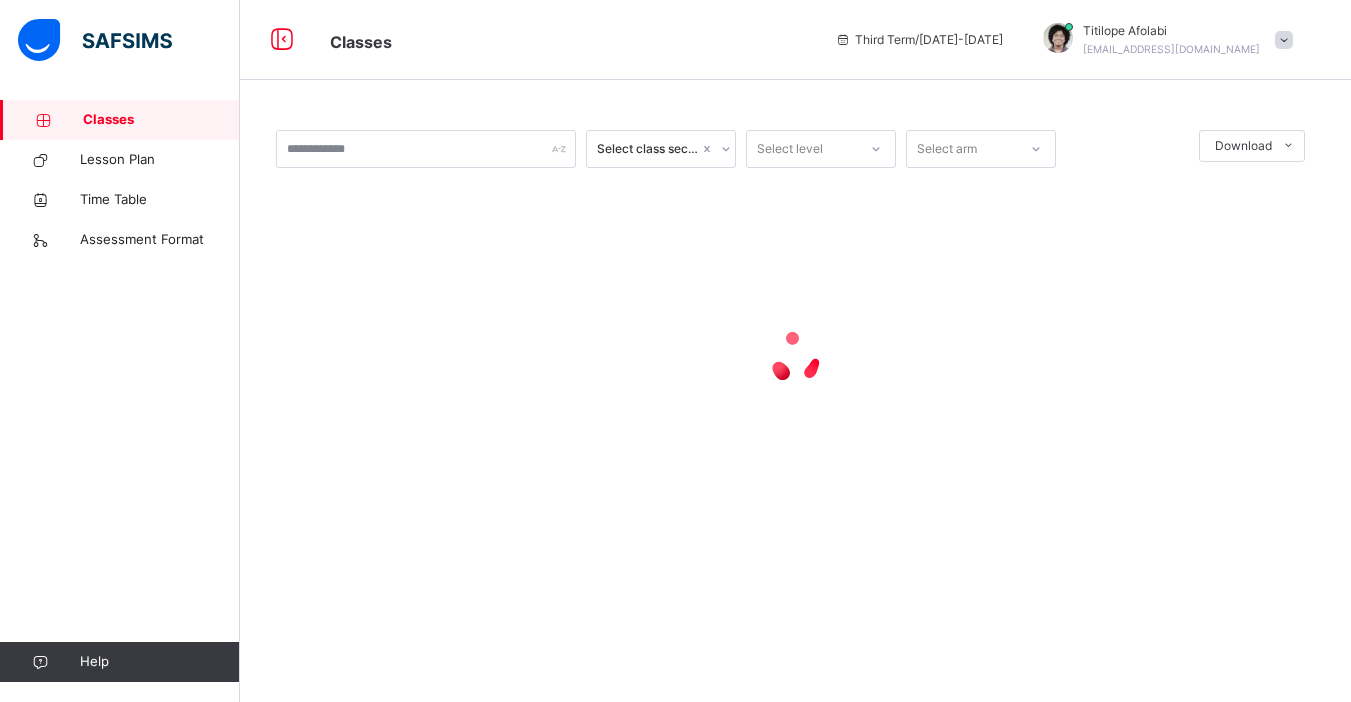 scroll, scrollTop: 0, scrollLeft: 0, axis: both 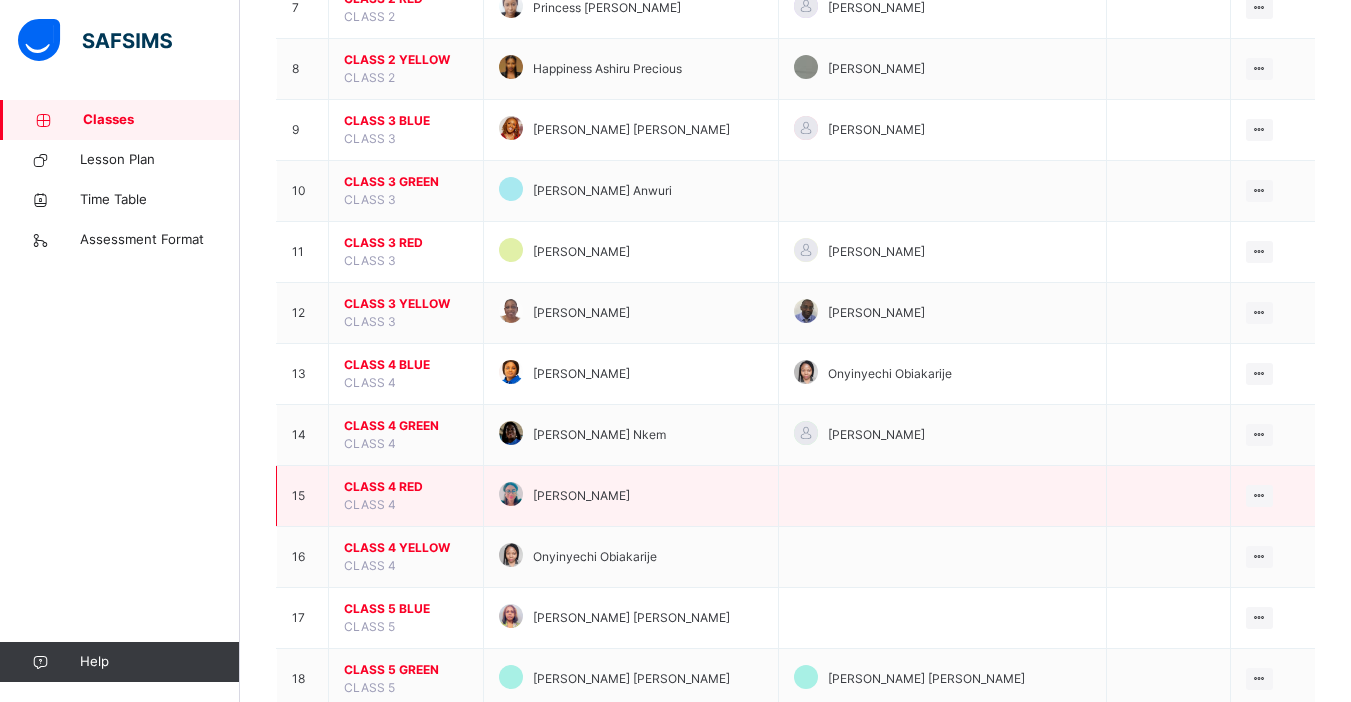 click on "CLASS 4   RED" at bounding box center (406, 487) 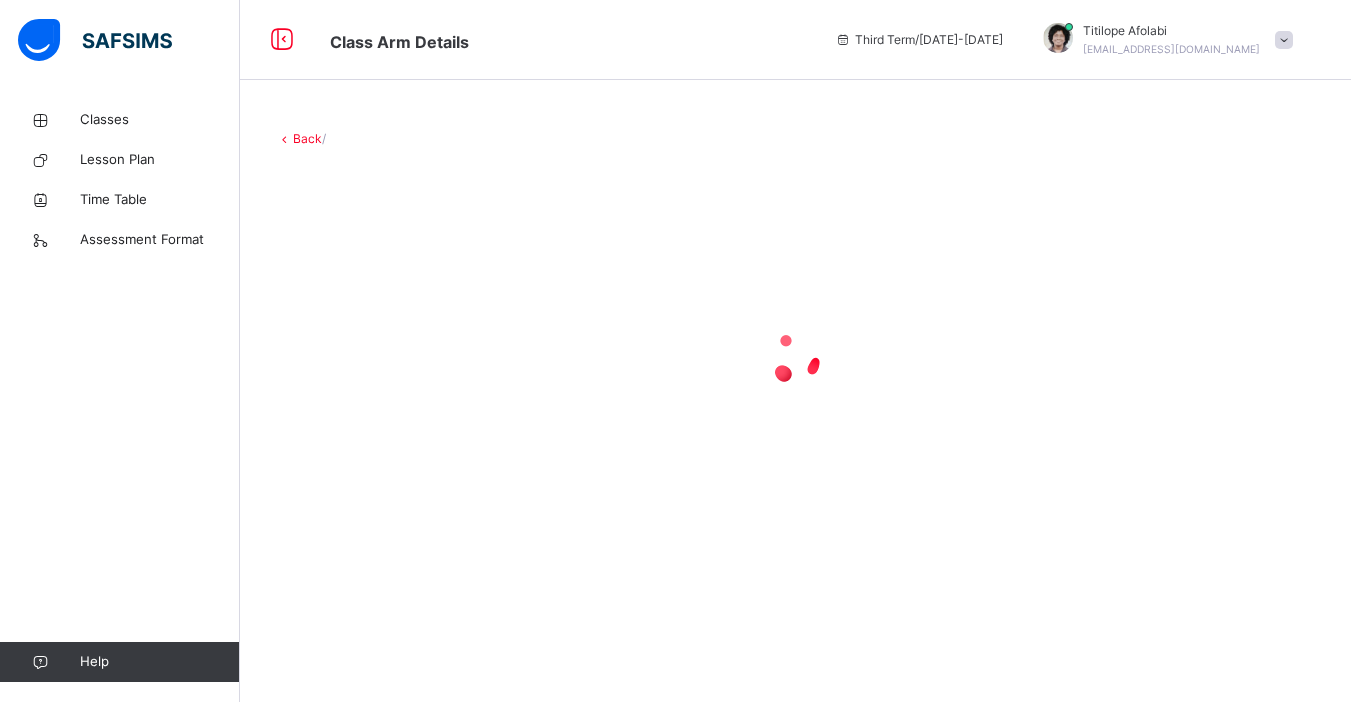 scroll, scrollTop: 0, scrollLeft: 0, axis: both 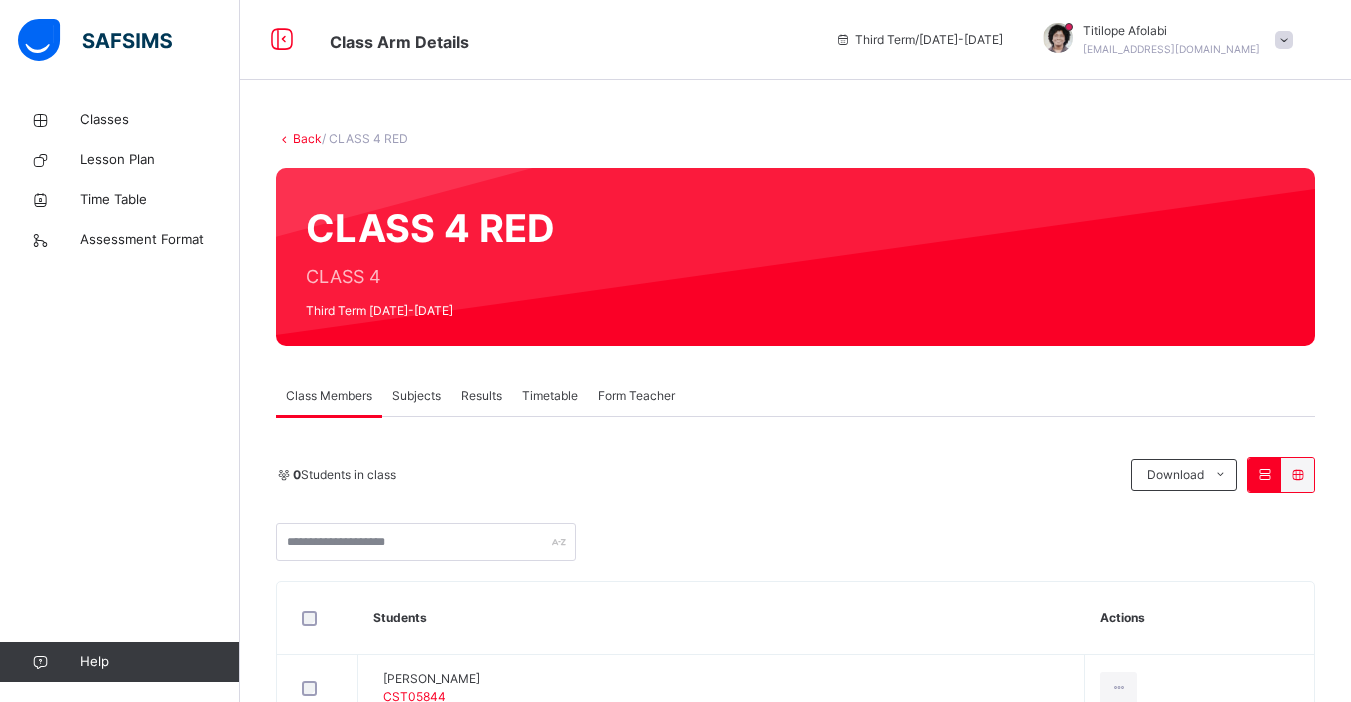 click on "Subjects" at bounding box center [416, 396] 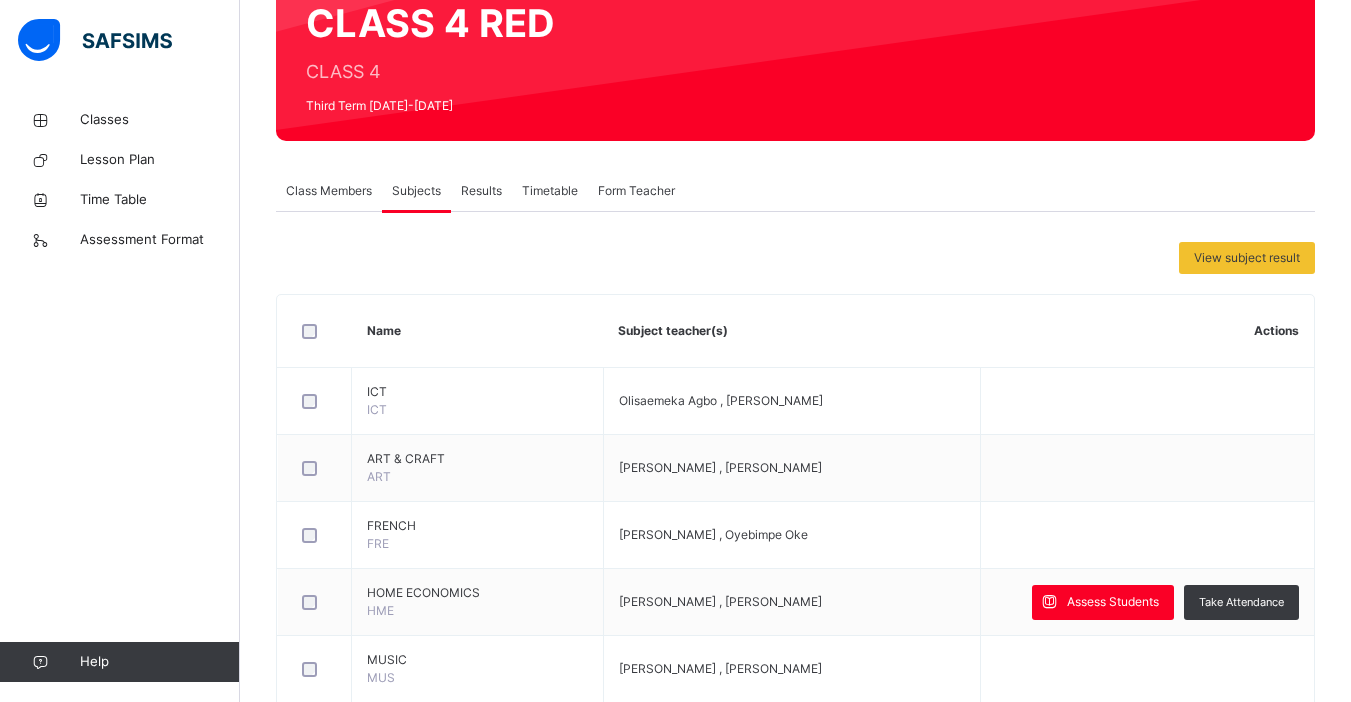 scroll, scrollTop: 239, scrollLeft: 0, axis: vertical 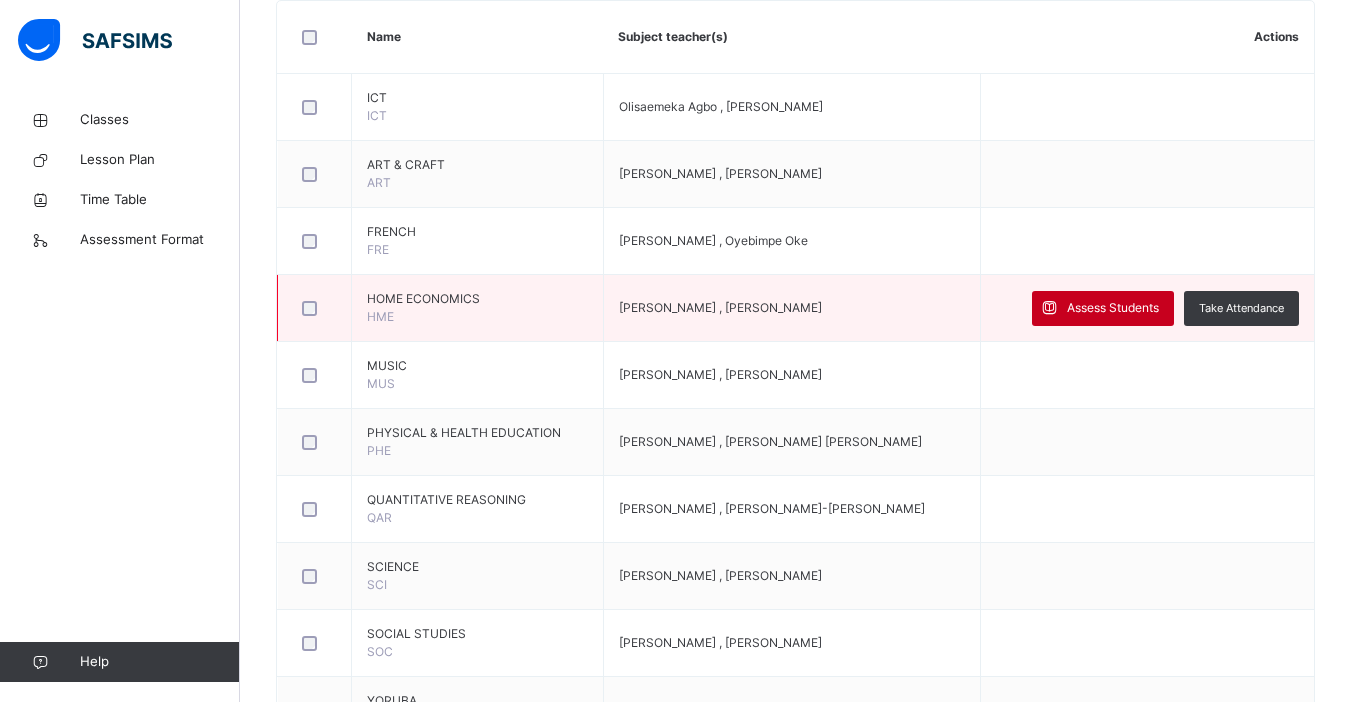 click on "Assess Students" at bounding box center (1113, 308) 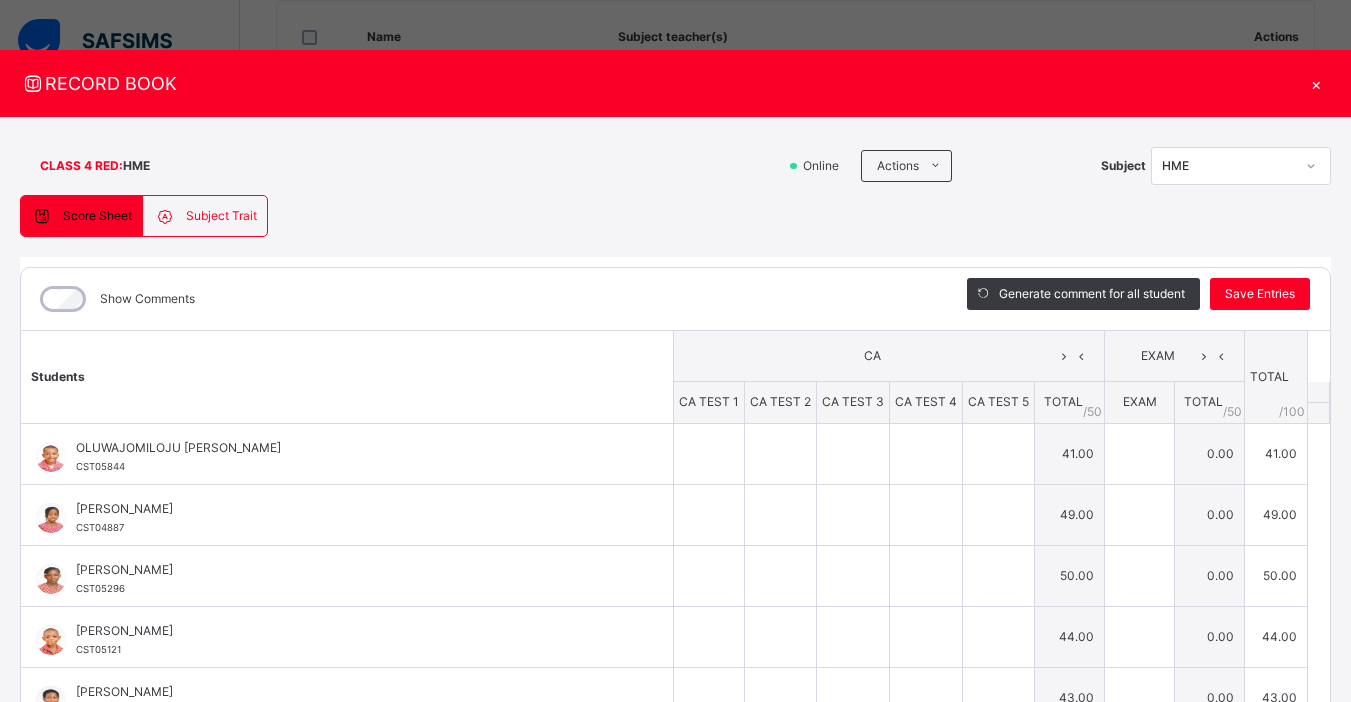 type on "*" 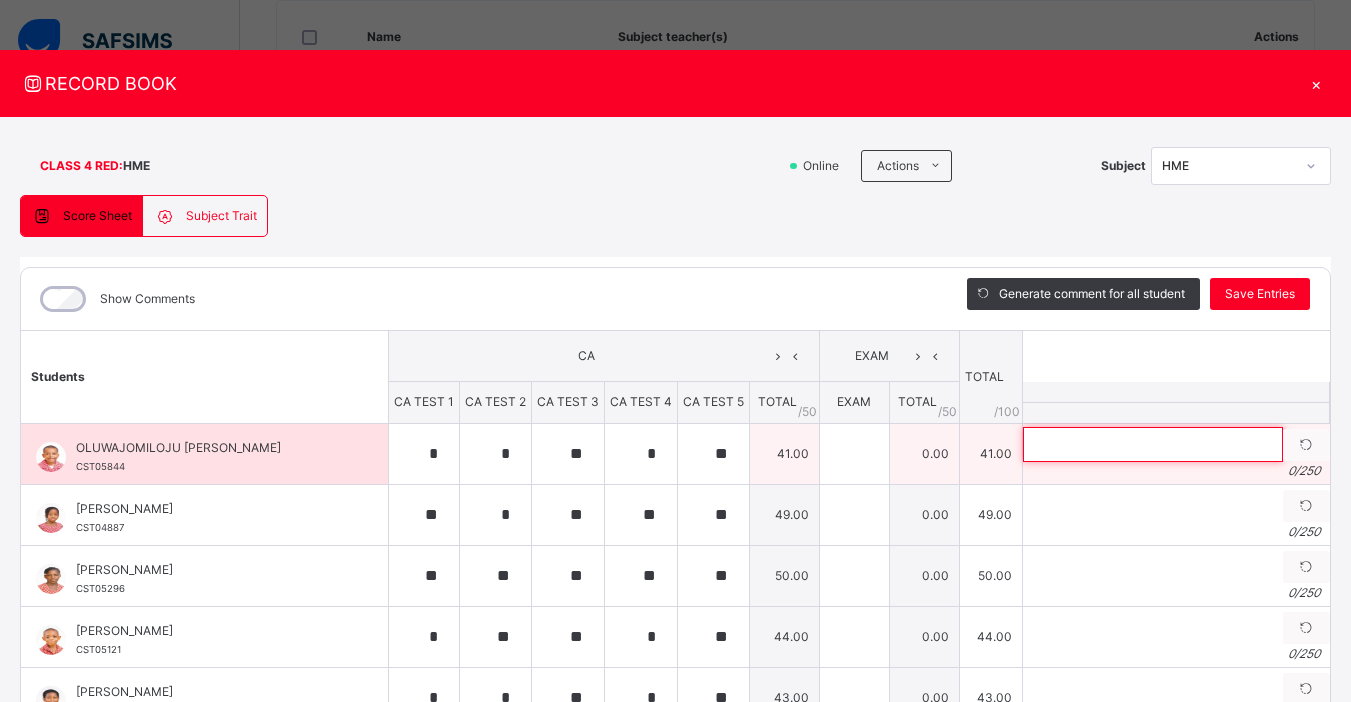 click at bounding box center [1153, 444] 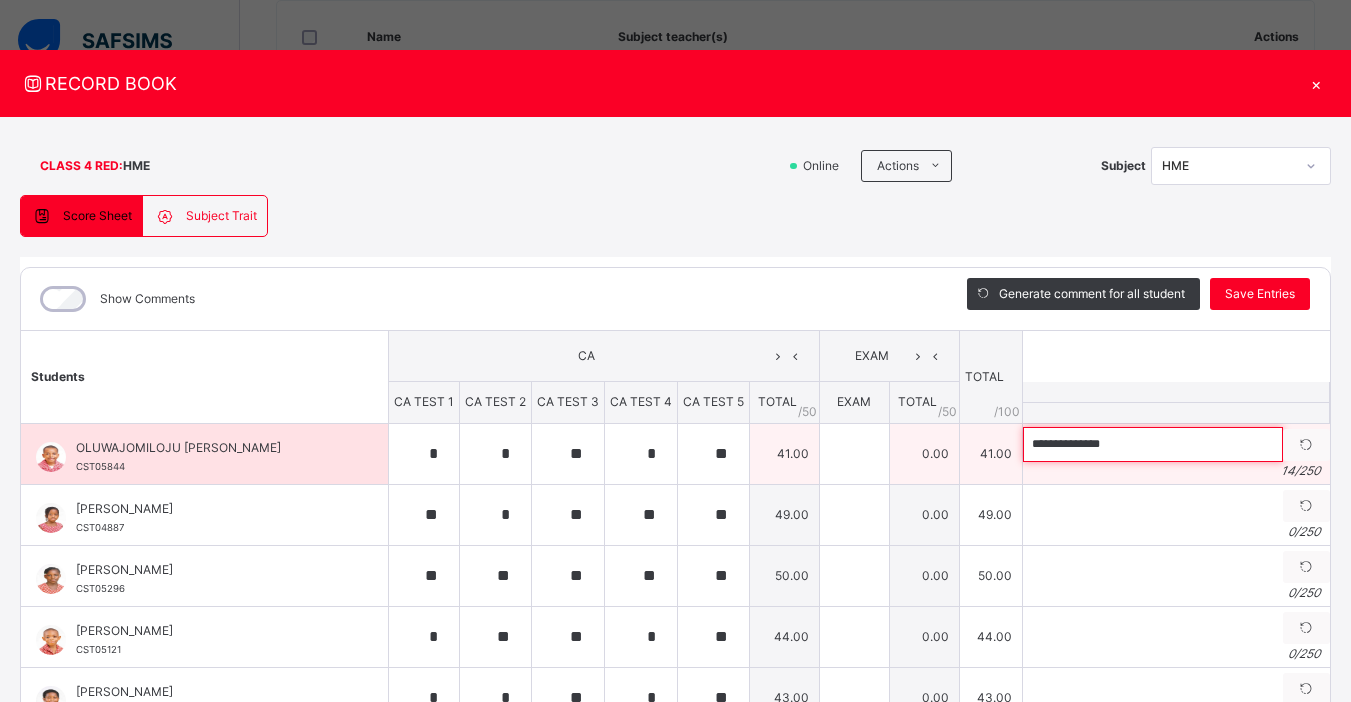 paste on "**********" 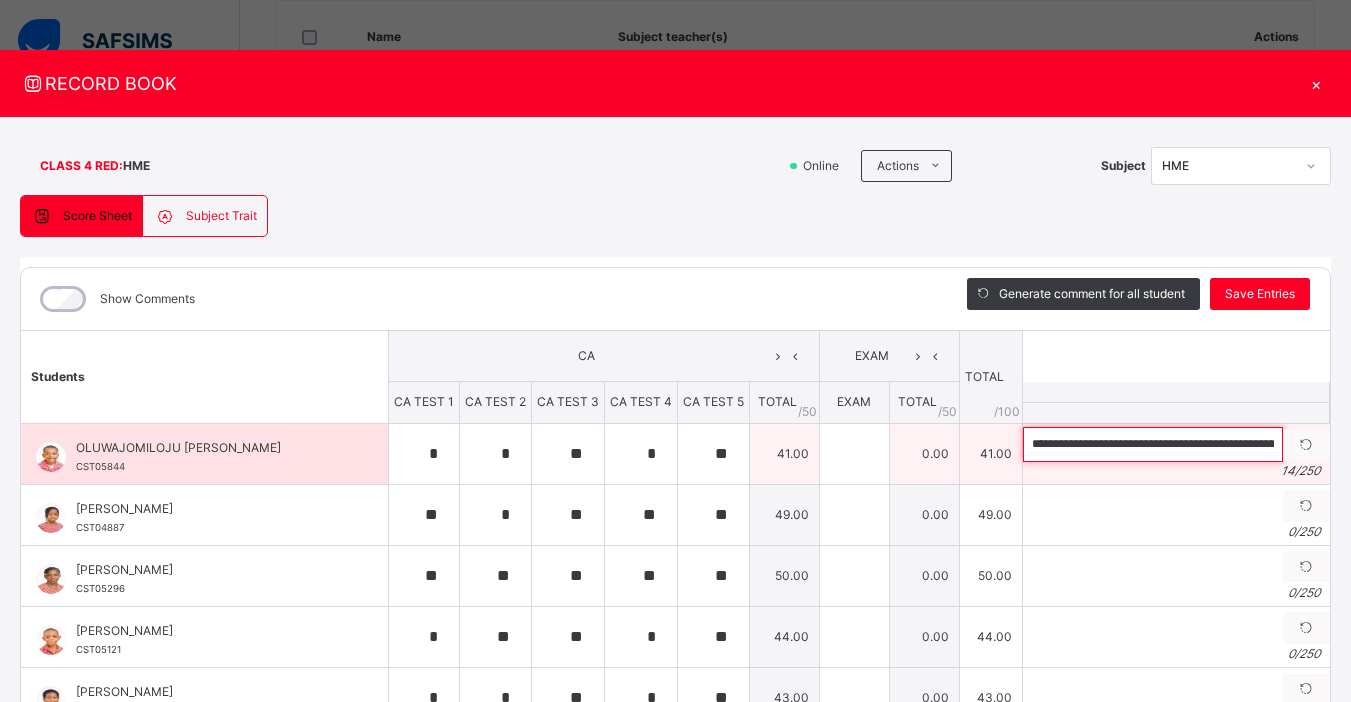 scroll, scrollTop: 0, scrollLeft: 316, axis: horizontal 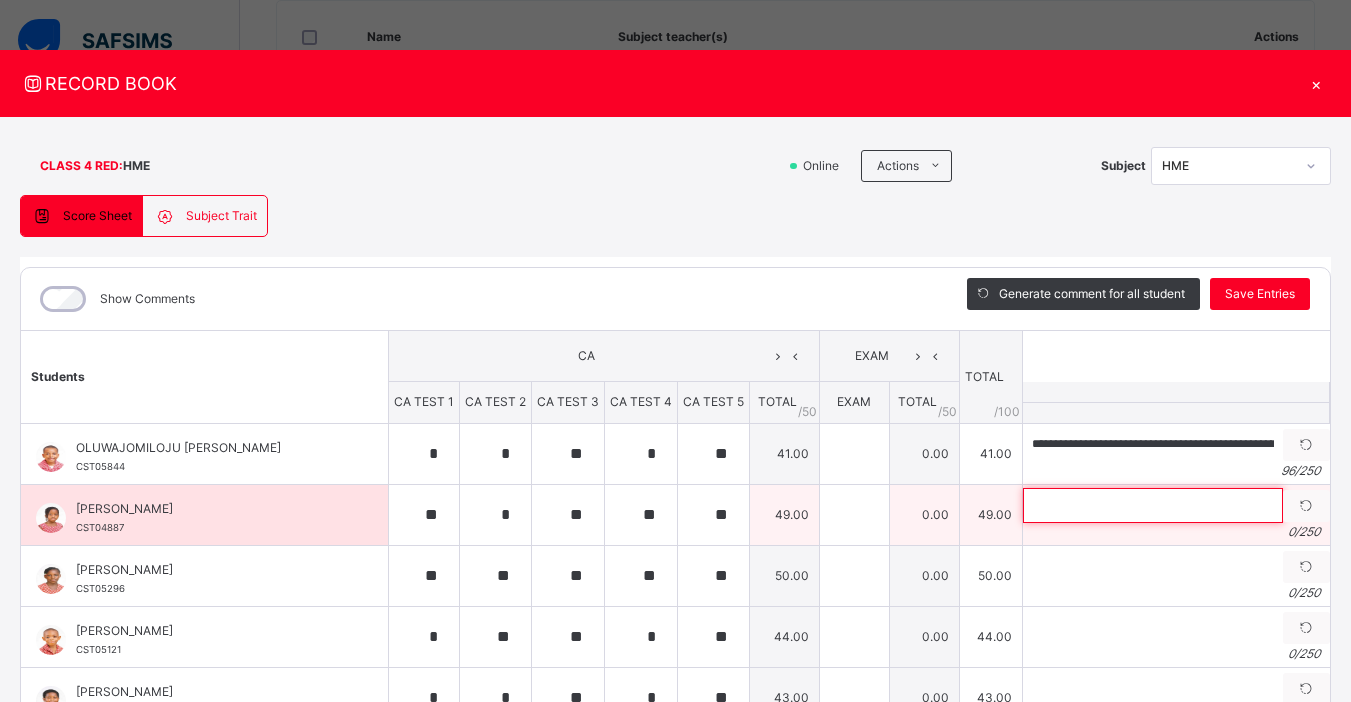 click at bounding box center (1153, 505) 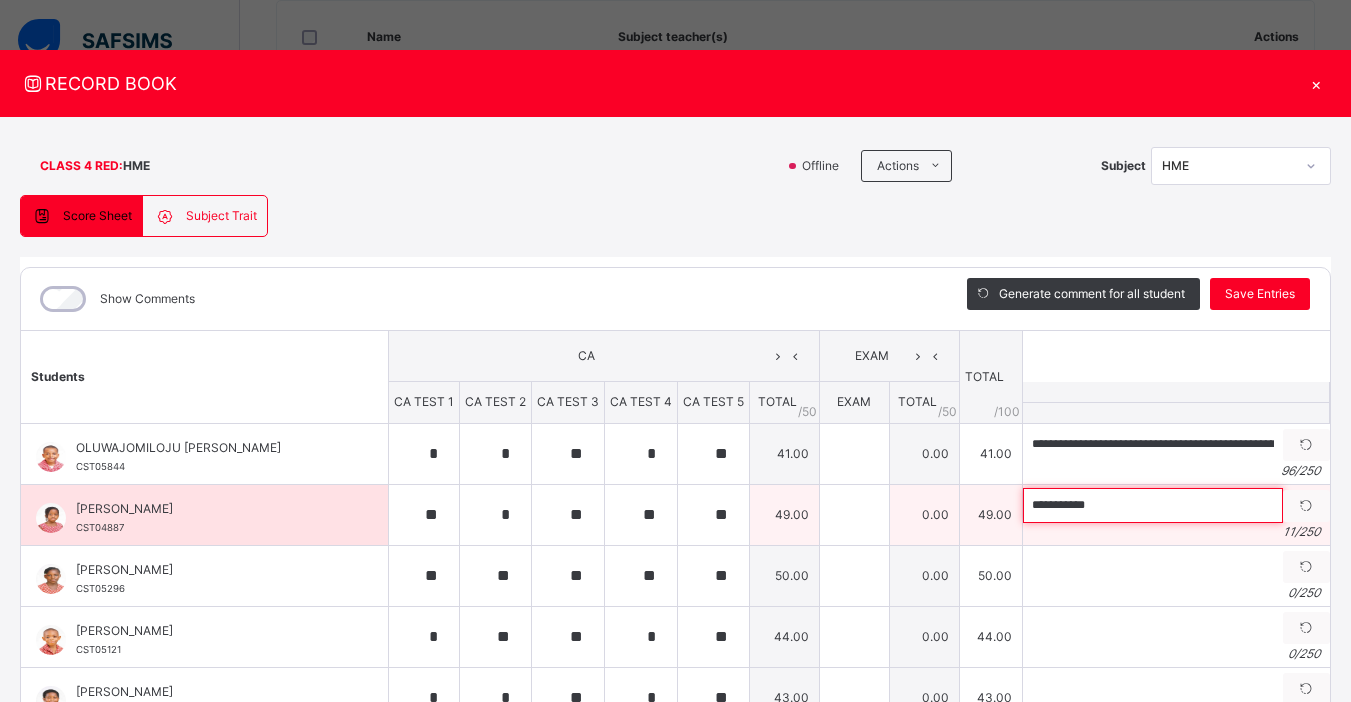 paste on "**********" 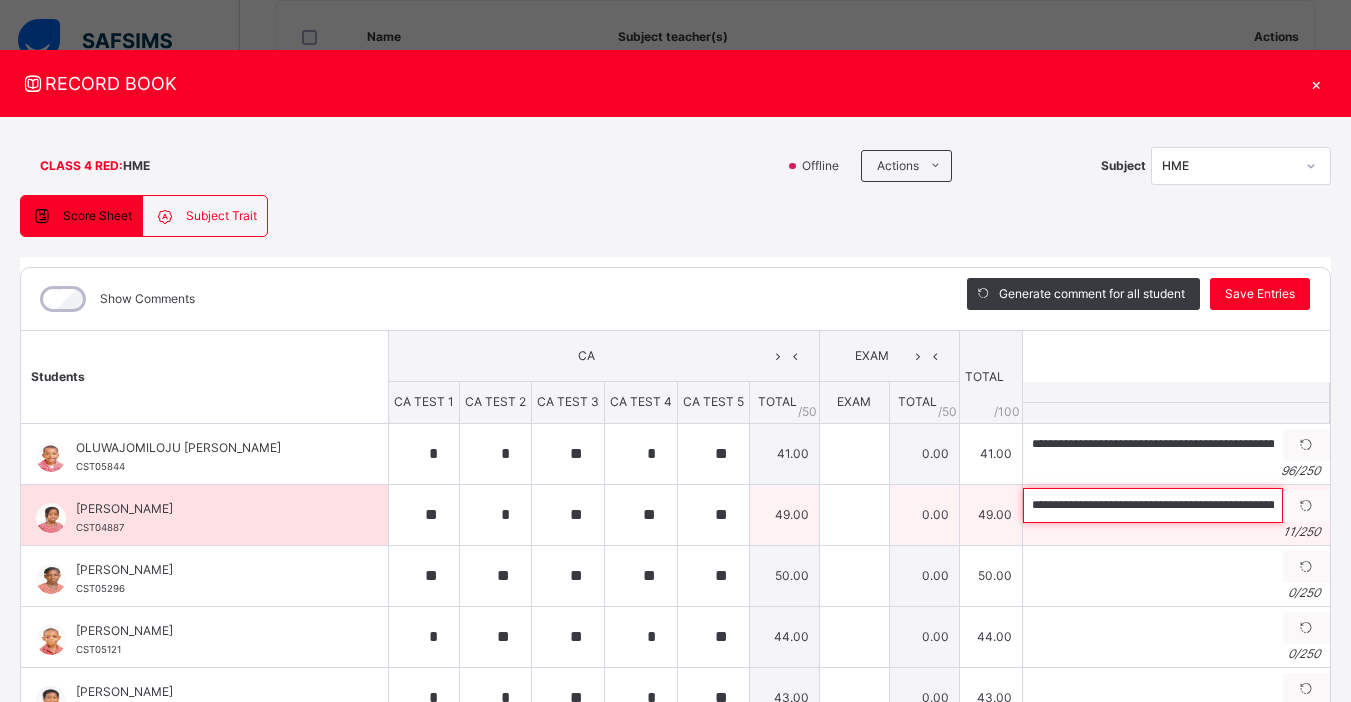 scroll, scrollTop: 0, scrollLeft: 299, axis: horizontal 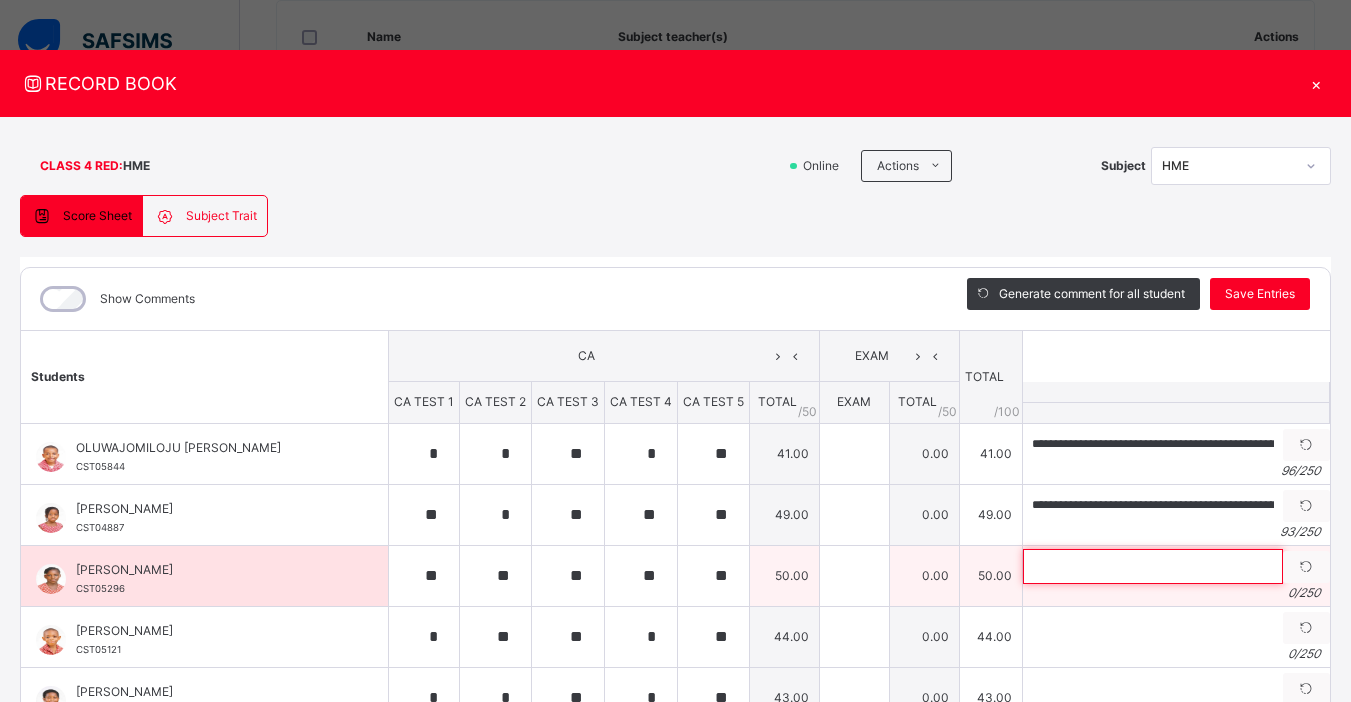 click at bounding box center [1153, 566] 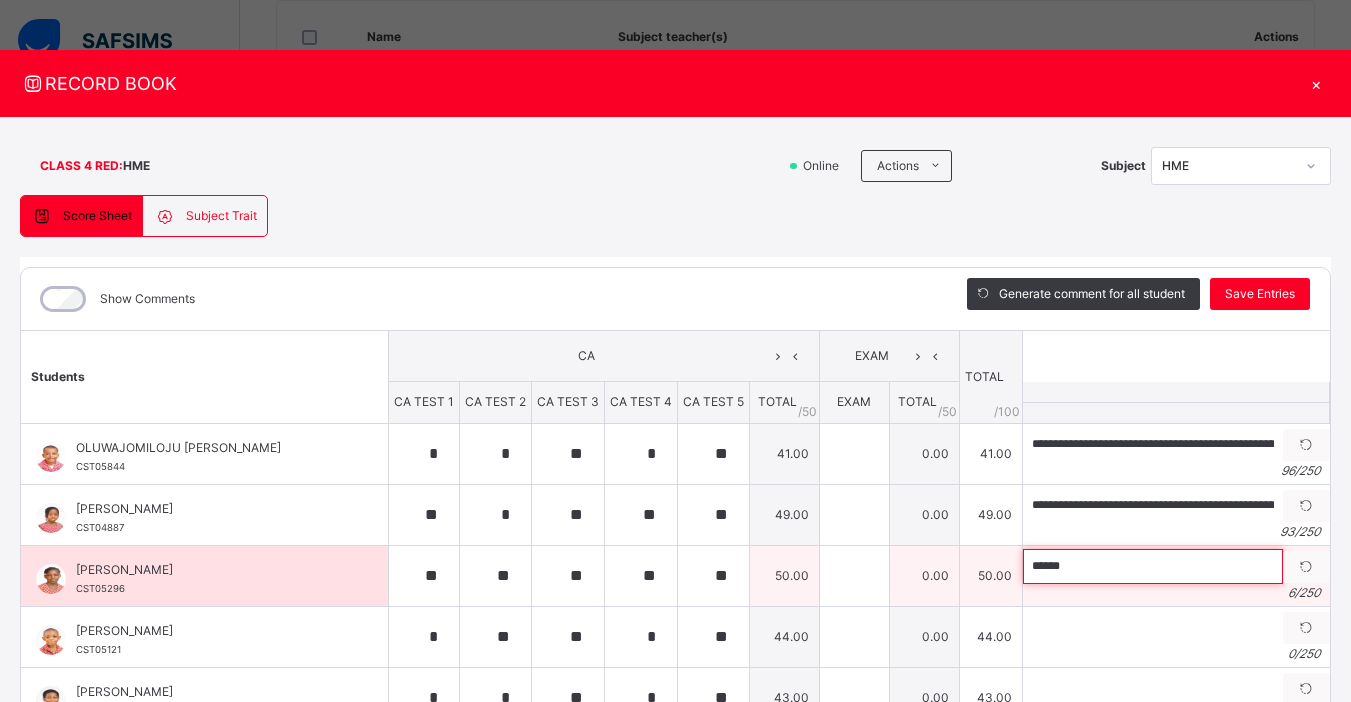 paste on "**********" 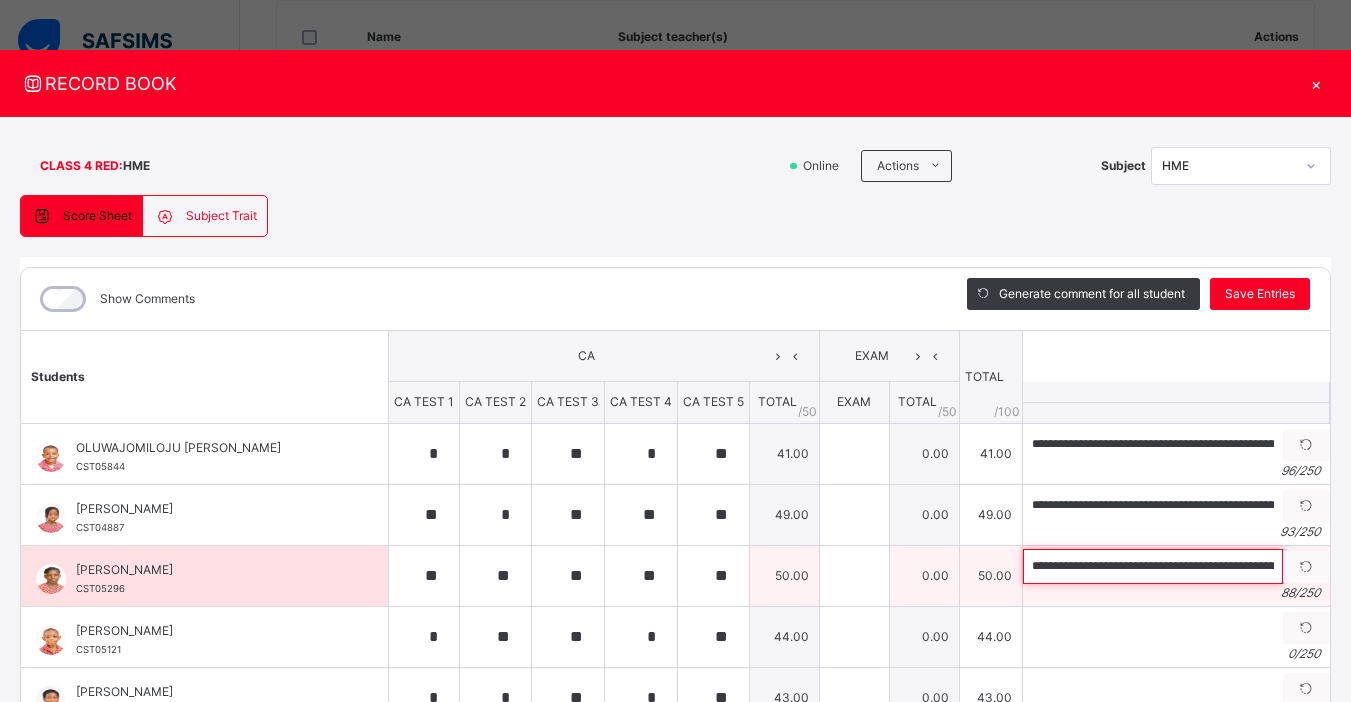 scroll, scrollTop: 0, scrollLeft: 268, axis: horizontal 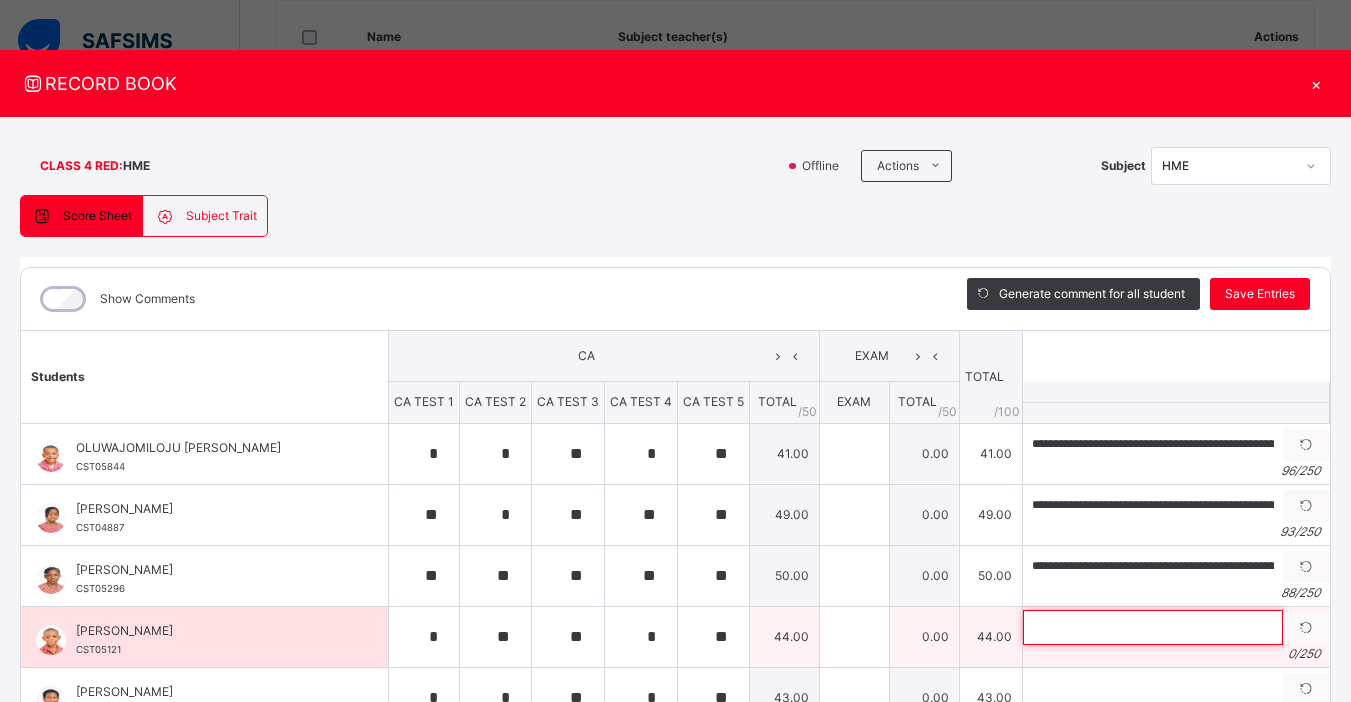 click at bounding box center [1153, 627] 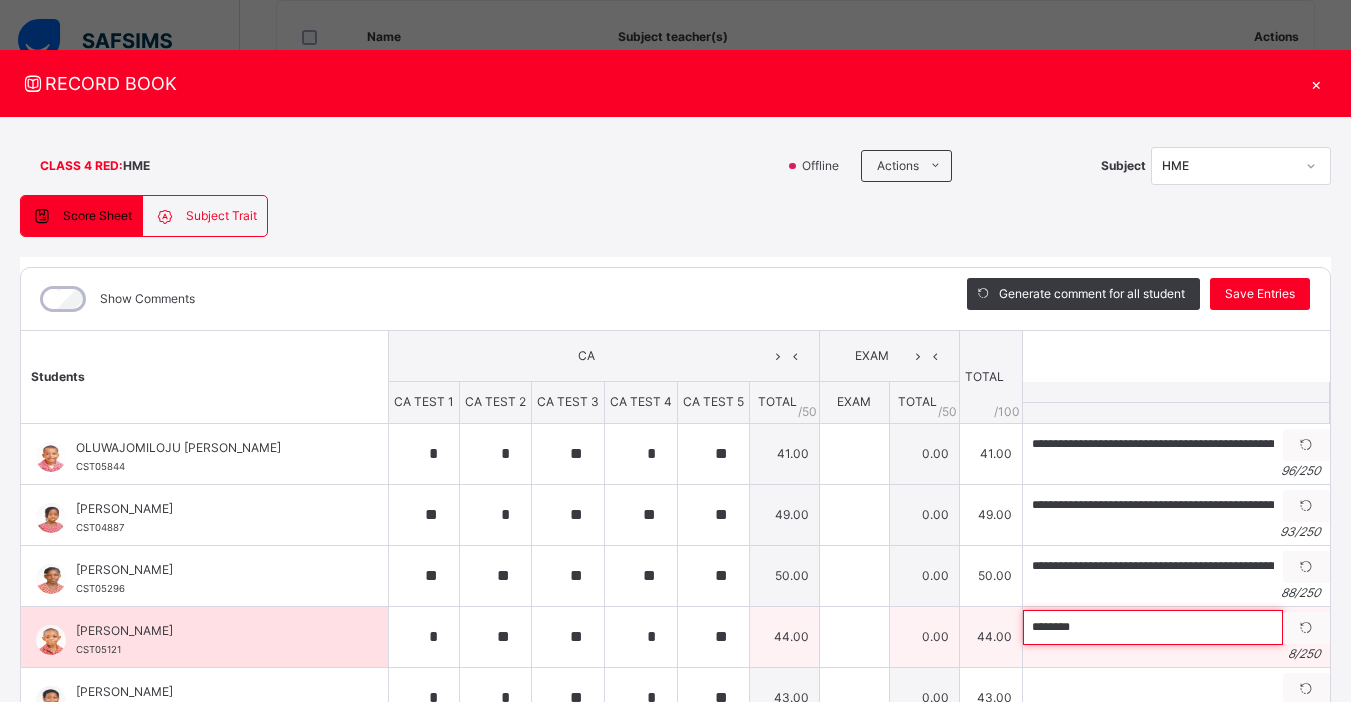 paste on "**********" 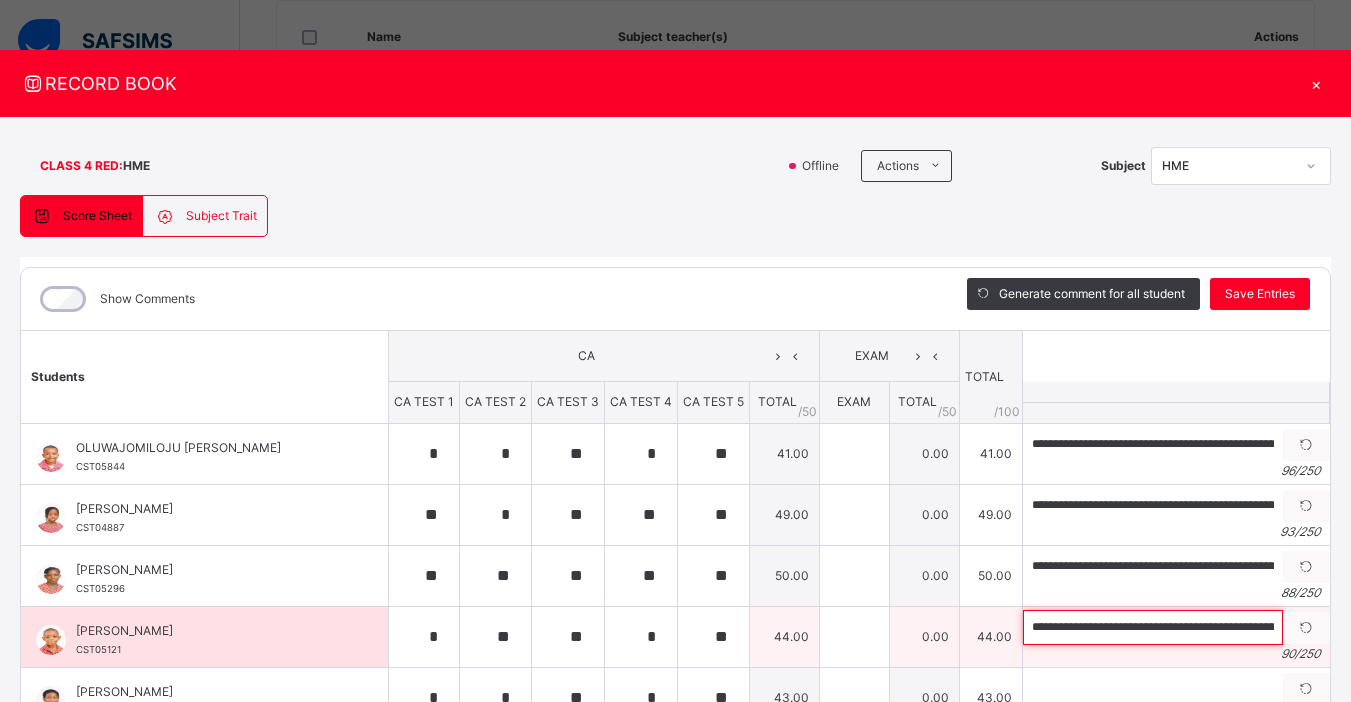 scroll, scrollTop: 0, scrollLeft: 284, axis: horizontal 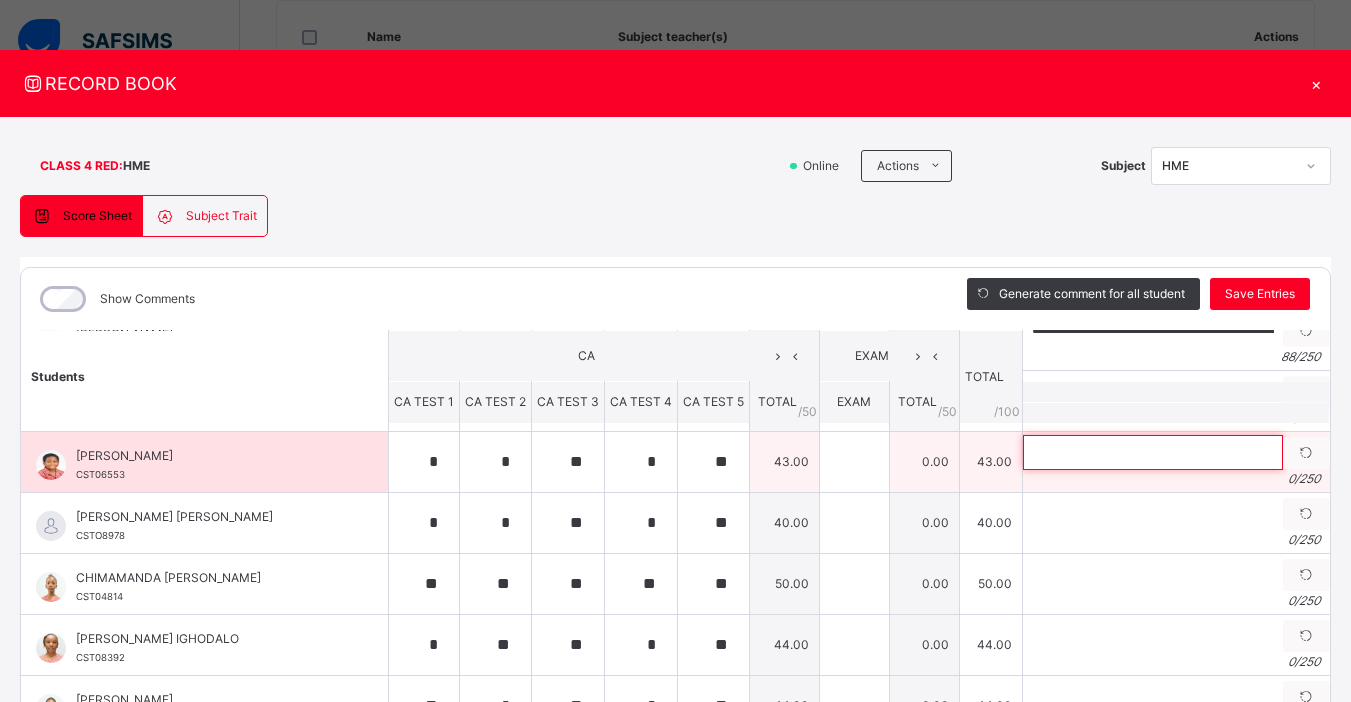 click at bounding box center [1153, 452] 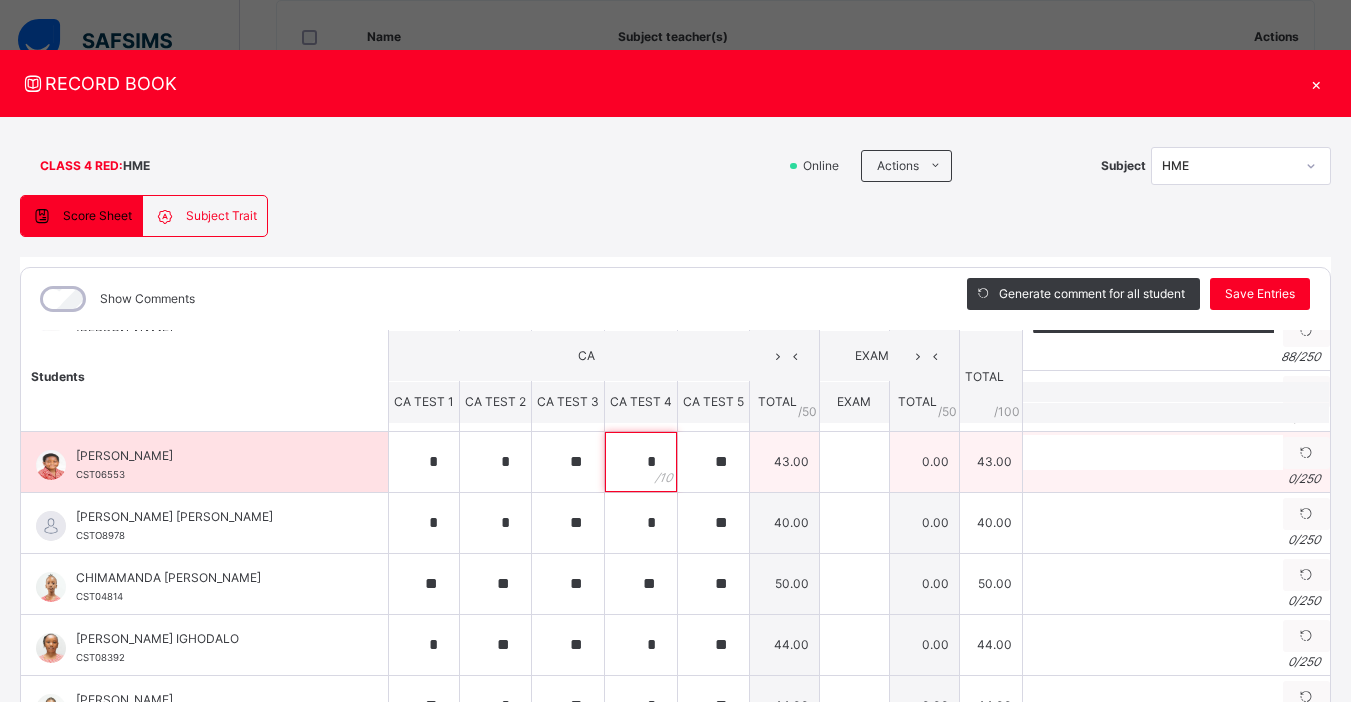 click on "*" at bounding box center (641, 462) 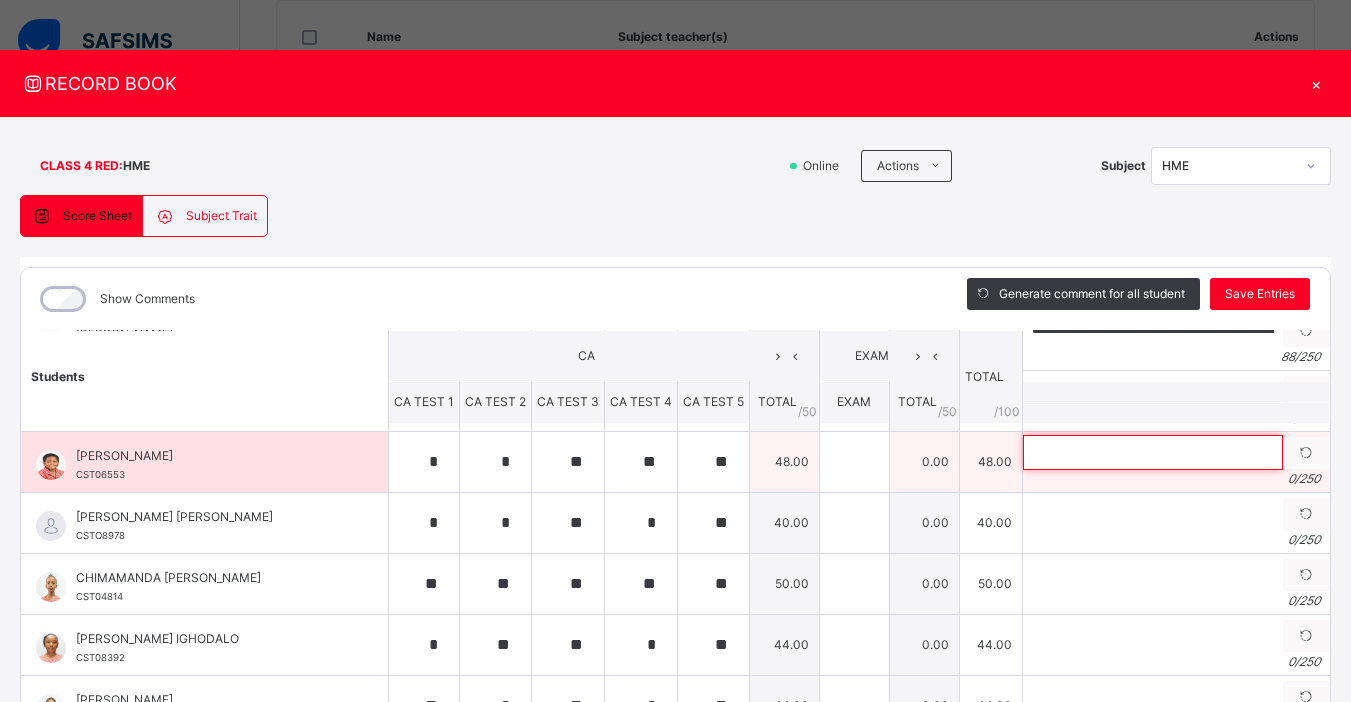 click at bounding box center [1153, 452] 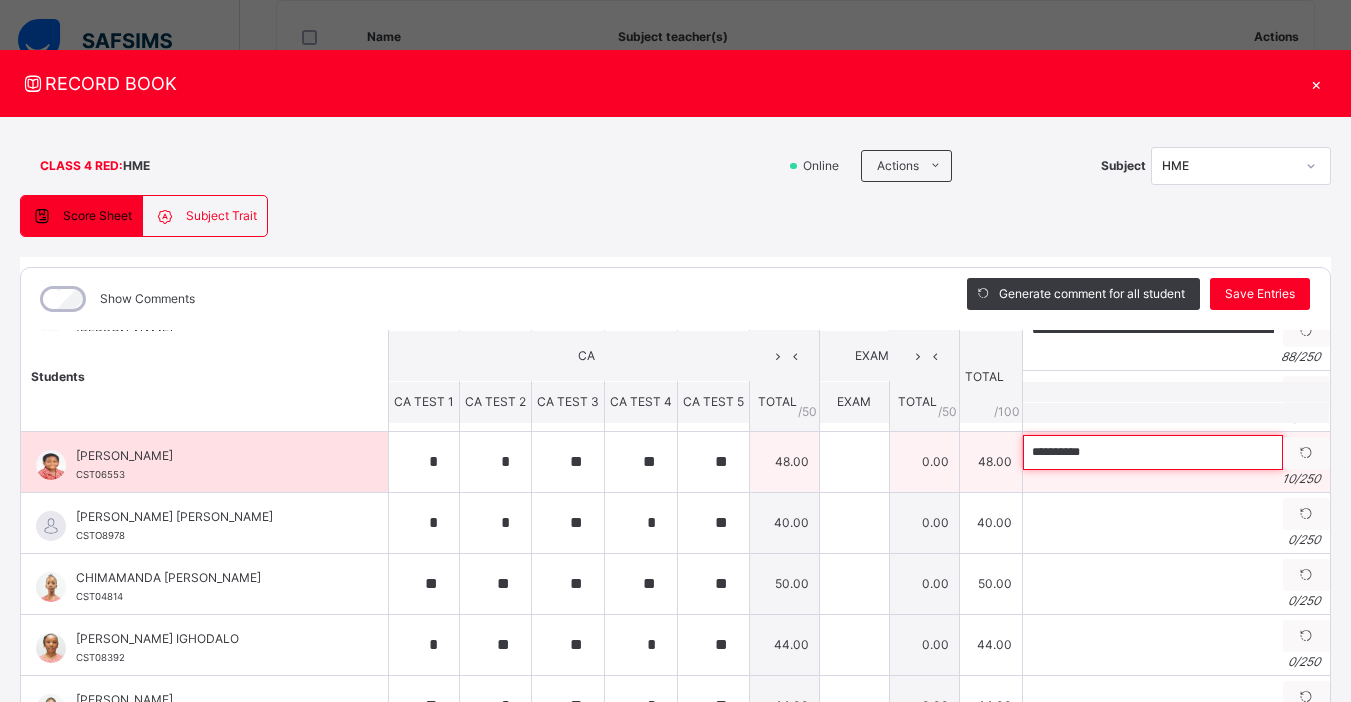 paste on "**********" 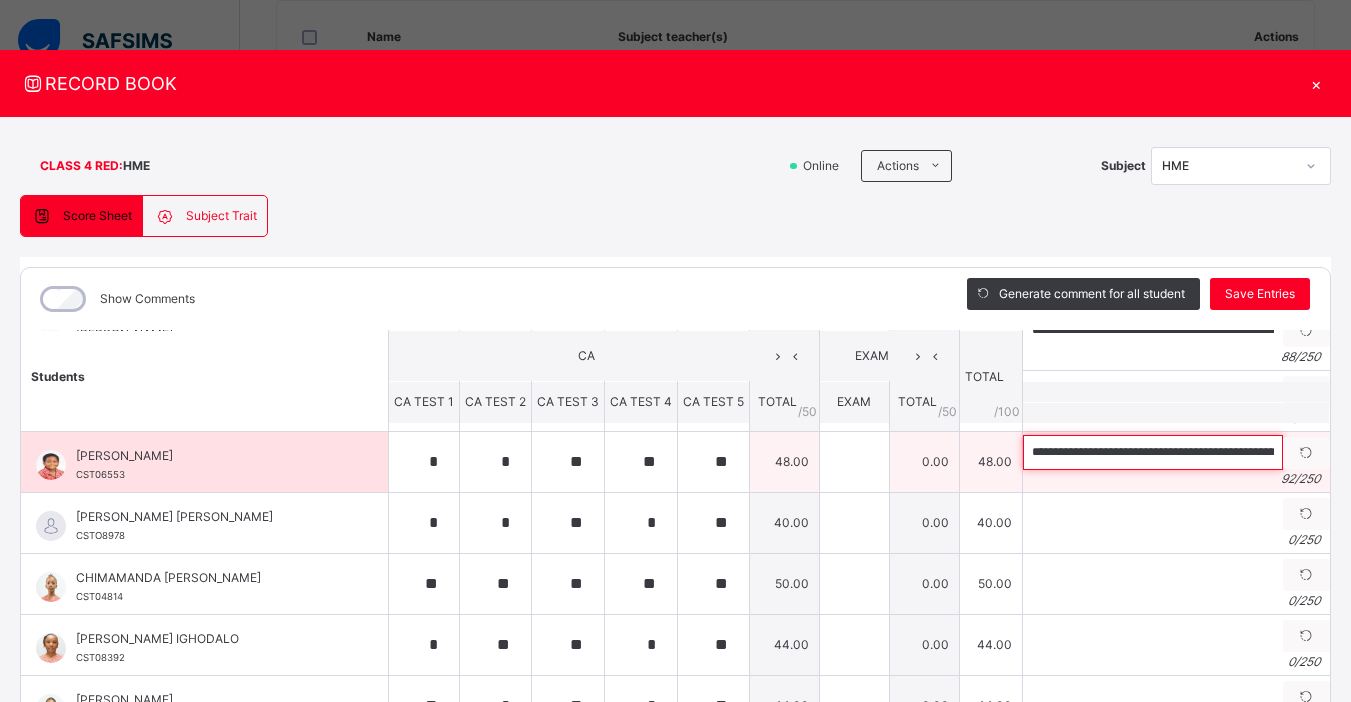 scroll, scrollTop: 0, scrollLeft: 294, axis: horizontal 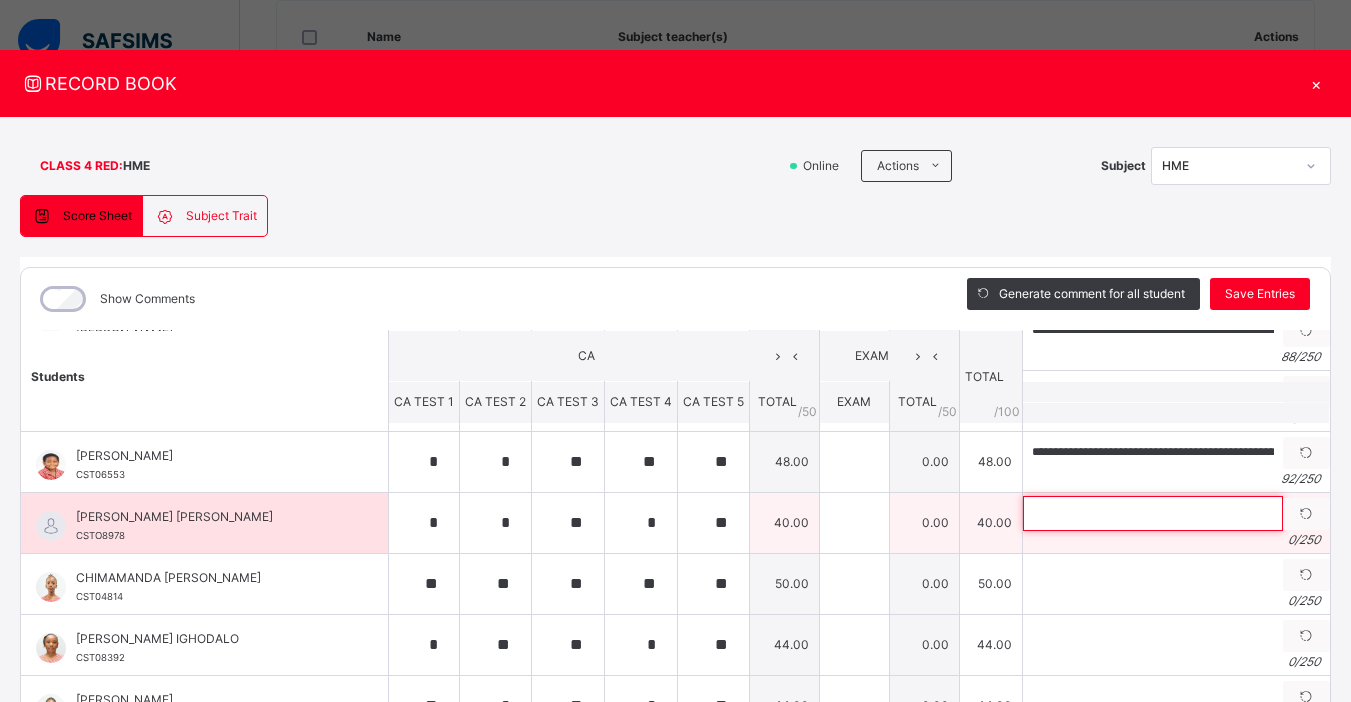 click at bounding box center (1153, 513) 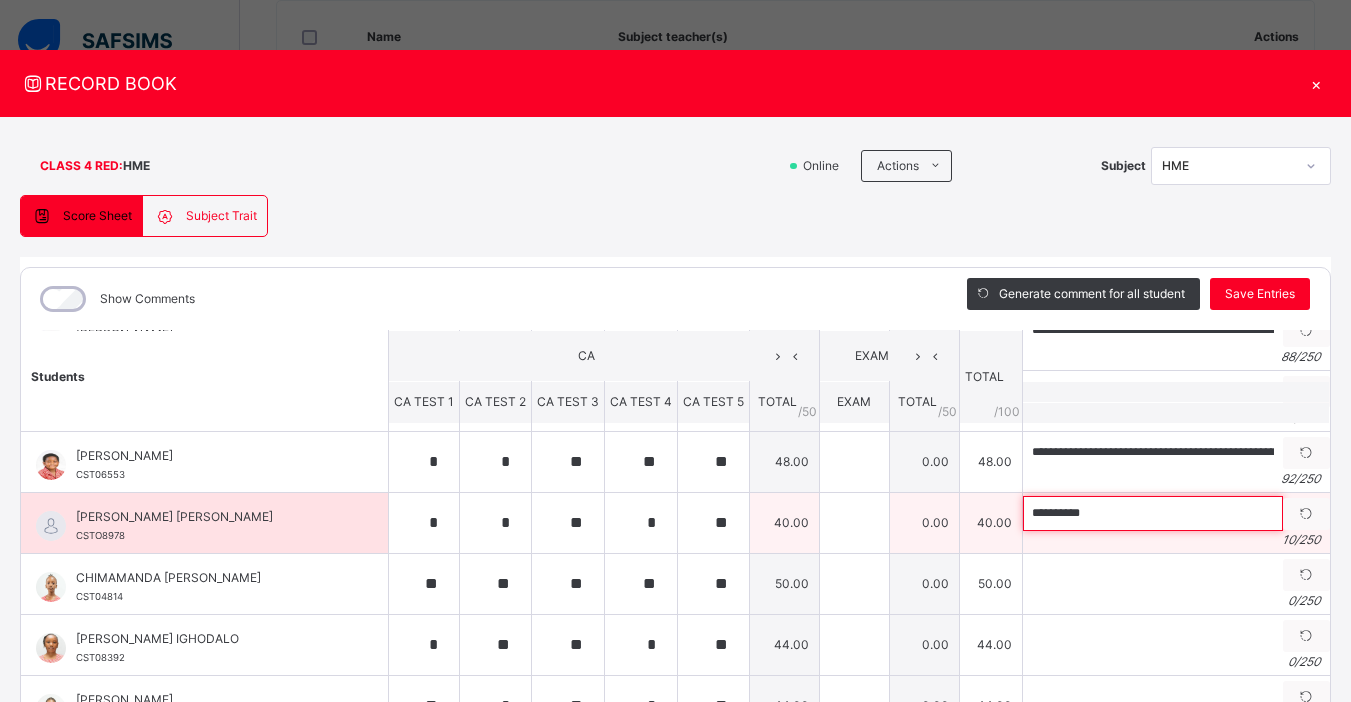 paste on "**********" 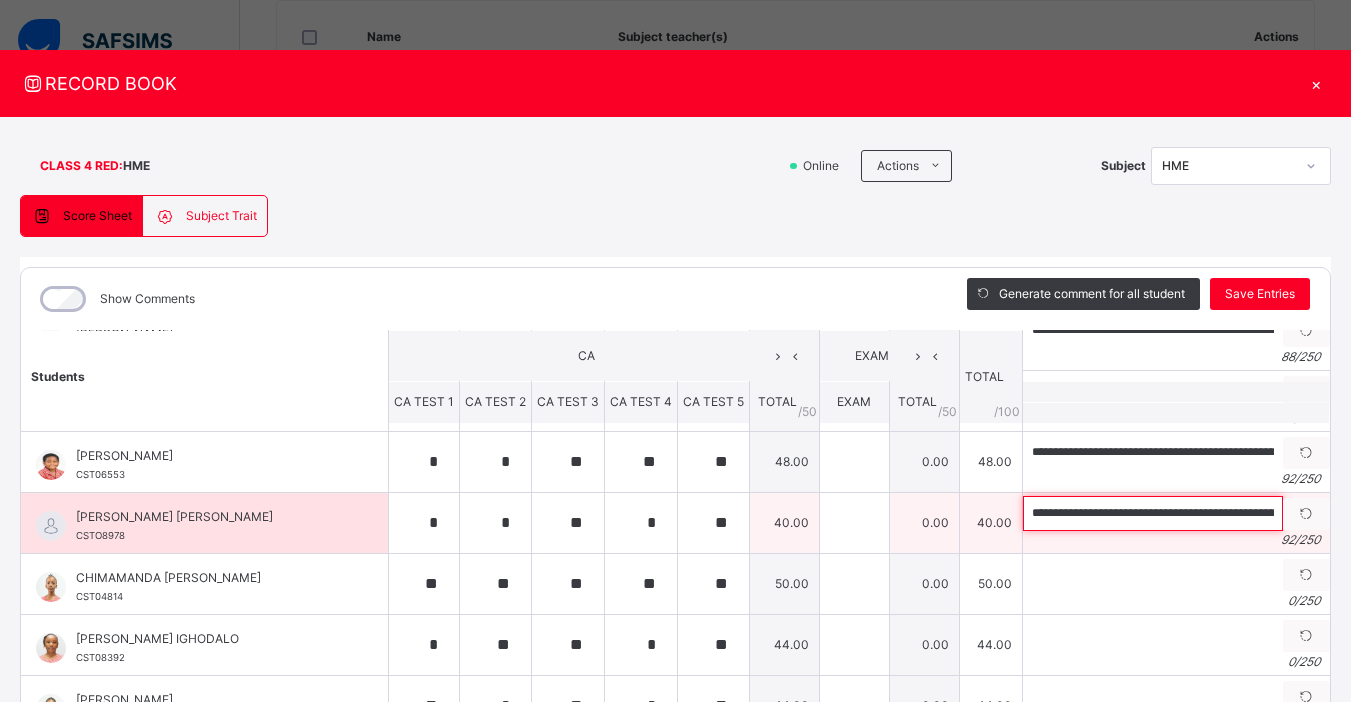 scroll, scrollTop: 0, scrollLeft: 292, axis: horizontal 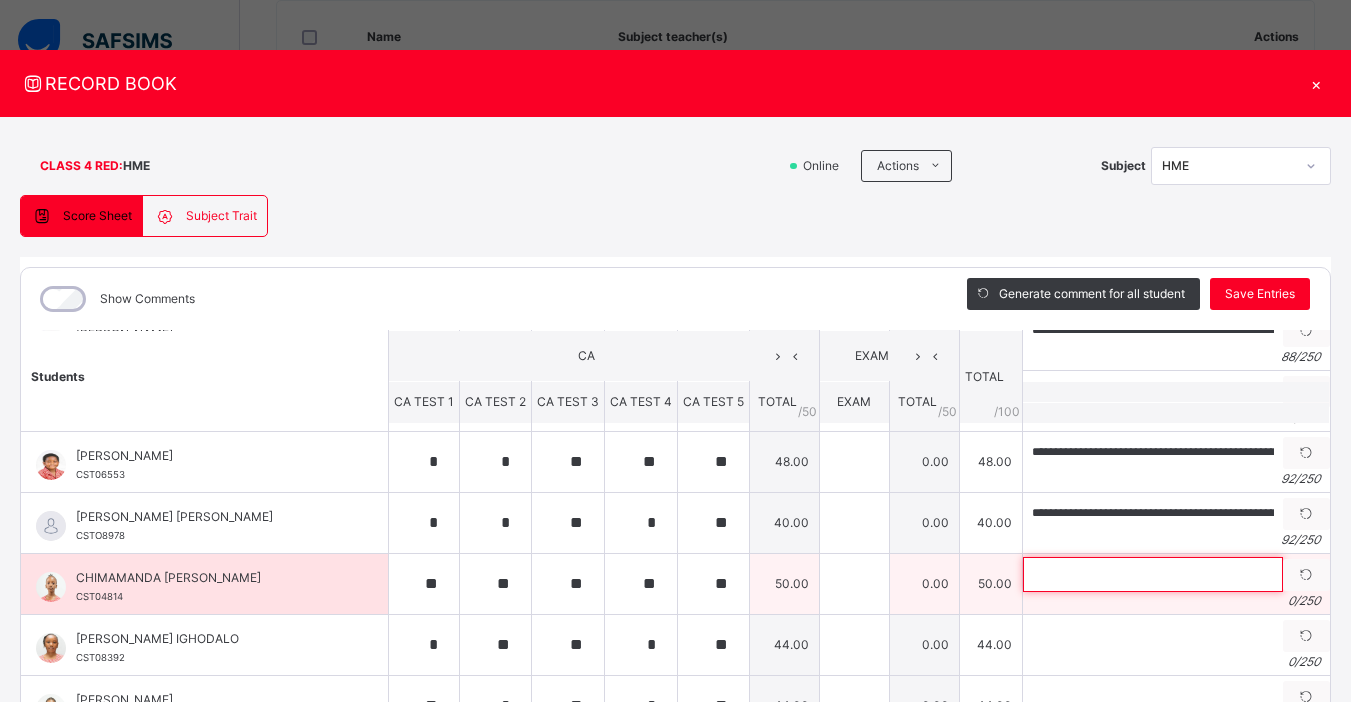 click at bounding box center (1153, 574) 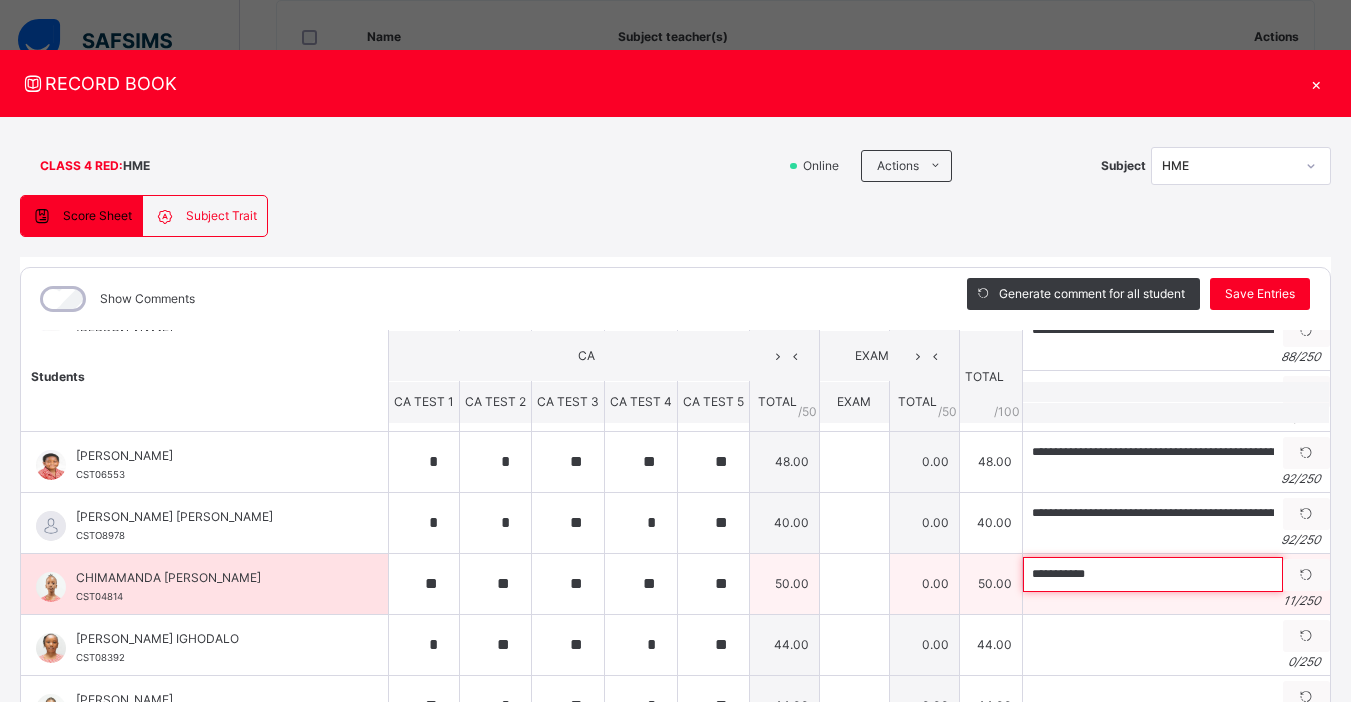 paste on "**********" 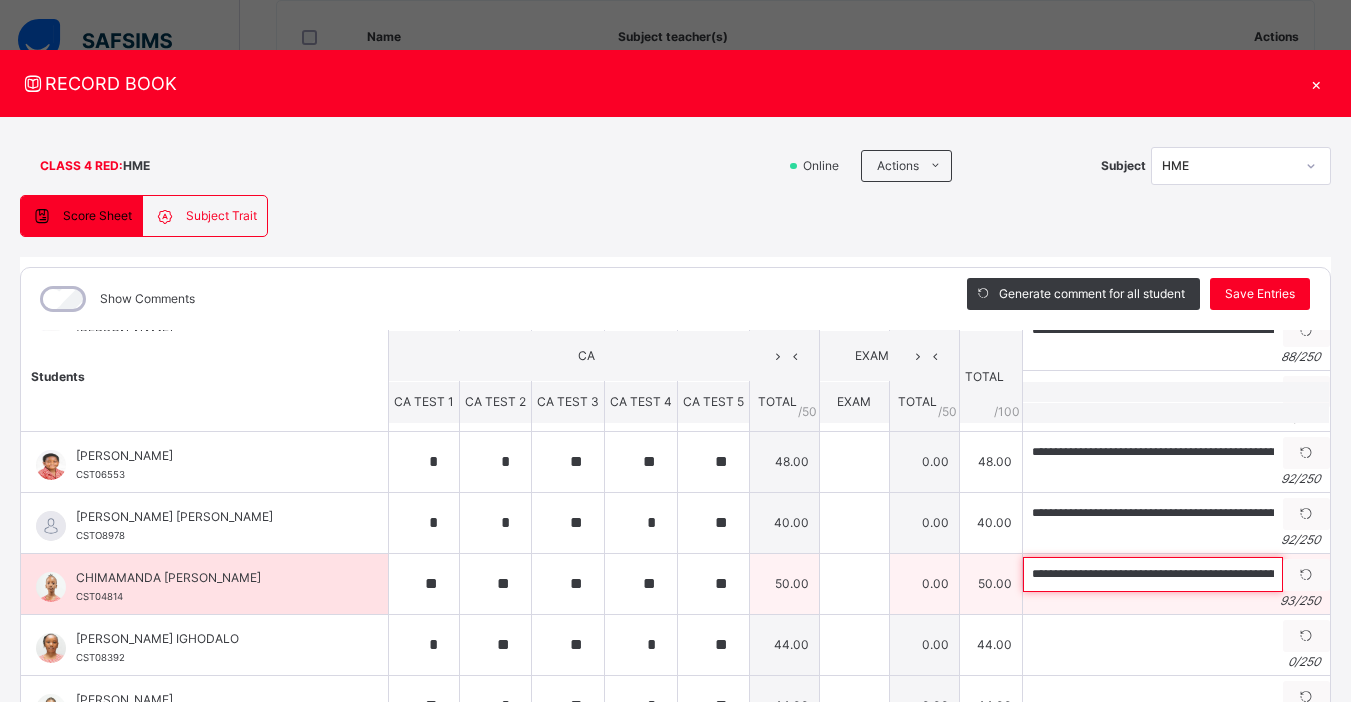 scroll, scrollTop: 0, scrollLeft: 311, axis: horizontal 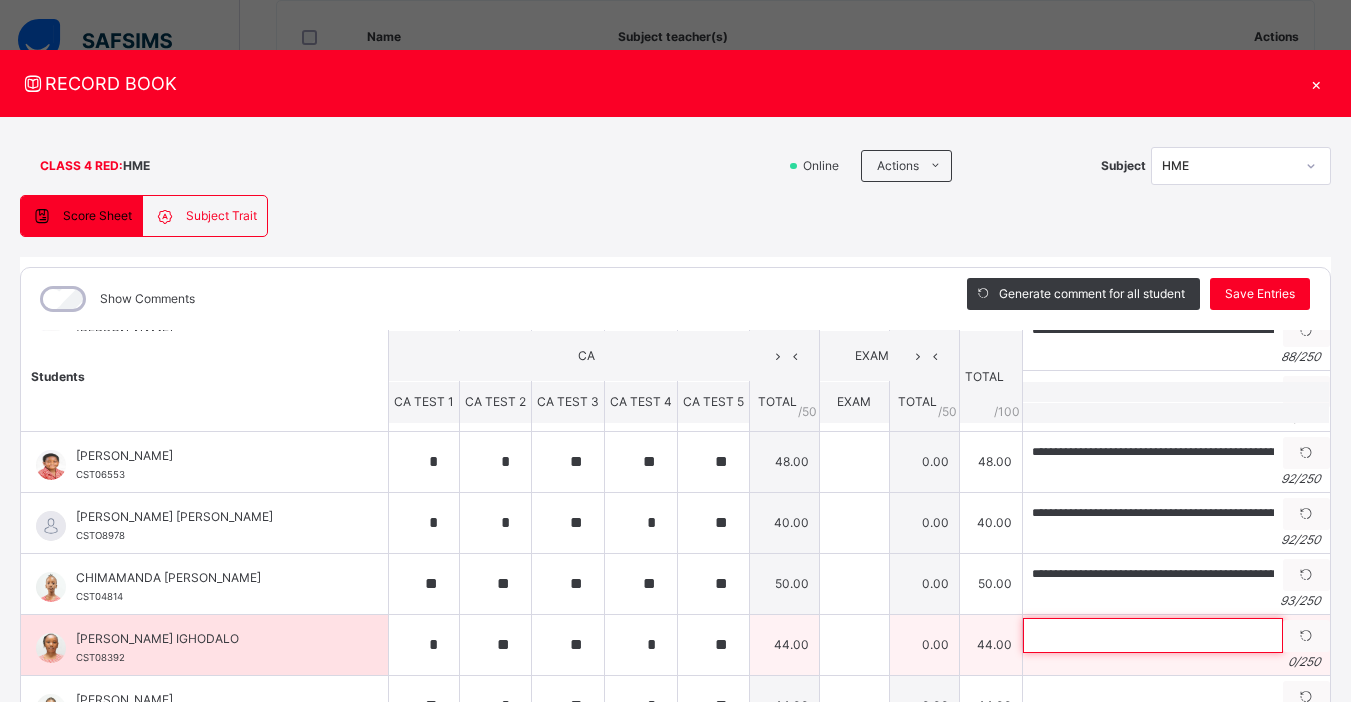 click at bounding box center [1153, 635] 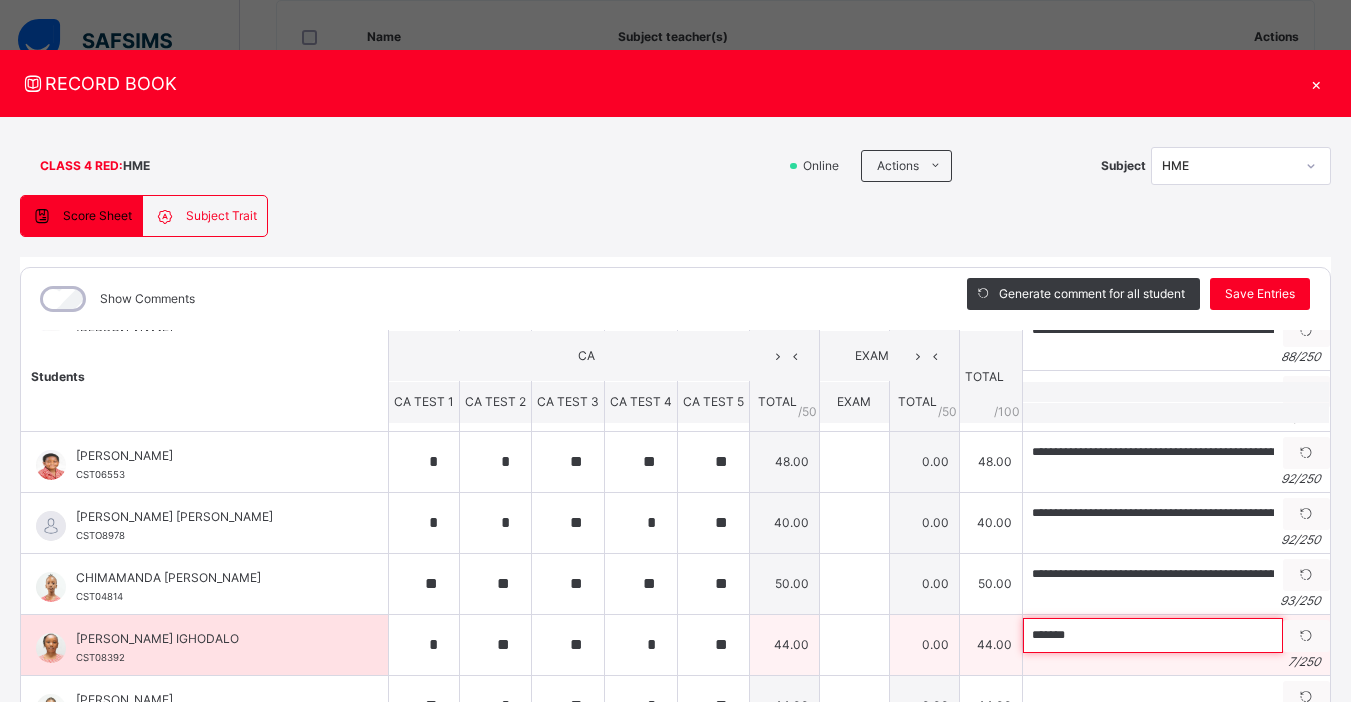 paste on "**********" 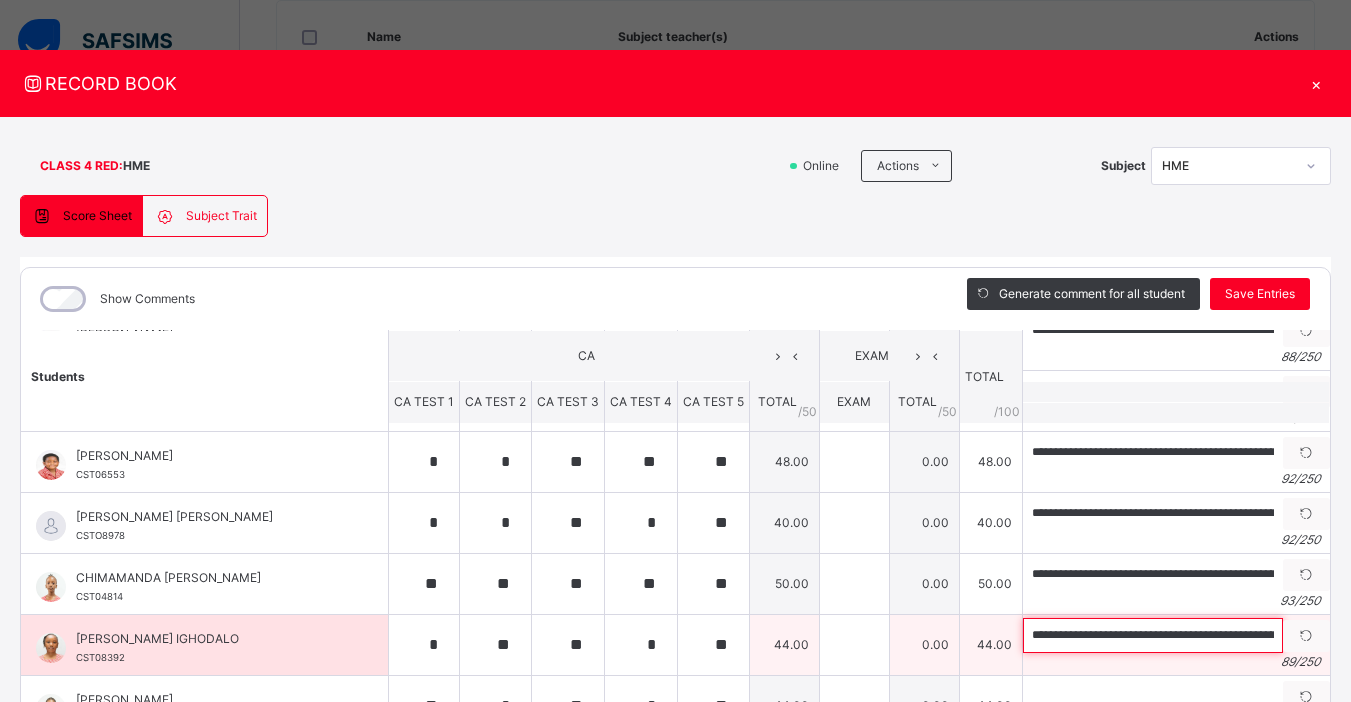 scroll, scrollTop: 0, scrollLeft: 268, axis: horizontal 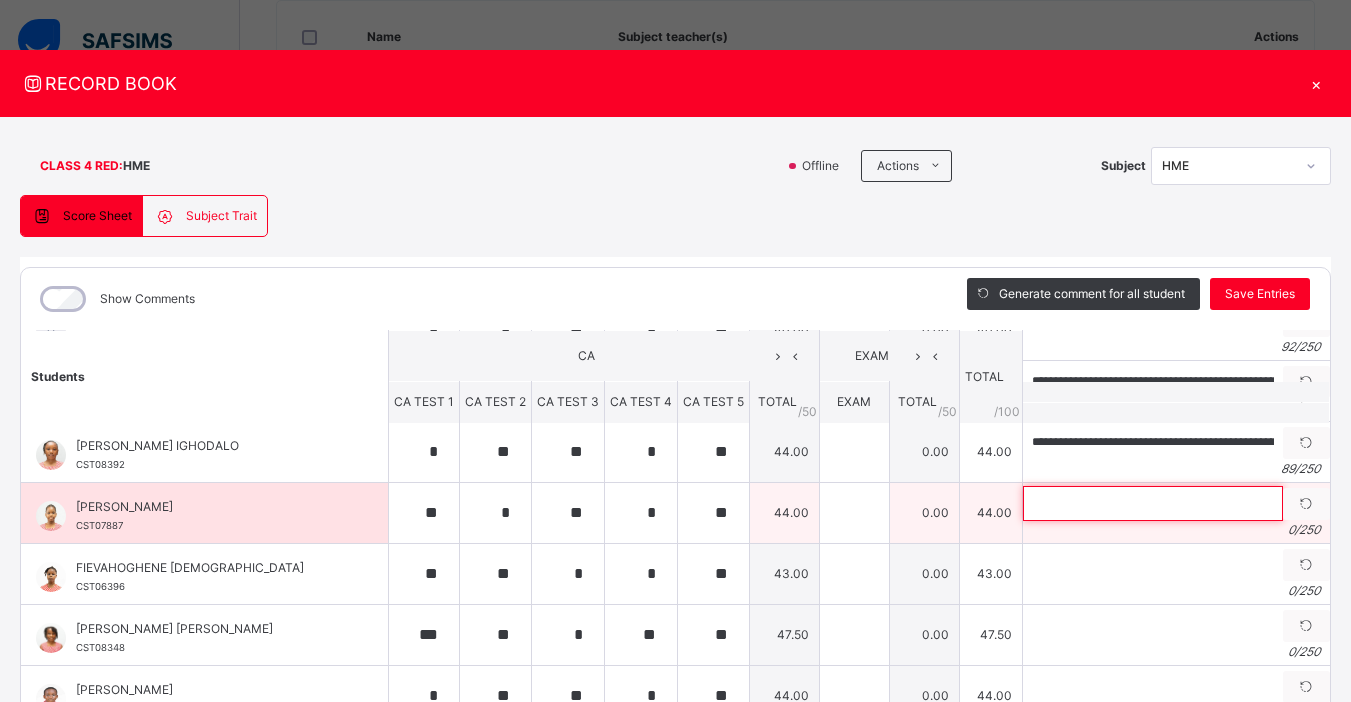 click at bounding box center [1153, 503] 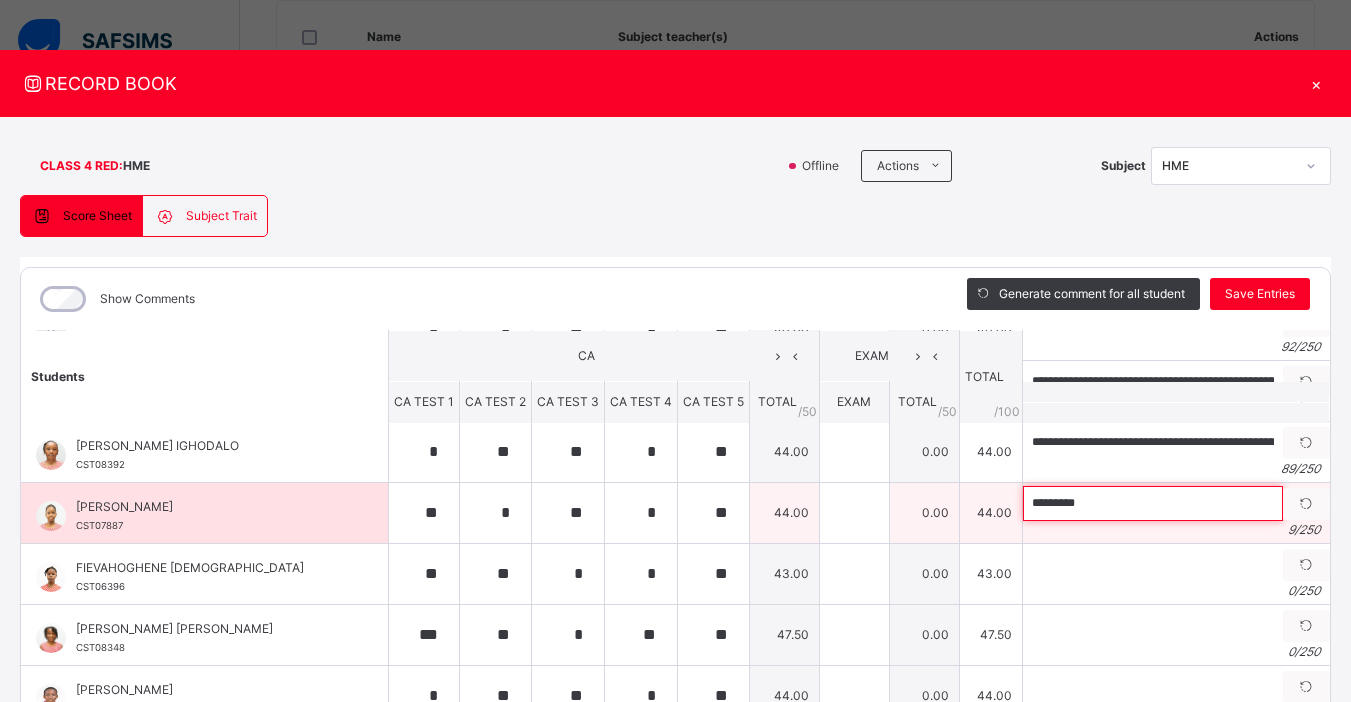 paste on "**********" 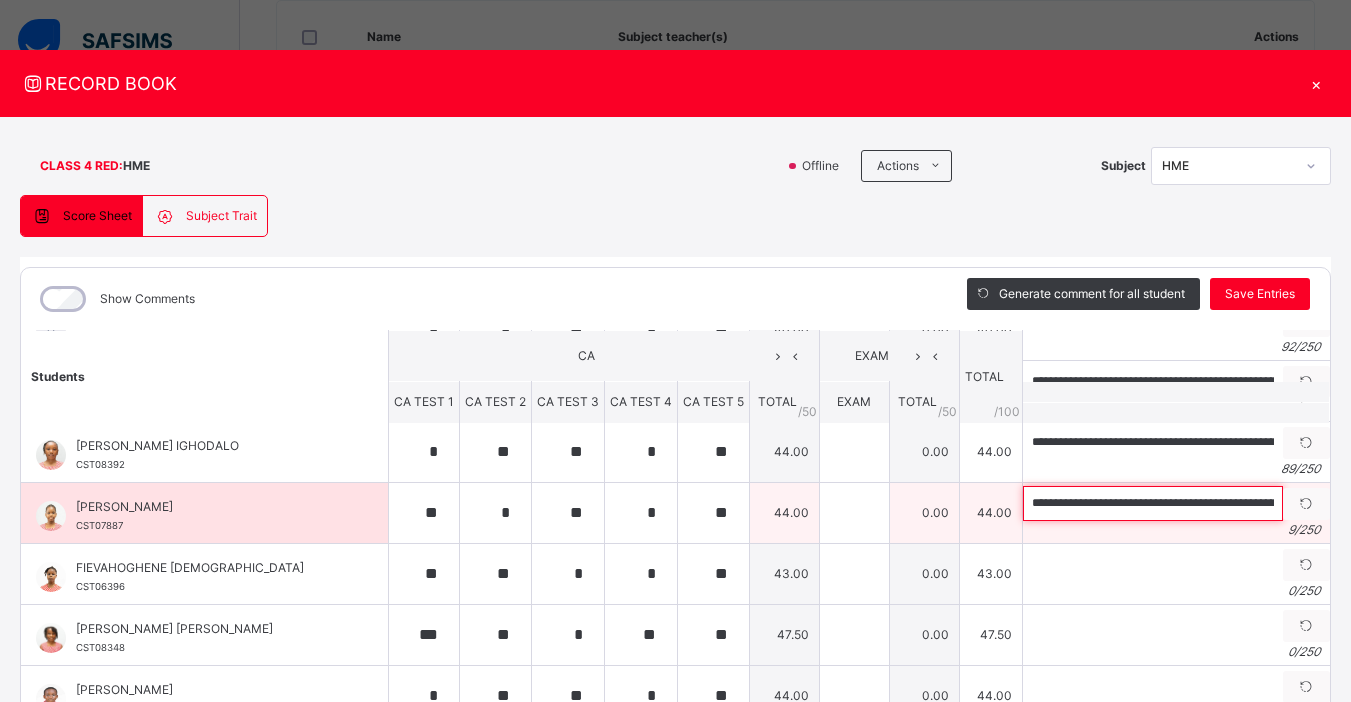 scroll, scrollTop: 0, scrollLeft: 290, axis: horizontal 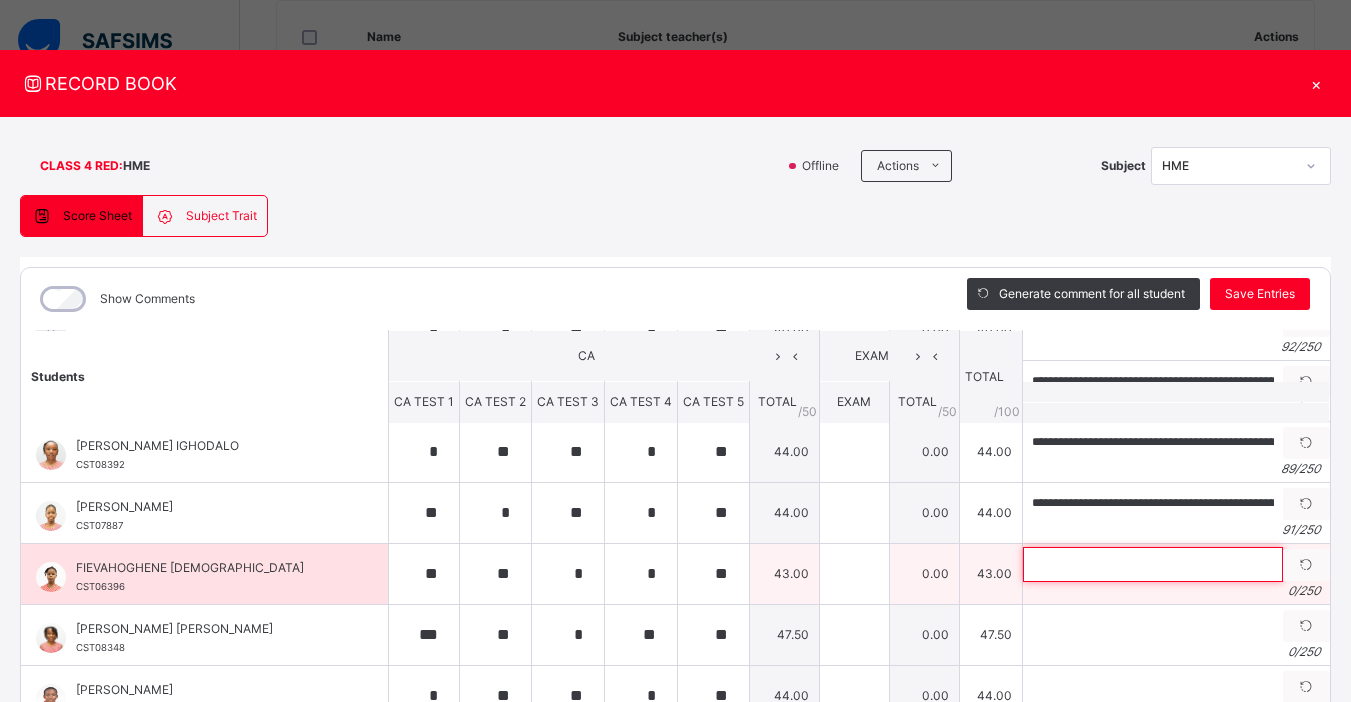 click at bounding box center [1153, 564] 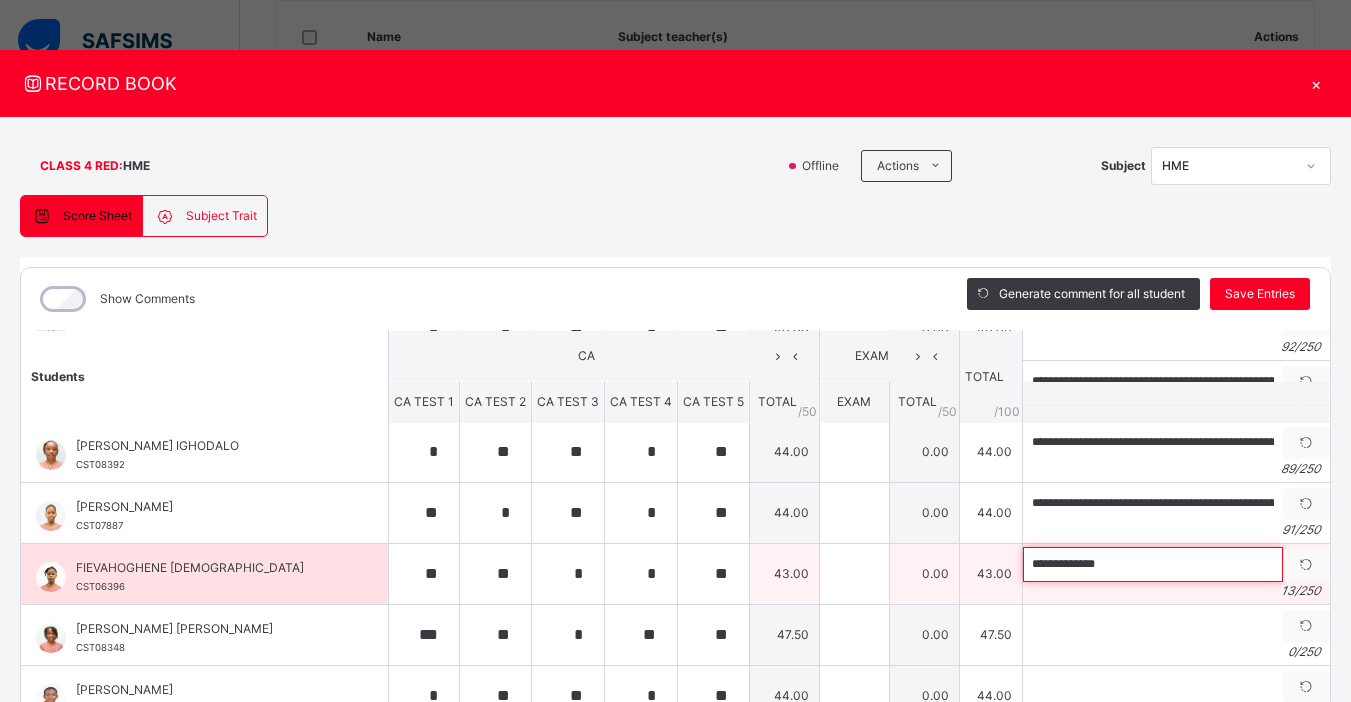 paste on "**********" 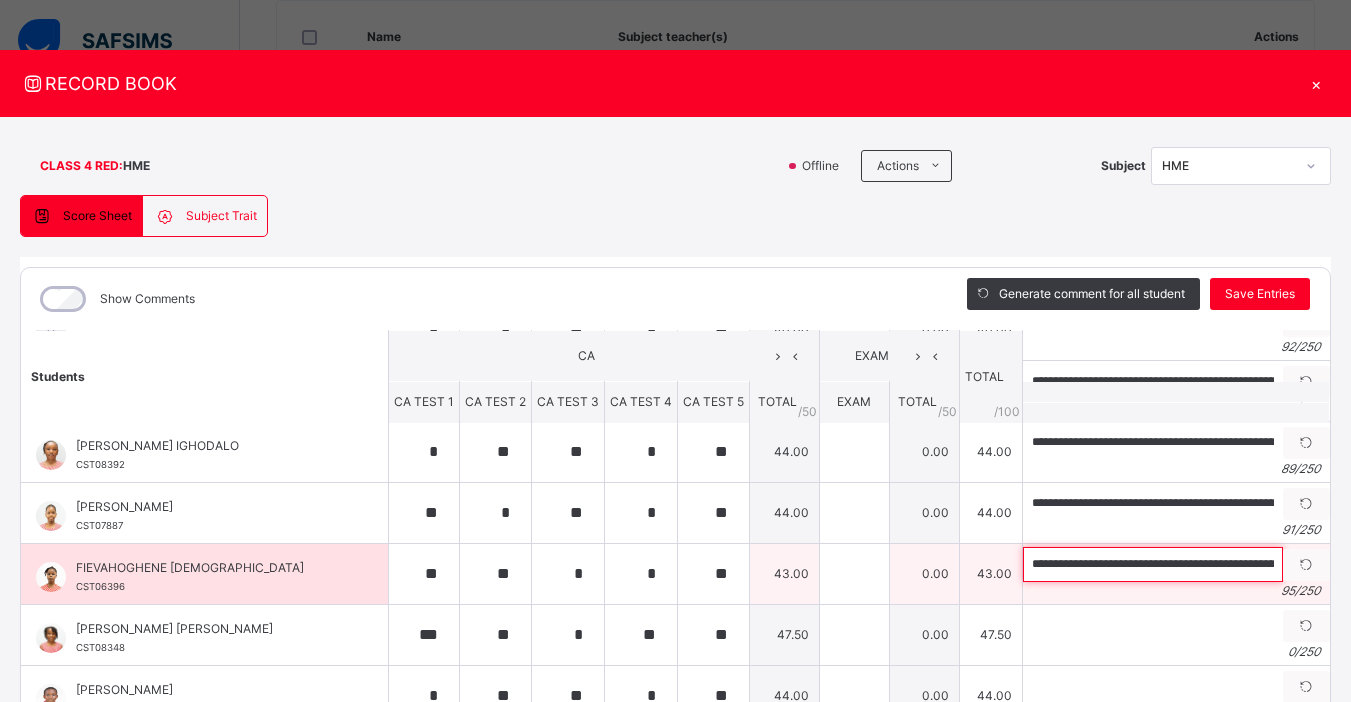 scroll, scrollTop: 0, scrollLeft: 317, axis: horizontal 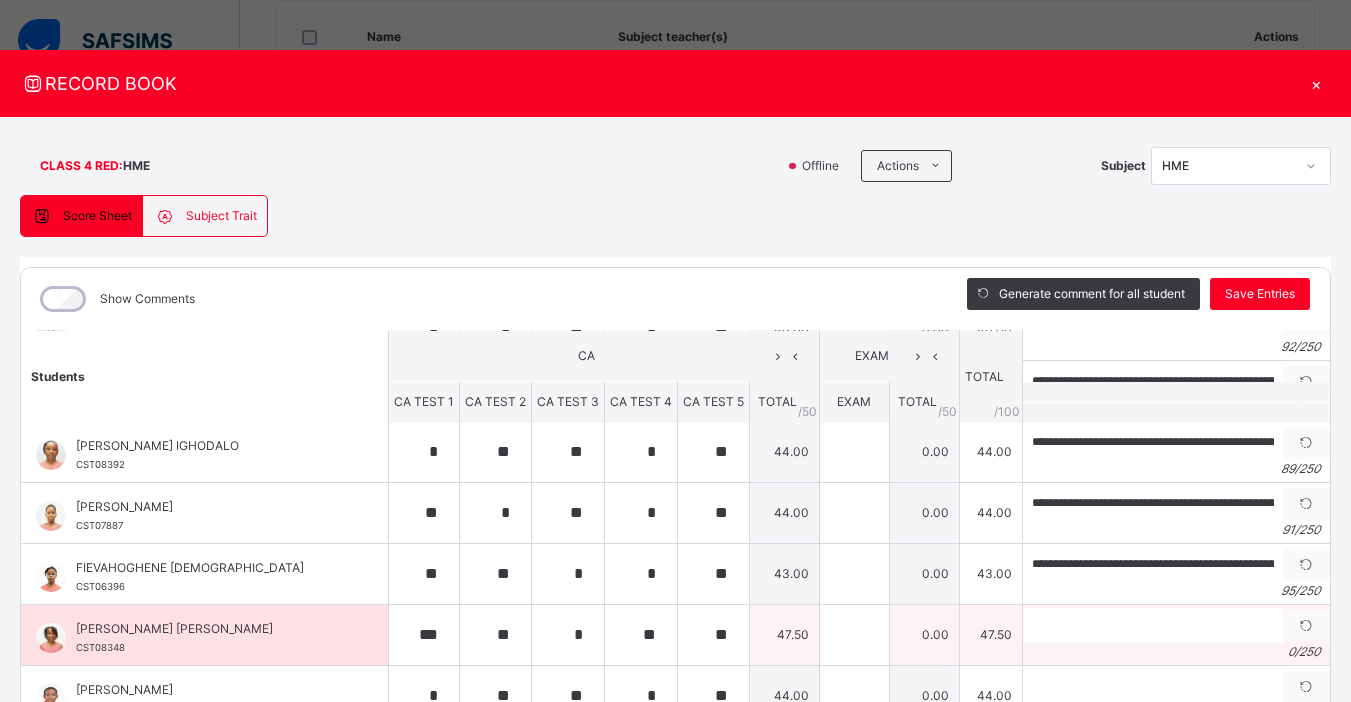 click on "0 / 250" at bounding box center [1176, 652] 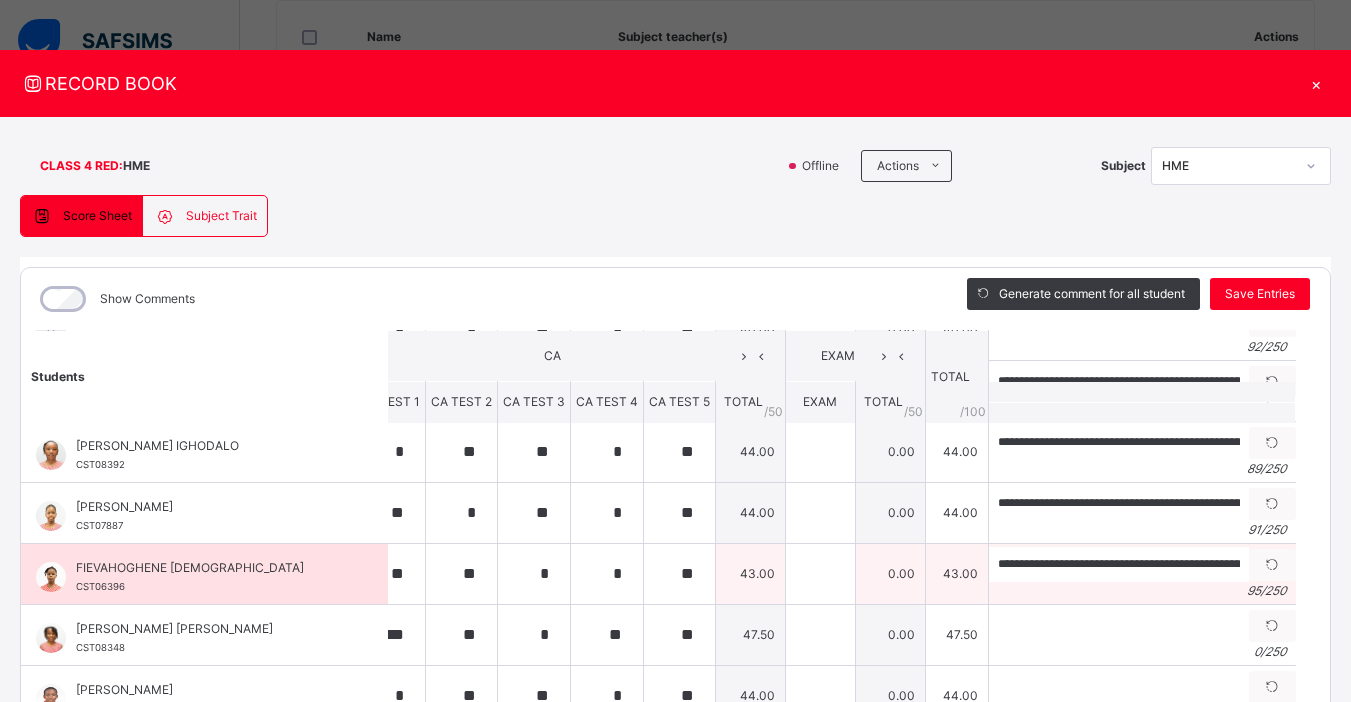 scroll, scrollTop: 429, scrollLeft: 36, axis: both 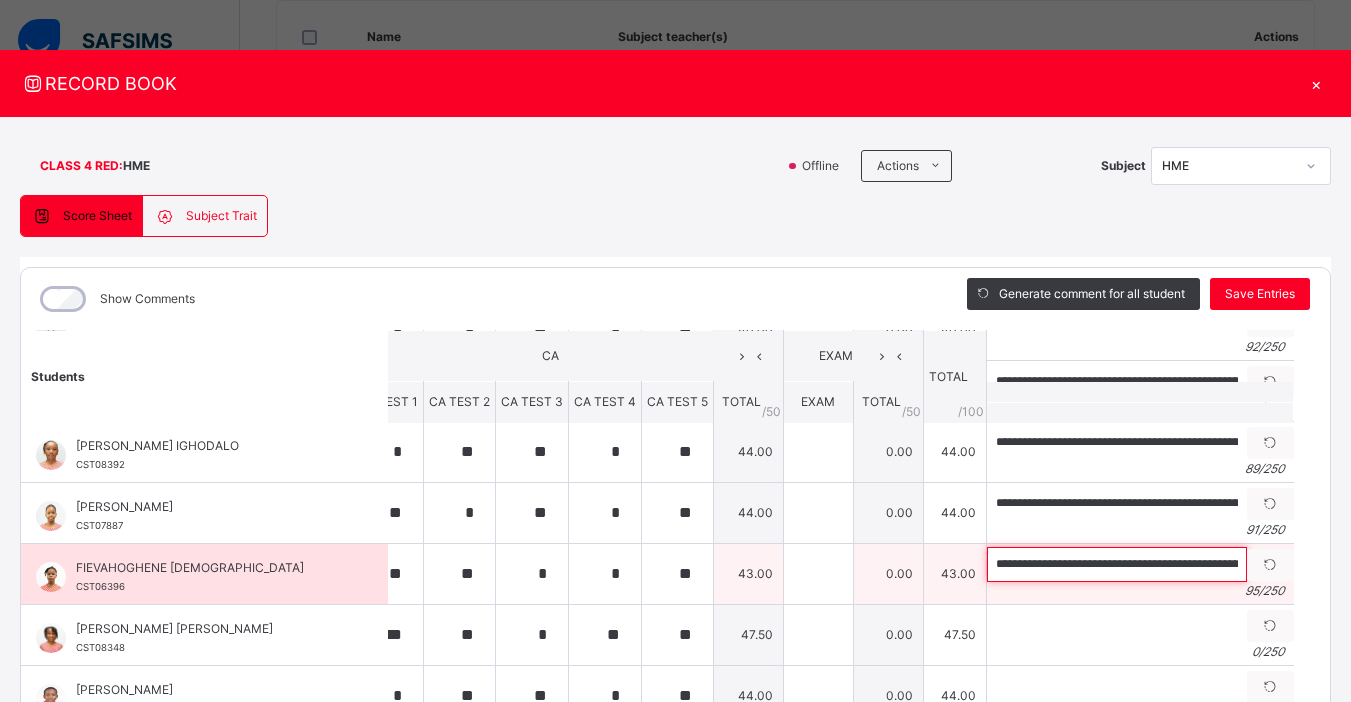 click on "**********" at bounding box center [1117, 564] 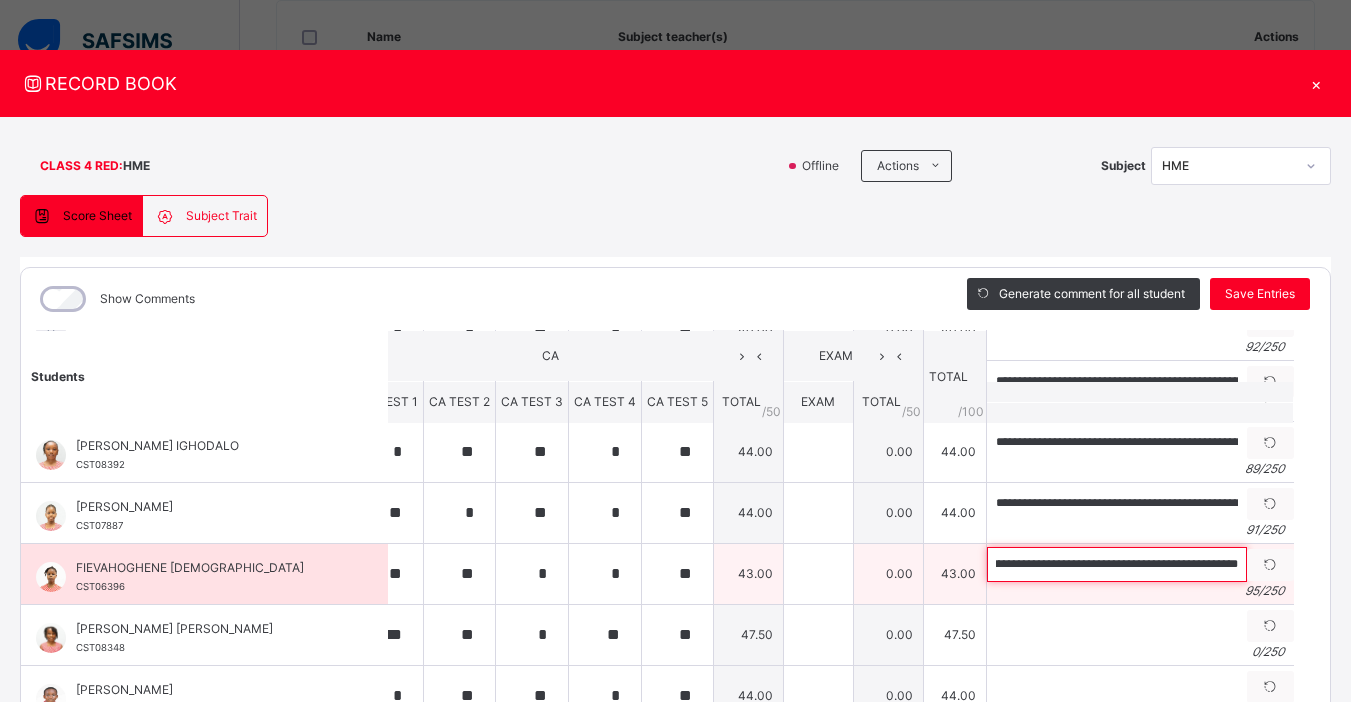 scroll, scrollTop: 0, scrollLeft: 317, axis: horizontal 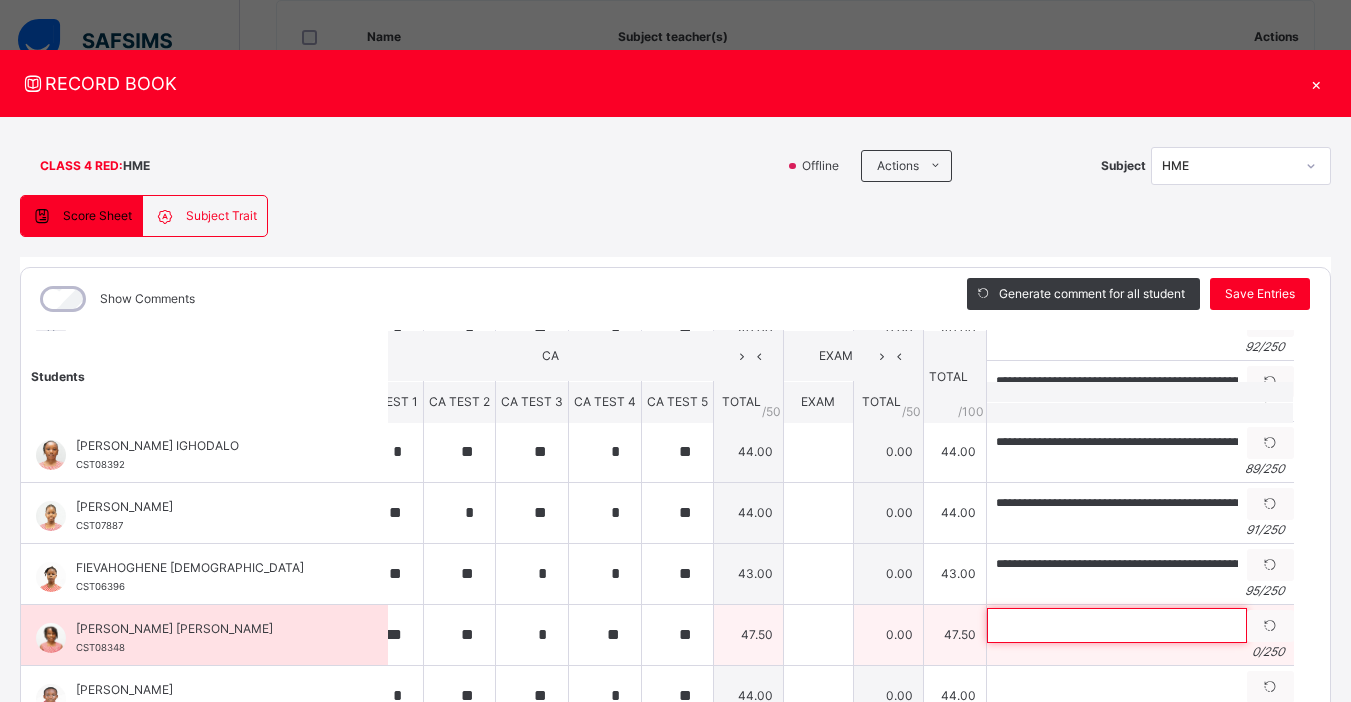 click at bounding box center [1117, 625] 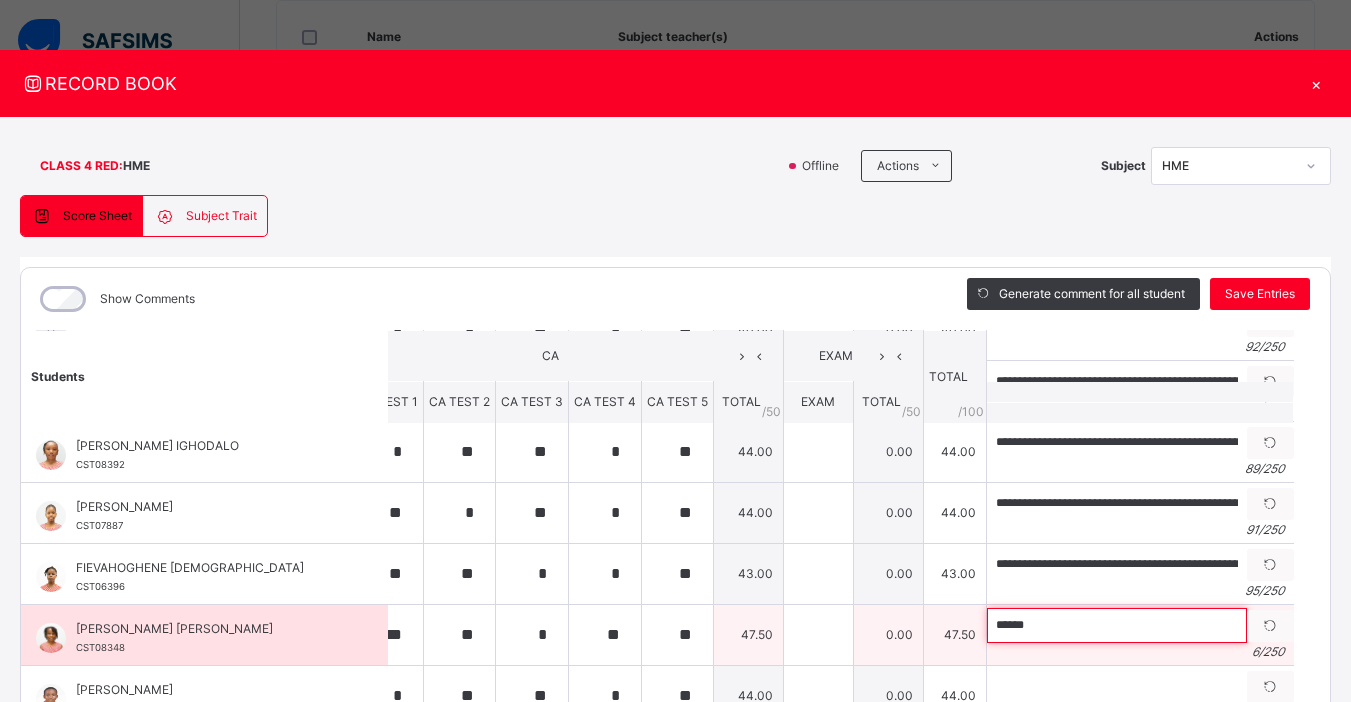 paste on "**********" 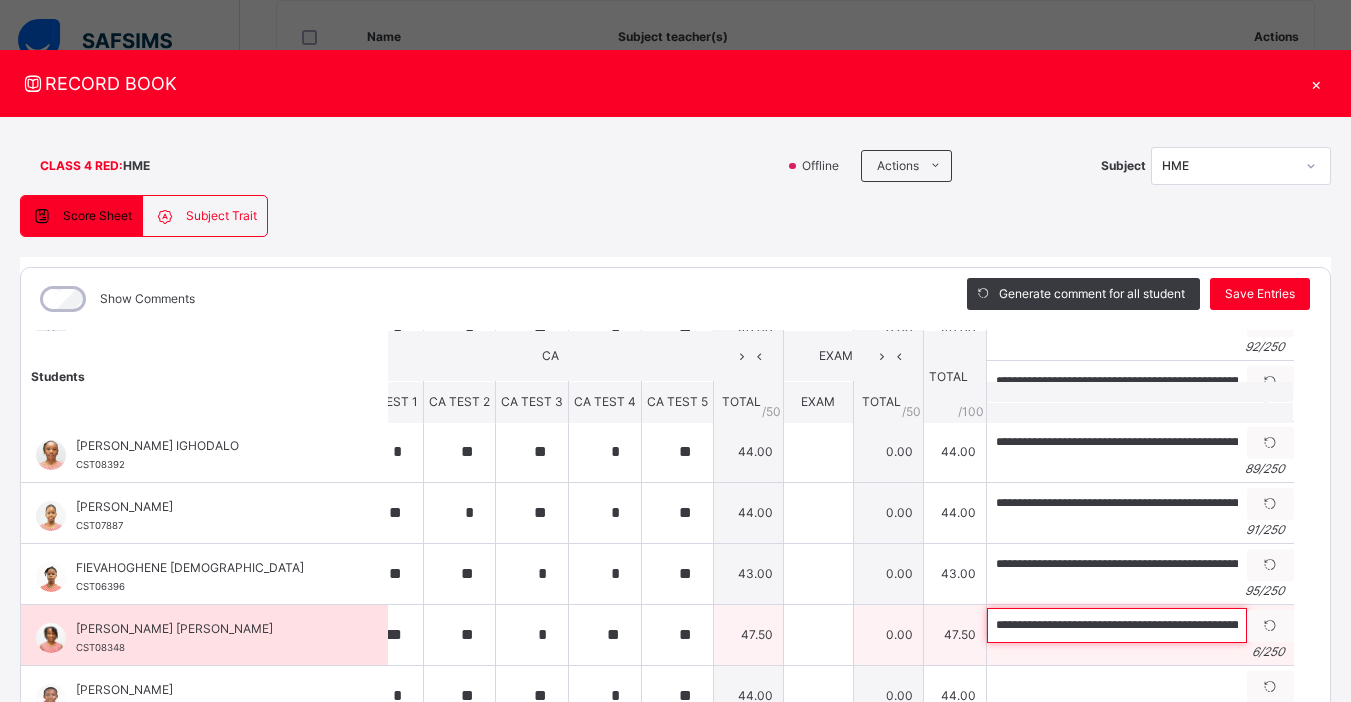 scroll, scrollTop: 0, scrollLeft: 266, axis: horizontal 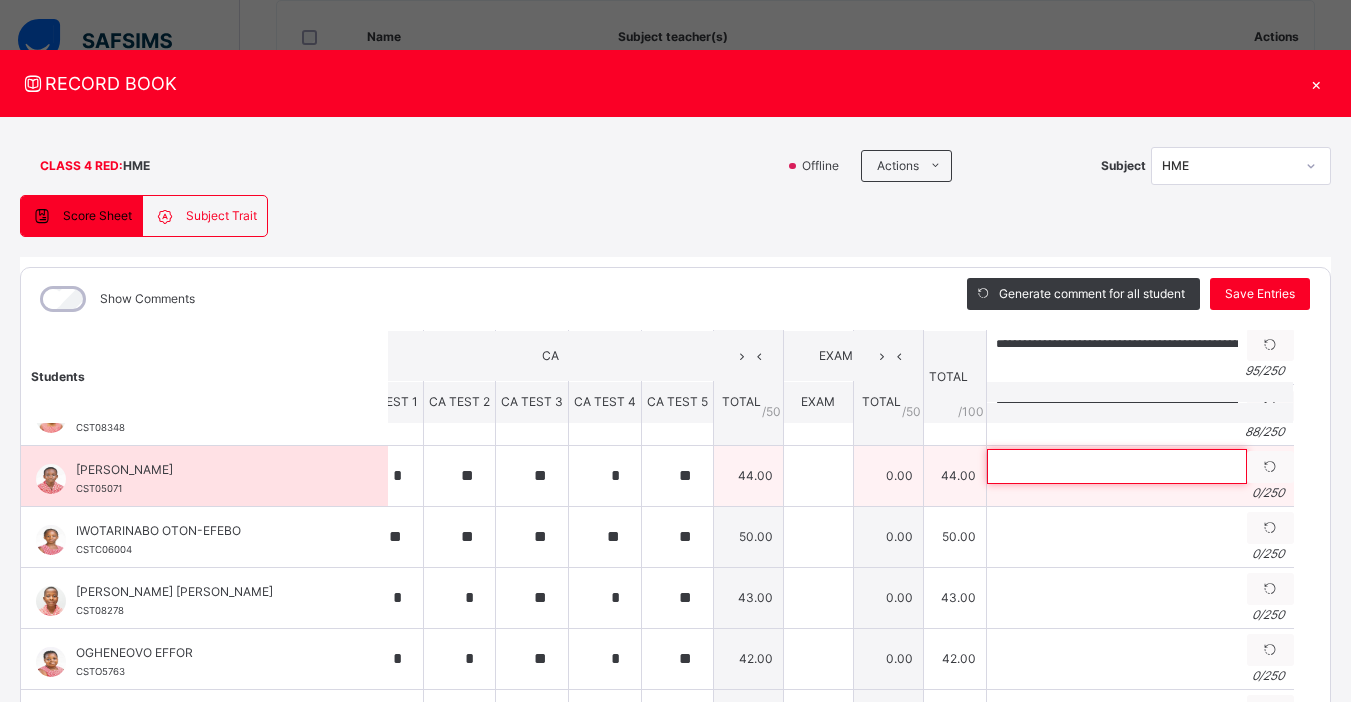 click at bounding box center (1117, 466) 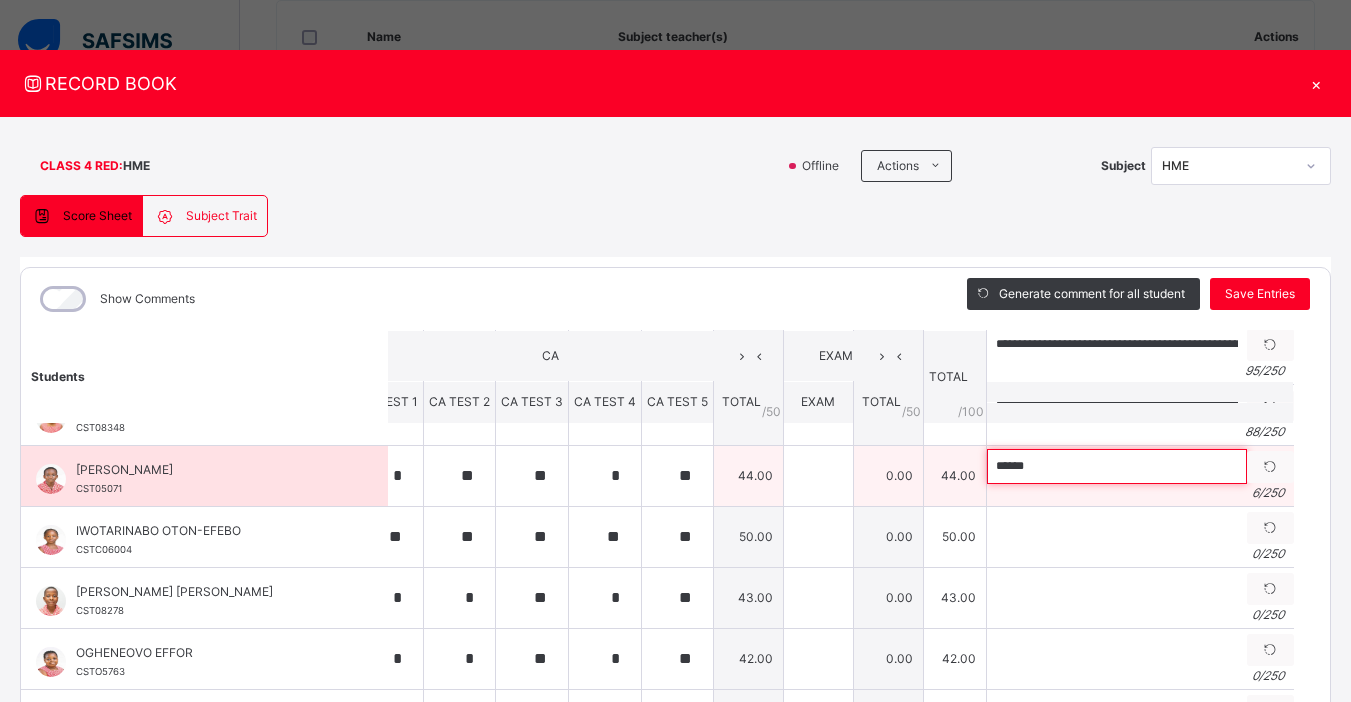 paste on "**********" 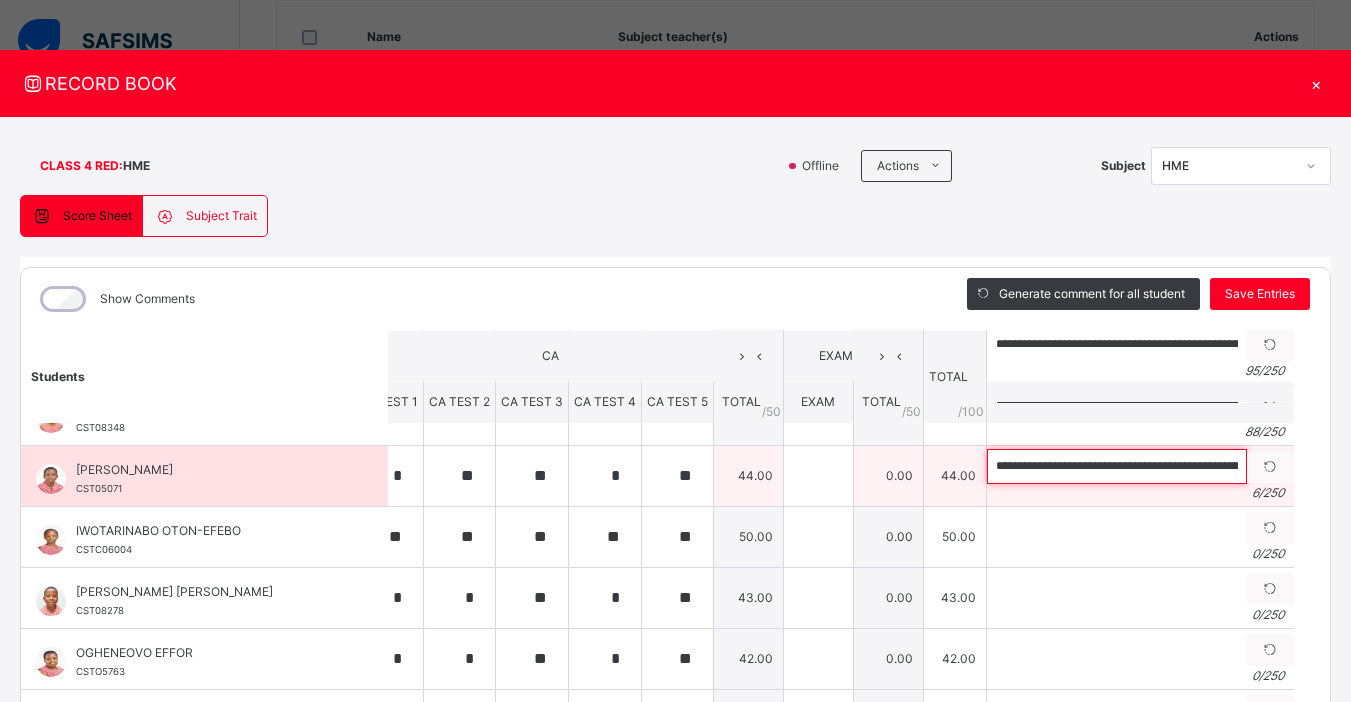 scroll, scrollTop: 0, scrollLeft: 268, axis: horizontal 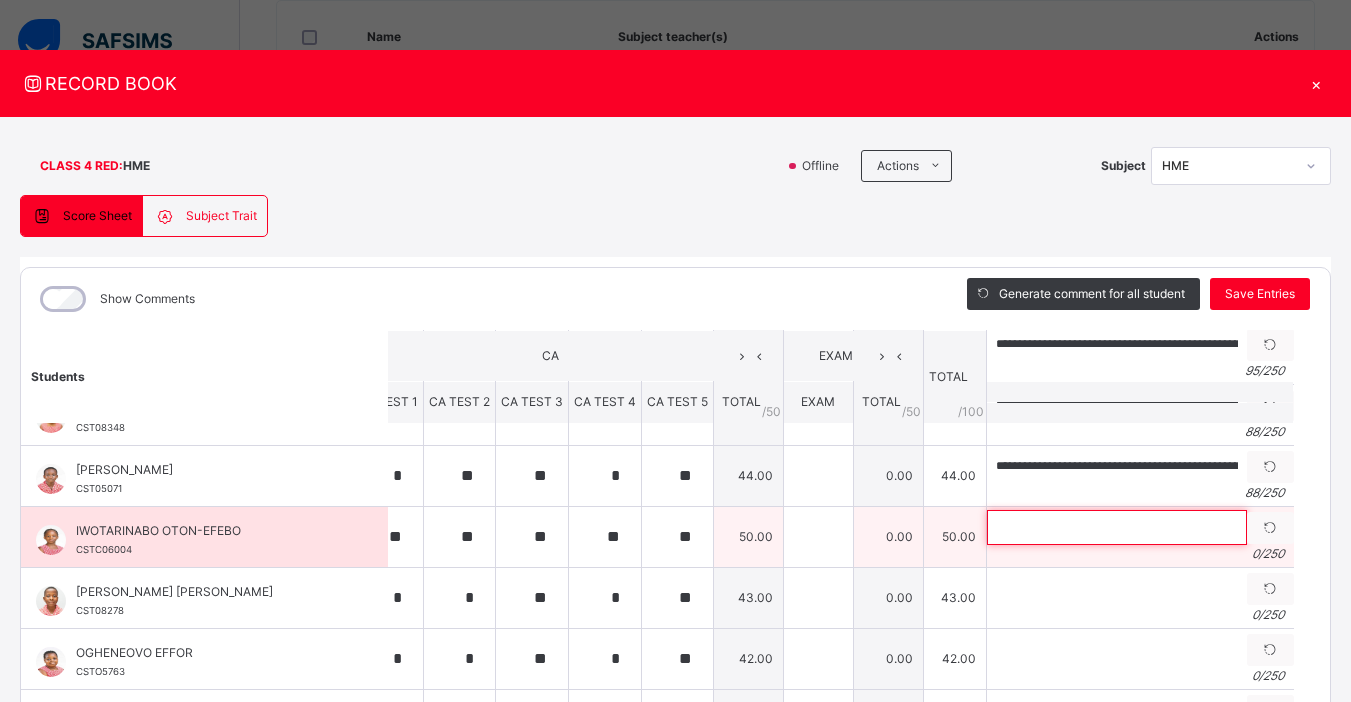 click at bounding box center [1117, 527] 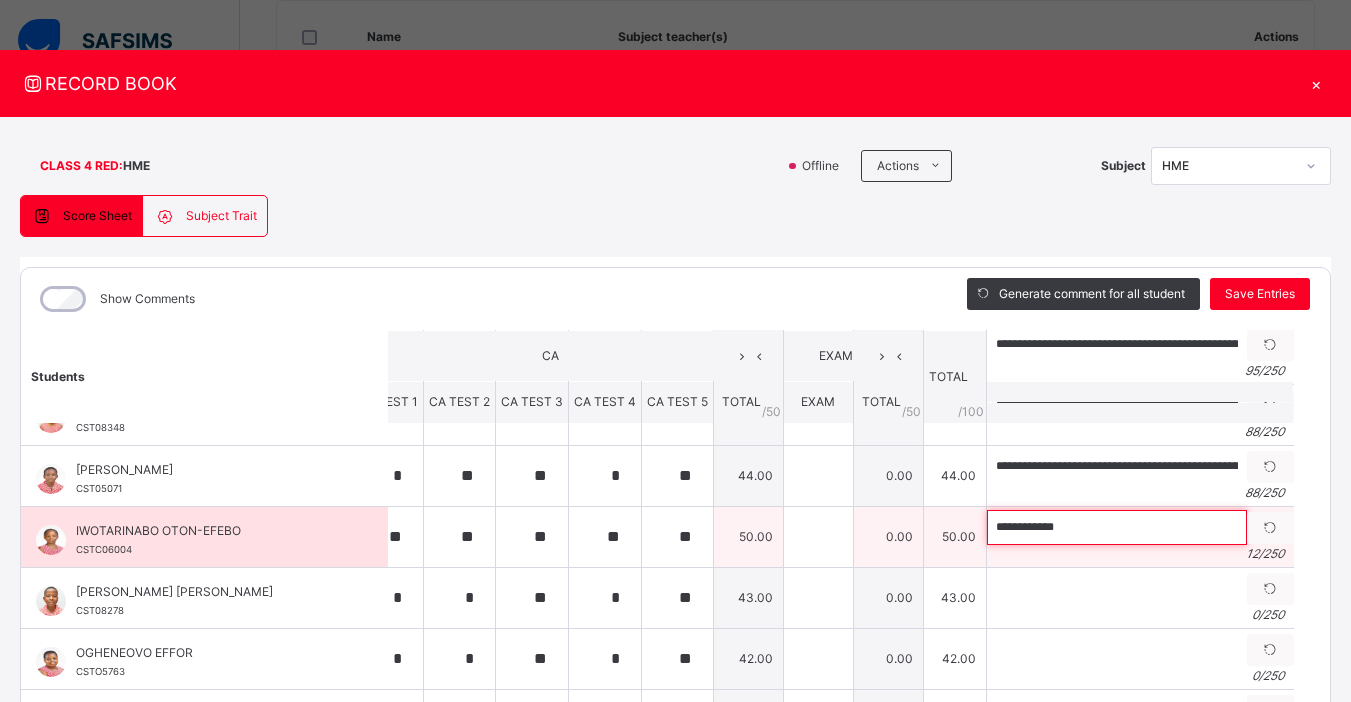 paste on "**********" 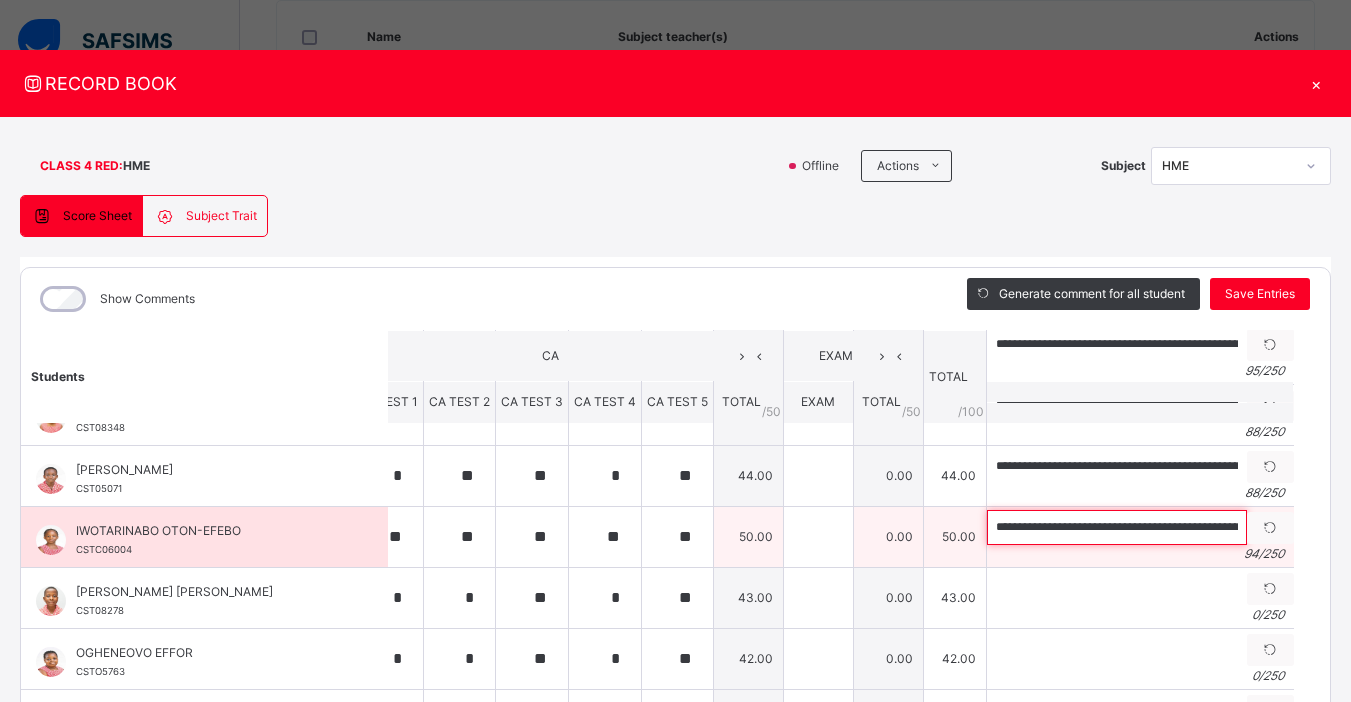 scroll, scrollTop: 0, scrollLeft: 304, axis: horizontal 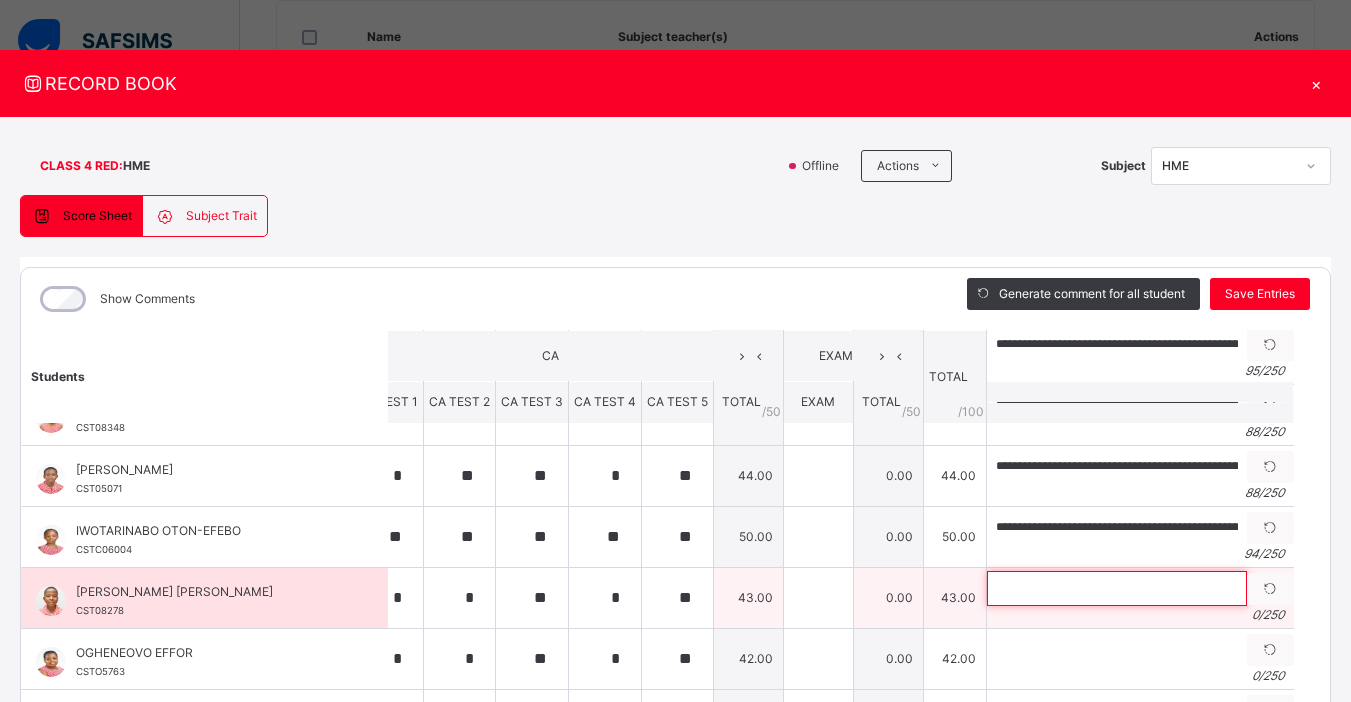 click at bounding box center [1117, 588] 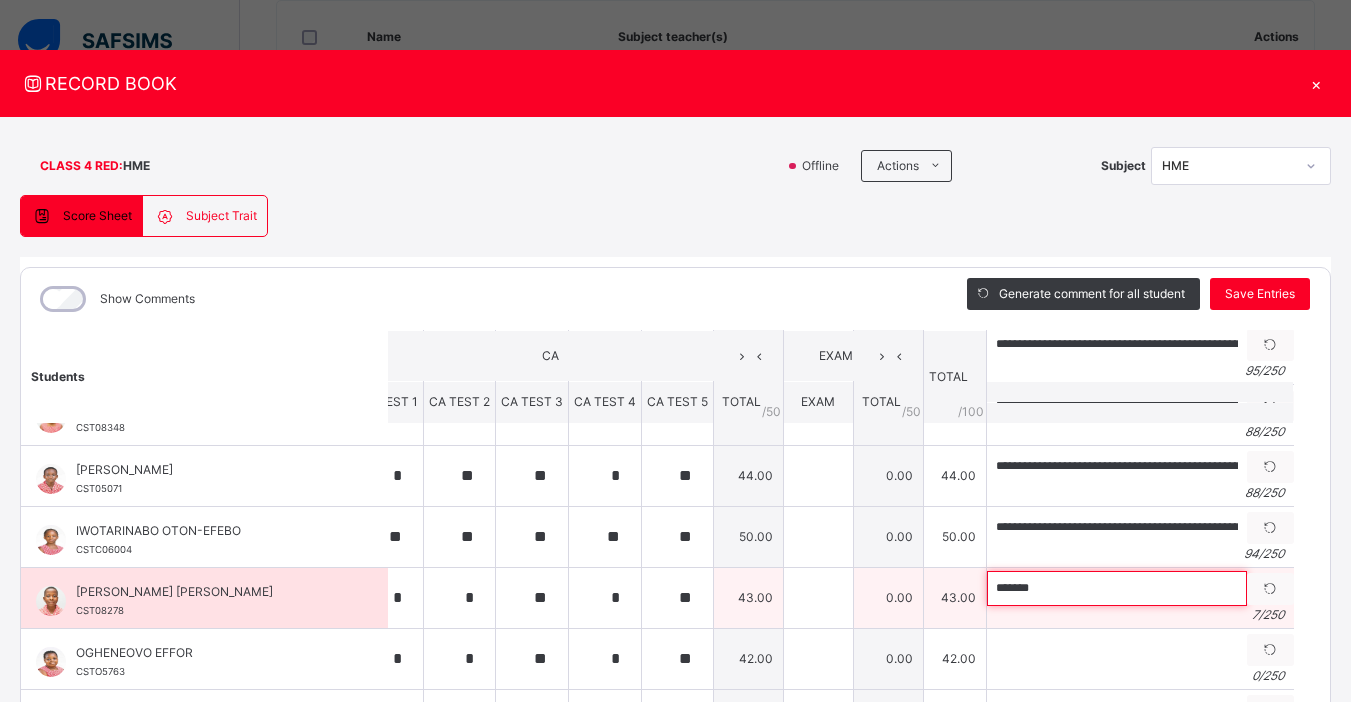 paste on "**********" 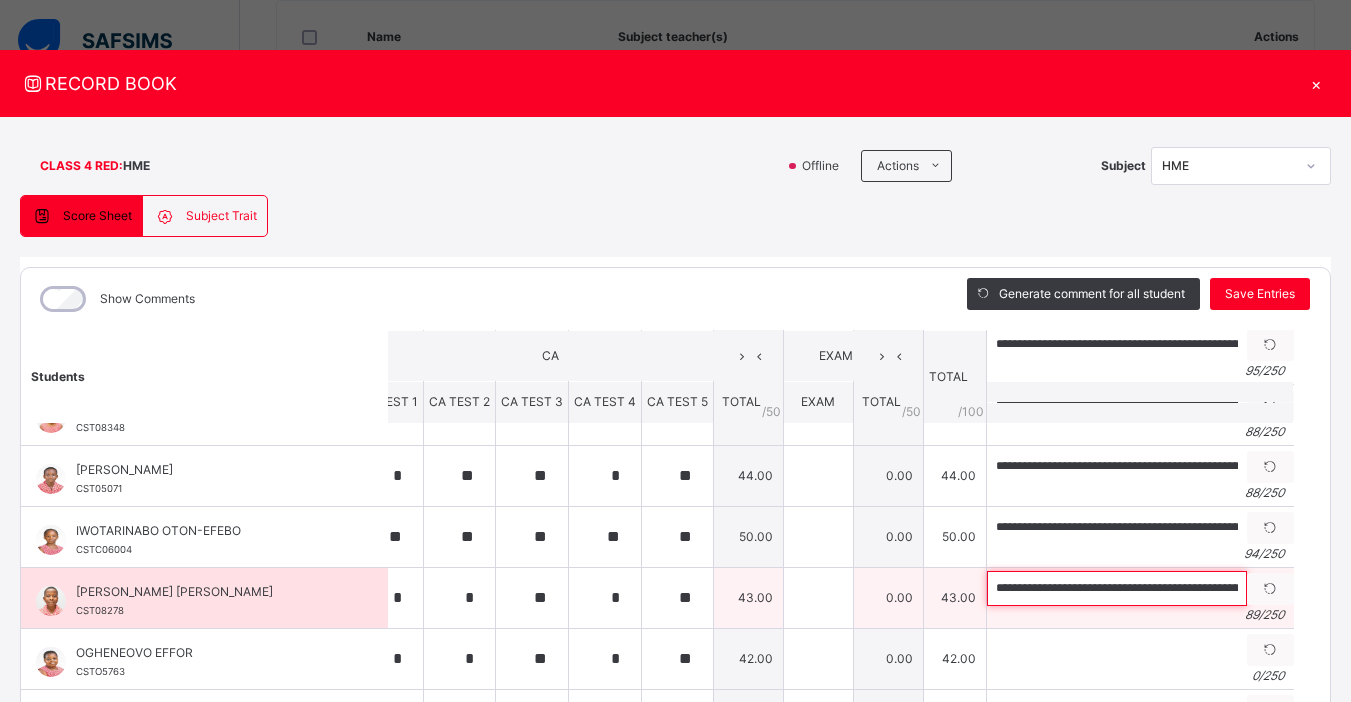 scroll, scrollTop: 0, scrollLeft: 272, axis: horizontal 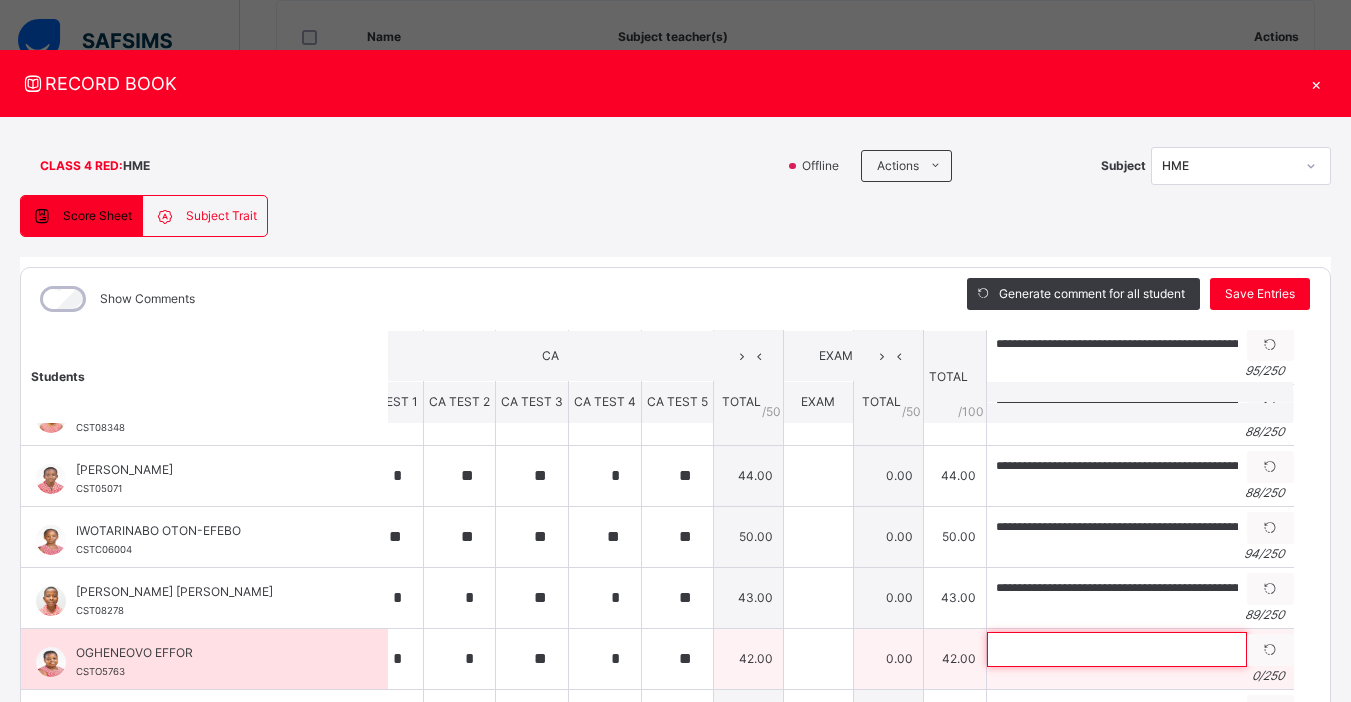 click at bounding box center (1117, 649) 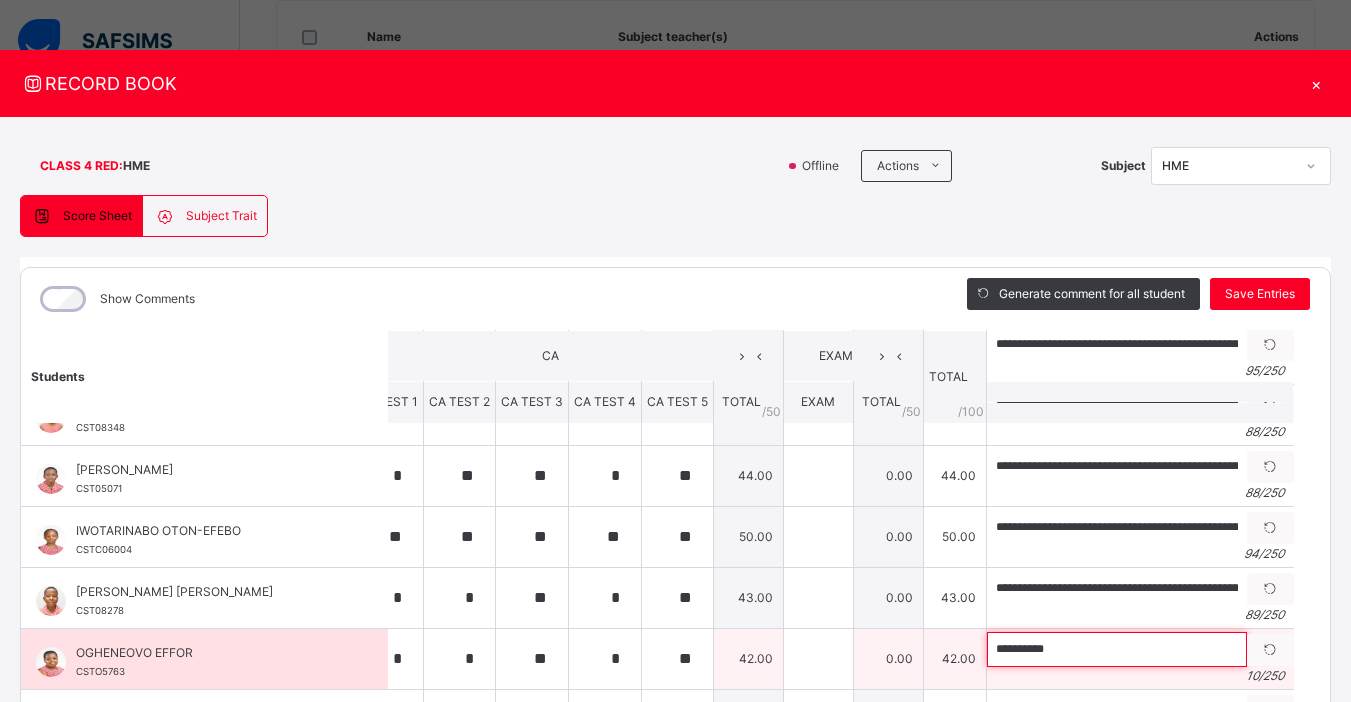 paste on "**********" 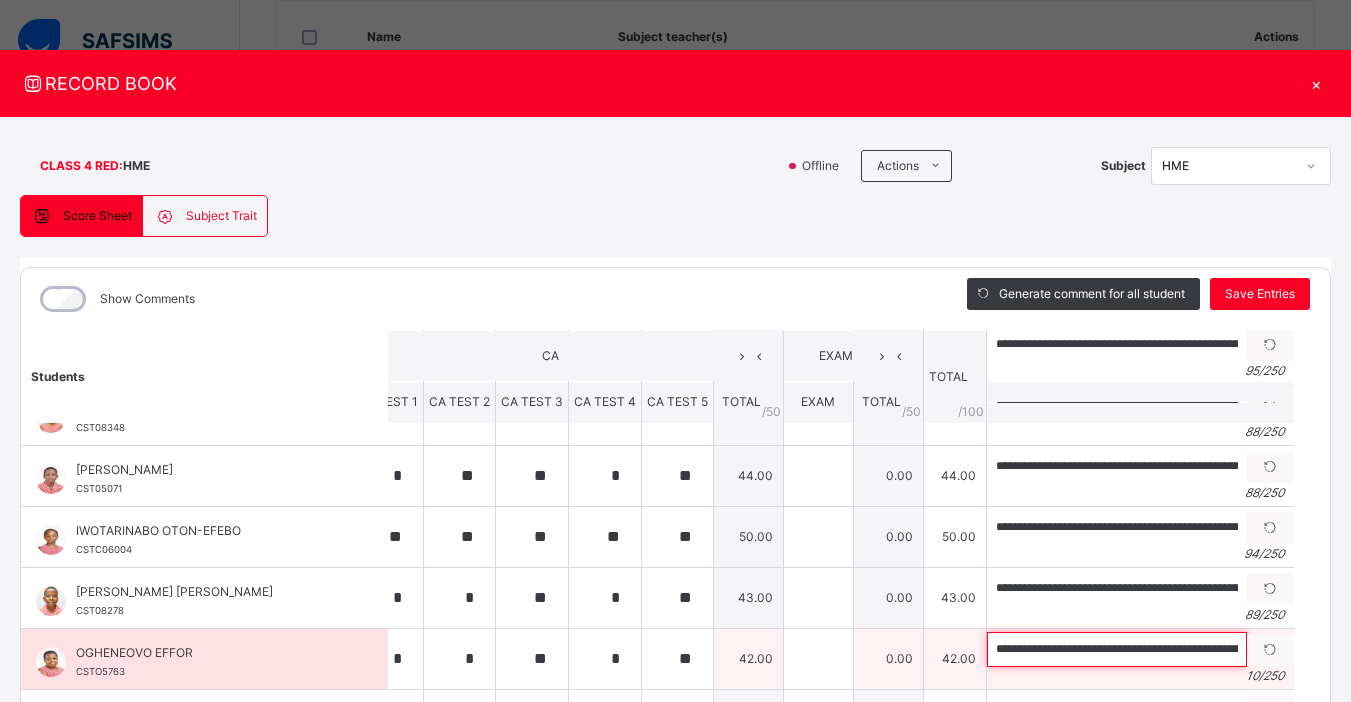 scroll, scrollTop: 0, scrollLeft: 302, axis: horizontal 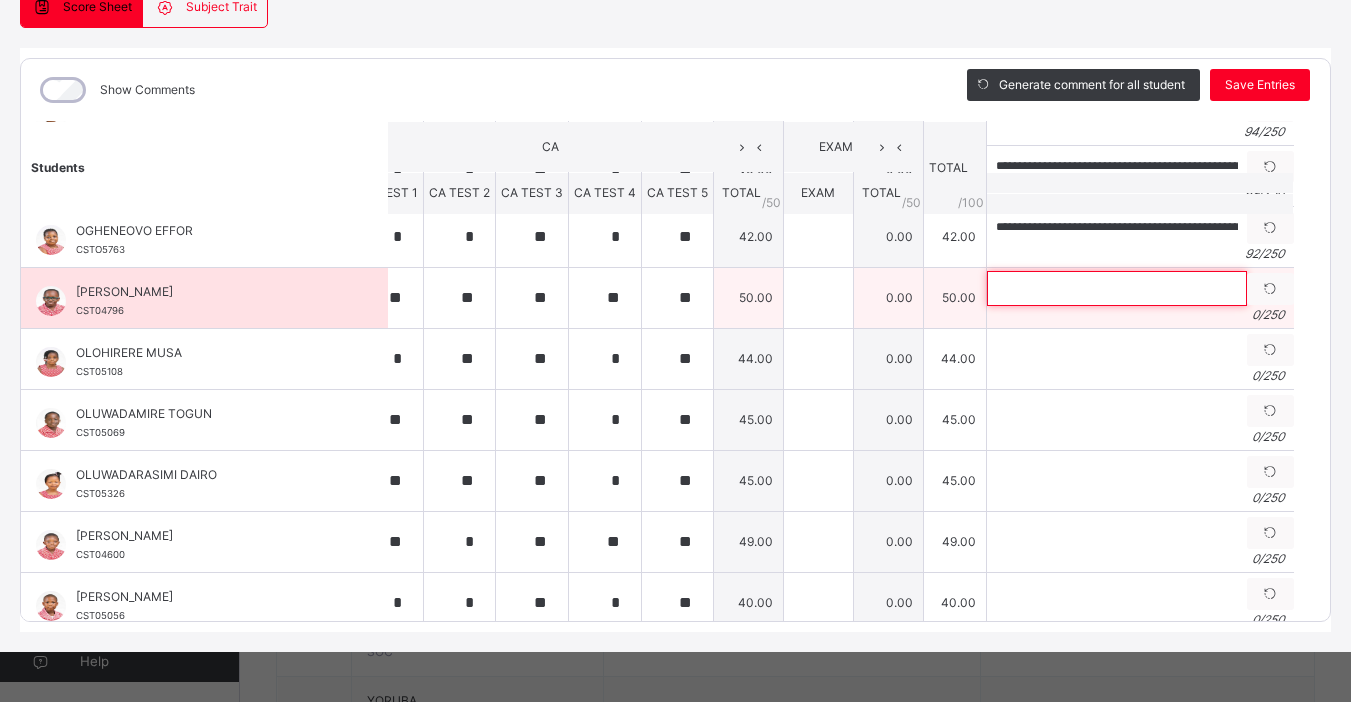 click at bounding box center (1117, 288) 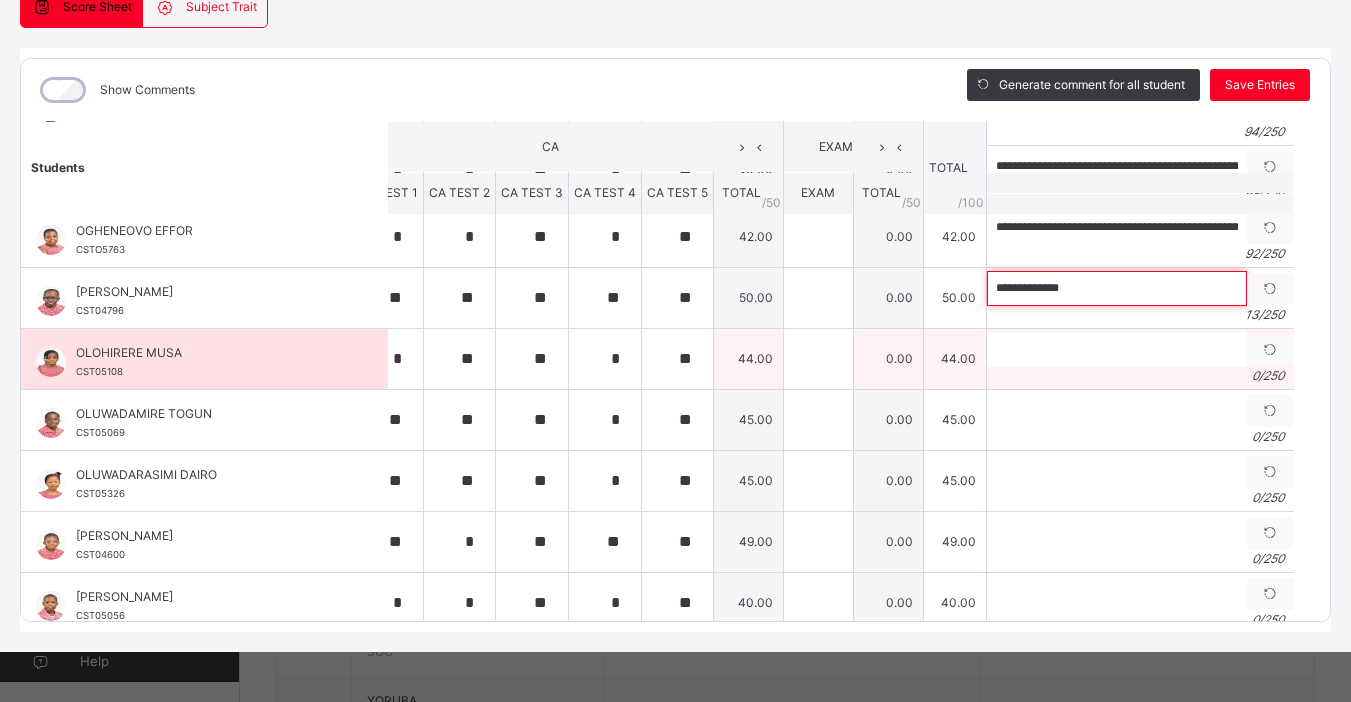 paste on "**********" 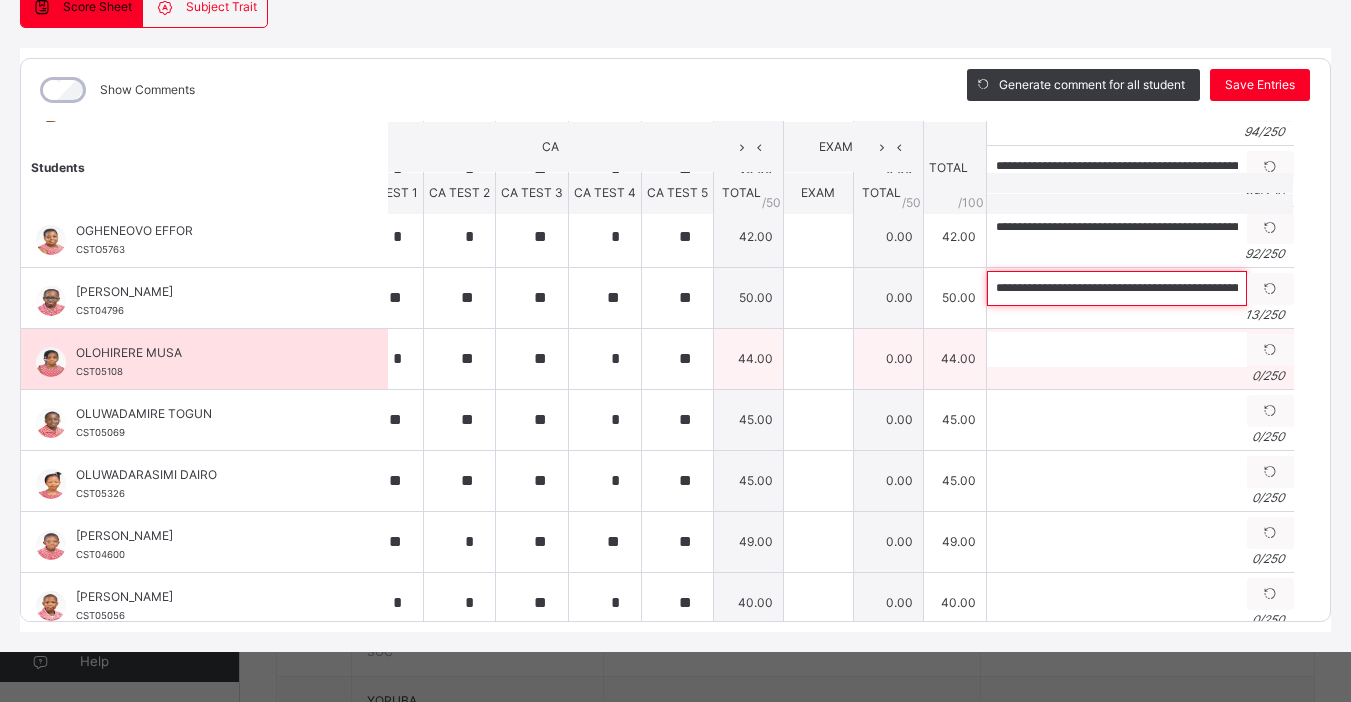scroll, scrollTop: 0, scrollLeft: 306, axis: horizontal 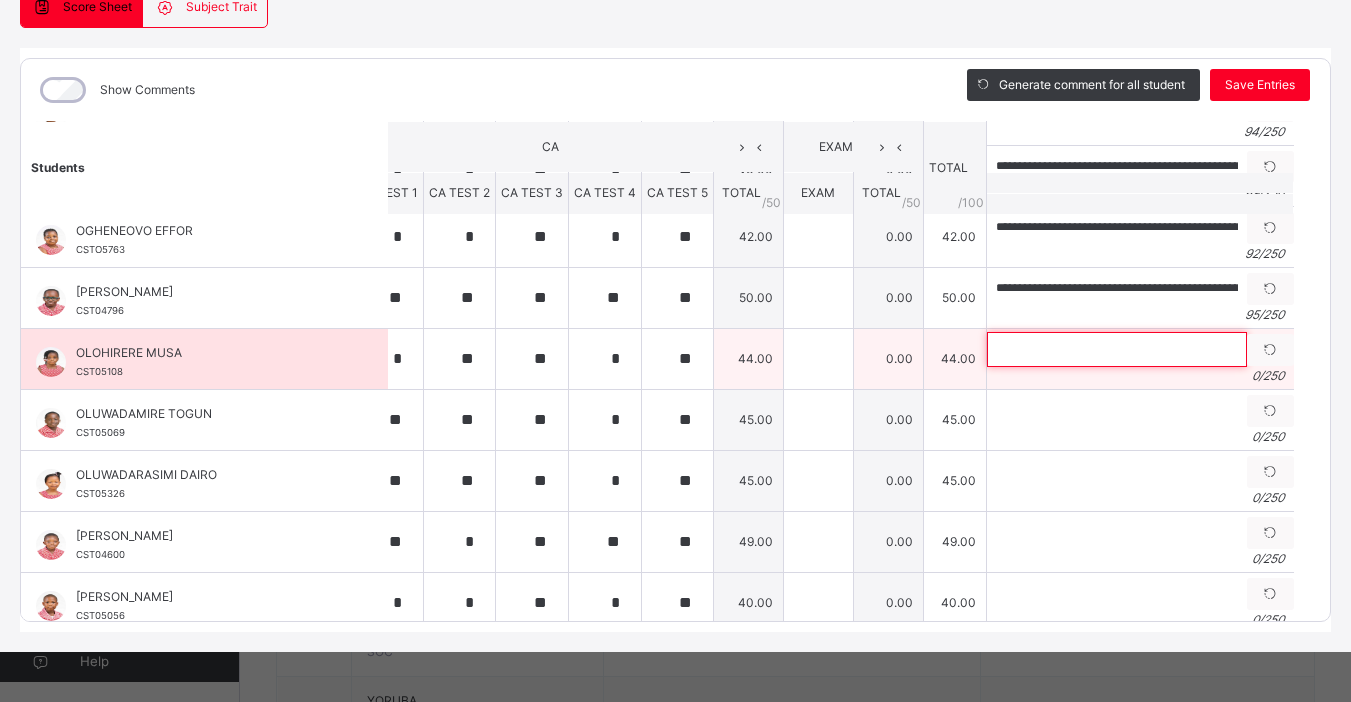 click at bounding box center [1117, 349] 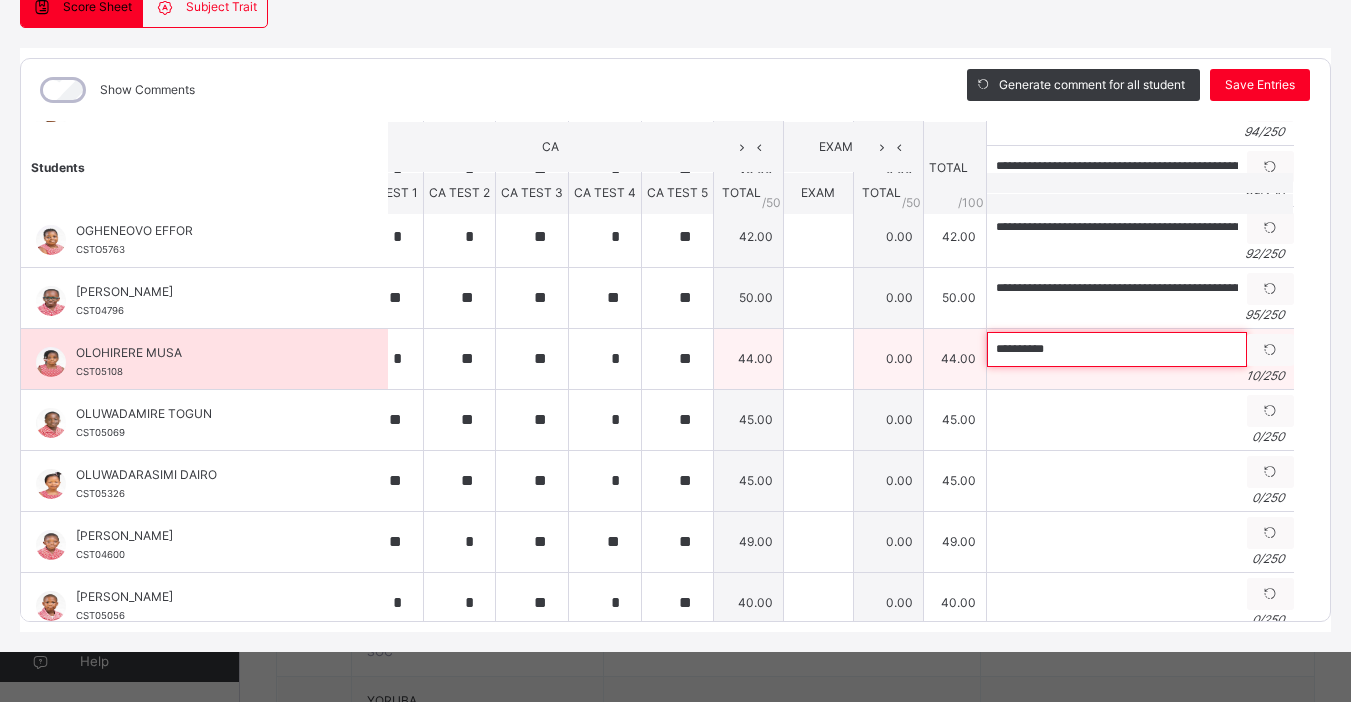 paste on "**********" 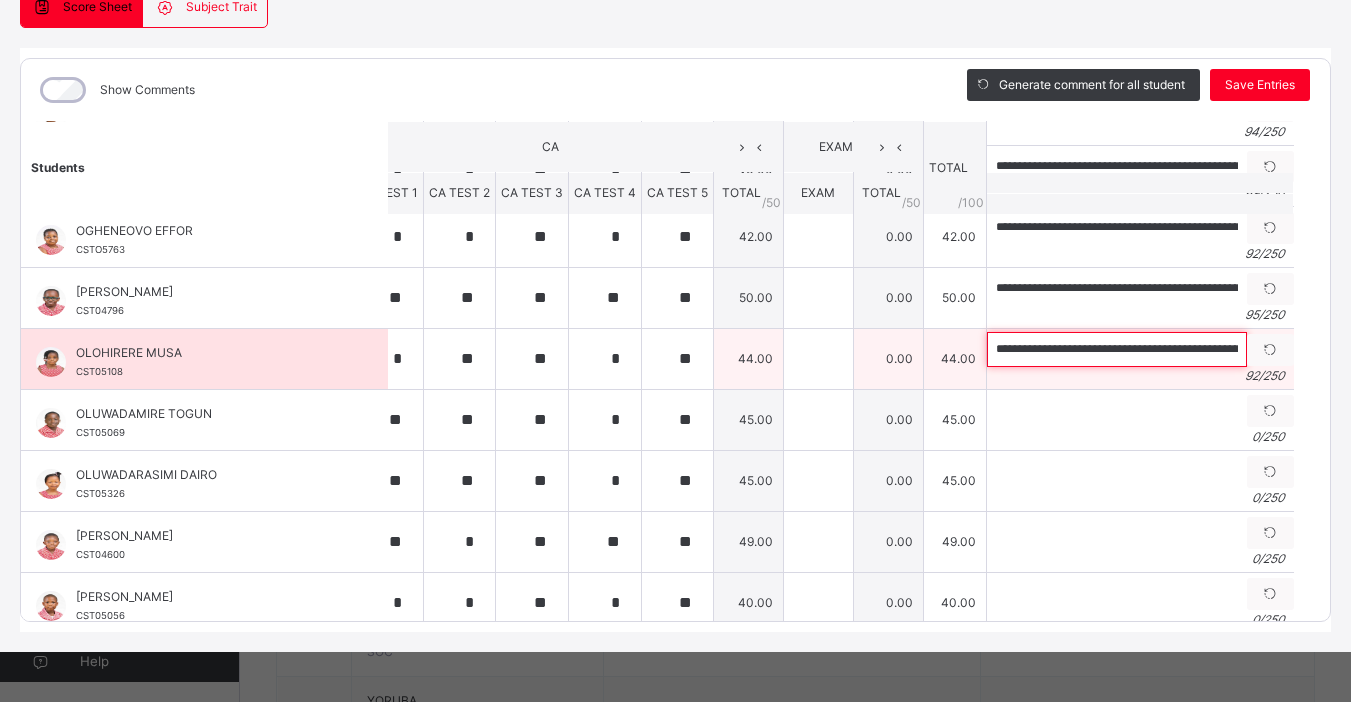 scroll, scrollTop: 0, scrollLeft: 289, axis: horizontal 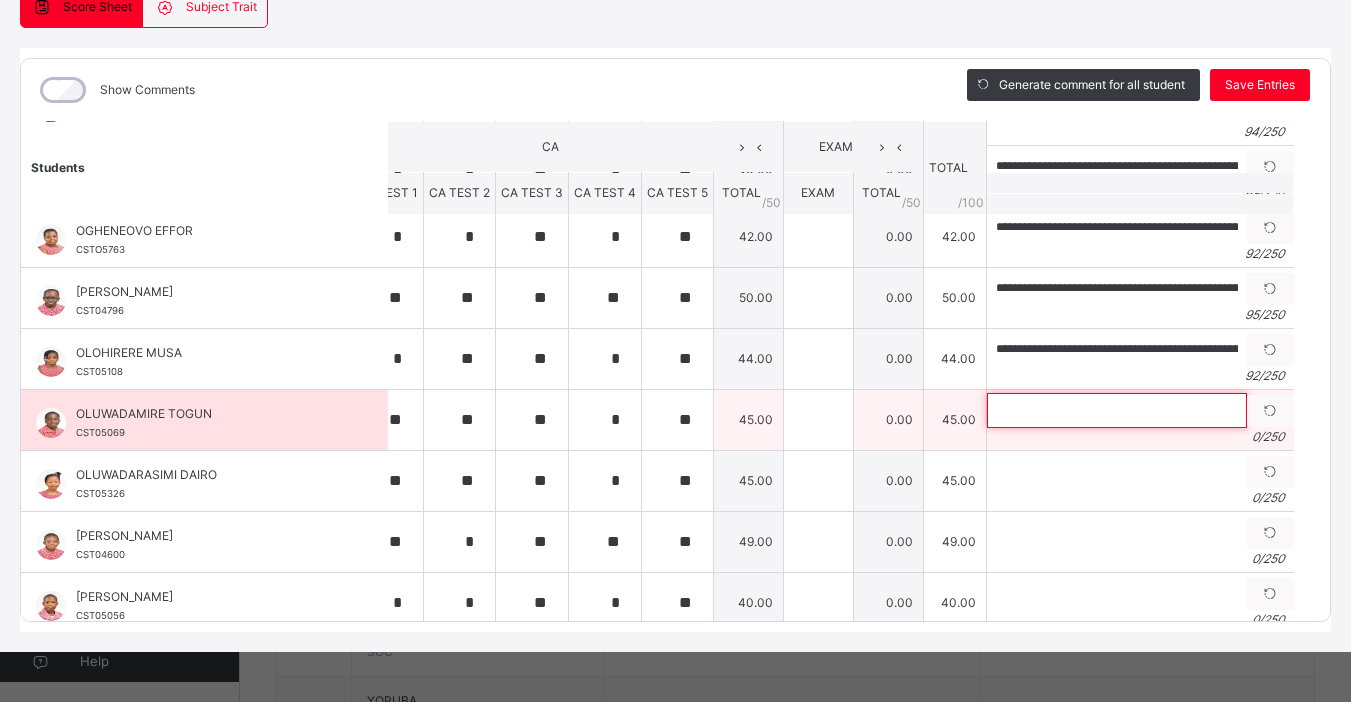 click at bounding box center [1117, 410] 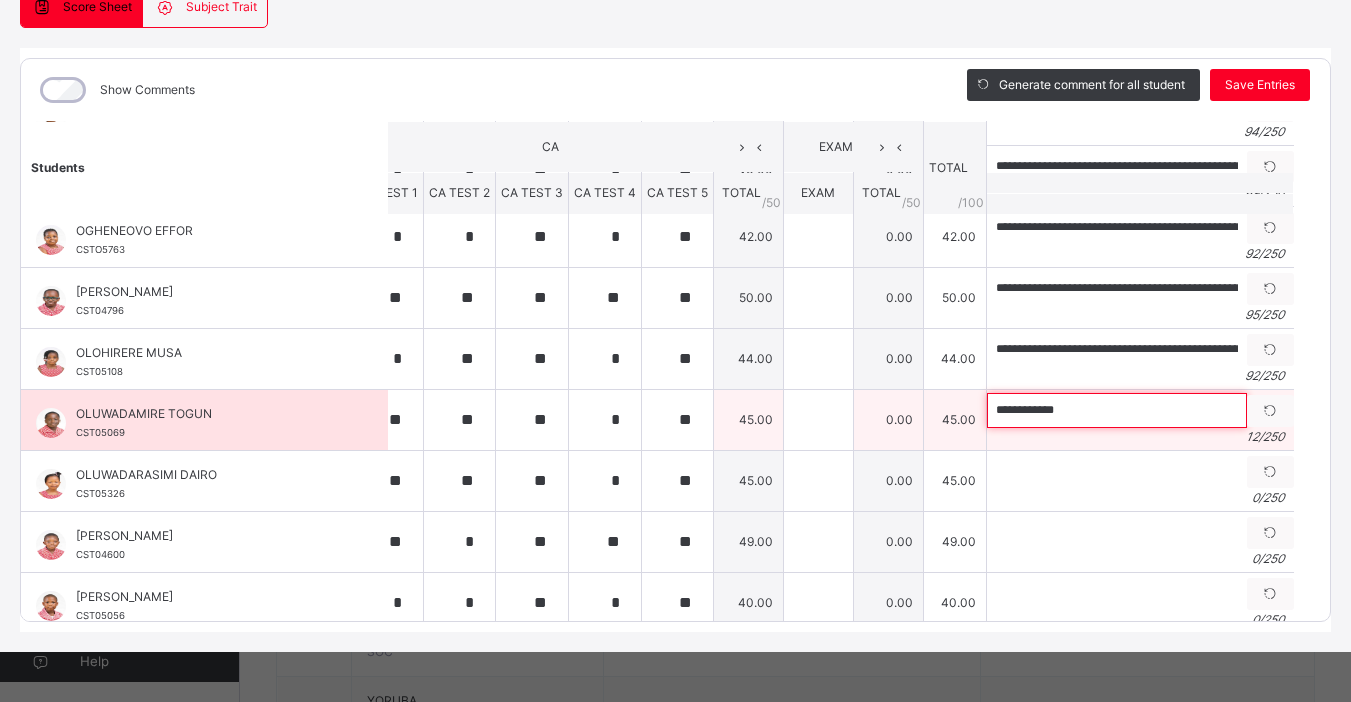 paste on "**********" 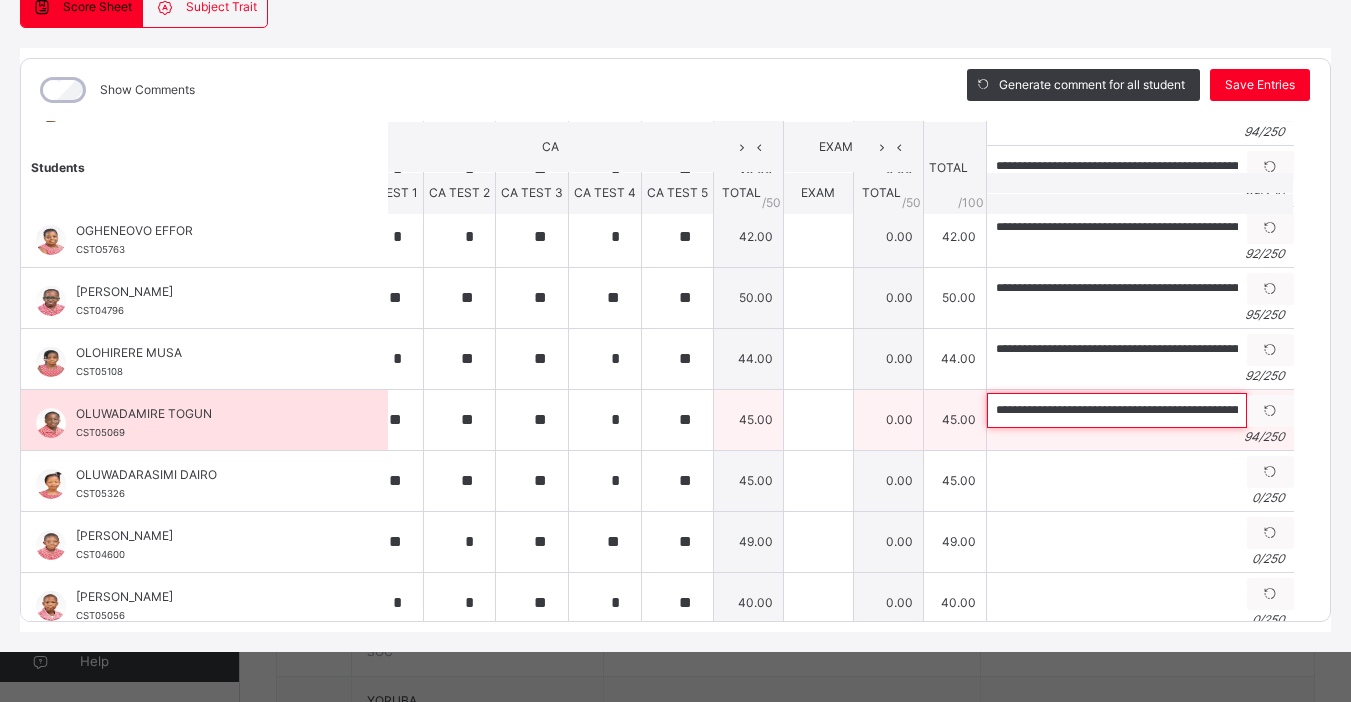 scroll, scrollTop: 0, scrollLeft: 311, axis: horizontal 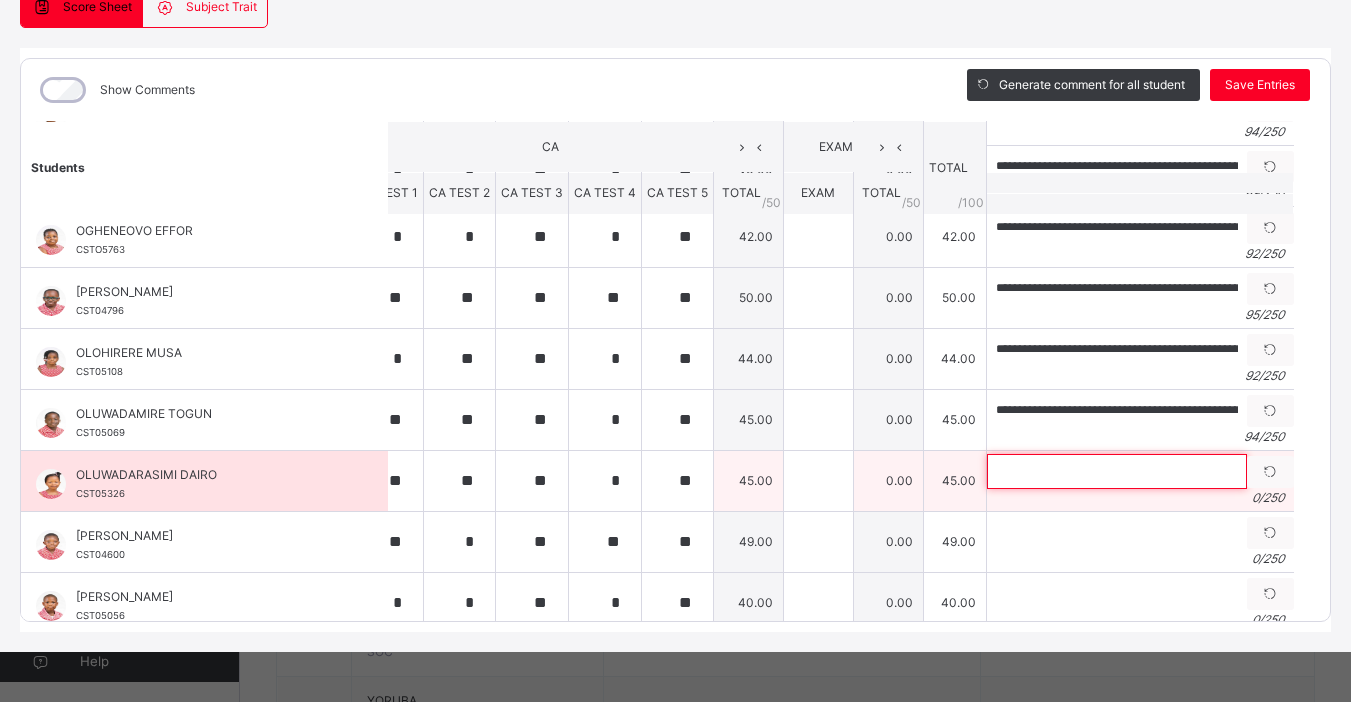 click at bounding box center (1117, 471) 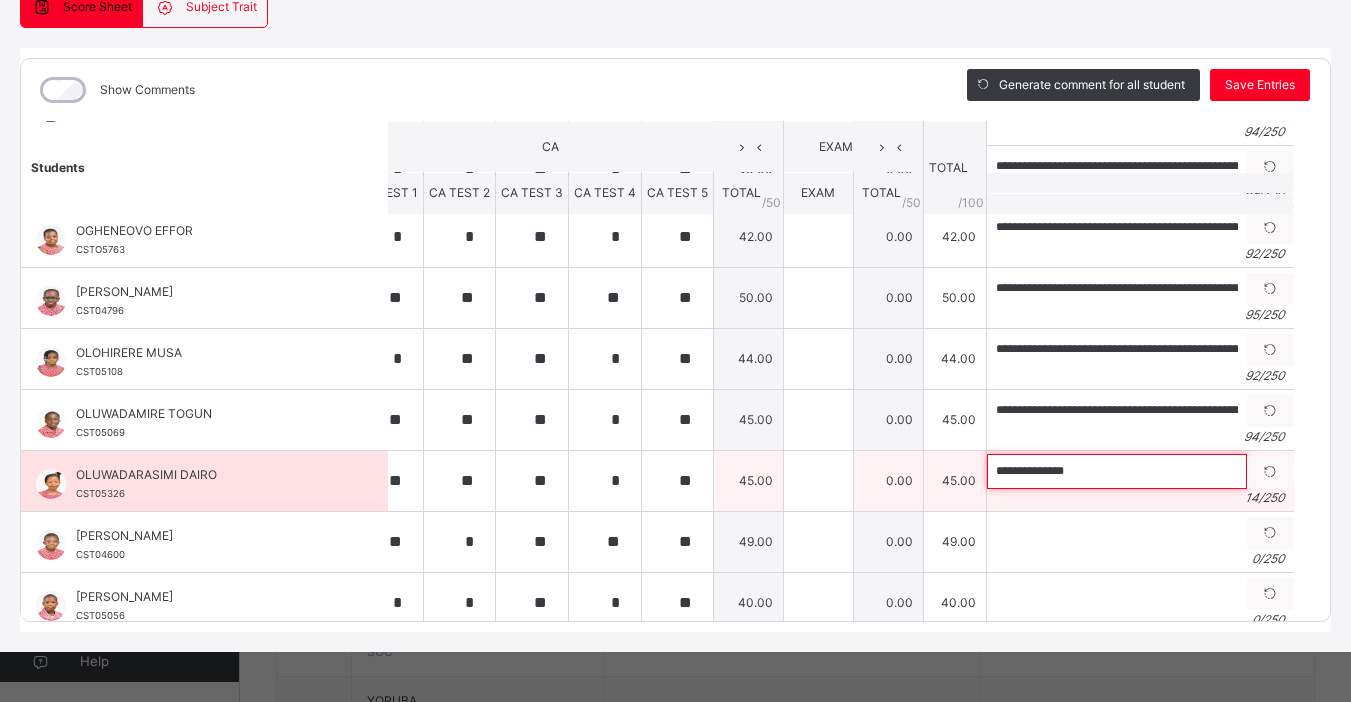 paste on "**********" 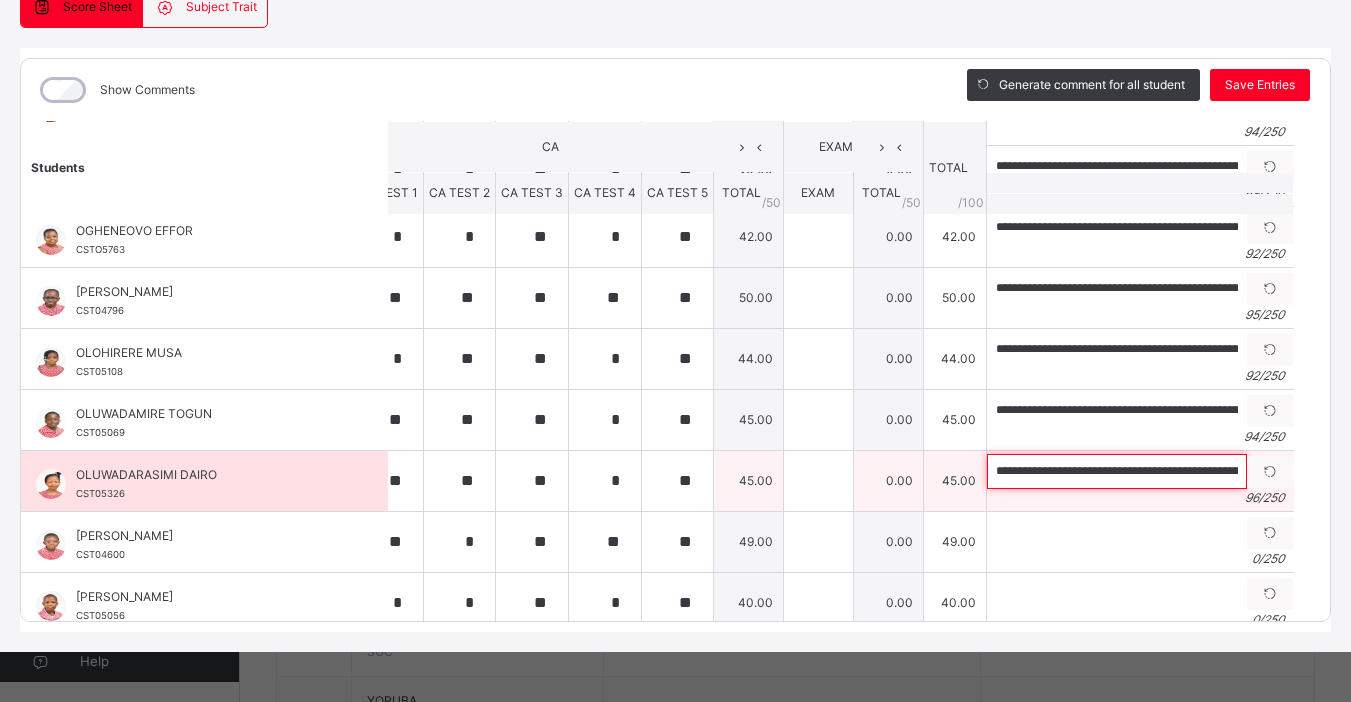 scroll, scrollTop: 0, scrollLeft: 320, axis: horizontal 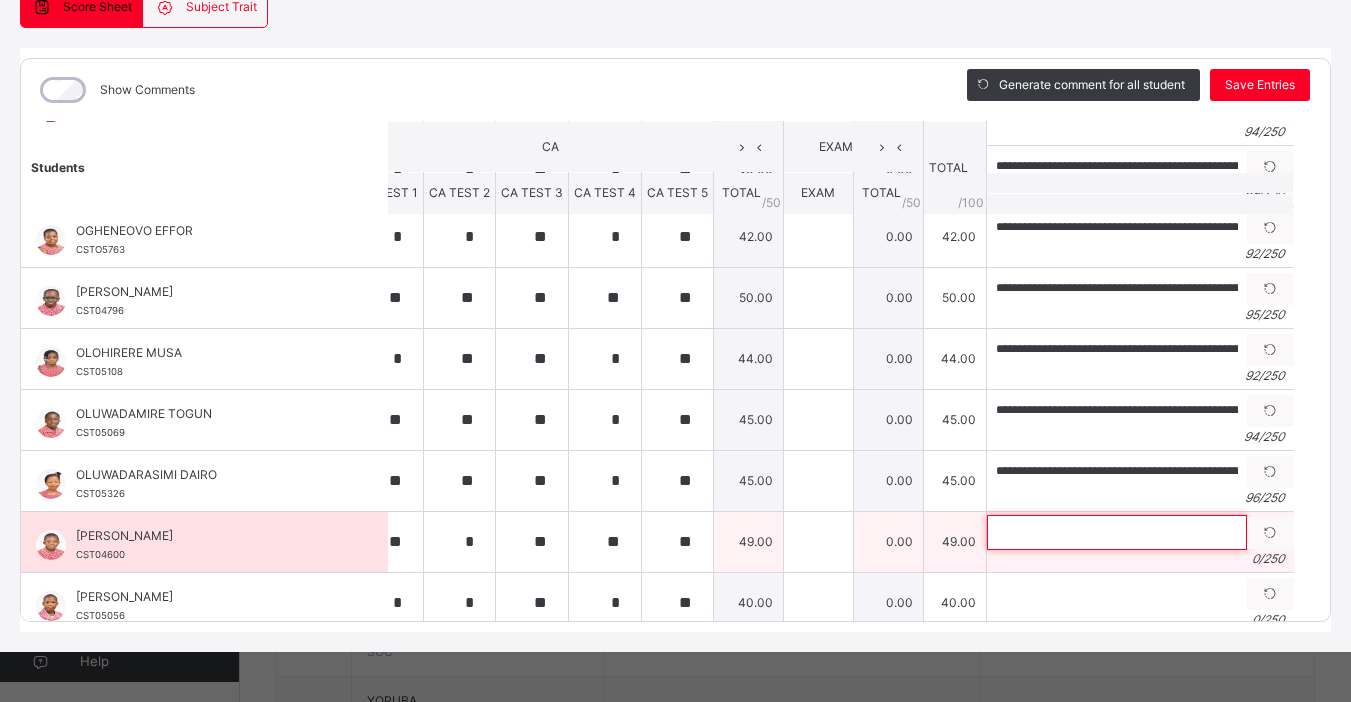 click at bounding box center [1117, 532] 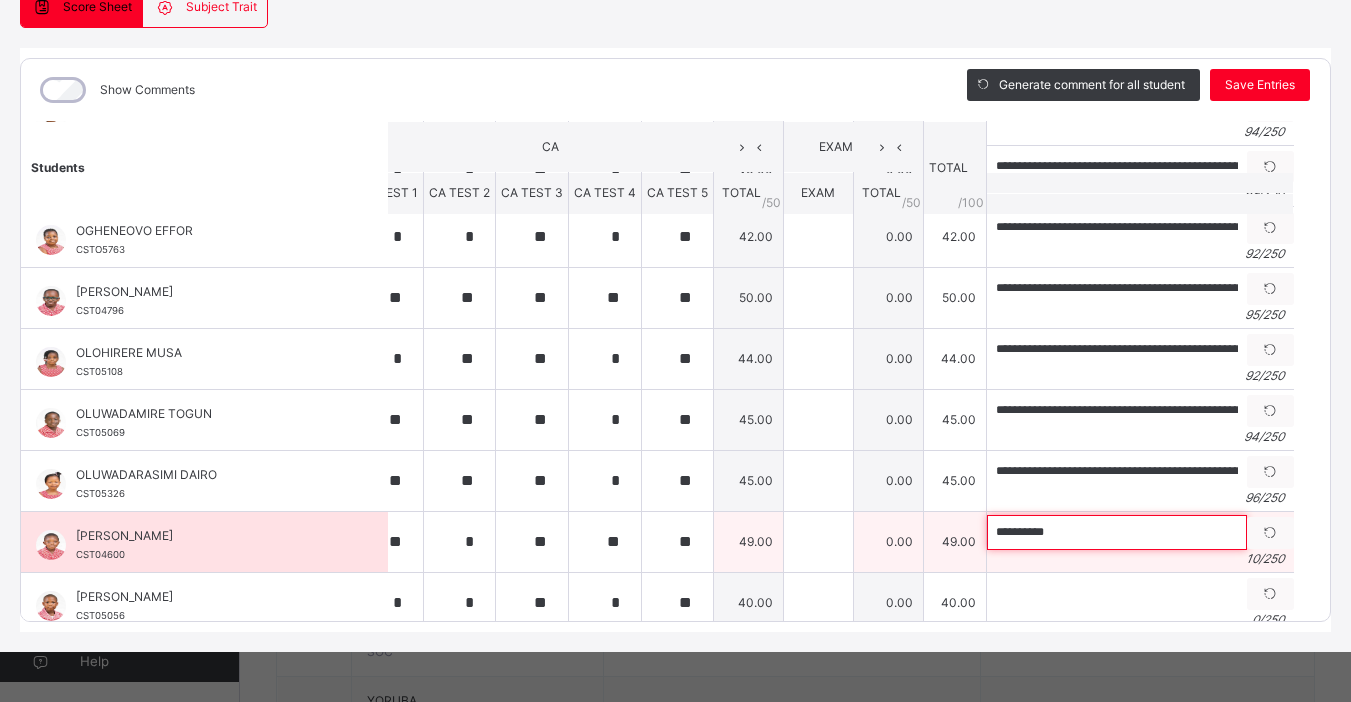 paste on "**********" 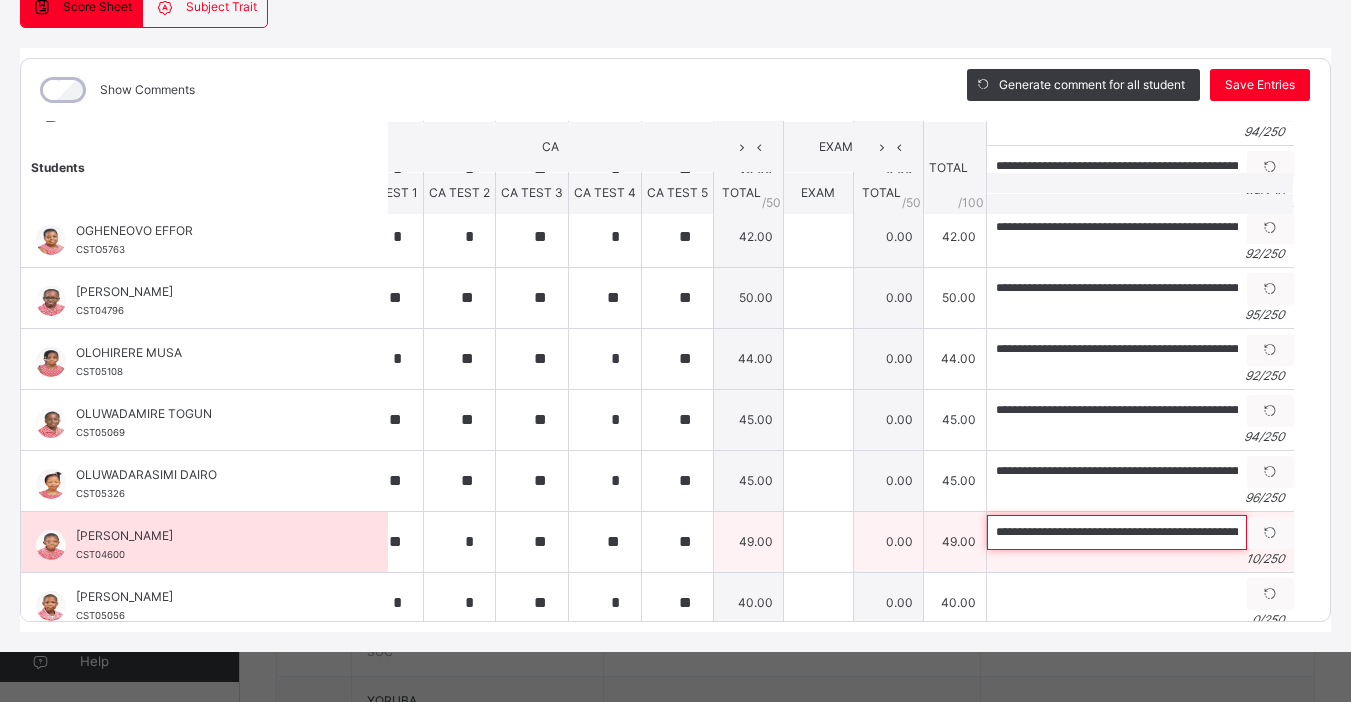scroll, scrollTop: 0, scrollLeft: 297, axis: horizontal 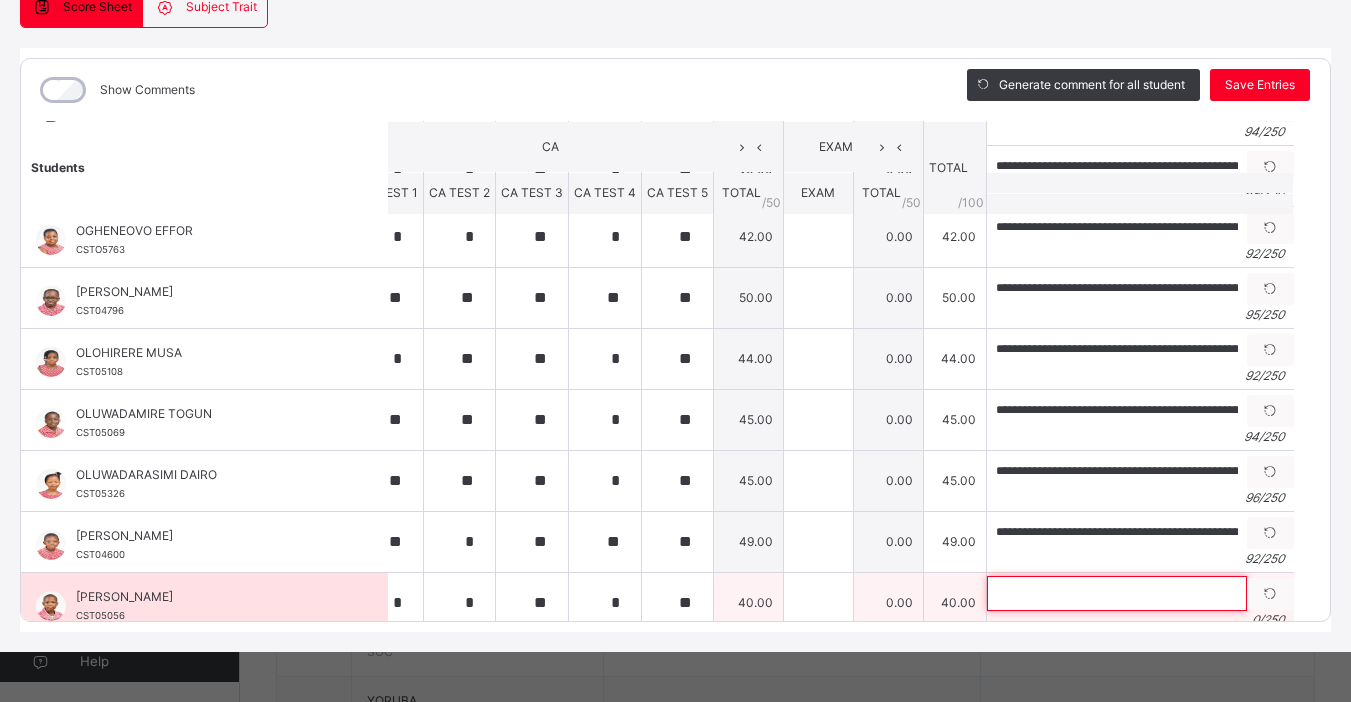 click at bounding box center (1117, 593) 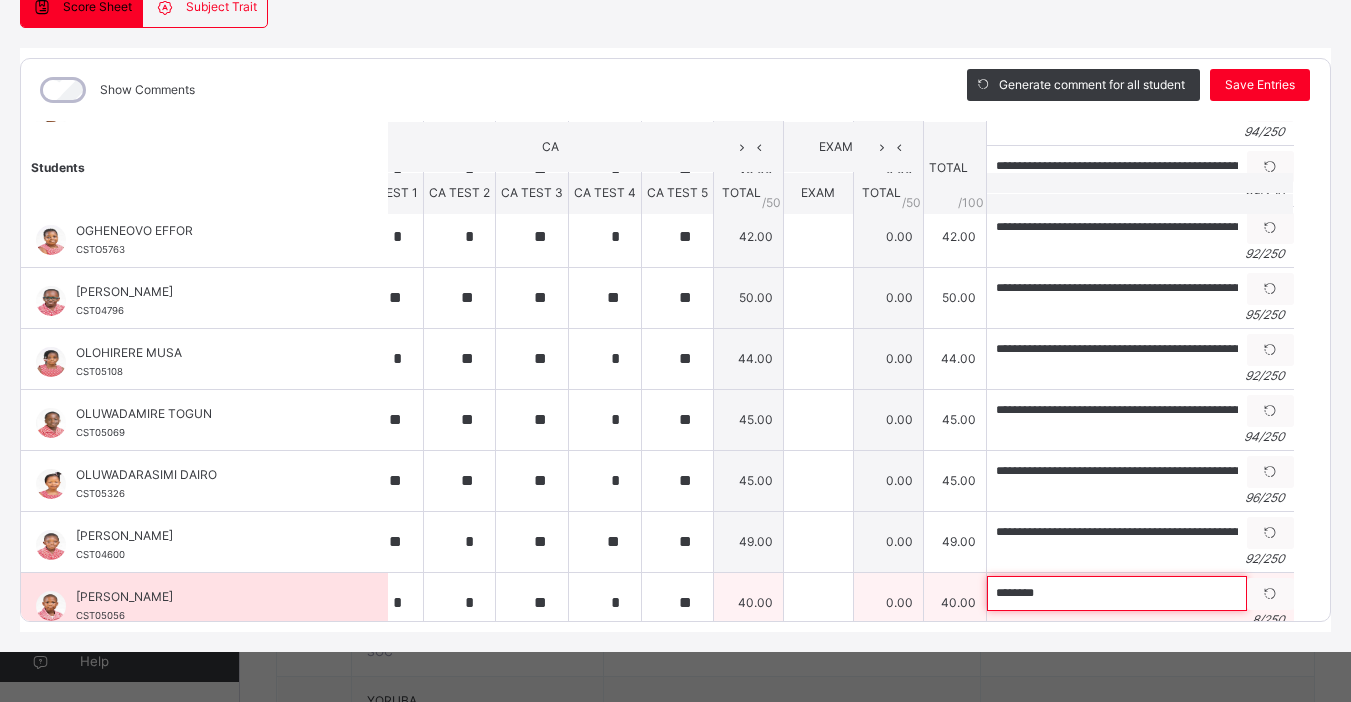 paste on "**********" 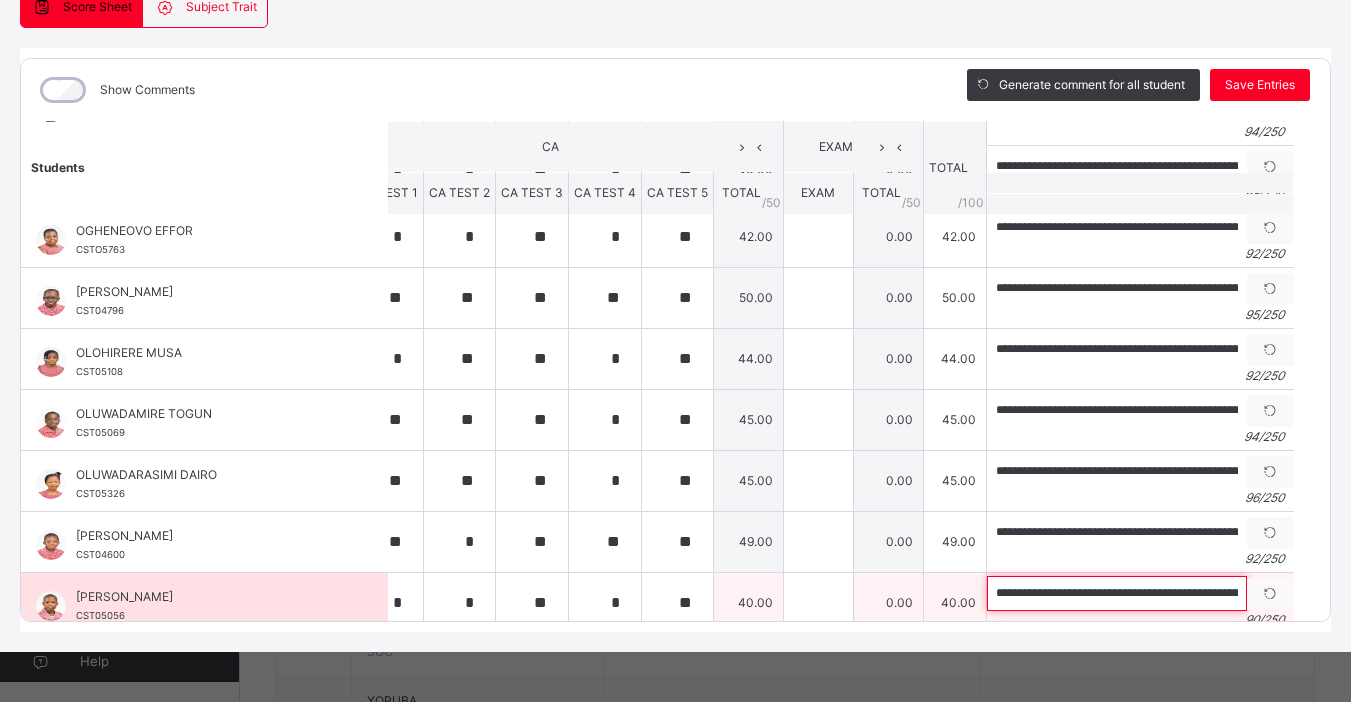 scroll, scrollTop: 0, scrollLeft: 283, axis: horizontal 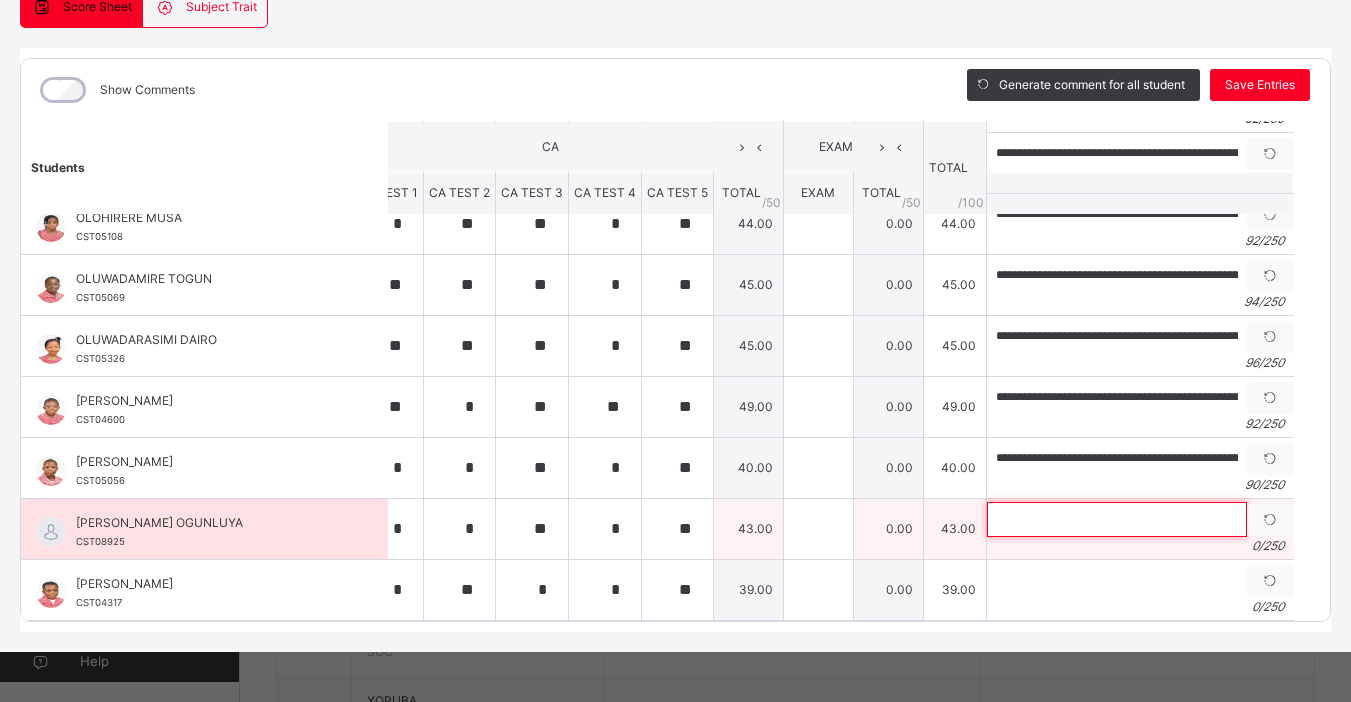 click at bounding box center [1117, 519] 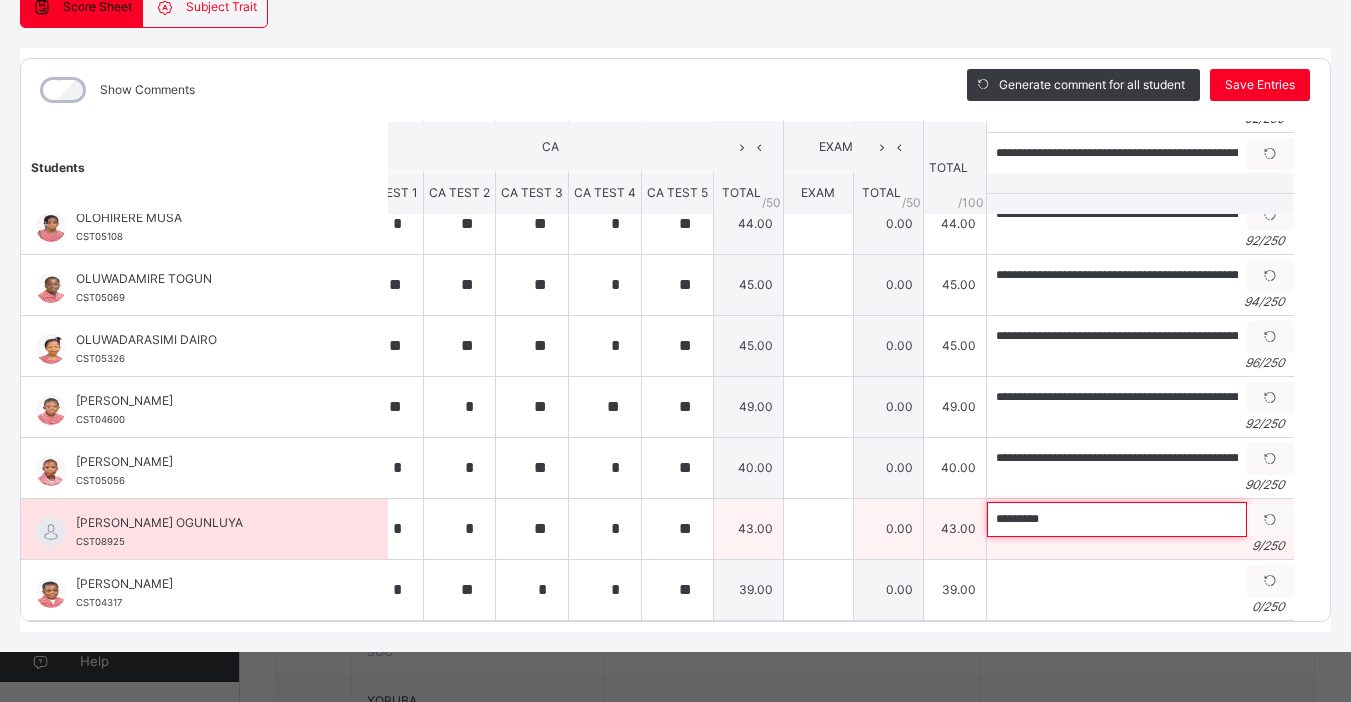paste on "**********" 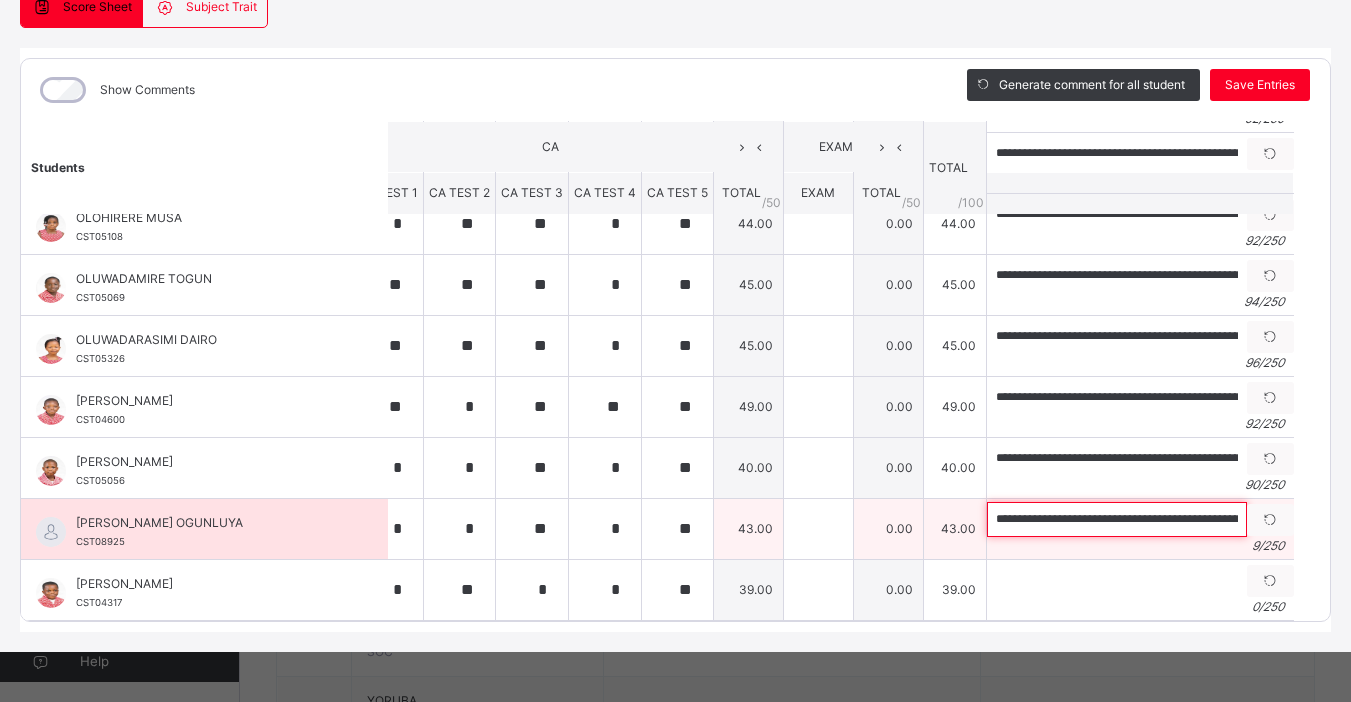 scroll, scrollTop: 0, scrollLeft: 280, axis: horizontal 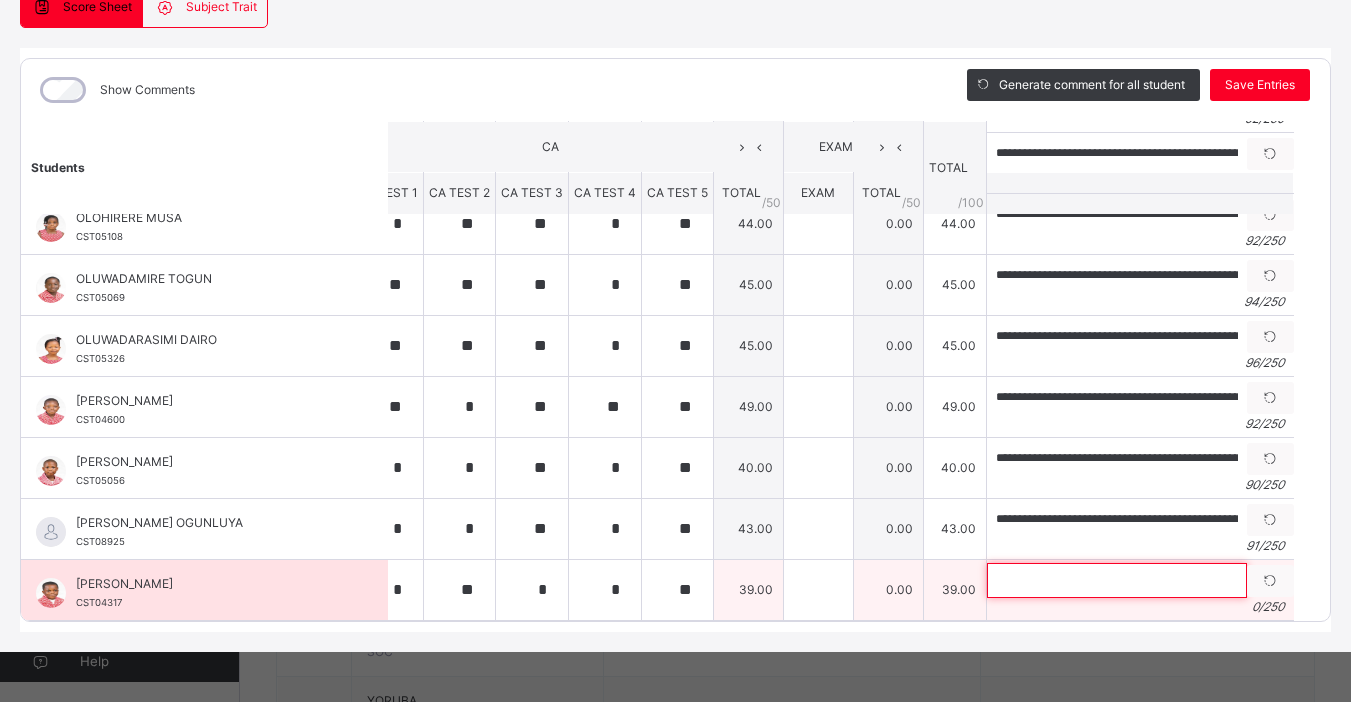 click at bounding box center [1117, 580] 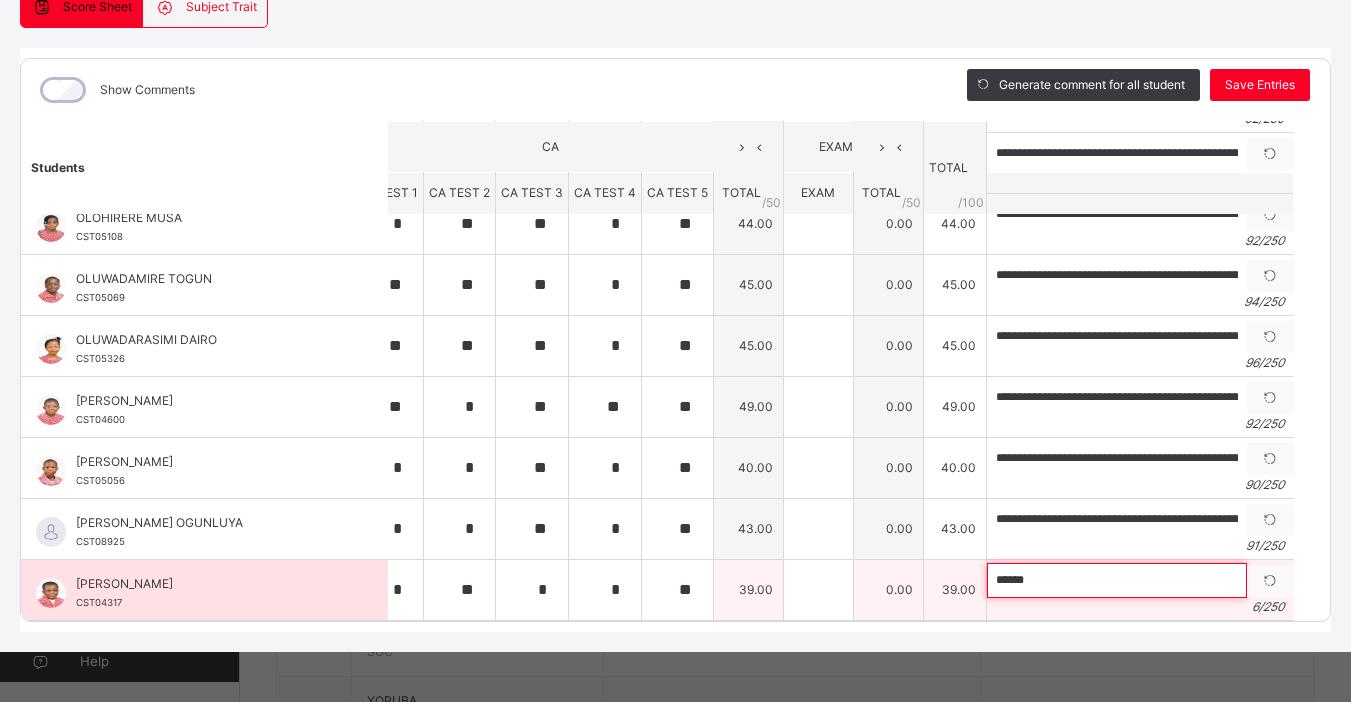 paste on "**********" 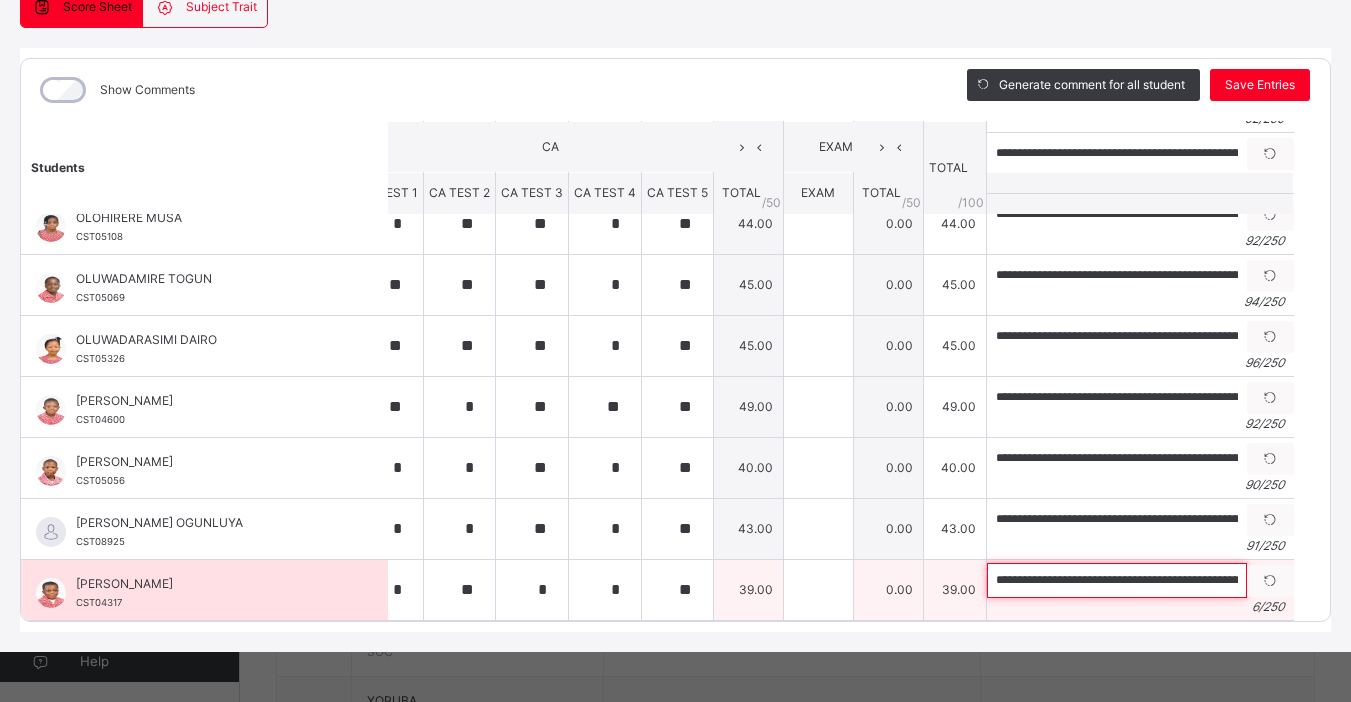 scroll, scrollTop: 0, scrollLeft: 268, axis: horizontal 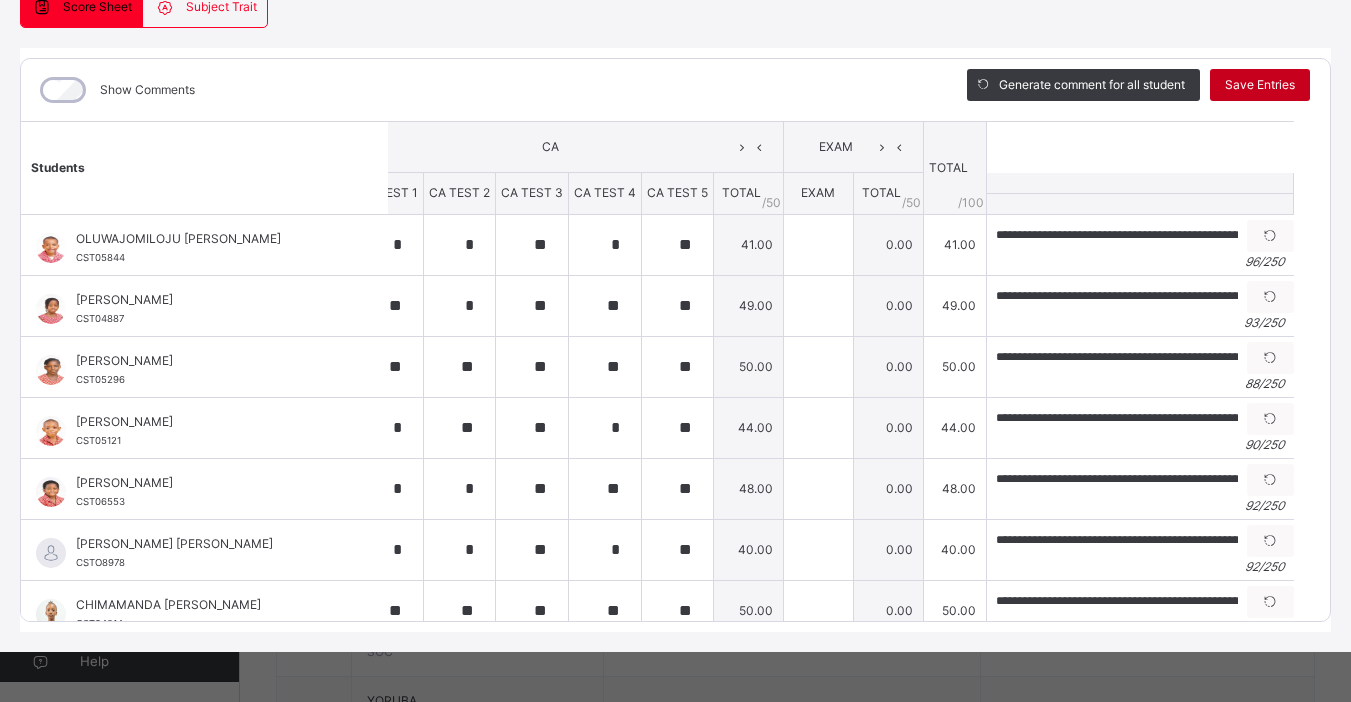 click on "Save Entries" at bounding box center (1260, 85) 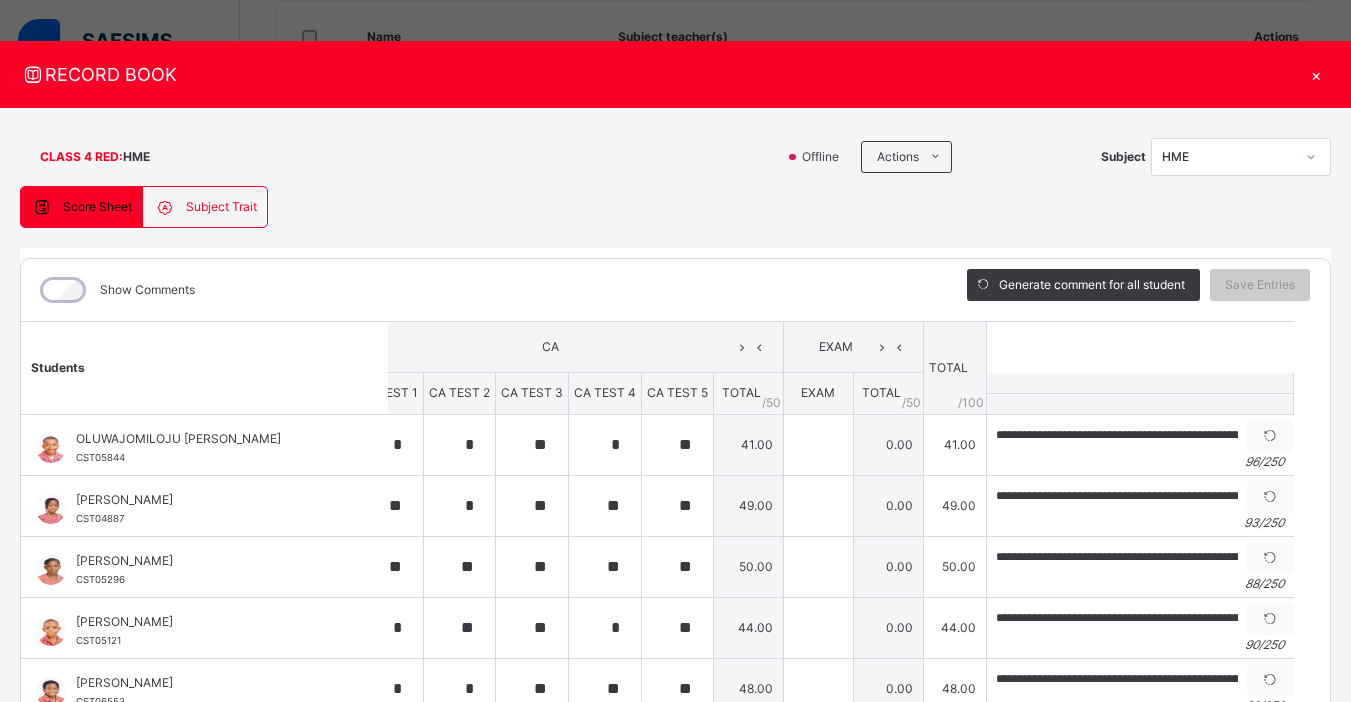 scroll, scrollTop: 0, scrollLeft: 0, axis: both 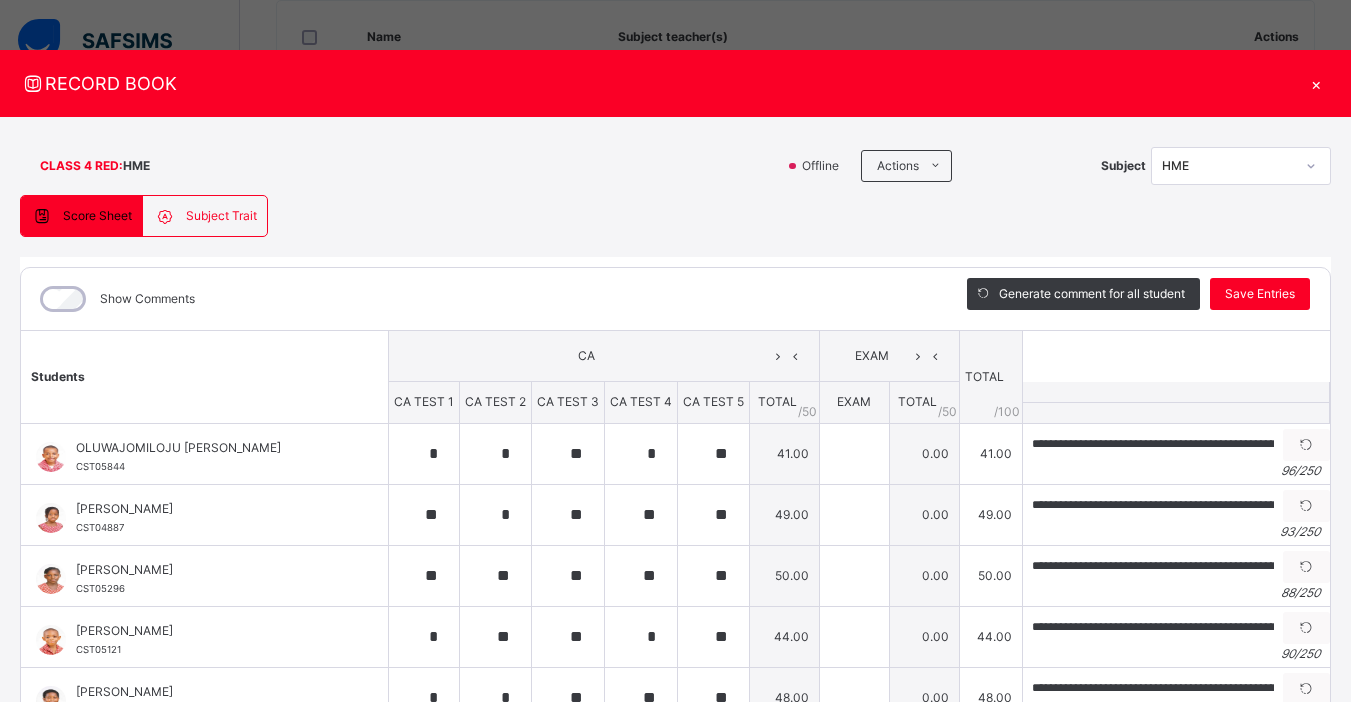 click on "×" at bounding box center [1316, 83] 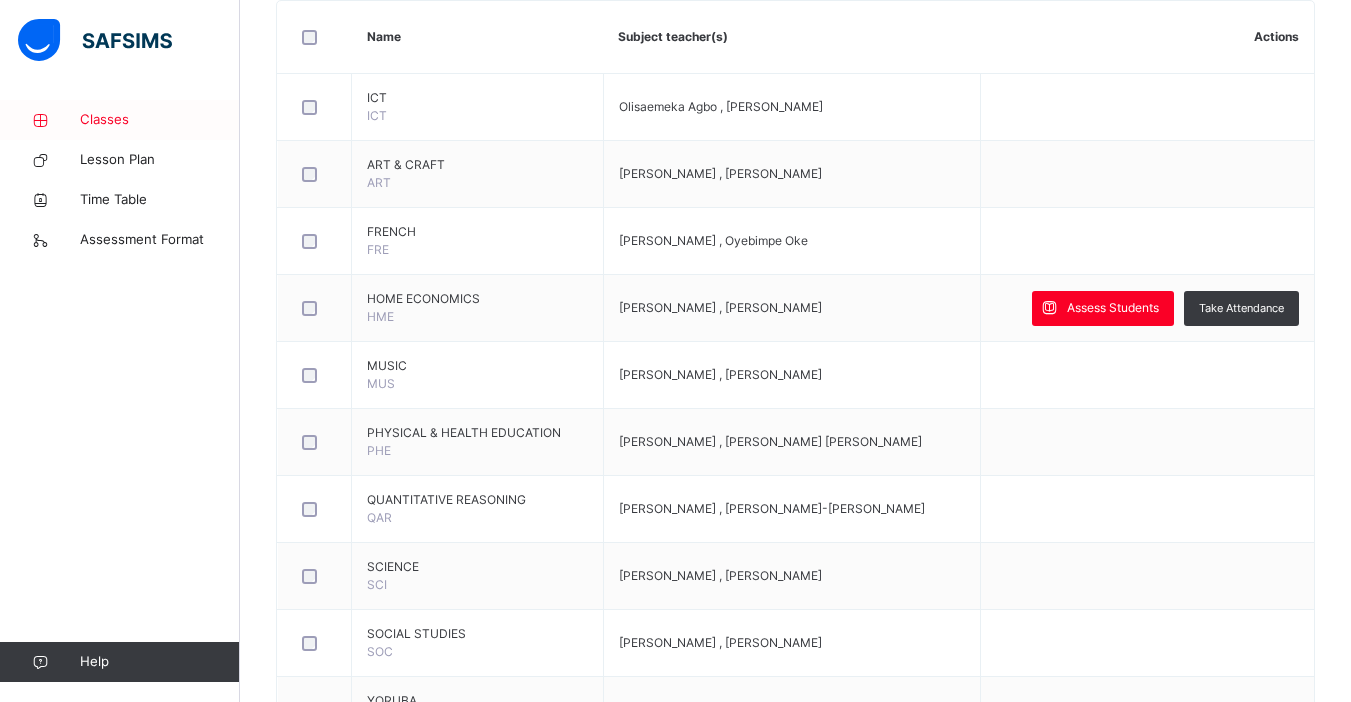 click on "Classes" at bounding box center [160, 120] 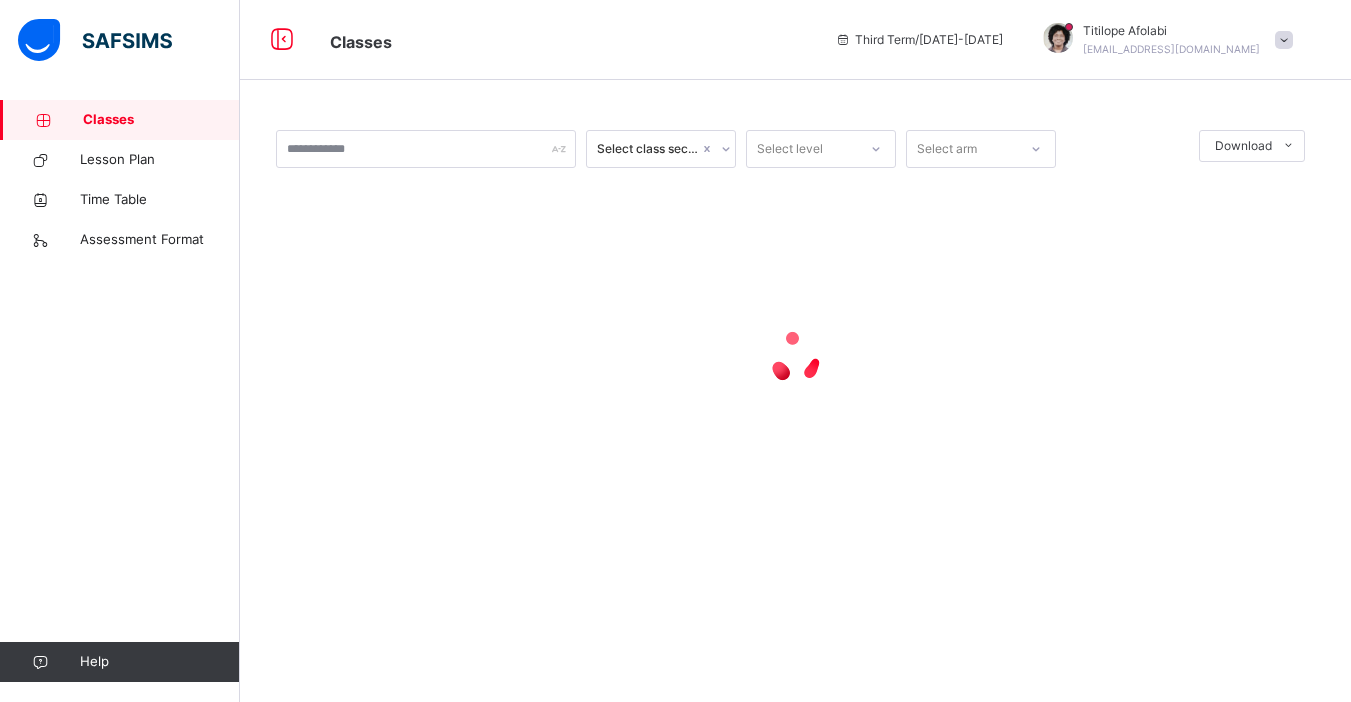 scroll, scrollTop: 0, scrollLeft: 0, axis: both 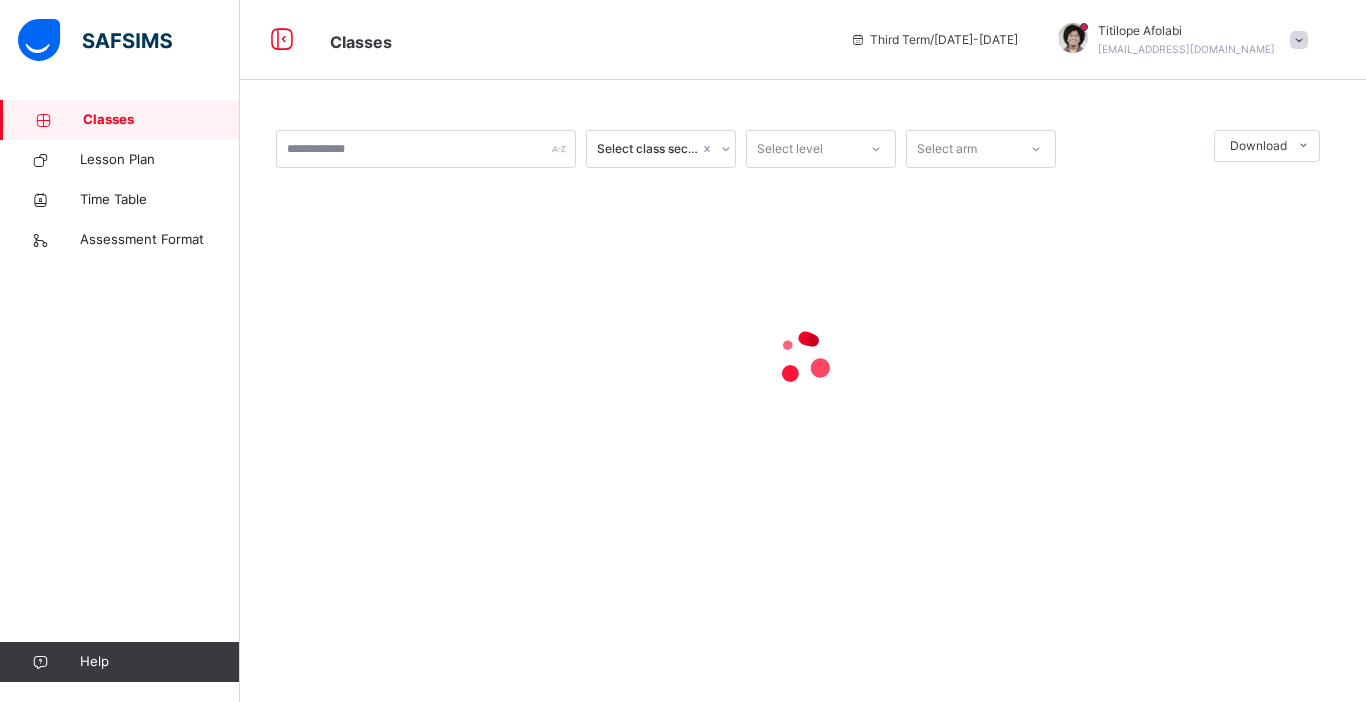 click at bounding box center [803, 358] 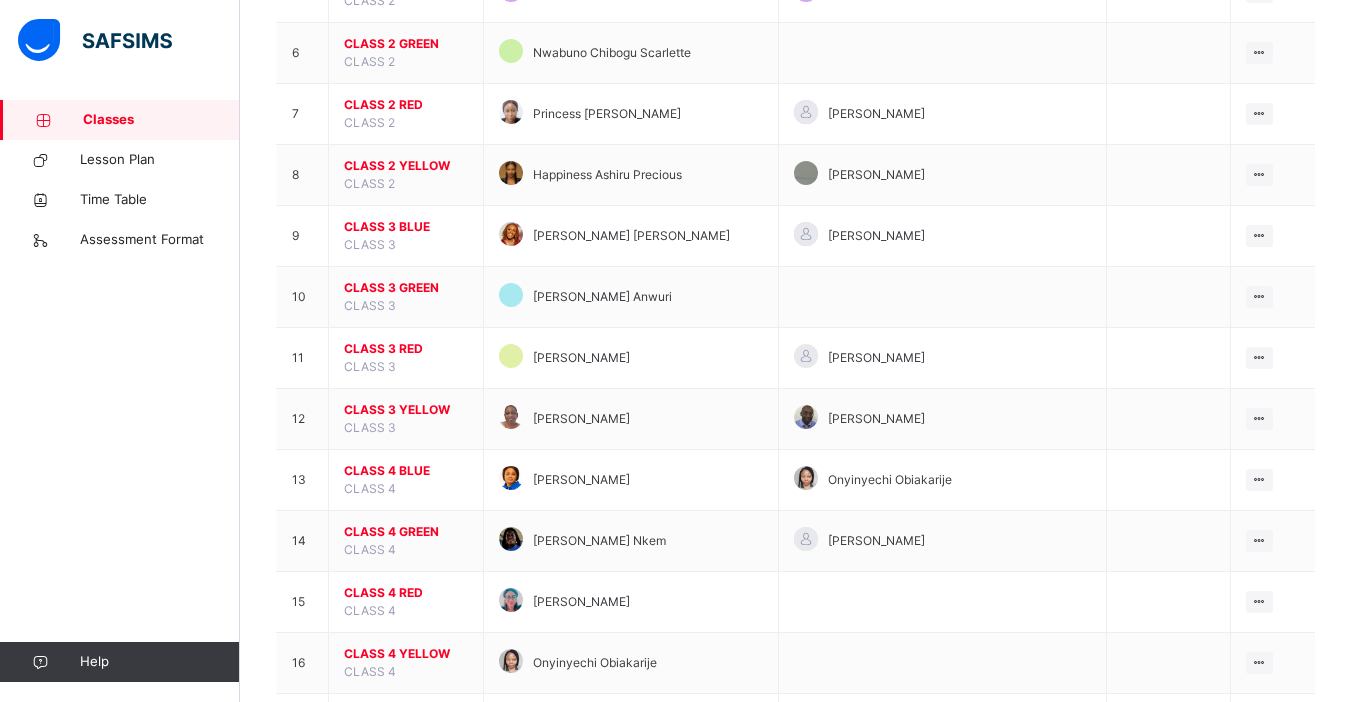 scroll, scrollTop: 530, scrollLeft: 0, axis: vertical 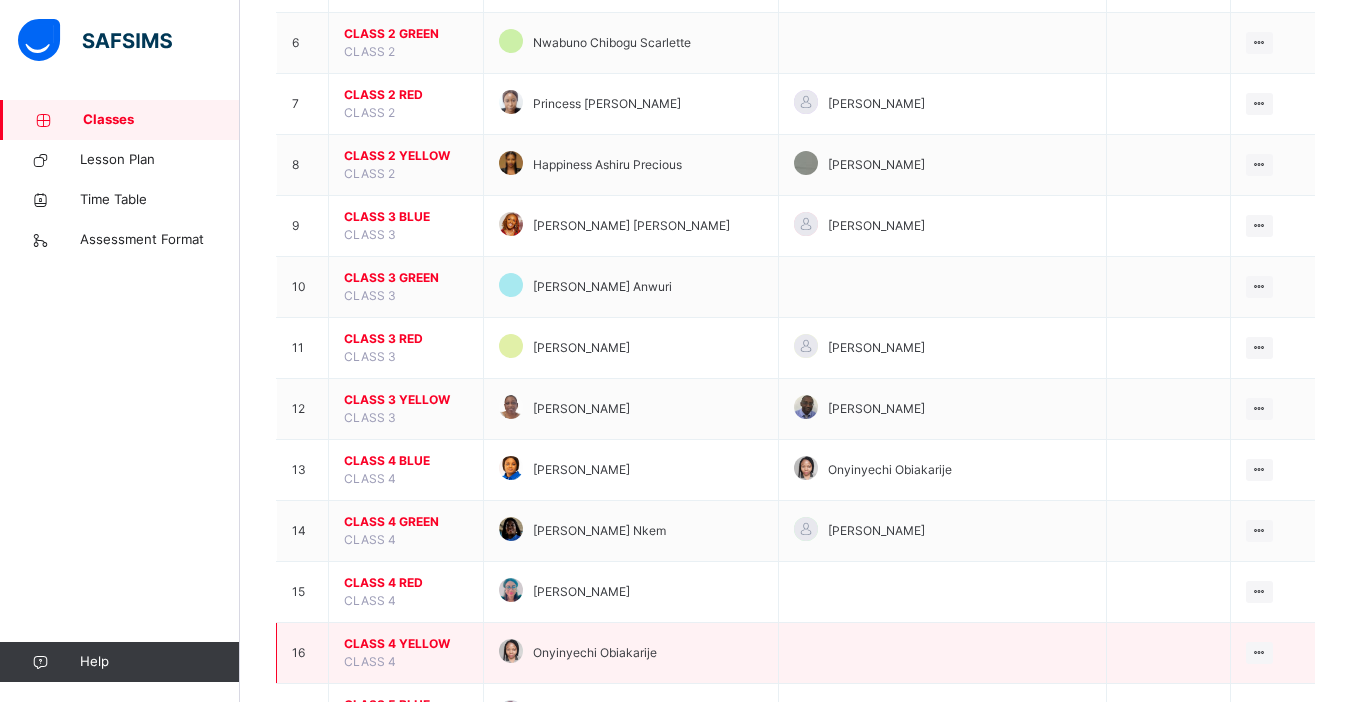 click on "CLASS 4   YELLOW" at bounding box center (406, 644) 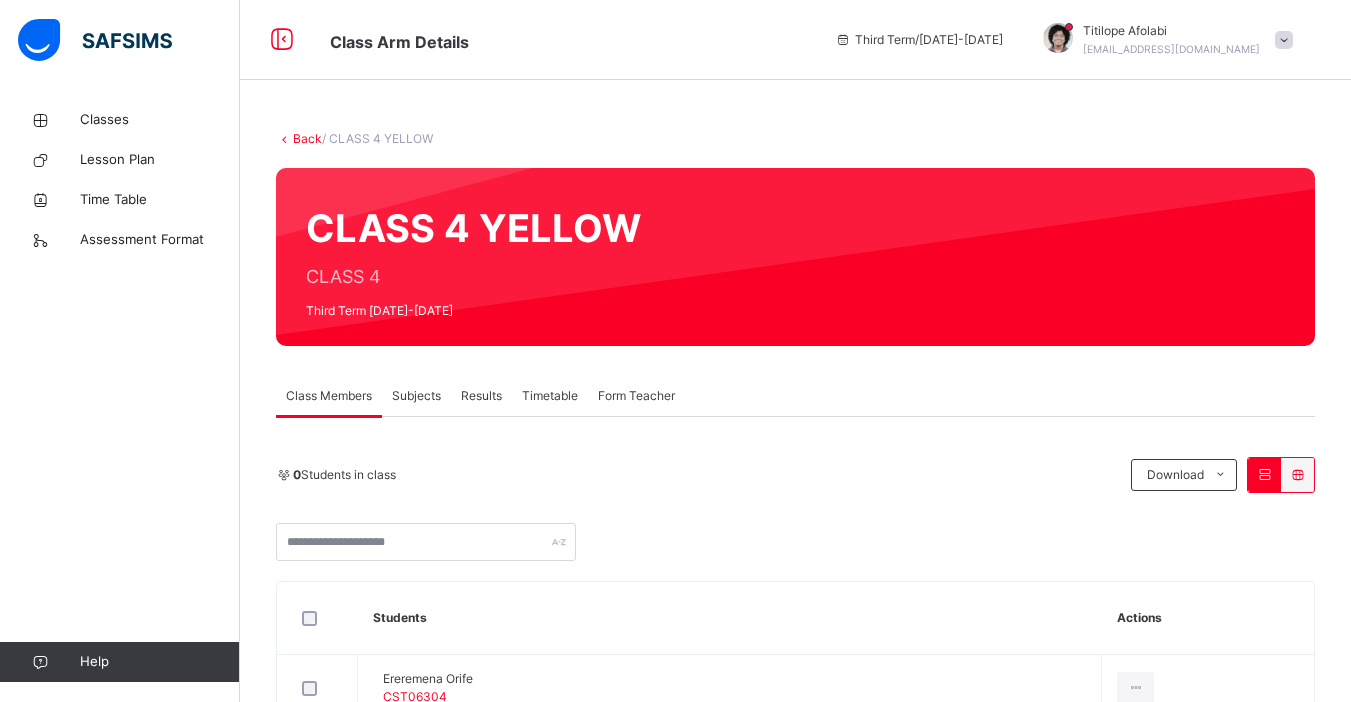 click on "Subjects" at bounding box center [416, 396] 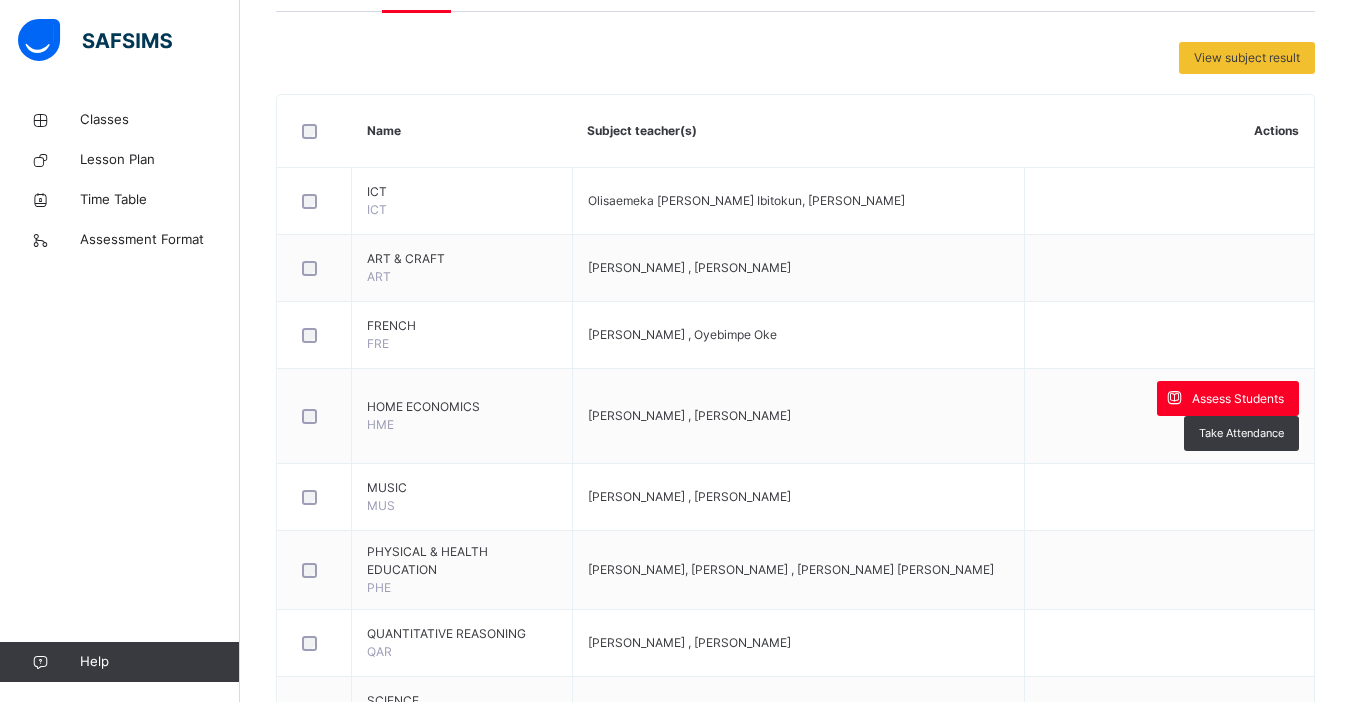 scroll, scrollTop: 419, scrollLeft: 0, axis: vertical 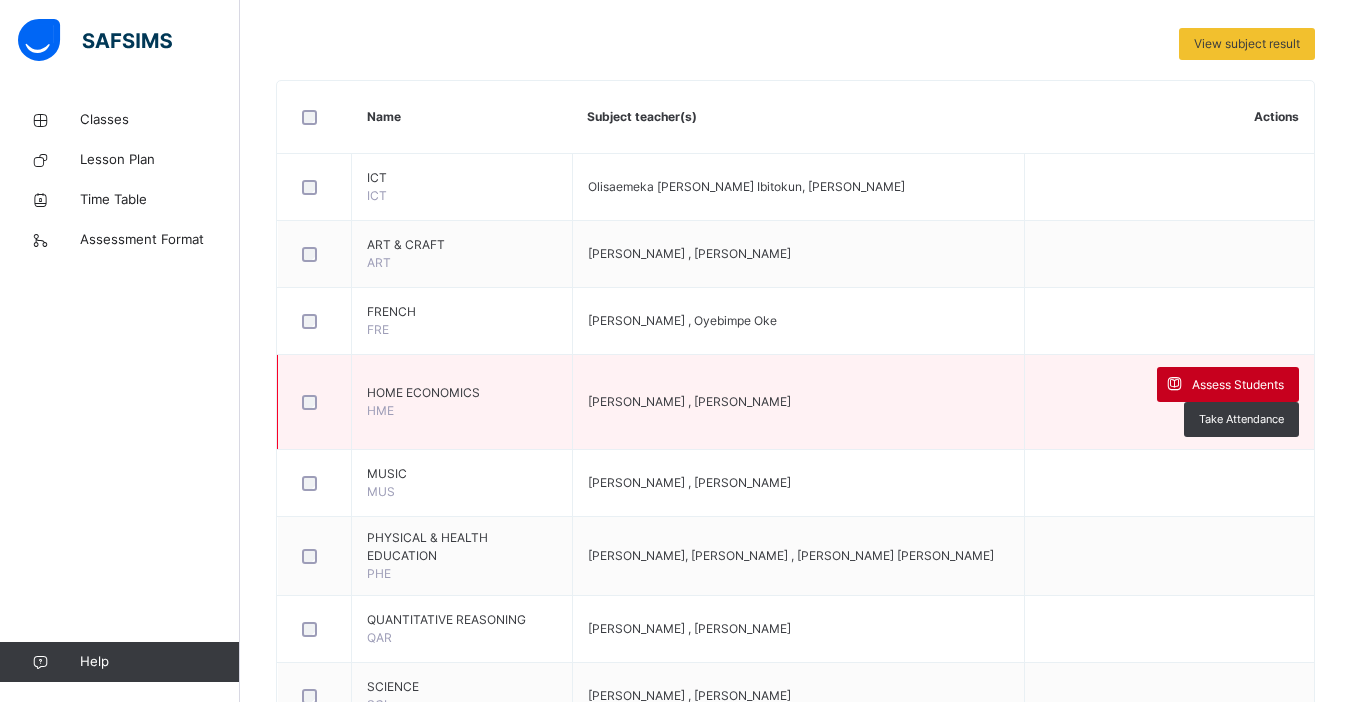 click on "Assess Students" at bounding box center [1238, 385] 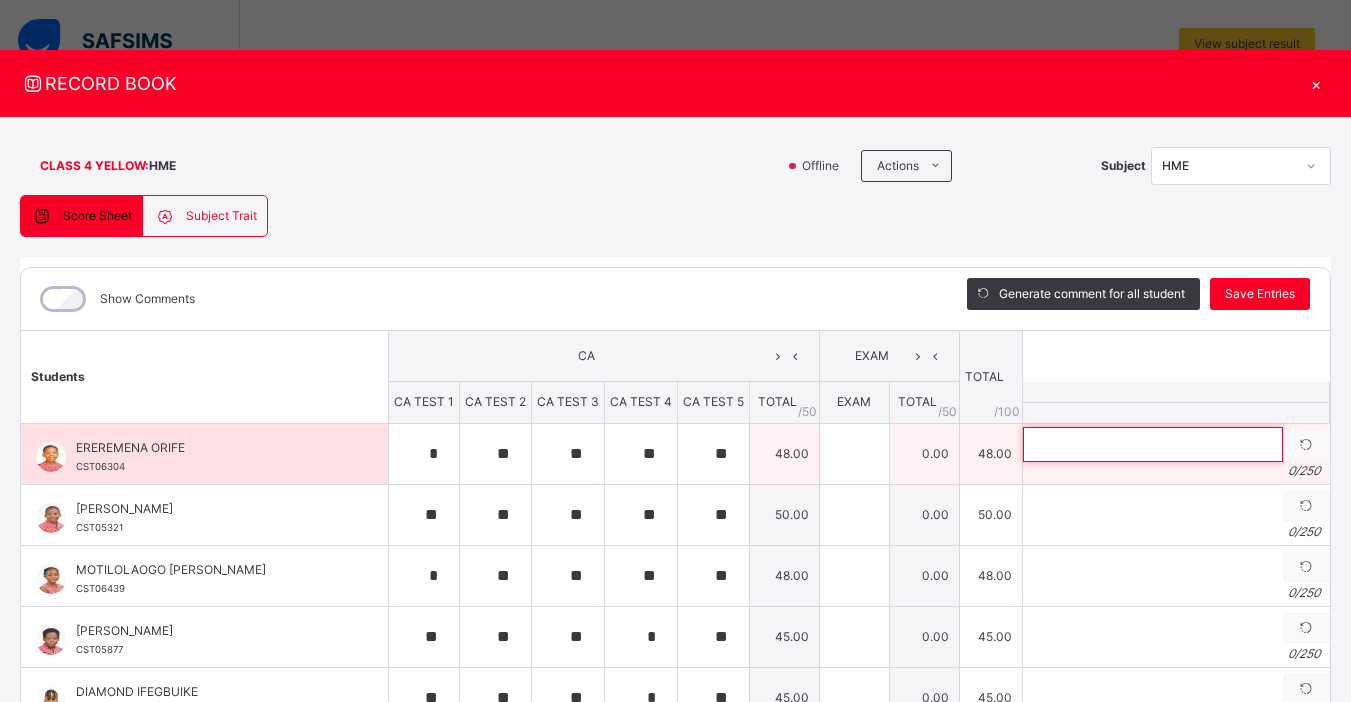 click at bounding box center [1153, 444] 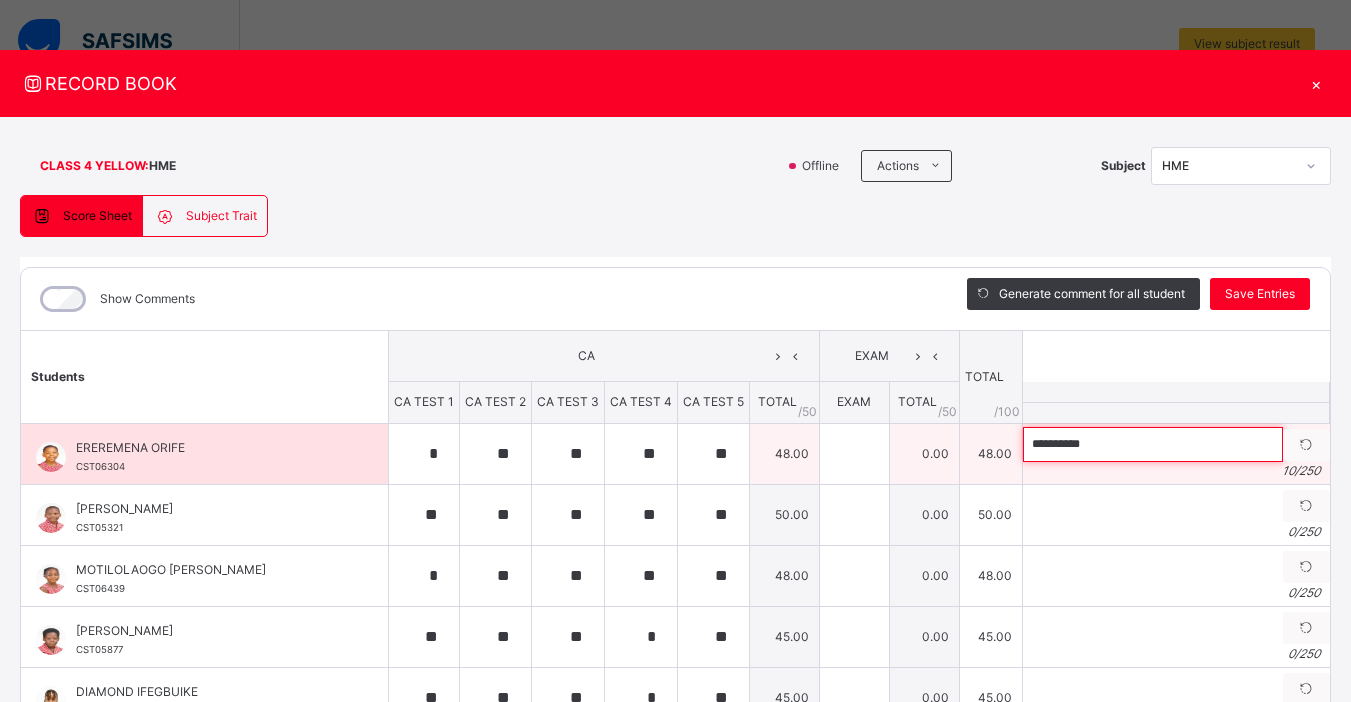 paste on "**********" 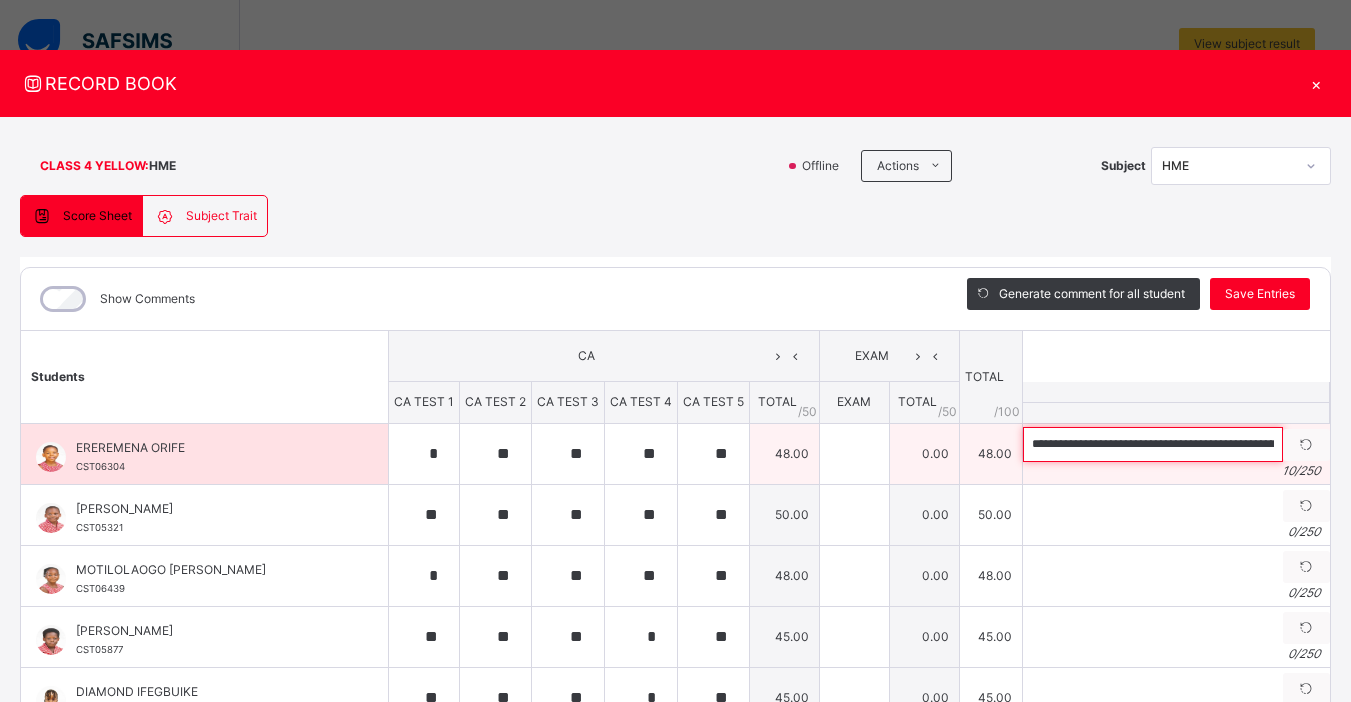 scroll, scrollTop: 0, scrollLeft: 298, axis: horizontal 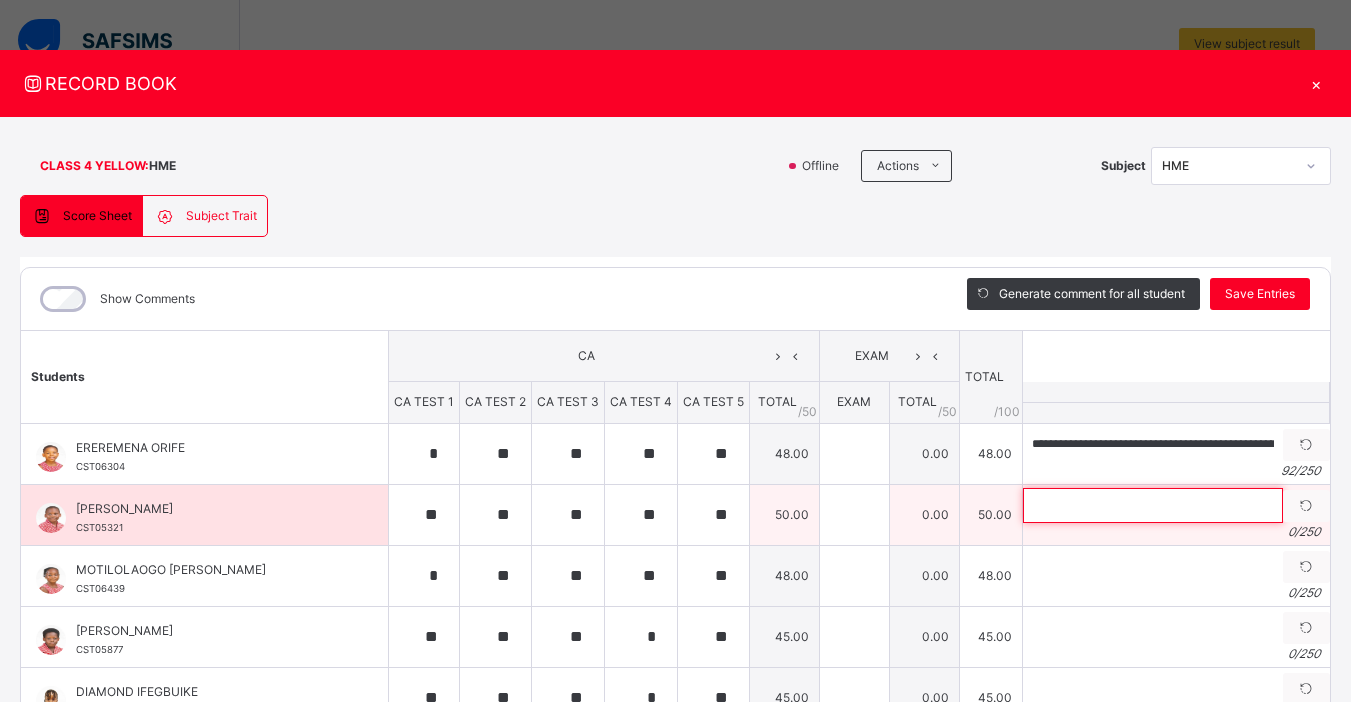 click at bounding box center [1153, 505] 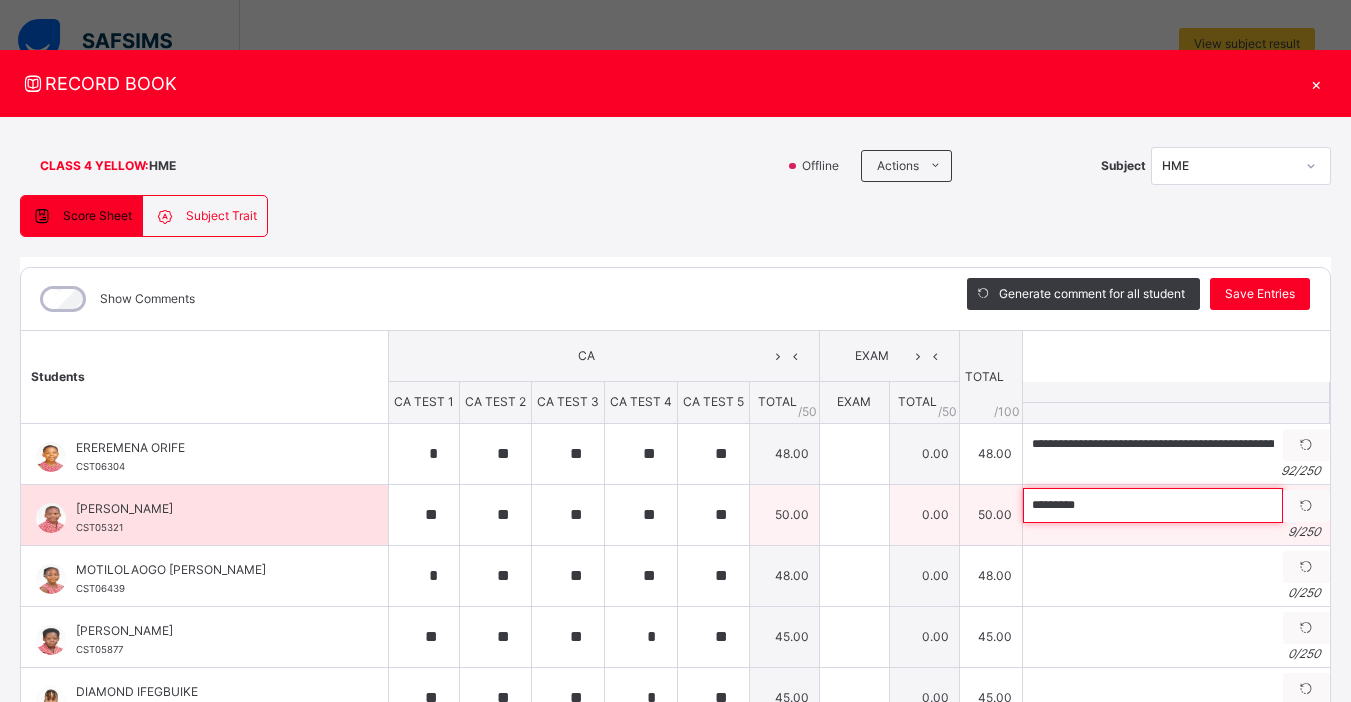 paste on "**********" 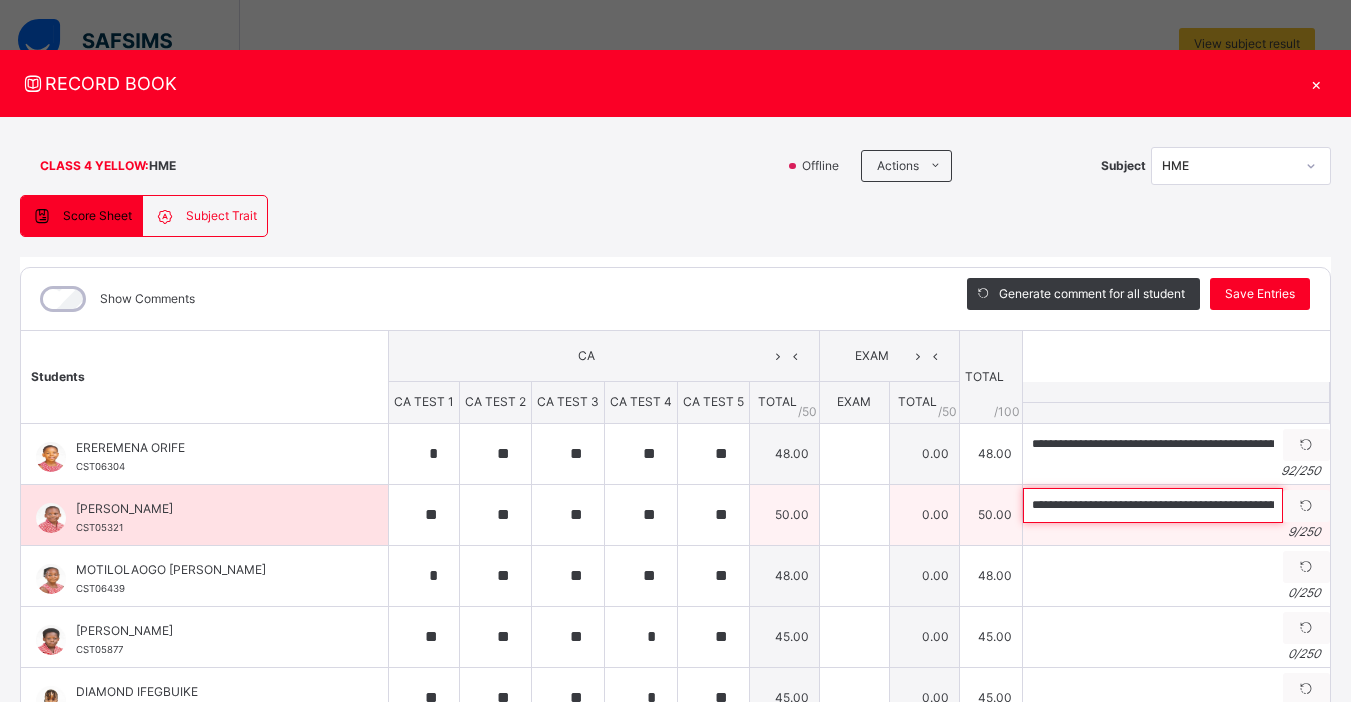 scroll, scrollTop: 0, scrollLeft: 304, axis: horizontal 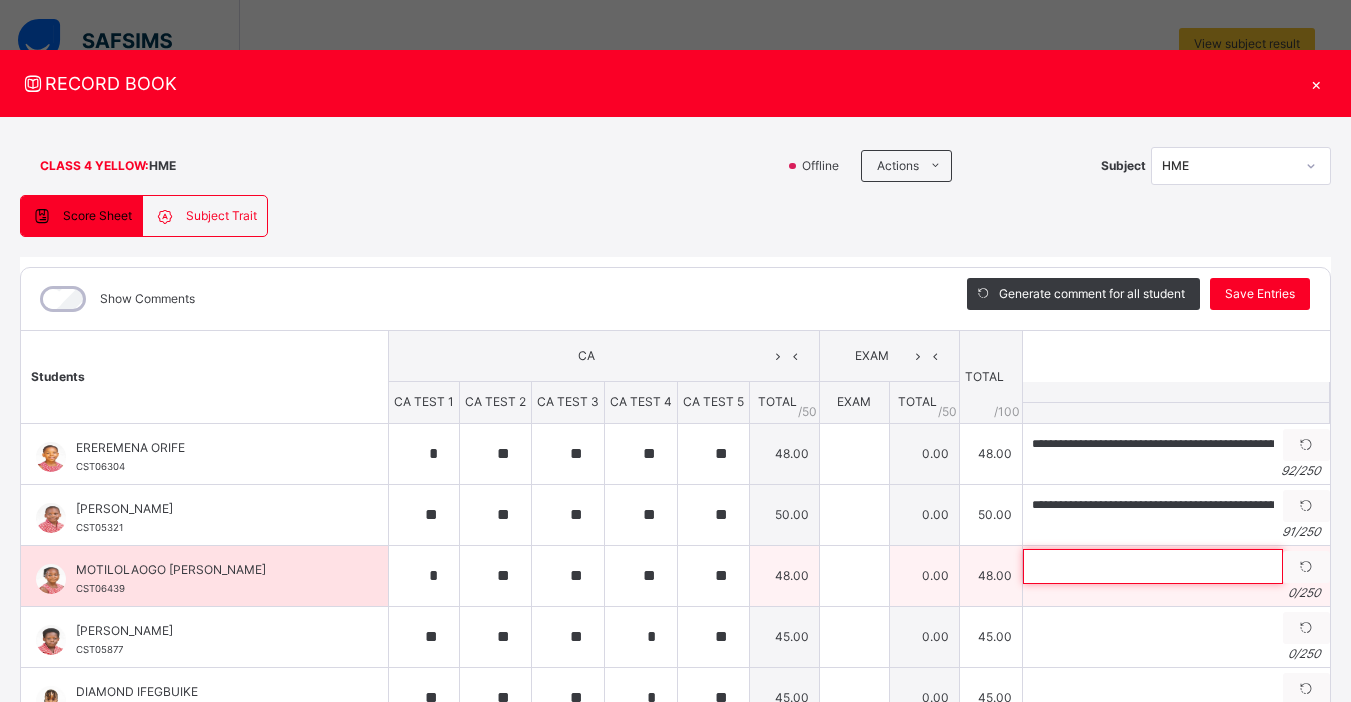 click at bounding box center (1153, 566) 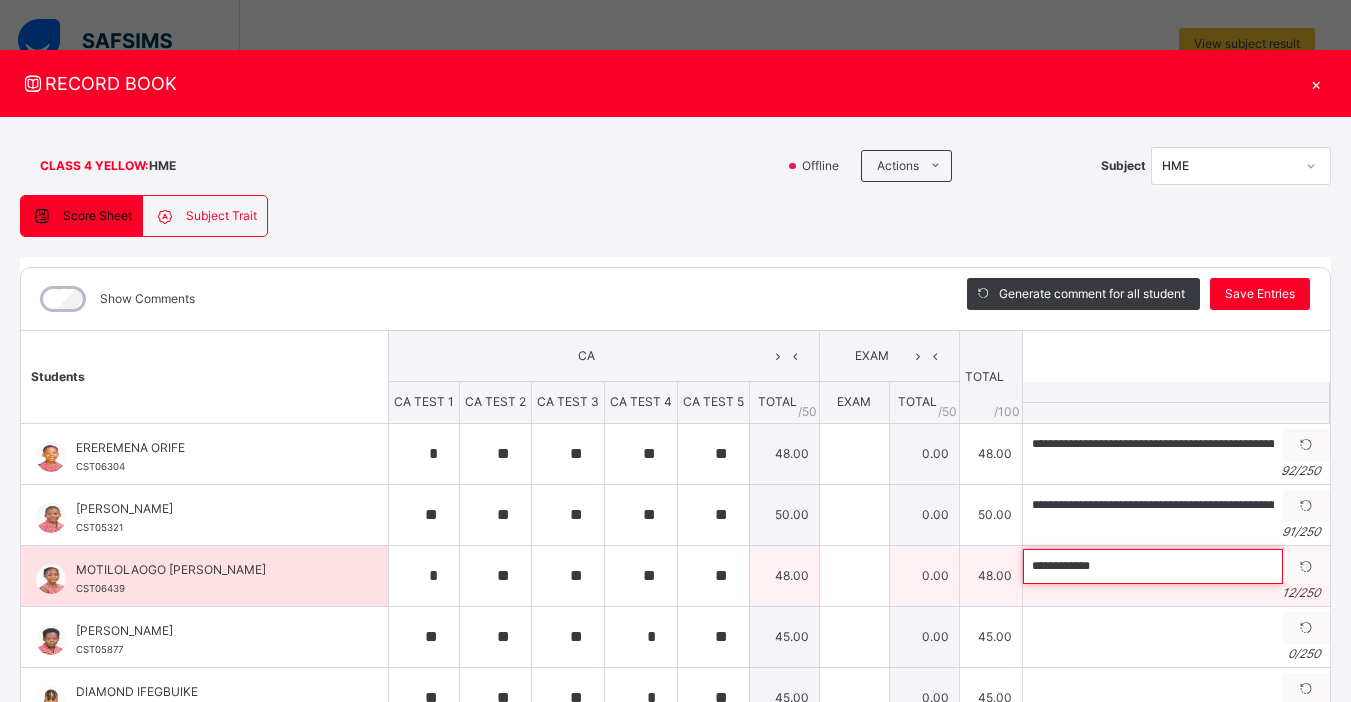 paste on "**********" 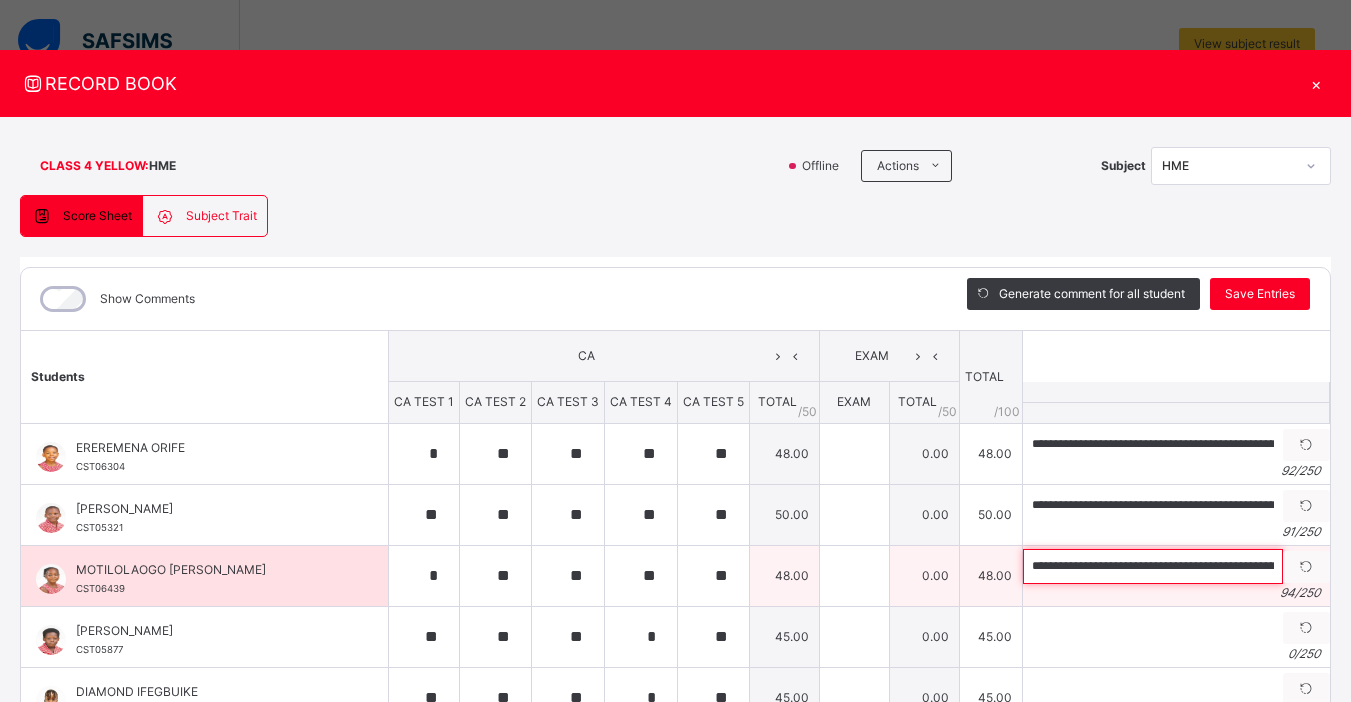 scroll, scrollTop: 0, scrollLeft: 303, axis: horizontal 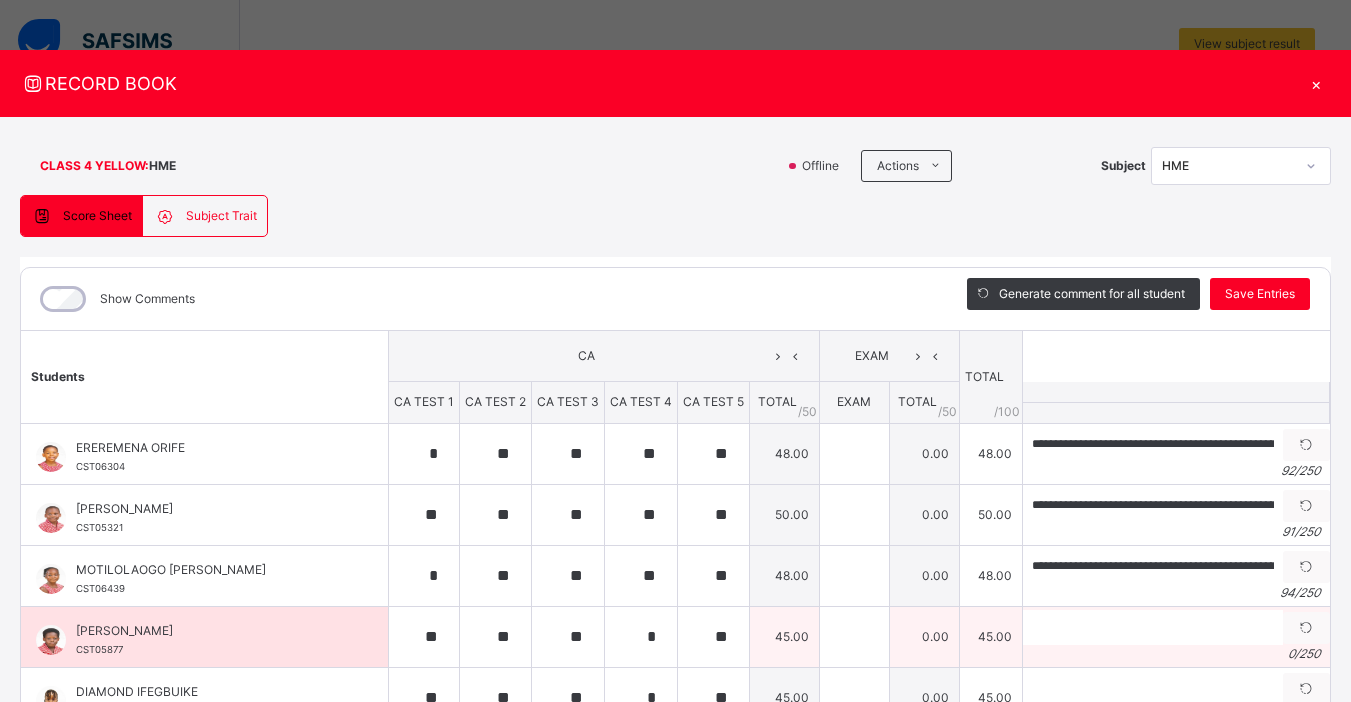 click on "0 / 250" at bounding box center [1176, 654] 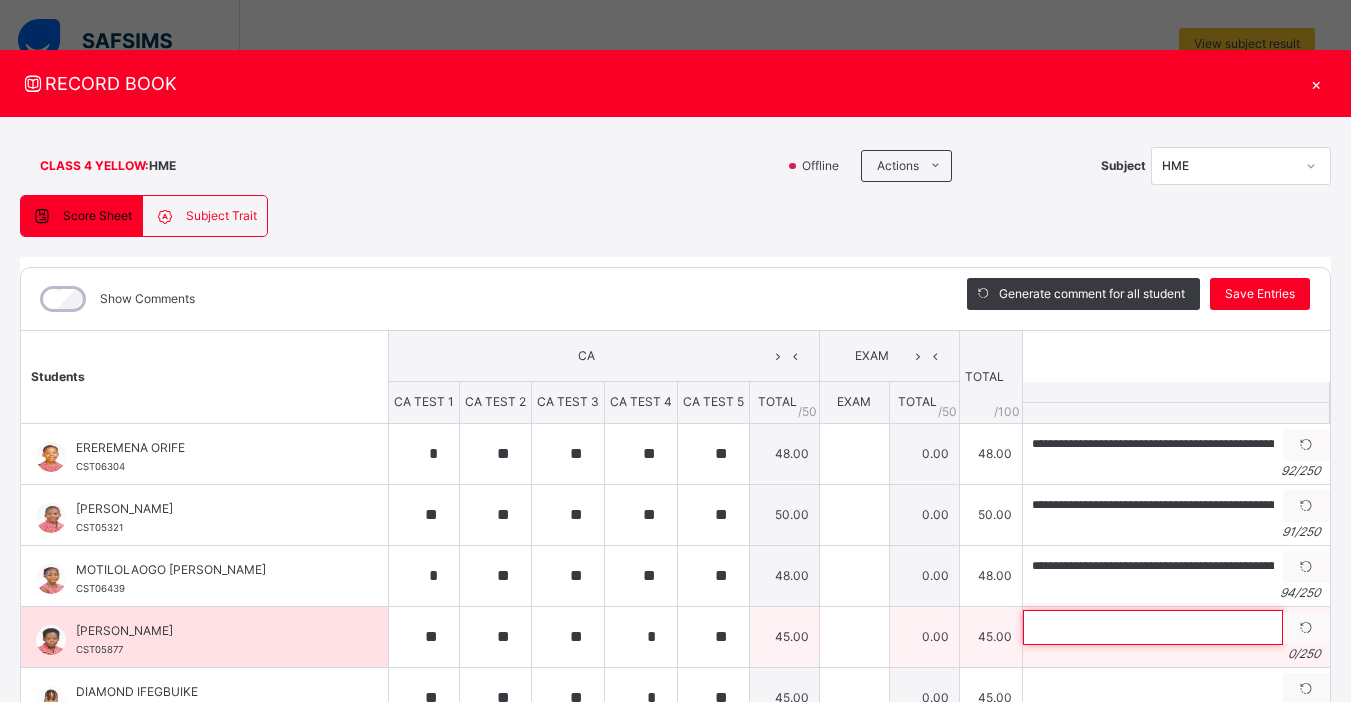click at bounding box center [1153, 627] 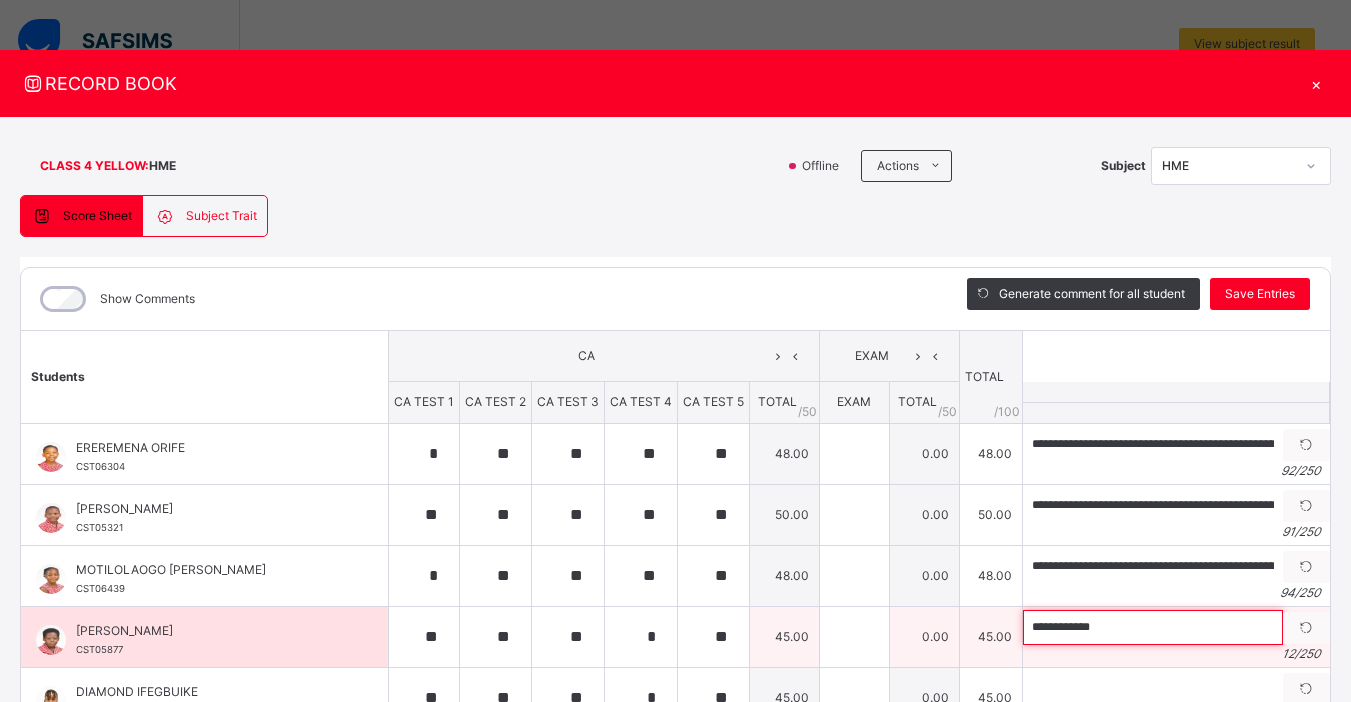 paste on "**********" 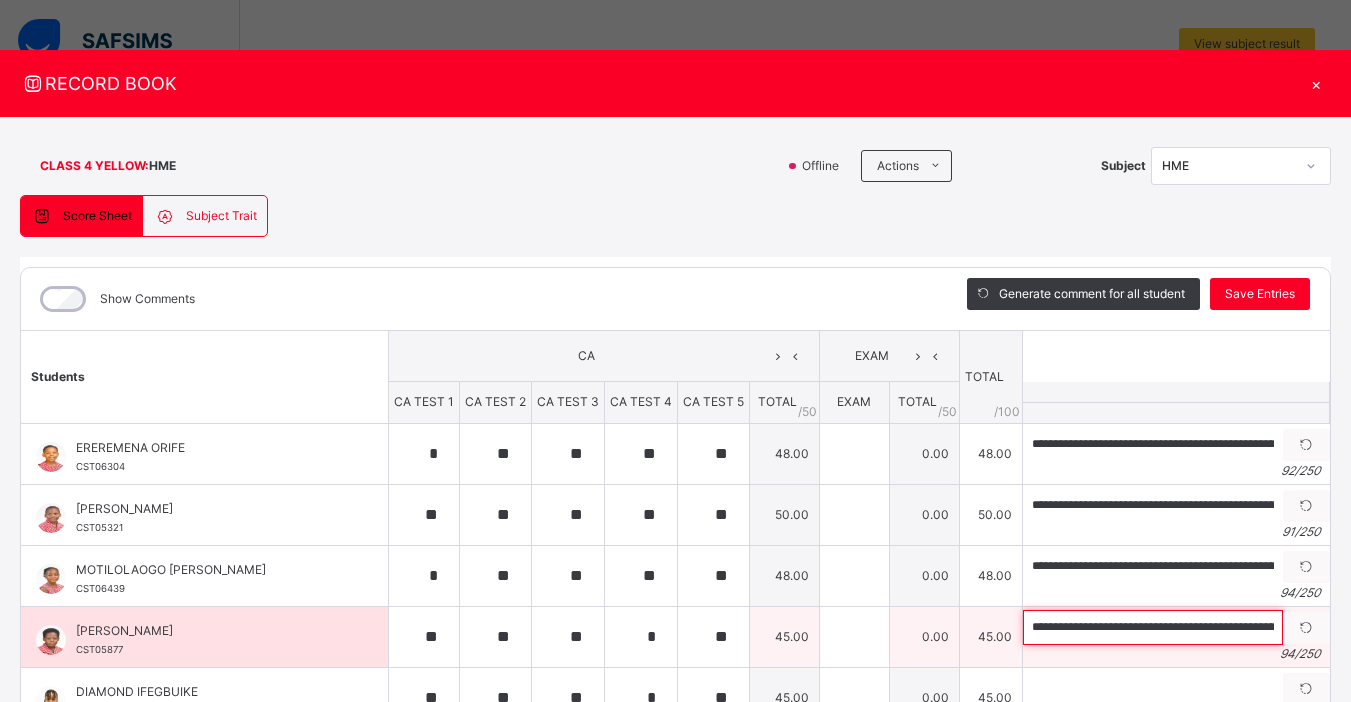 scroll, scrollTop: 0, scrollLeft: 307, axis: horizontal 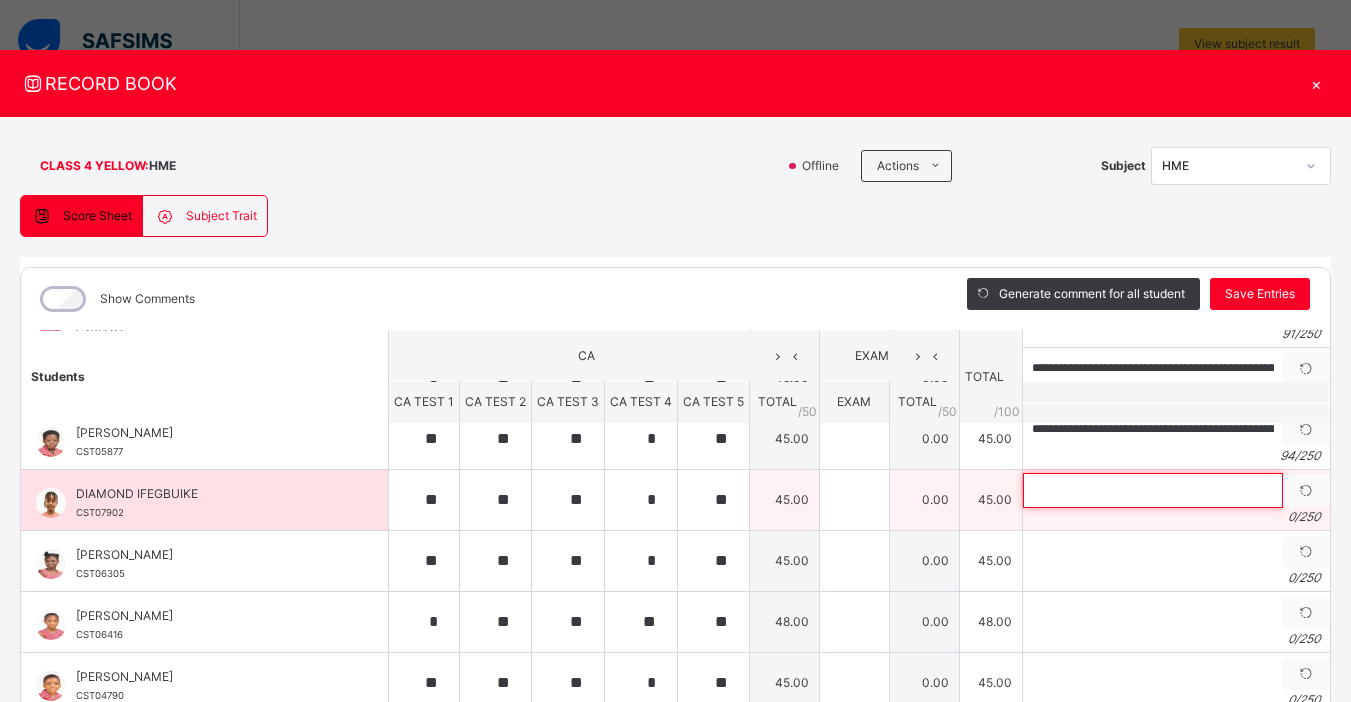 click at bounding box center (1153, 490) 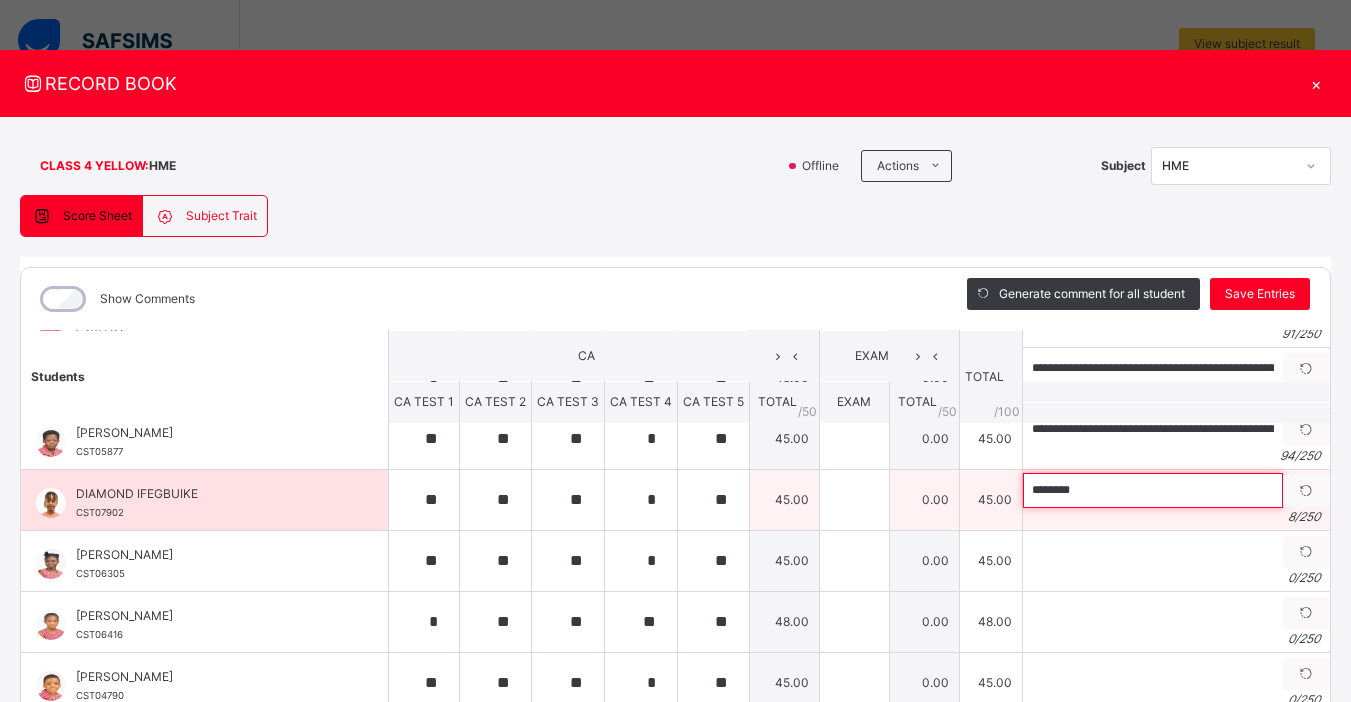 paste on "**********" 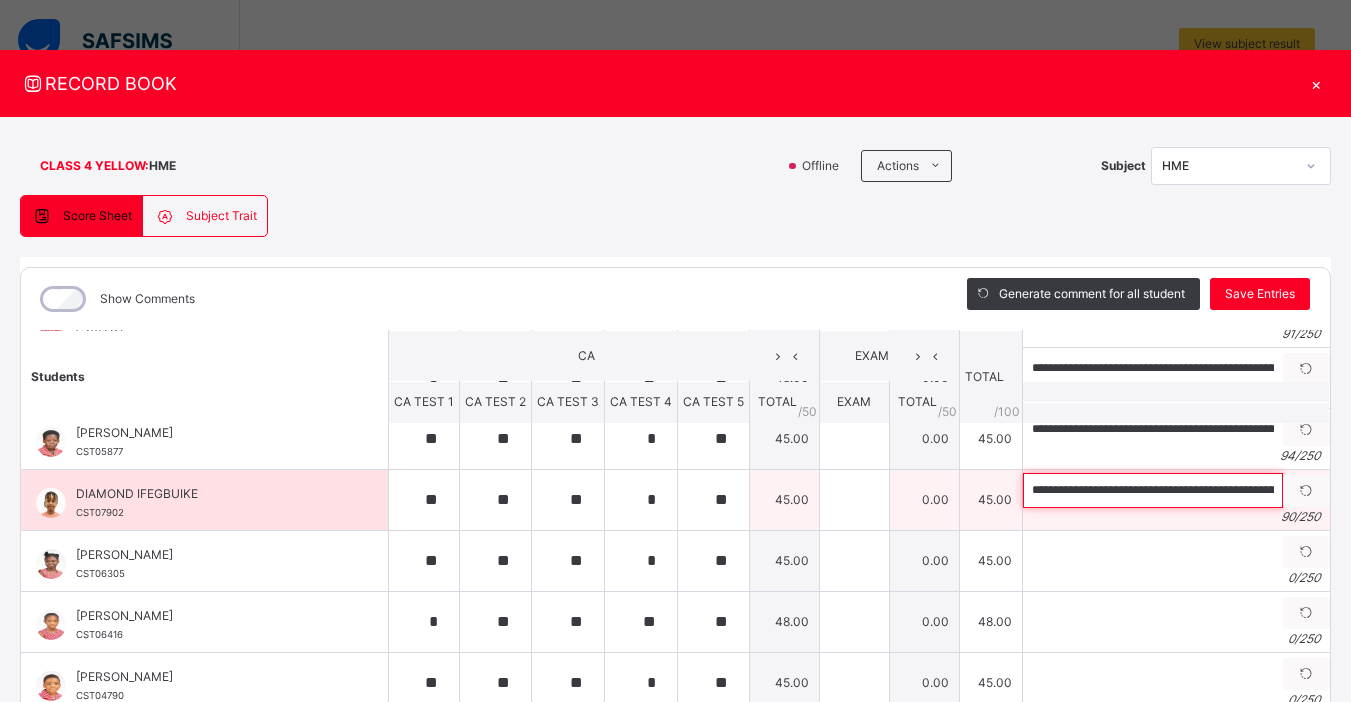 scroll, scrollTop: 0, scrollLeft: 287, axis: horizontal 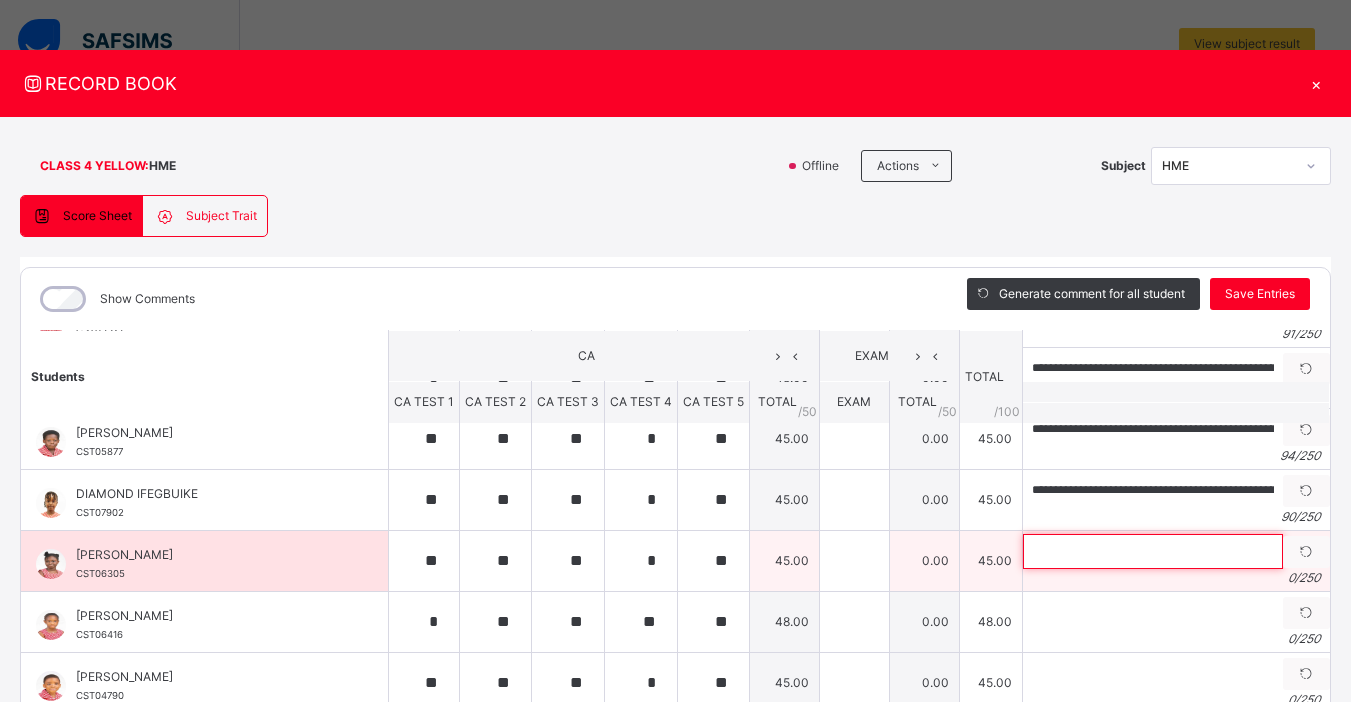 click at bounding box center [1153, 551] 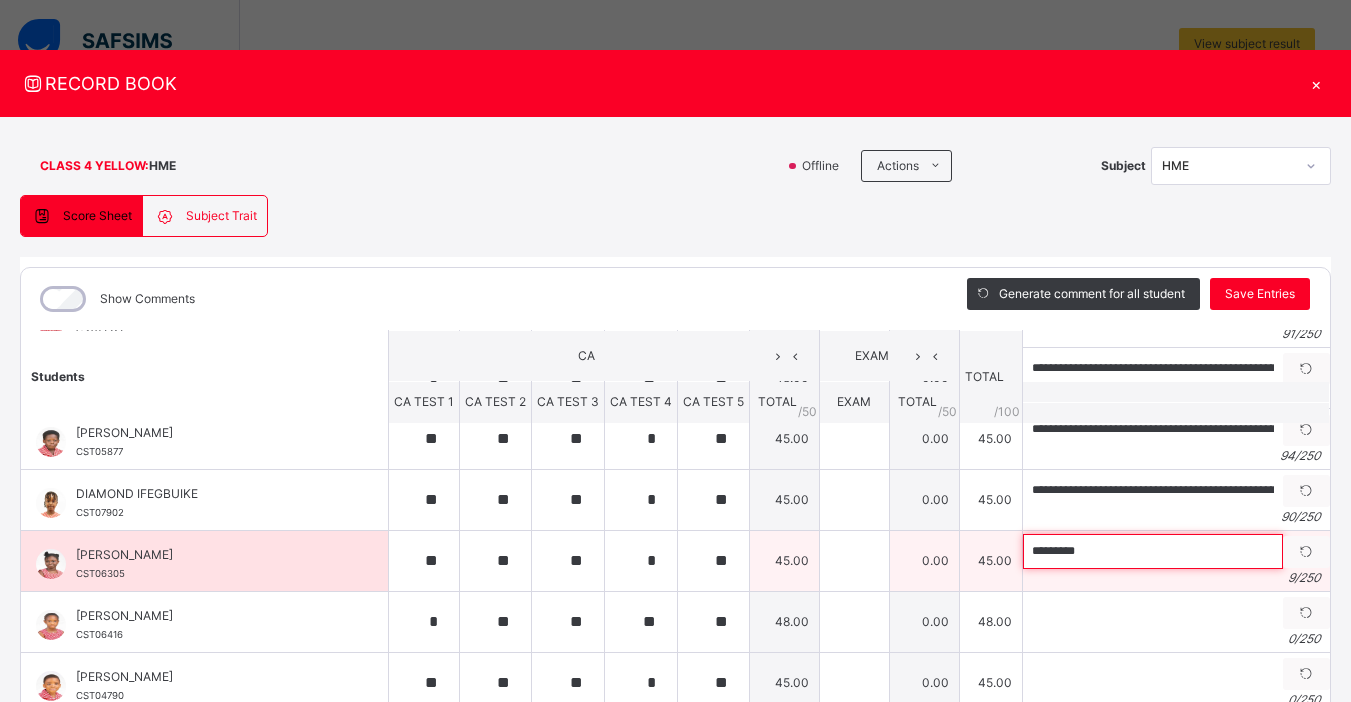 paste on "**********" 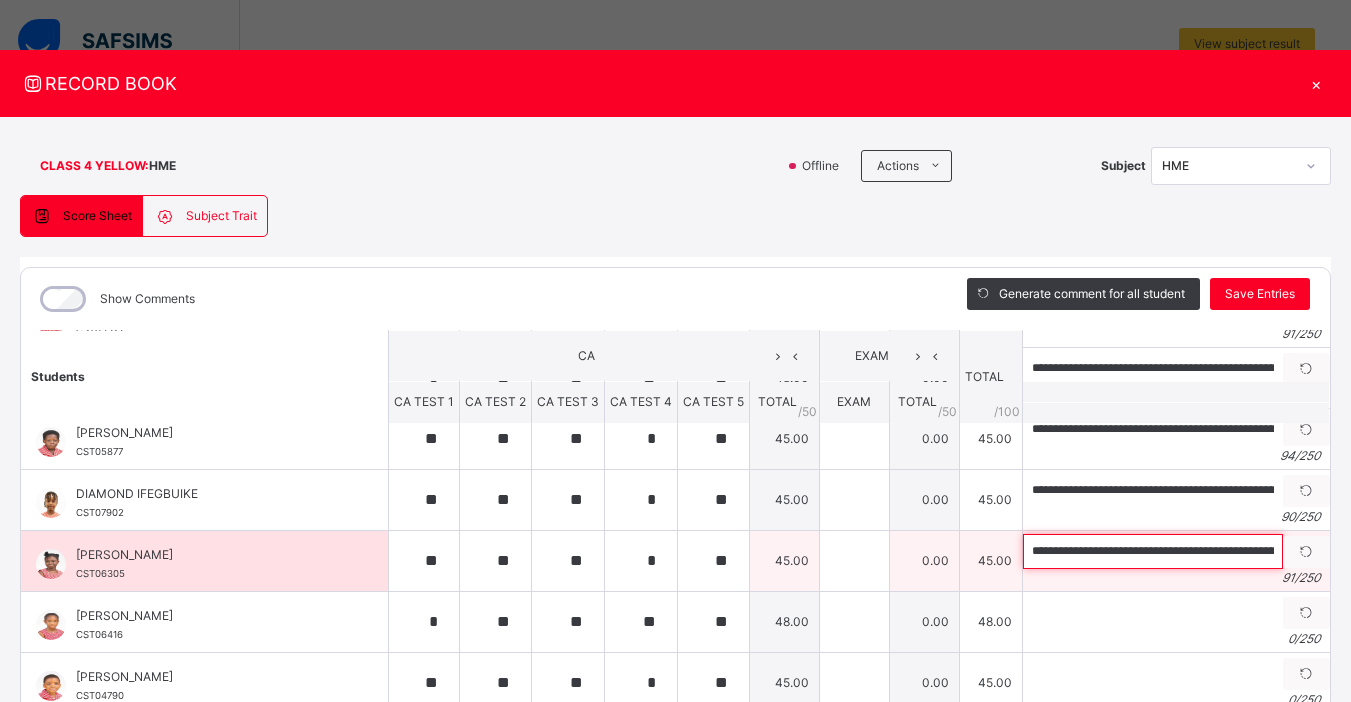 scroll, scrollTop: 0, scrollLeft: 288, axis: horizontal 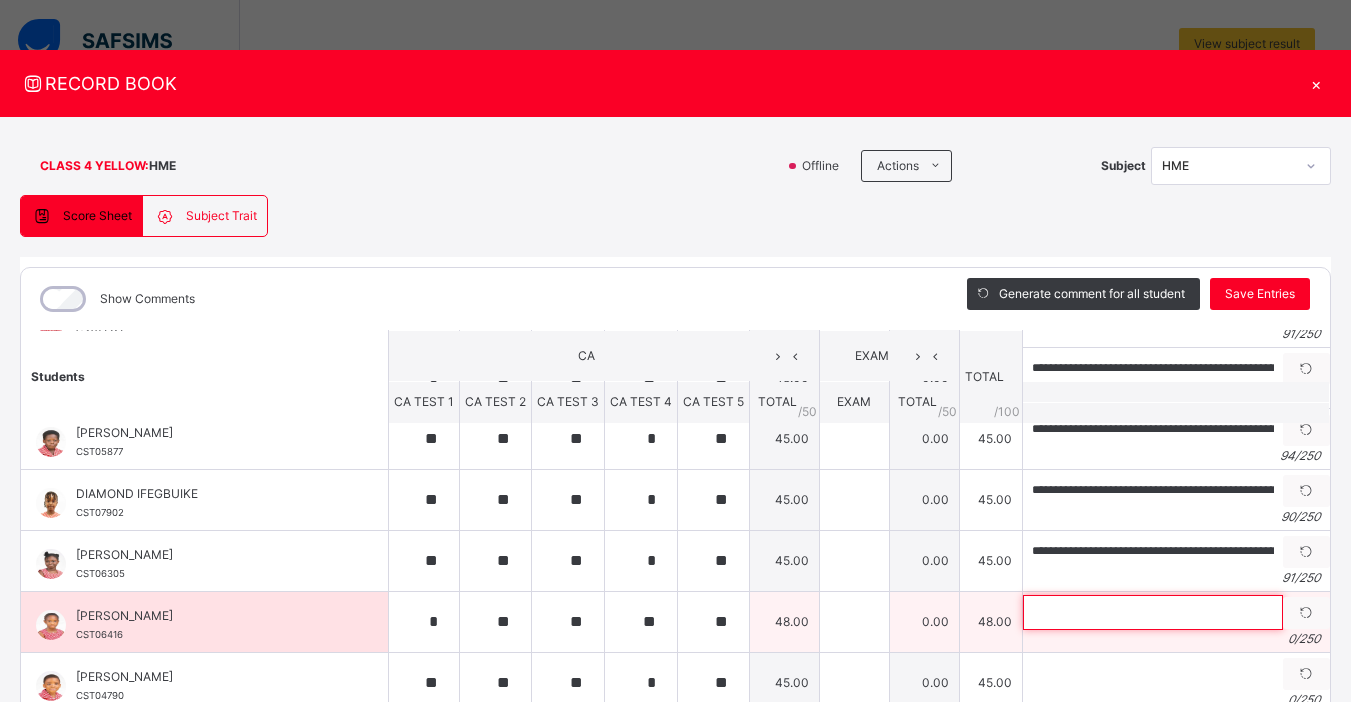 click at bounding box center [1153, 612] 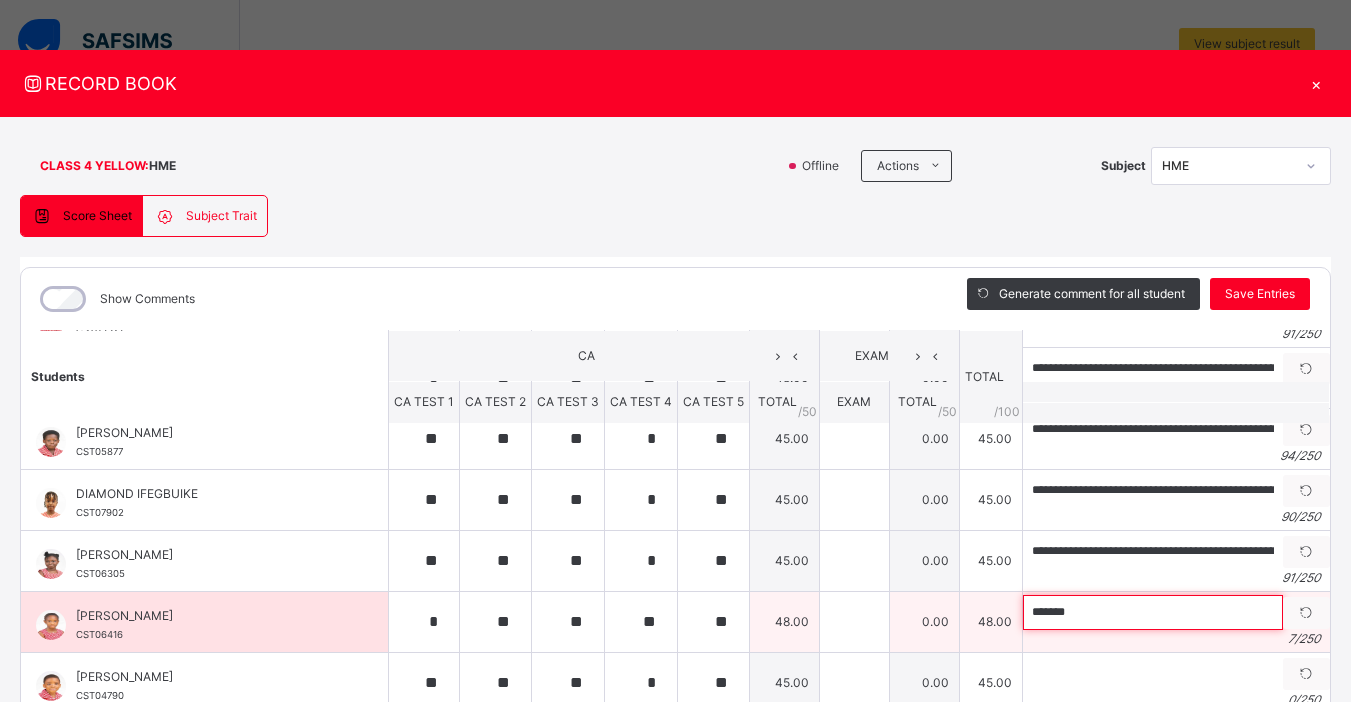 paste on "**********" 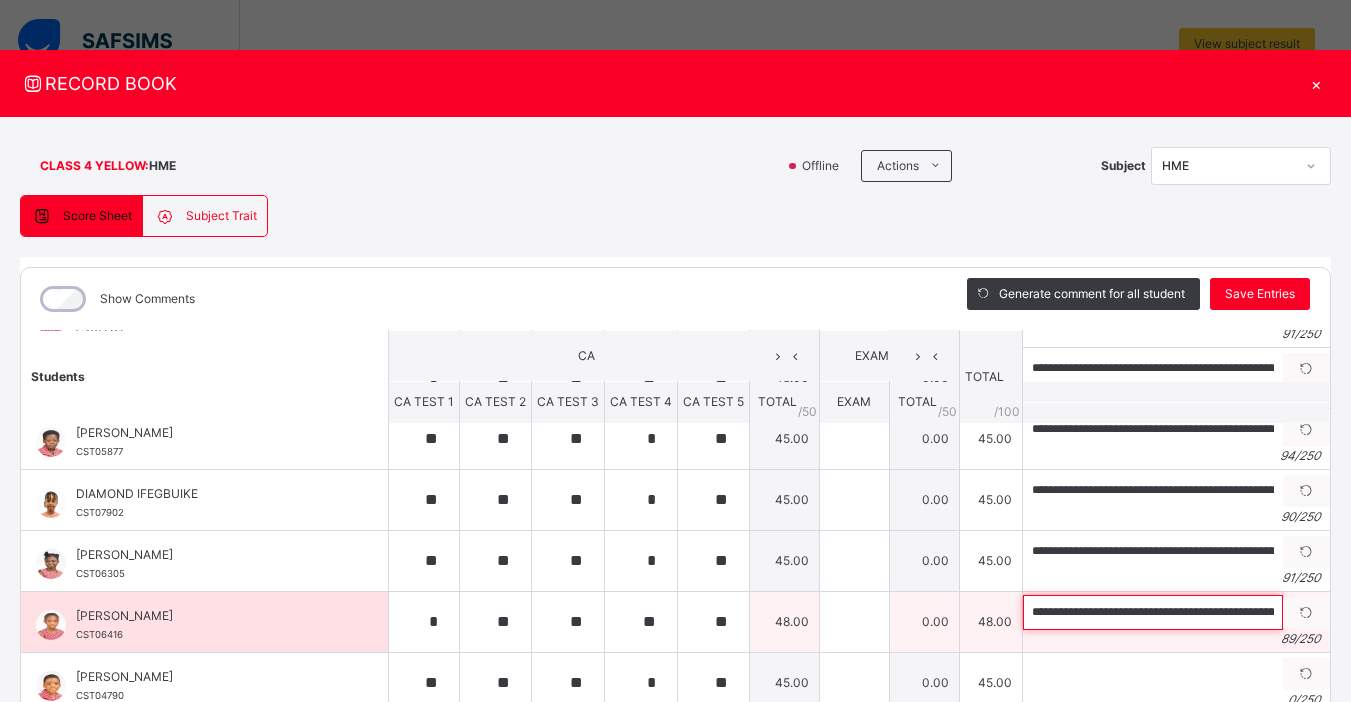 scroll, scrollTop: 0, scrollLeft: 278, axis: horizontal 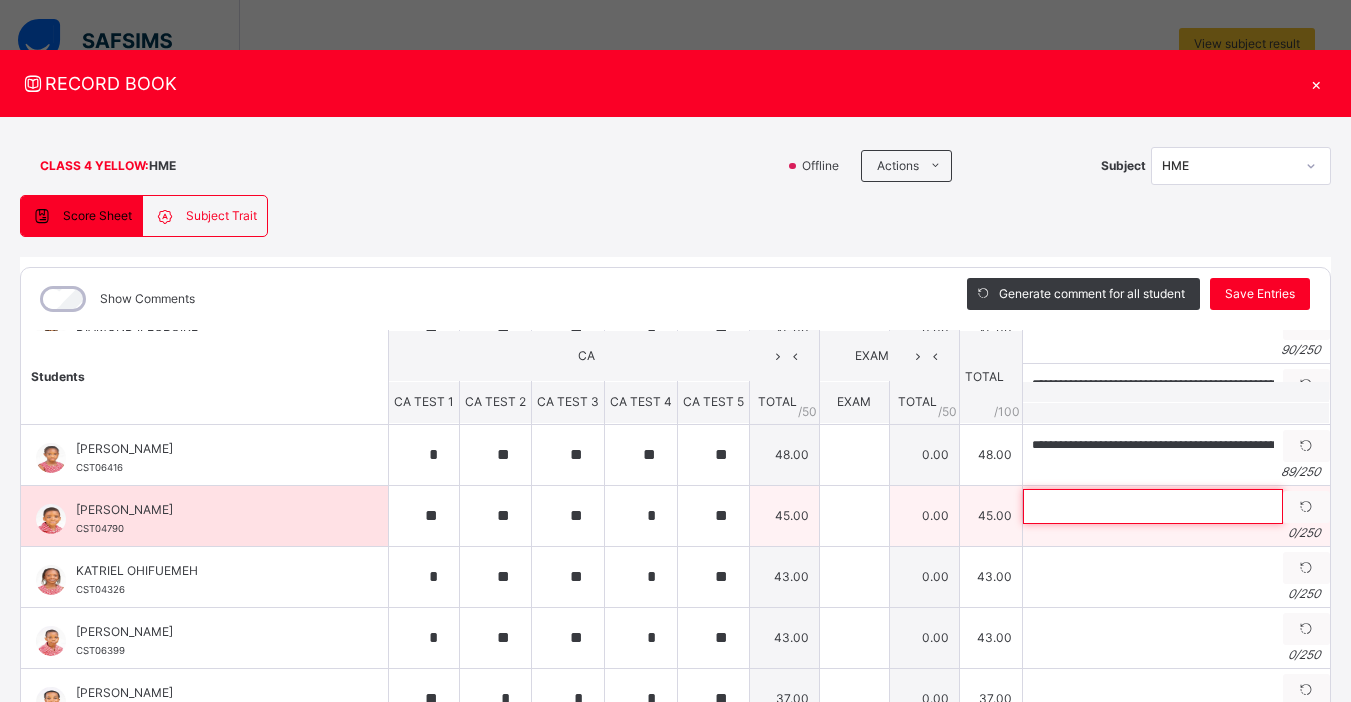 click at bounding box center (1153, 506) 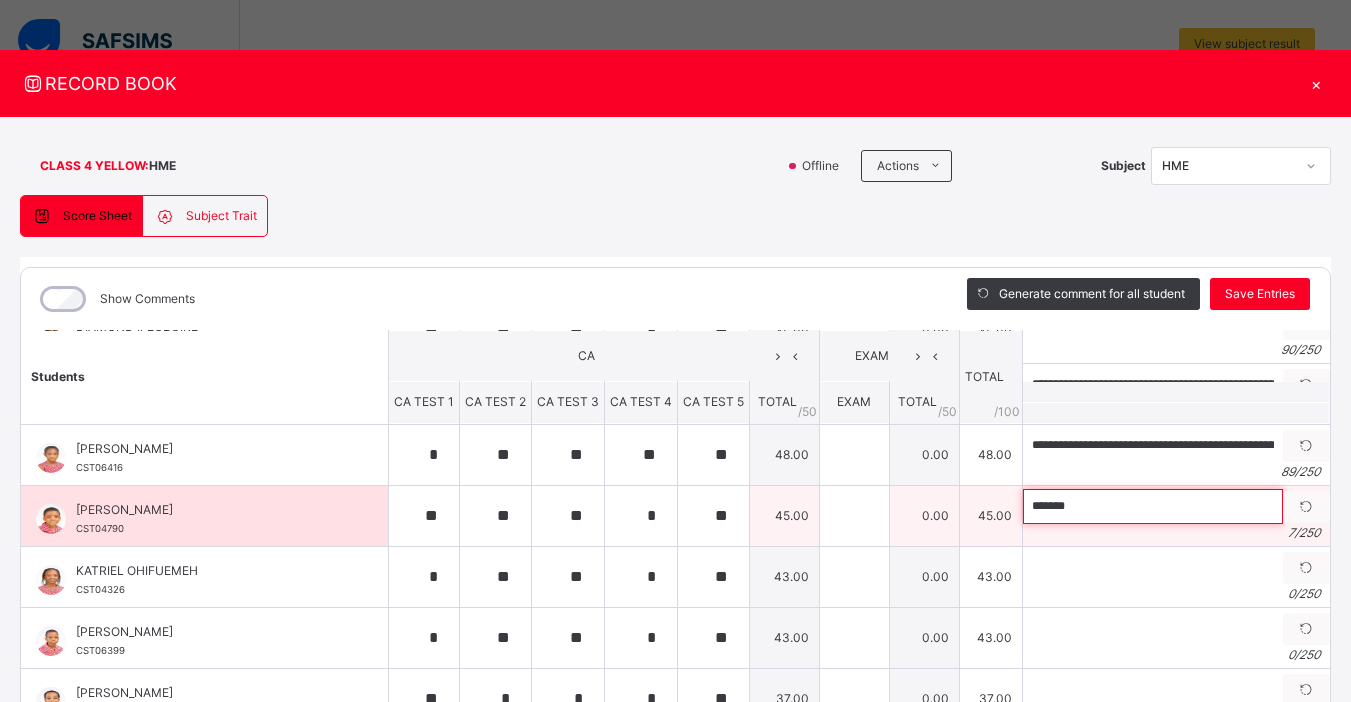 paste on "**********" 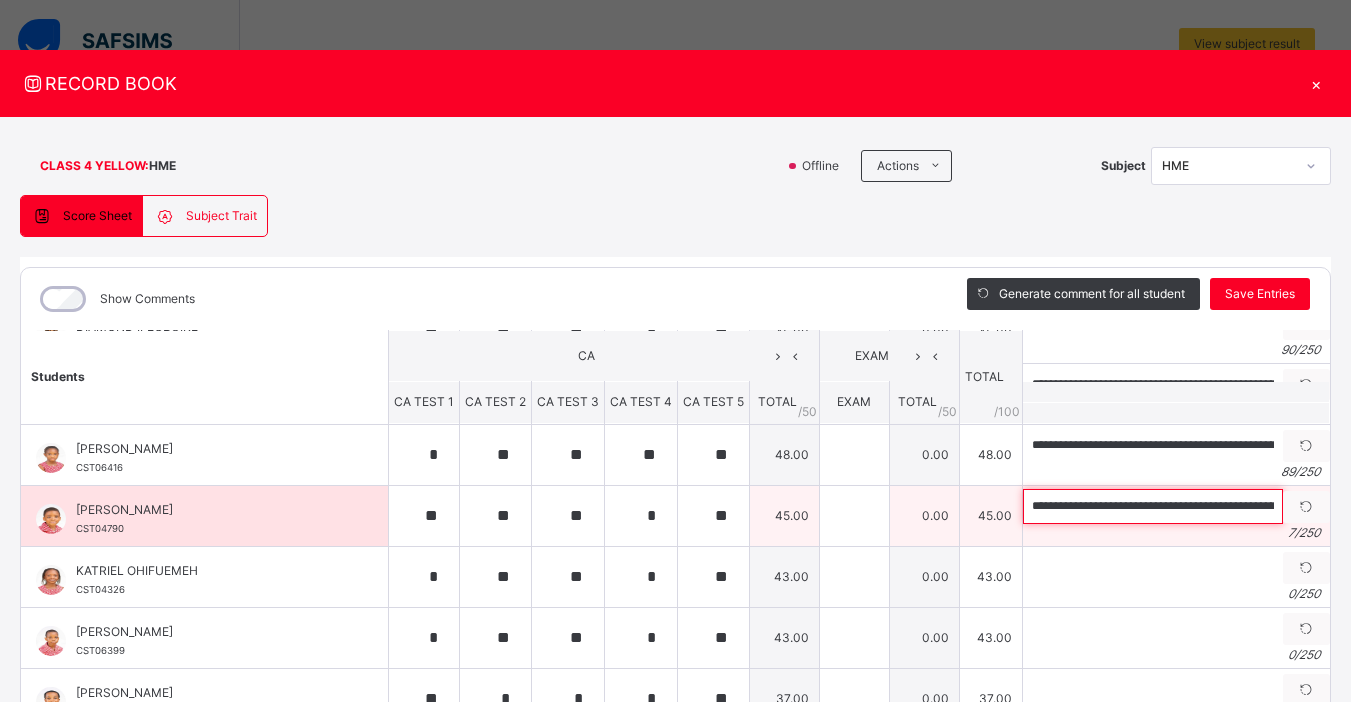 scroll, scrollTop: 0, scrollLeft: 278, axis: horizontal 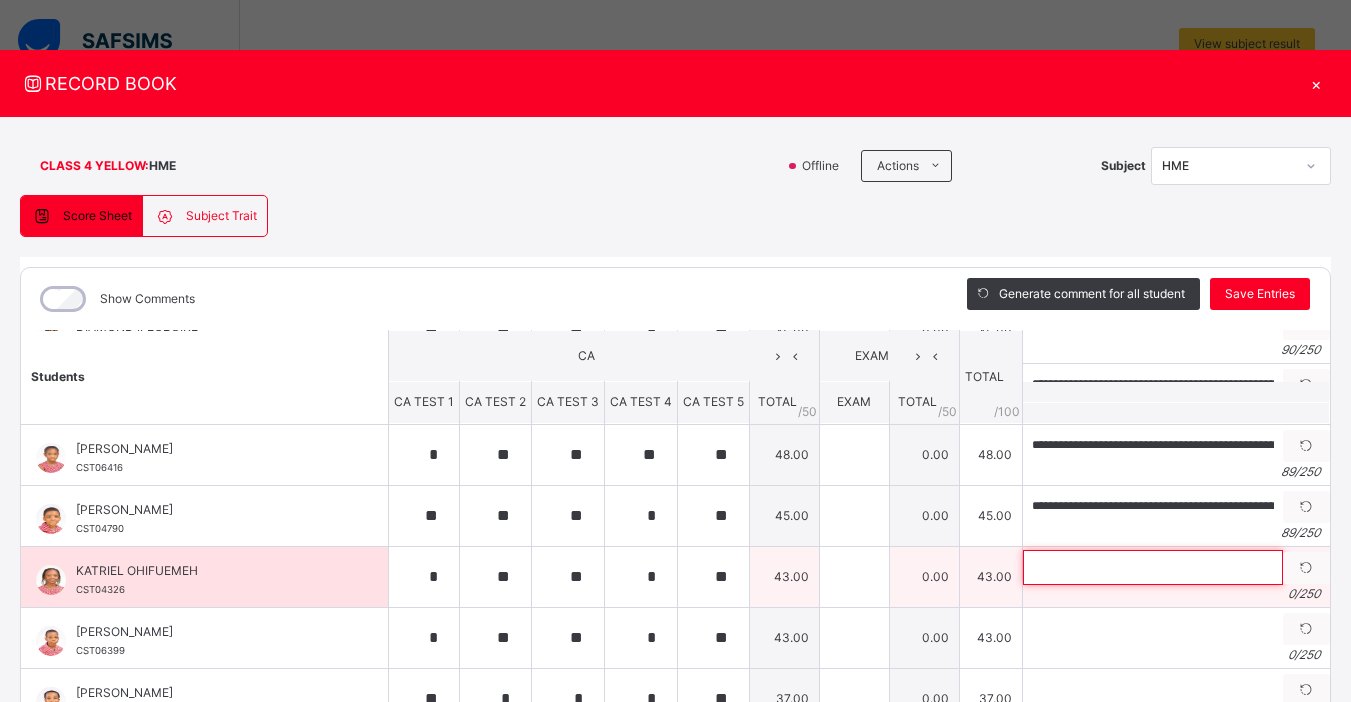 click at bounding box center (1153, 567) 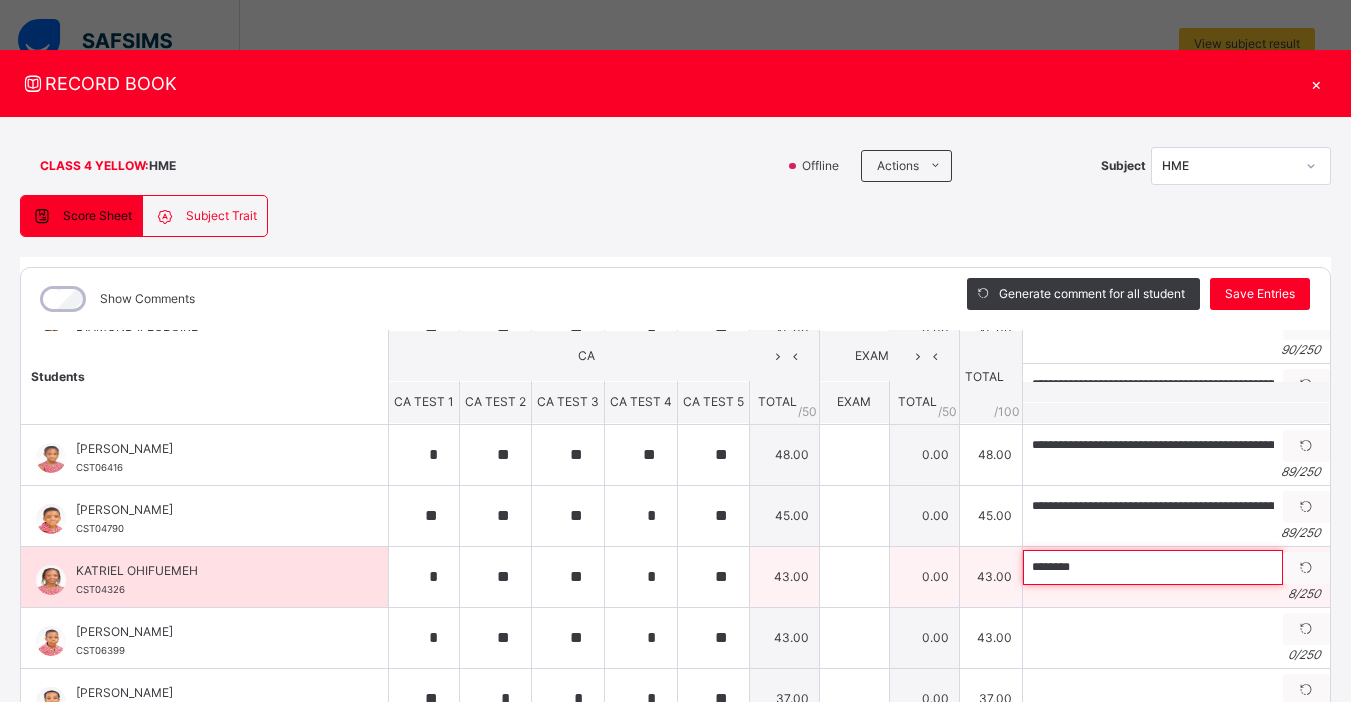 paste on "**********" 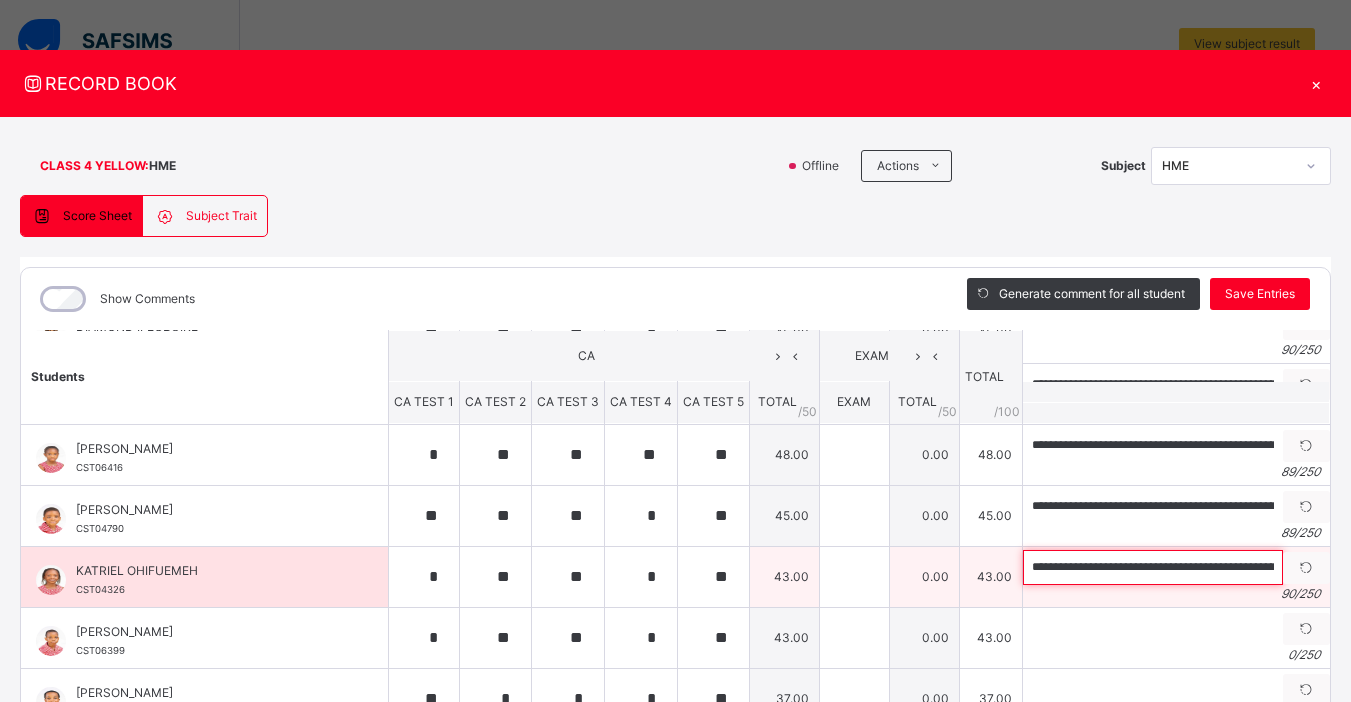 scroll, scrollTop: 0, scrollLeft: 273, axis: horizontal 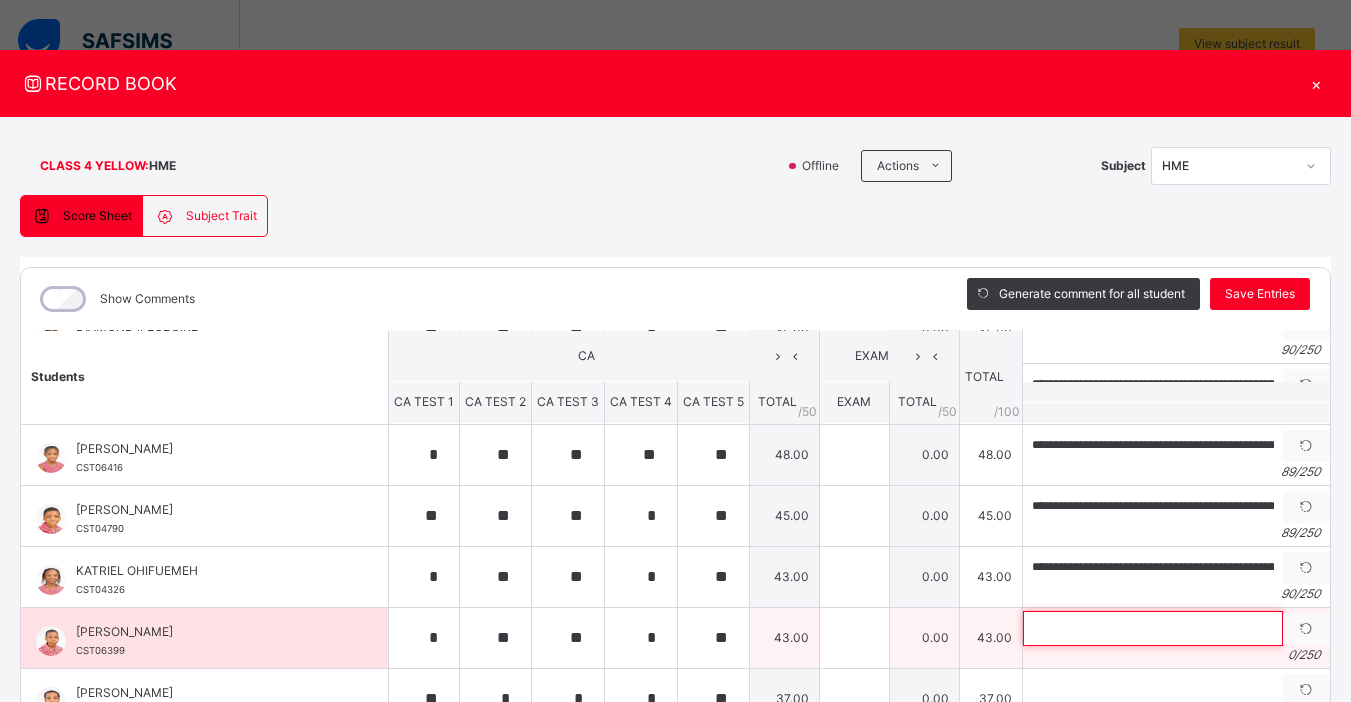 click at bounding box center (1153, 628) 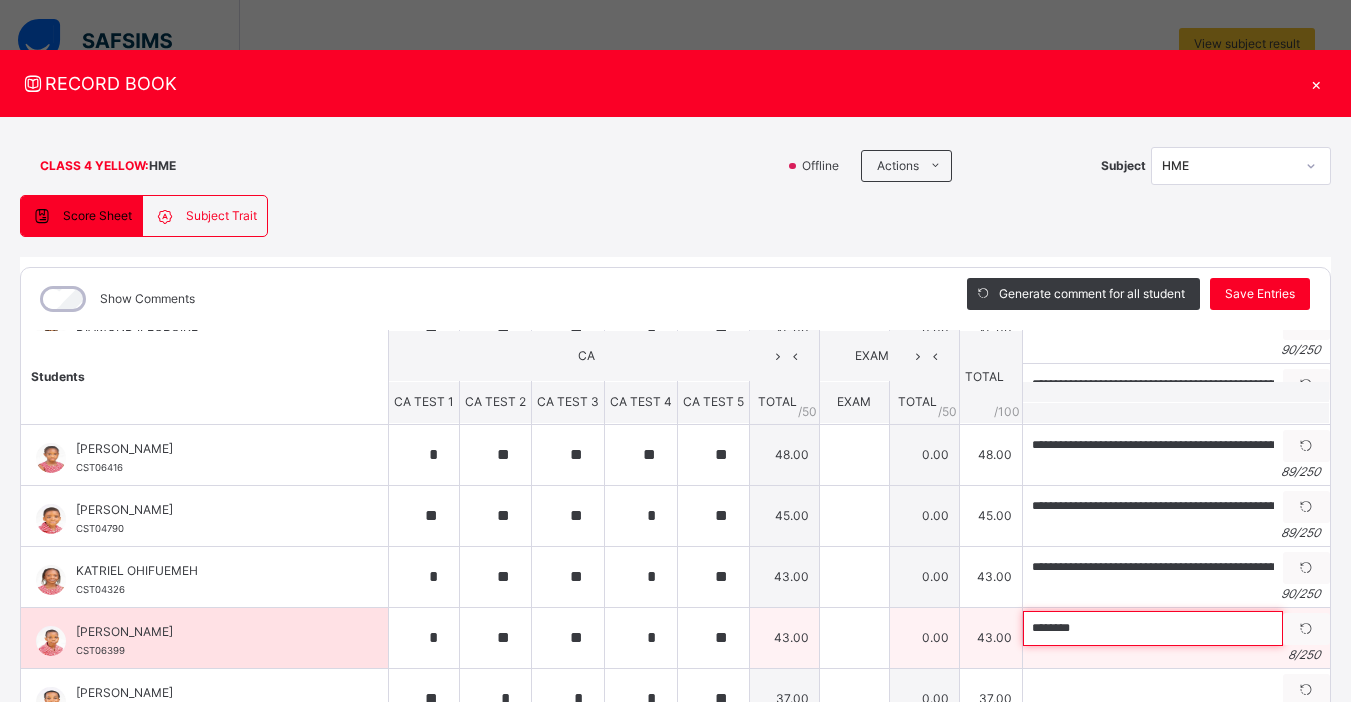 paste on "**********" 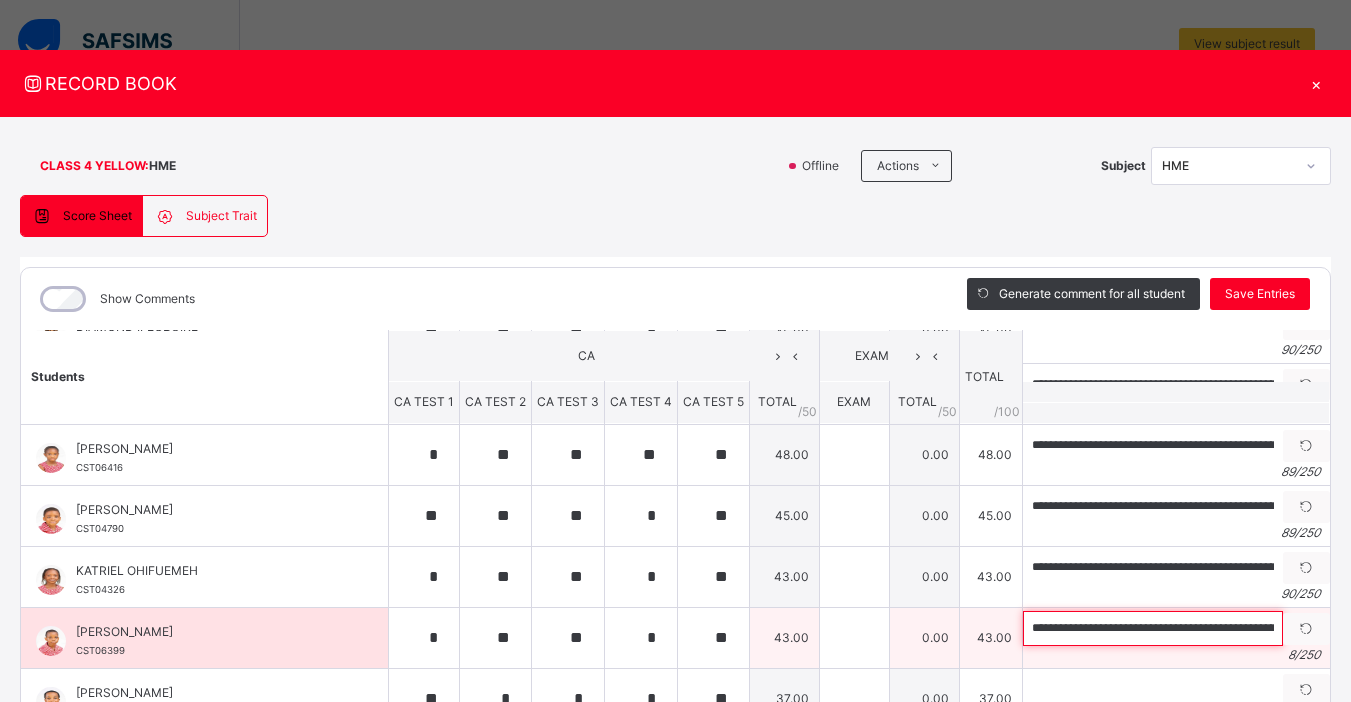 scroll, scrollTop: 0, scrollLeft: 281, axis: horizontal 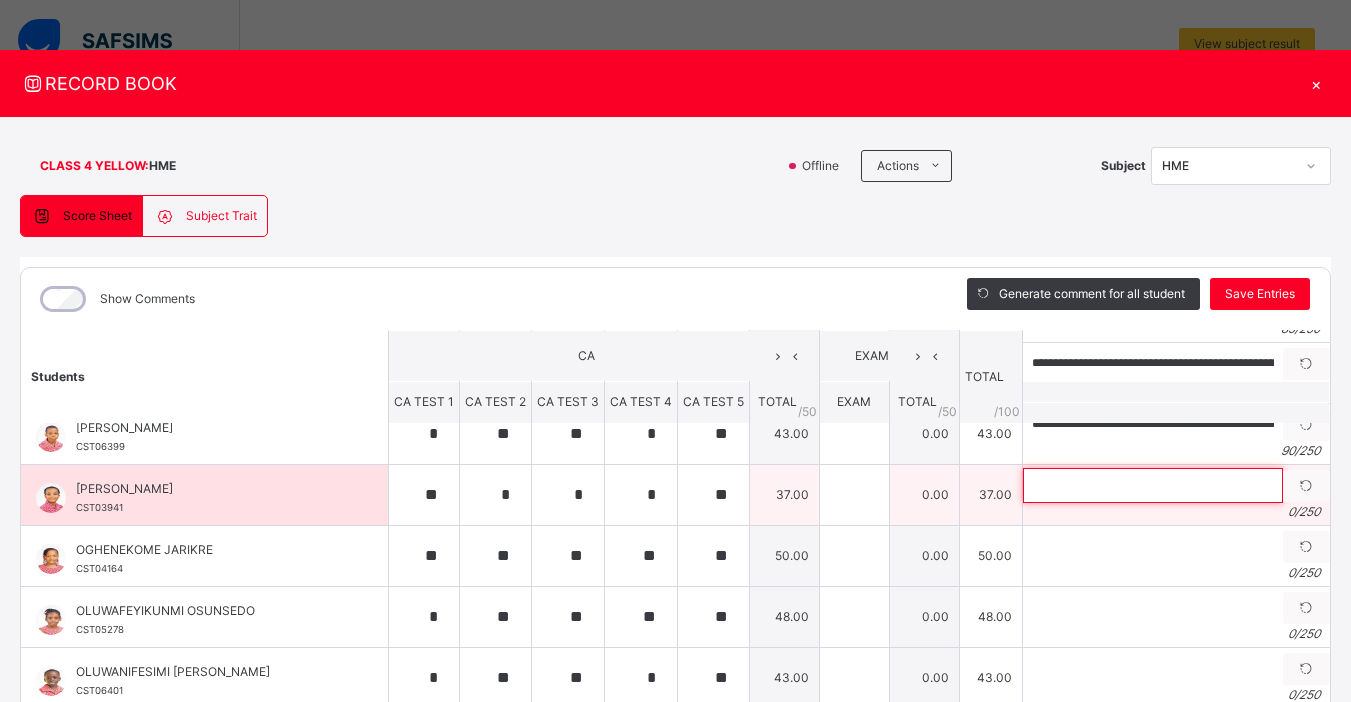 click at bounding box center (1153, 485) 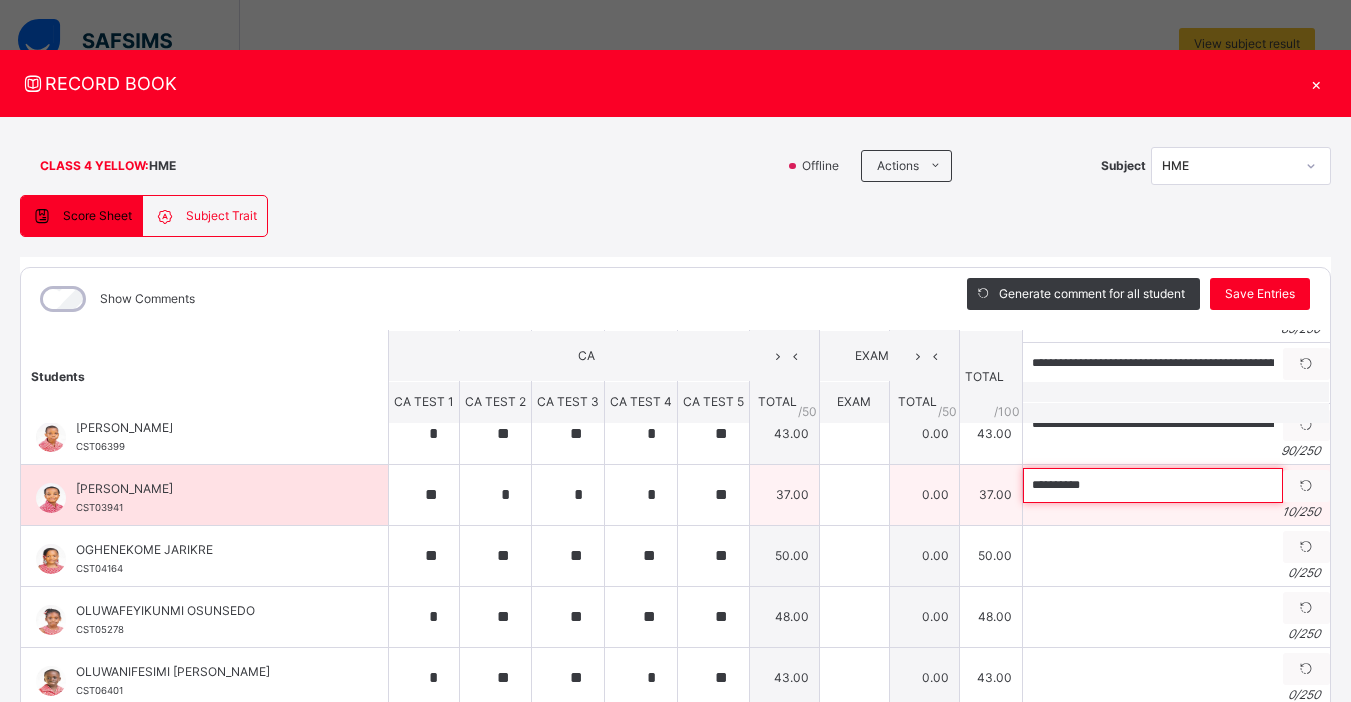 paste on "**********" 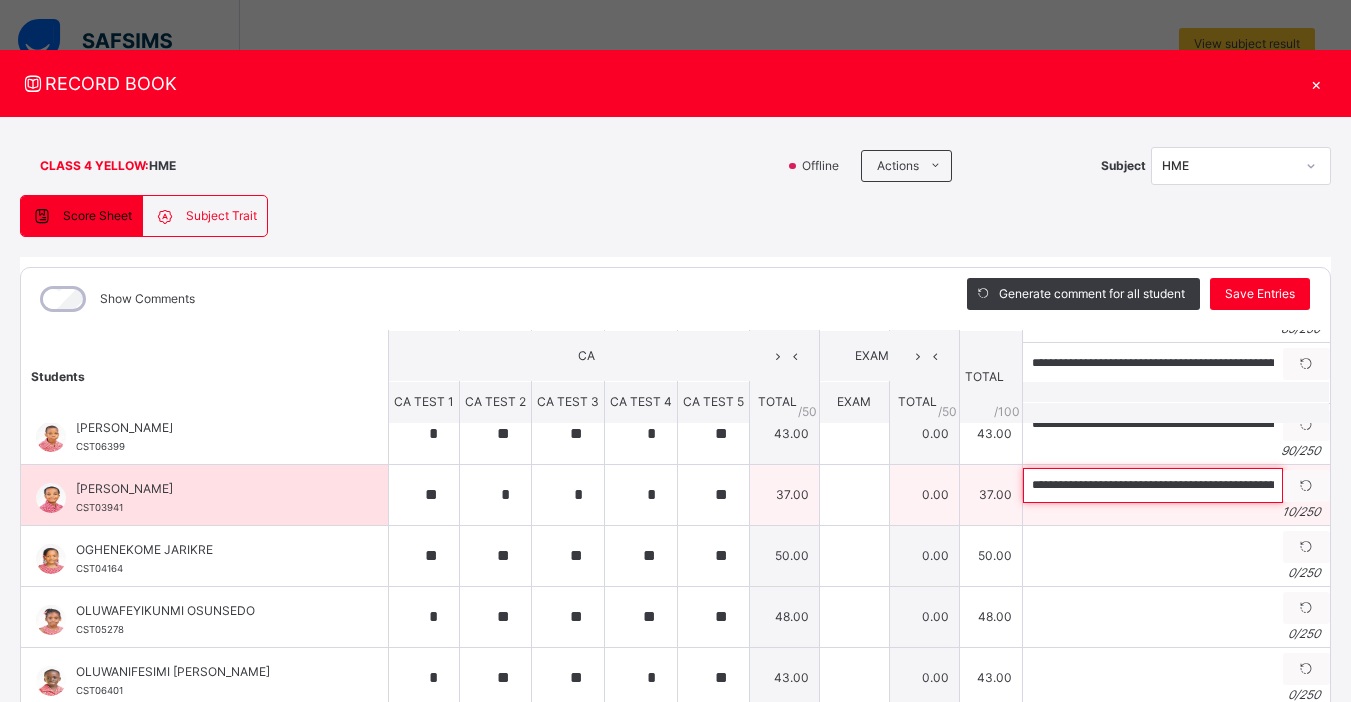scroll, scrollTop: 0, scrollLeft: 300, axis: horizontal 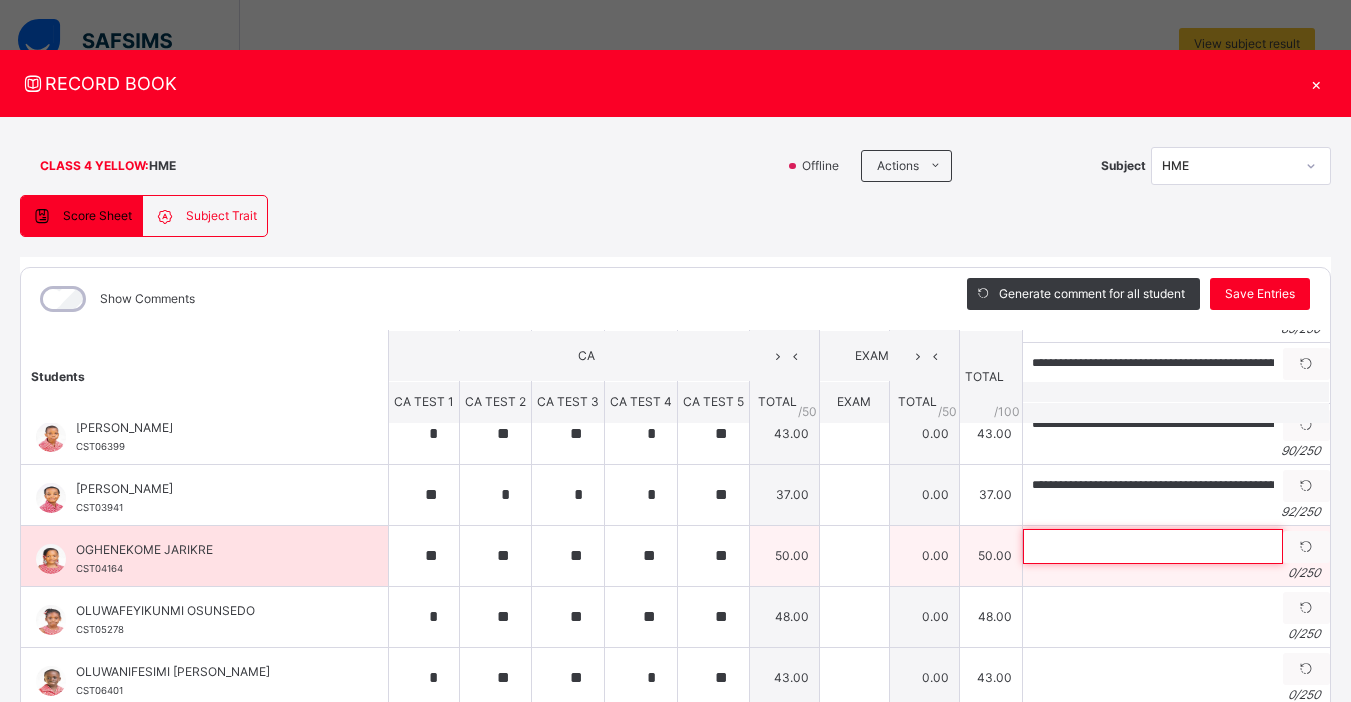 click at bounding box center [1153, 546] 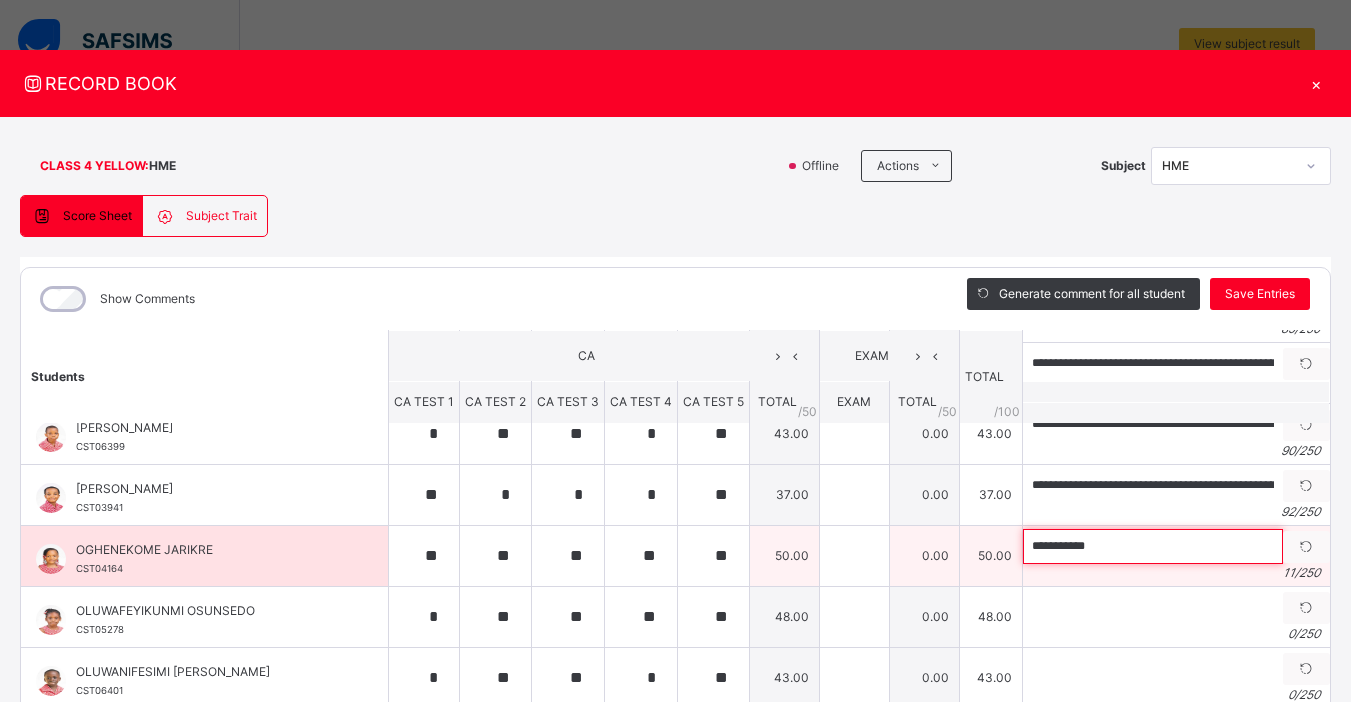 paste on "**********" 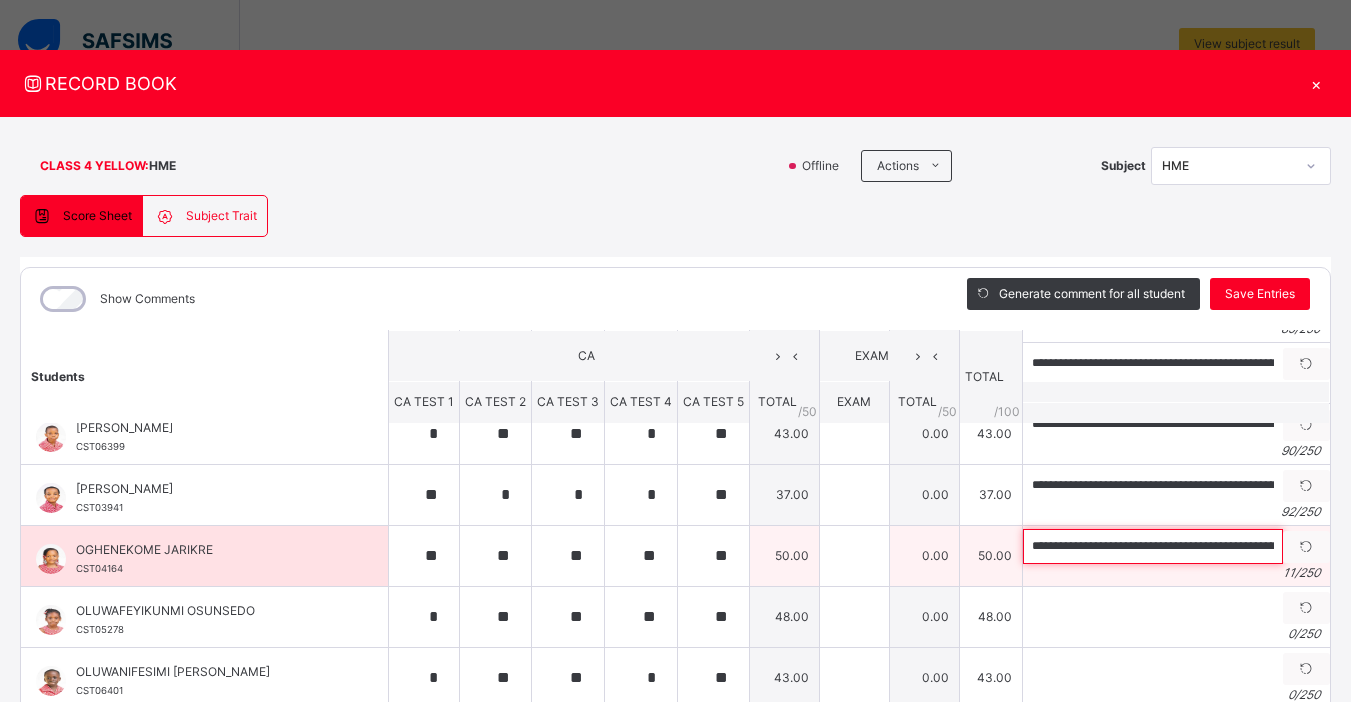 scroll, scrollTop: 0, scrollLeft: 312, axis: horizontal 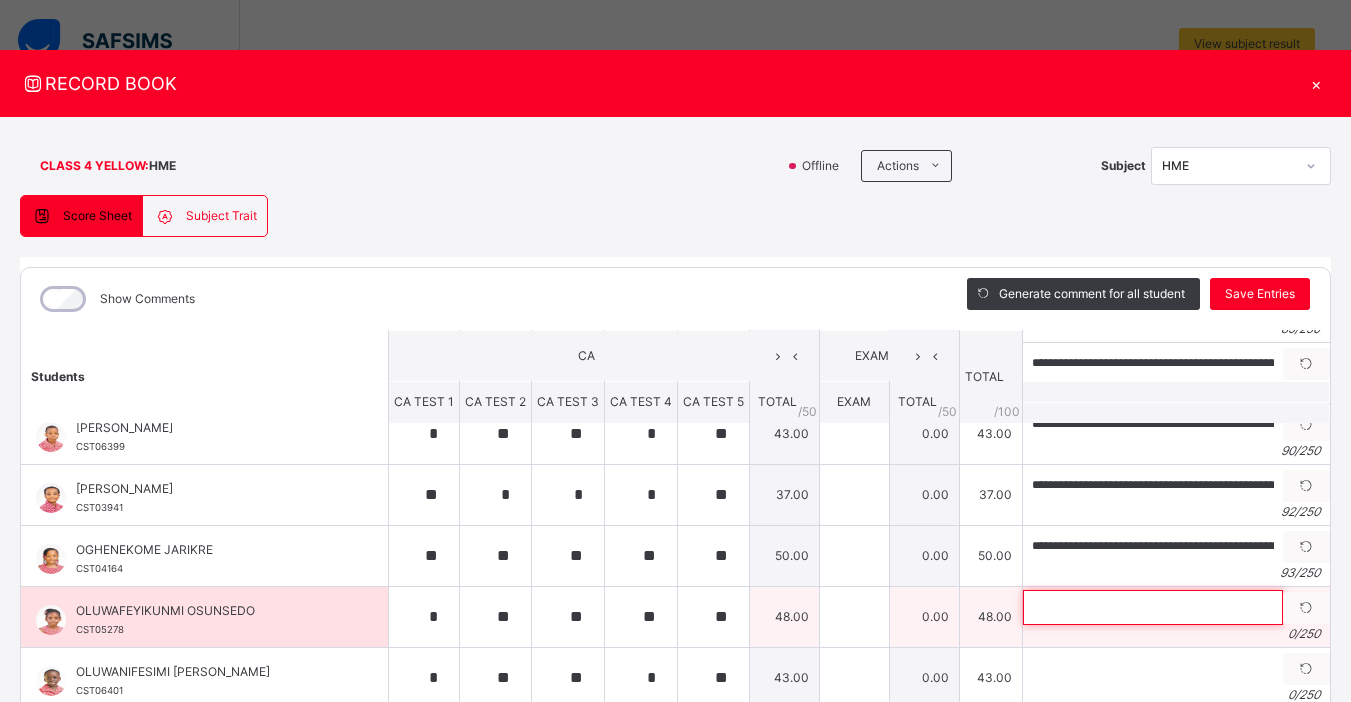 click at bounding box center (1153, 607) 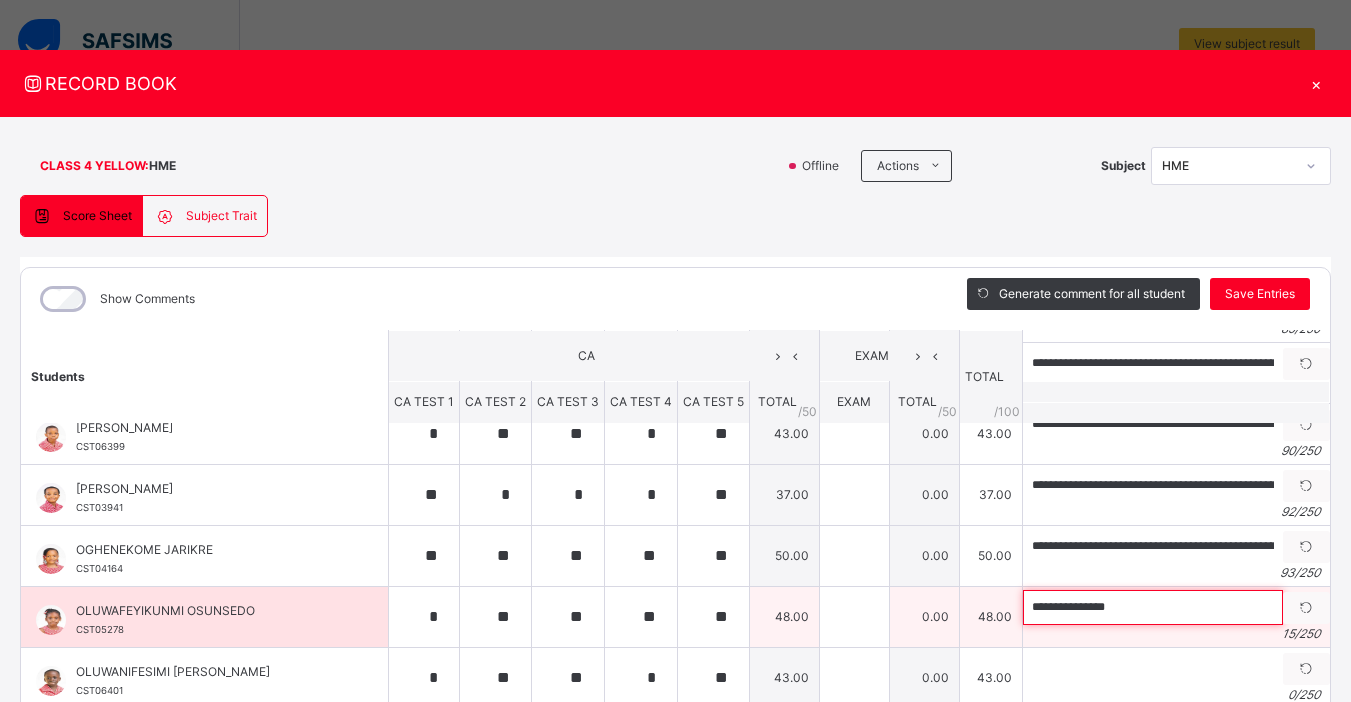 paste on "**********" 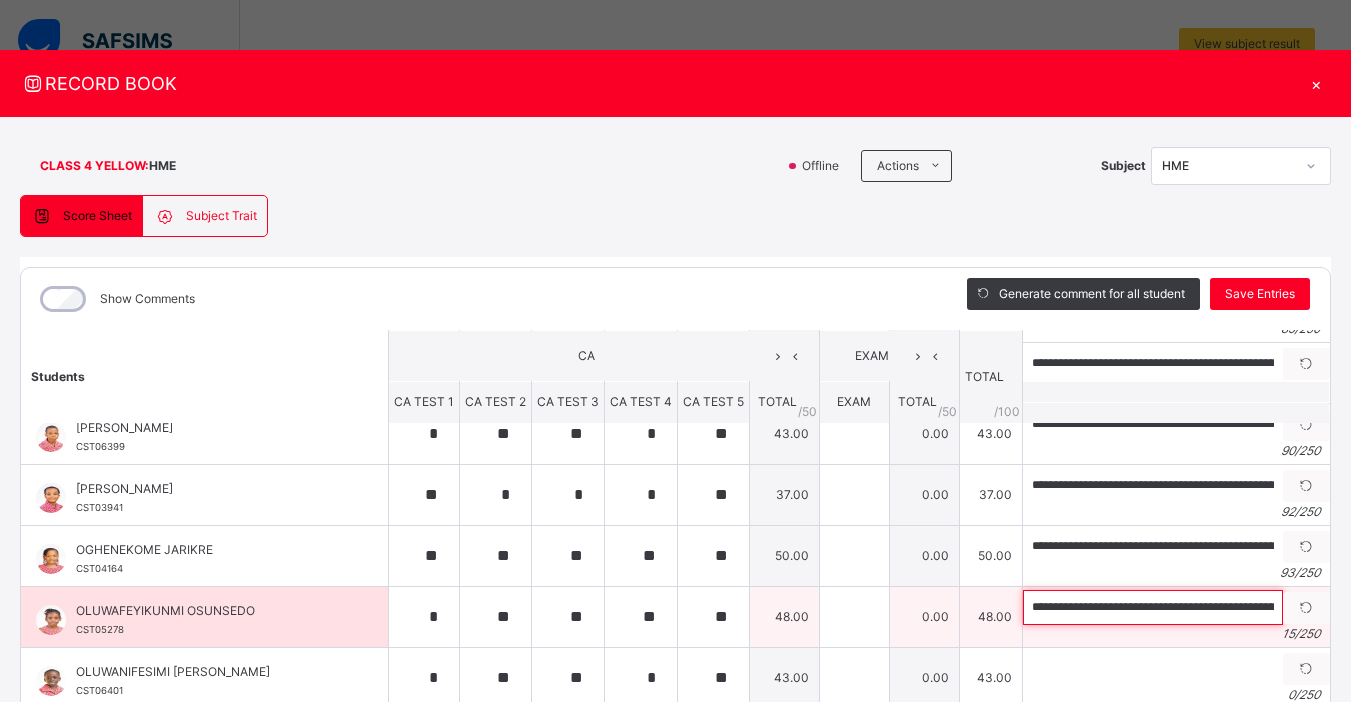 scroll, scrollTop: 0, scrollLeft: 327, axis: horizontal 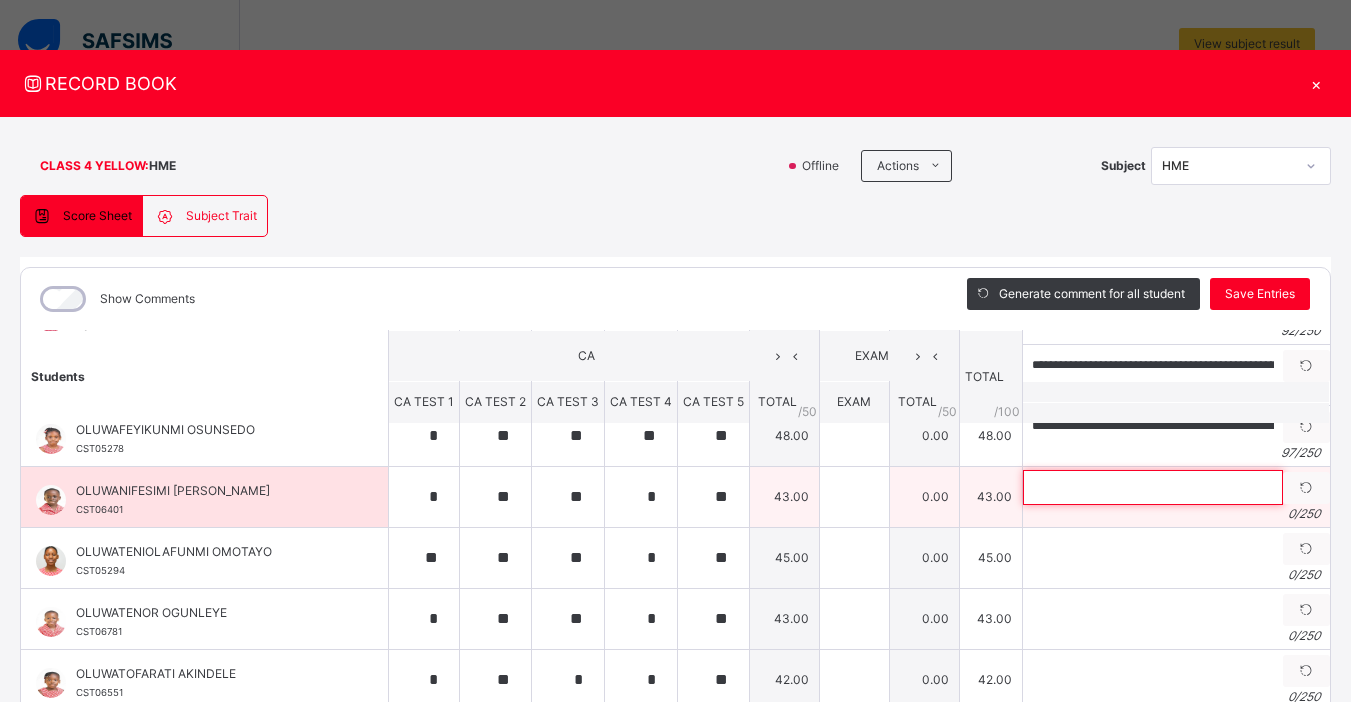 click at bounding box center [1153, 487] 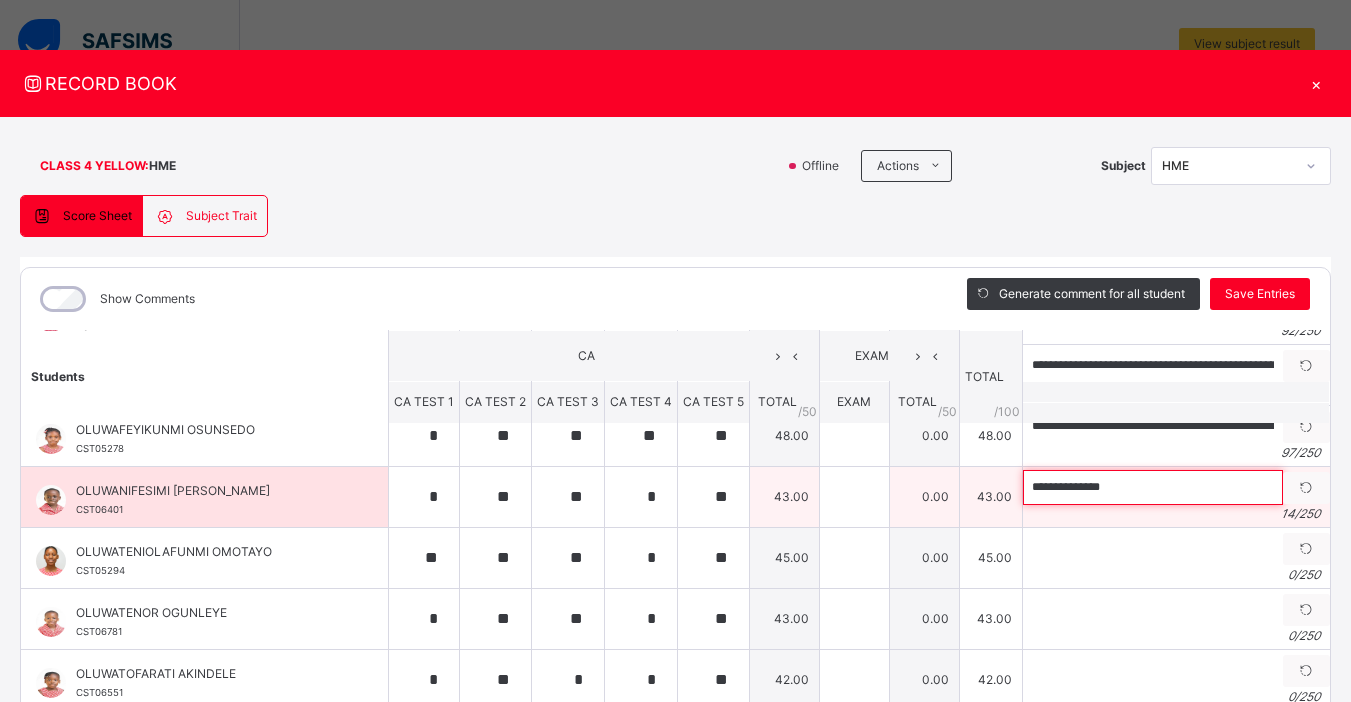 paste on "**********" 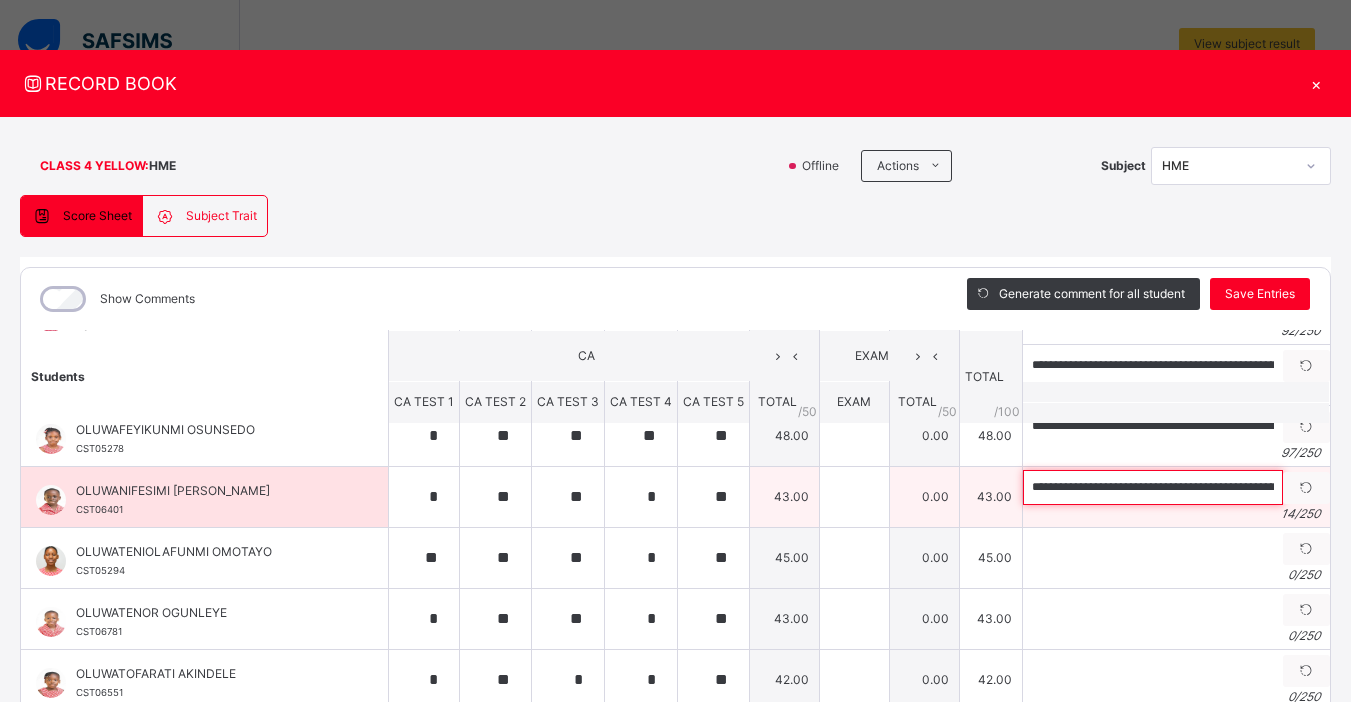 scroll, scrollTop: 0, scrollLeft: 316, axis: horizontal 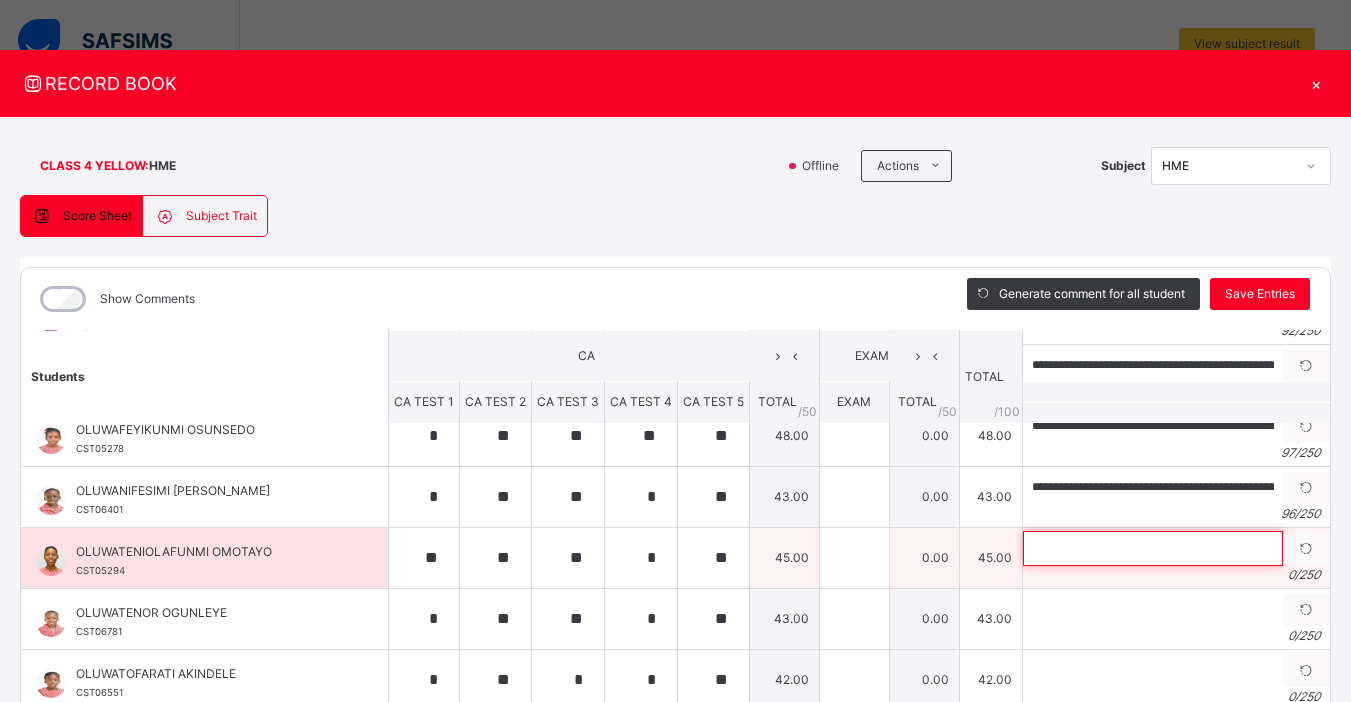 click at bounding box center [1153, 548] 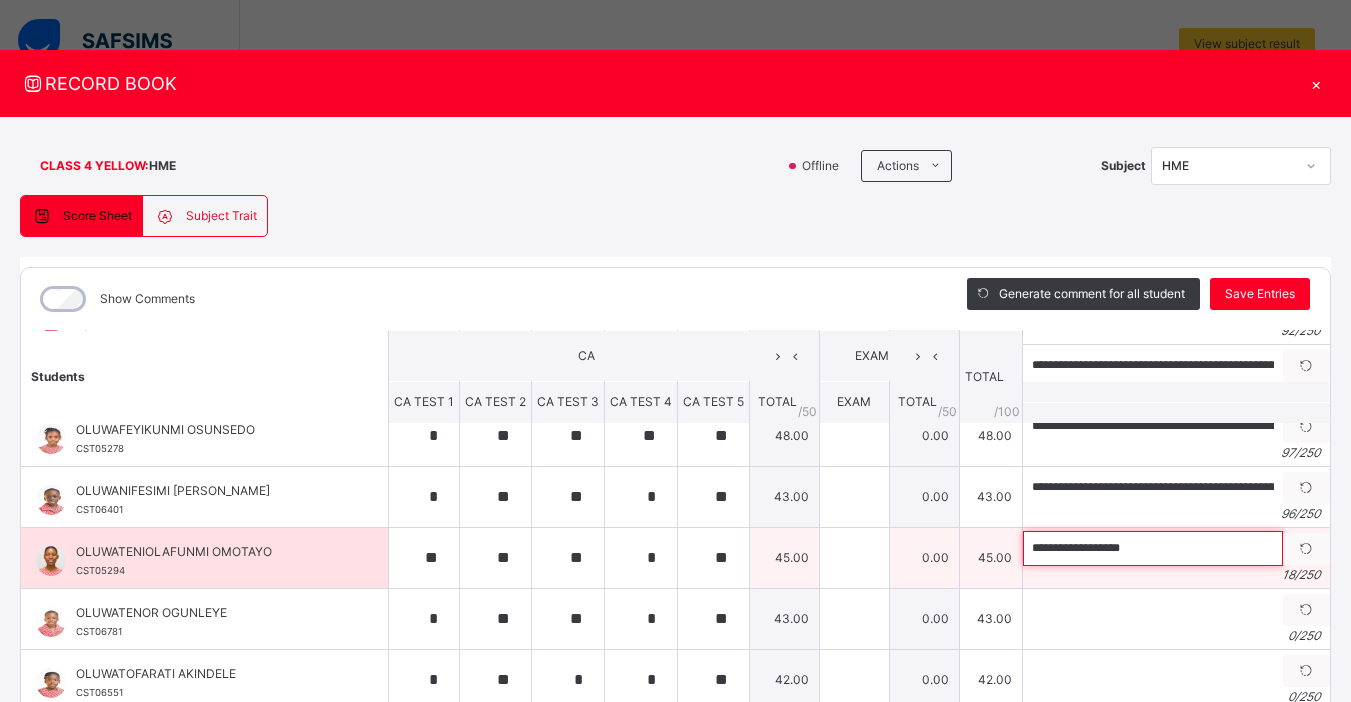 paste on "**********" 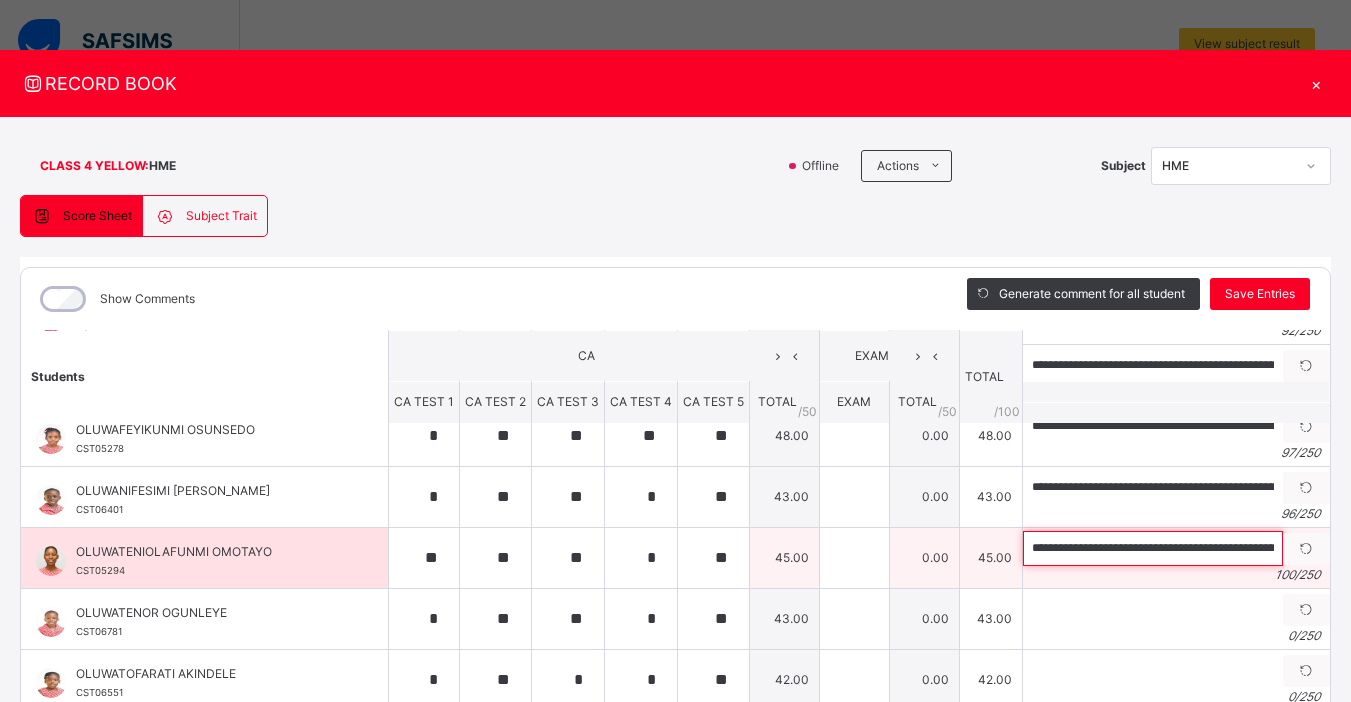 scroll, scrollTop: 0, scrollLeft: 342, axis: horizontal 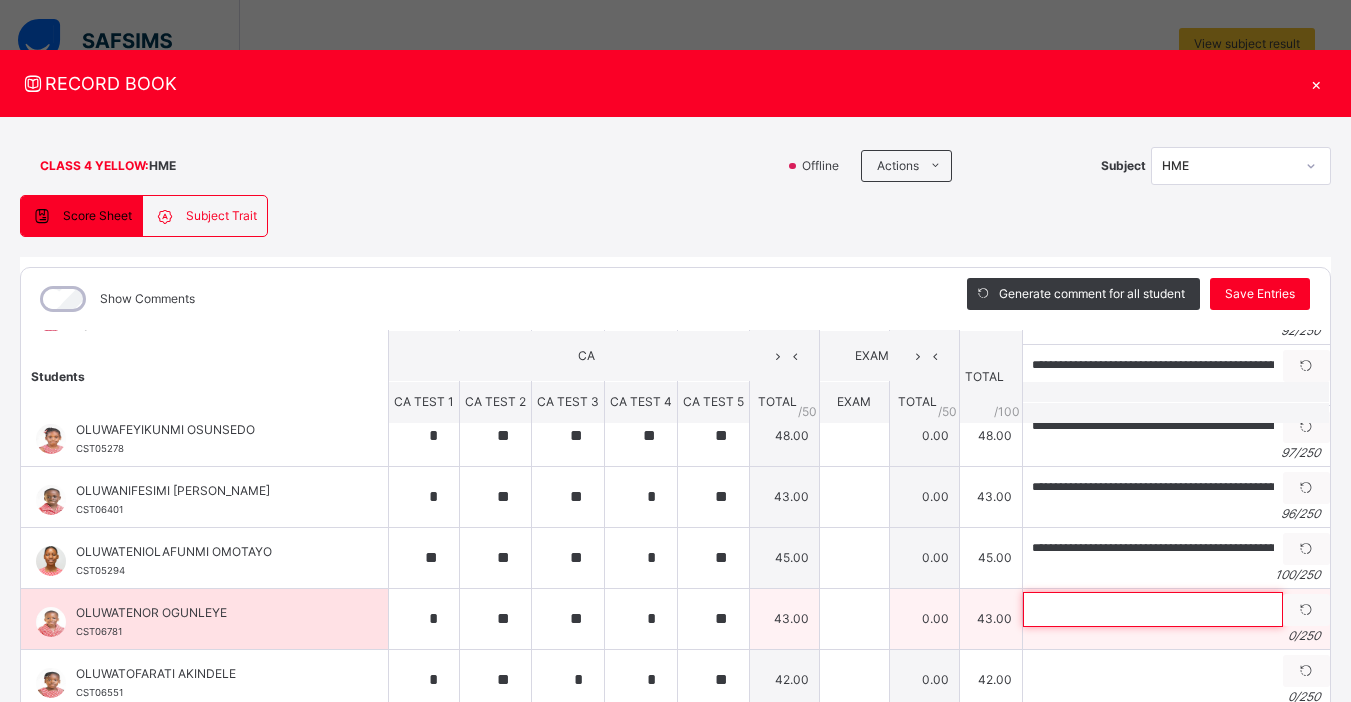 click at bounding box center (1153, 609) 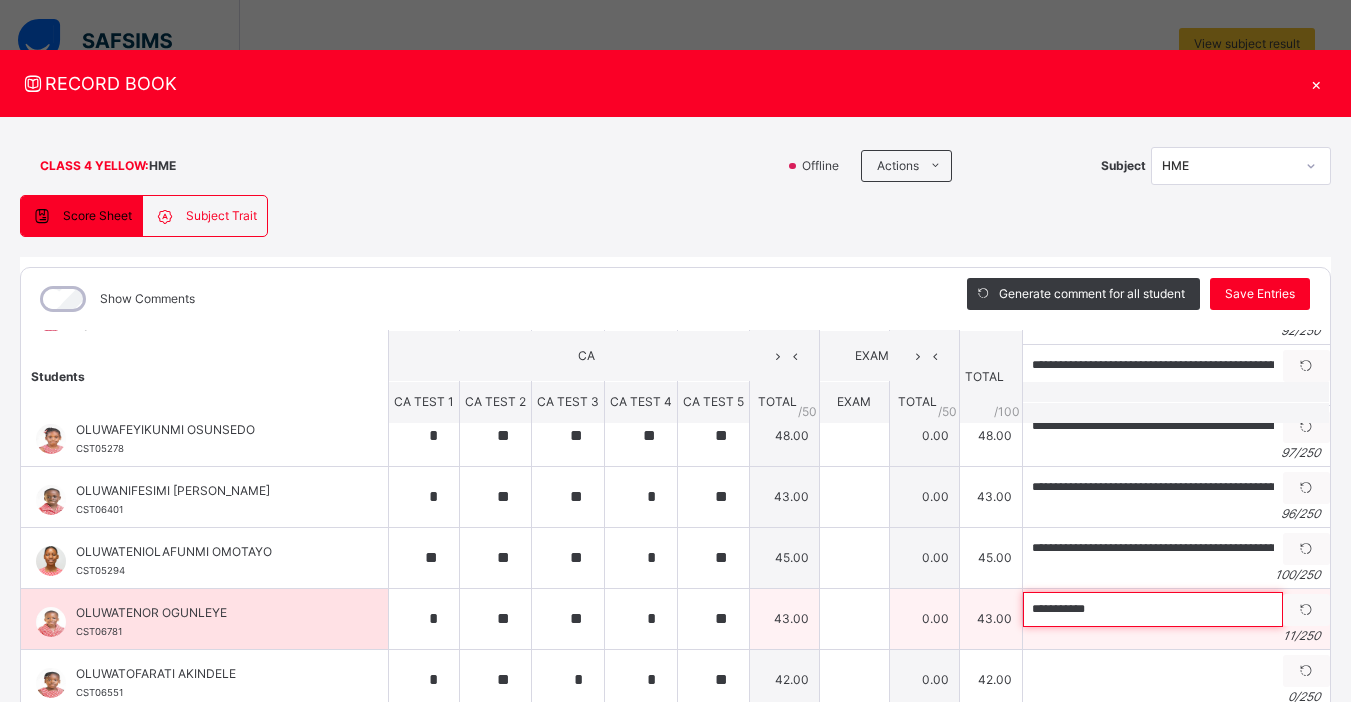 paste on "**********" 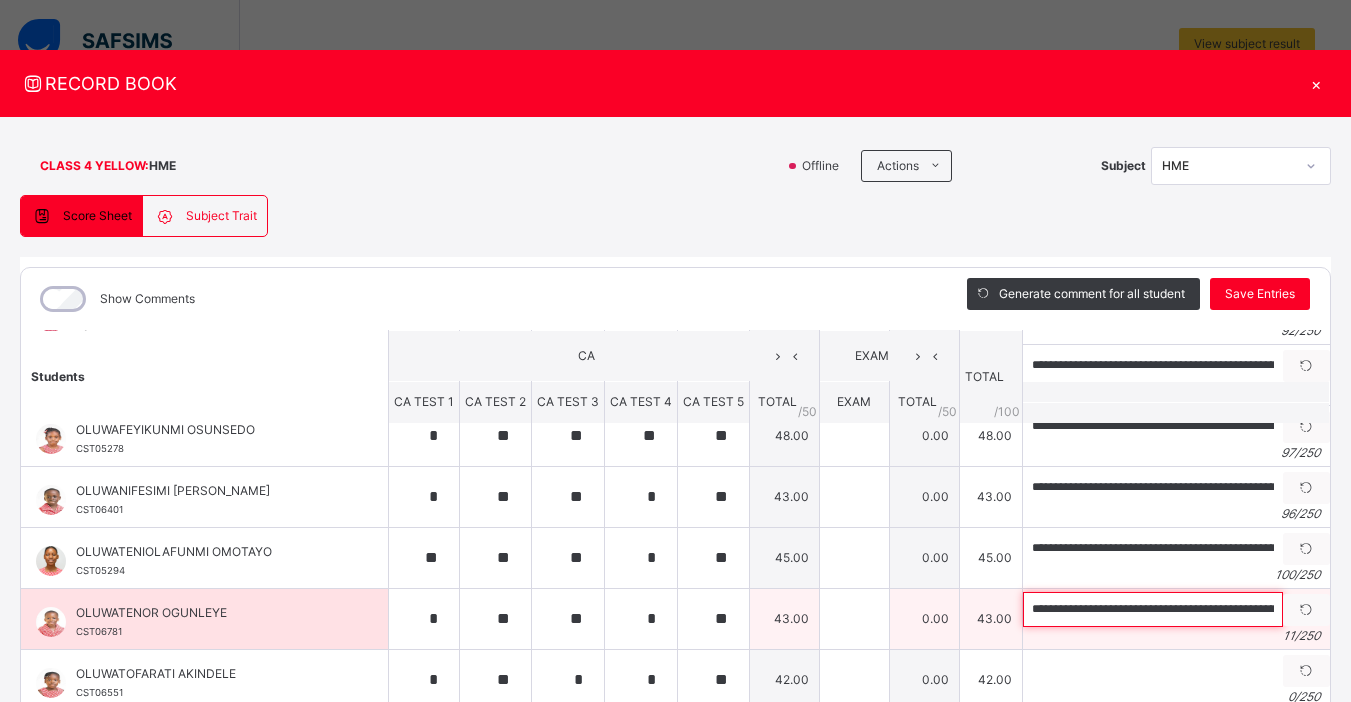 scroll, scrollTop: 0, scrollLeft: 302, axis: horizontal 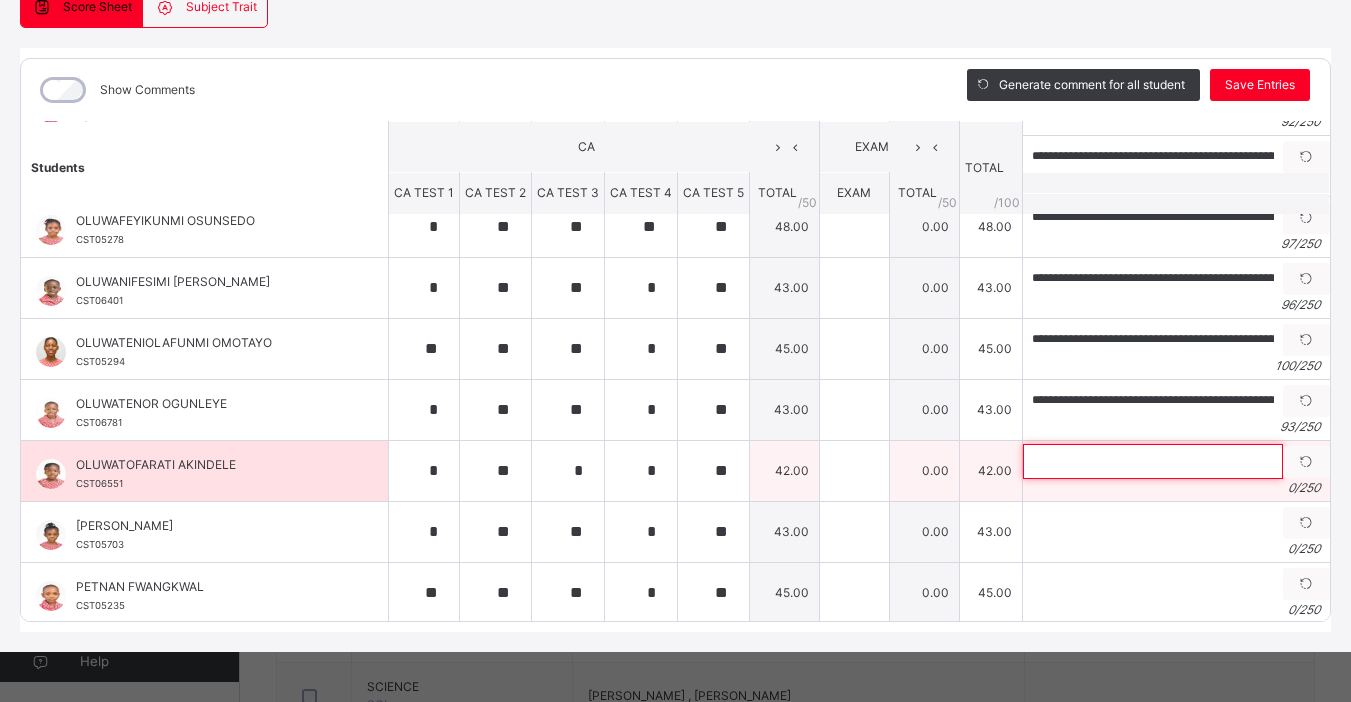 click at bounding box center (1153, 461) 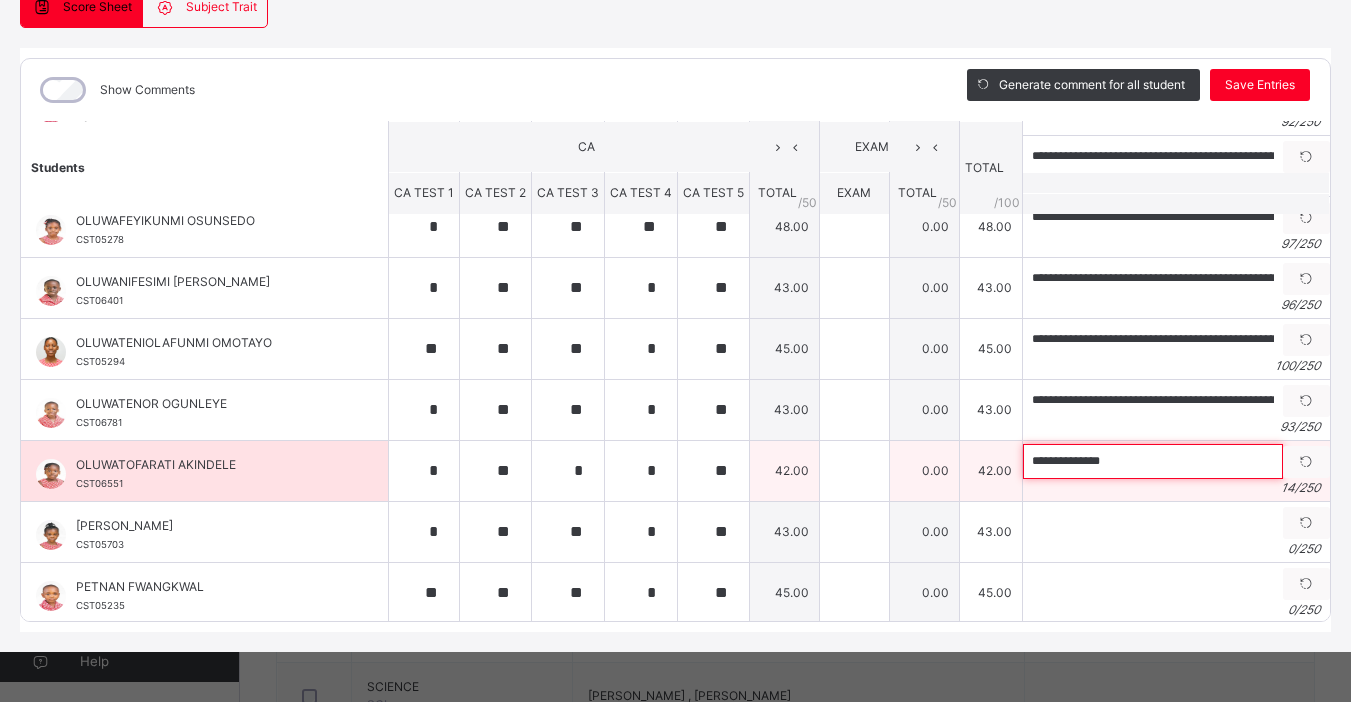 paste on "**********" 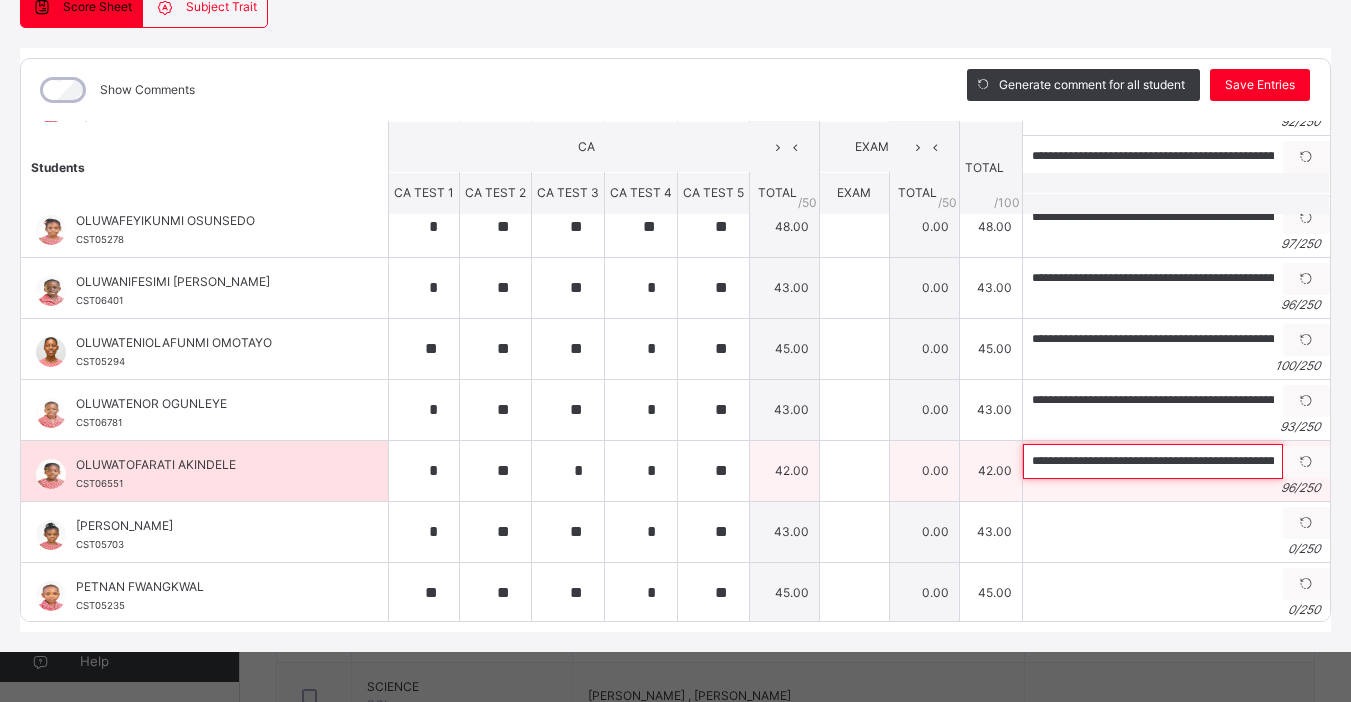 scroll, scrollTop: 0, scrollLeft: 318, axis: horizontal 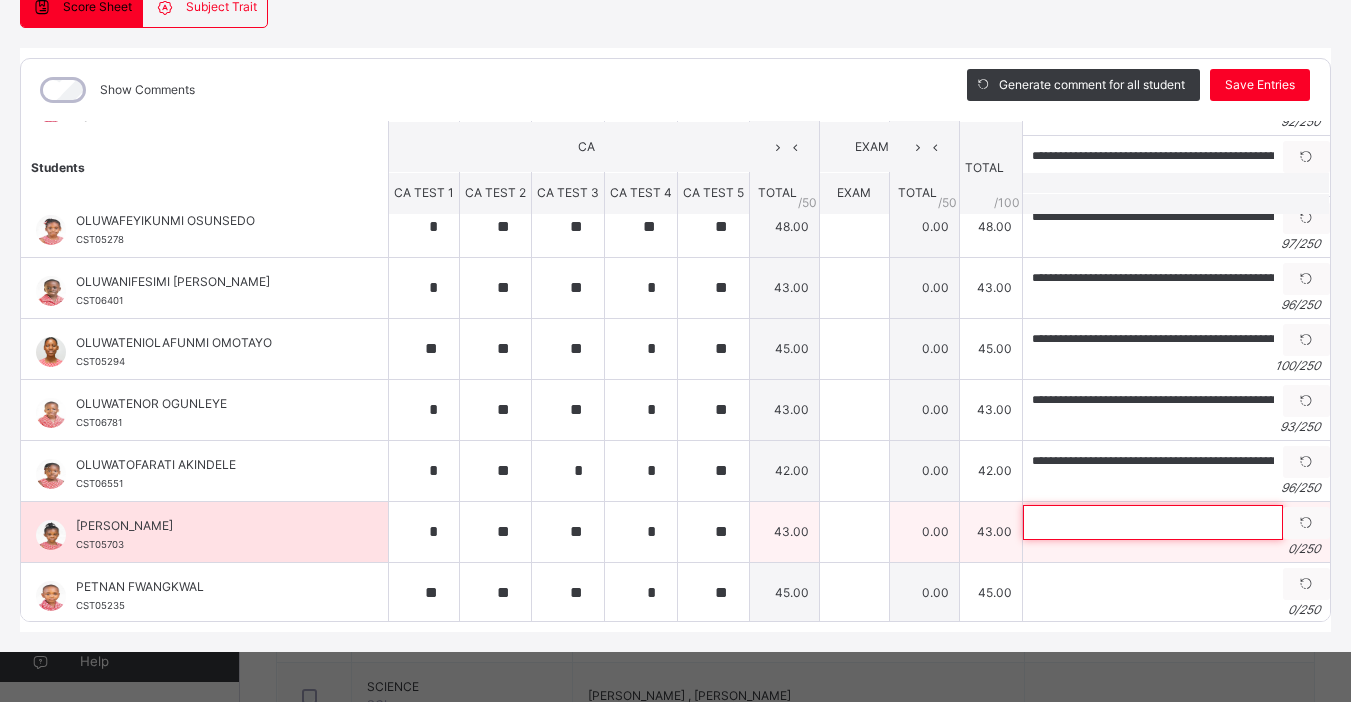 click at bounding box center [1153, 522] 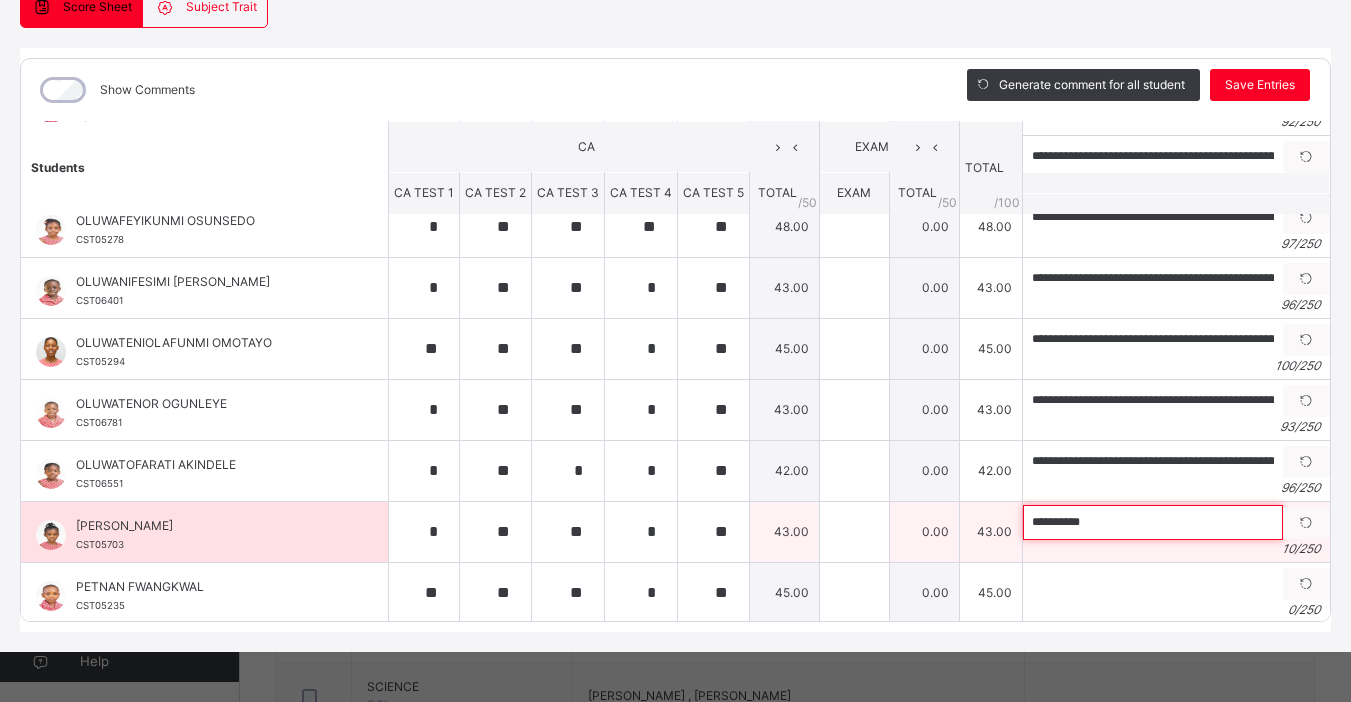 paste on "**********" 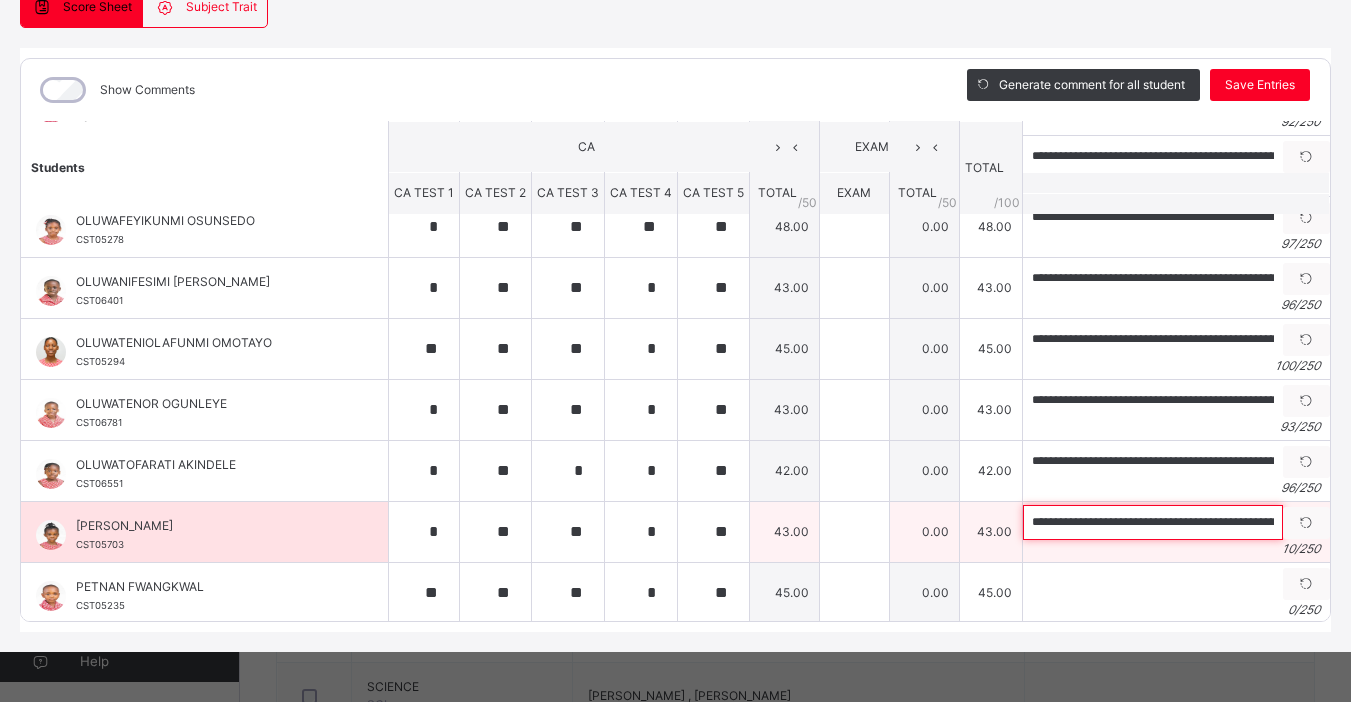 scroll, scrollTop: 0, scrollLeft: 294, axis: horizontal 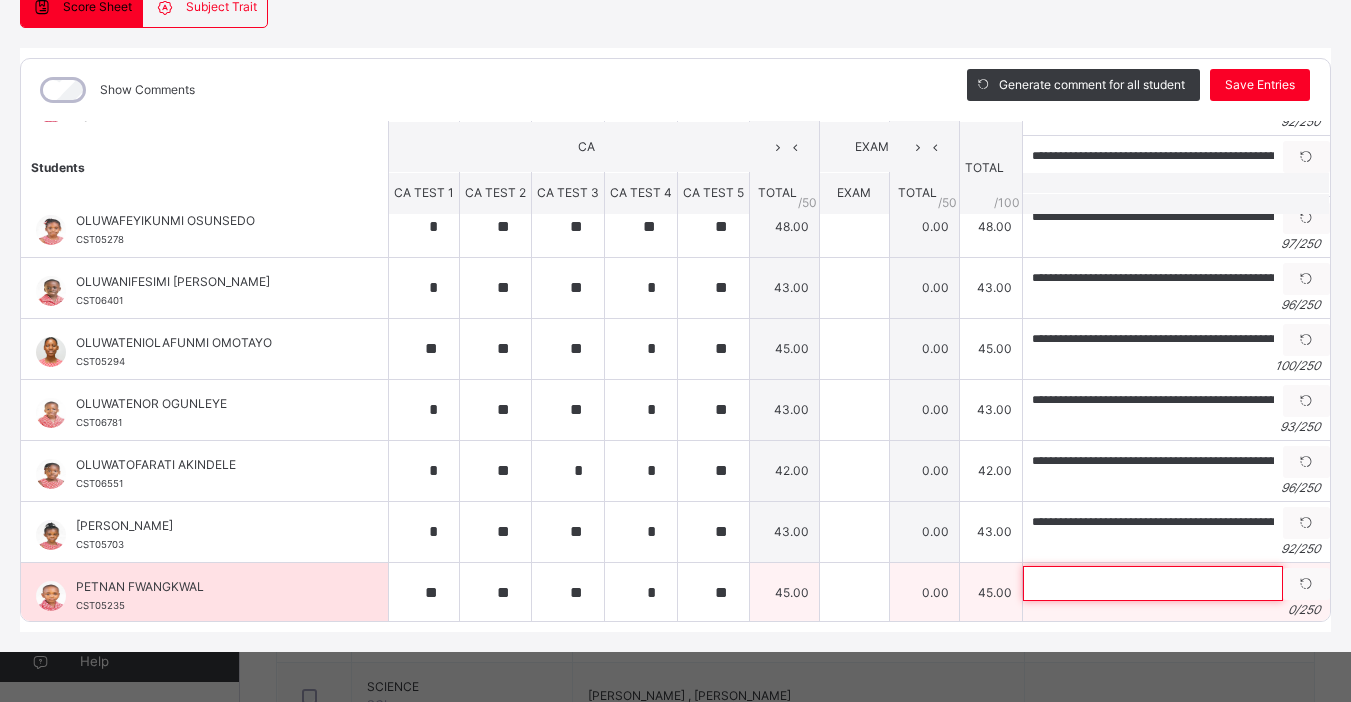 click at bounding box center (1153, 583) 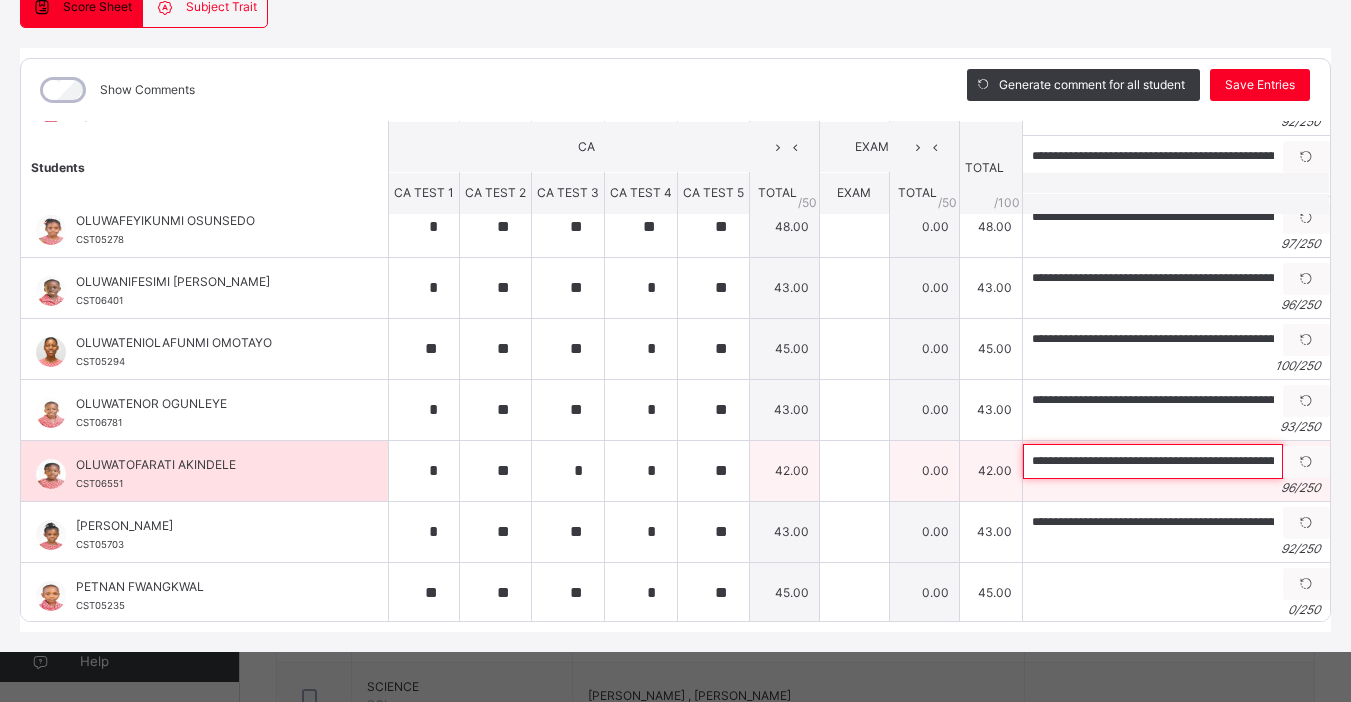 click on "**********" at bounding box center [1153, 461] 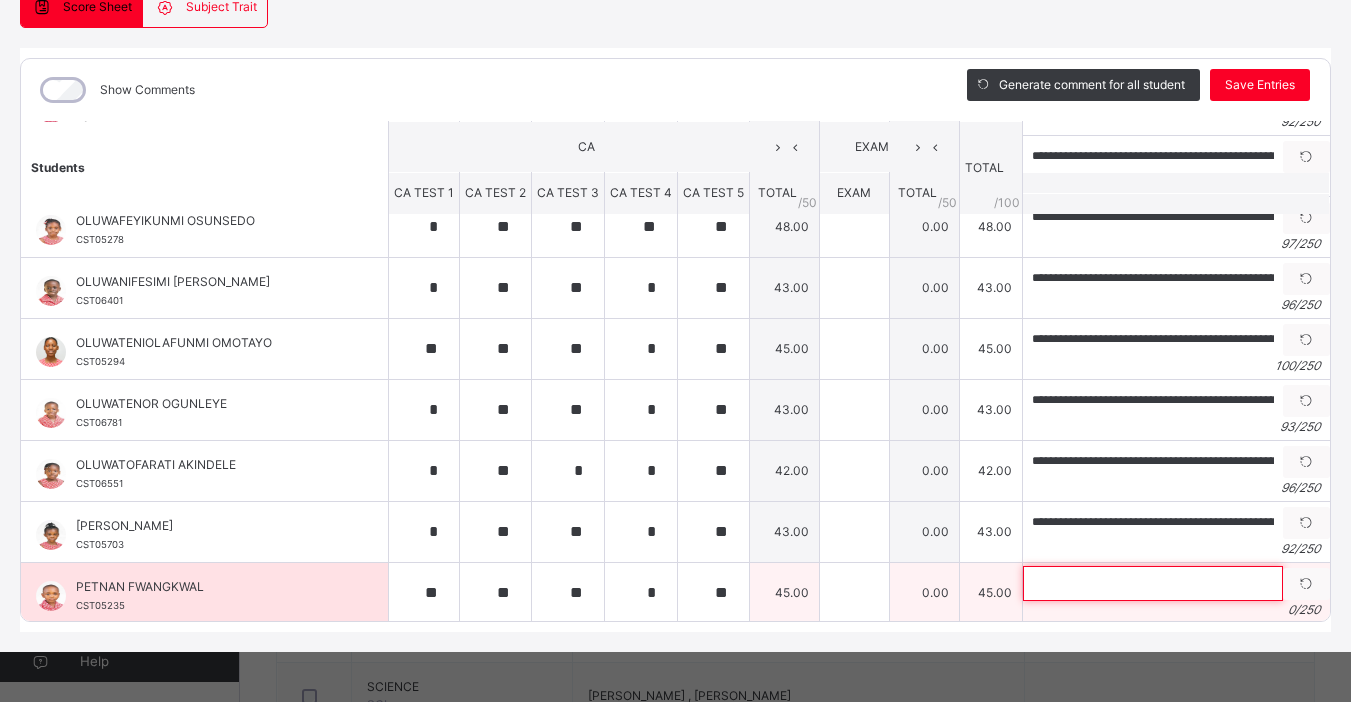 click at bounding box center (1153, 583) 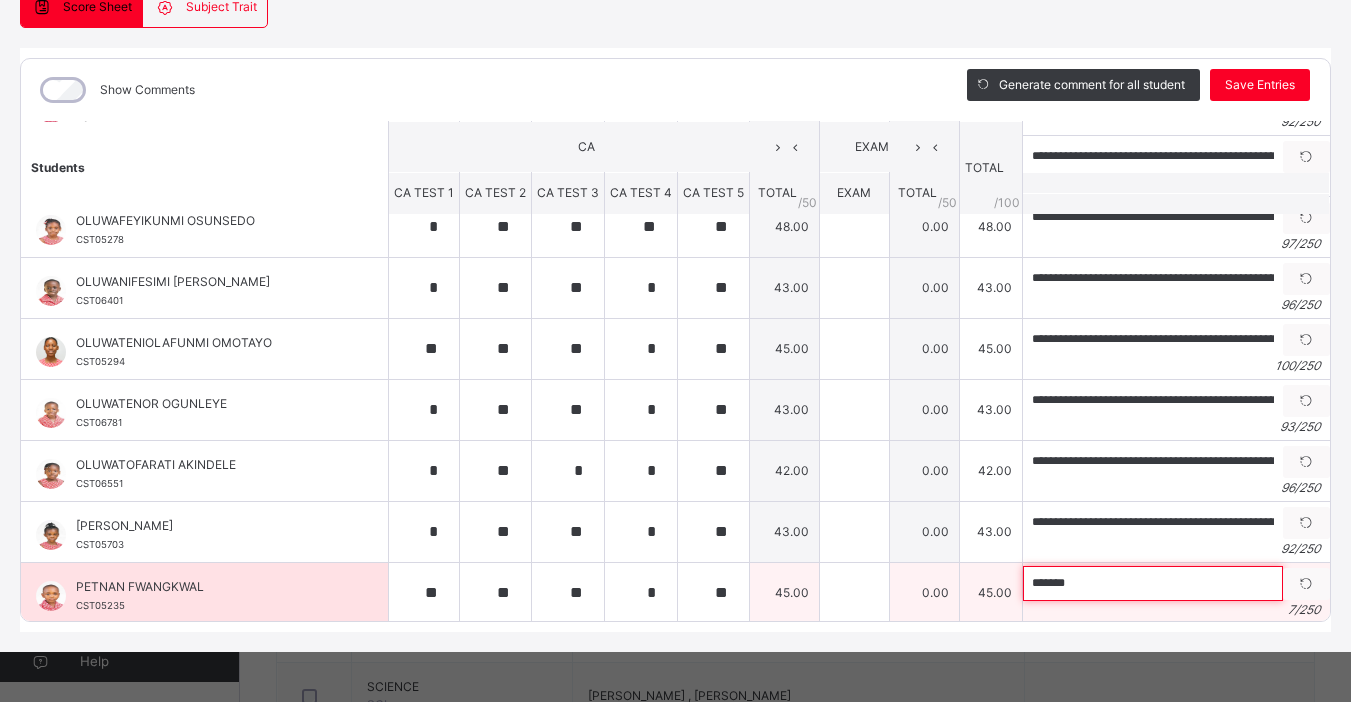 paste on "**********" 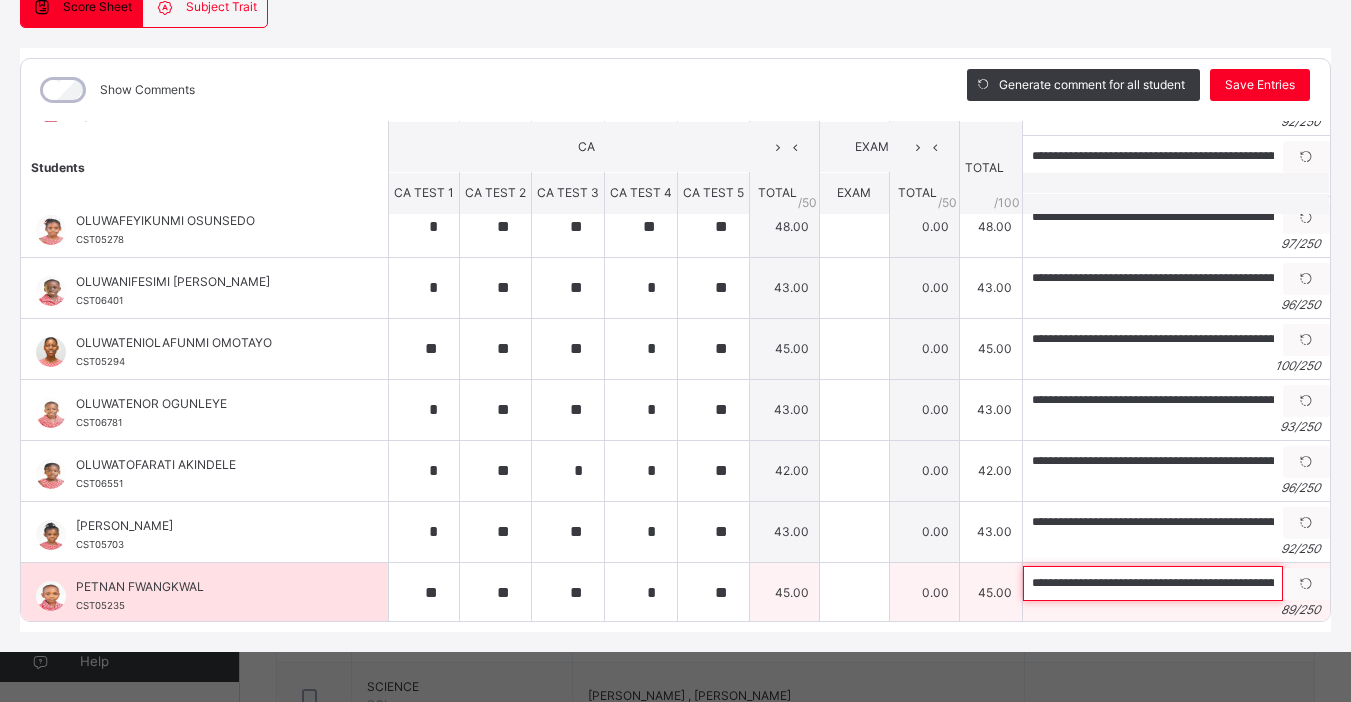 scroll, scrollTop: 0, scrollLeft: 277, axis: horizontal 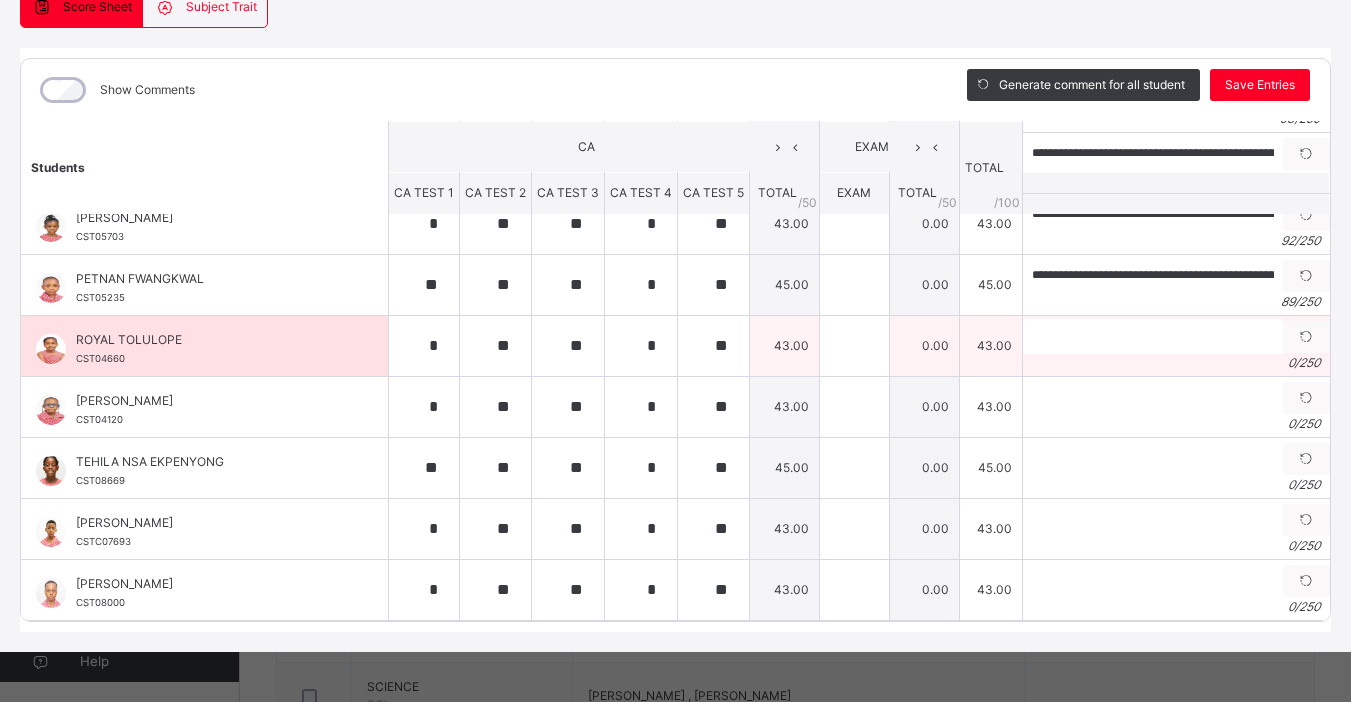 click on "0 / 250" at bounding box center [1176, 363] 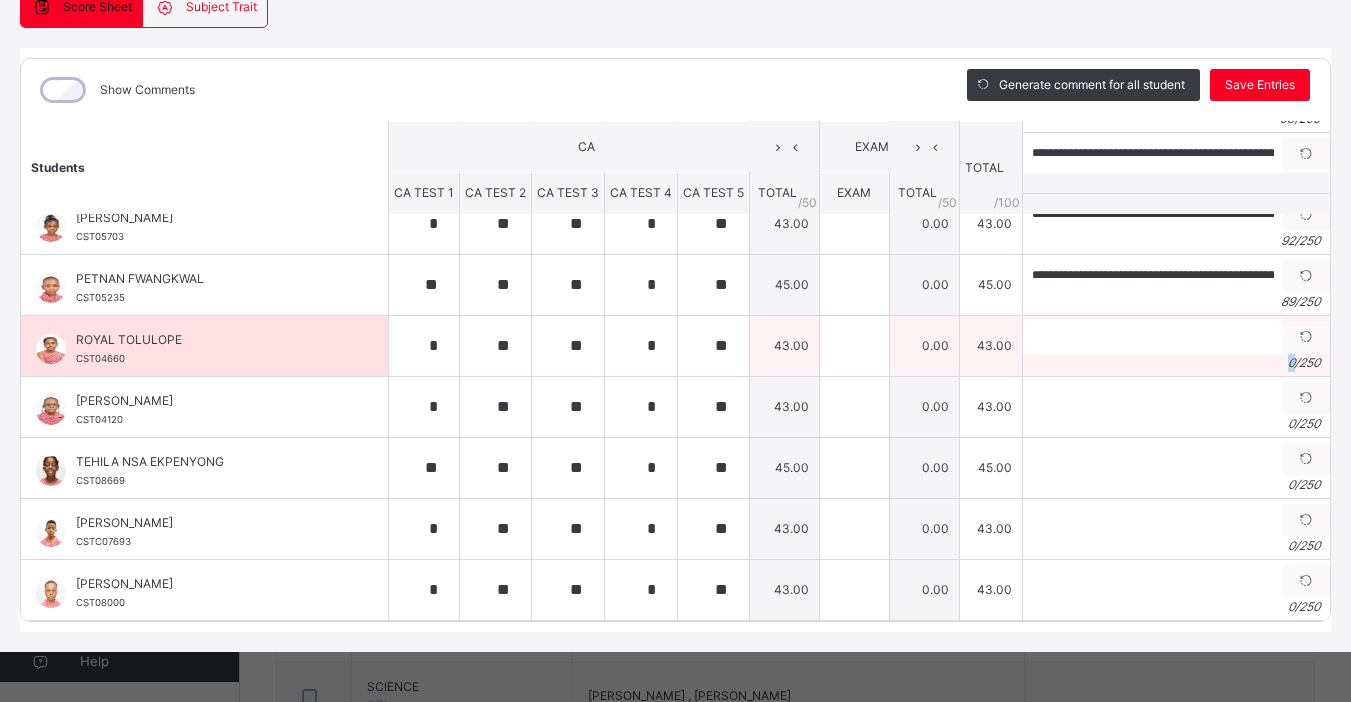 click on "0 / 250" at bounding box center [1176, 363] 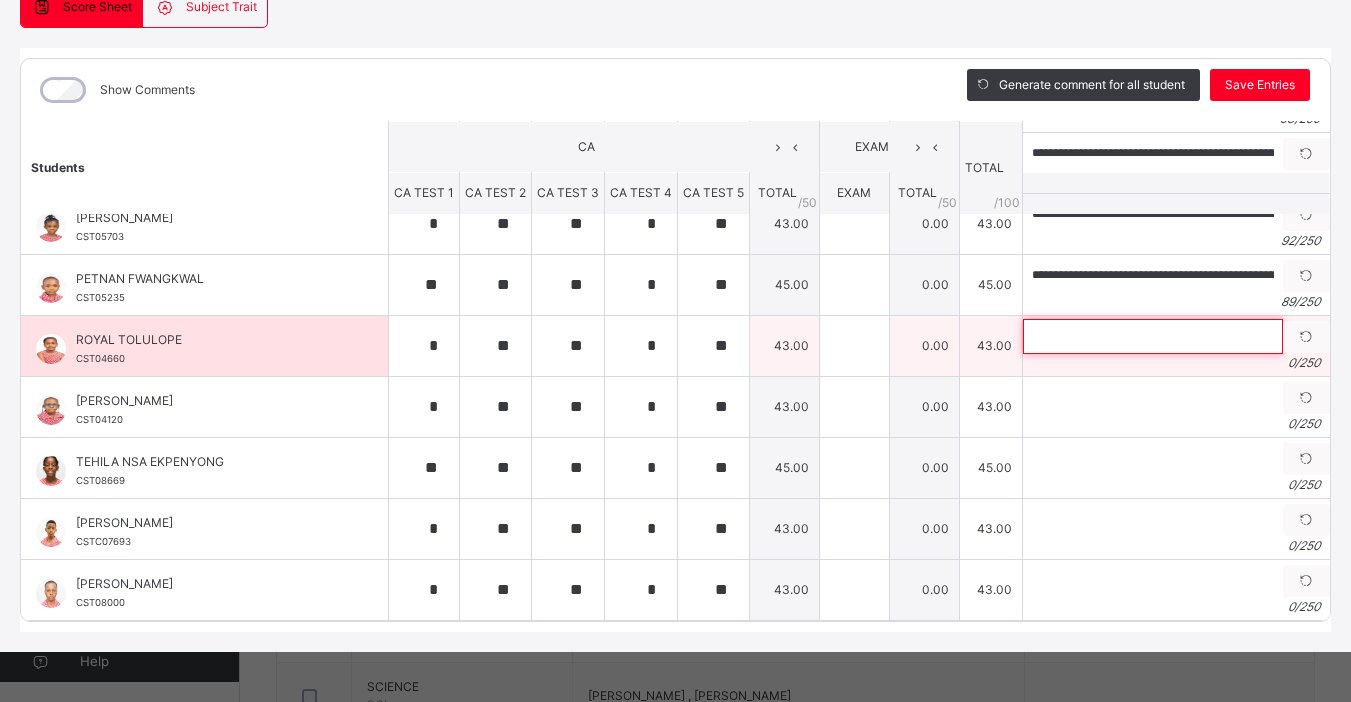click at bounding box center [1153, 336] 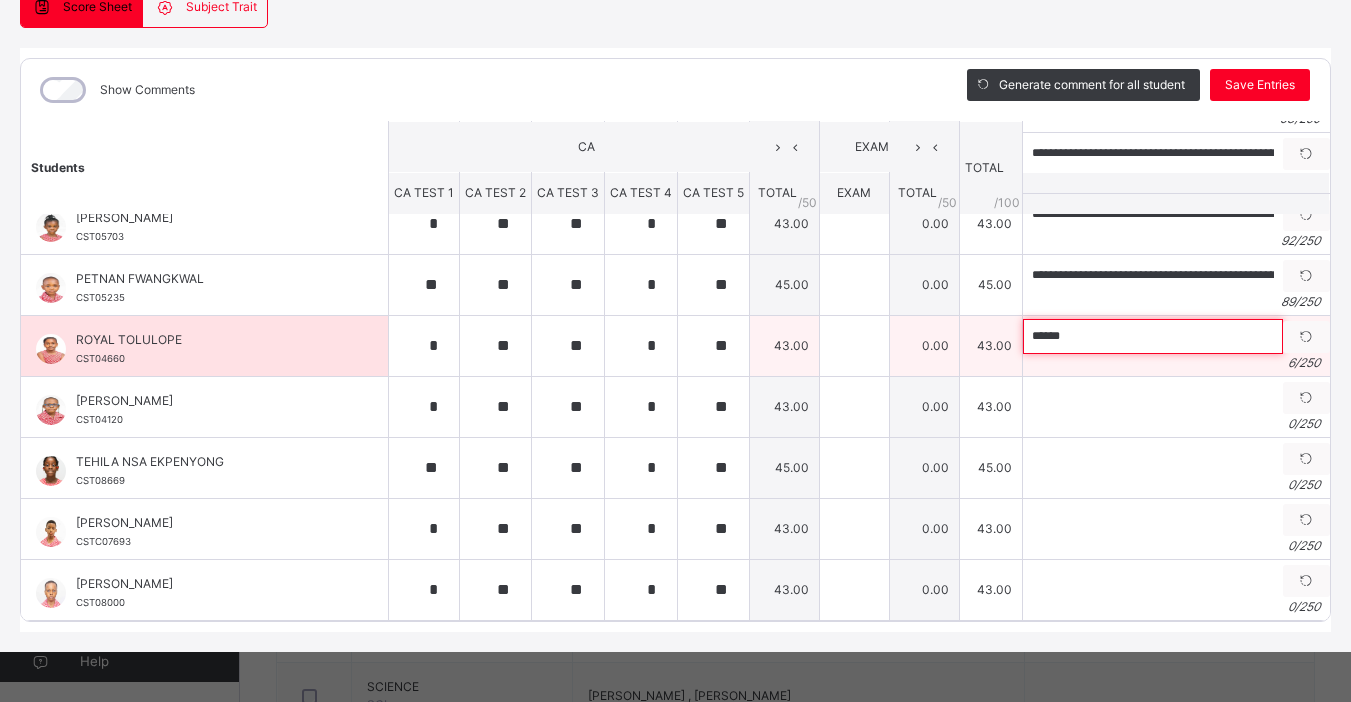 paste on "**********" 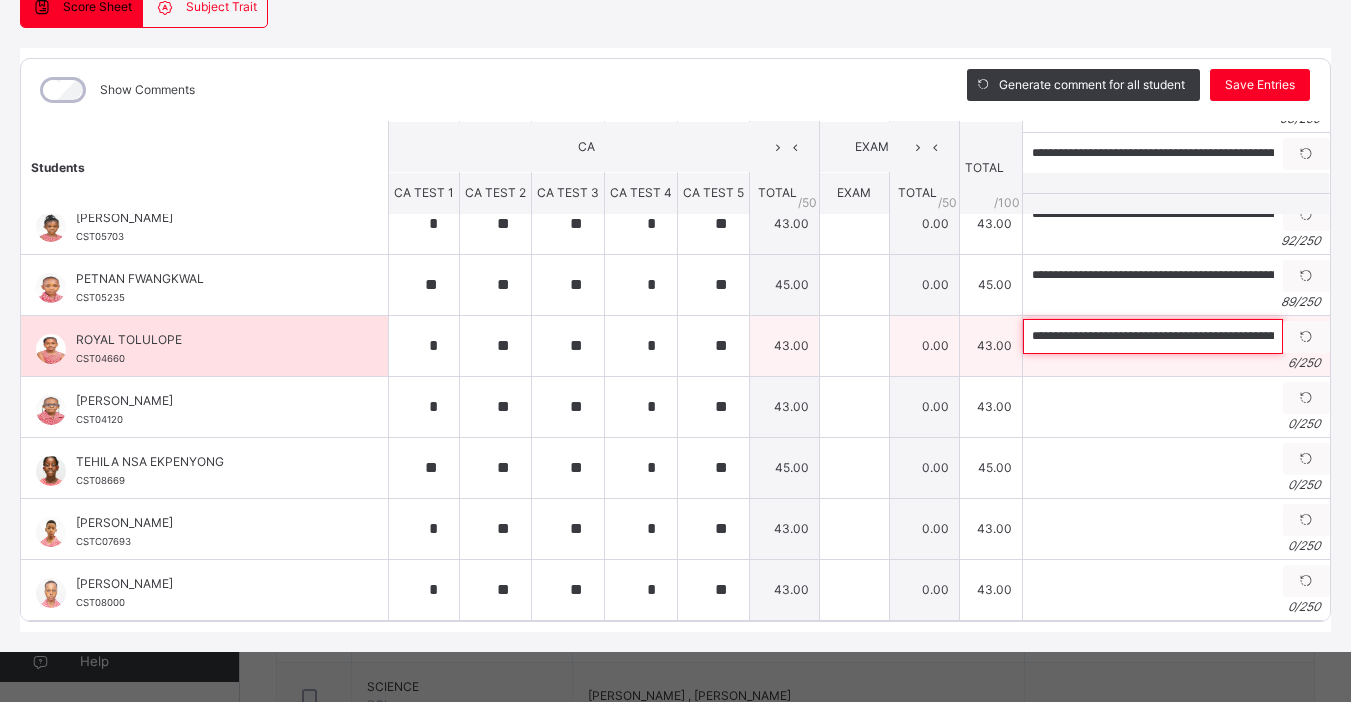scroll, scrollTop: 0, scrollLeft: 268, axis: horizontal 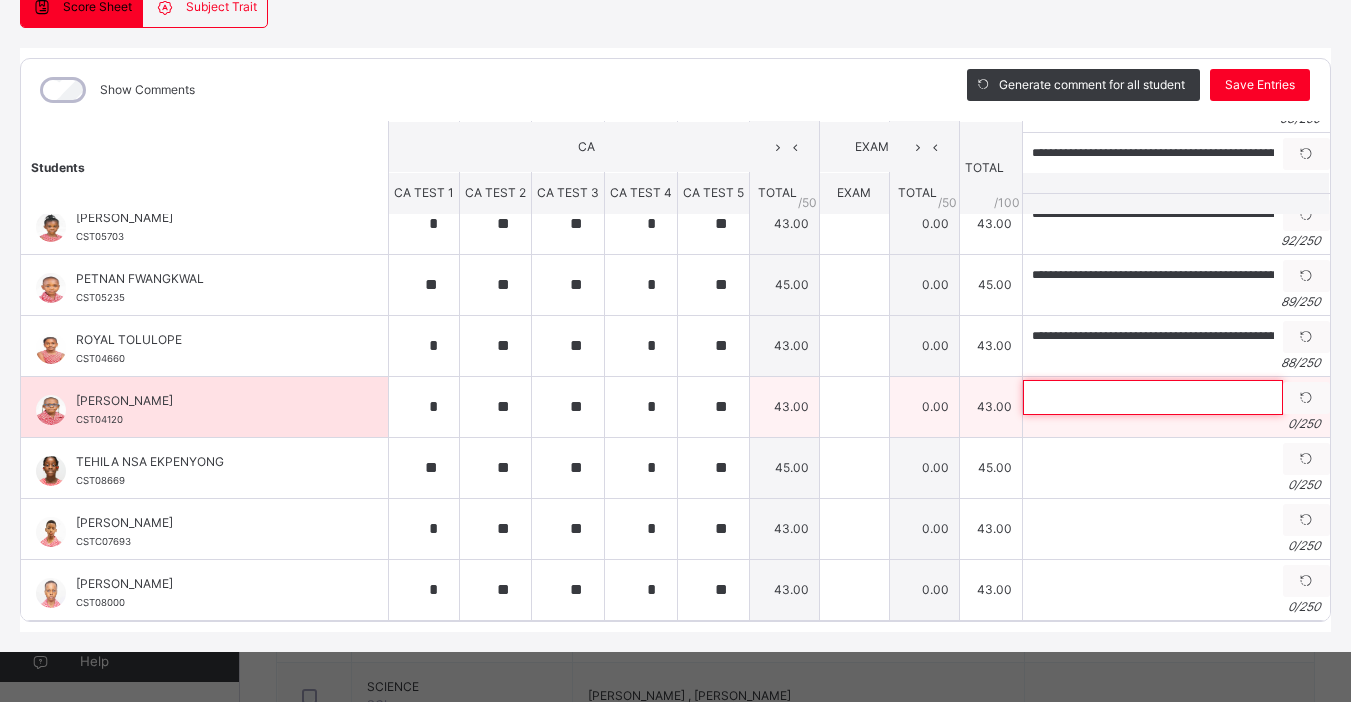 click at bounding box center [1153, 397] 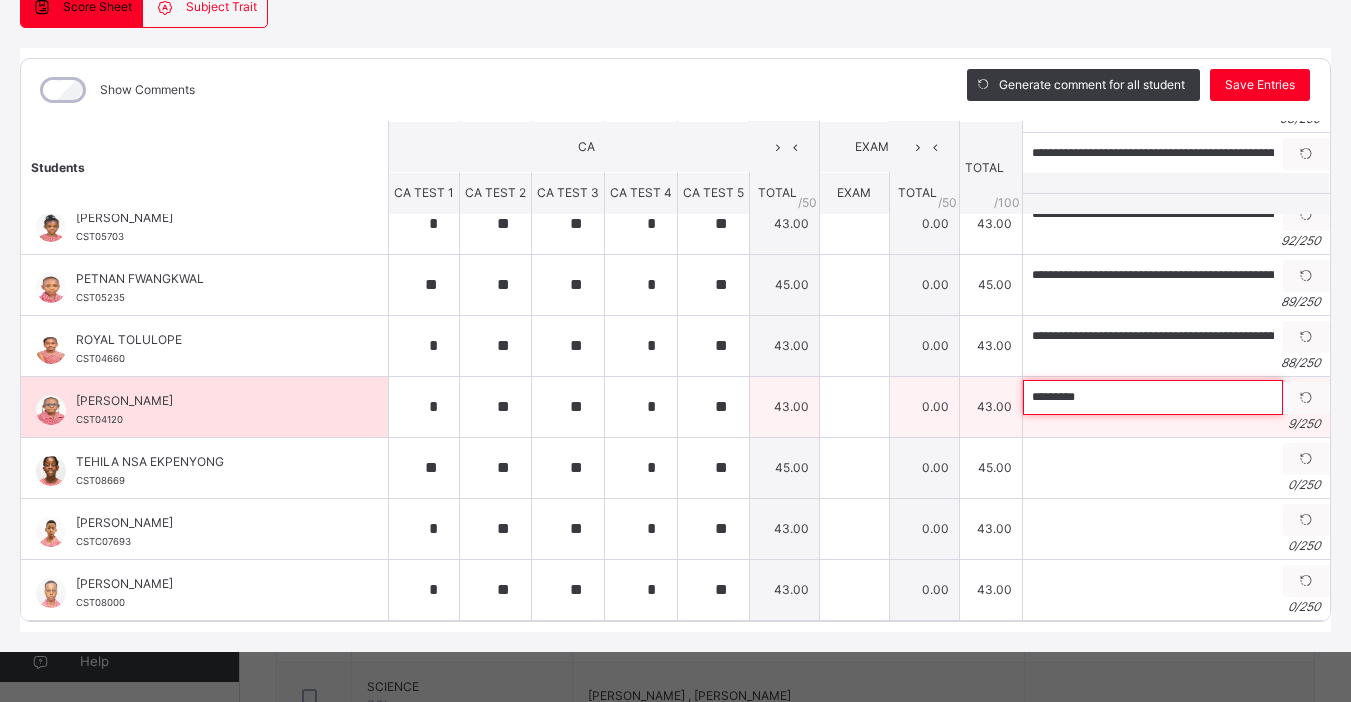 paste on "**********" 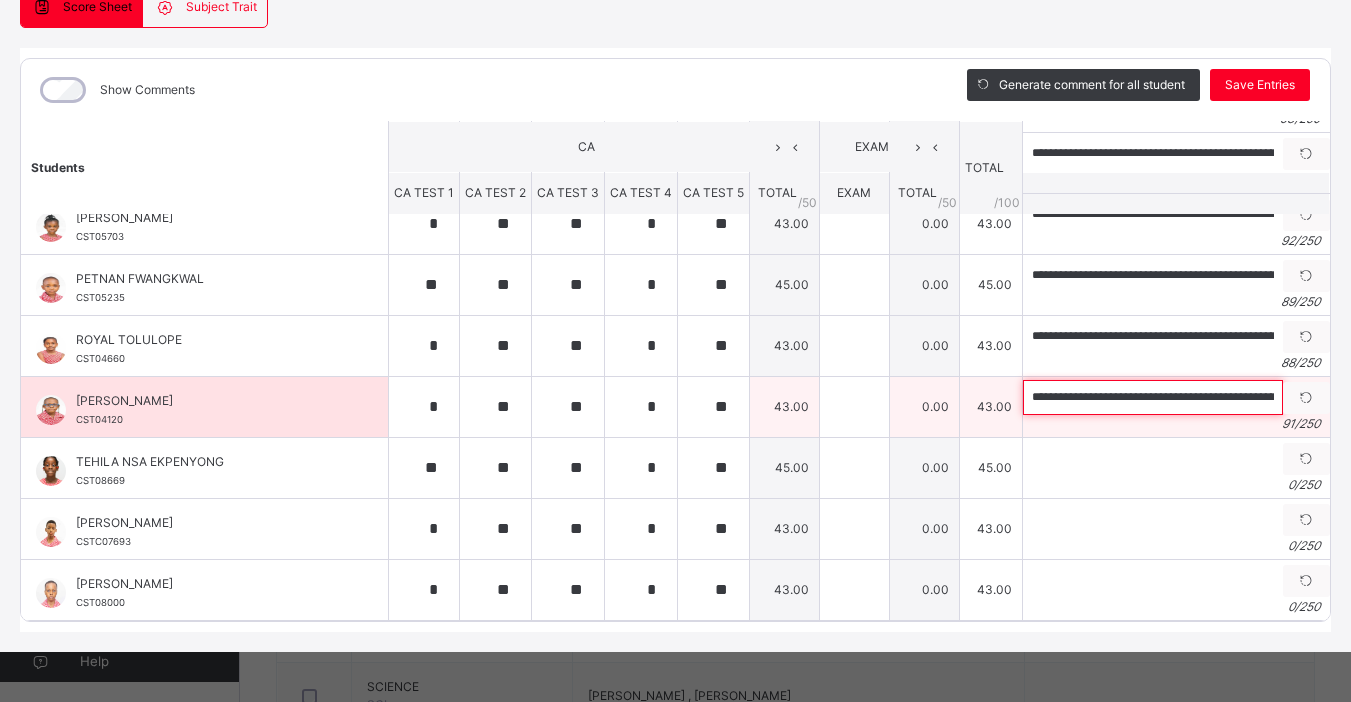 scroll, scrollTop: 0, scrollLeft: 285, axis: horizontal 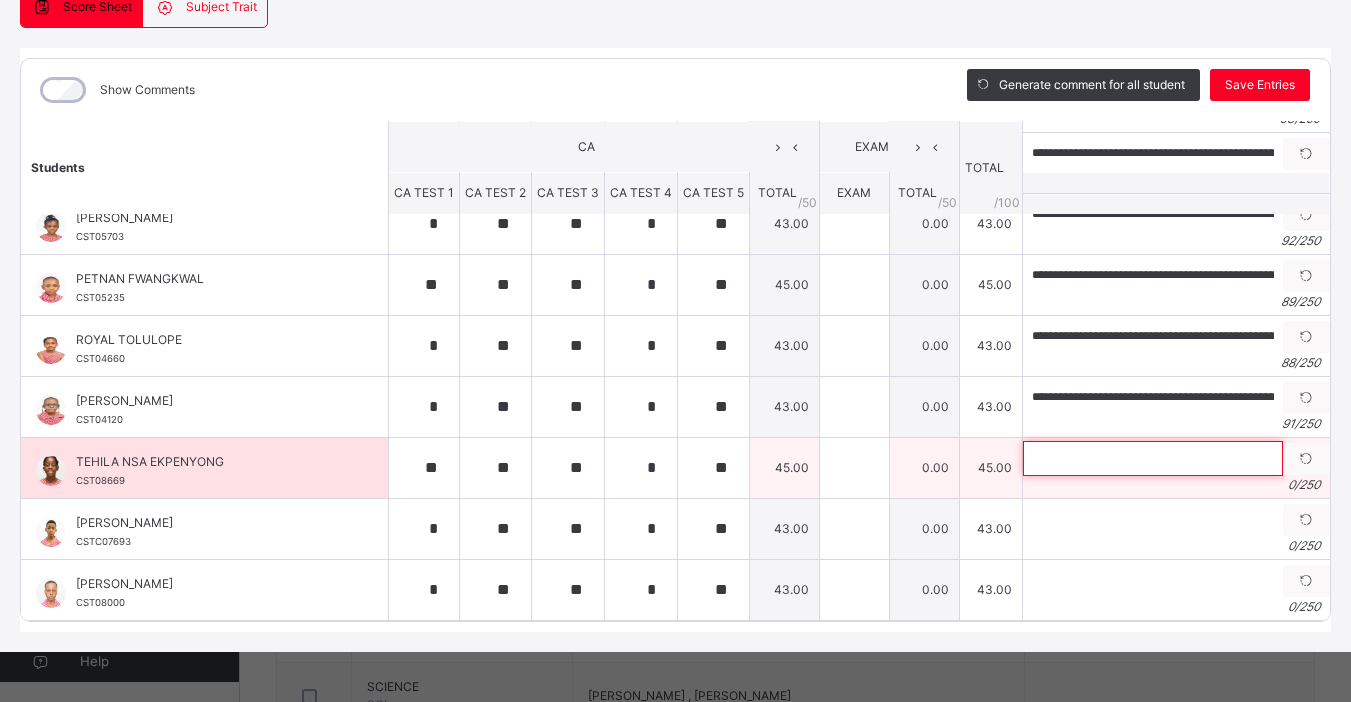 click at bounding box center (1153, 458) 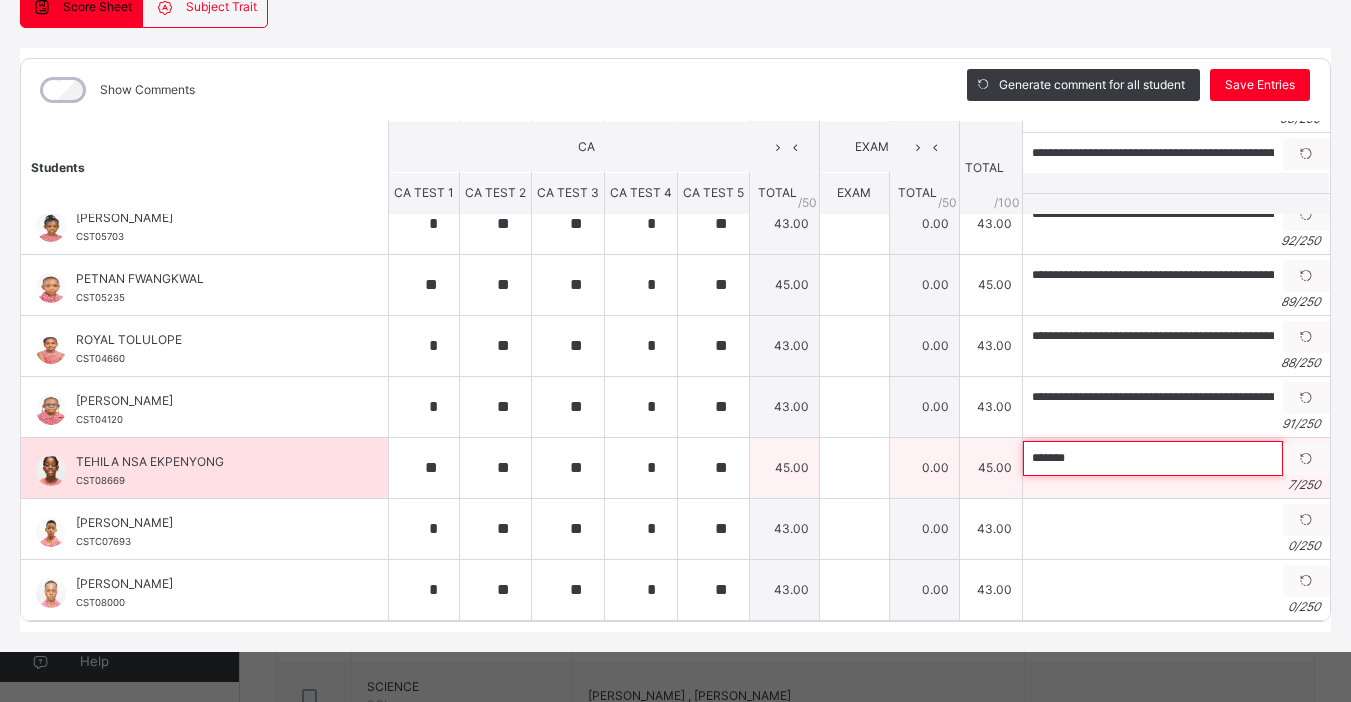 paste 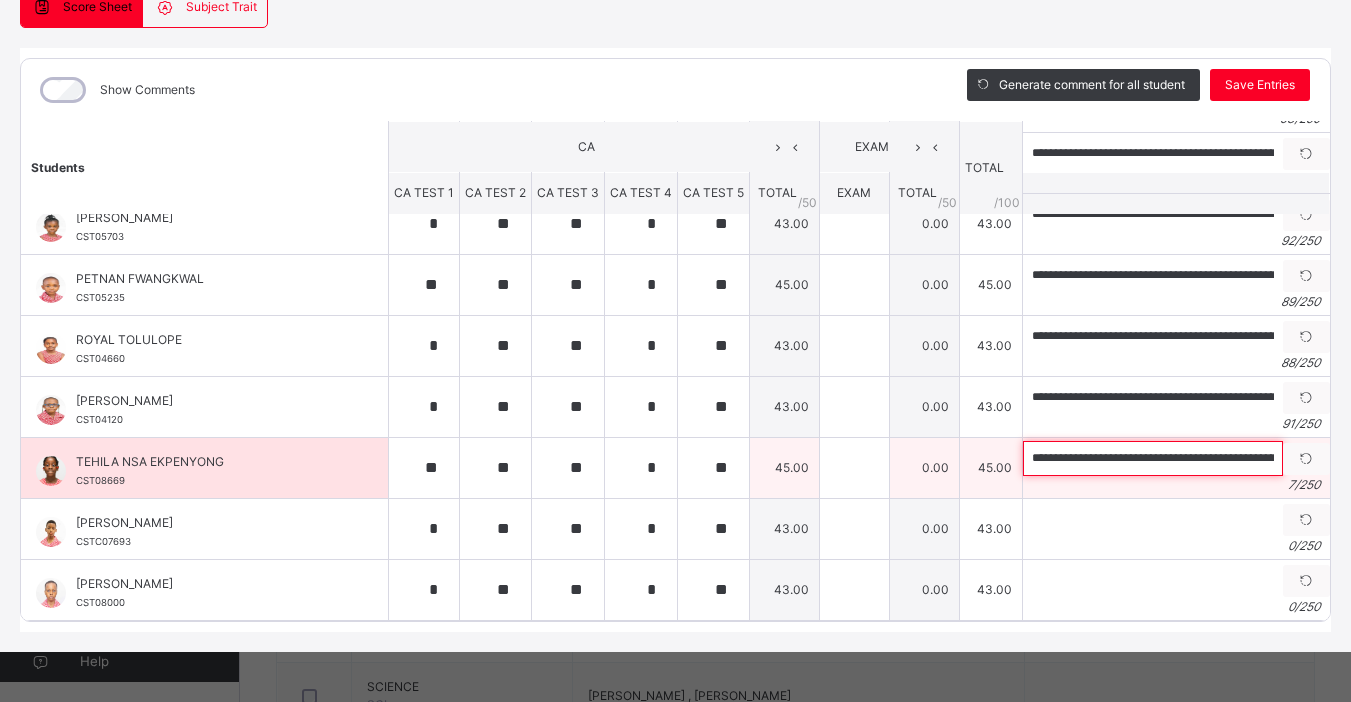 scroll, scrollTop: 0, scrollLeft: 270, axis: horizontal 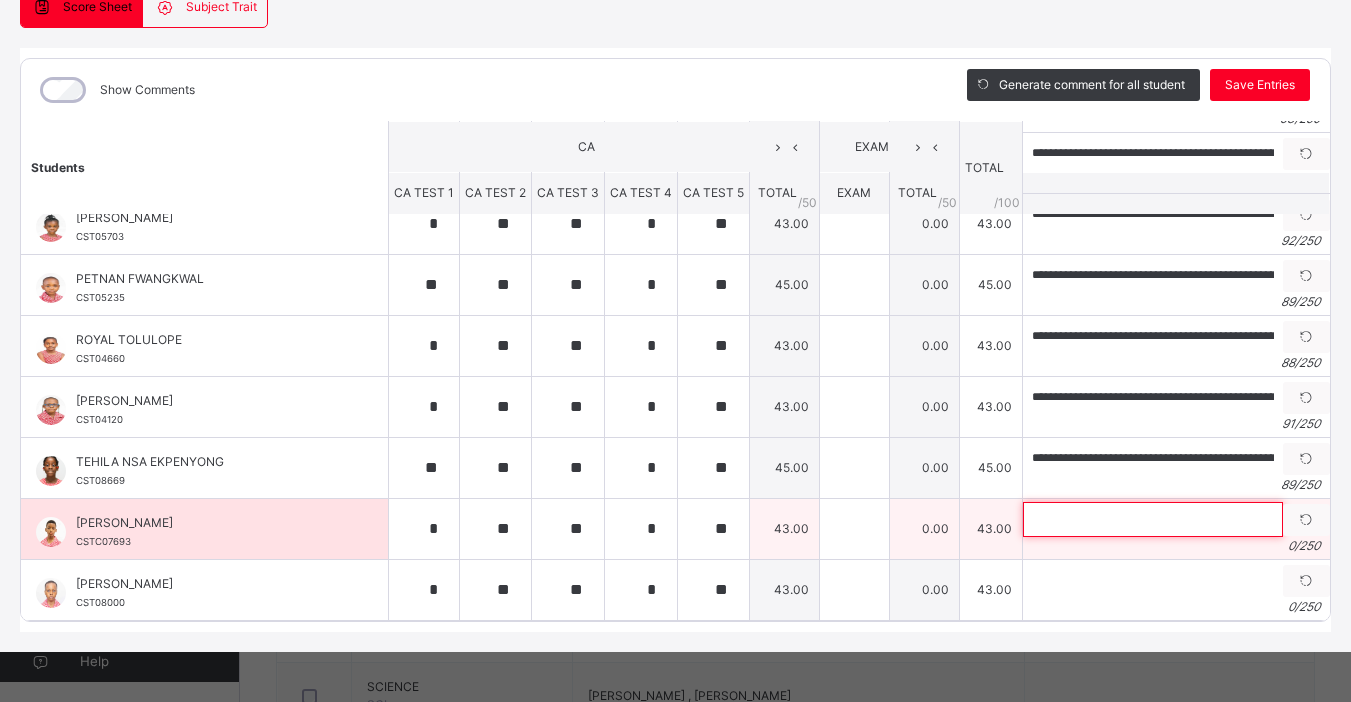 click at bounding box center (1153, 519) 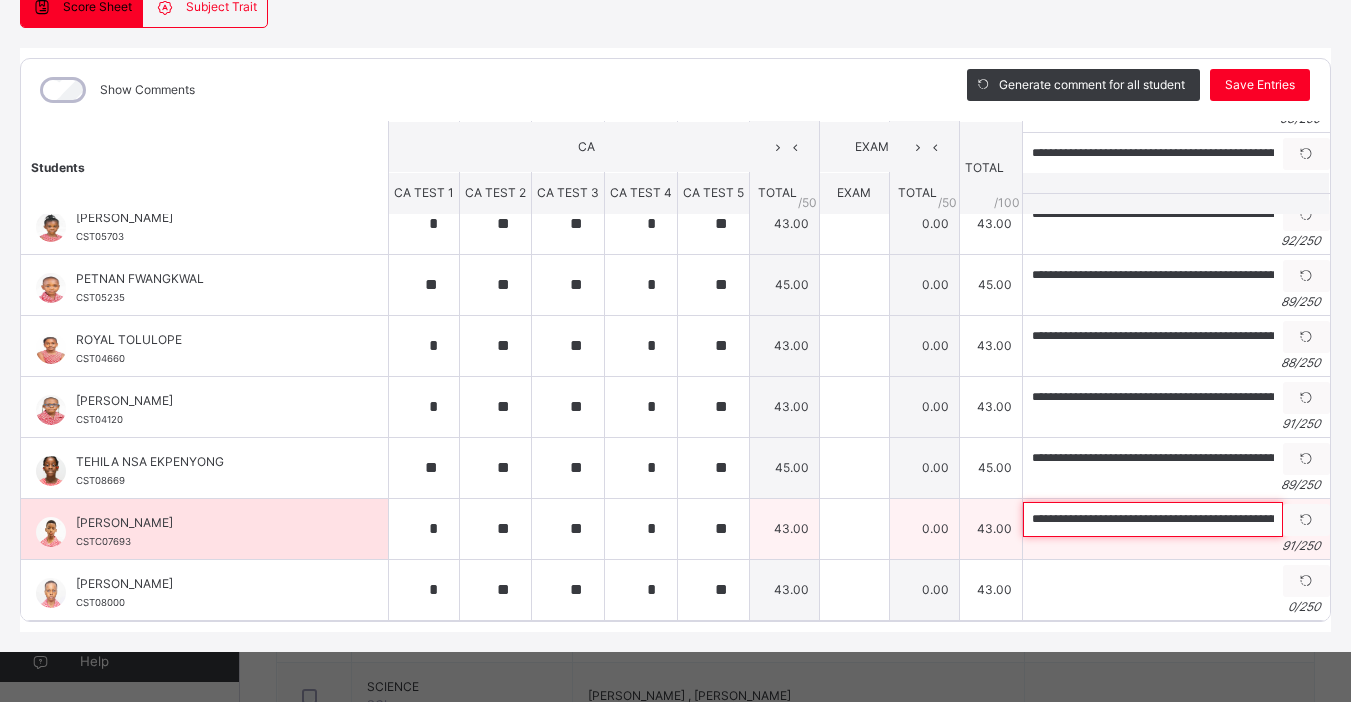 scroll, scrollTop: 0, scrollLeft: 284, axis: horizontal 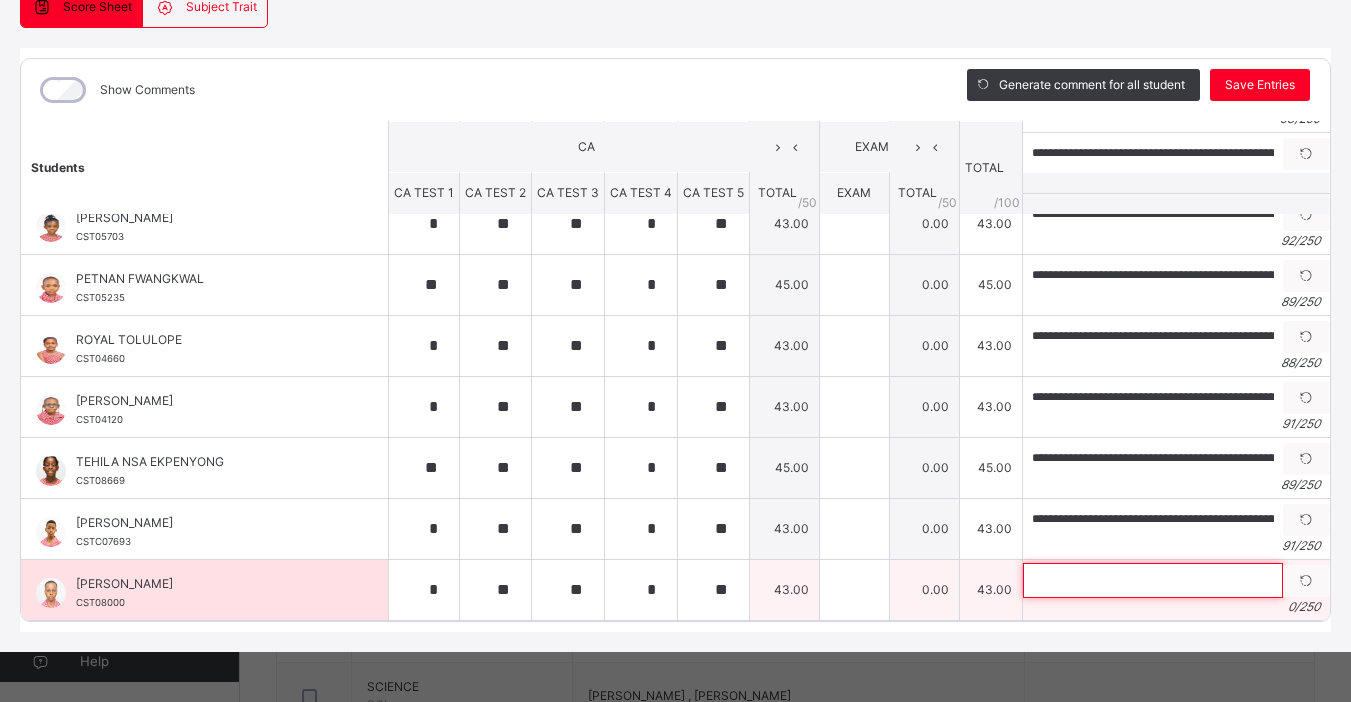 click at bounding box center (1153, 580) 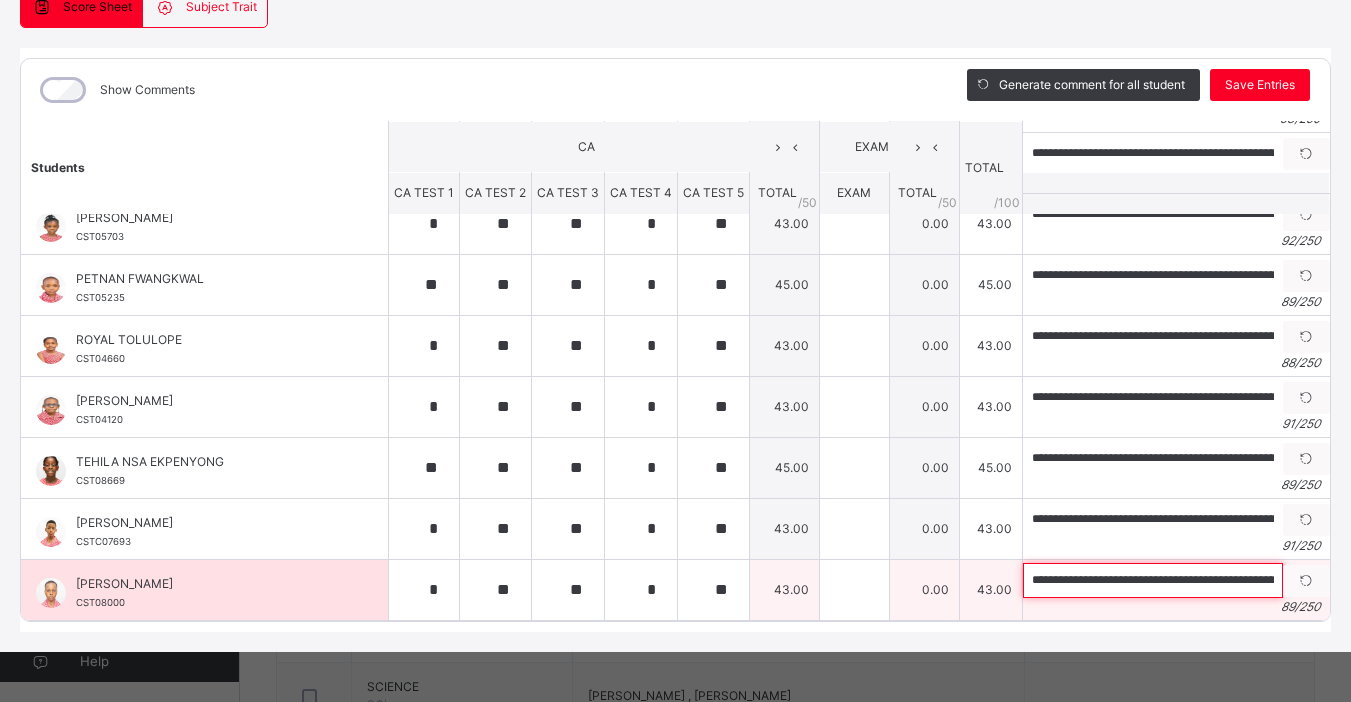 scroll, scrollTop: 0, scrollLeft: 283, axis: horizontal 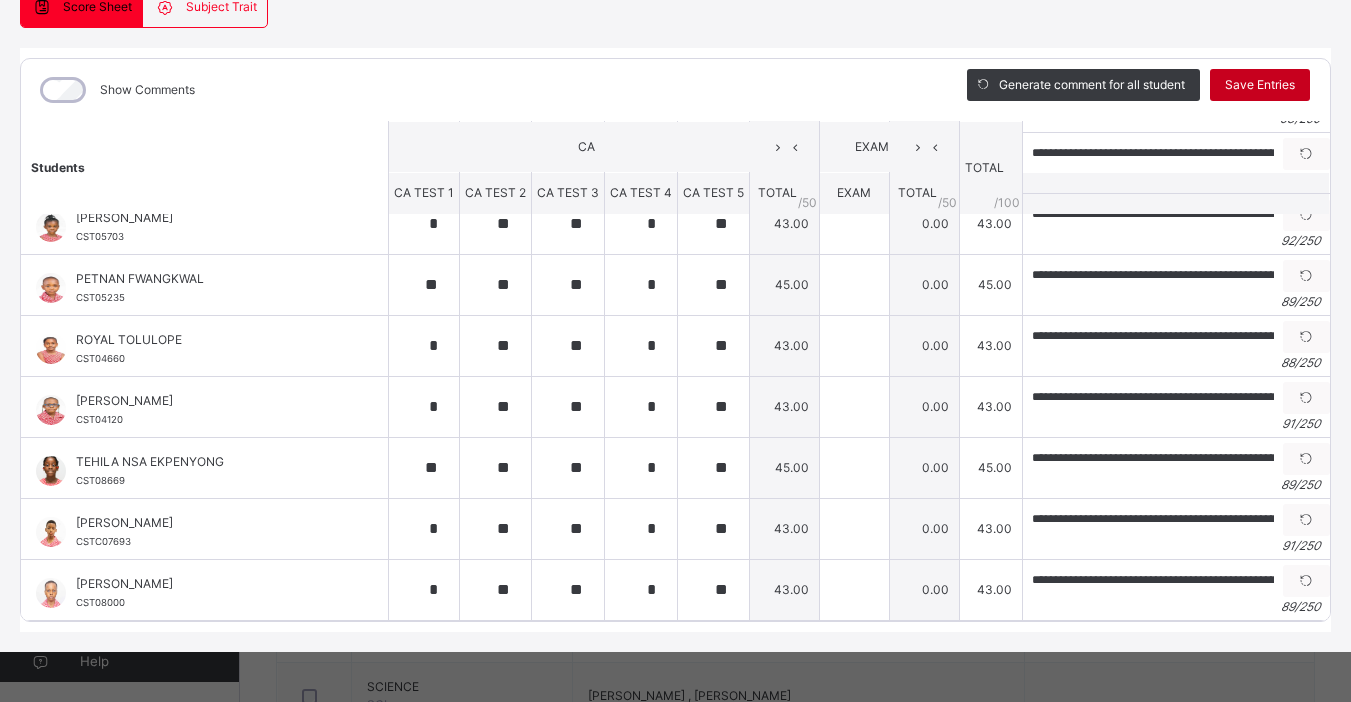 click on "Save Entries" at bounding box center [1260, 85] 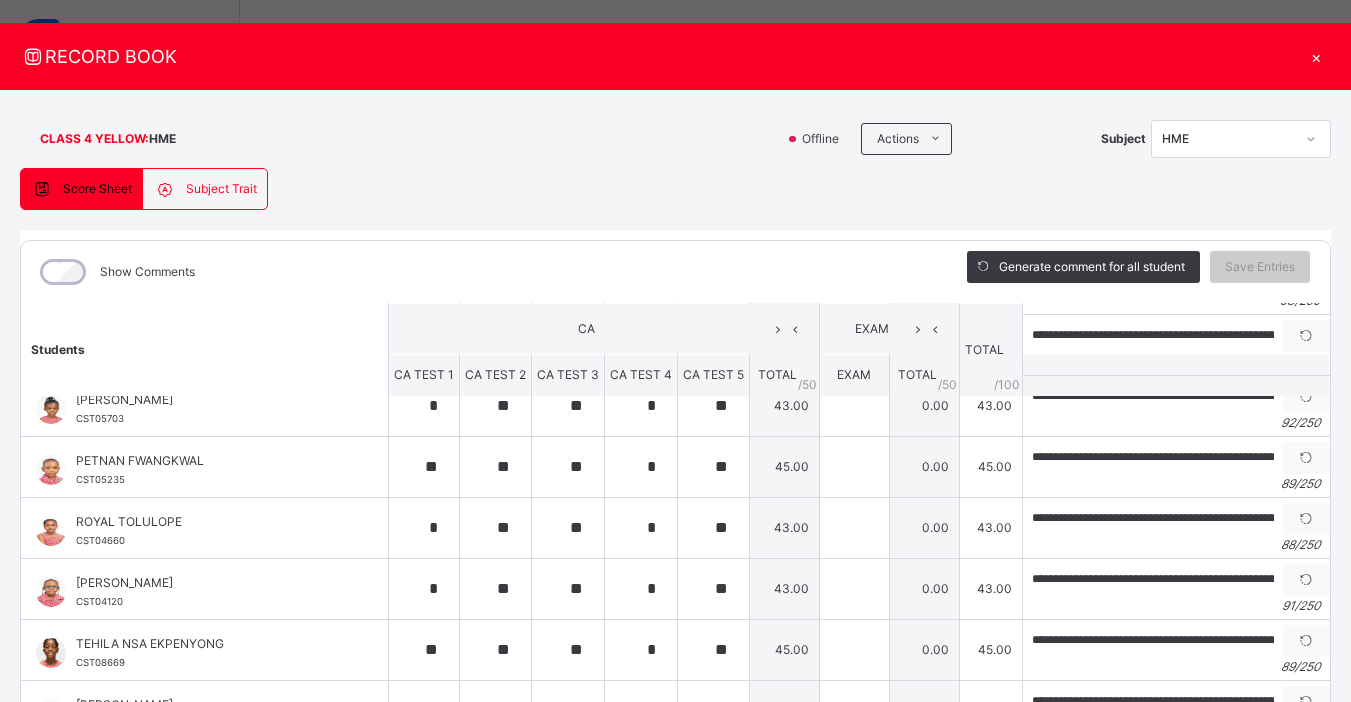 scroll, scrollTop: 0, scrollLeft: 0, axis: both 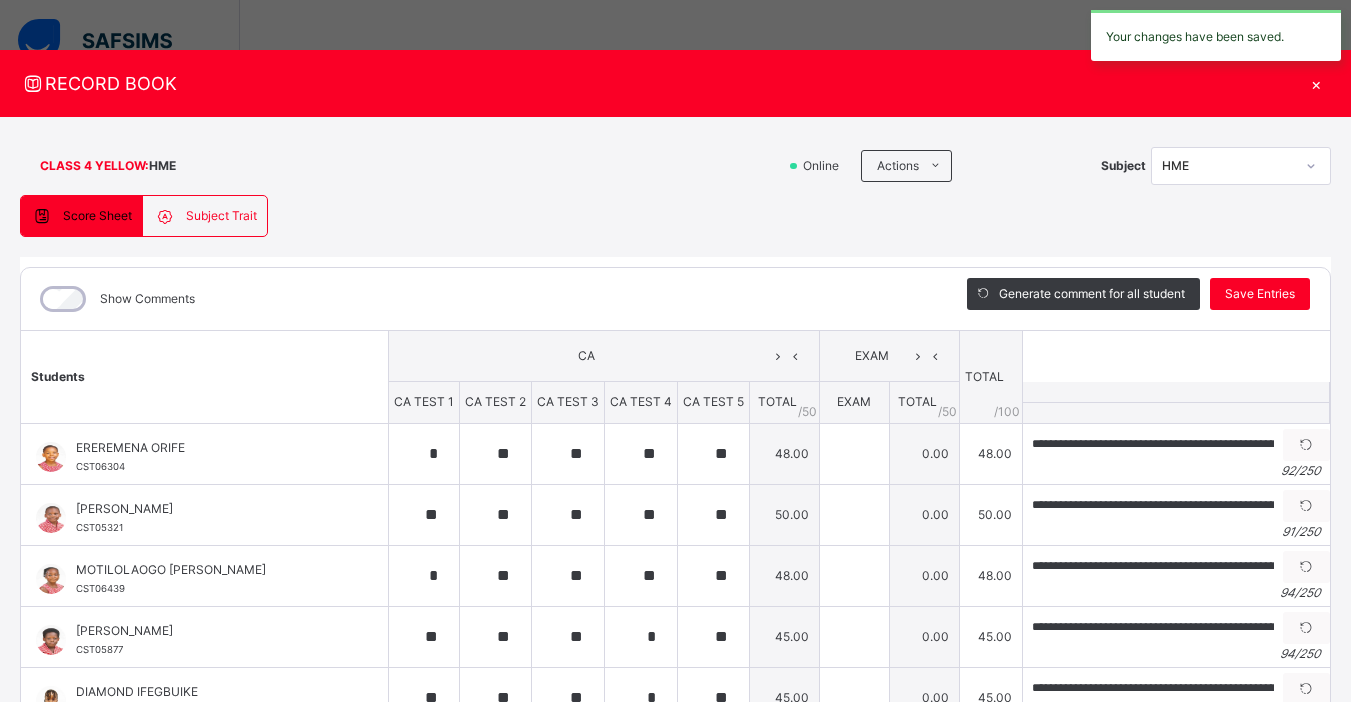 click on "×" at bounding box center (1316, 83) 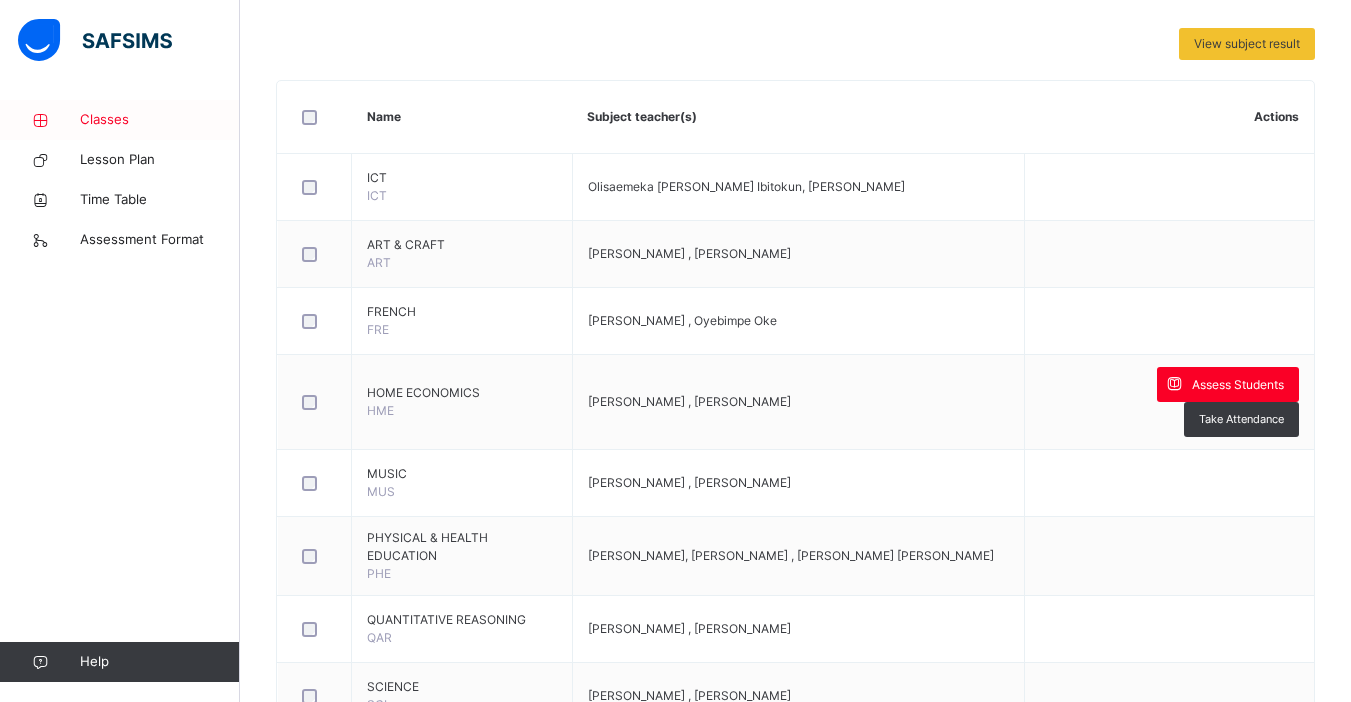 click on "Classes" at bounding box center [160, 120] 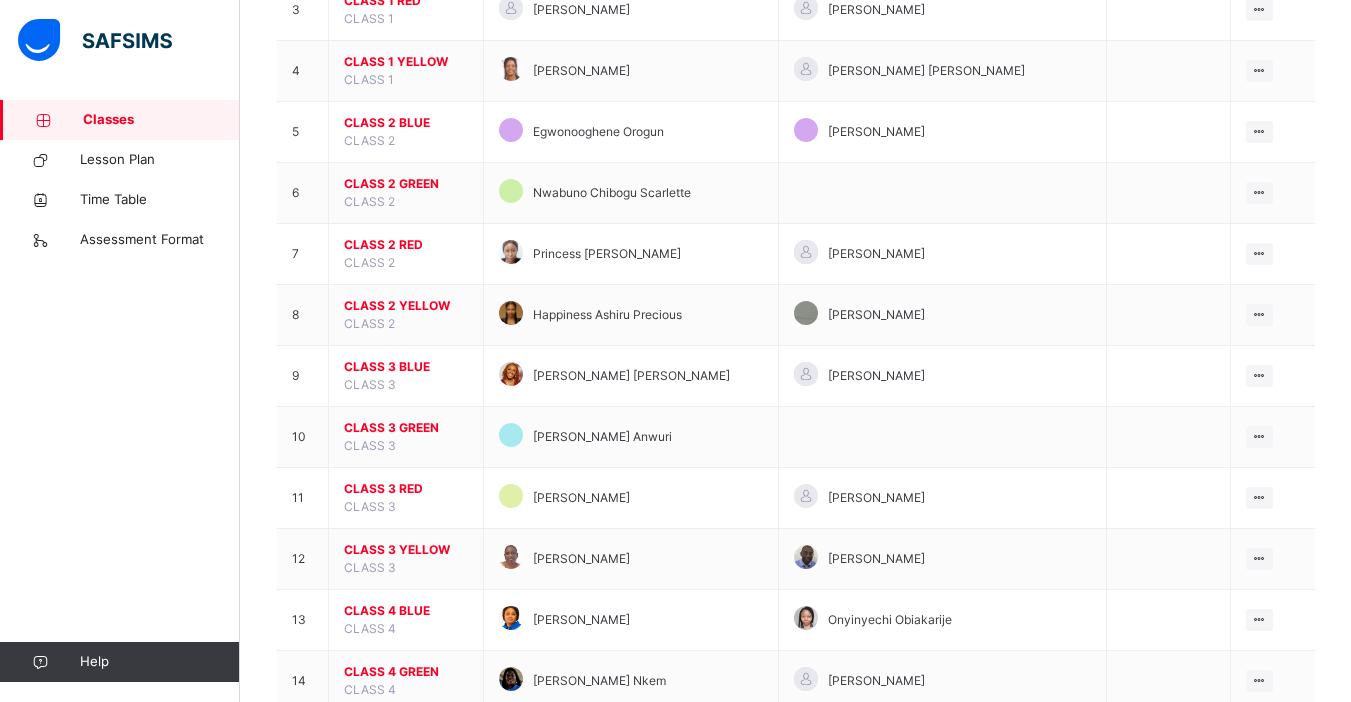 scroll, scrollTop: 421, scrollLeft: 0, axis: vertical 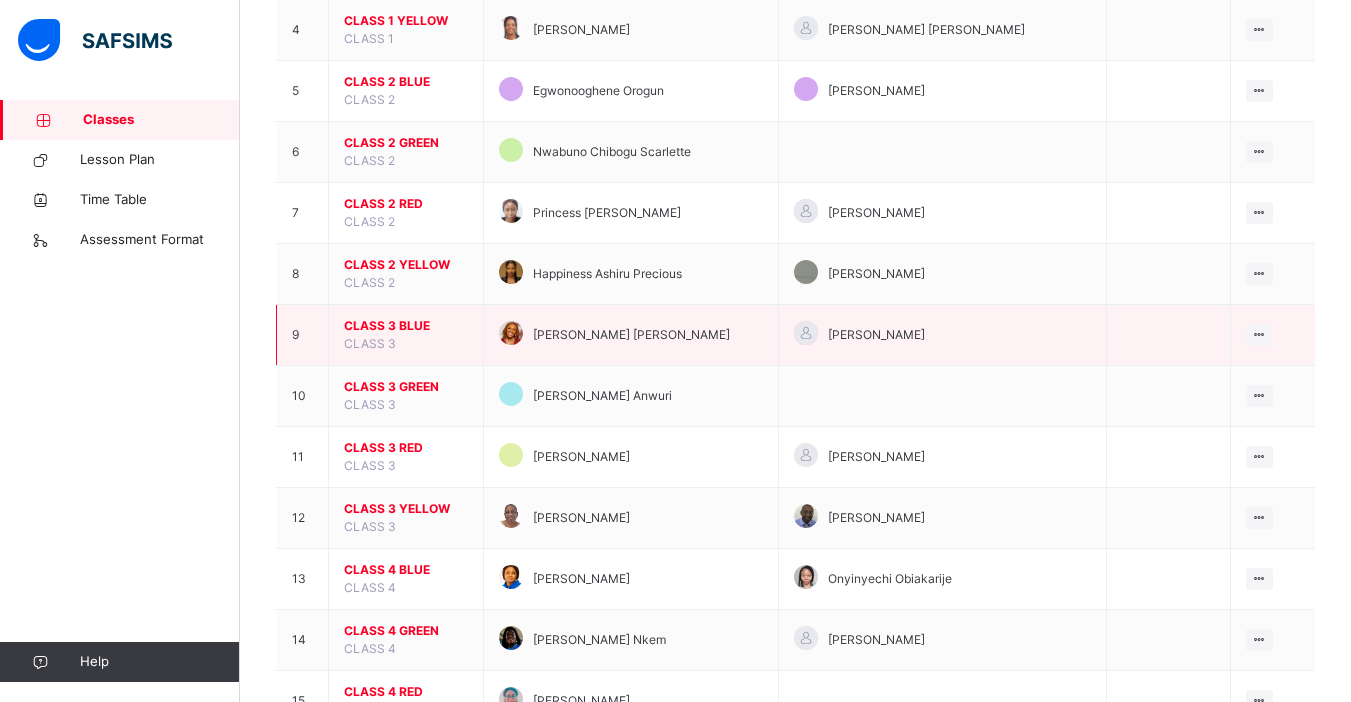 click on "CLASS 3   BLUE" at bounding box center [406, 326] 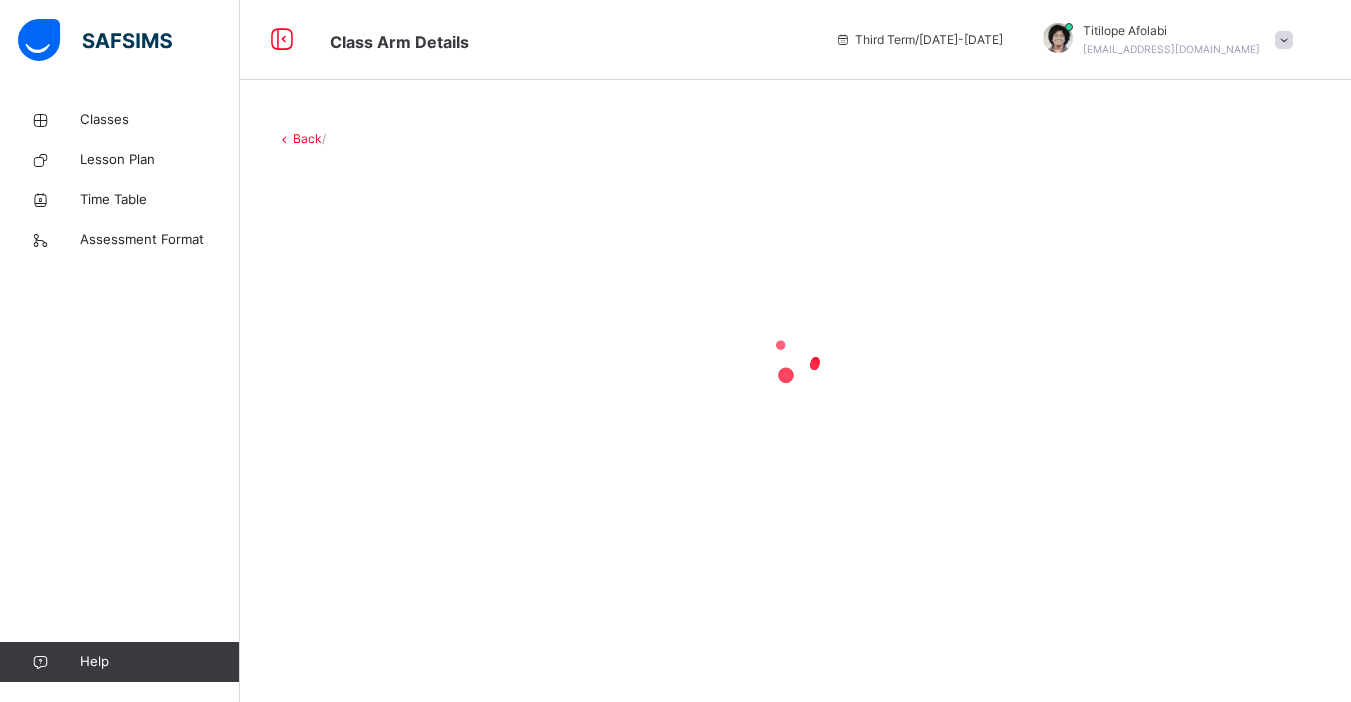 scroll, scrollTop: 0, scrollLeft: 0, axis: both 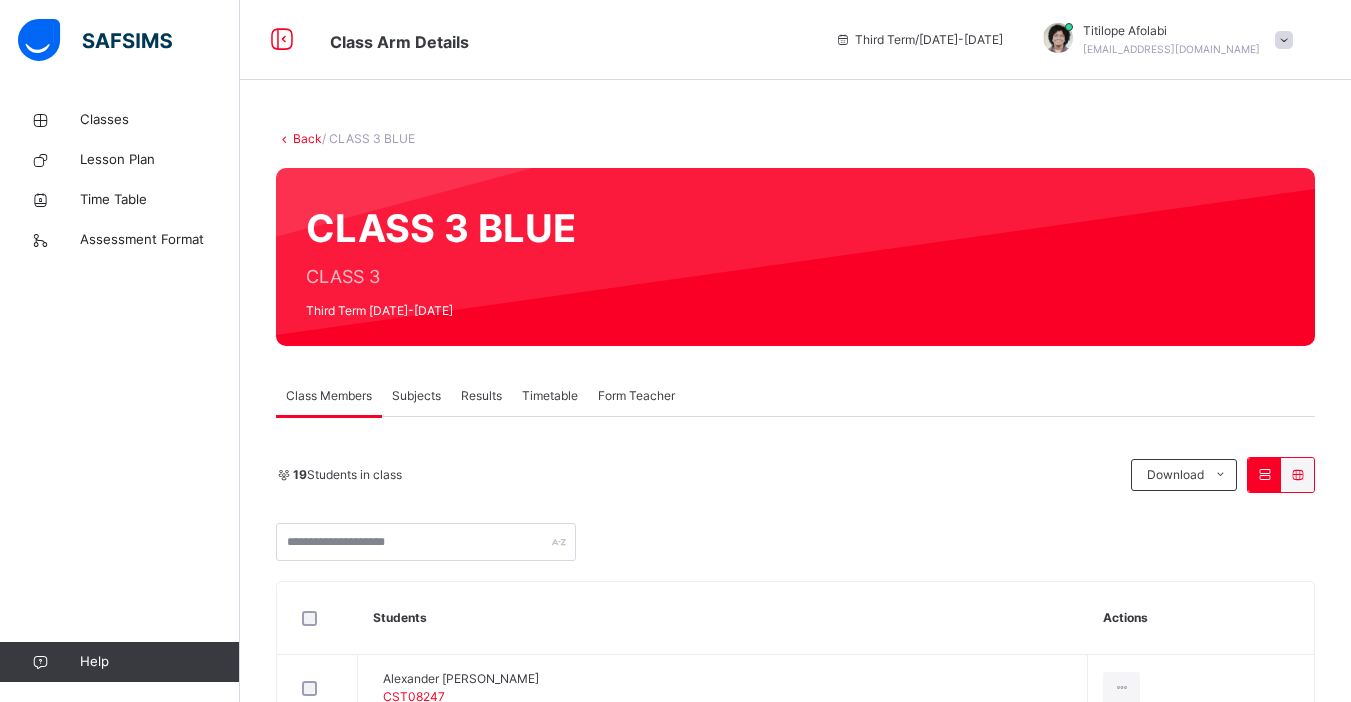 click on "Subjects" at bounding box center [416, 396] 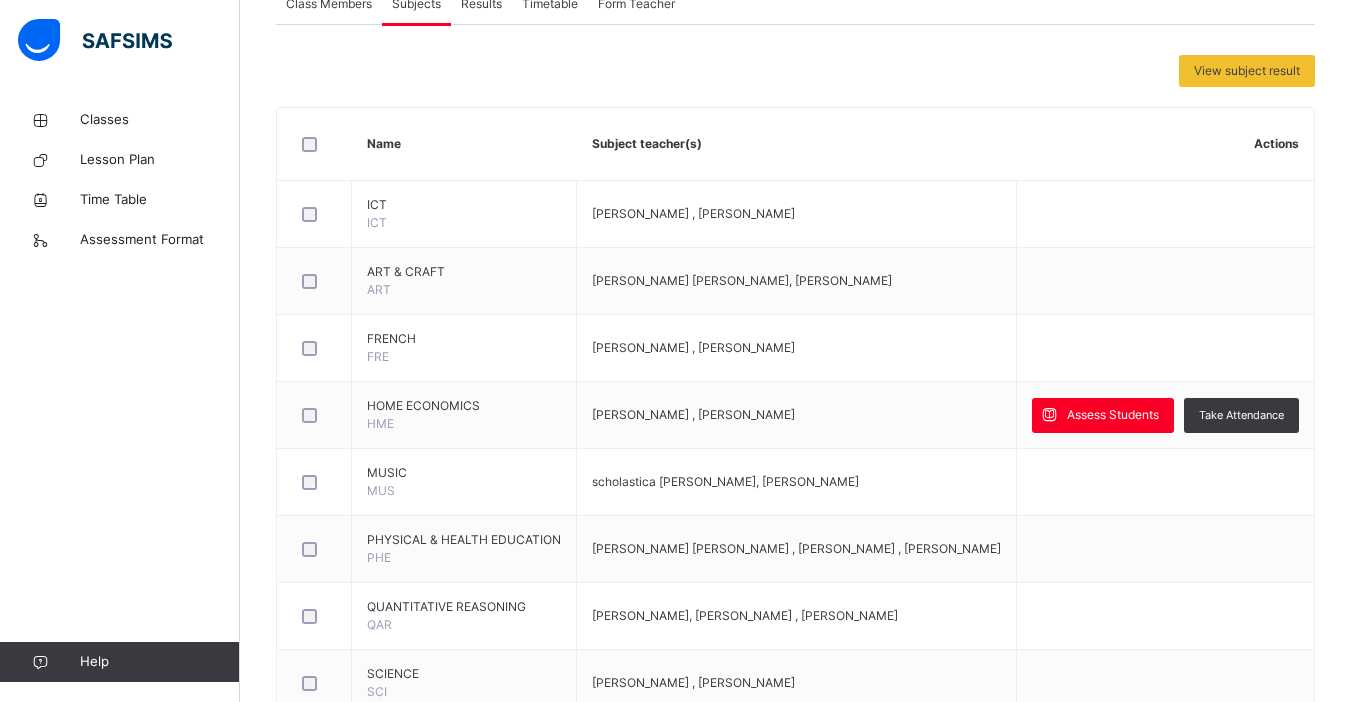 scroll, scrollTop: 418, scrollLeft: 0, axis: vertical 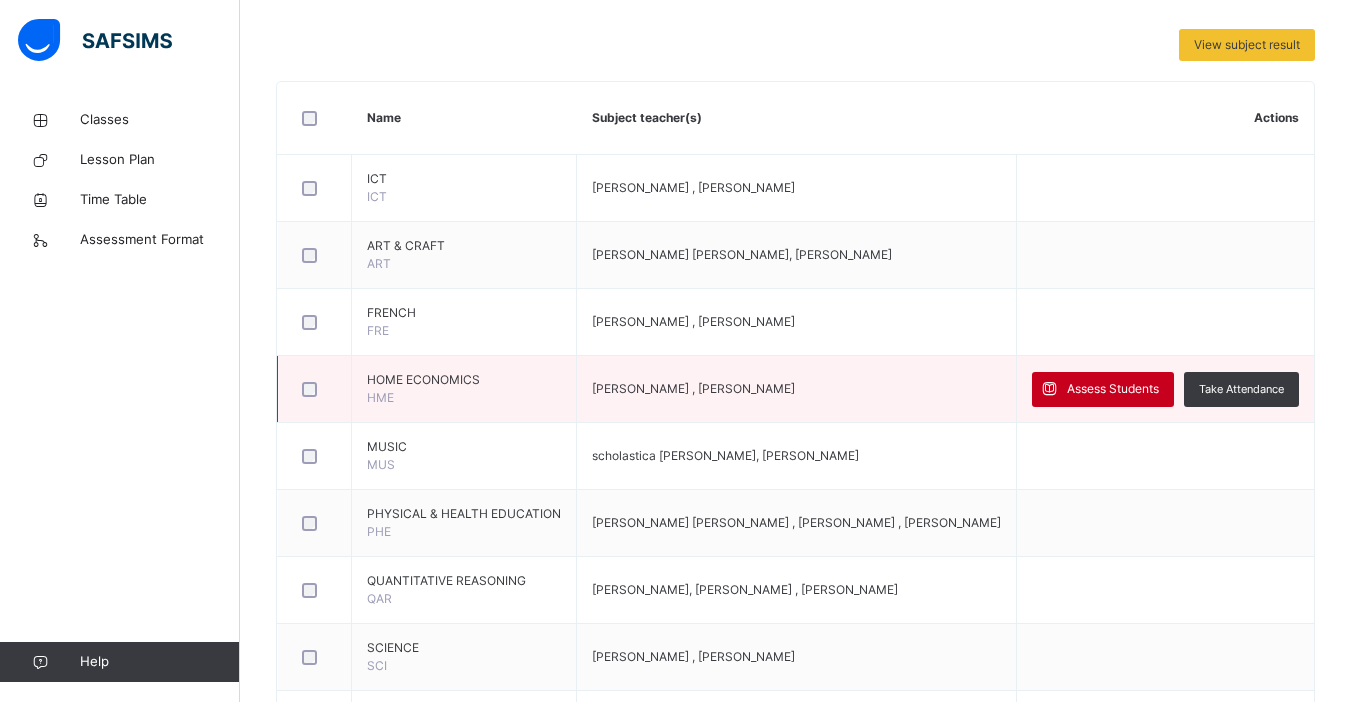 click on "Assess Students" at bounding box center (1103, 389) 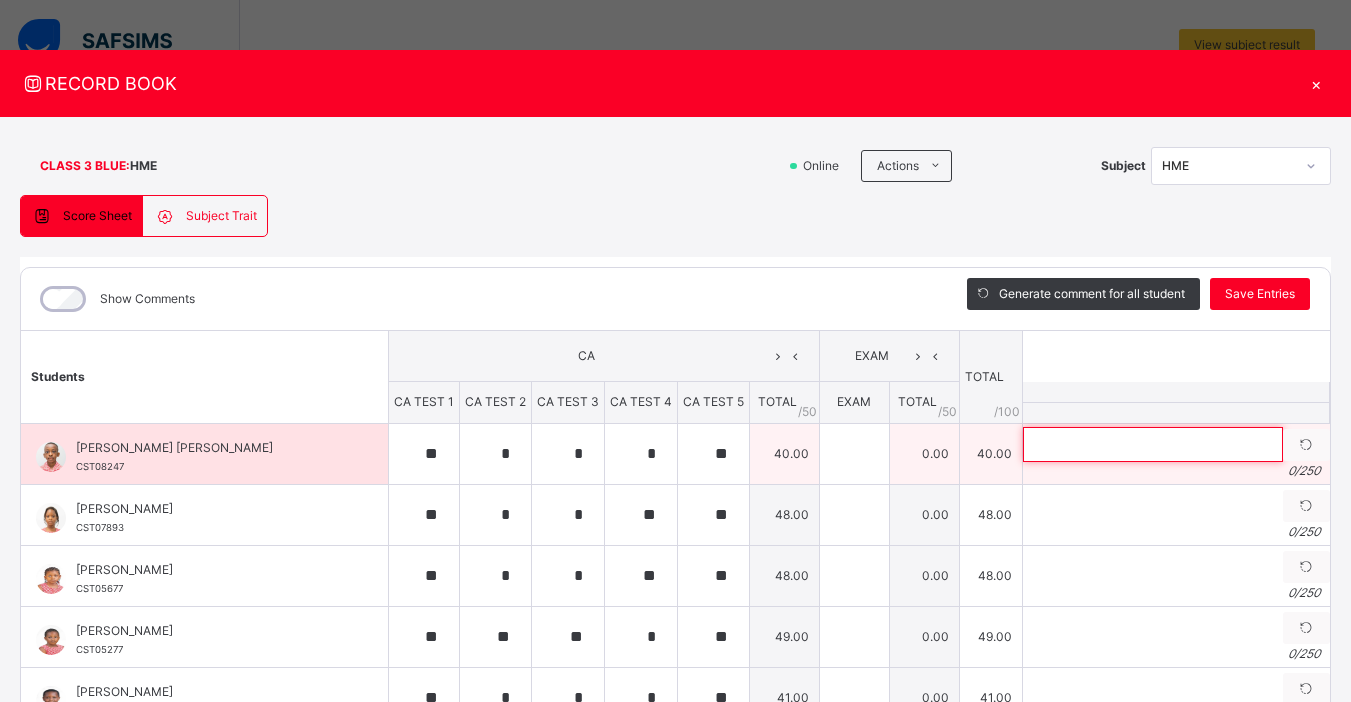 click at bounding box center (1153, 444) 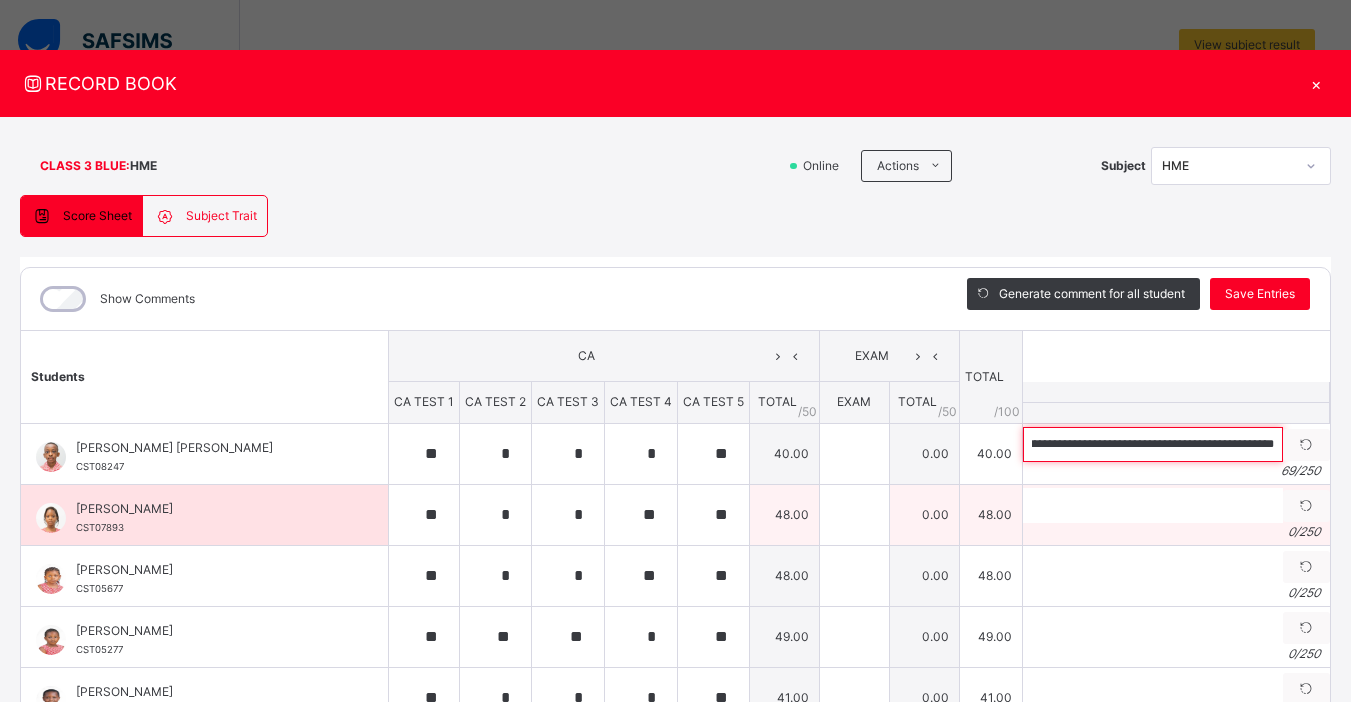 scroll, scrollTop: 0, scrollLeft: 171, axis: horizontal 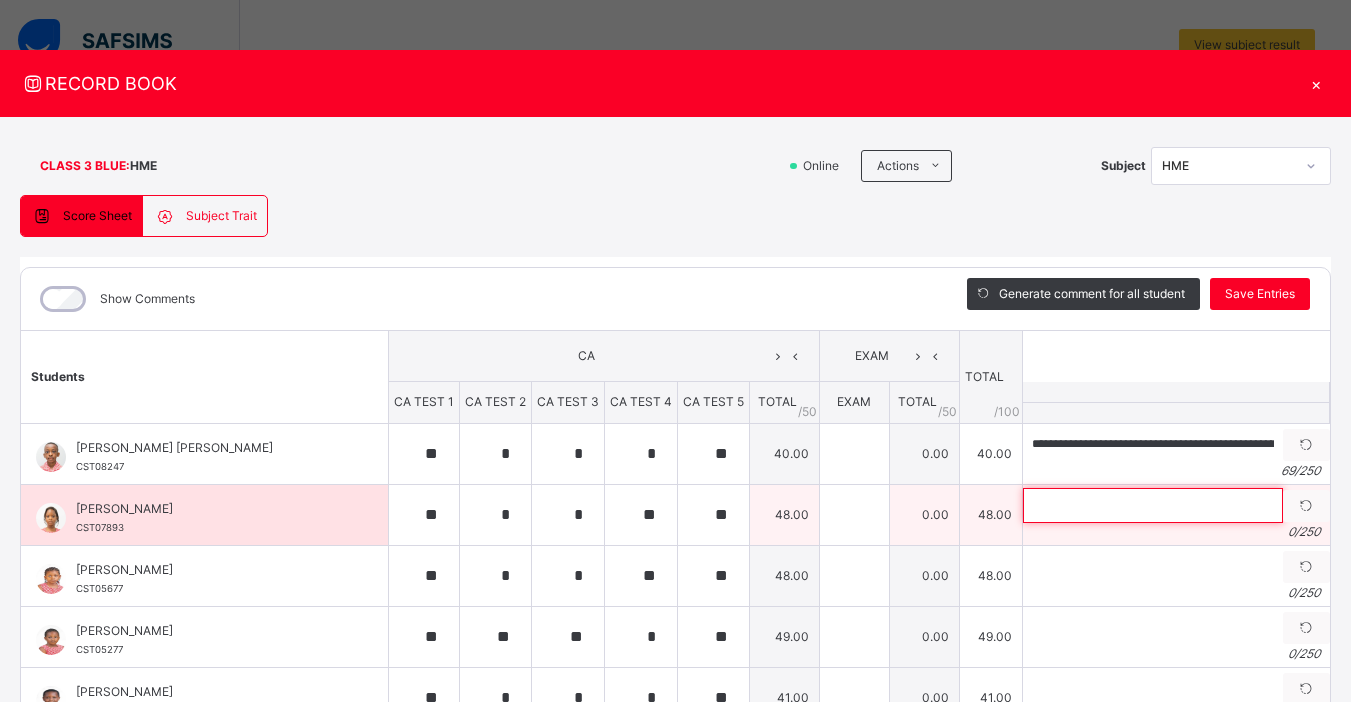 click at bounding box center [1153, 505] 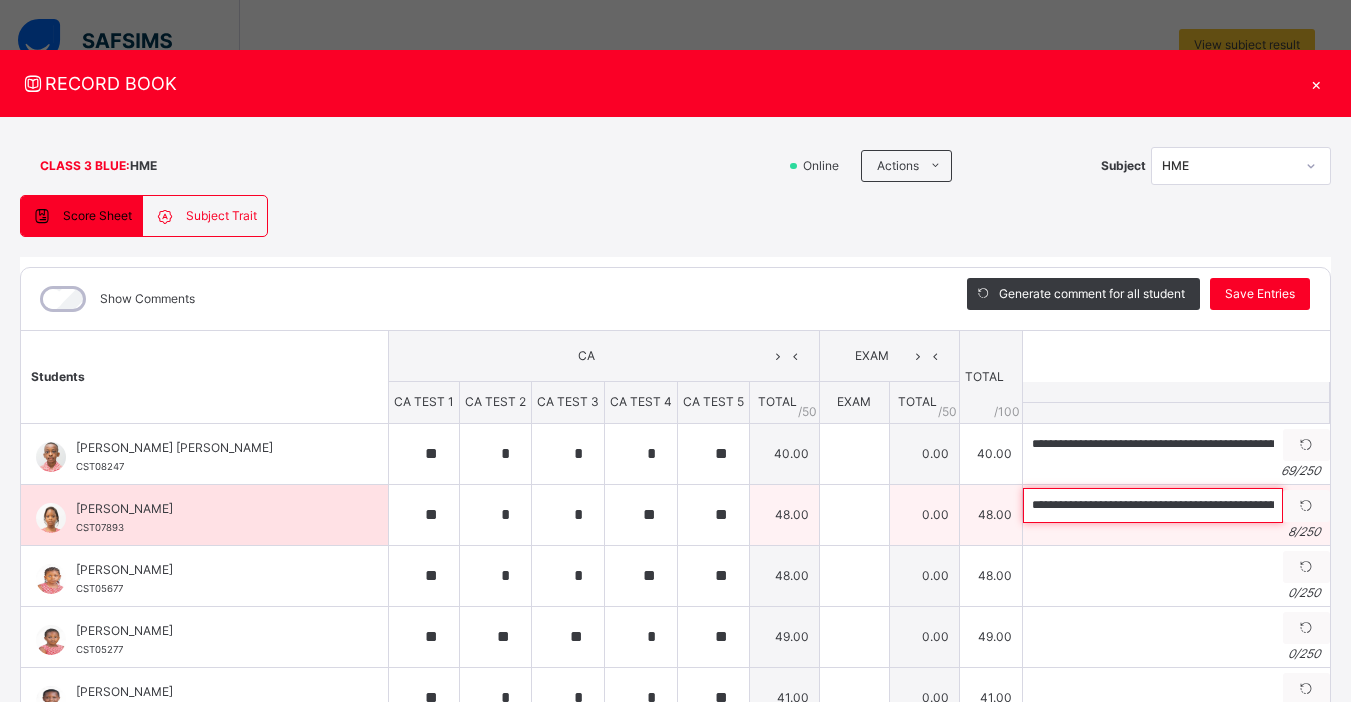 scroll, scrollTop: 0, scrollLeft: 165, axis: horizontal 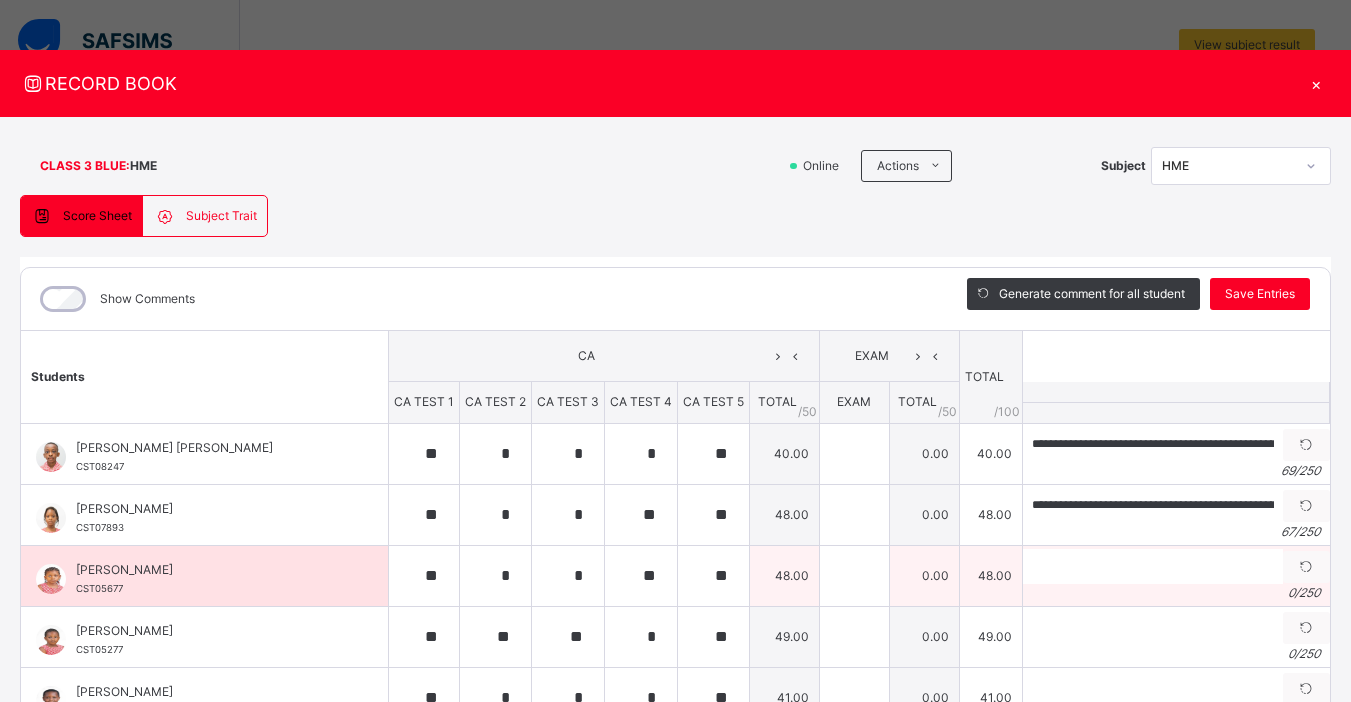 click on "[PERSON_NAME]" at bounding box center (209, 570) 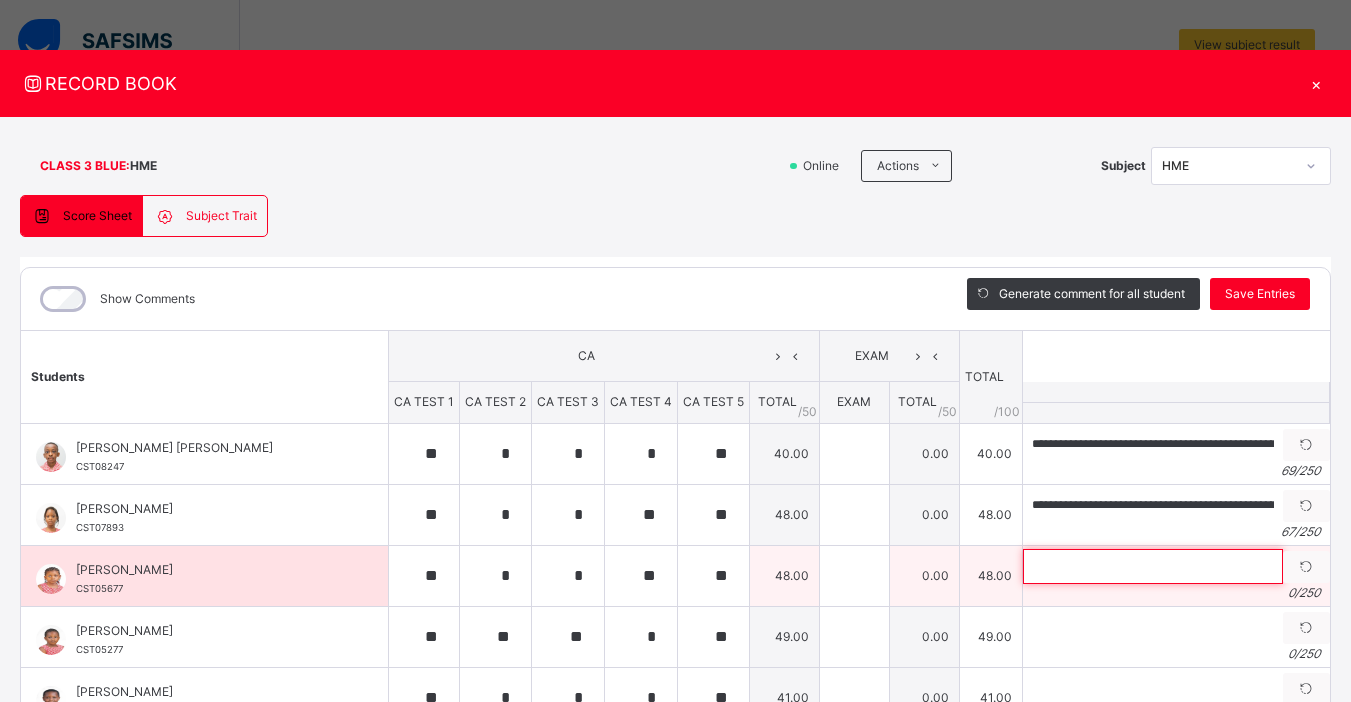 click at bounding box center [1153, 566] 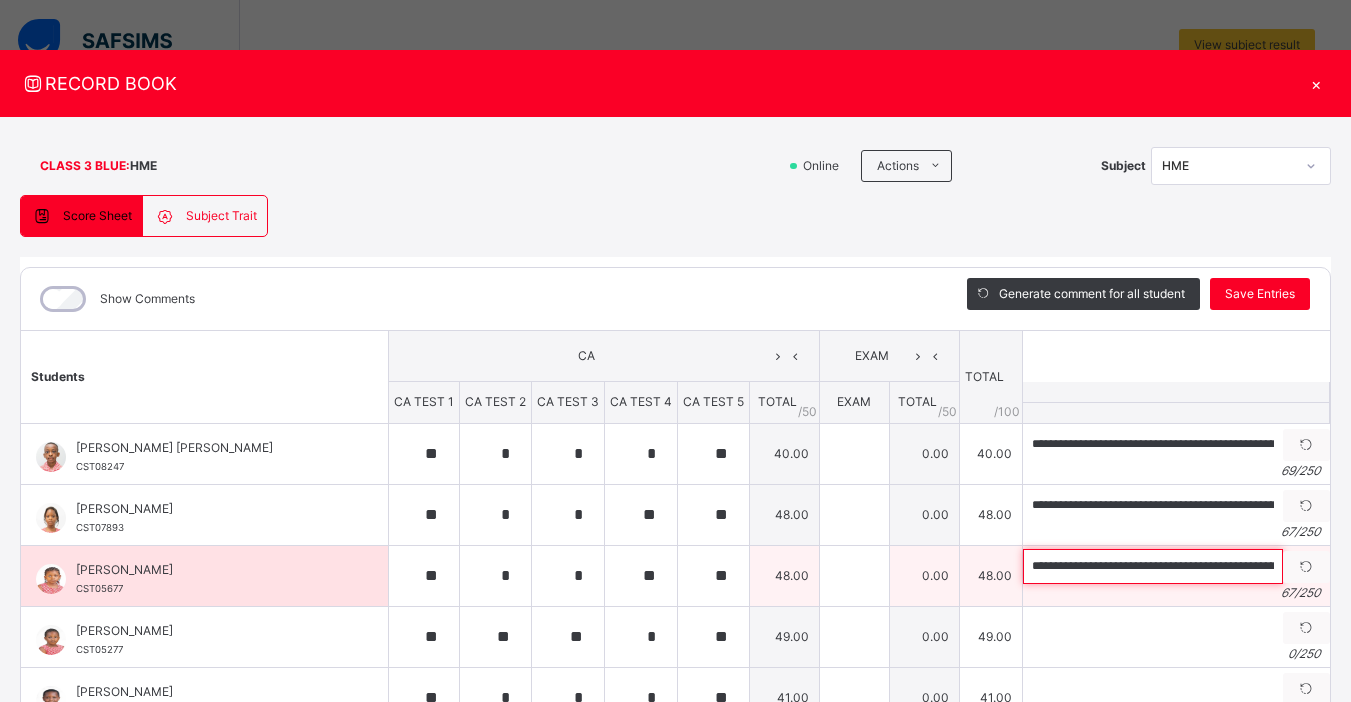 scroll, scrollTop: 0, scrollLeft: 163, axis: horizontal 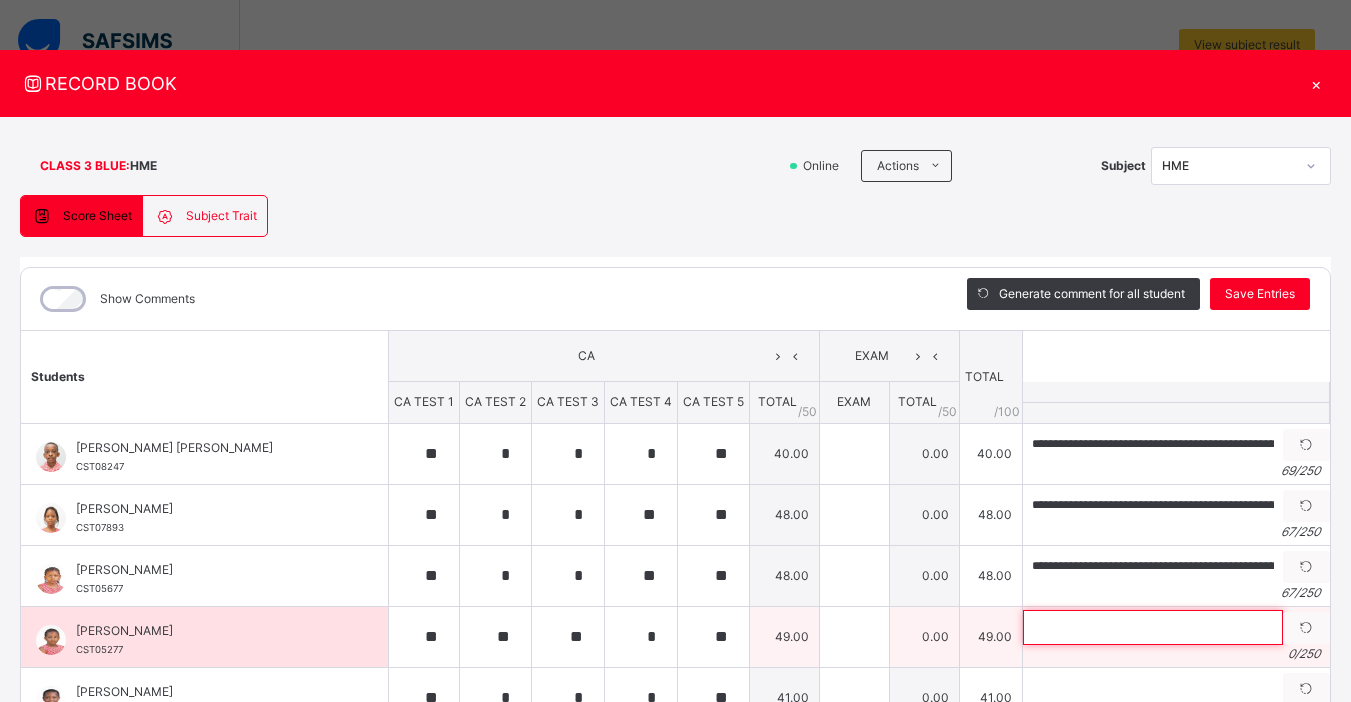 click at bounding box center [1153, 627] 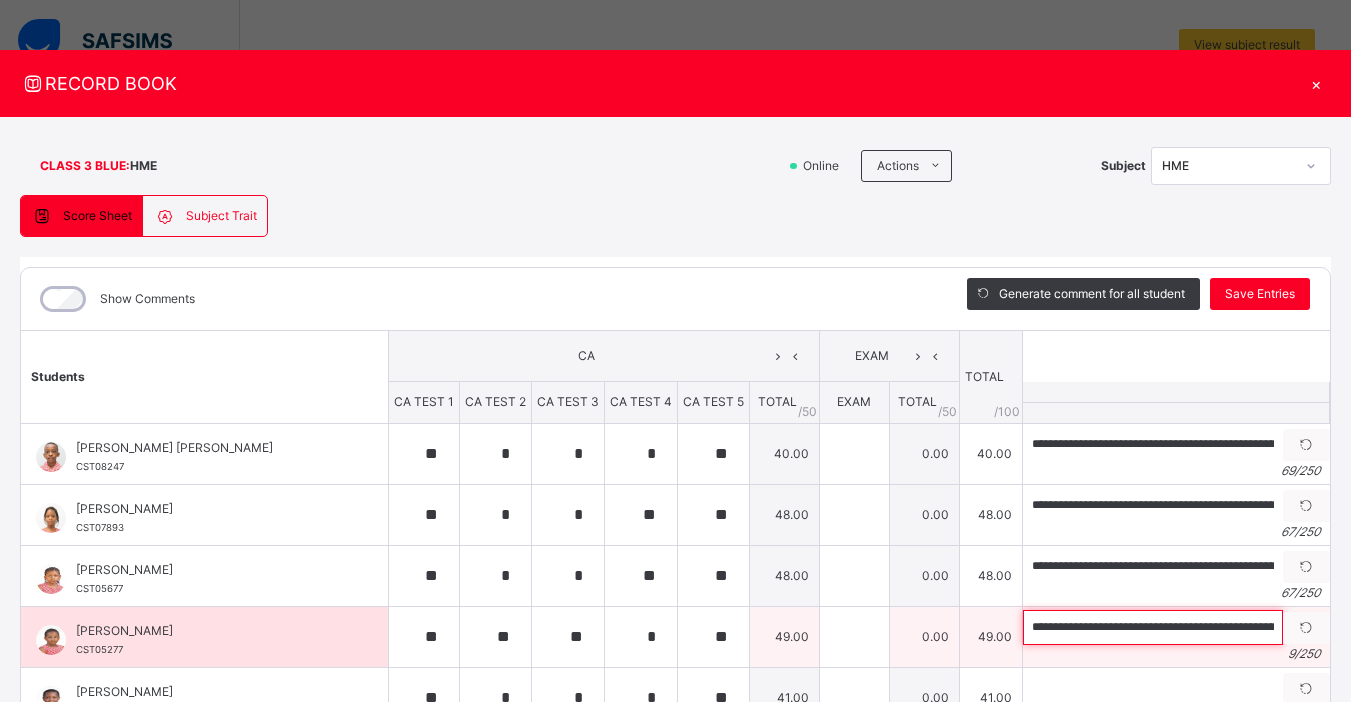 scroll, scrollTop: 0, scrollLeft: 169, axis: horizontal 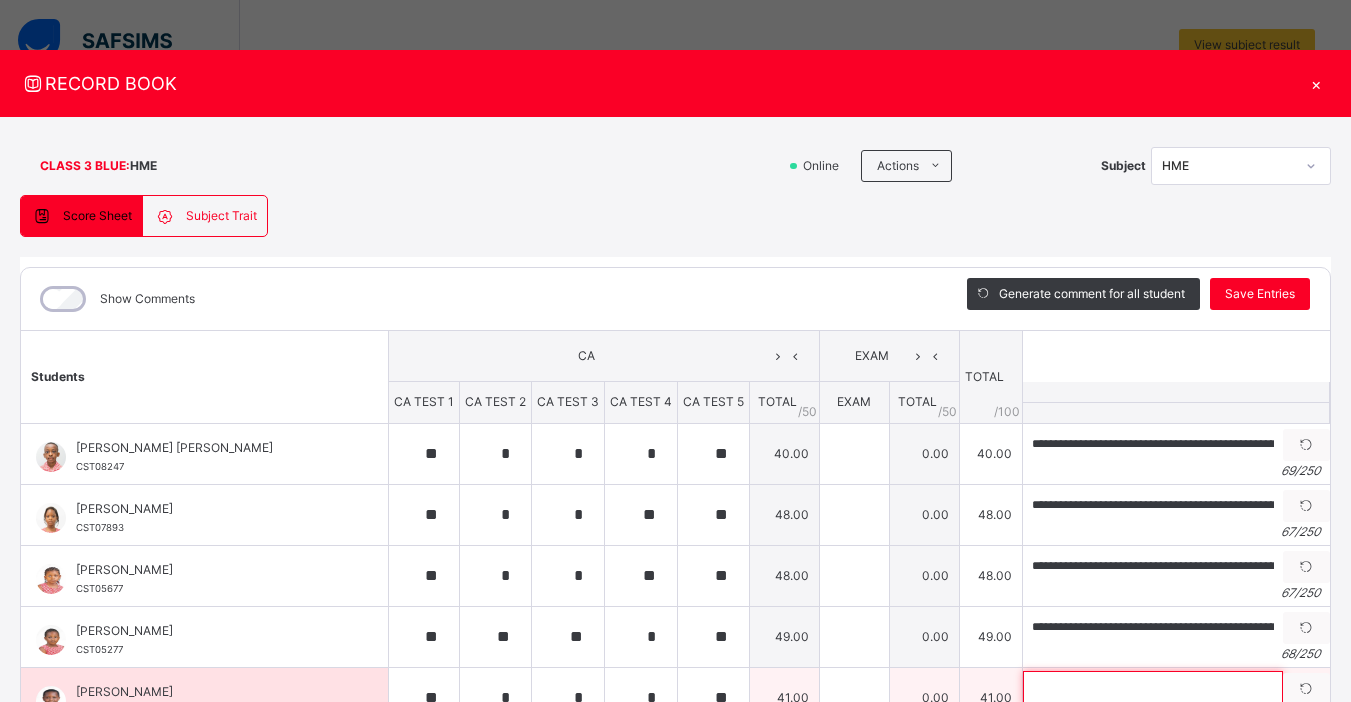 click at bounding box center (1153, 688) 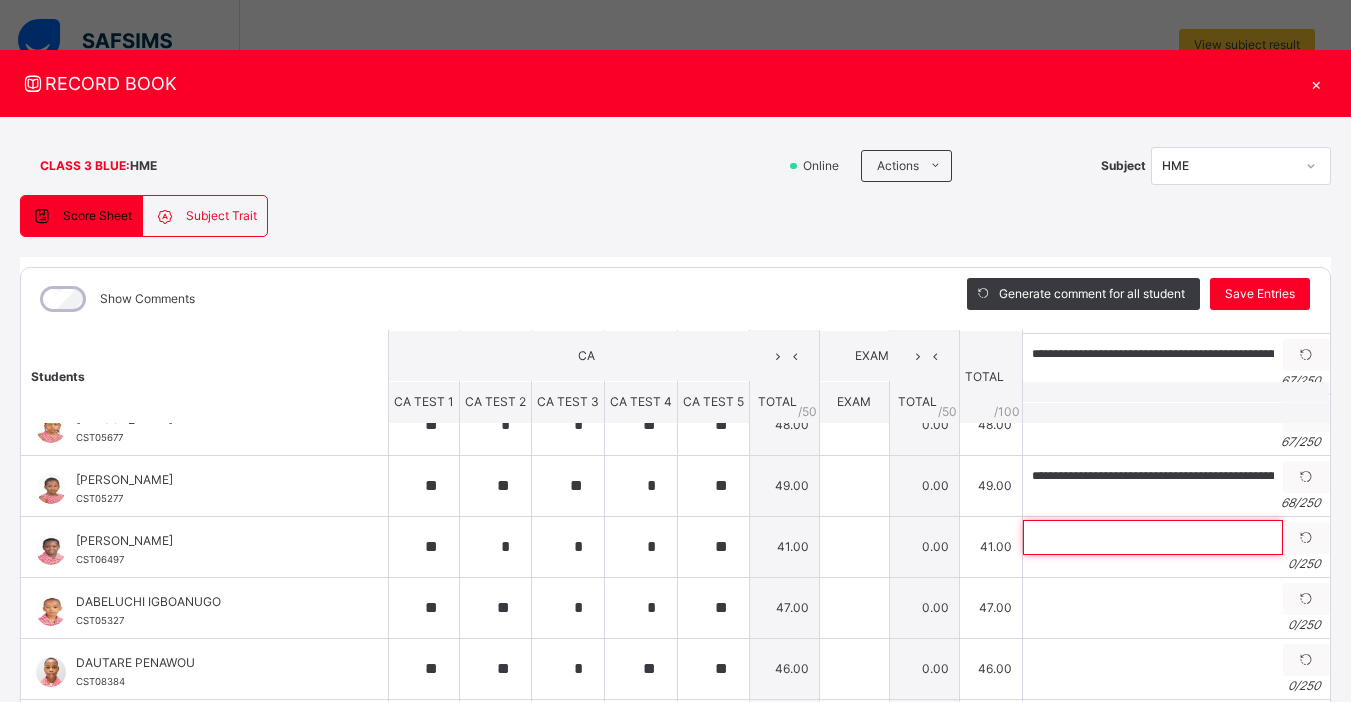 scroll, scrollTop: 156, scrollLeft: 0, axis: vertical 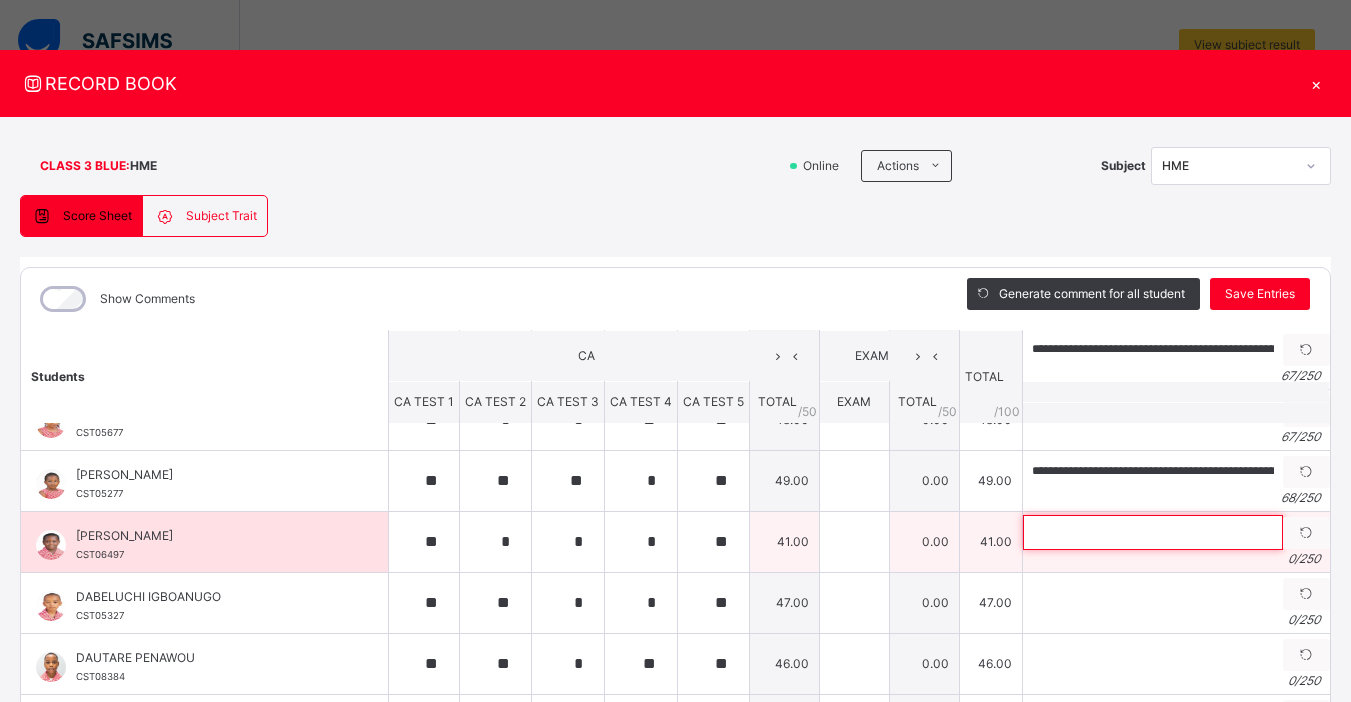 click at bounding box center [1153, 532] 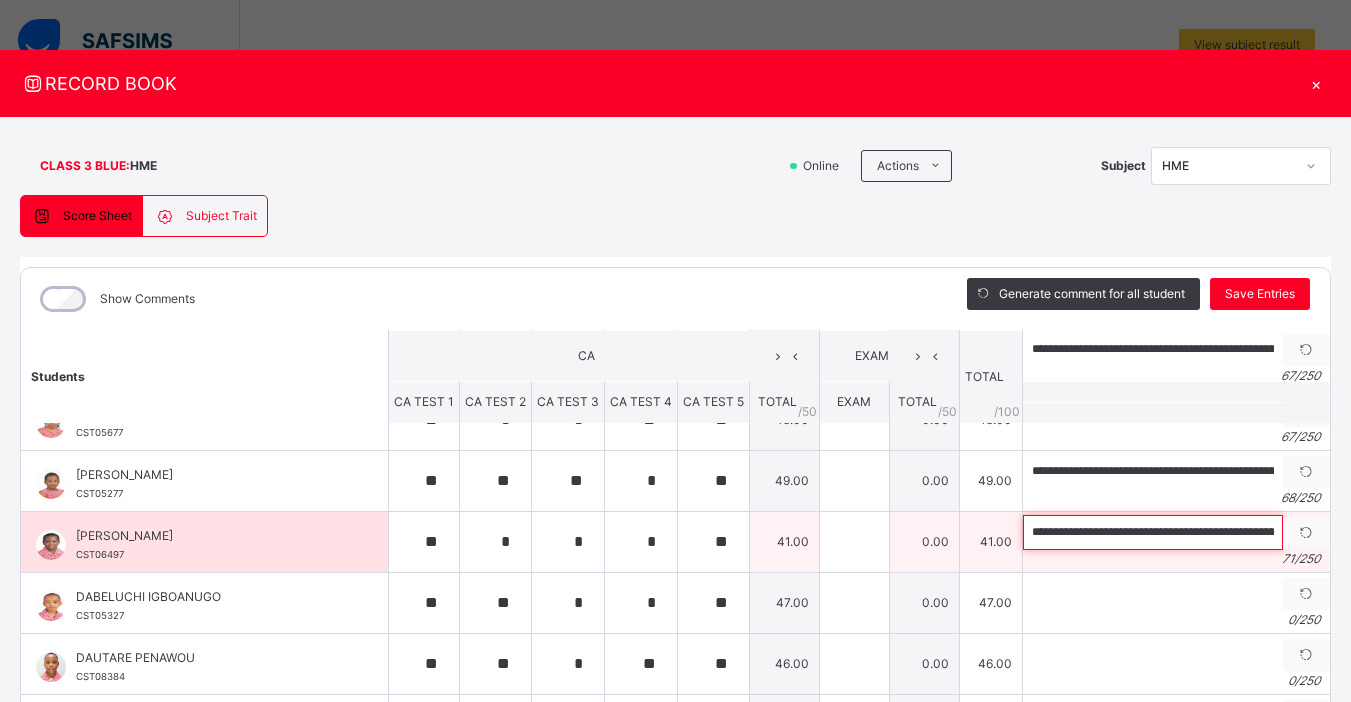 scroll, scrollTop: 0, scrollLeft: 181, axis: horizontal 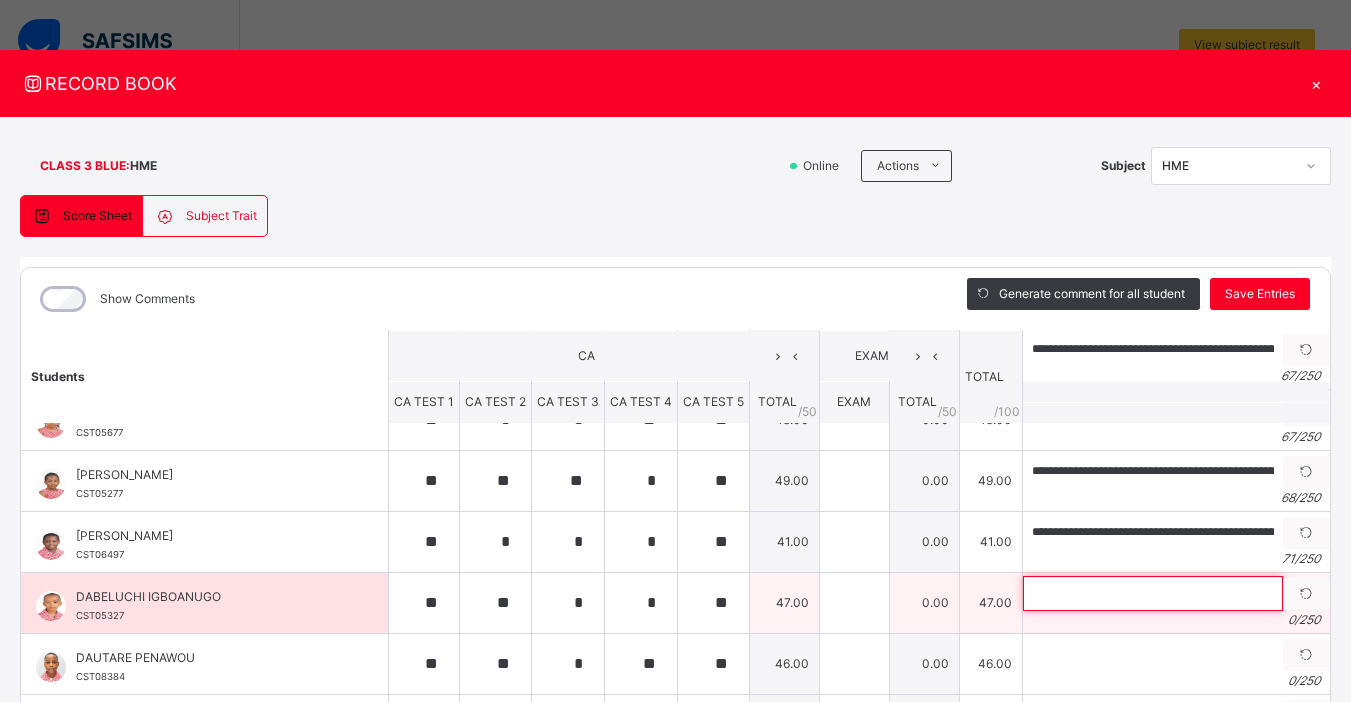 click at bounding box center (1153, 593) 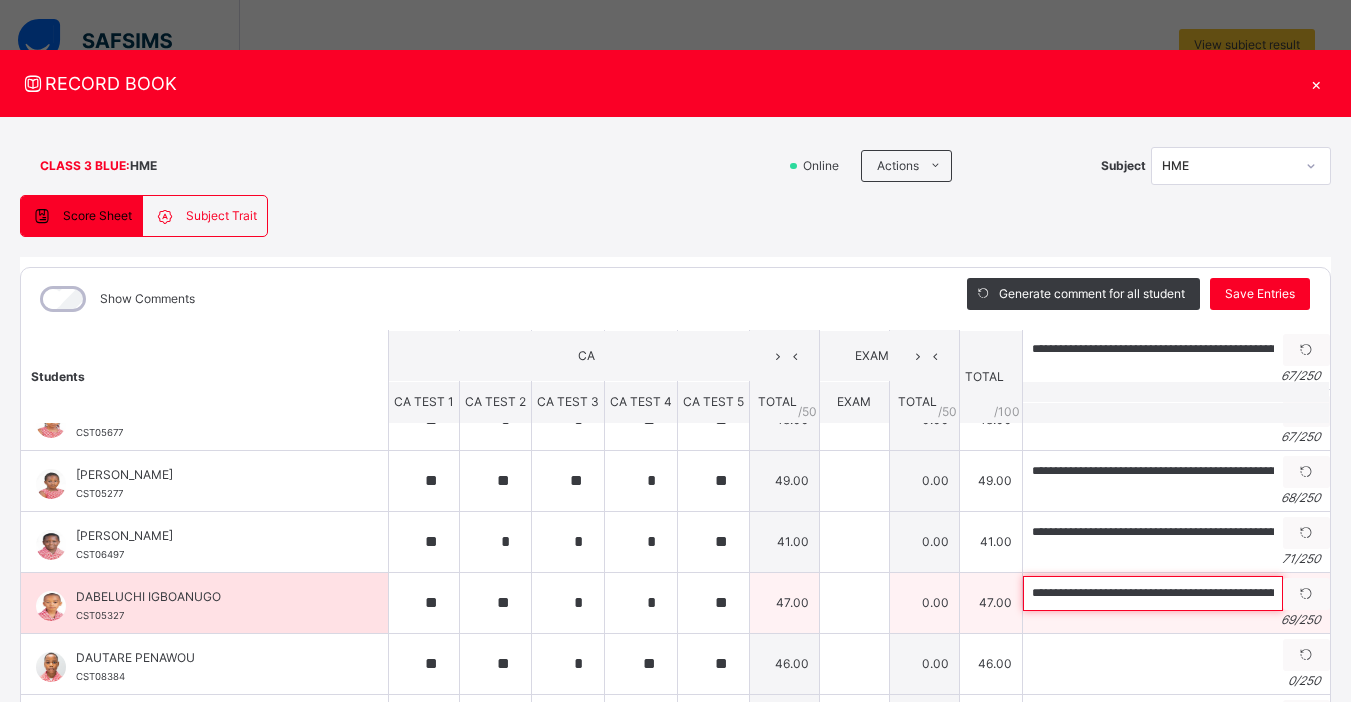 scroll, scrollTop: 0, scrollLeft: 170, axis: horizontal 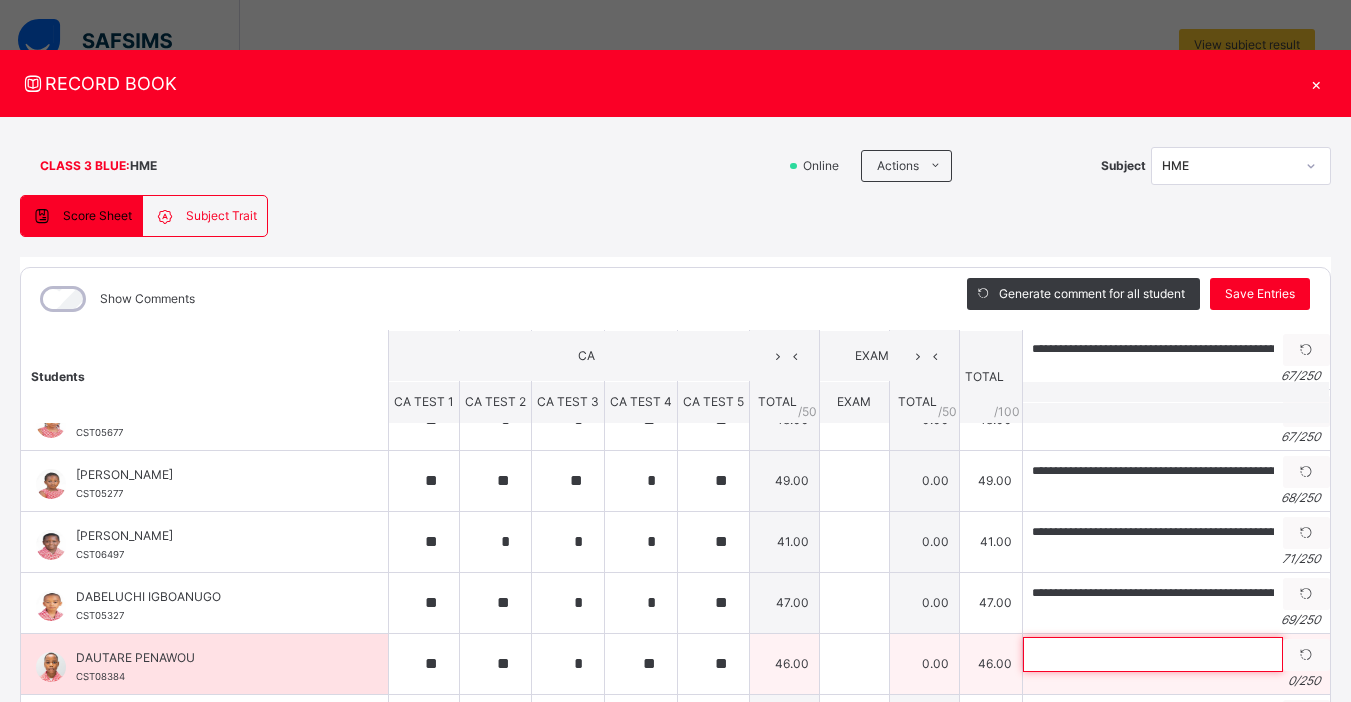 click at bounding box center [1153, 654] 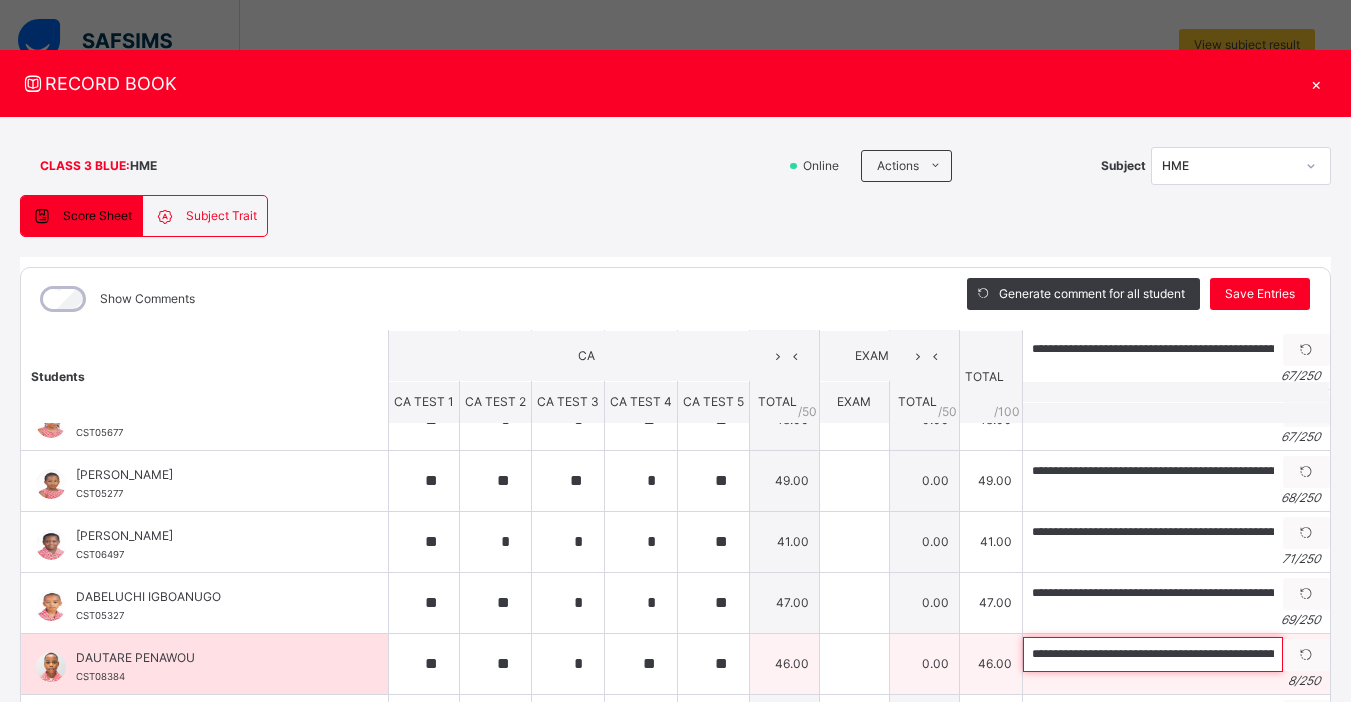 scroll, scrollTop: 0, scrollLeft: 159, axis: horizontal 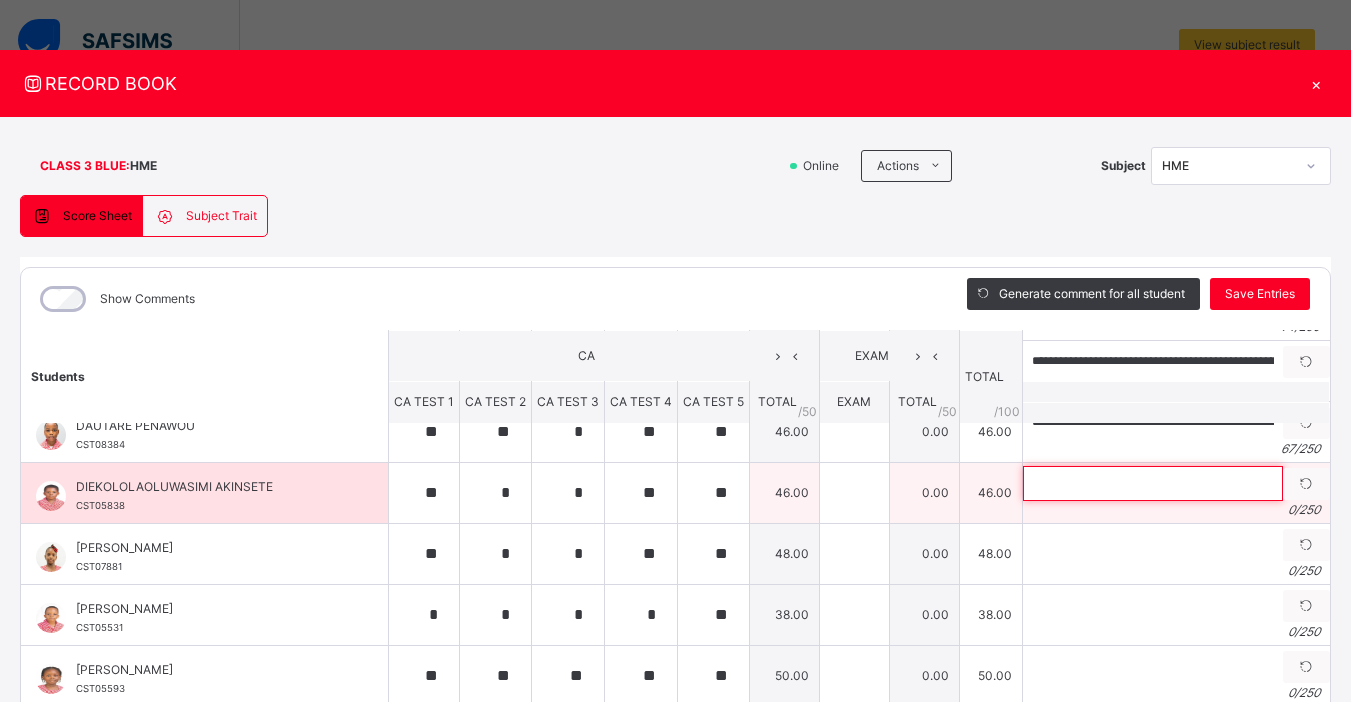 click at bounding box center [1153, 483] 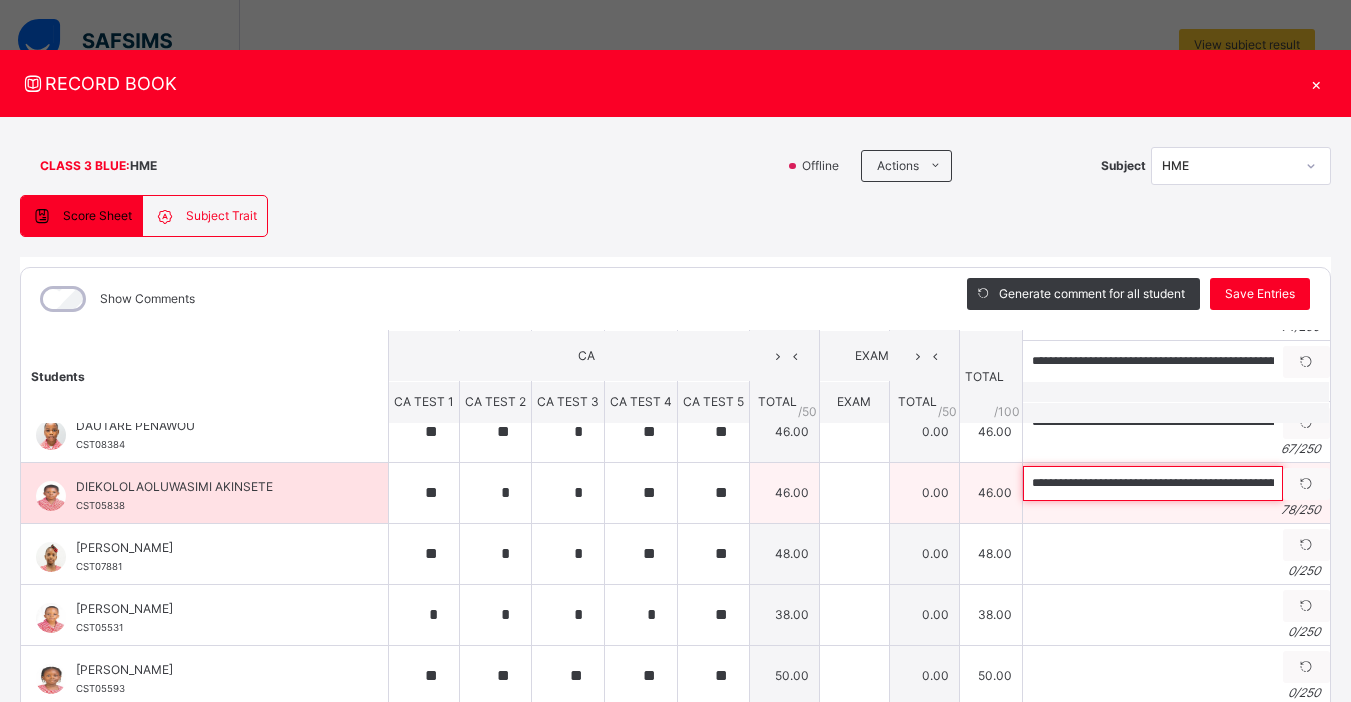 scroll, scrollTop: 0, scrollLeft: 221, axis: horizontal 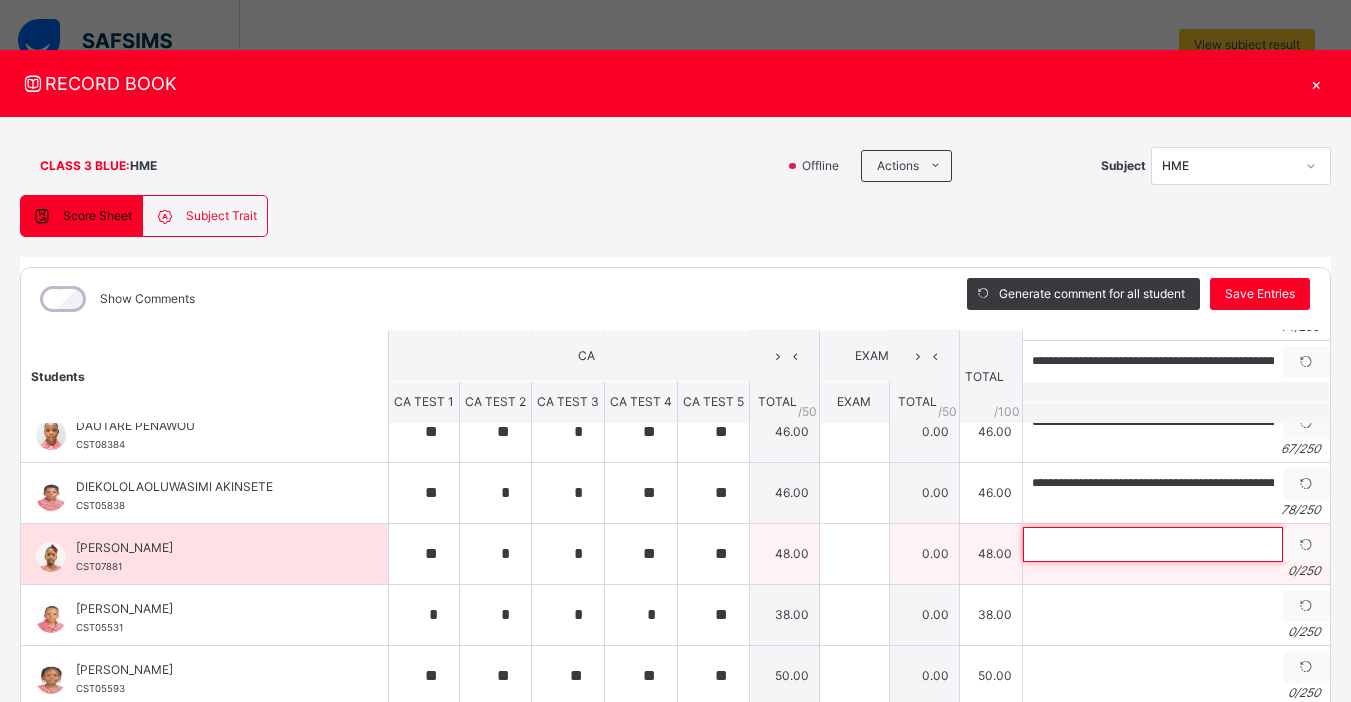click at bounding box center [1153, 544] 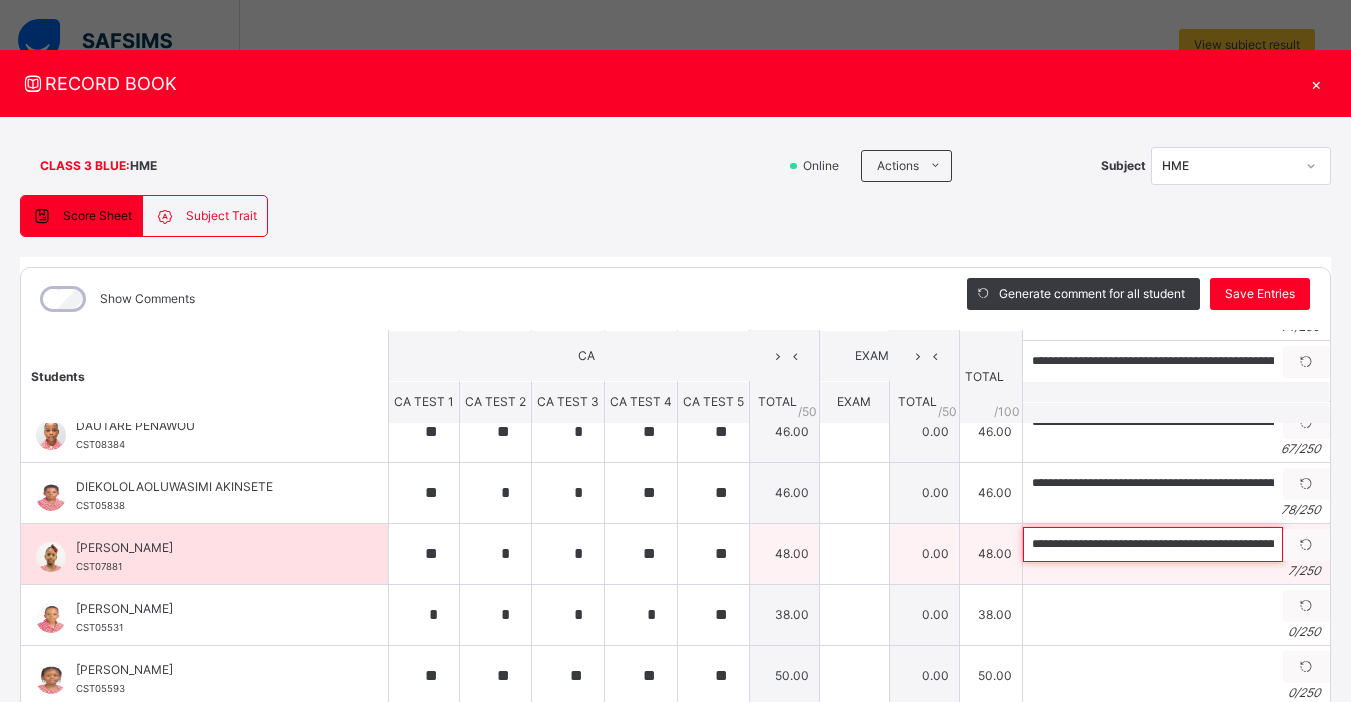 scroll, scrollTop: 0, scrollLeft: 145, axis: horizontal 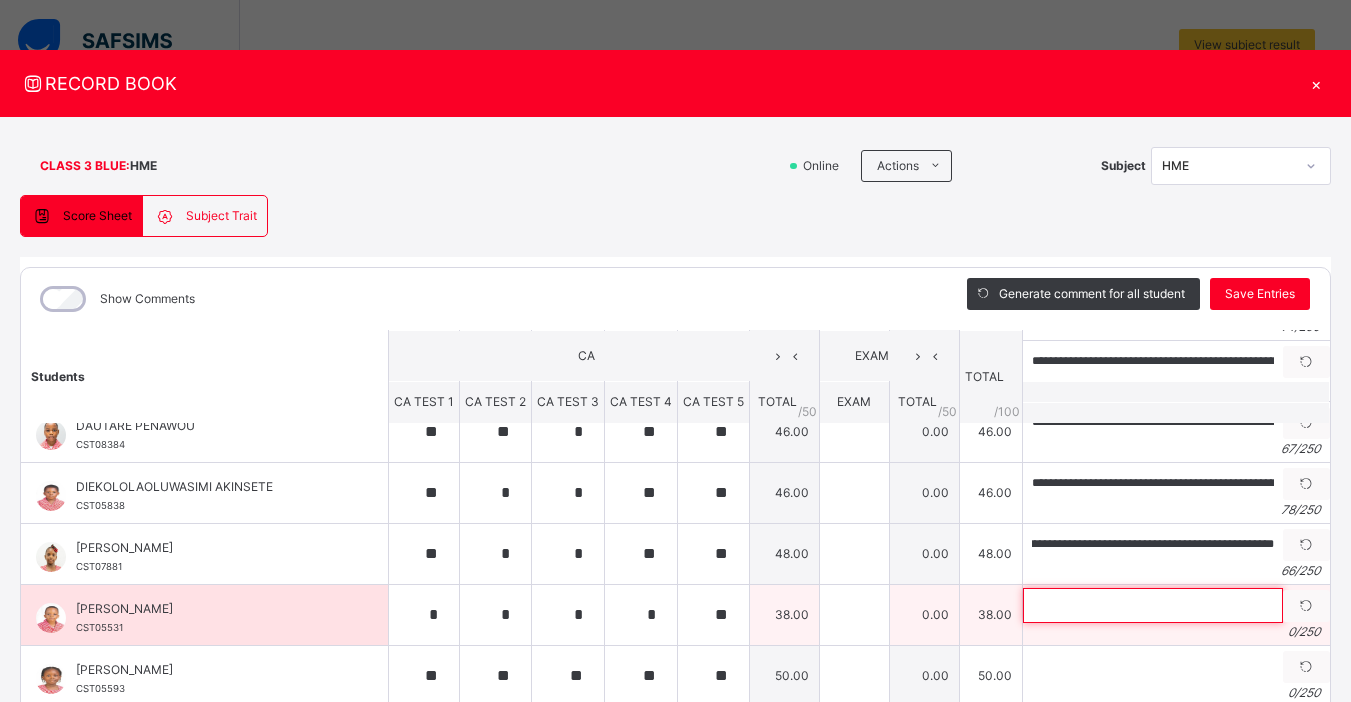 click at bounding box center (1153, 605) 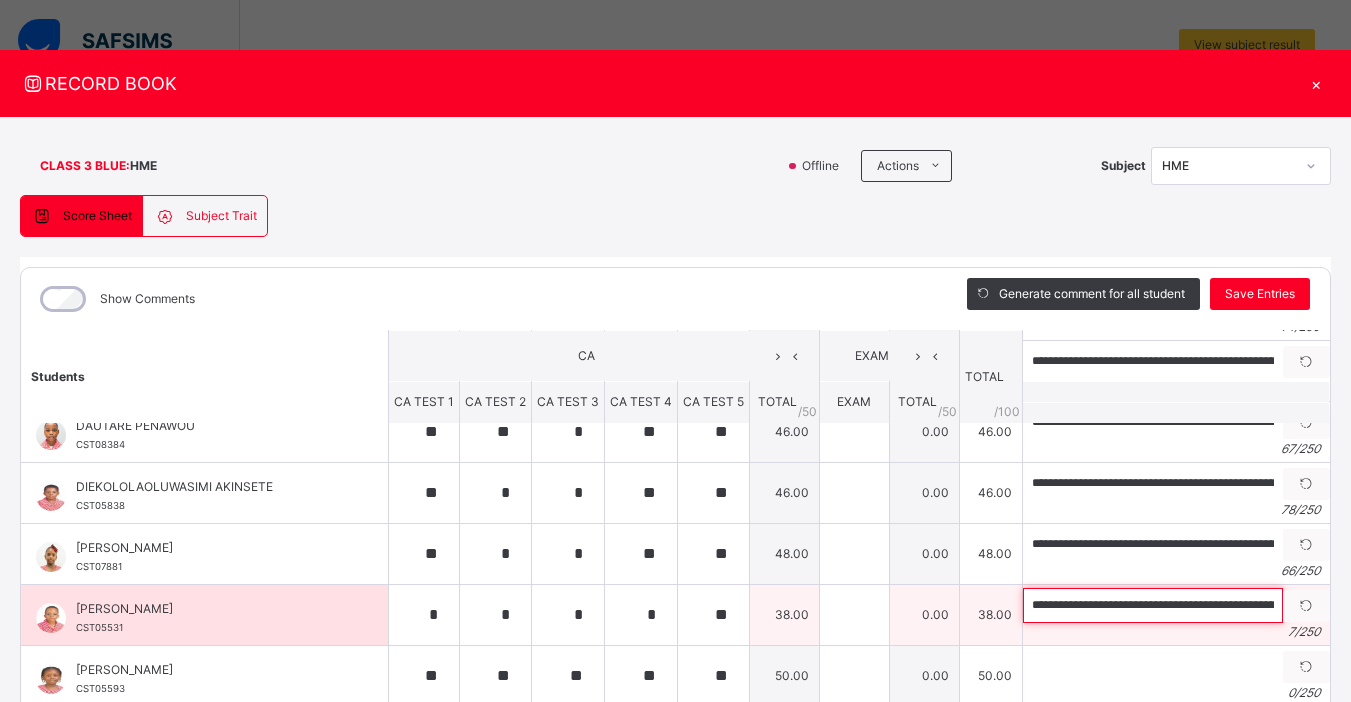scroll, scrollTop: 0, scrollLeft: 141, axis: horizontal 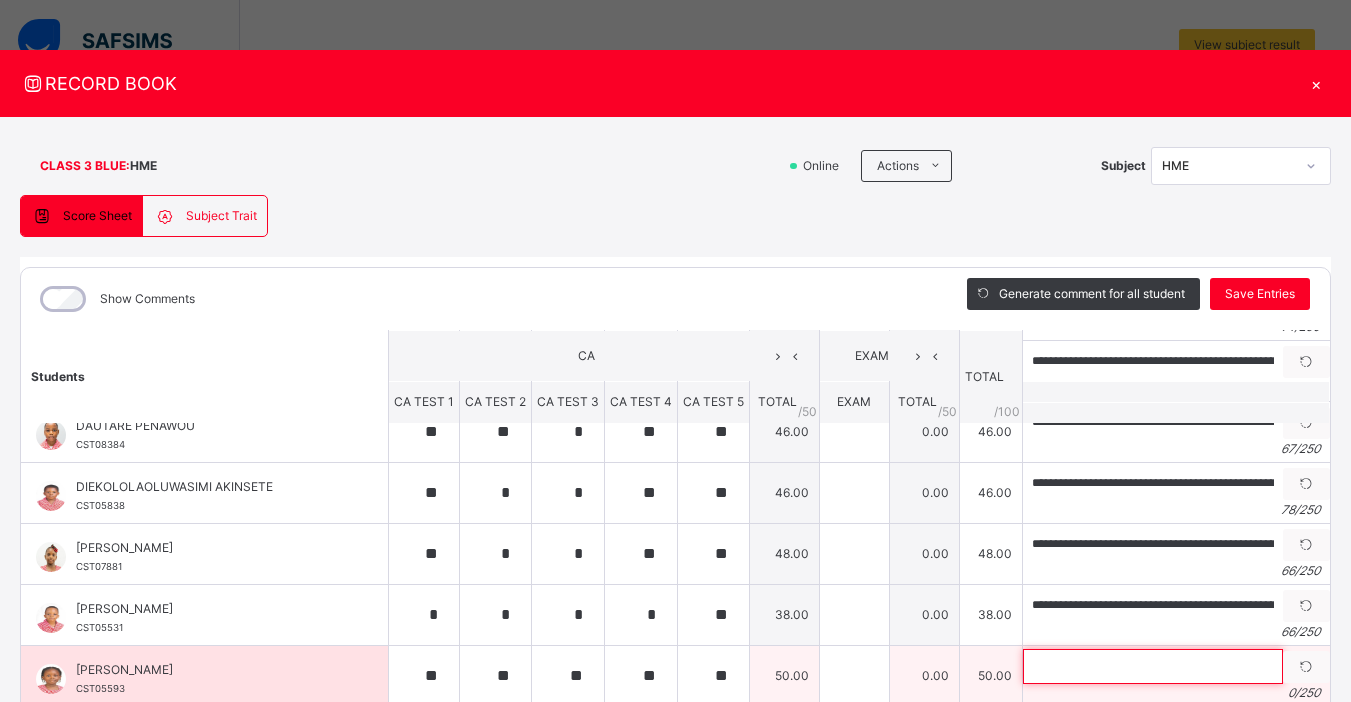 click at bounding box center (1153, 666) 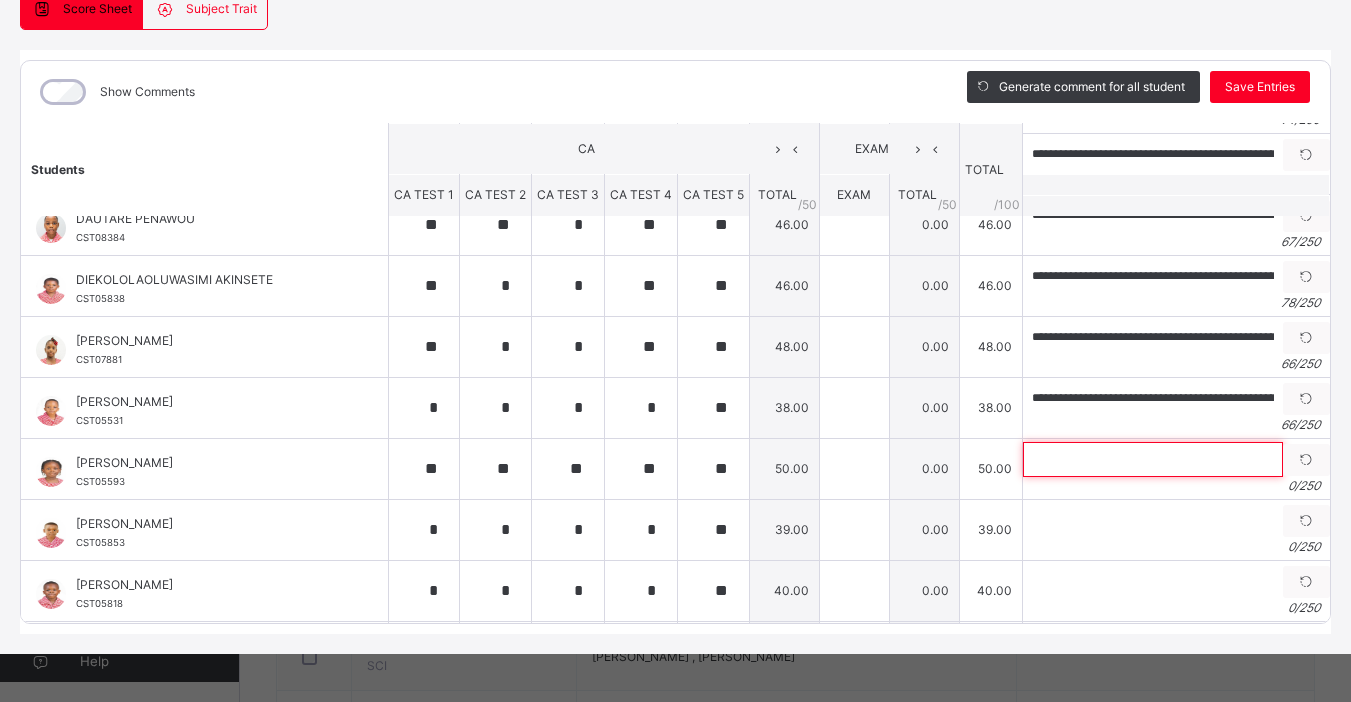 scroll, scrollTop: 209, scrollLeft: 0, axis: vertical 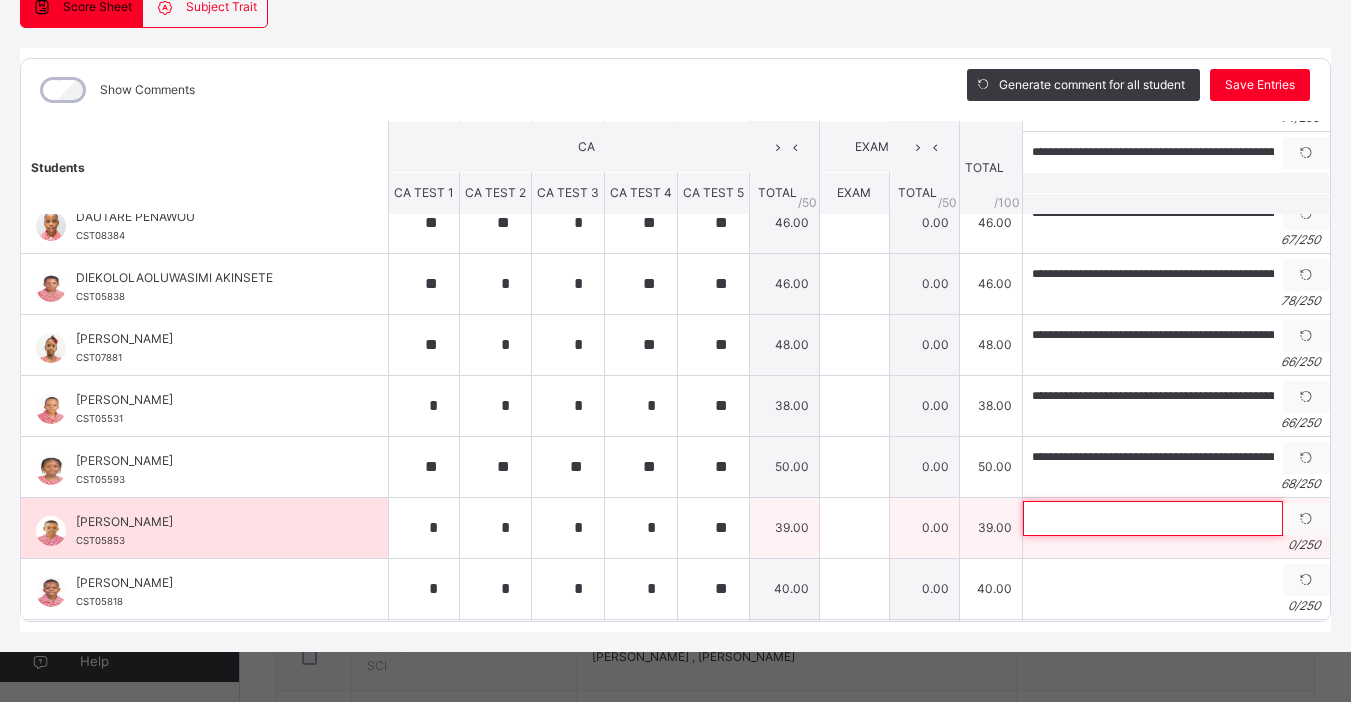 click at bounding box center [1153, 518] 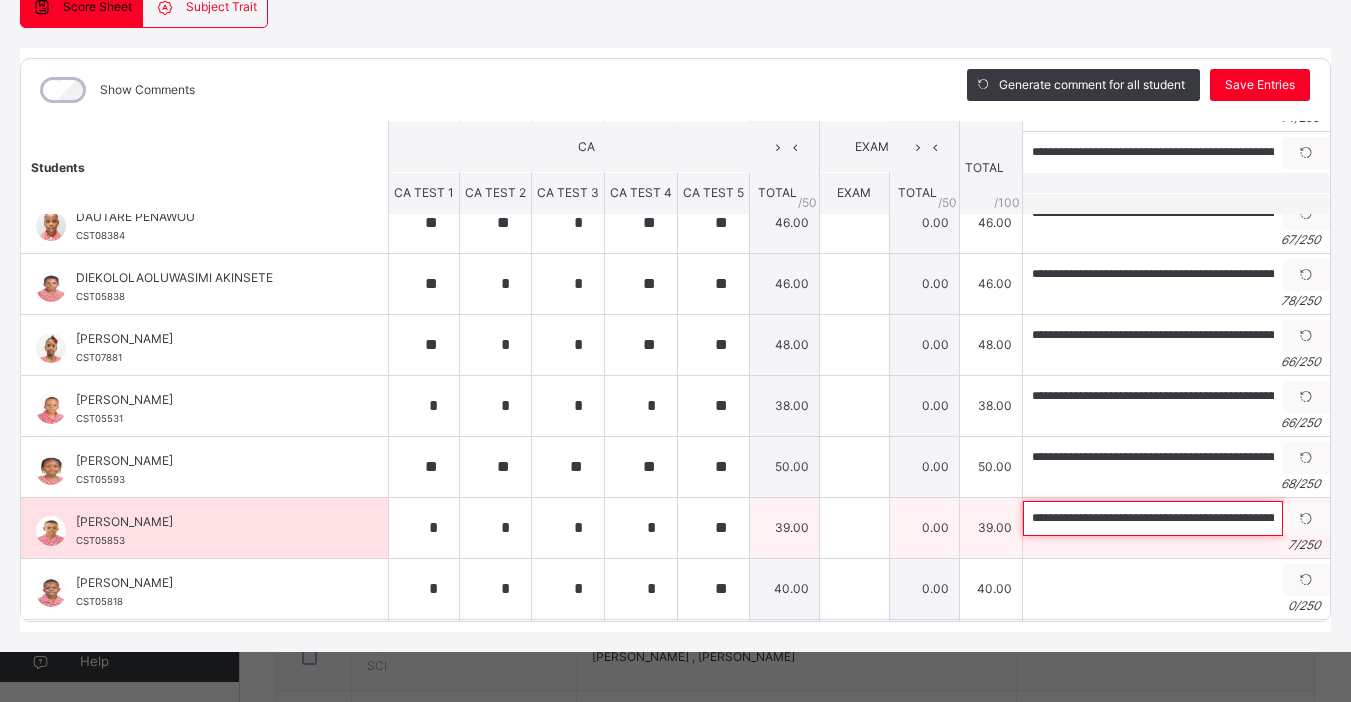 scroll, scrollTop: 0, scrollLeft: 155, axis: horizontal 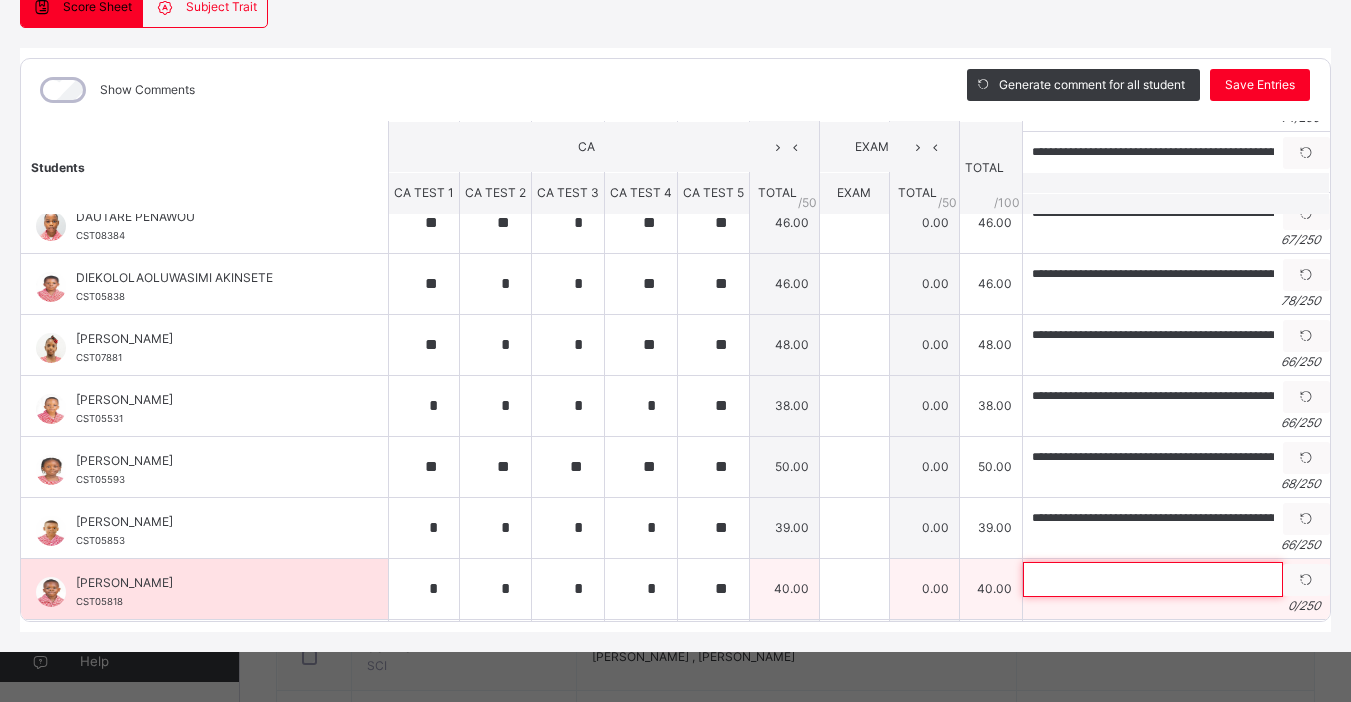 click at bounding box center [1153, 579] 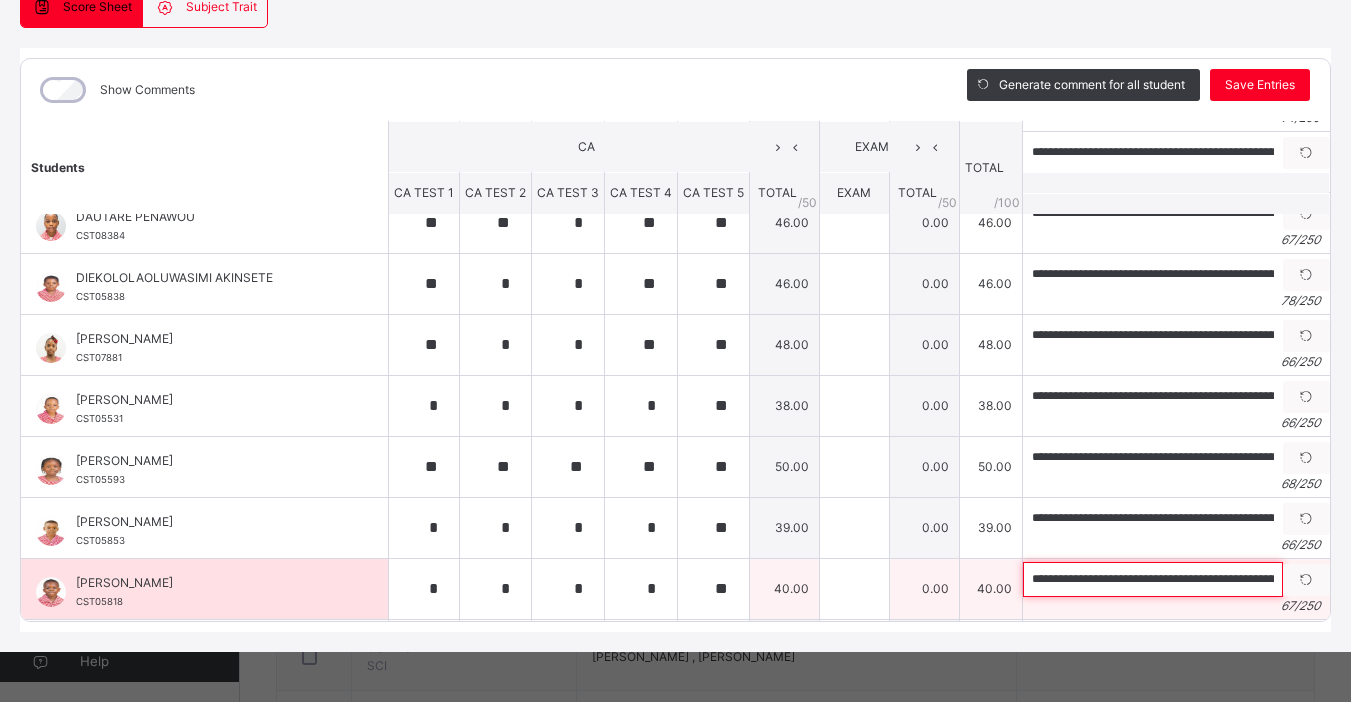 scroll, scrollTop: 0, scrollLeft: 160, axis: horizontal 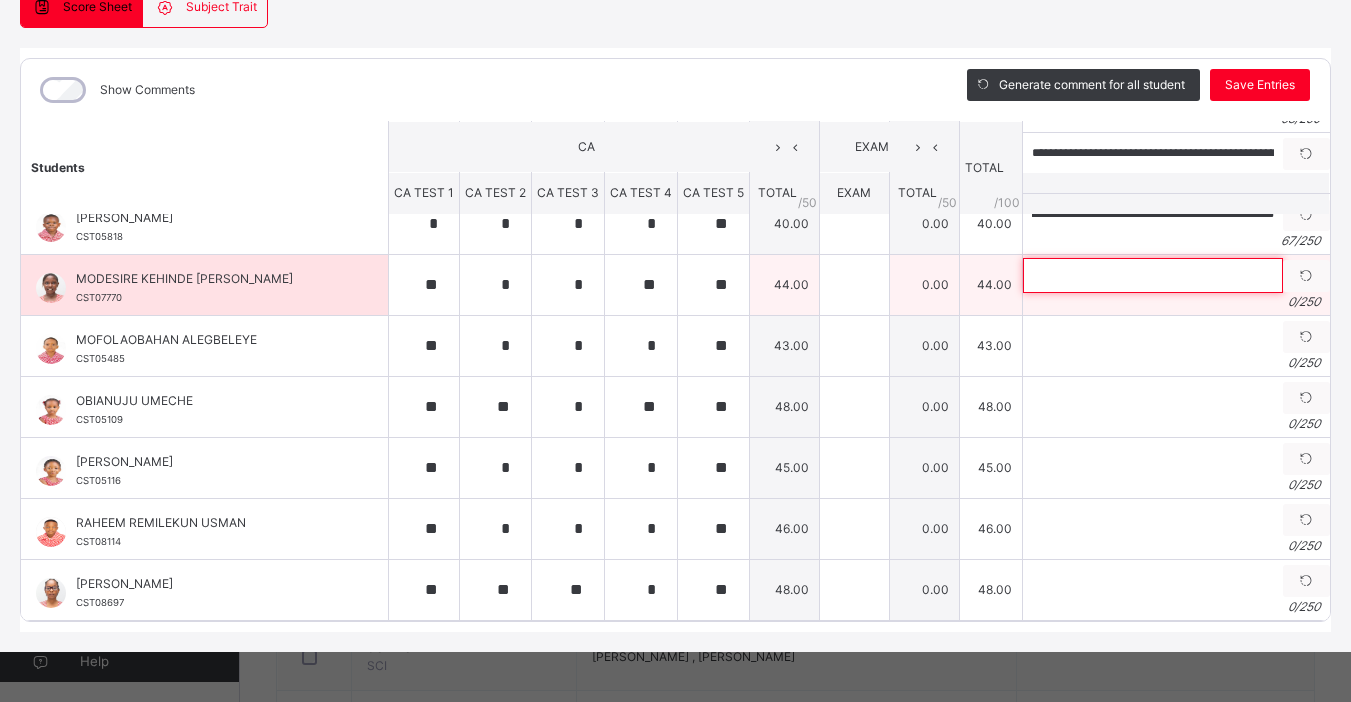 click at bounding box center (1153, 275) 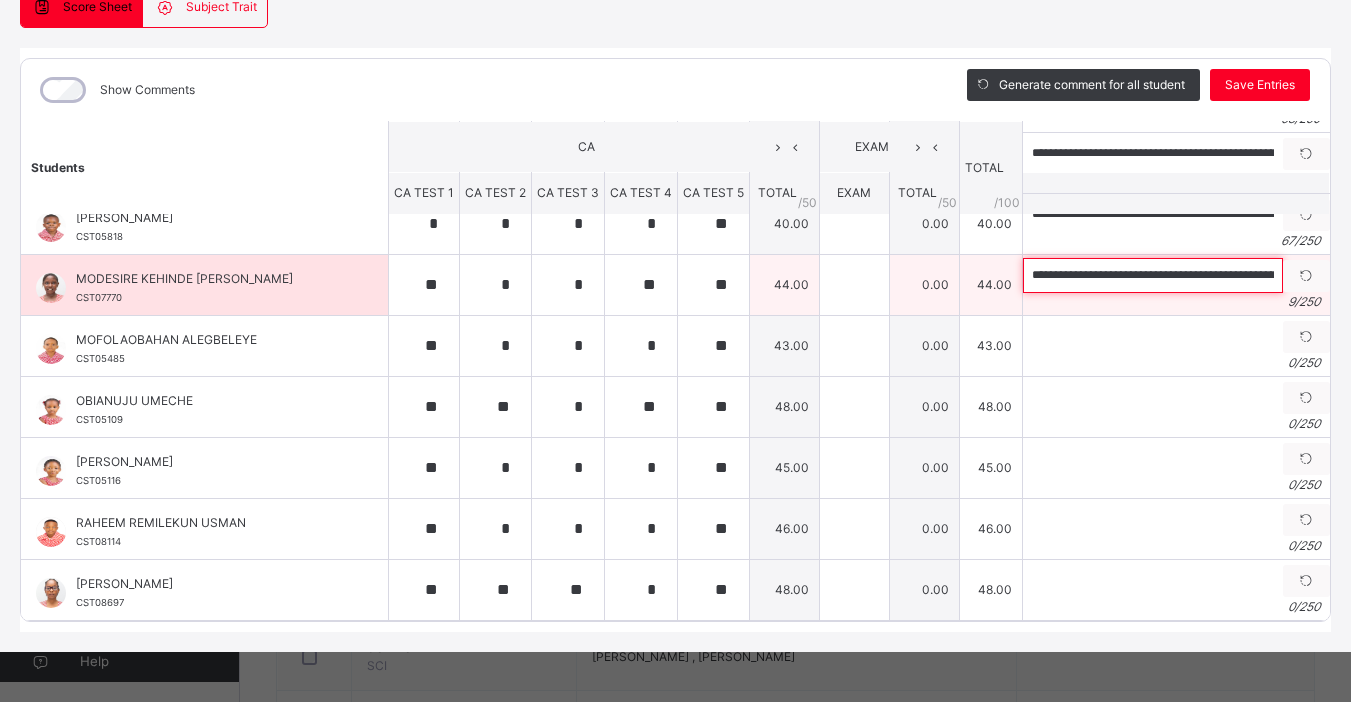 scroll, scrollTop: 0, scrollLeft: 167, axis: horizontal 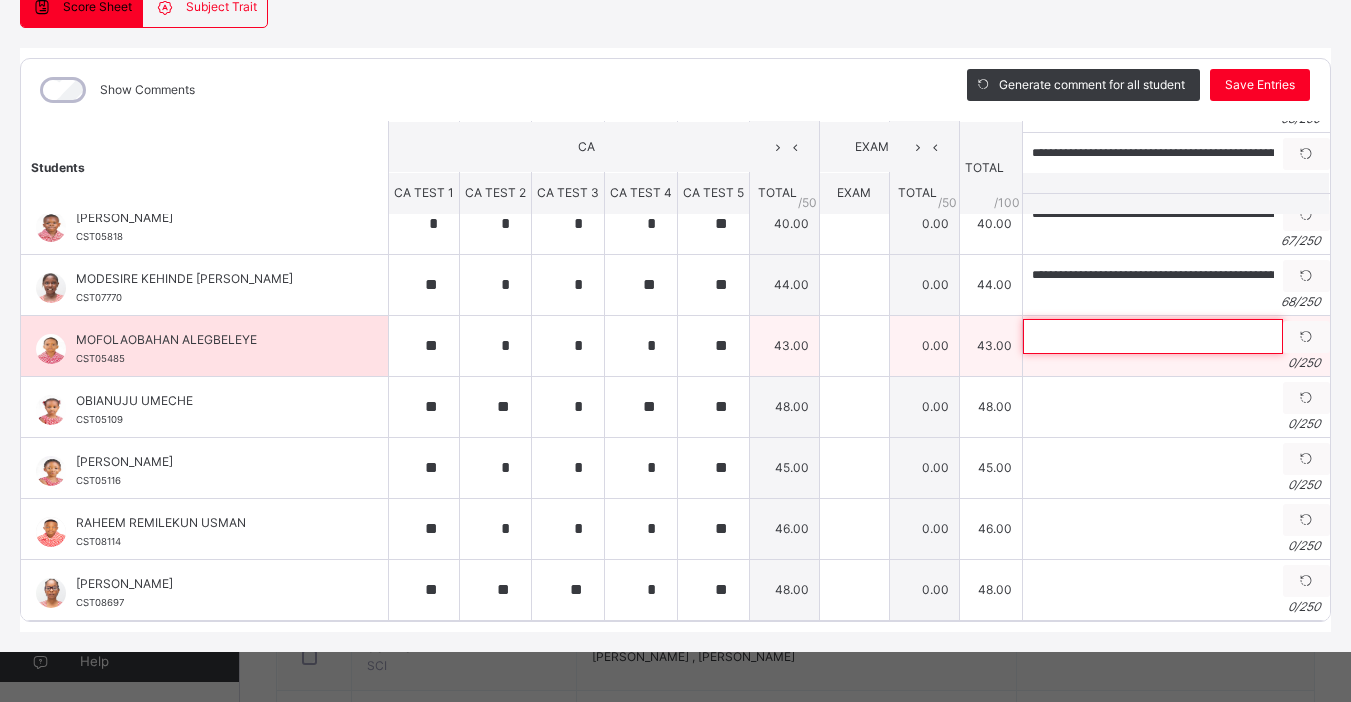 click at bounding box center [1153, 336] 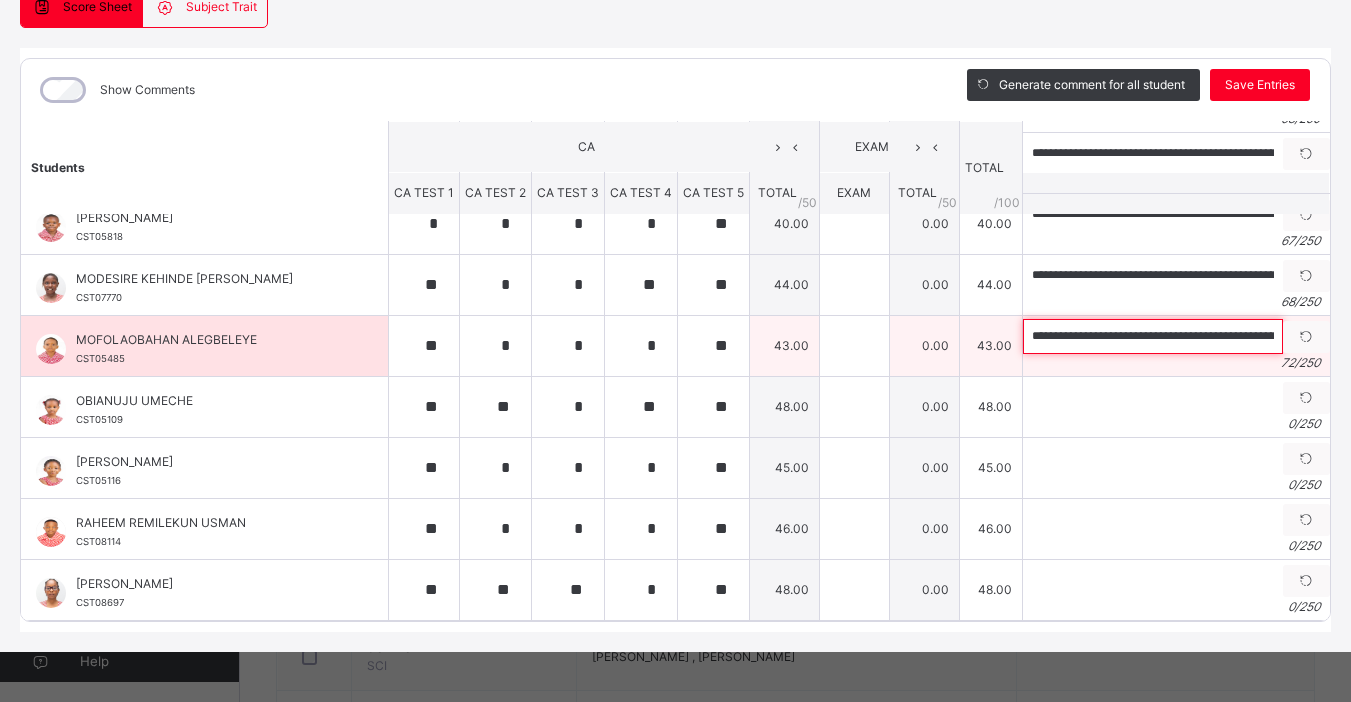 scroll, scrollTop: 0, scrollLeft: 195, axis: horizontal 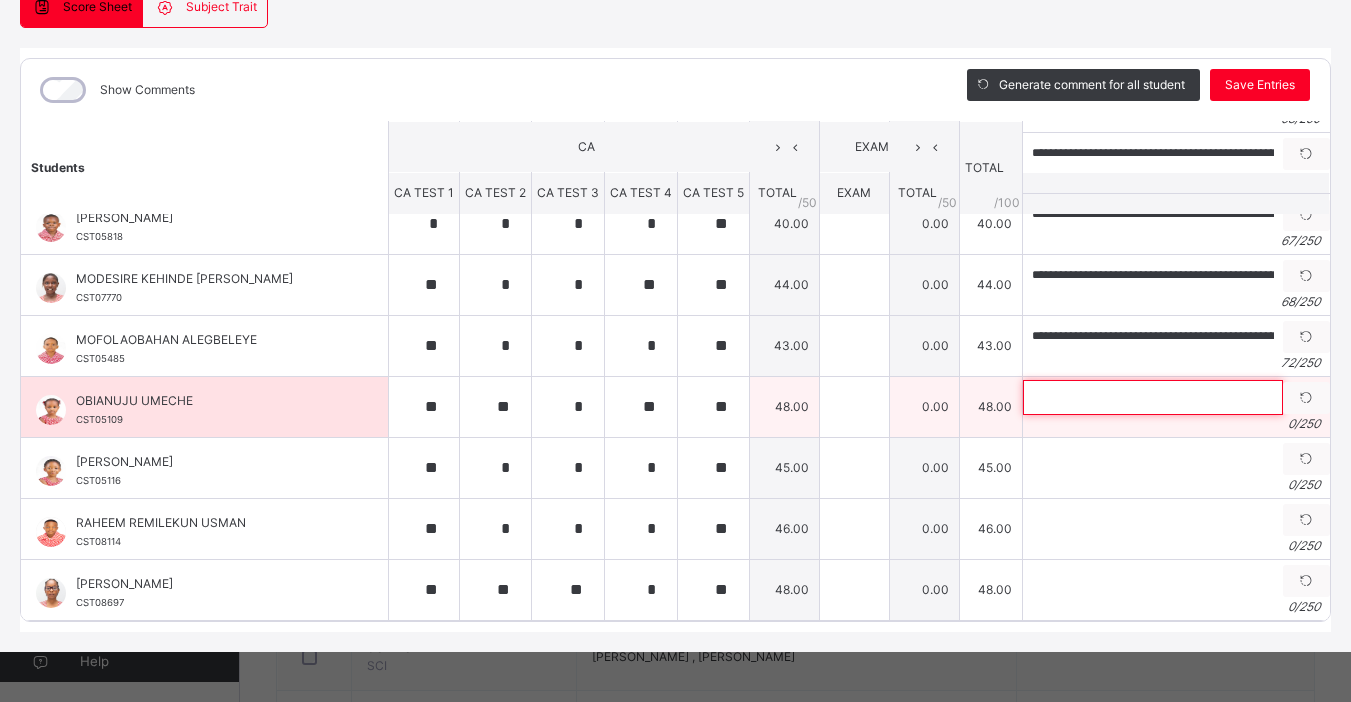click at bounding box center (1153, 397) 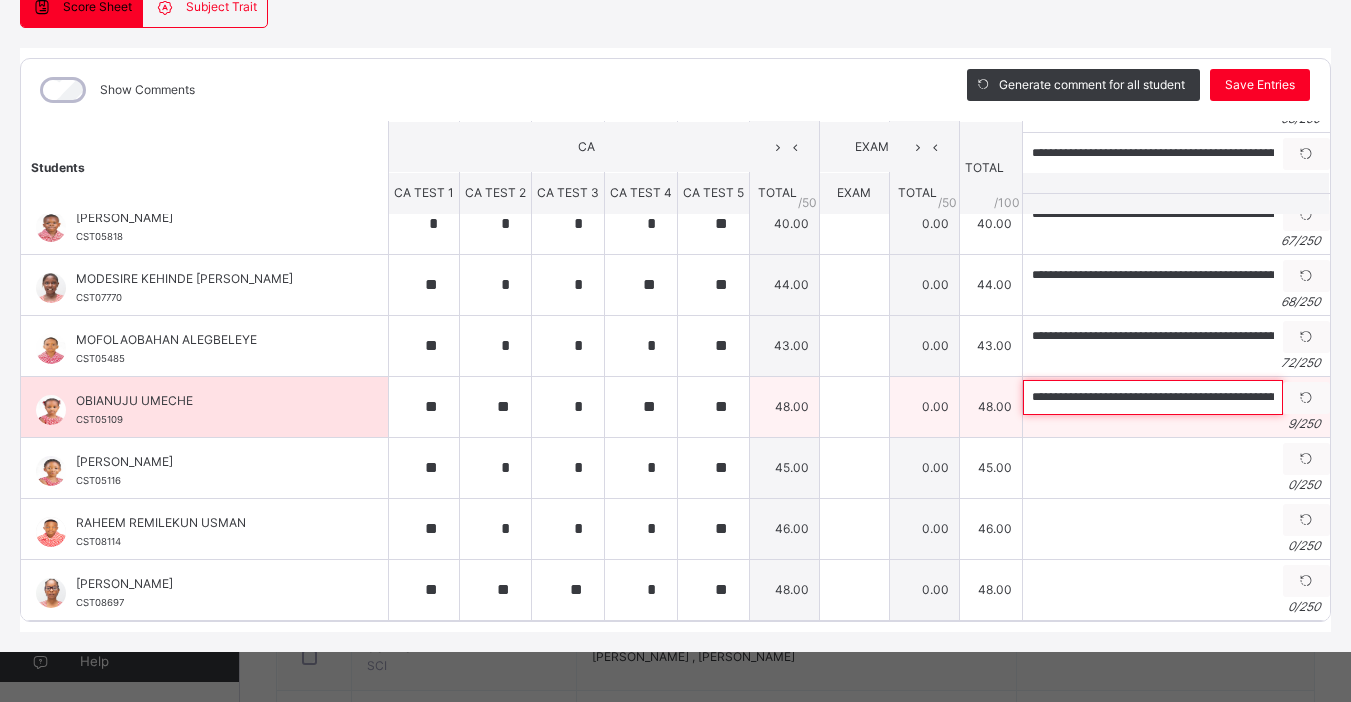 scroll, scrollTop: 0, scrollLeft: 164, axis: horizontal 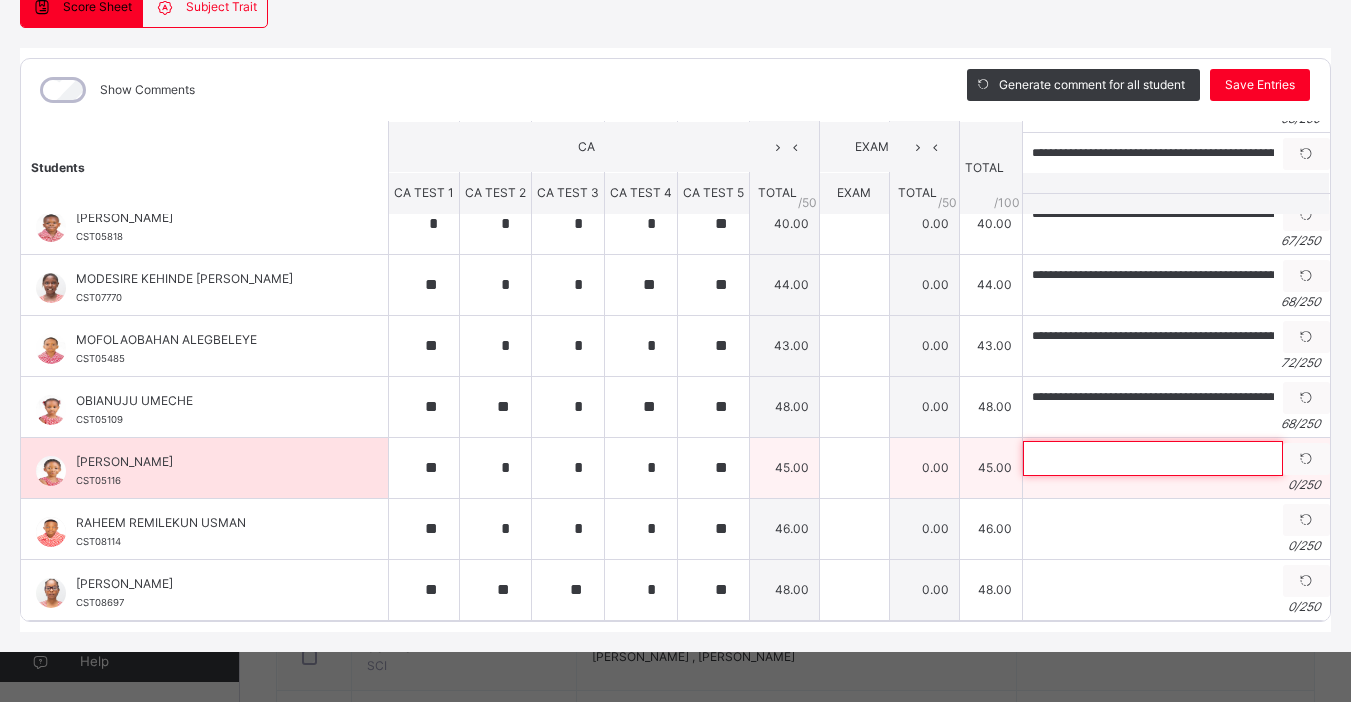 click at bounding box center [1153, 458] 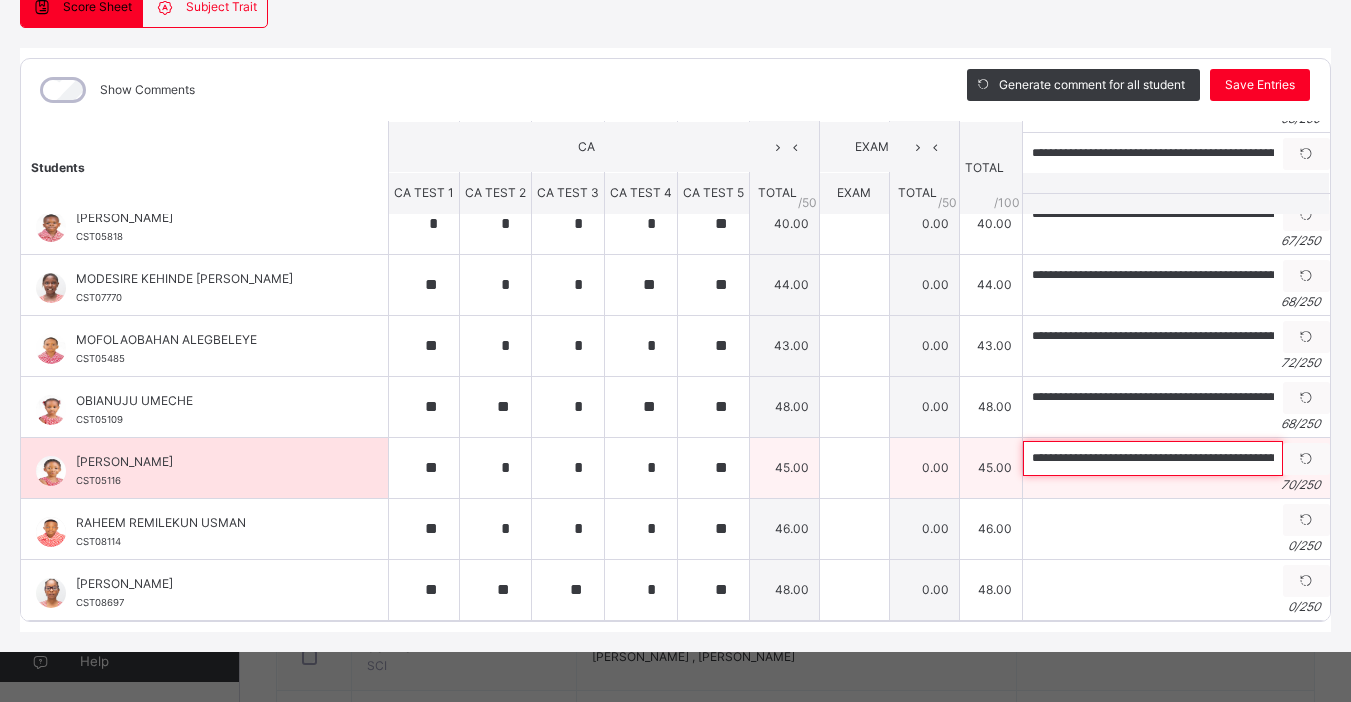 scroll, scrollTop: 0, scrollLeft: 177, axis: horizontal 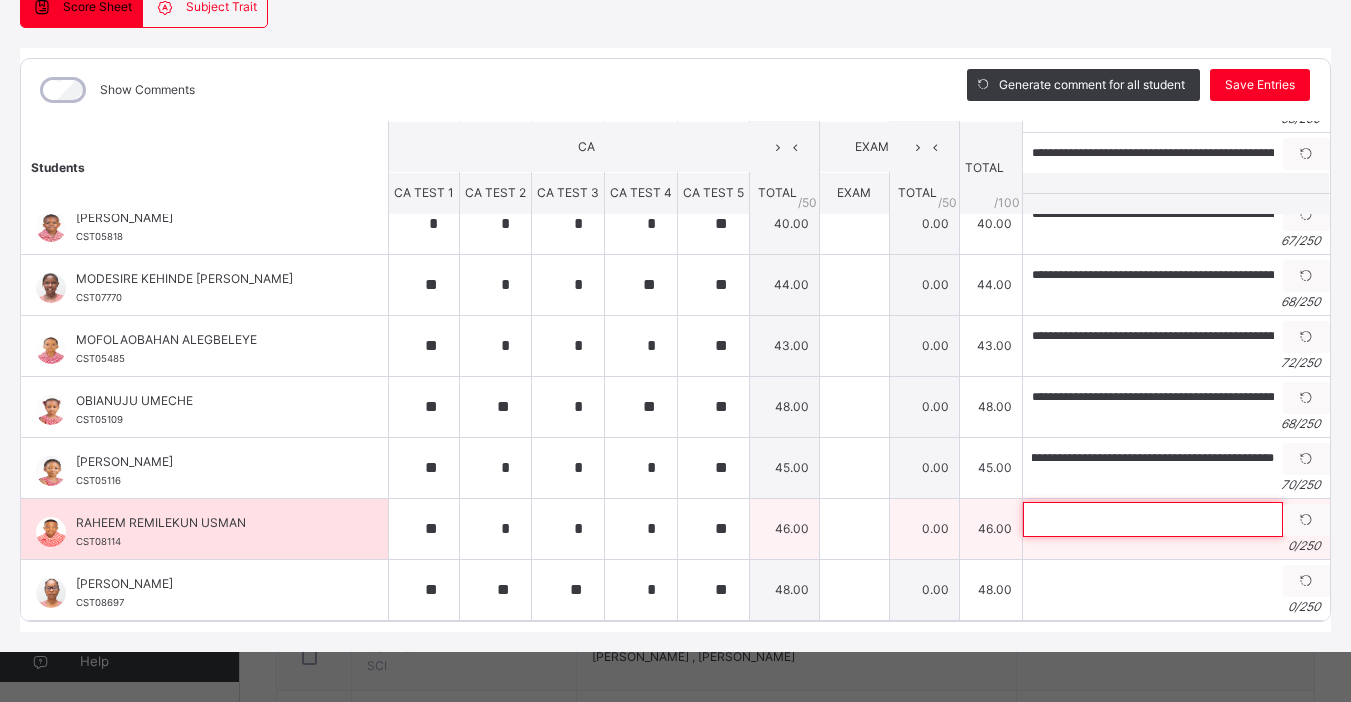click at bounding box center (1153, 519) 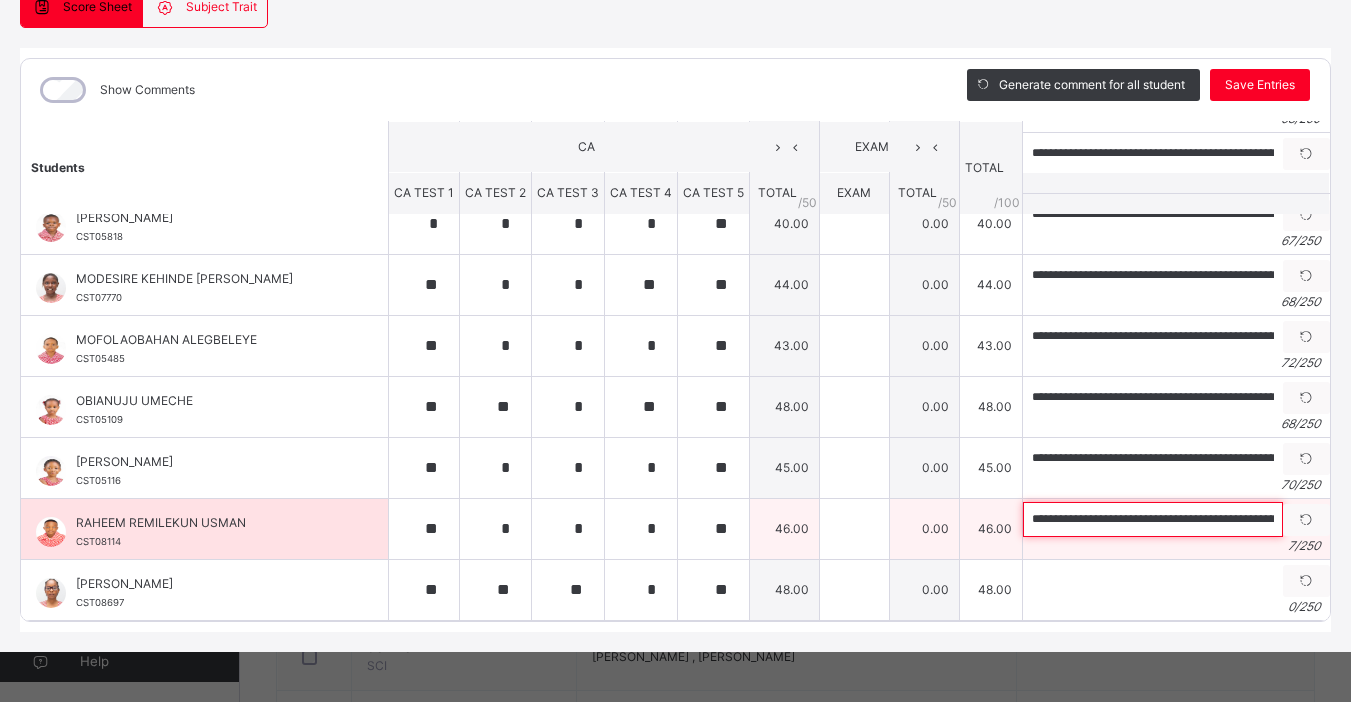 scroll, scrollTop: 0, scrollLeft: 160, axis: horizontal 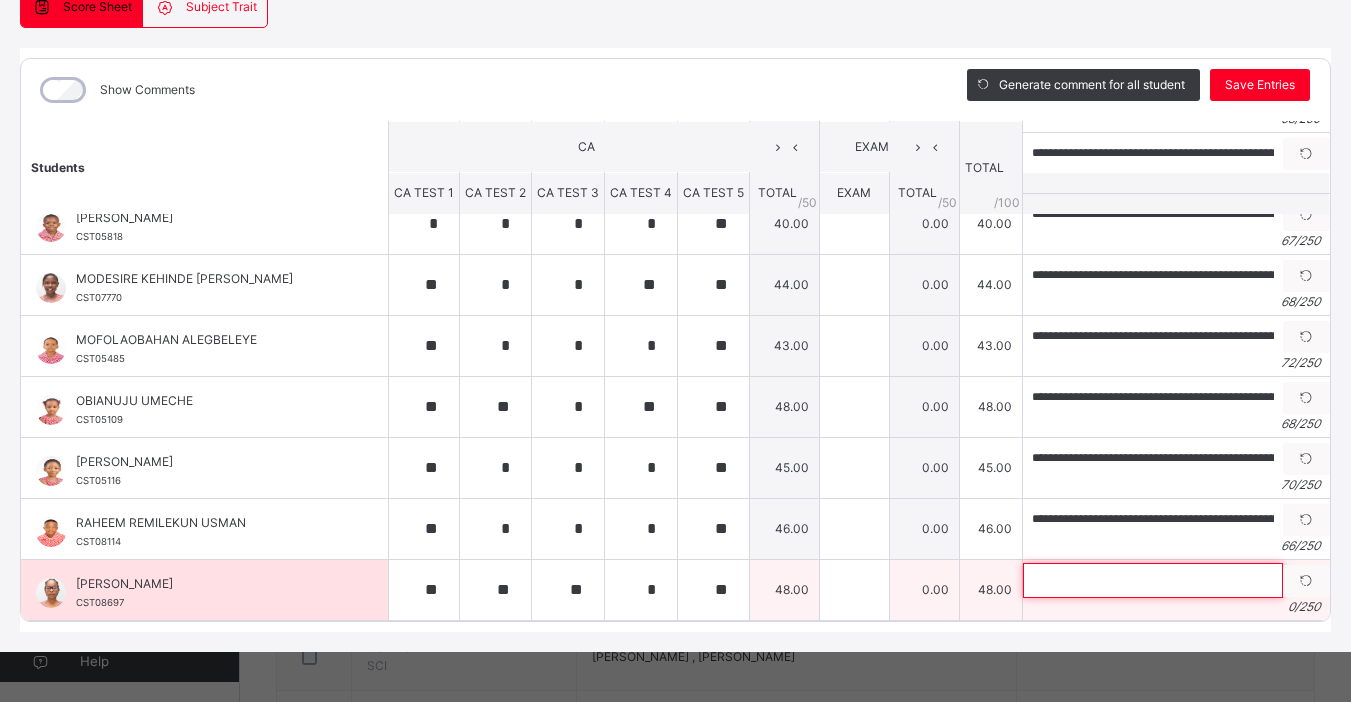 click at bounding box center [1153, 580] 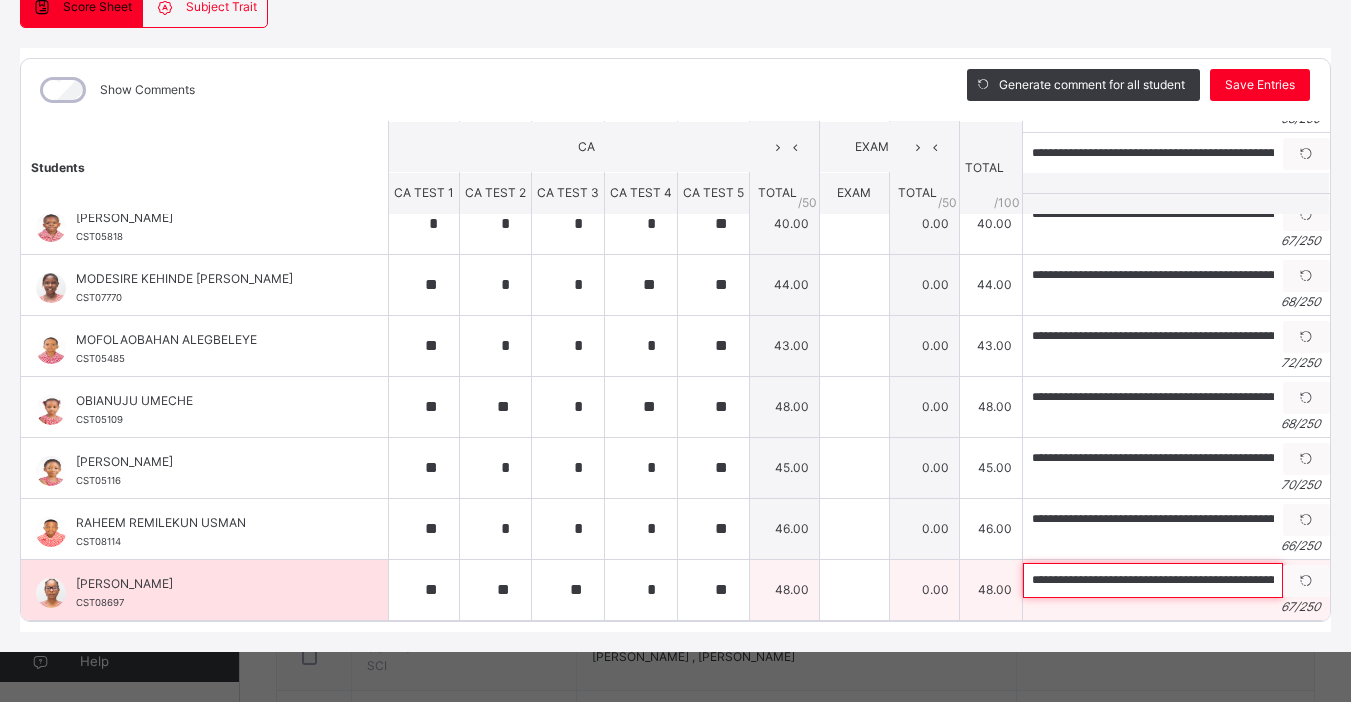 scroll, scrollTop: 0, scrollLeft: 162, axis: horizontal 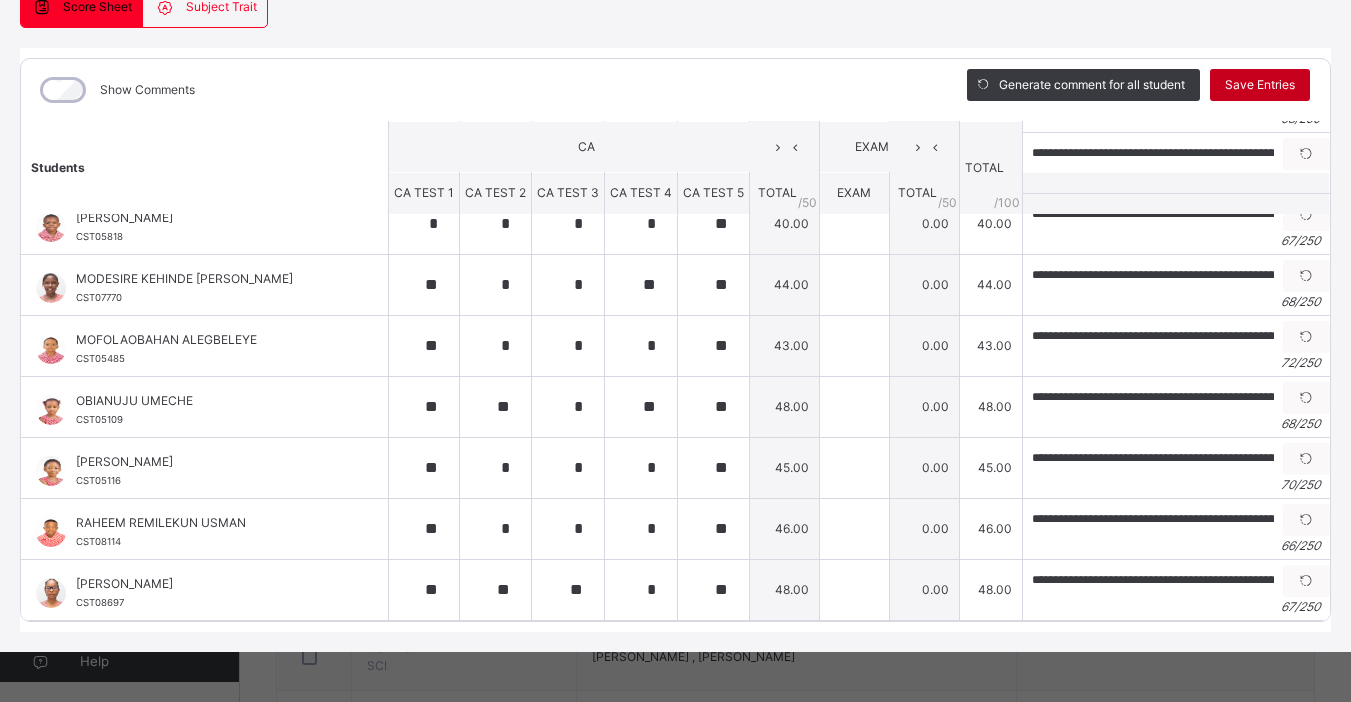 click on "Save Entries" at bounding box center (1260, 85) 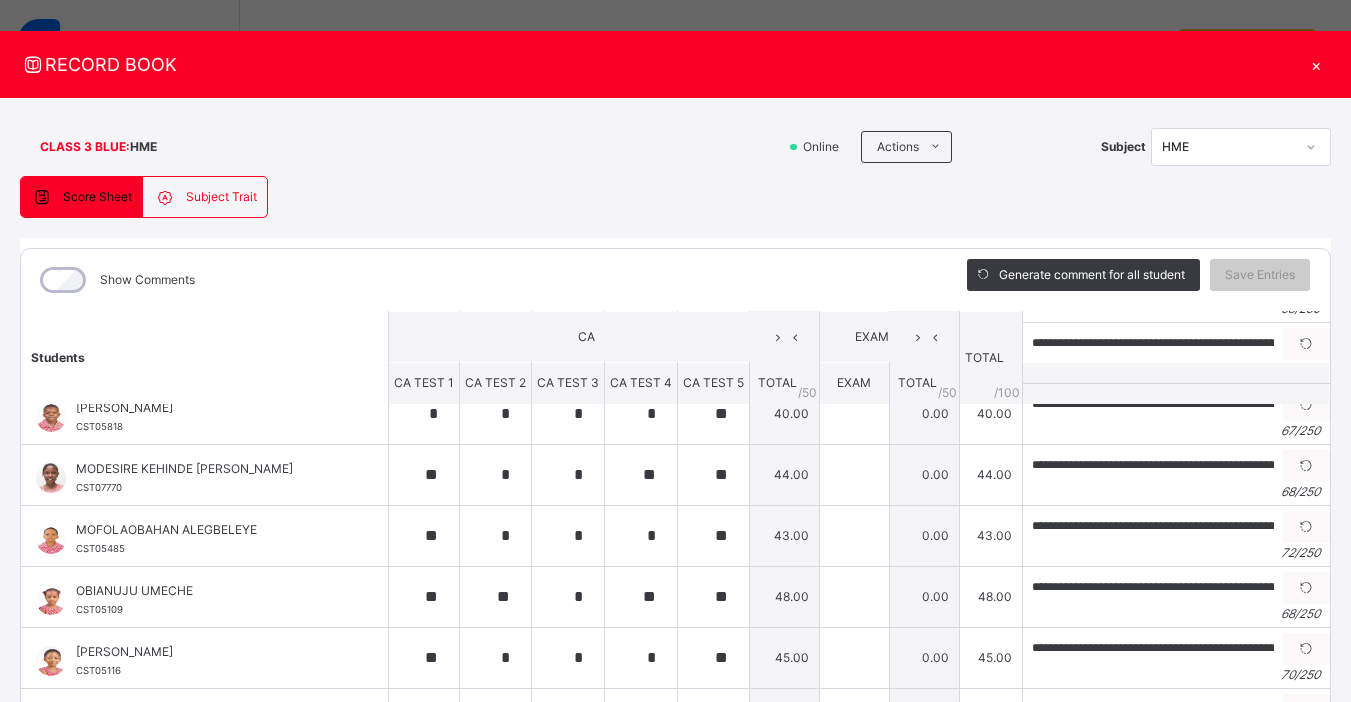 scroll, scrollTop: 16, scrollLeft: 0, axis: vertical 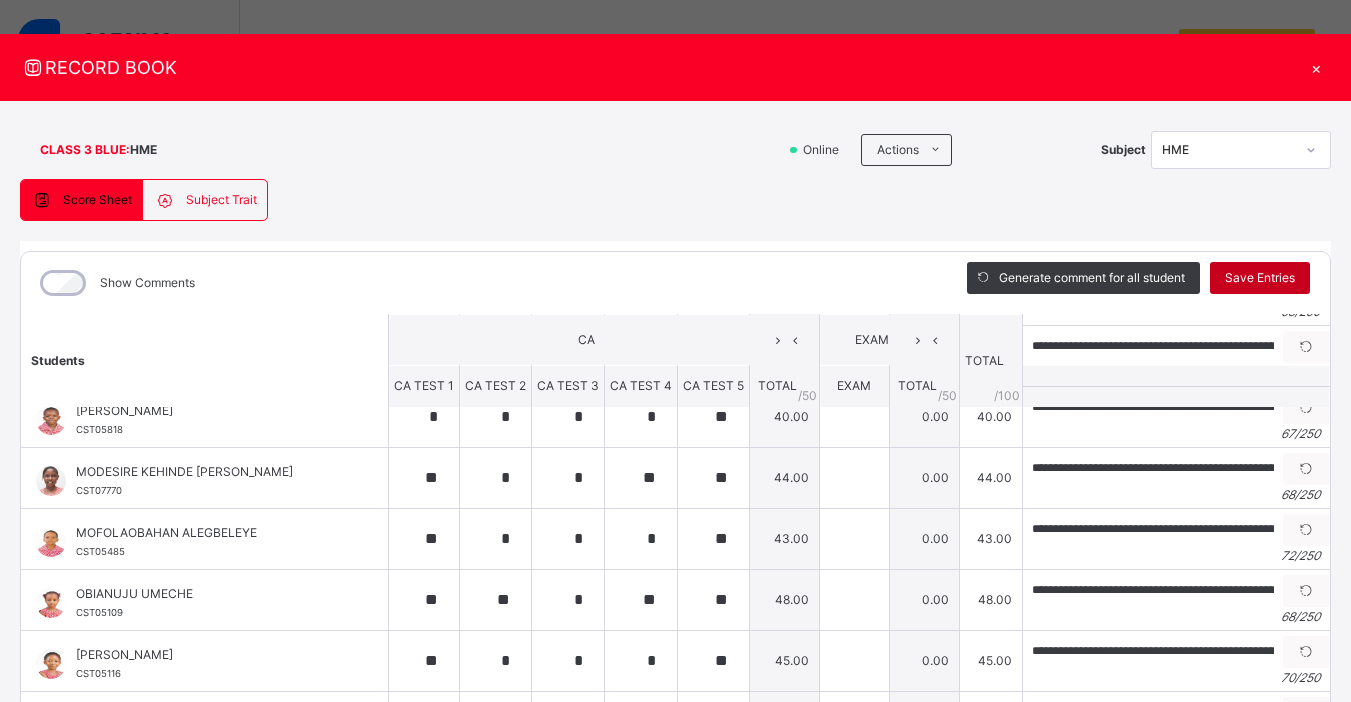 click on "Save Entries" at bounding box center (1260, 278) 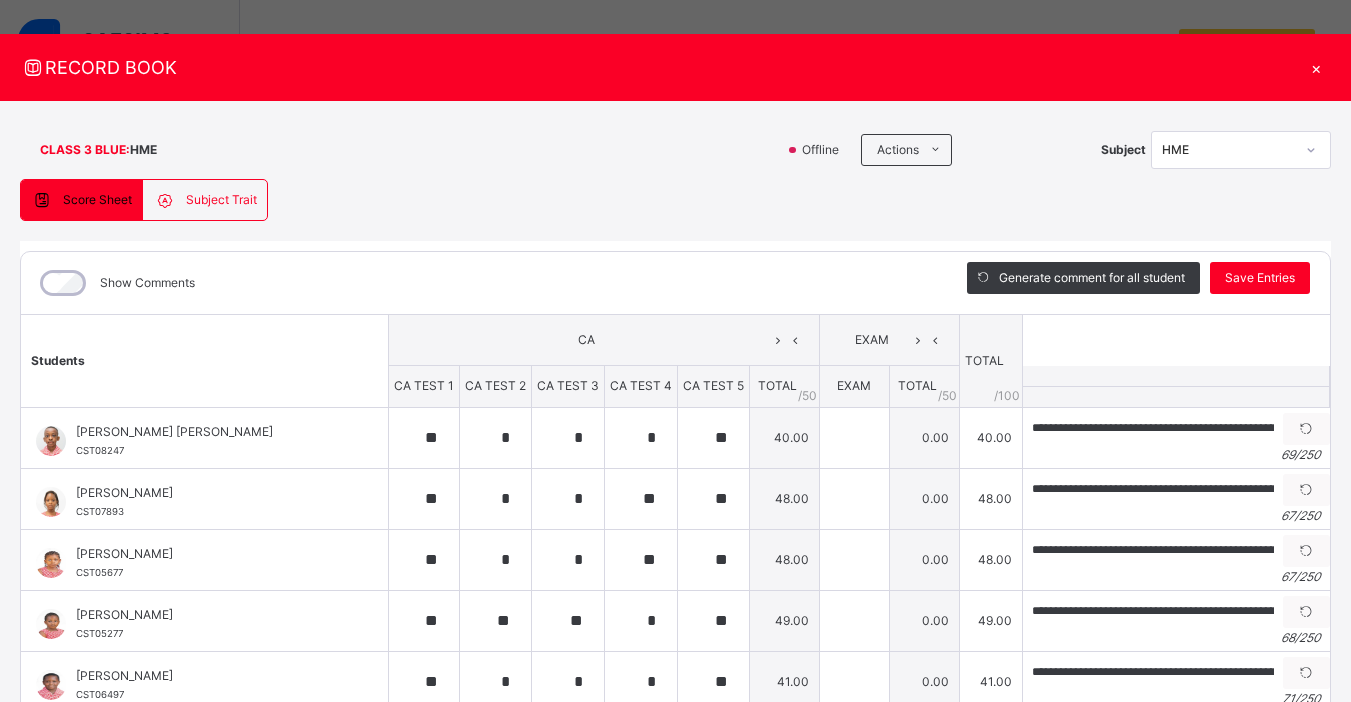 click on "×" at bounding box center [1316, 67] 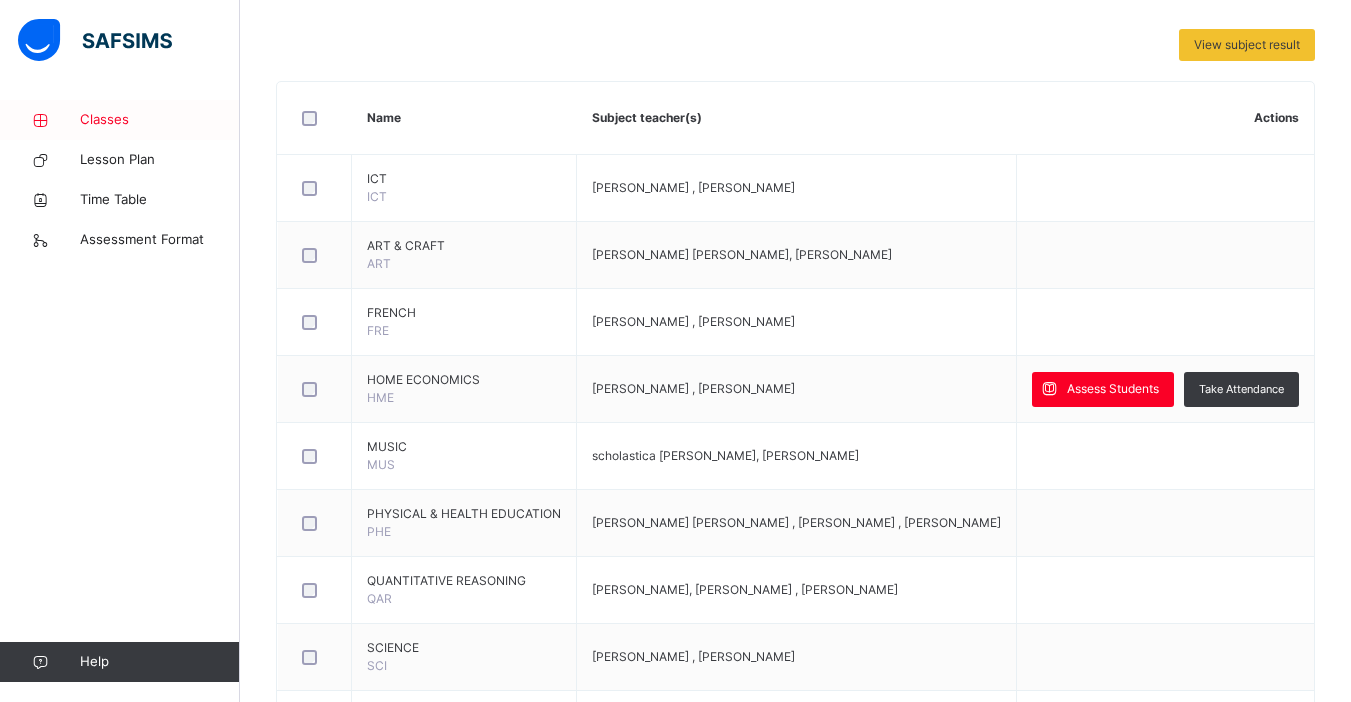 click on "Classes" at bounding box center (160, 120) 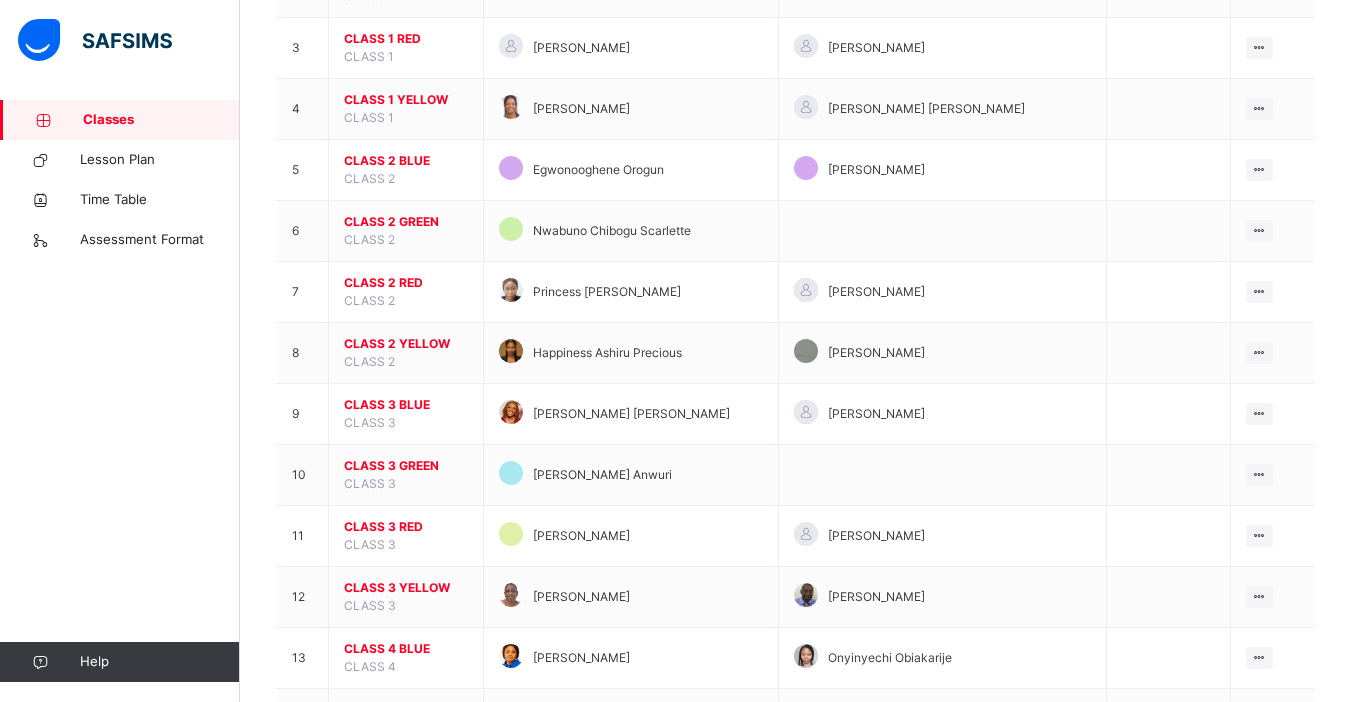 scroll, scrollTop: 363, scrollLeft: 0, axis: vertical 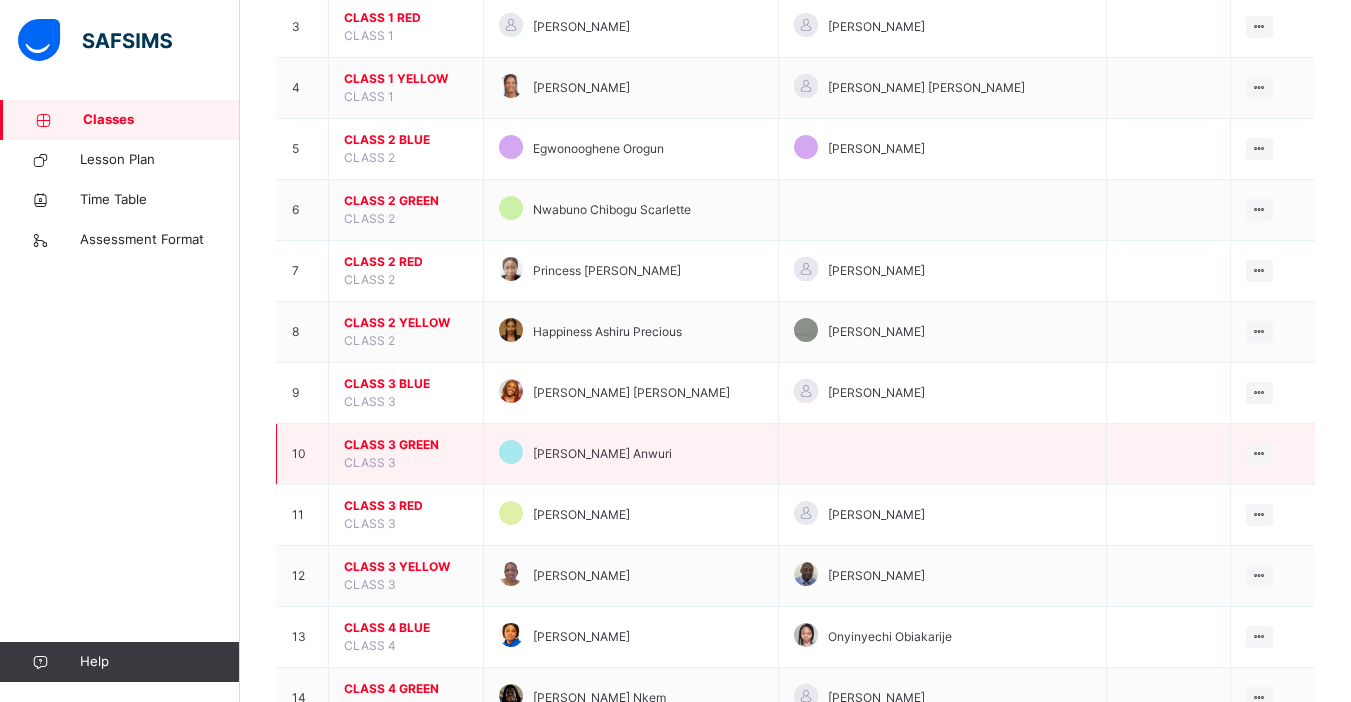 click on "CLASS 3   GREEN" at bounding box center [406, 445] 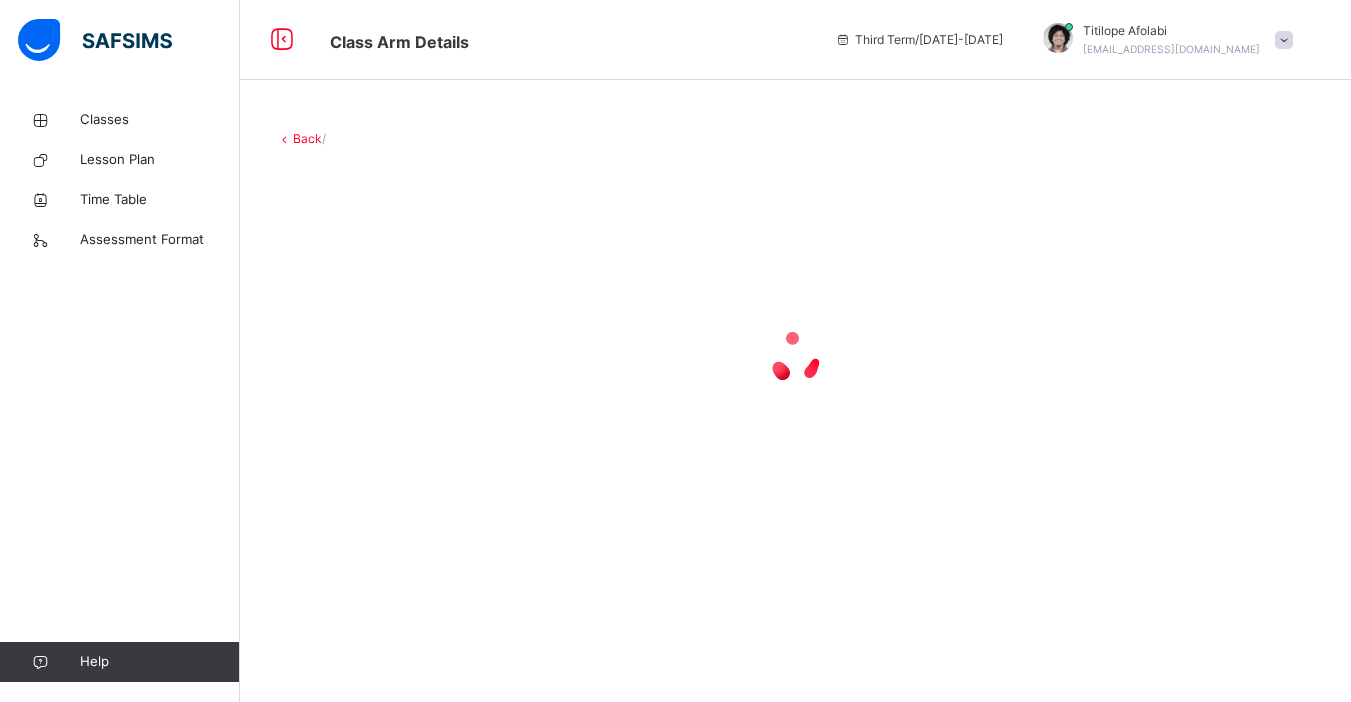 scroll, scrollTop: 0, scrollLeft: 0, axis: both 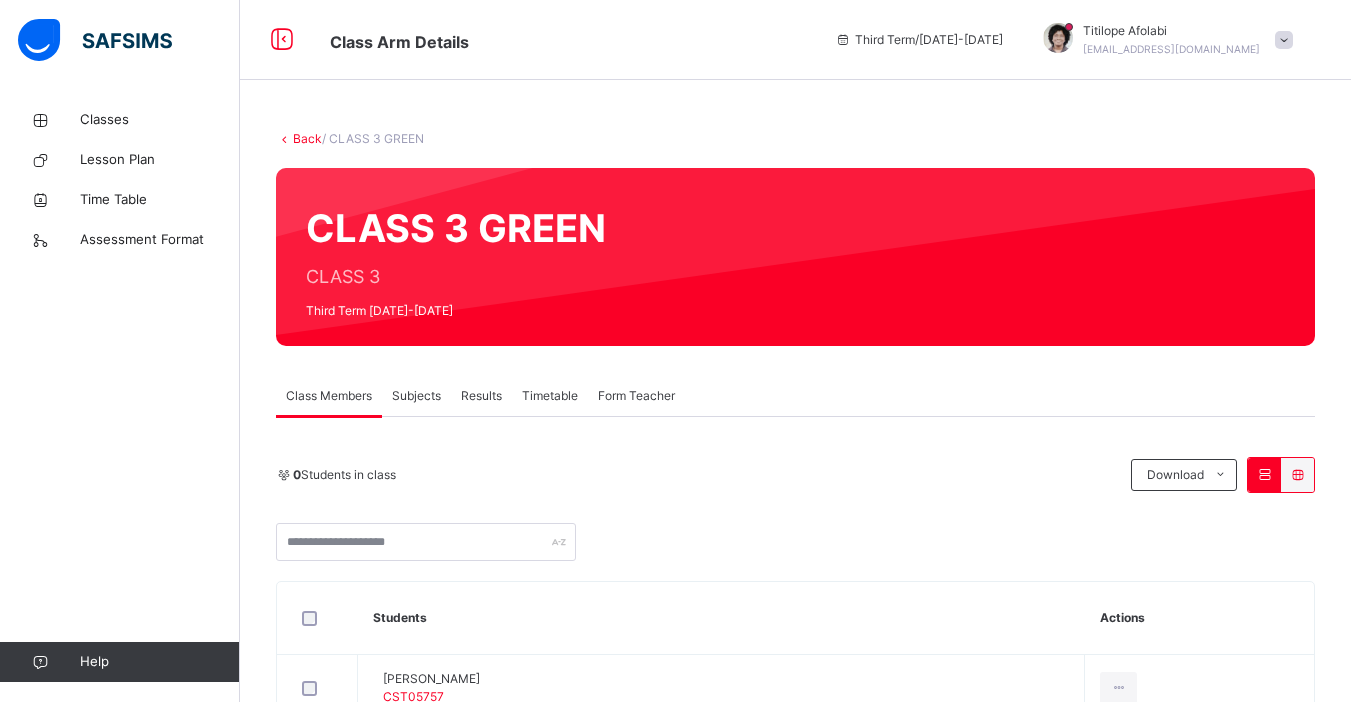 click on "Subjects" at bounding box center (416, 396) 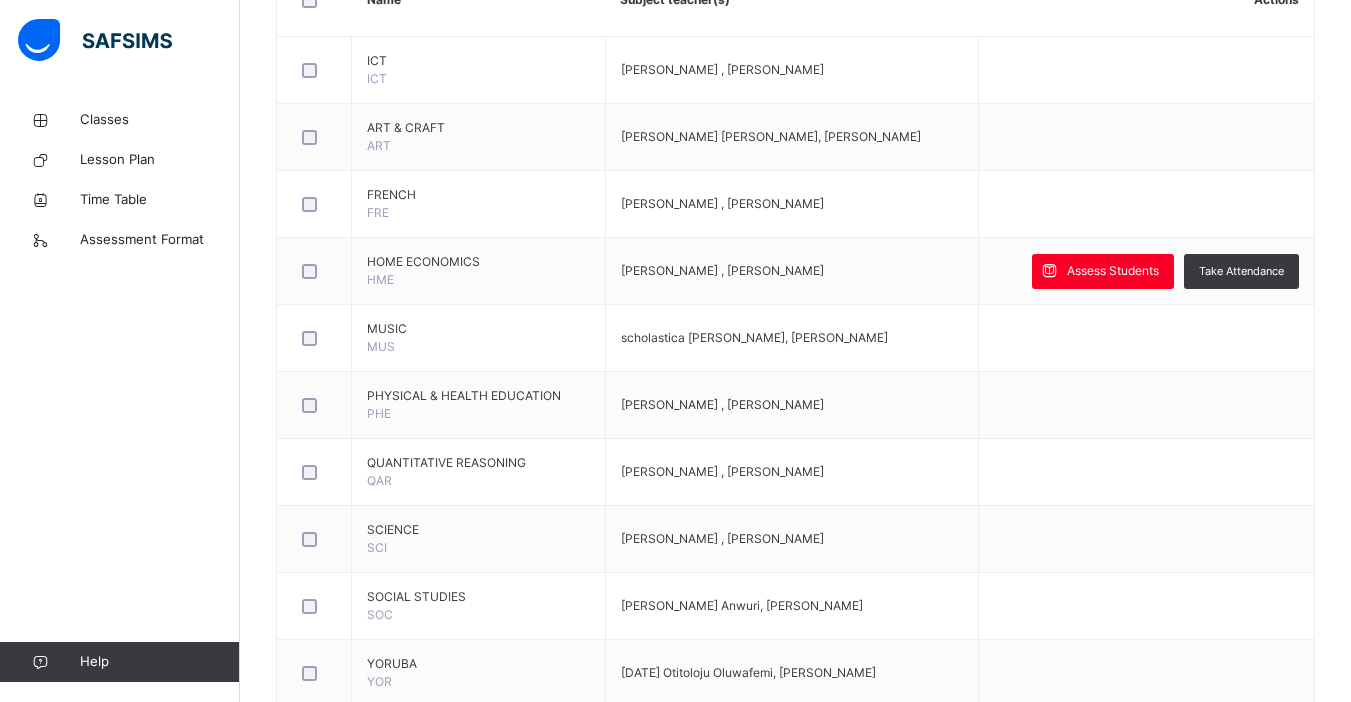 scroll, scrollTop: 554, scrollLeft: 0, axis: vertical 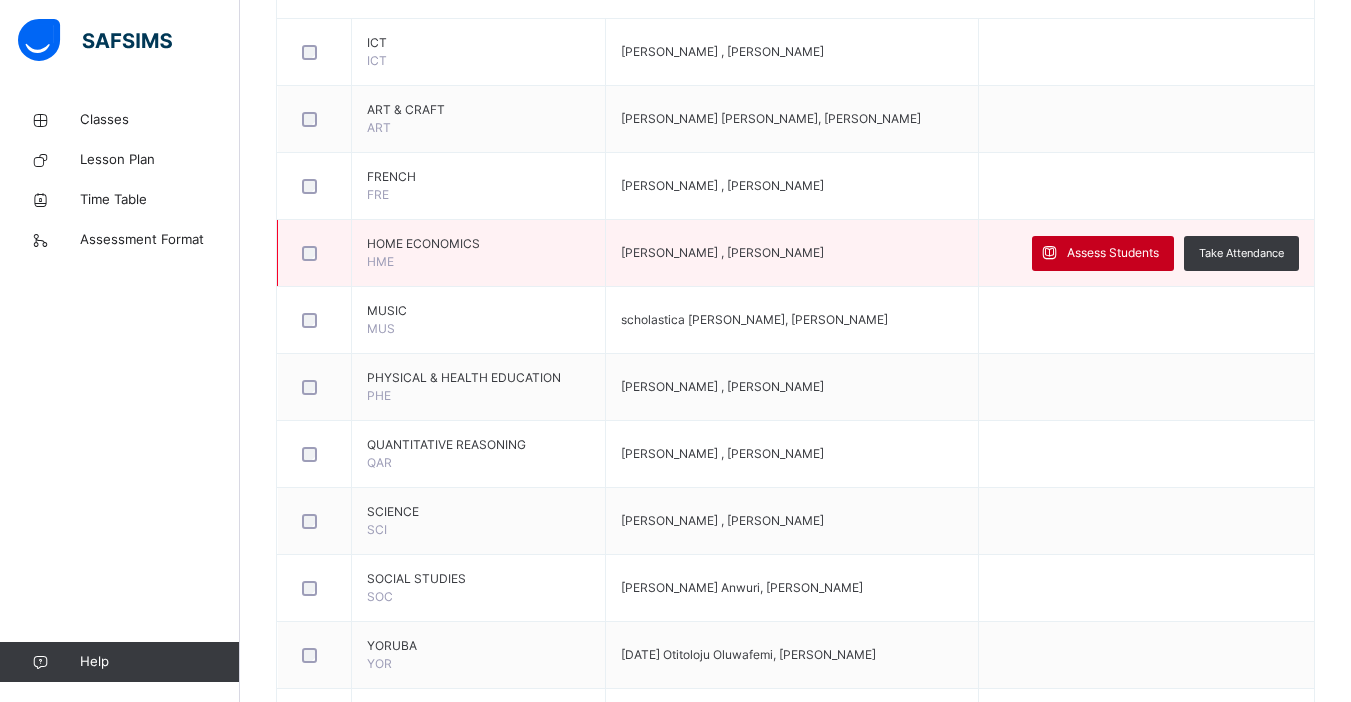 click on "Assess Students" at bounding box center [1113, 253] 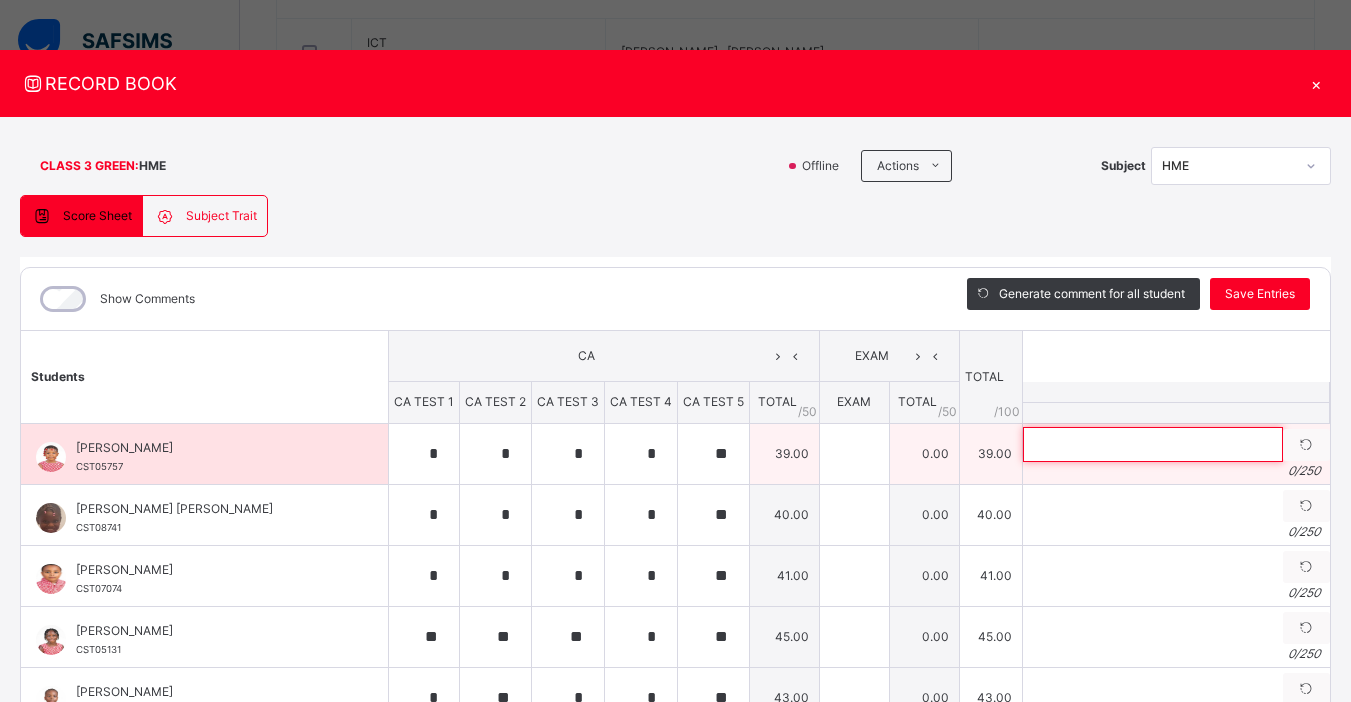 click at bounding box center (1153, 444) 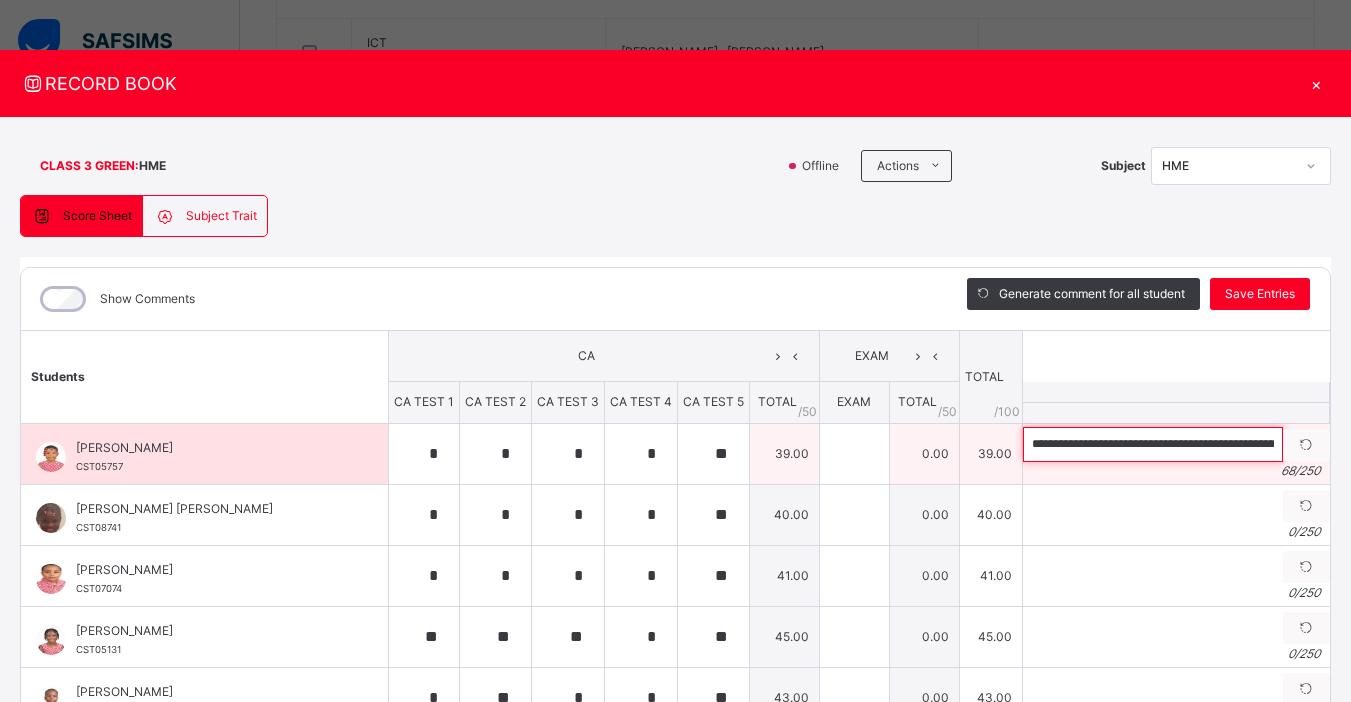 scroll, scrollTop: 0, scrollLeft: 169, axis: horizontal 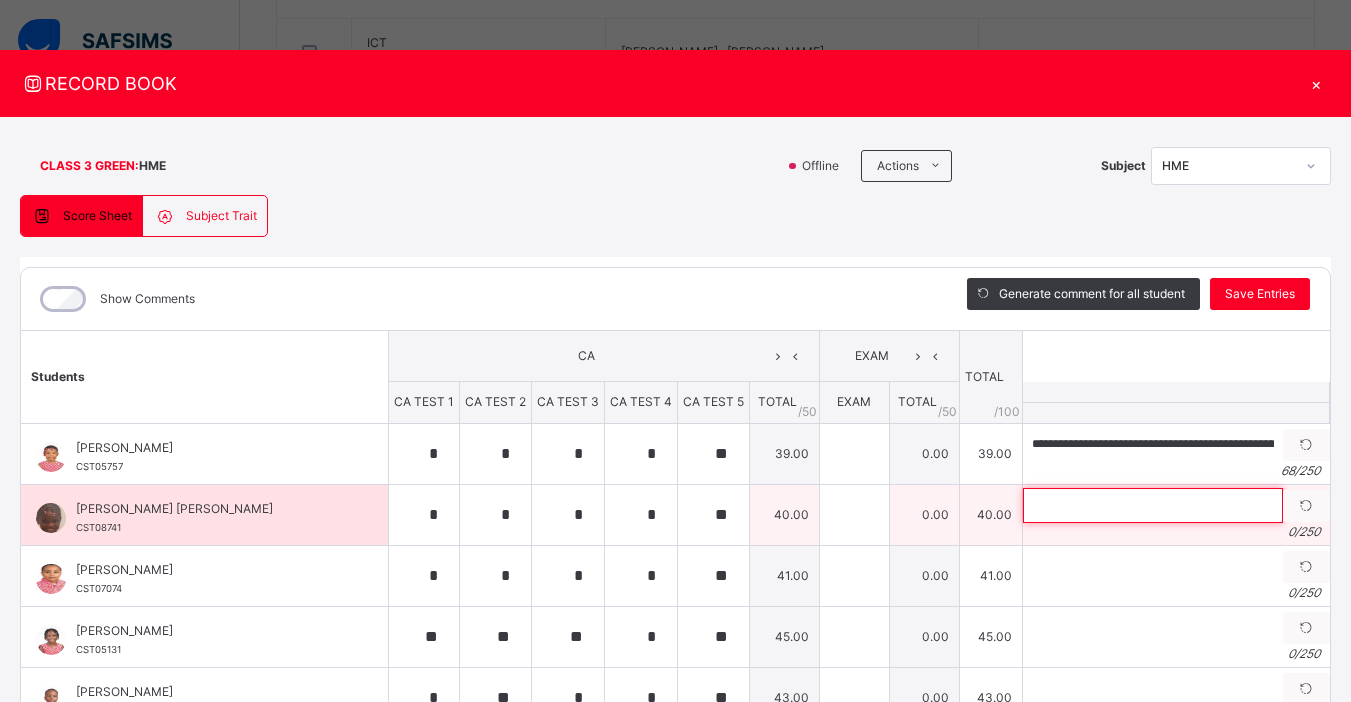 click at bounding box center [1153, 505] 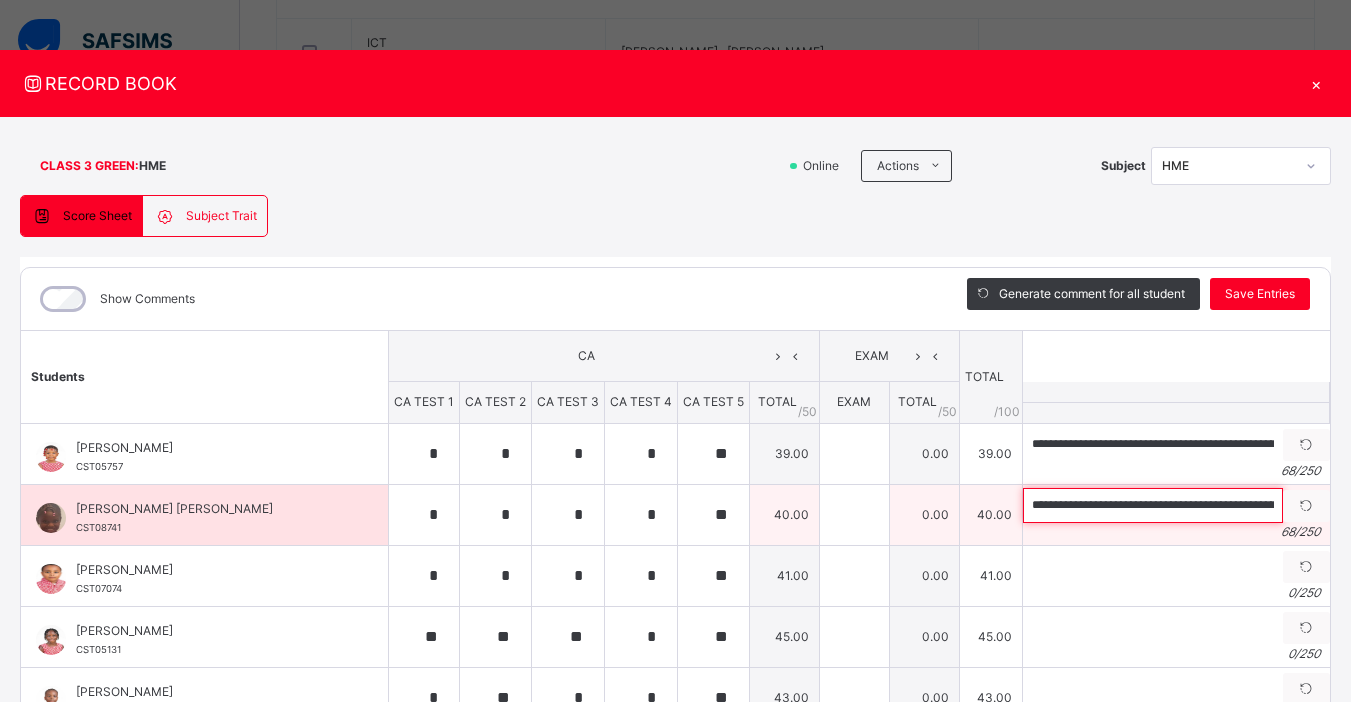 scroll, scrollTop: 0, scrollLeft: 170, axis: horizontal 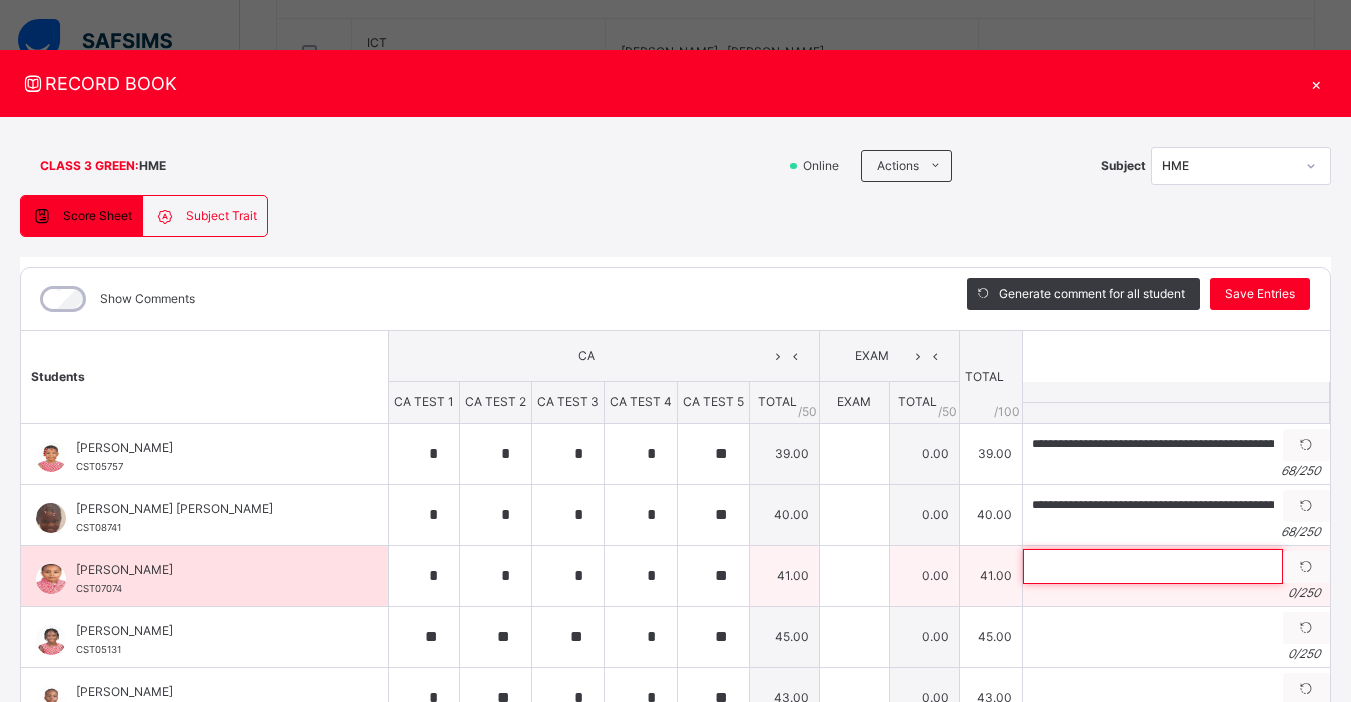click at bounding box center (1153, 566) 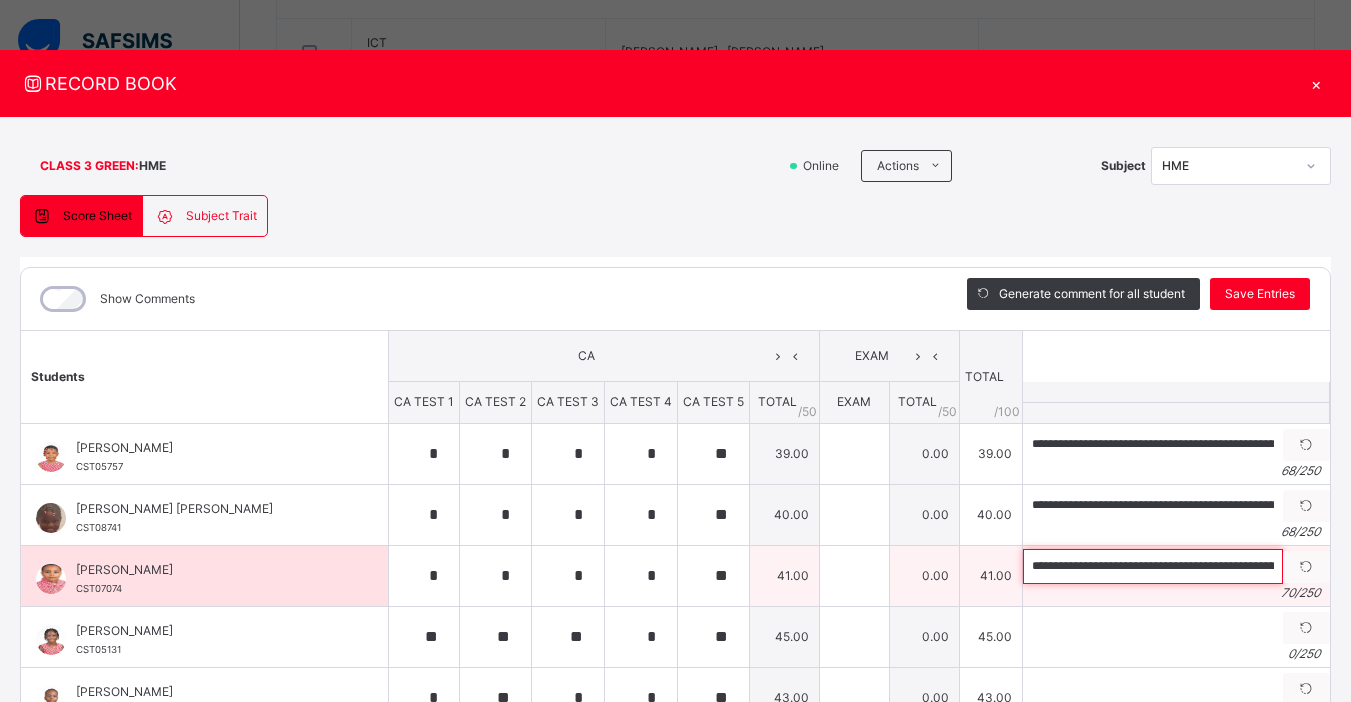 scroll, scrollTop: 0, scrollLeft: 186, axis: horizontal 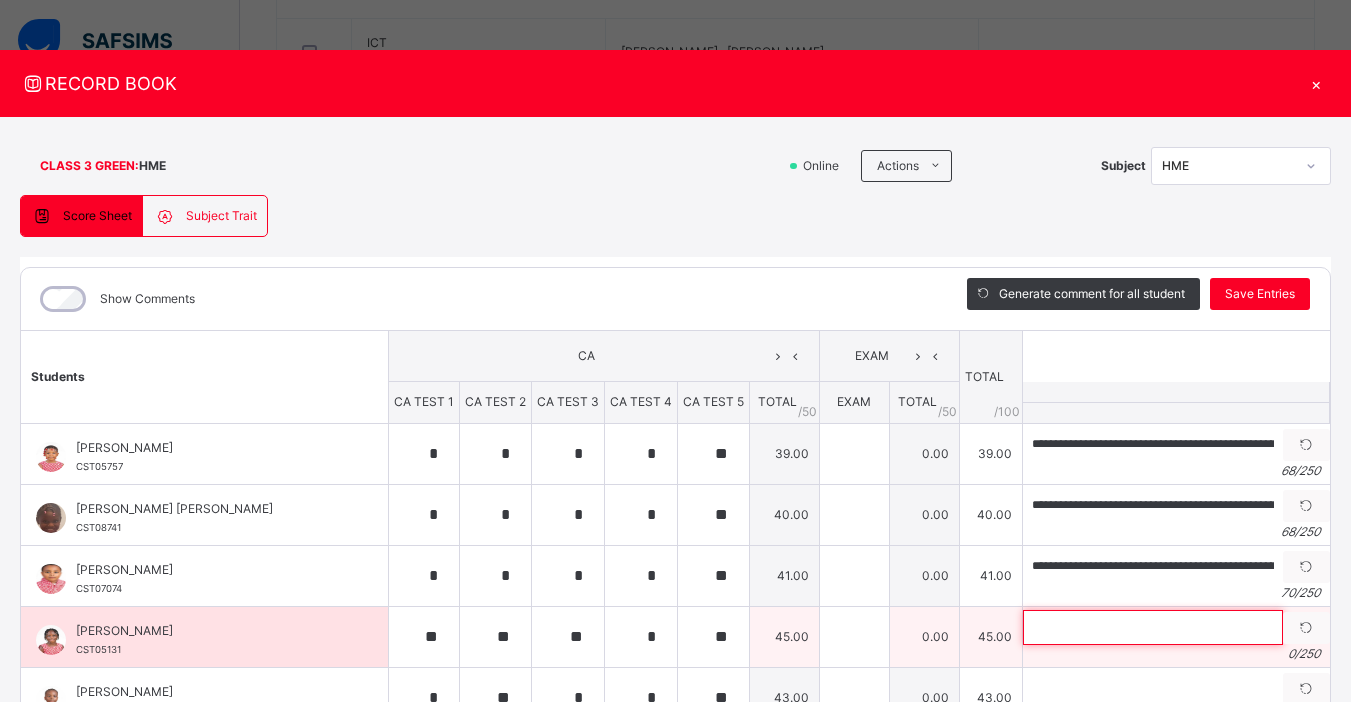 click at bounding box center (1153, 627) 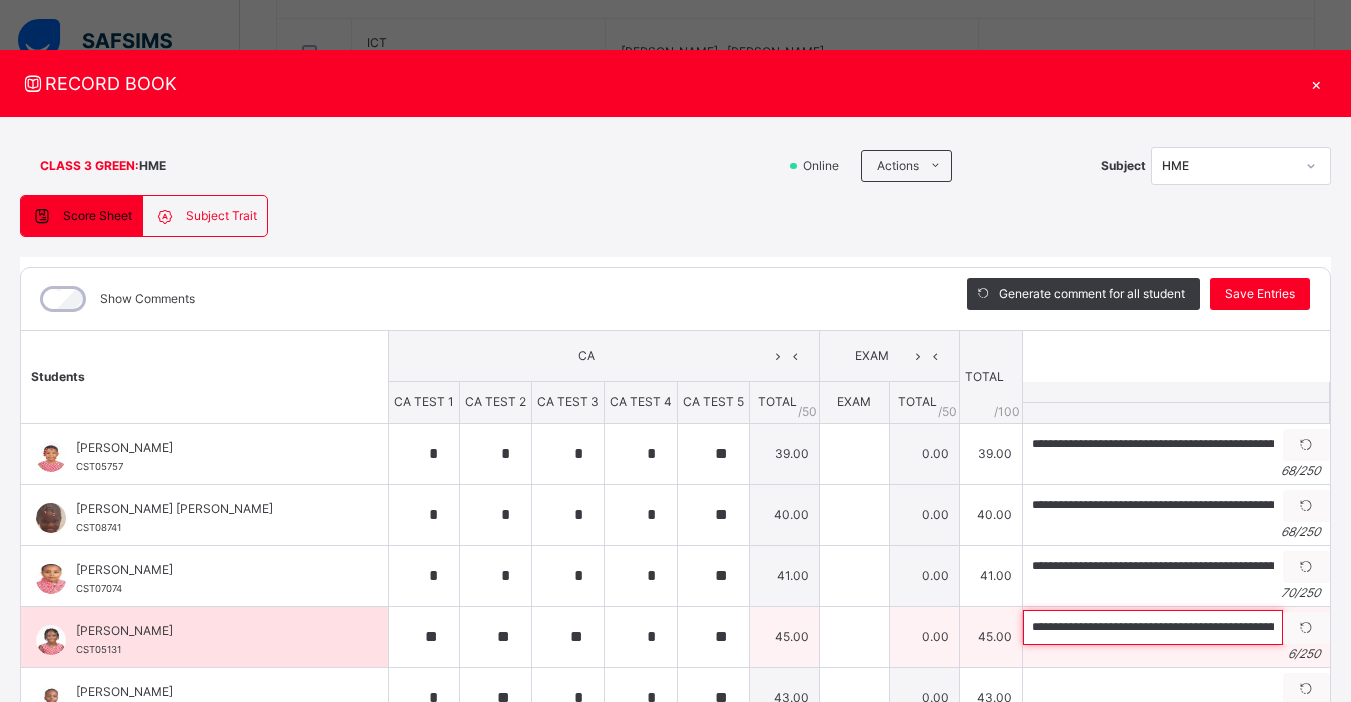 scroll, scrollTop: 0, scrollLeft: 149, axis: horizontal 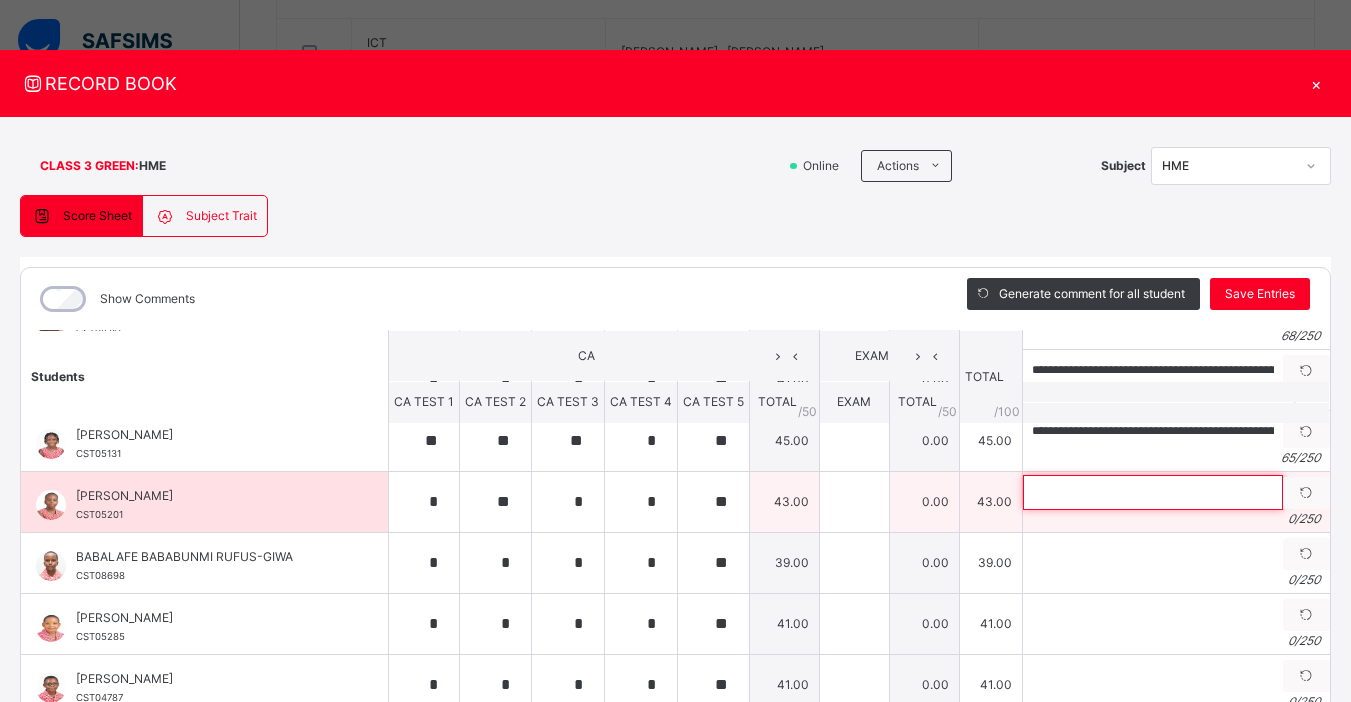 click at bounding box center (1153, 492) 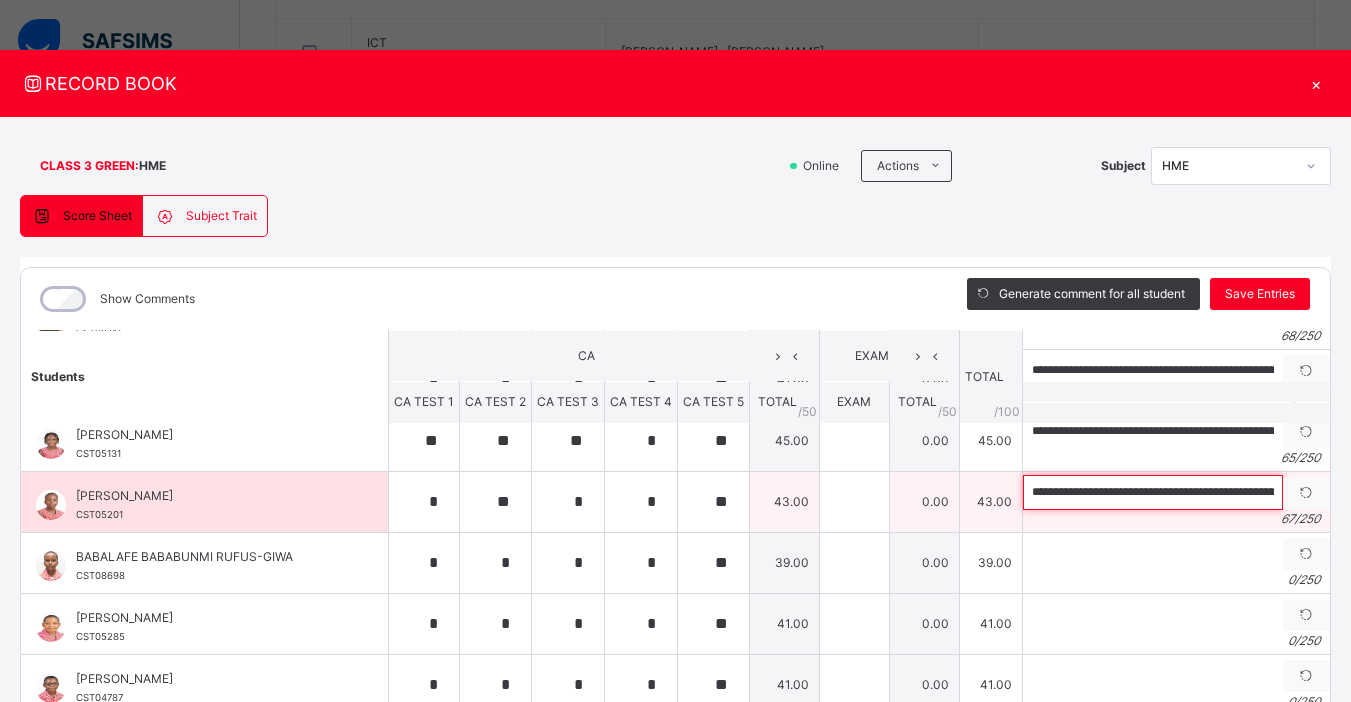 scroll, scrollTop: 0, scrollLeft: 149, axis: horizontal 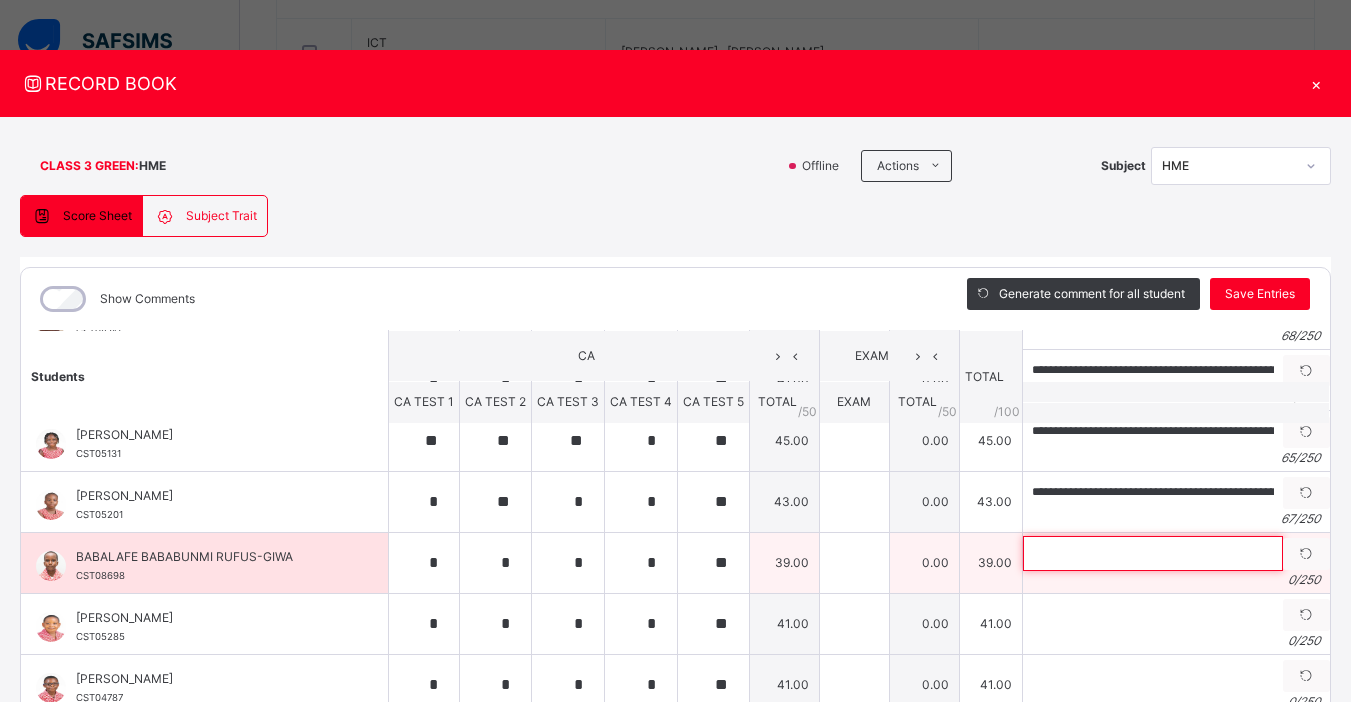 click at bounding box center (1153, 553) 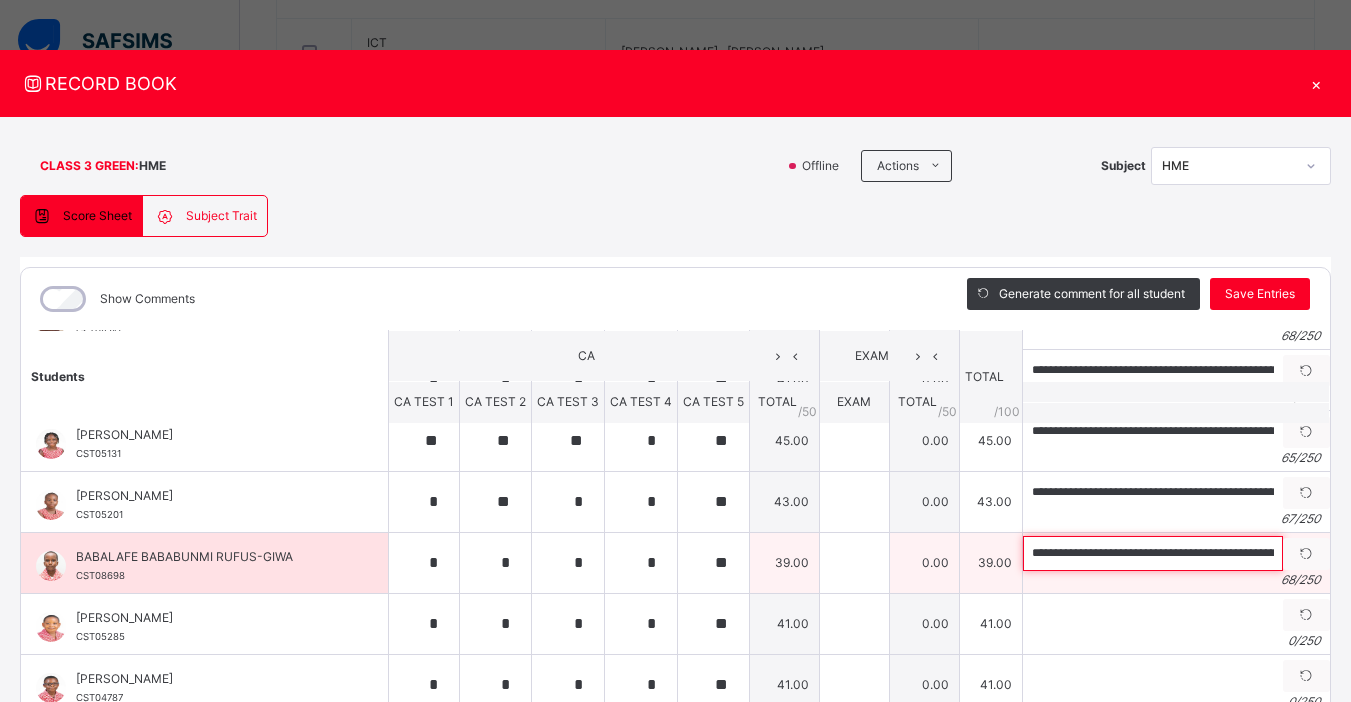 scroll, scrollTop: 0, scrollLeft: 164, axis: horizontal 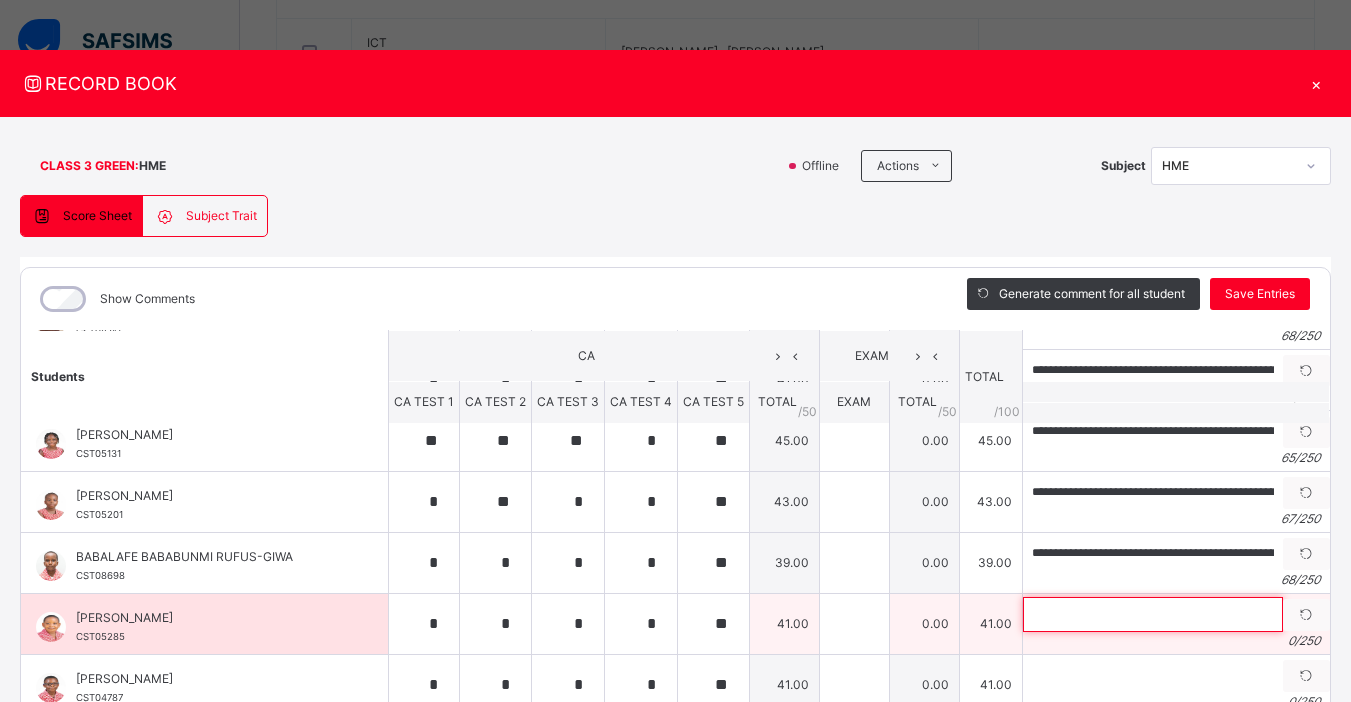 click at bounding box center (1153, 614) 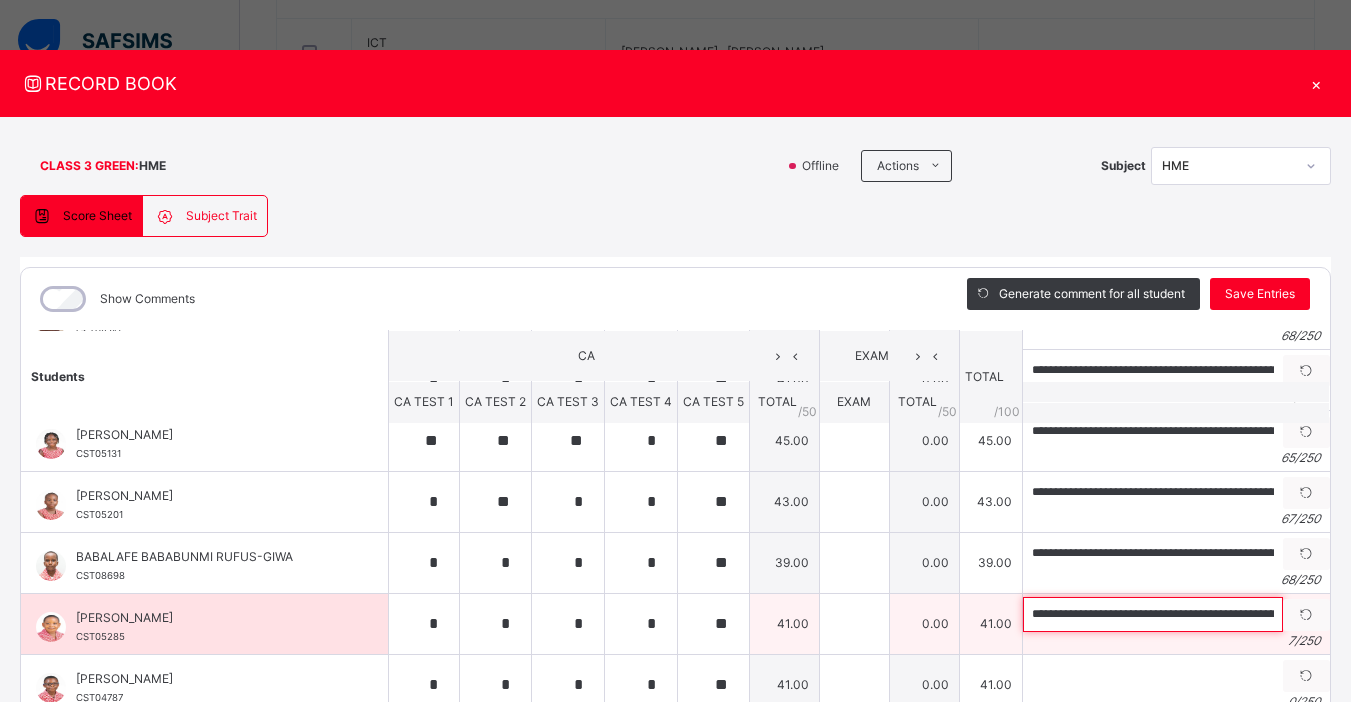 scroll, scrollTop: 0, scrollLeft: 153, axis: horizontal 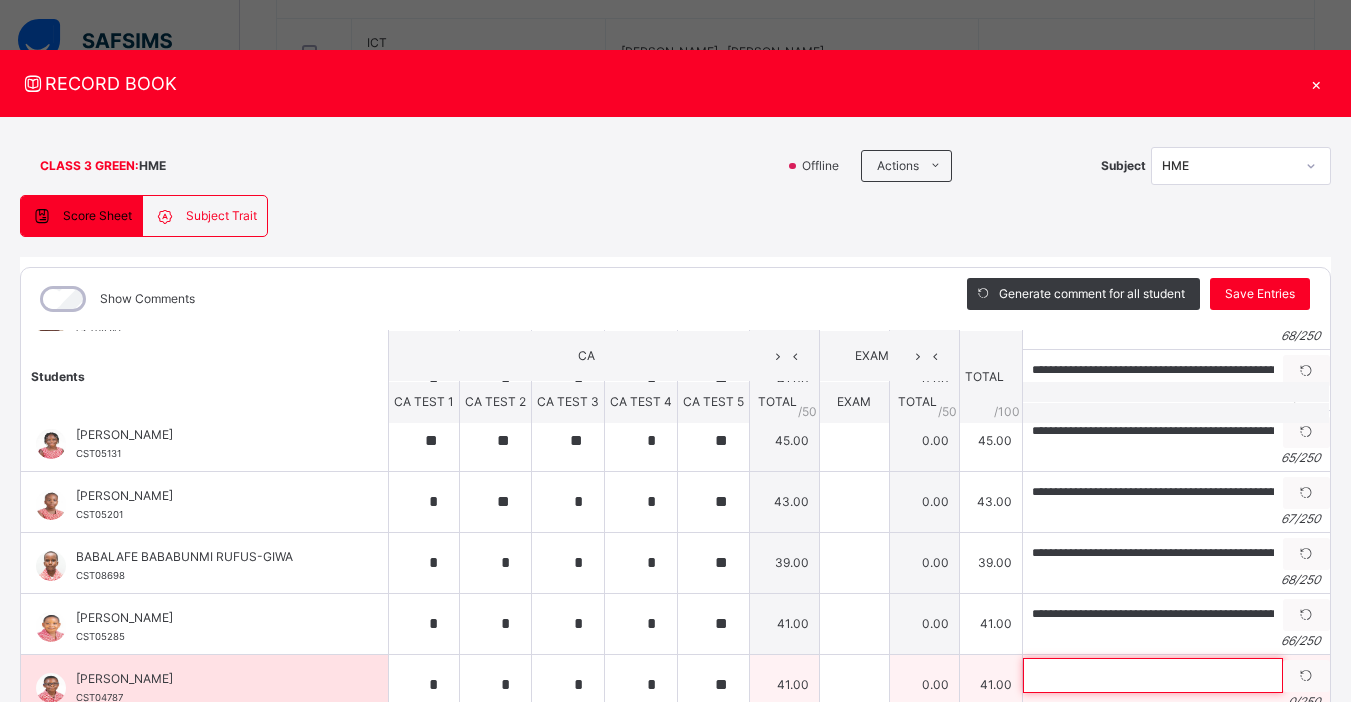 click at bounding box center [1153, 675] 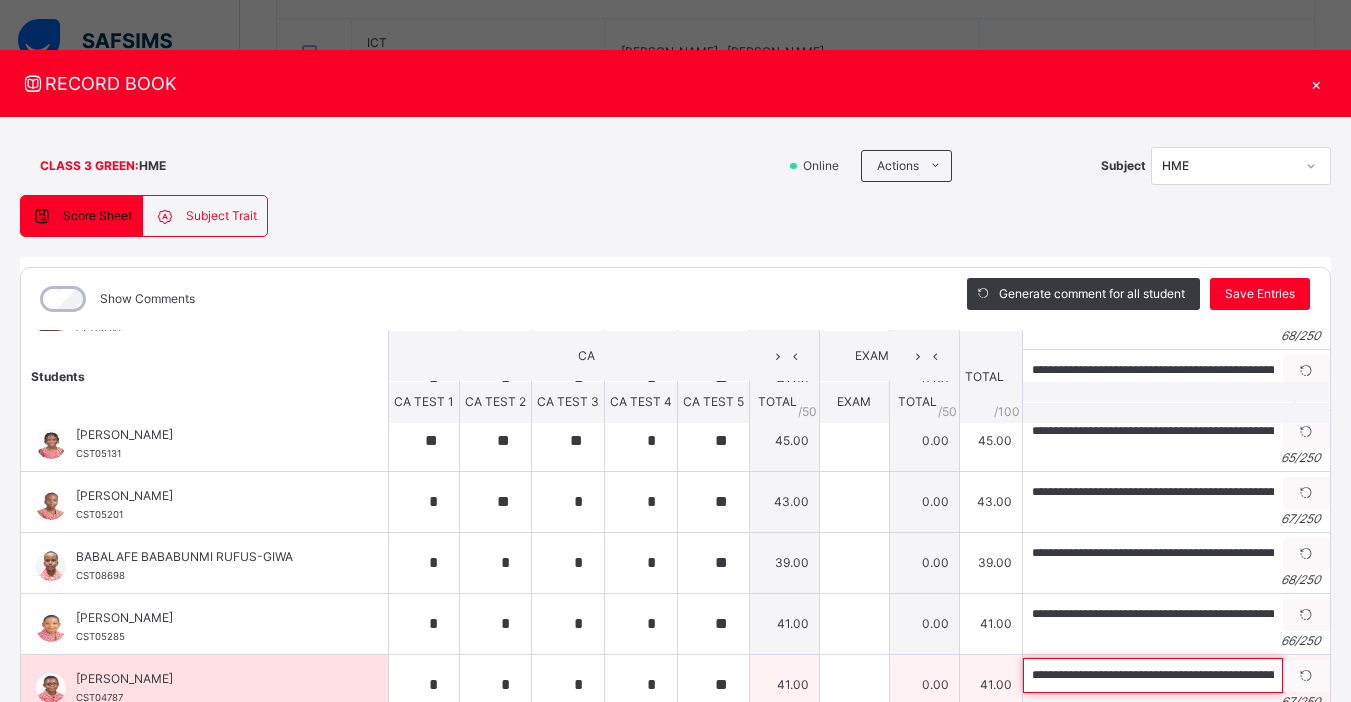 scroll, scrollTop: 0, scrollLeft: 156, axis: horizontal 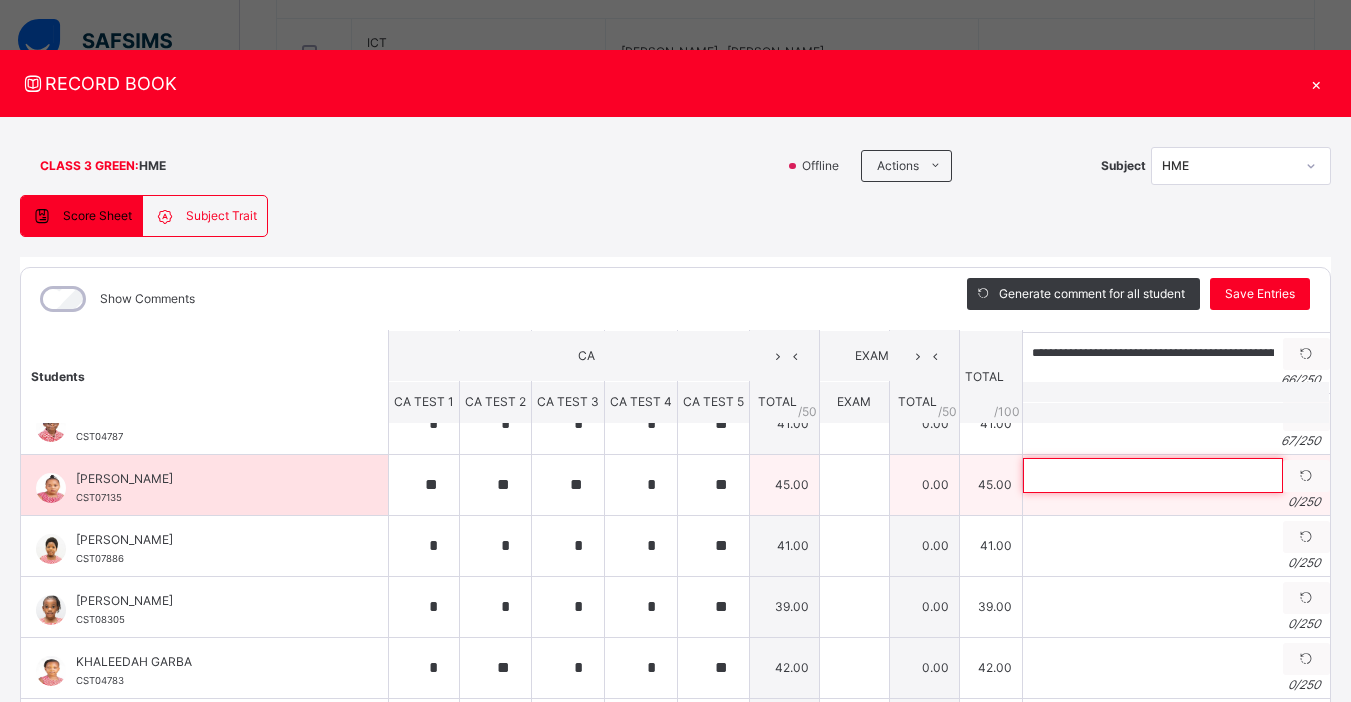 click at bounding box center [1153, 475] 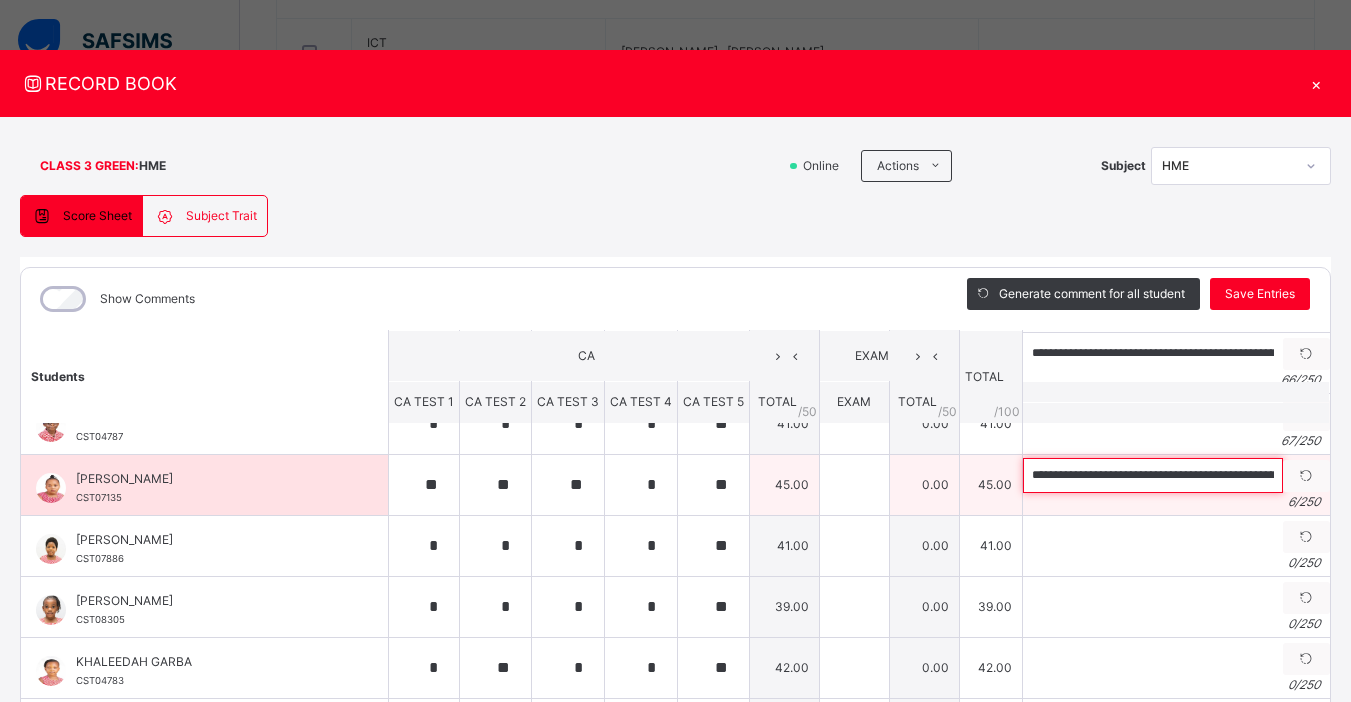 scroll, scrollTop: 0, scrollLeft: 142, axis: horizontal 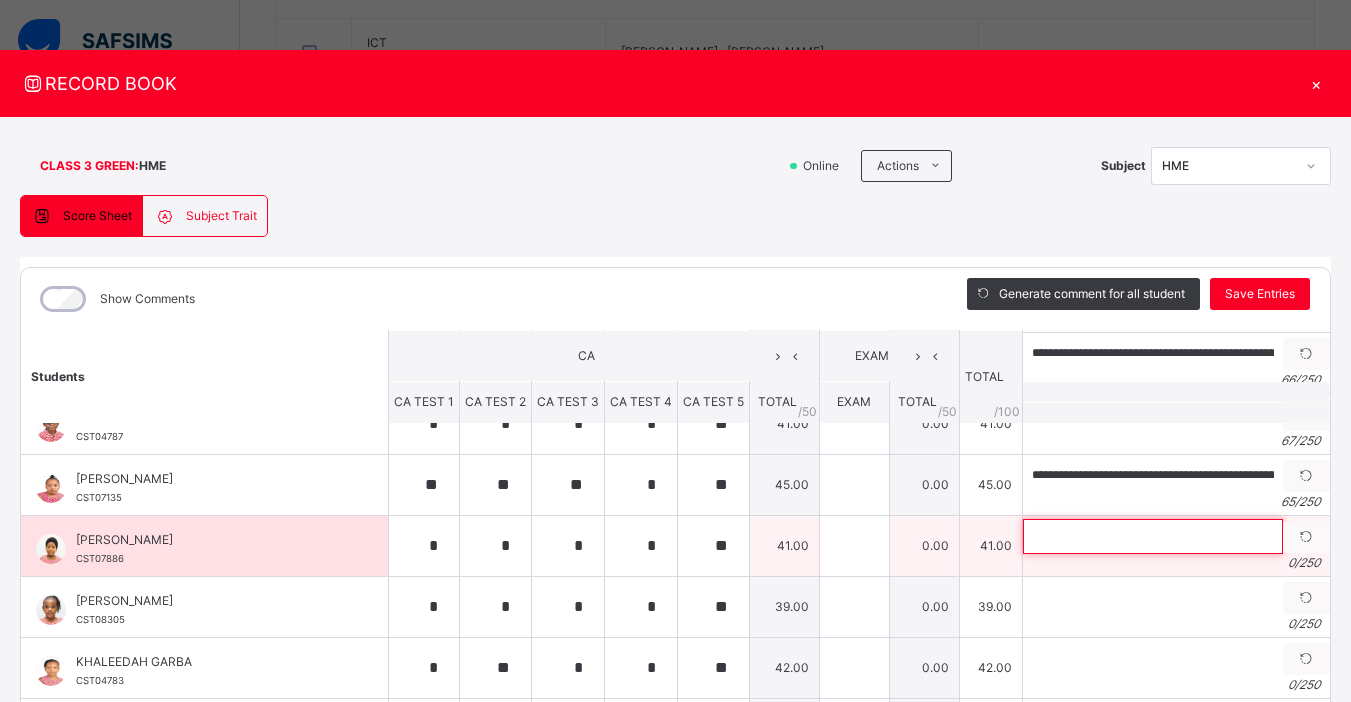 click at bounding box center [1153, 536] 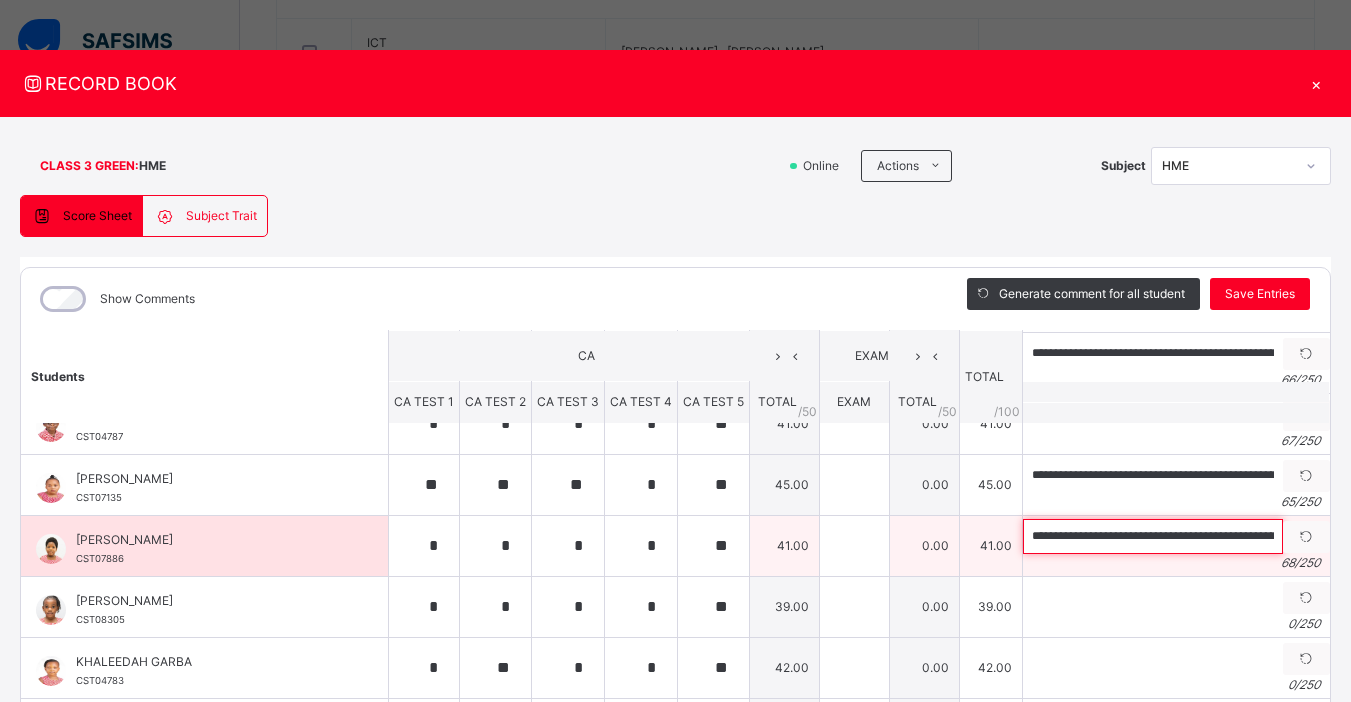 scroll, scrollTop: 0, scrollLeft: 165, axis: horizontal 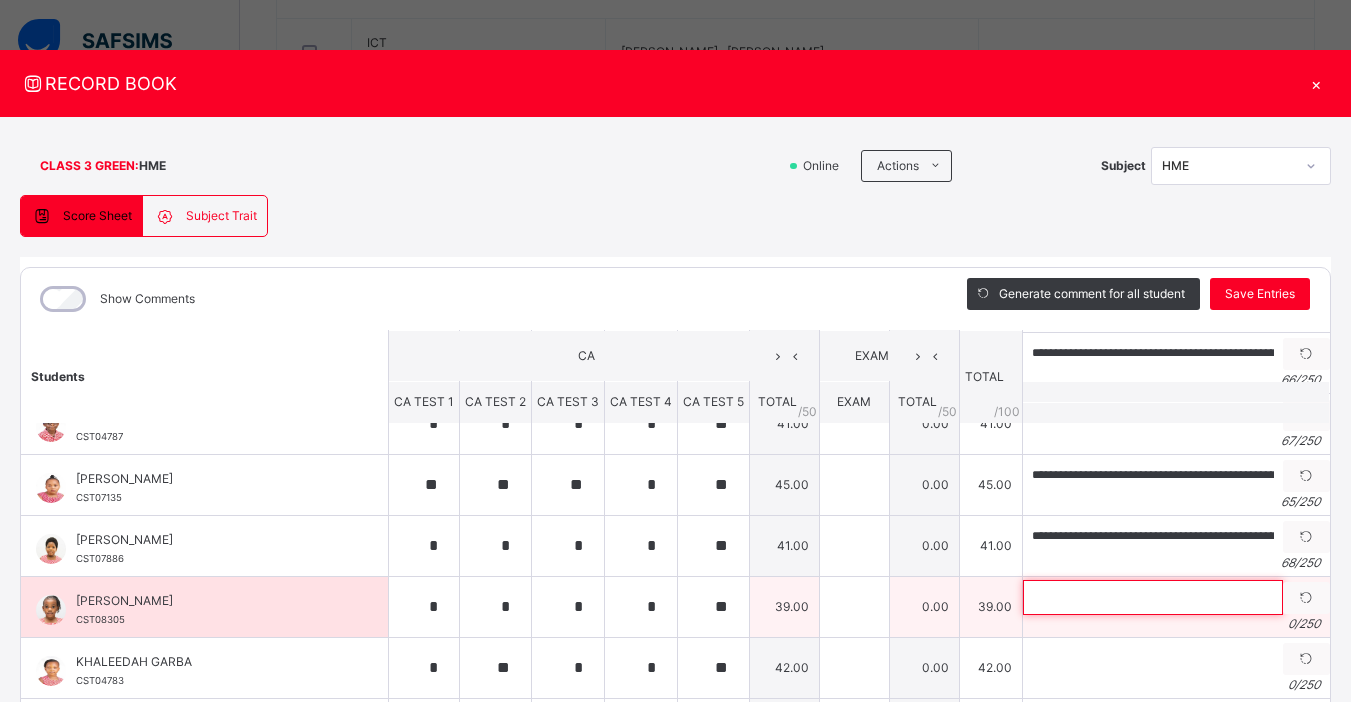 click at bounding box center [1153, 597] 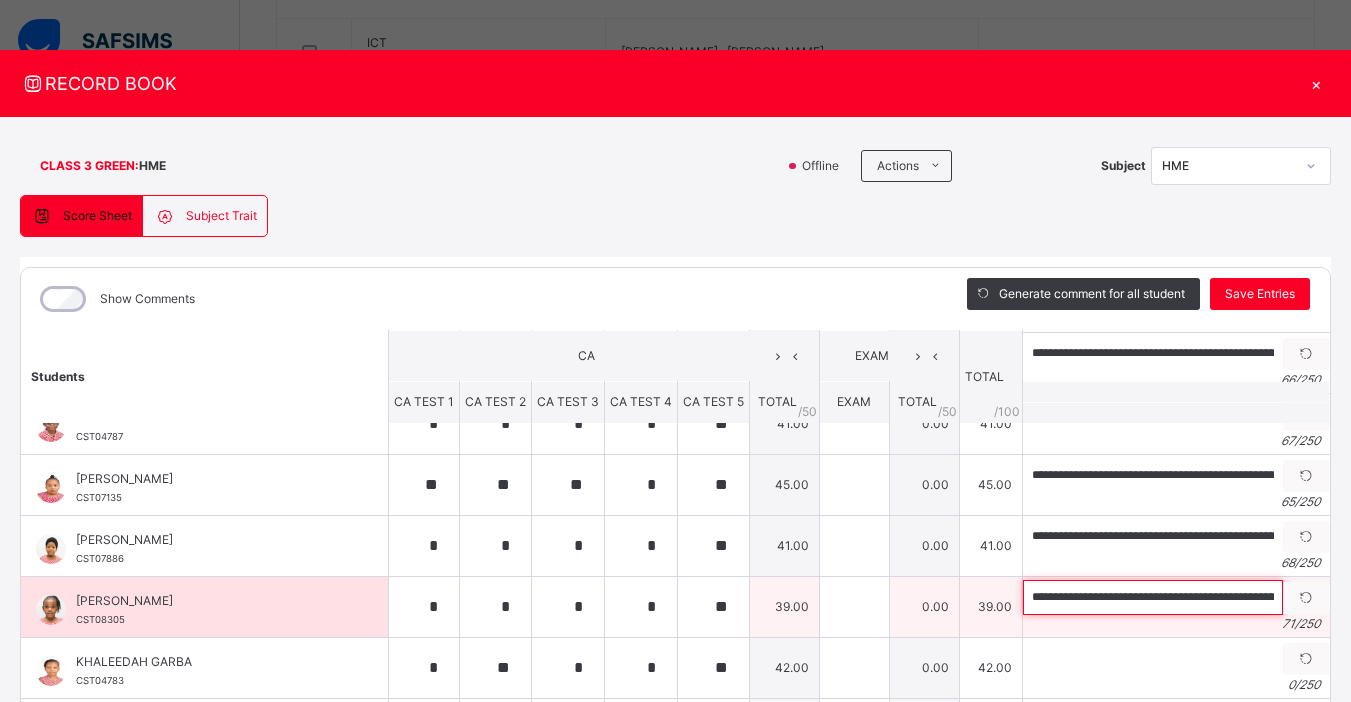 scroll, scrollTop: 0, scrollLeft: 182, axis: horizontal 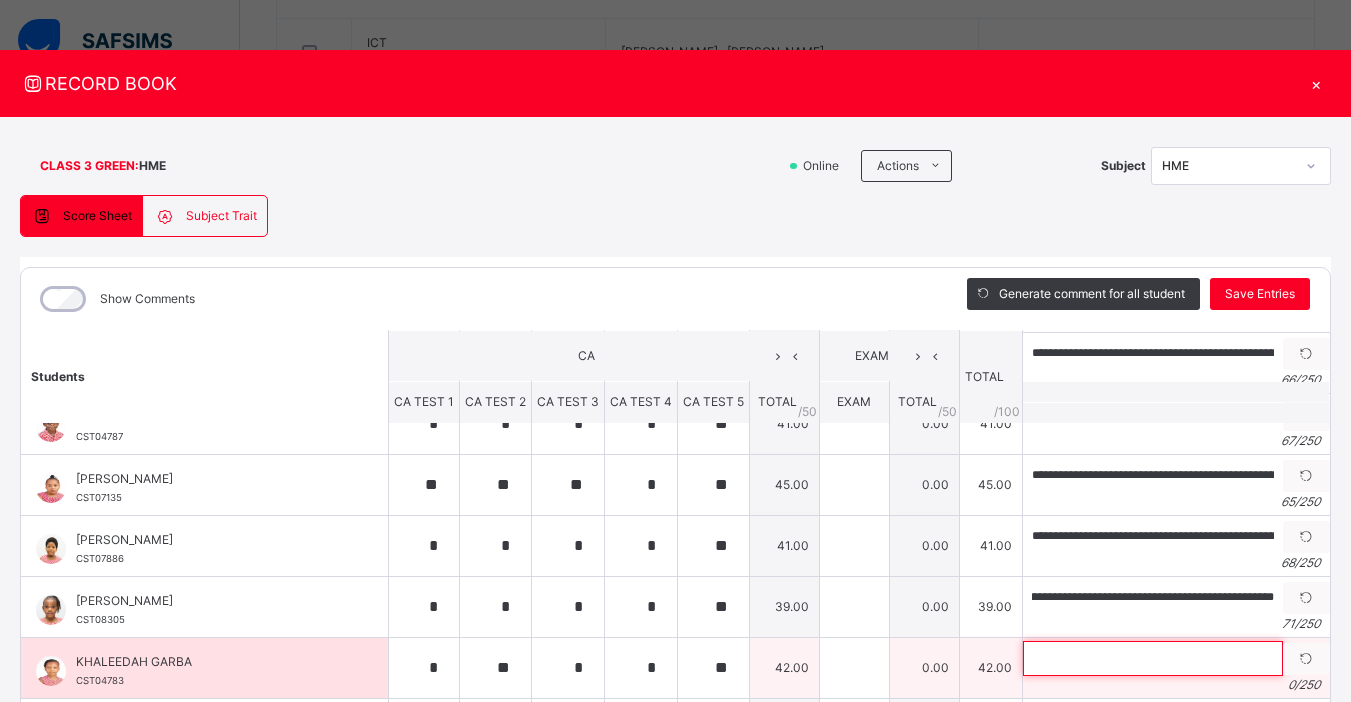 click at bounding box center (1153, 658) 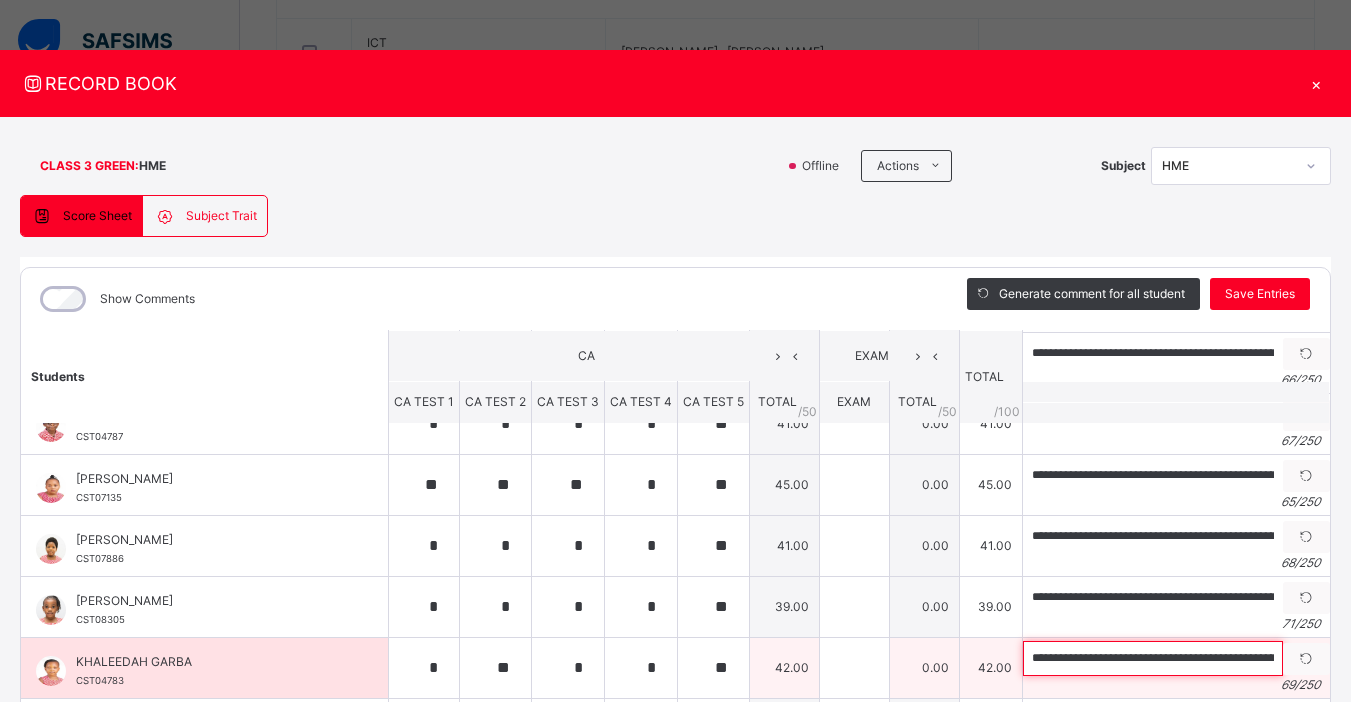 scroll, scrollTop: 0, scrollLeft: 174, axis: horizontal 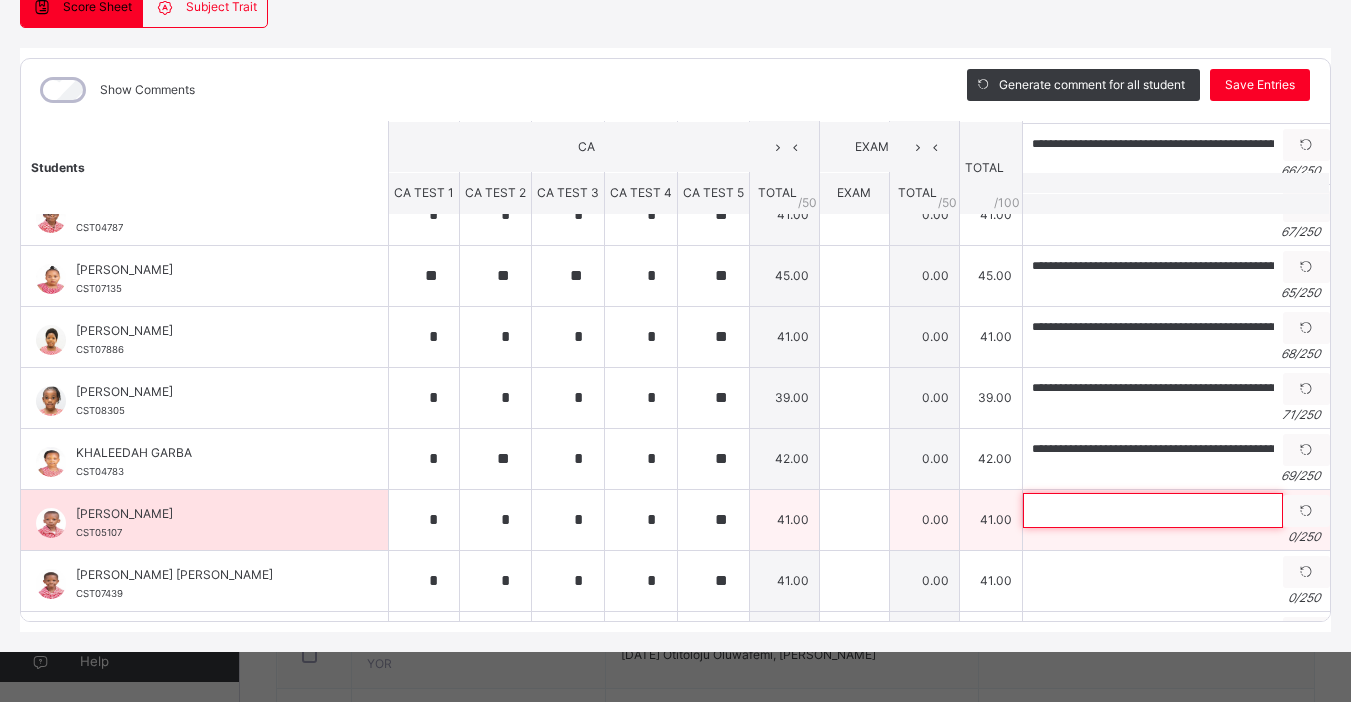 click at bounding box center (1153, 510) 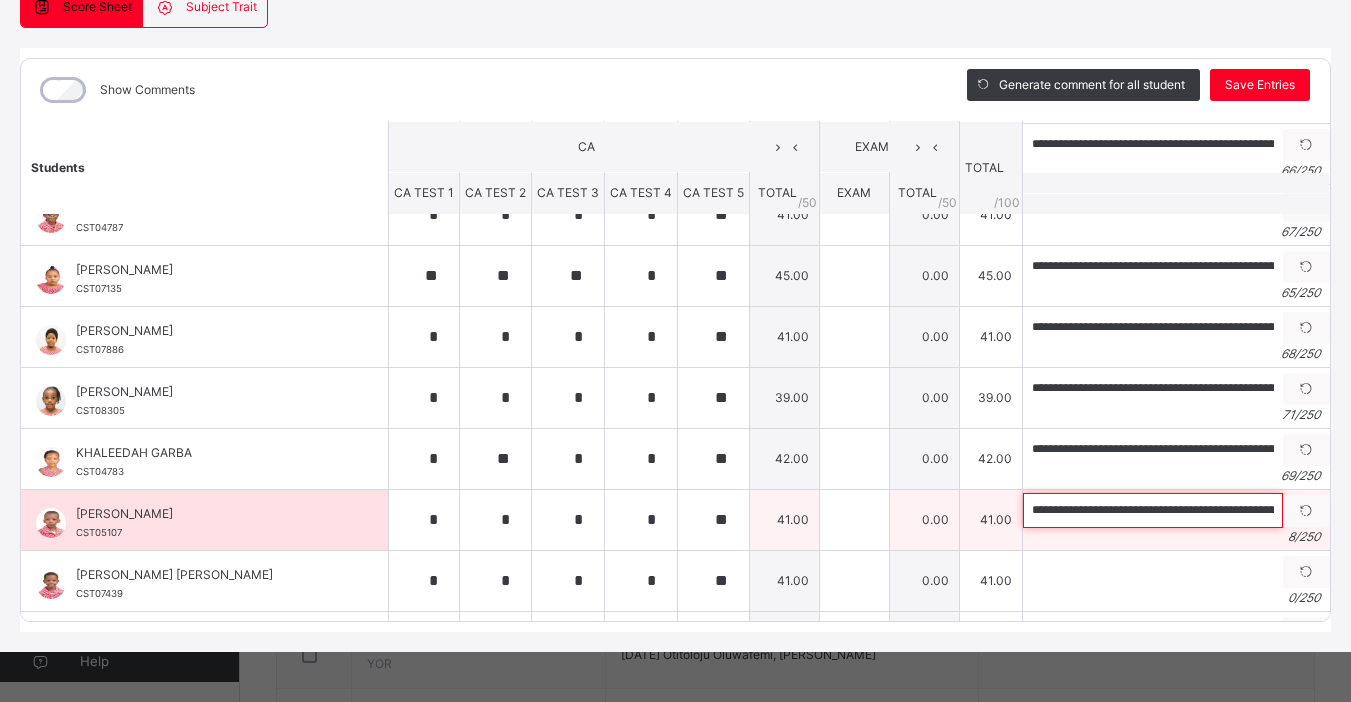 scroll, scrollTop: 0, scrollLeft: 158, axis: horizontal 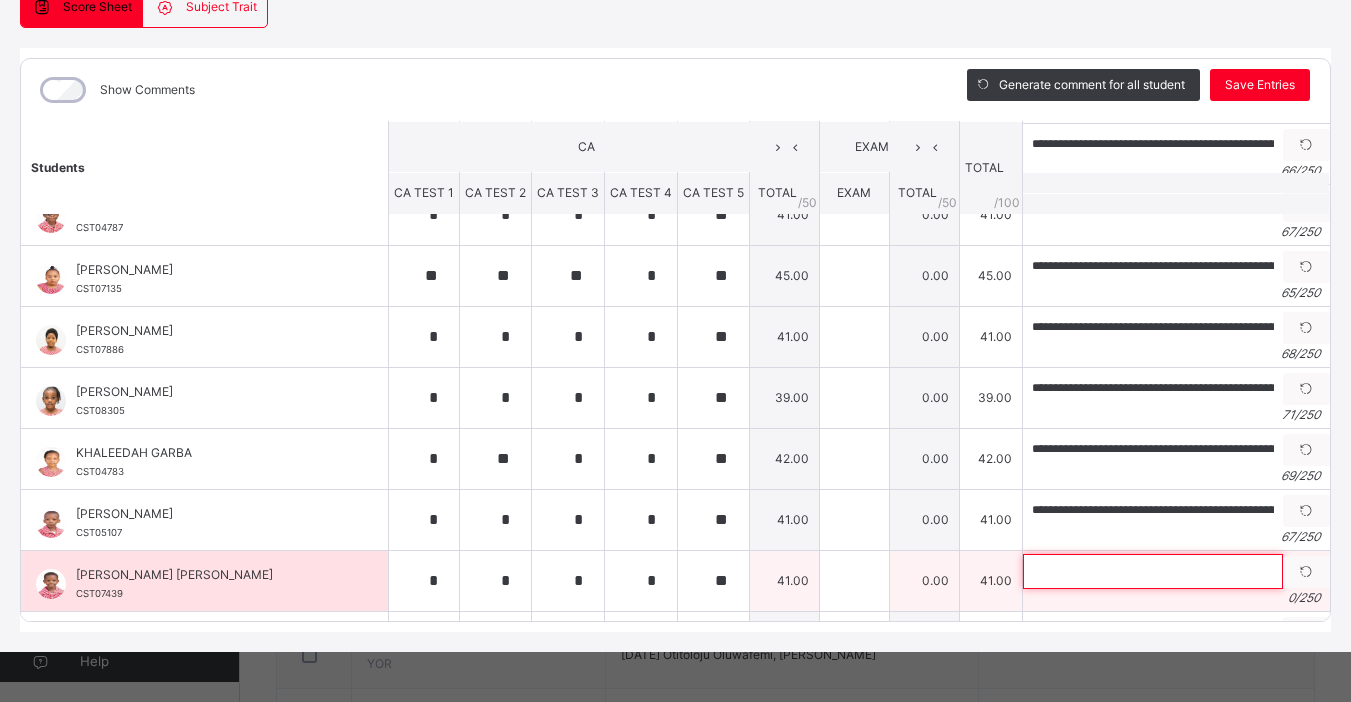 click at bounding box center [1153, 571] 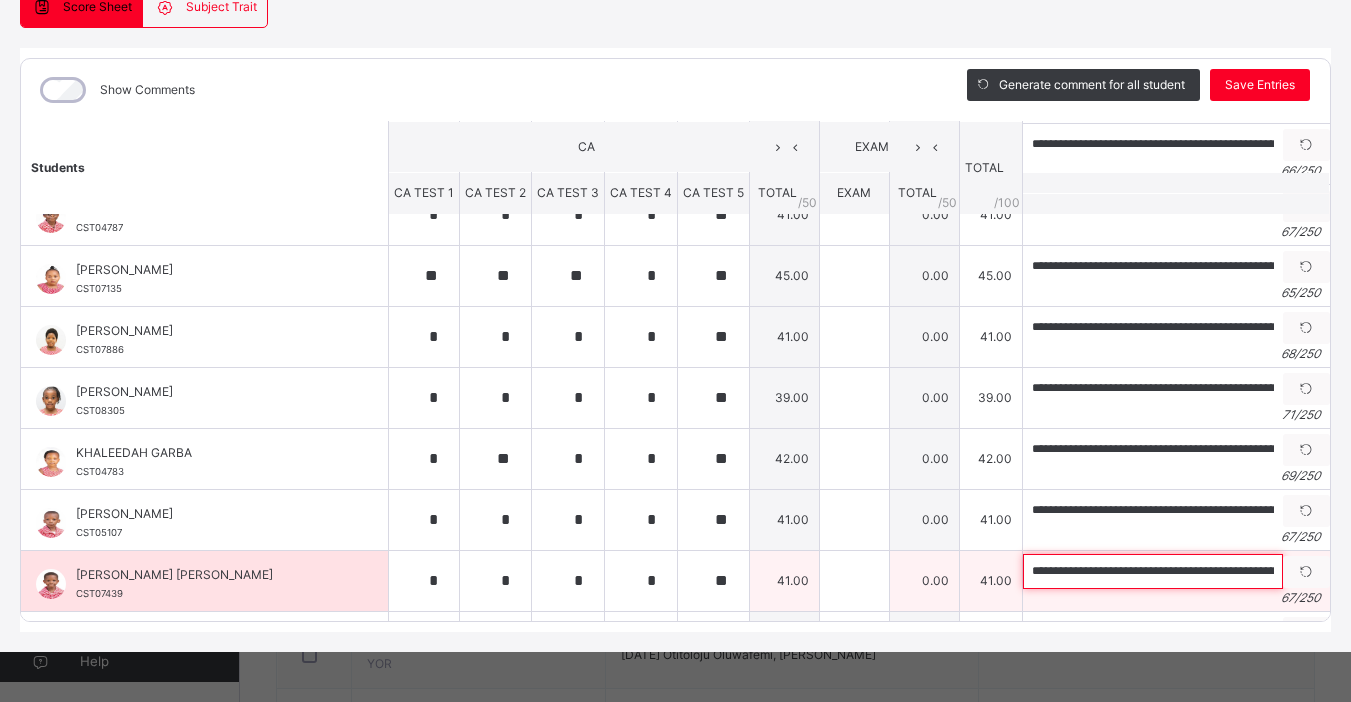 scroll, scrollTop: 0, scrollLeft: 158, axis: horizontal 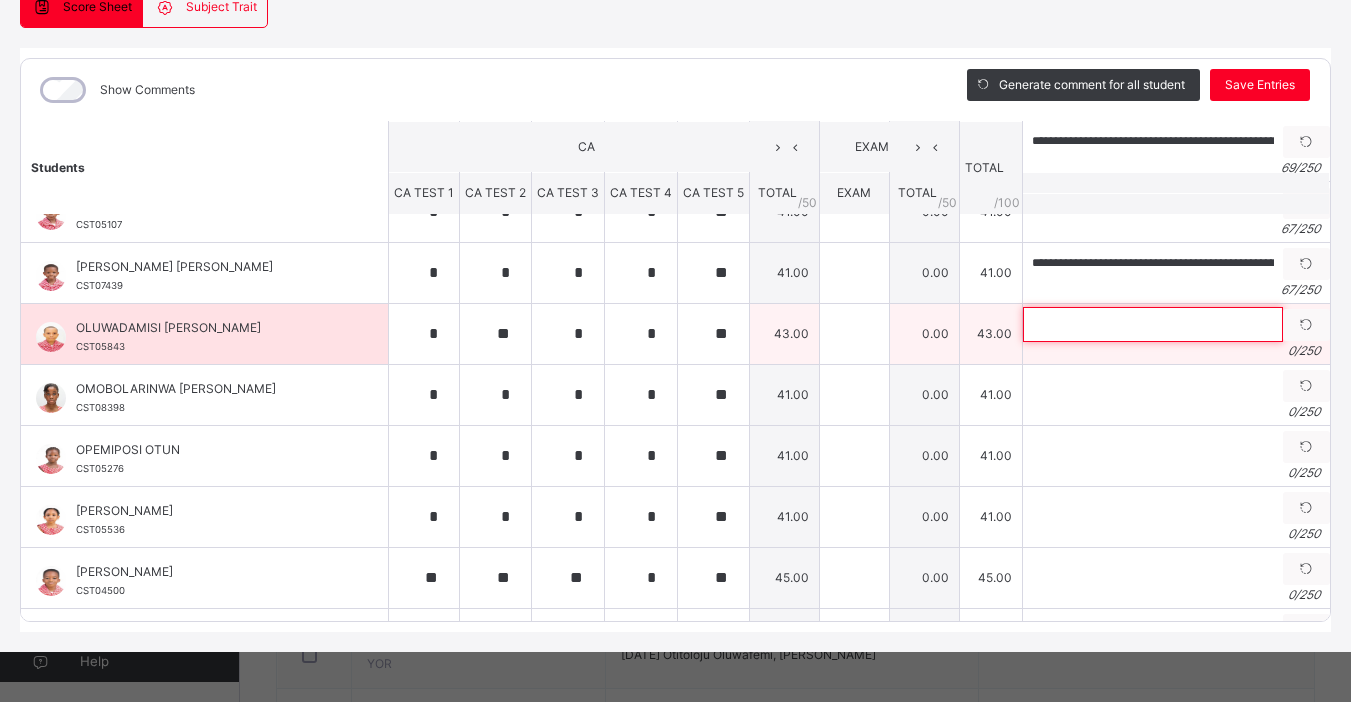 click at bounding box center (1153, 324) 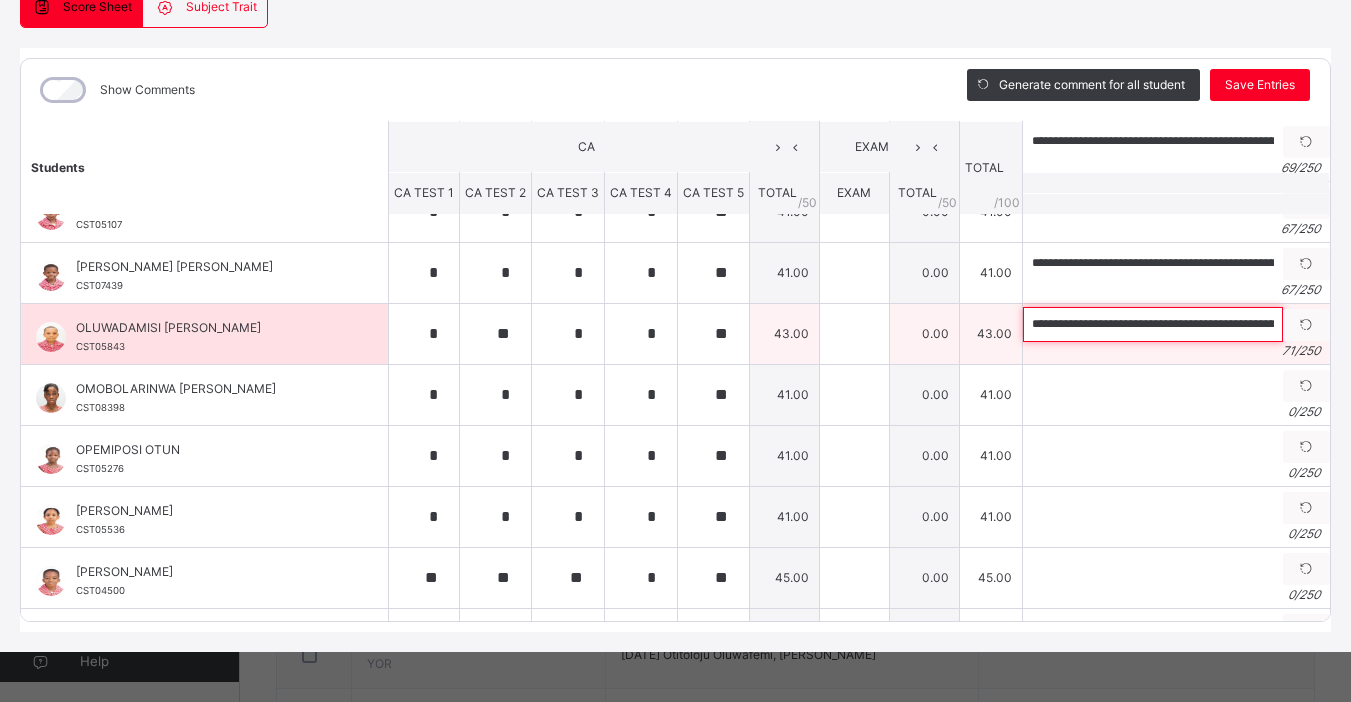 scroll, scrollTop: 0, scrollLeft: 186, axis: horizontal 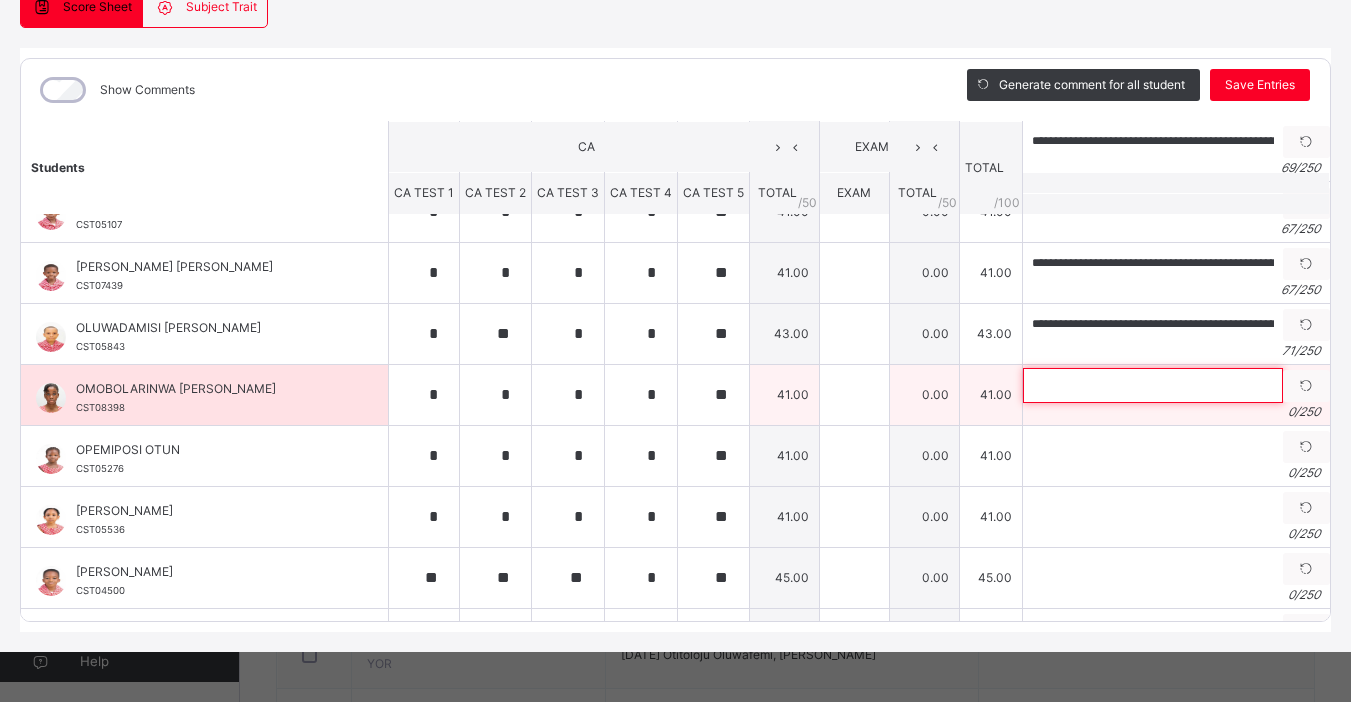 click at bounding box center (1153, 385) 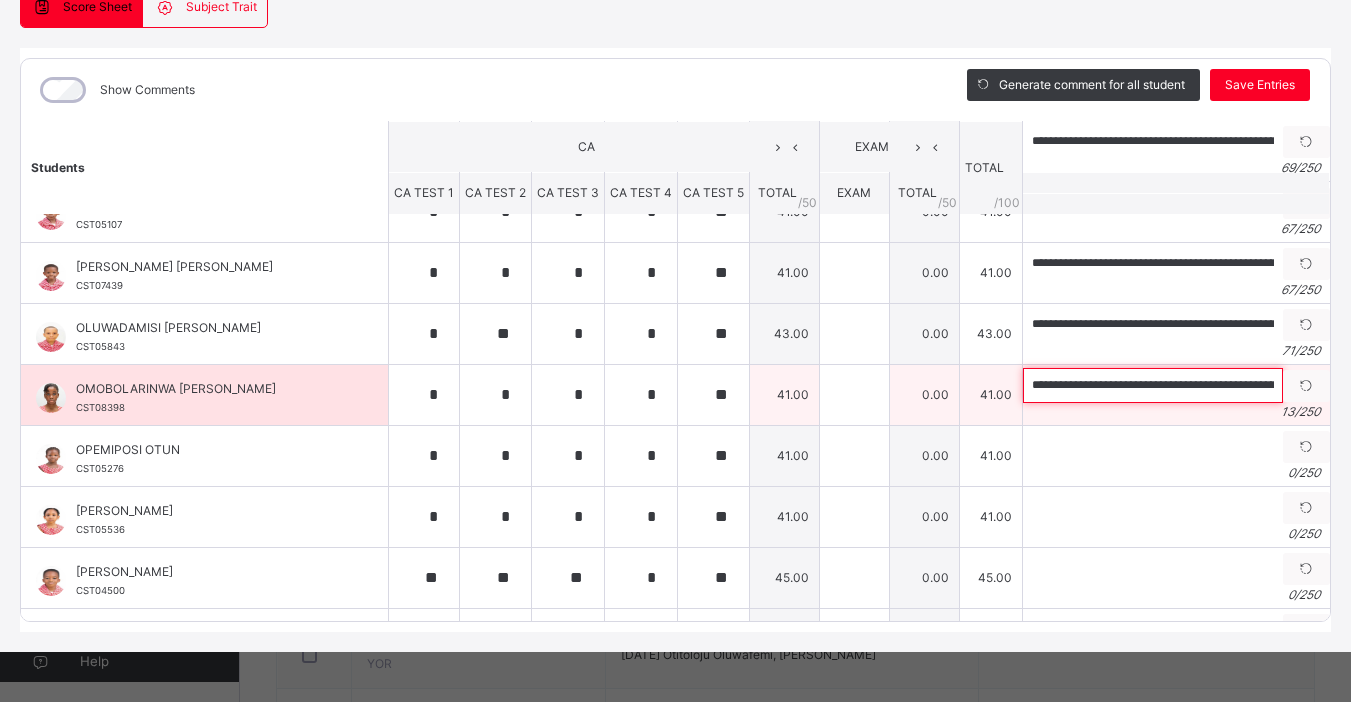 scroll, scrollTop: 0, scrollLeft: 196, axis: horizontal 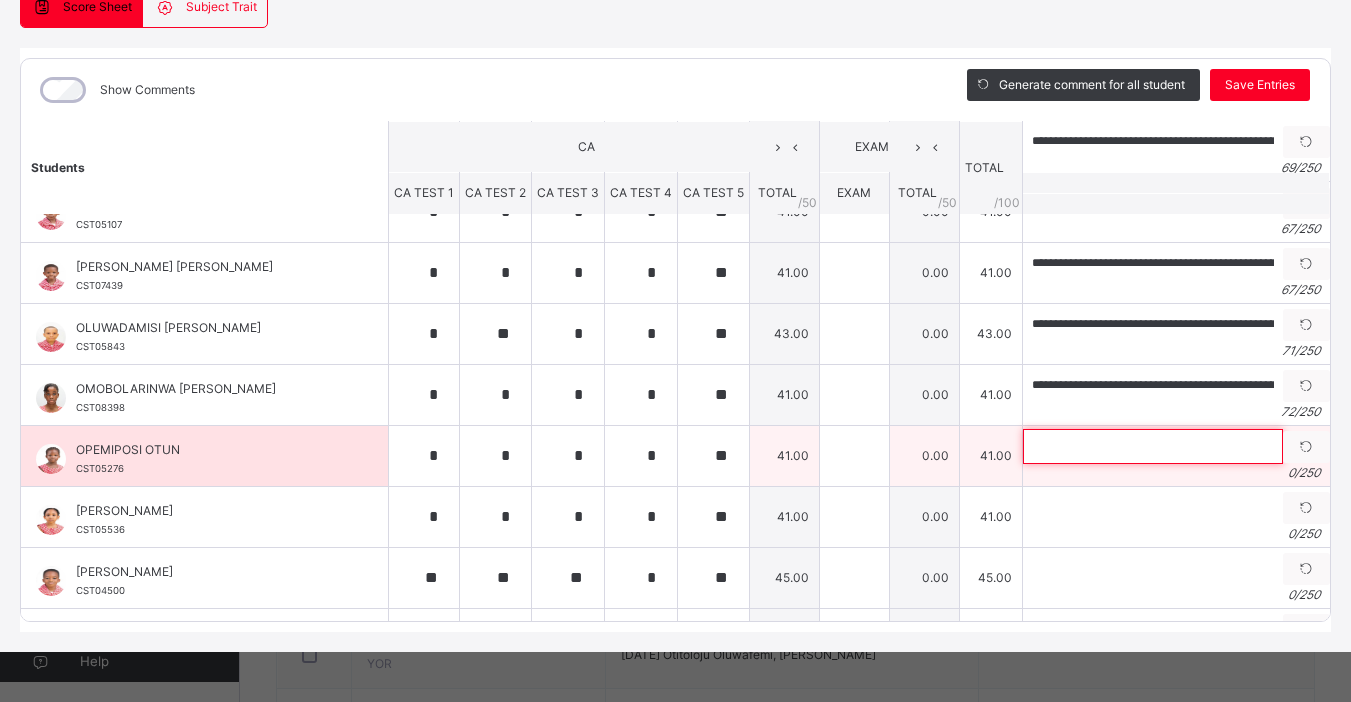 click at bounding box center (1153, 446) 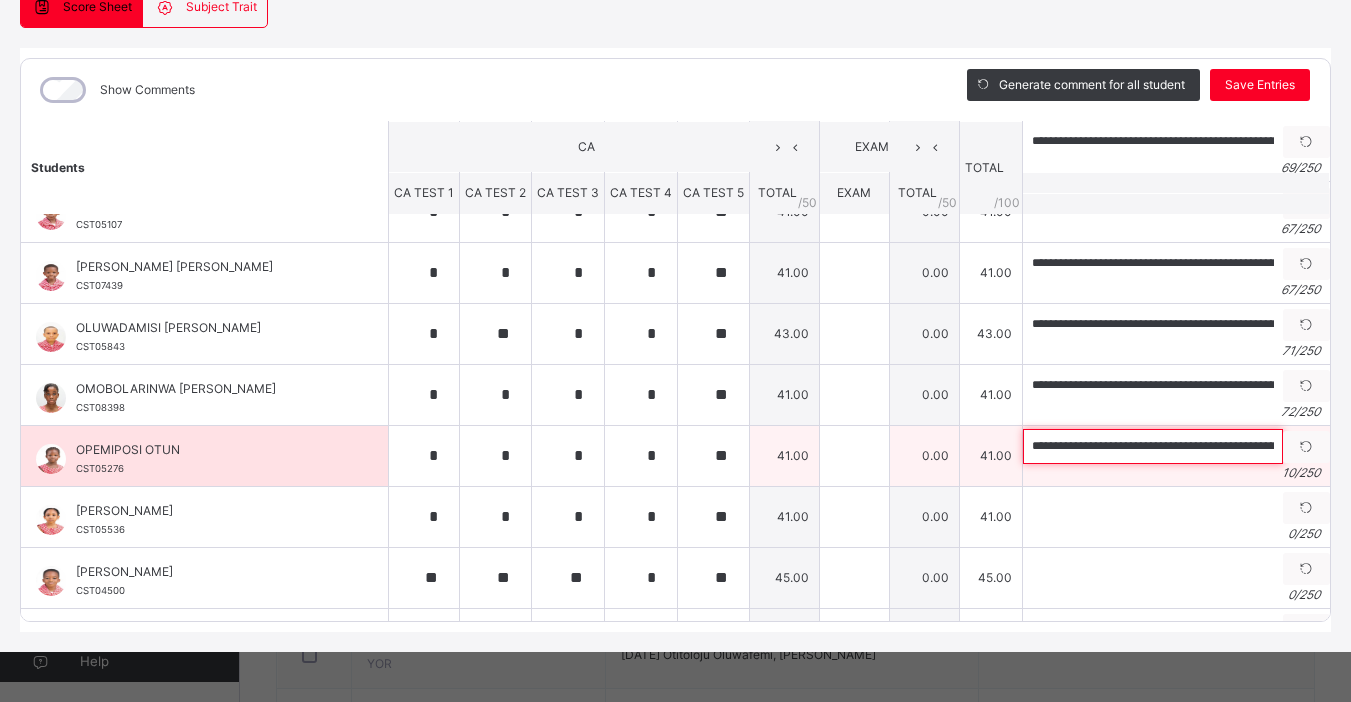 scroll, scrollTop: 0, scrollLeft: 174, axis: horizontal 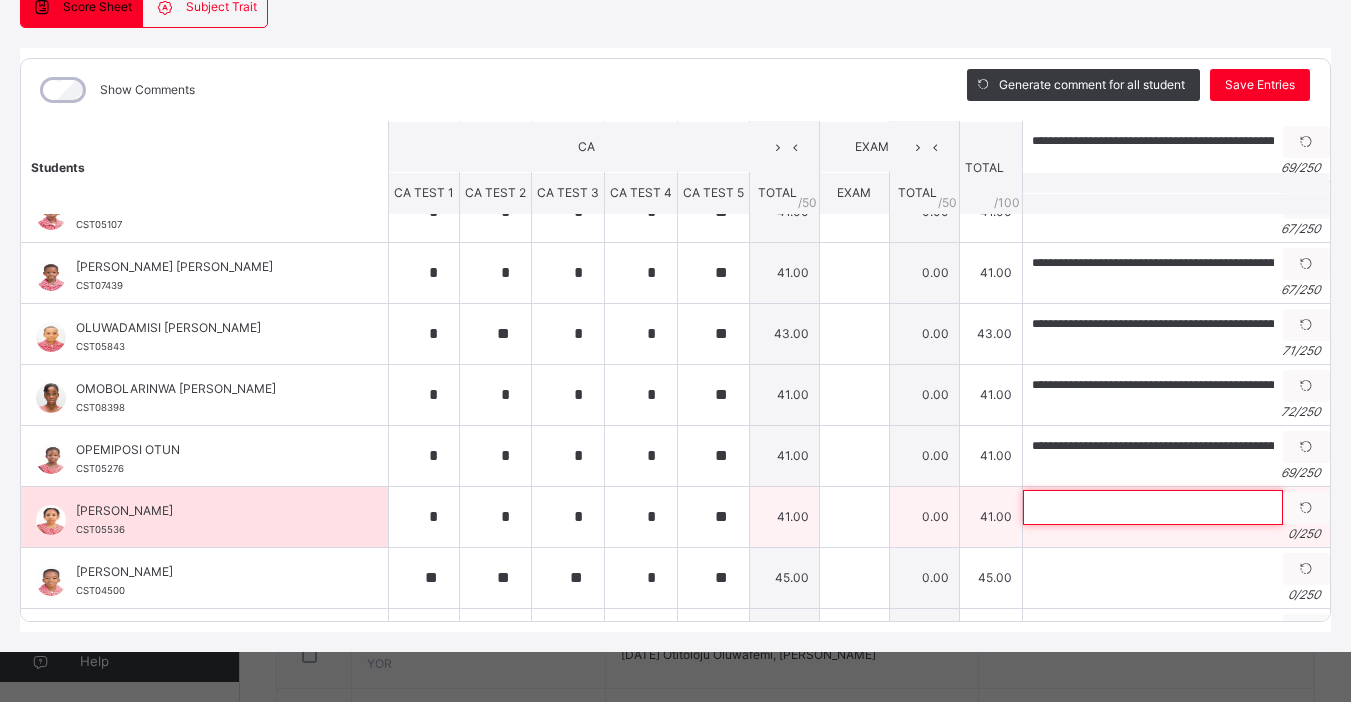 click at bounding box center (1153, 507) 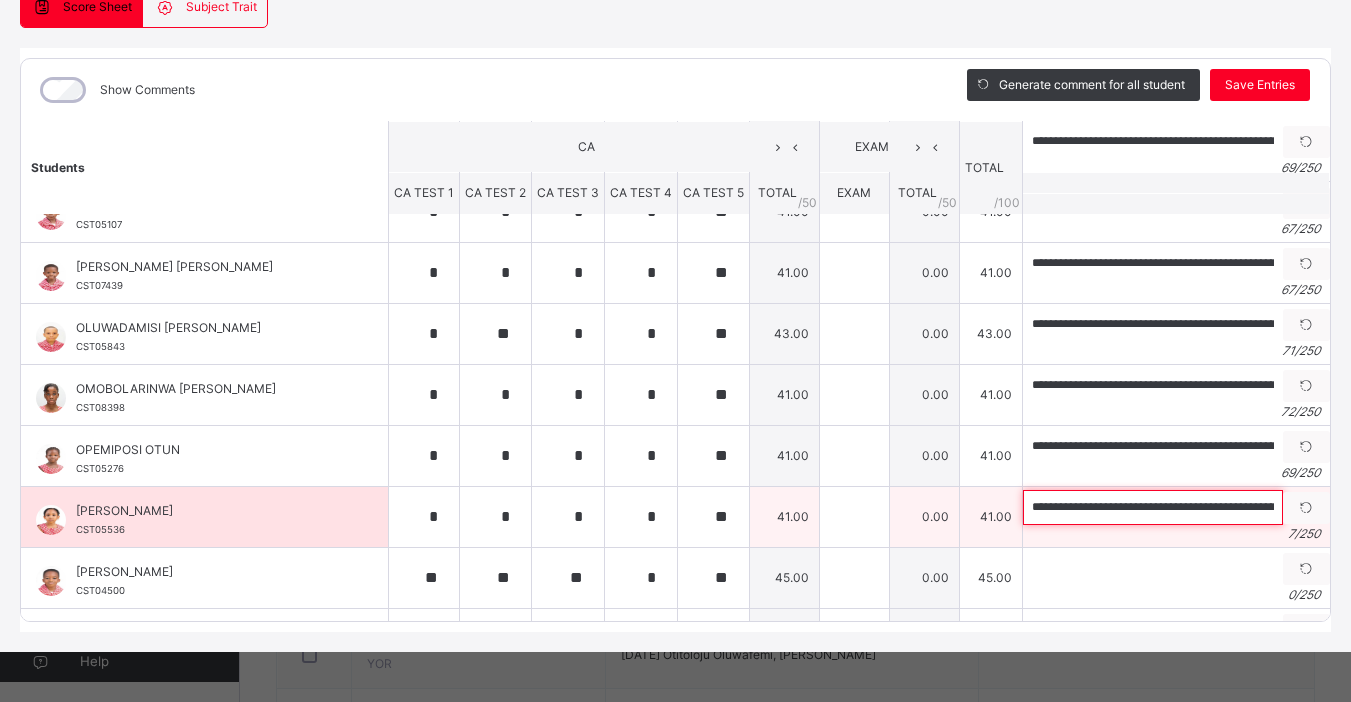 scroll, scrollTop: 0, scrollLeft: 153, axis: horizontal 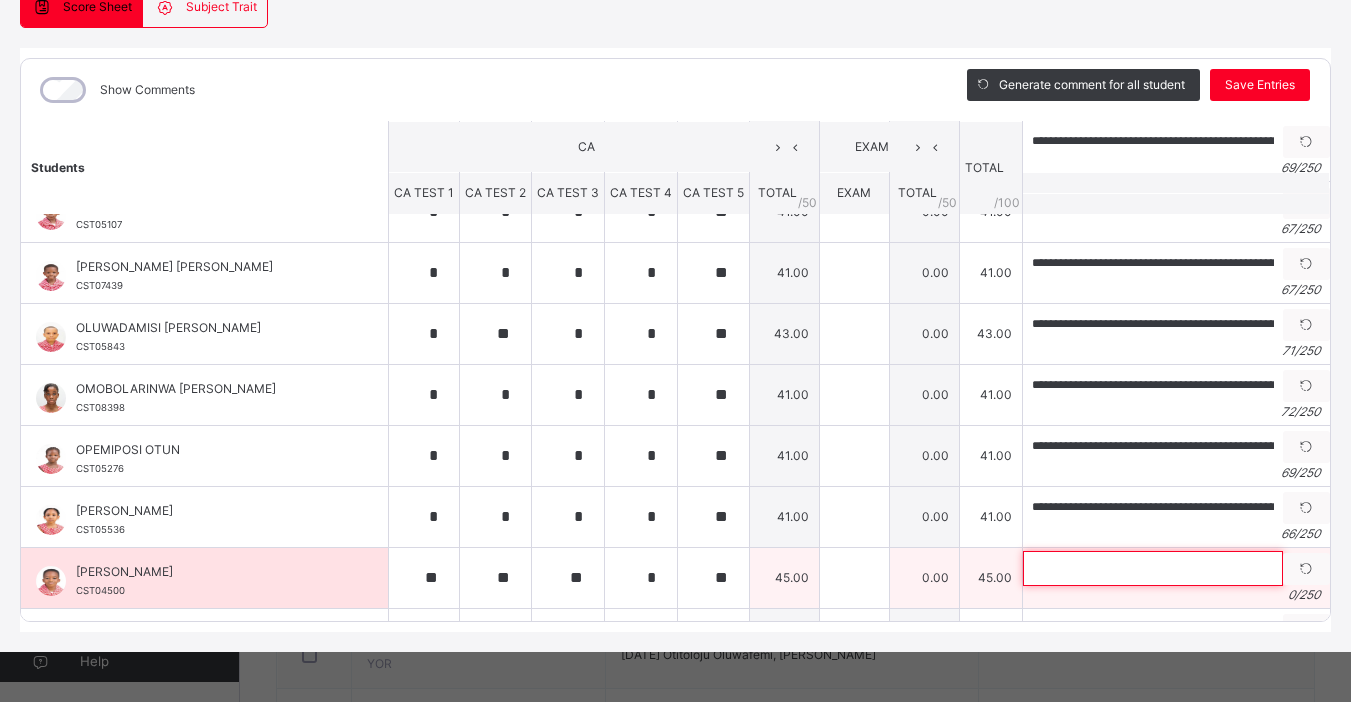 click at bounding box center (1153, 568) 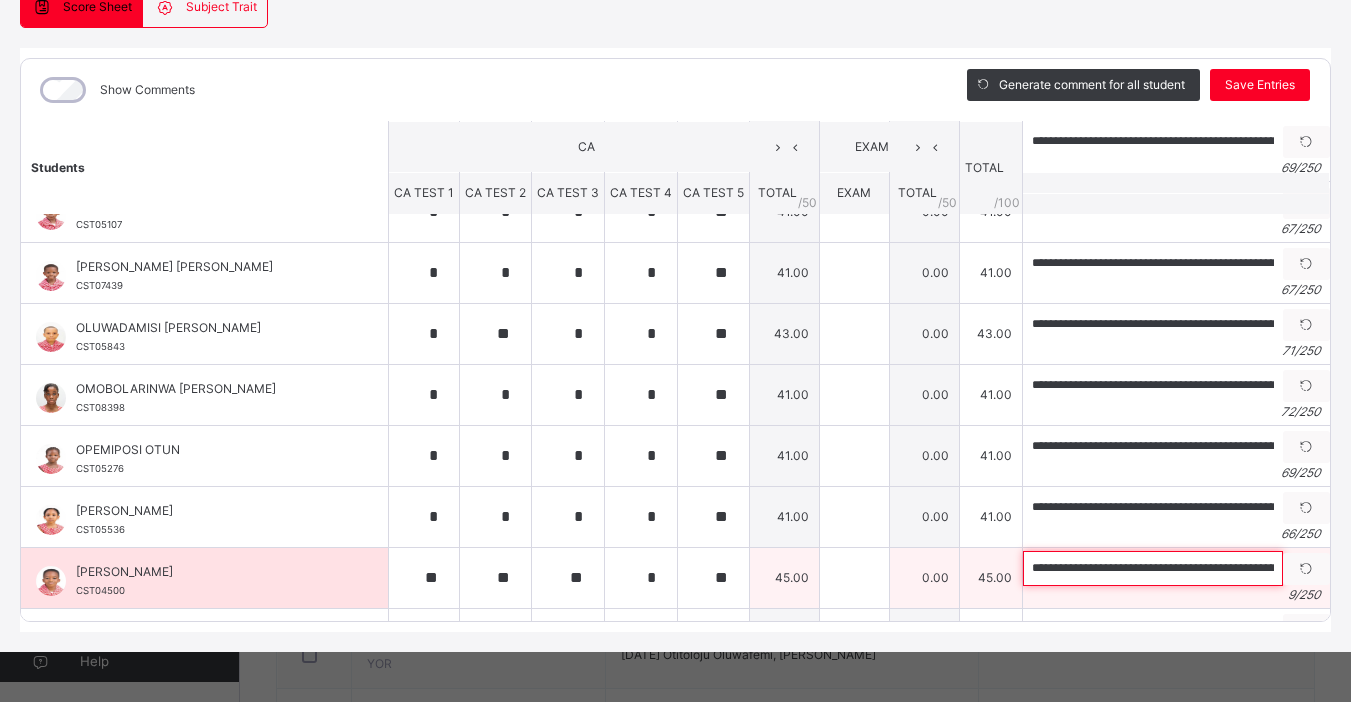 scroll, scrollTop: 0, scrollLeft: 164, axis: horizontal 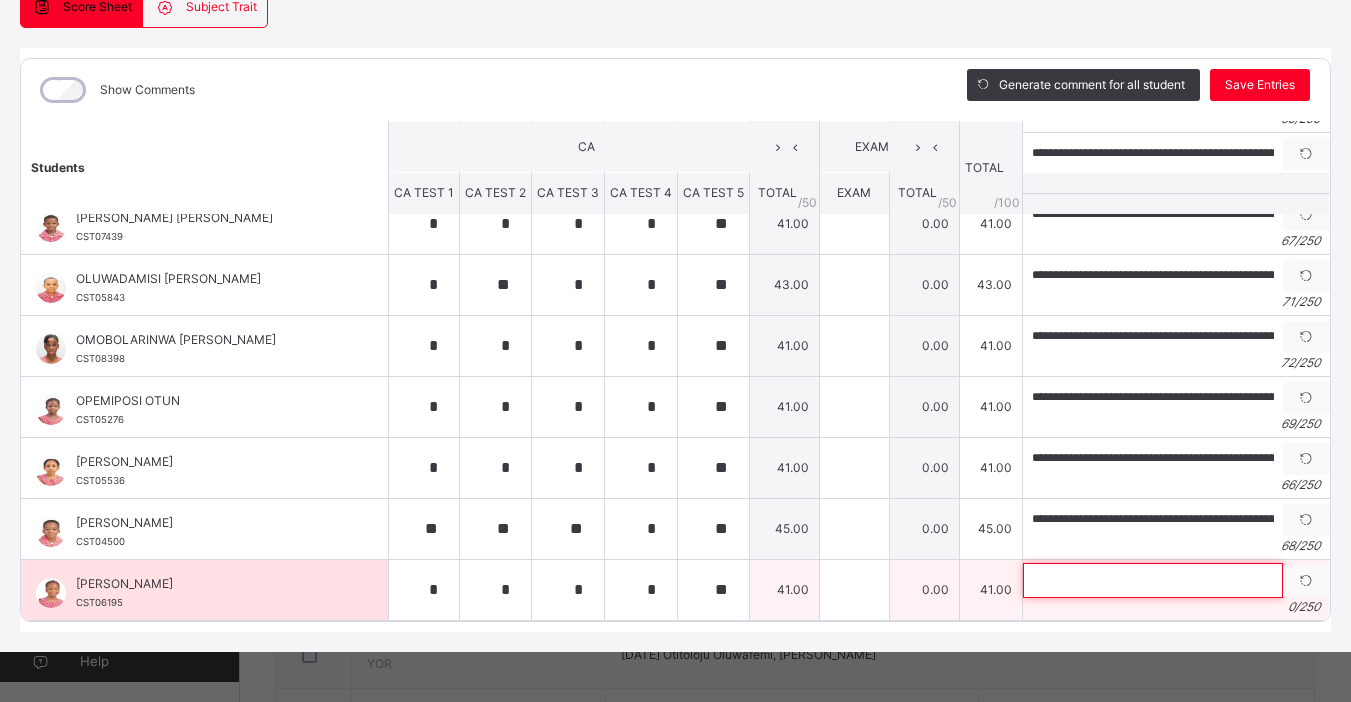 click at bounding box center [1153, 580] 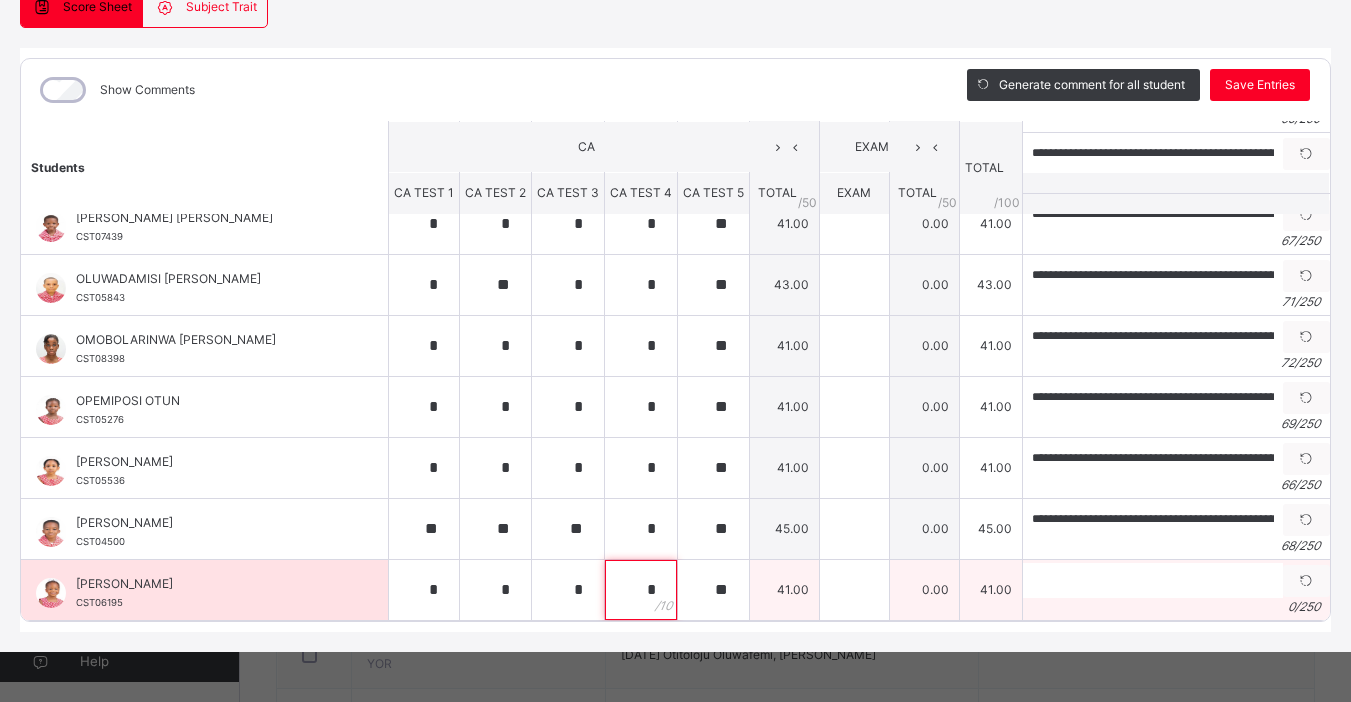 click on "*" at bounding box center [641, 590] 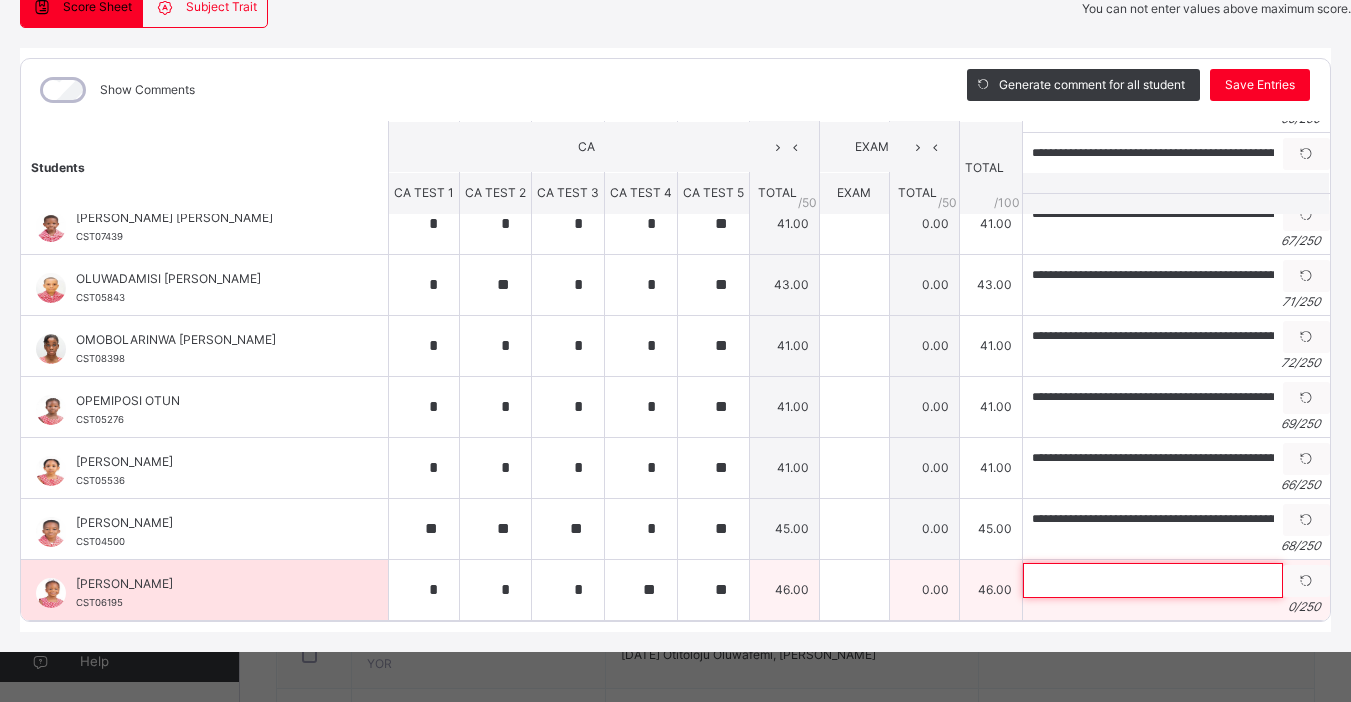 click at bounding box center [1153, 580] 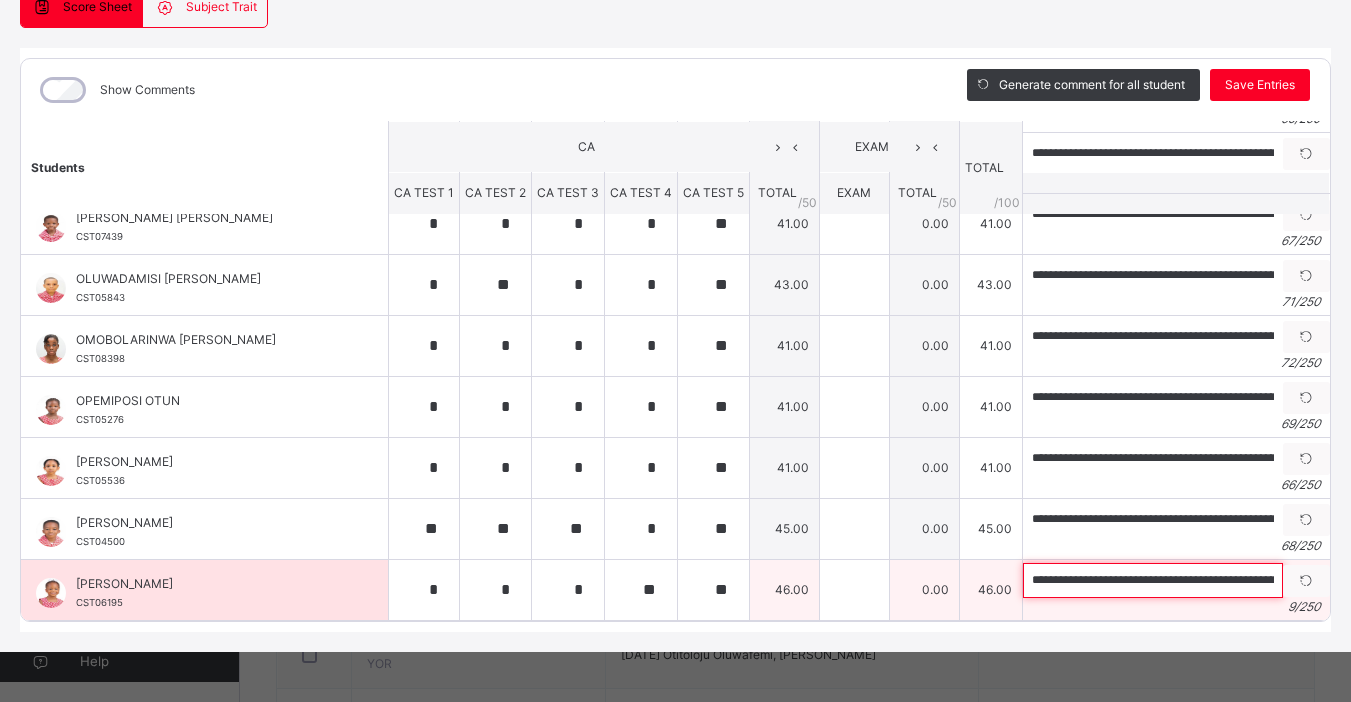 scroll, scrollTop: 0, scrollLeft: 161, axis: horizontal 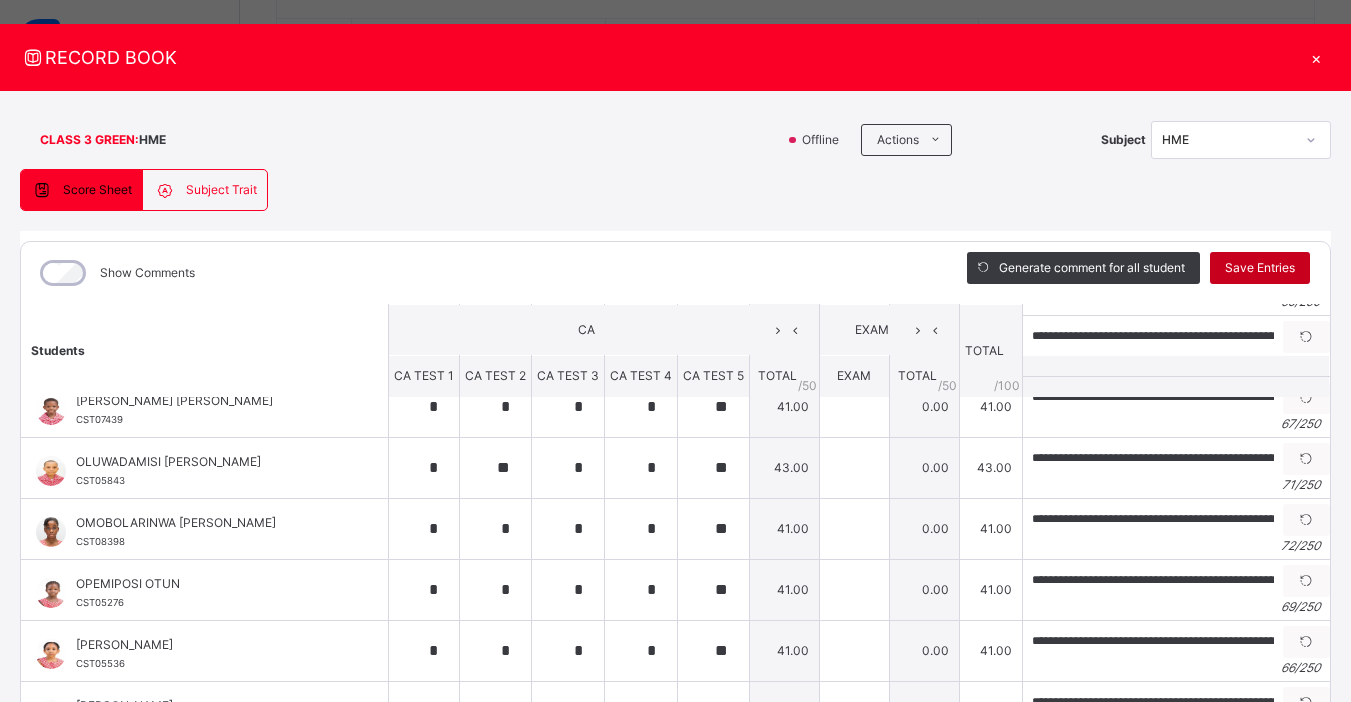 click on "Save Entries" at bounding box center (1260, 268) 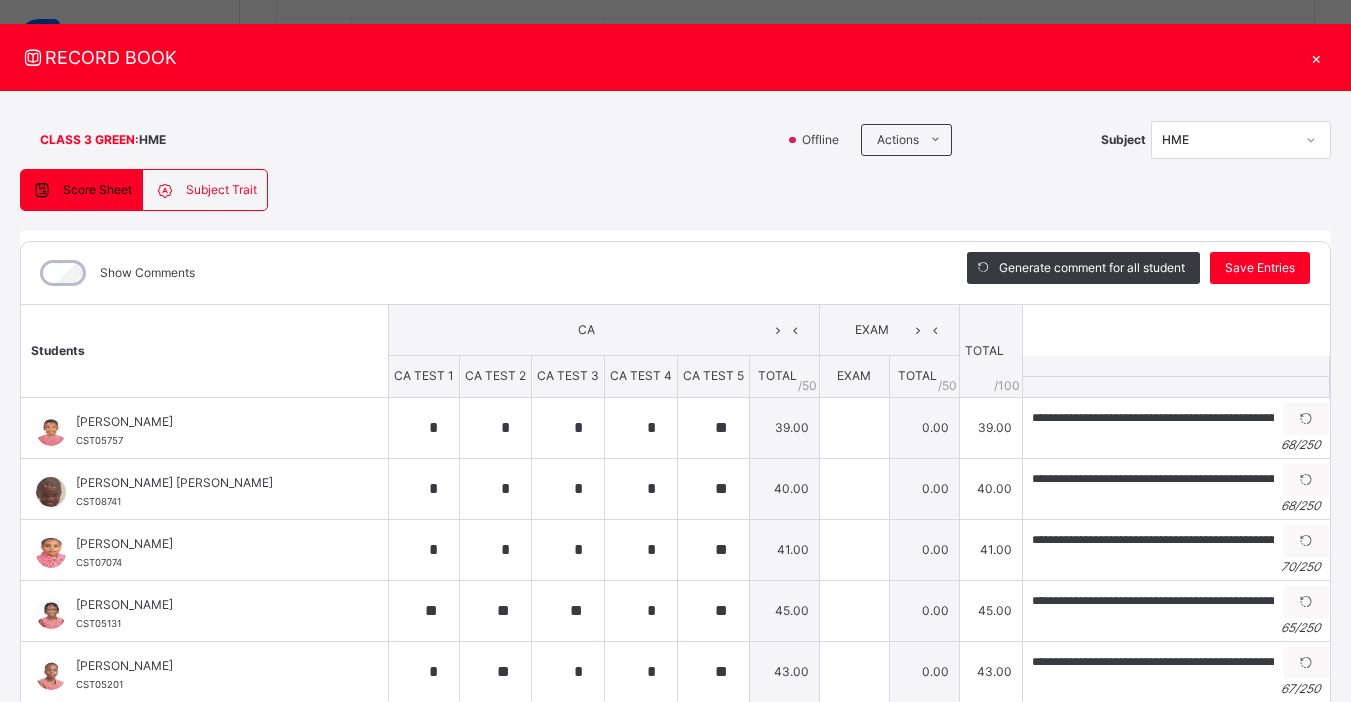 click on "×" at bounding box center (1316, 57) 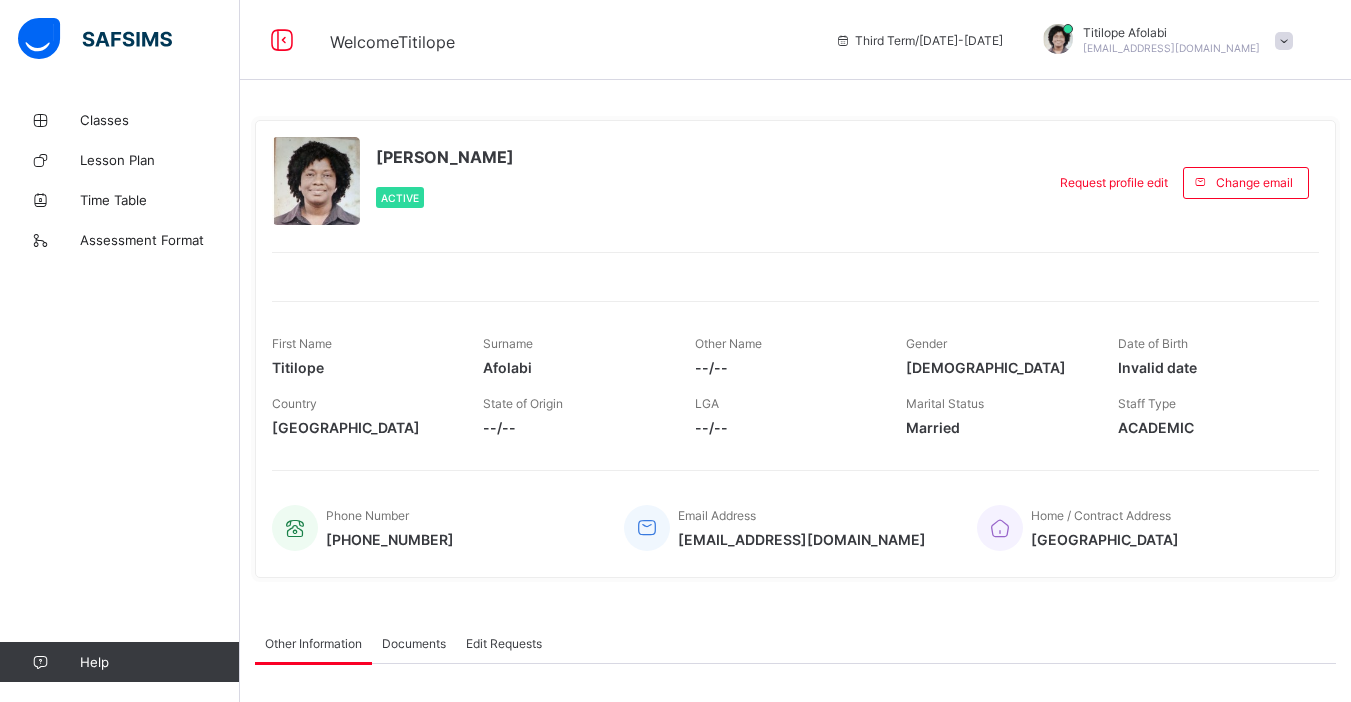 scroll, scrollTop: 0, scrollLeft: 0, axis: both 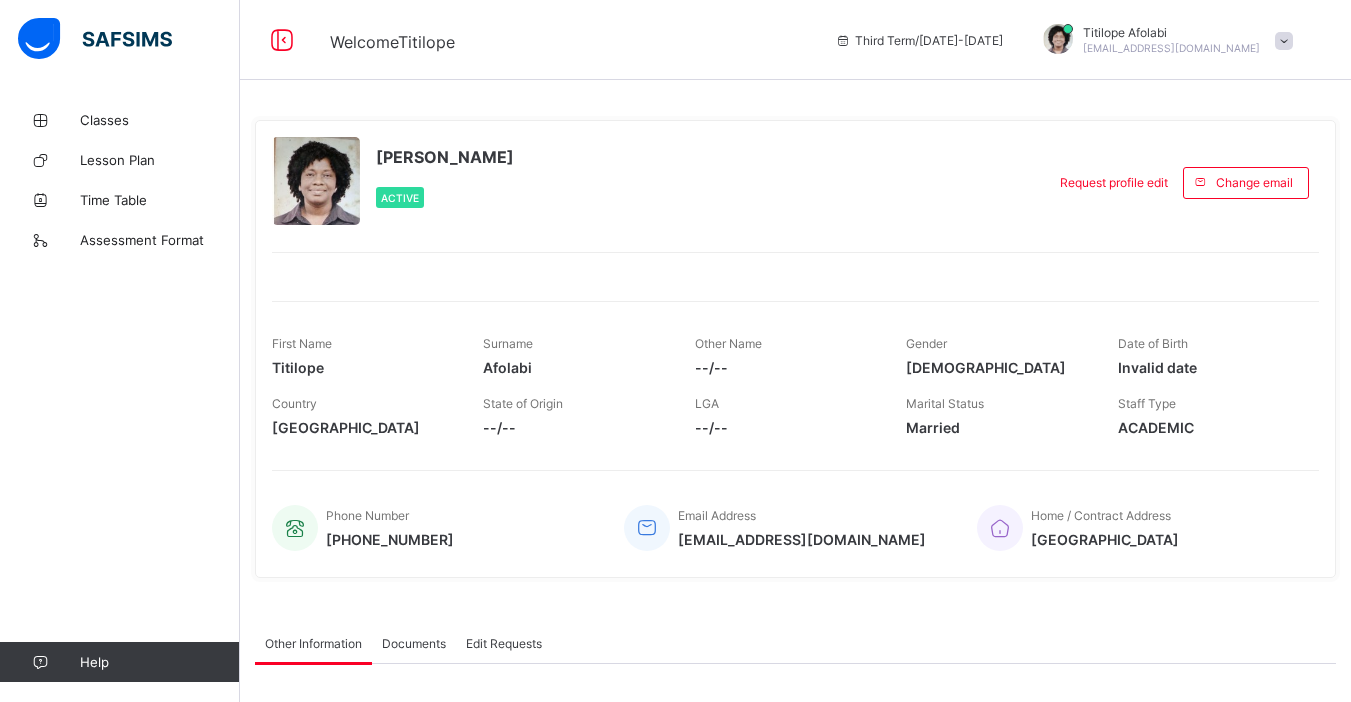 click on "Titilope  Afolabi   Active   Request profile edit Change email First Name Titilope Surname Afolabi Other Name --/-- Gender Female Date of Birth Invalid date Country Nigeria State of Origin --/-- LGA --/-- Marital Status Married Staff Type ACADEMIC Phone Number +2349090506668 Email Address titilope.afolabi@coronaschools.org Home / Contract Address NIGERIA" at bounding box center [795, 349] 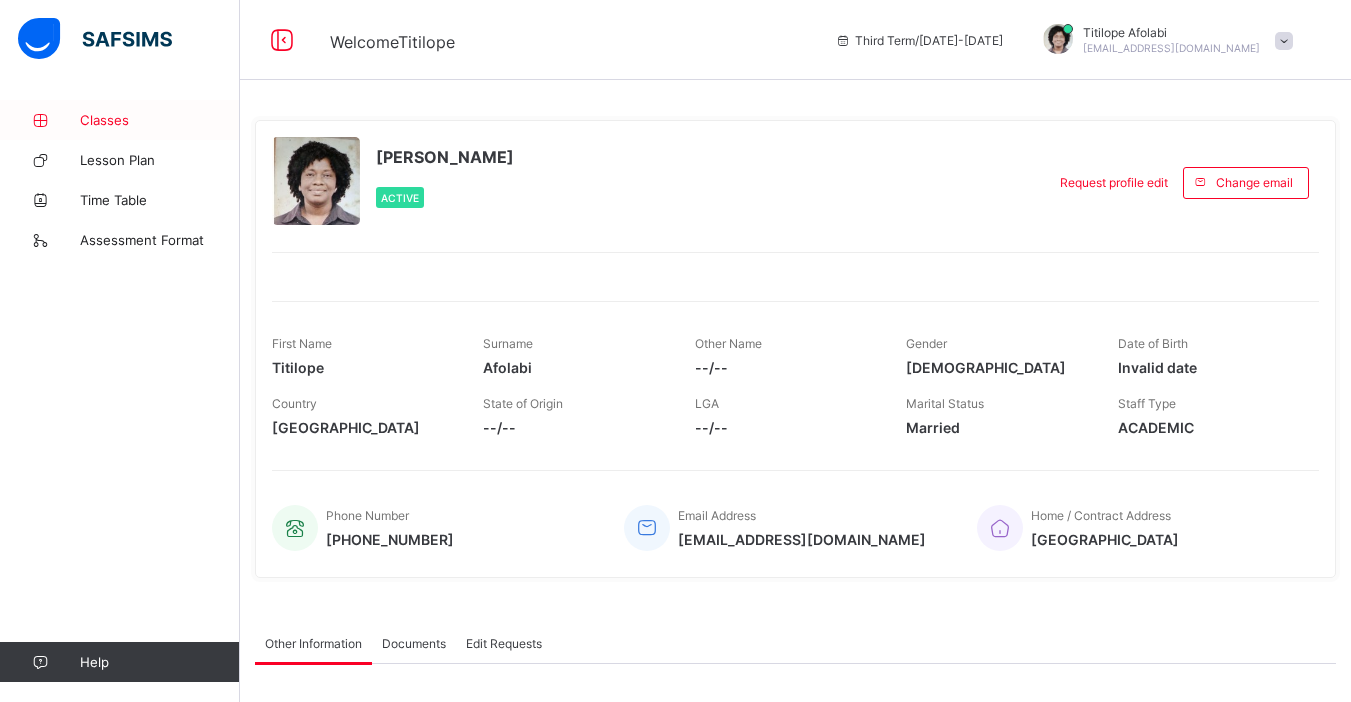 click on "Classes" at bounding box center (160, 120) 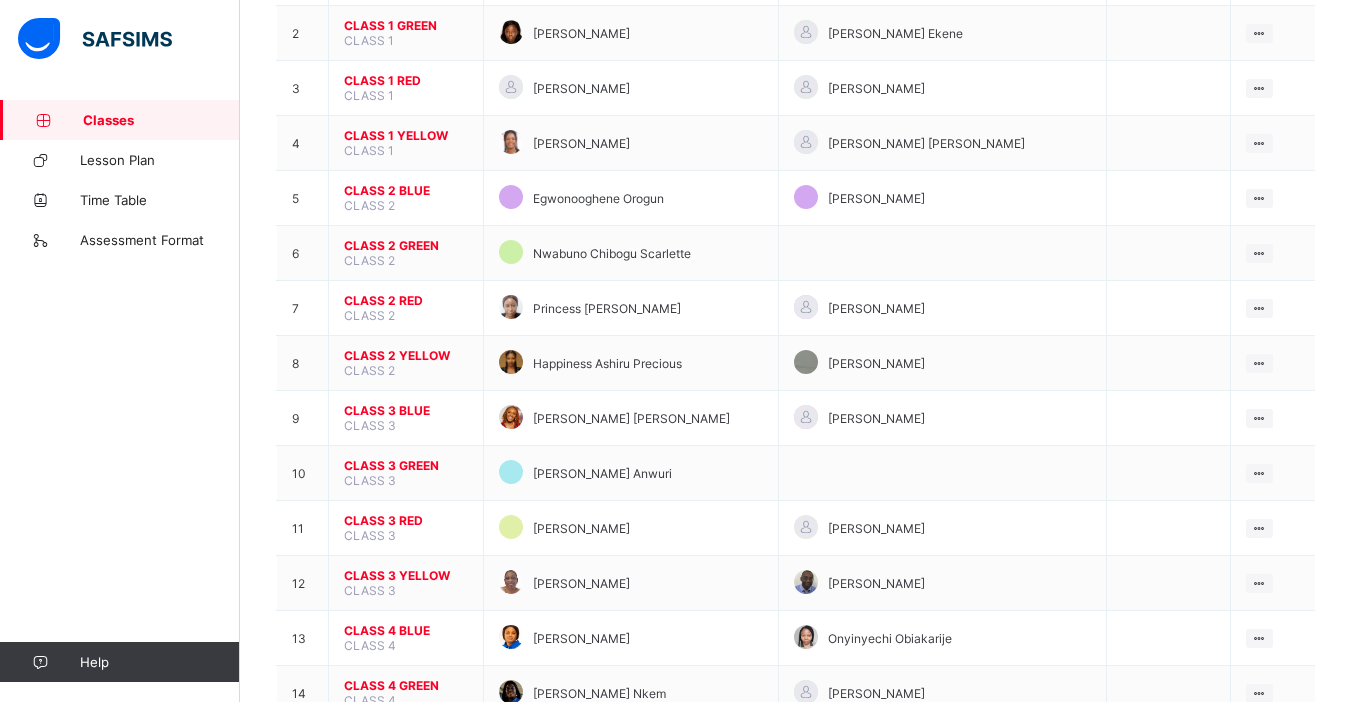 scroll, scrollTop: 294, scrollLeft: 0, axis: vertical 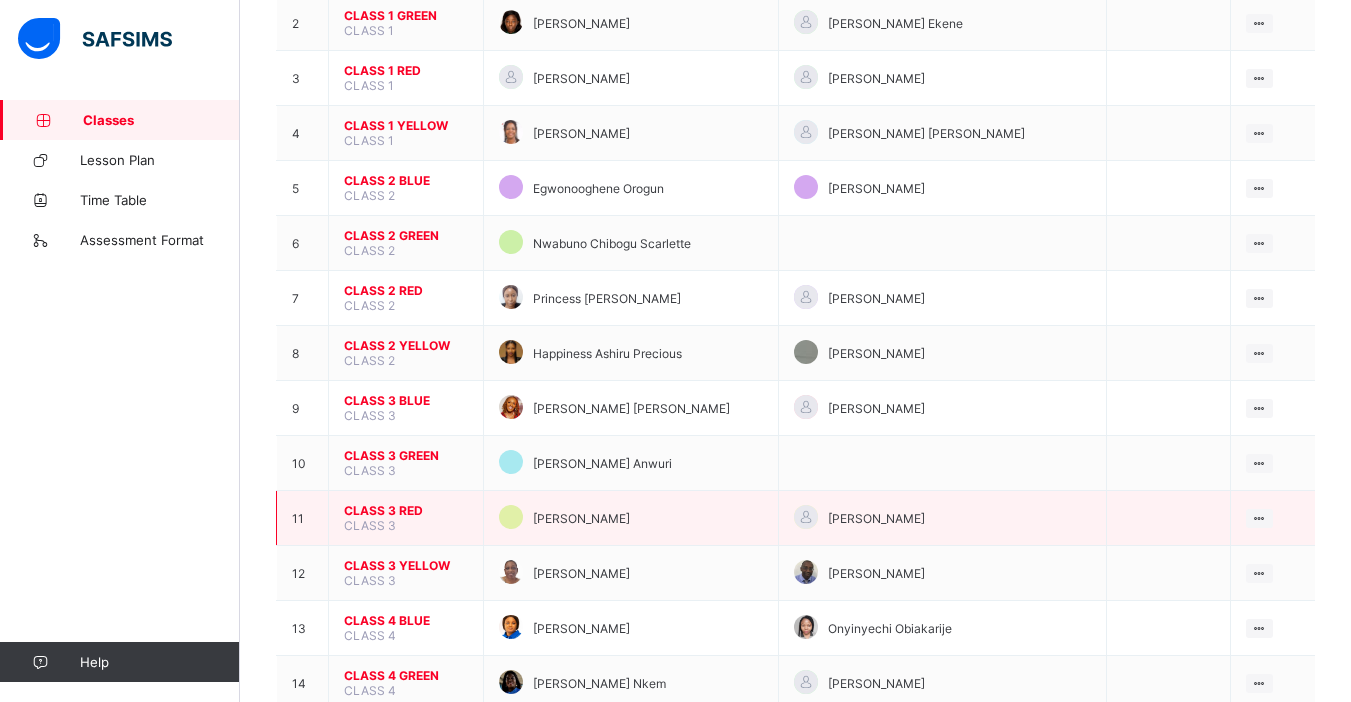 click on "CLASS 3   RED   CLASS 3" at bounding box center [406, 518] 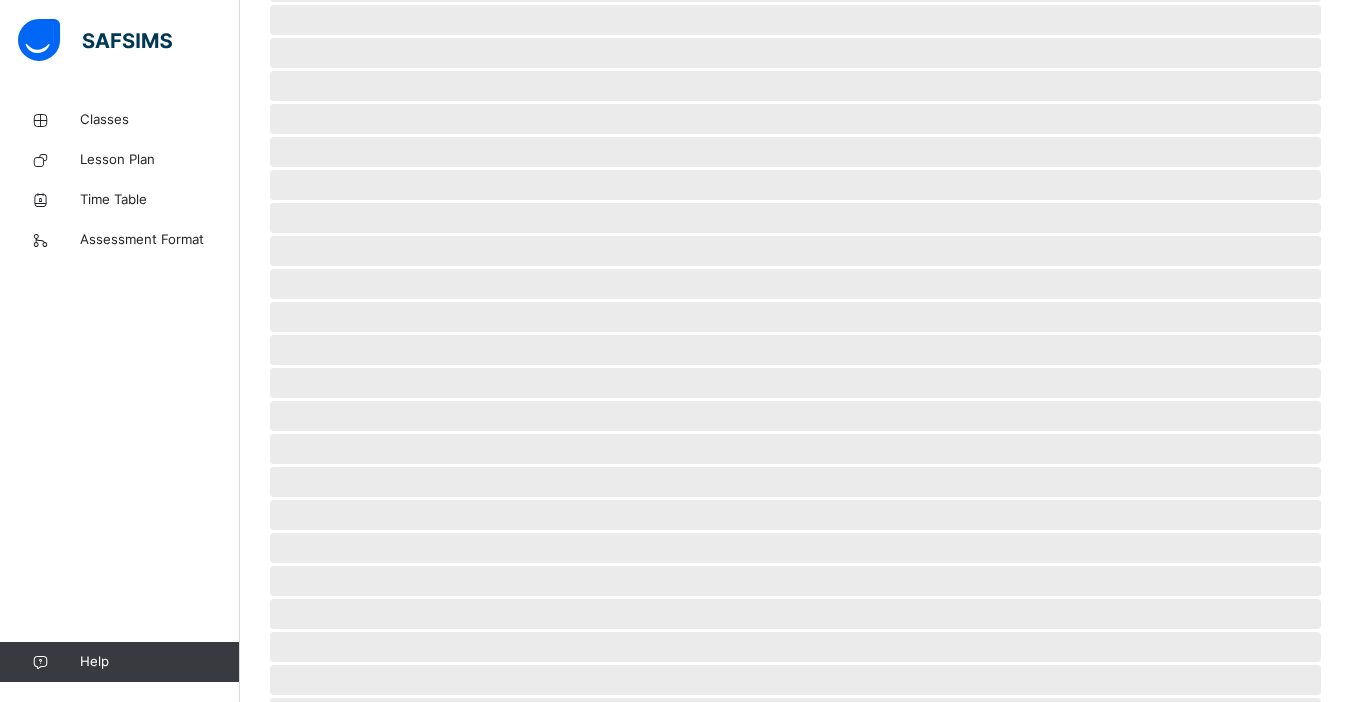 scroll, scrollTop: 0, scrollLeft: 0, axis: both 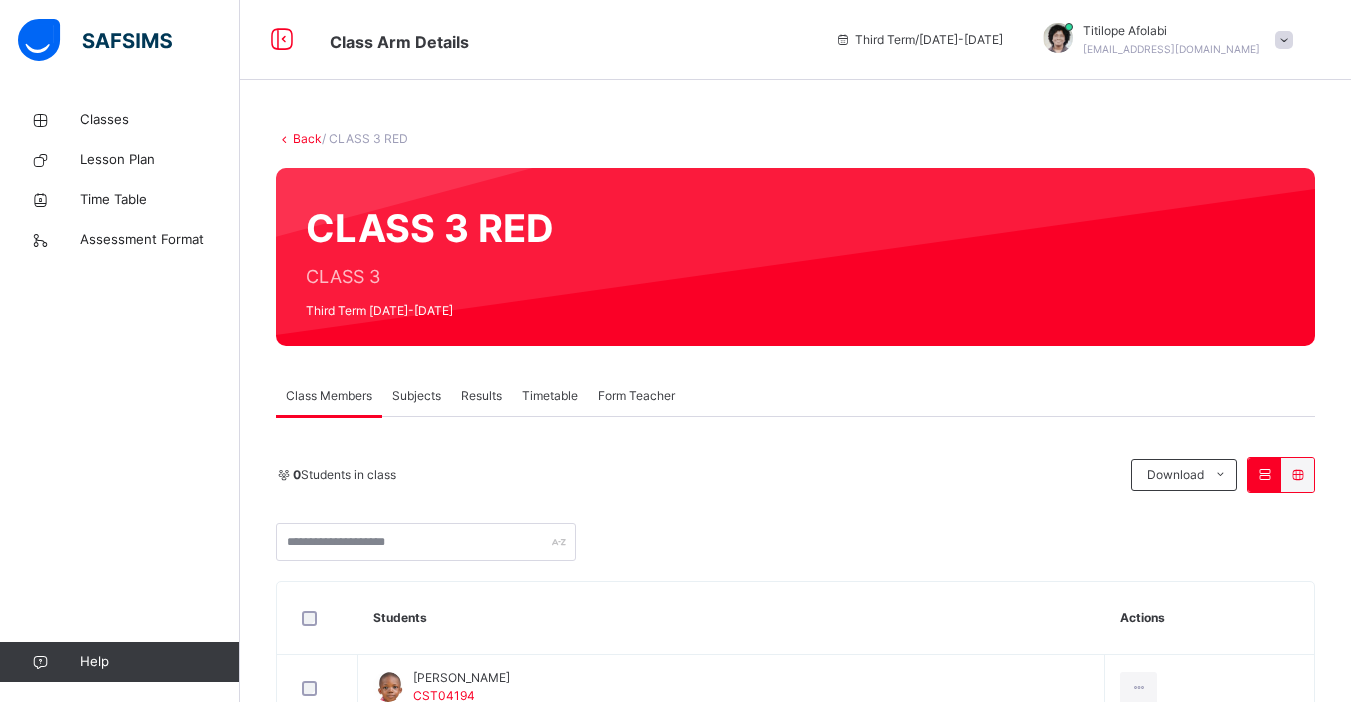 click on "Subjects" at bounding box center [416, 396] 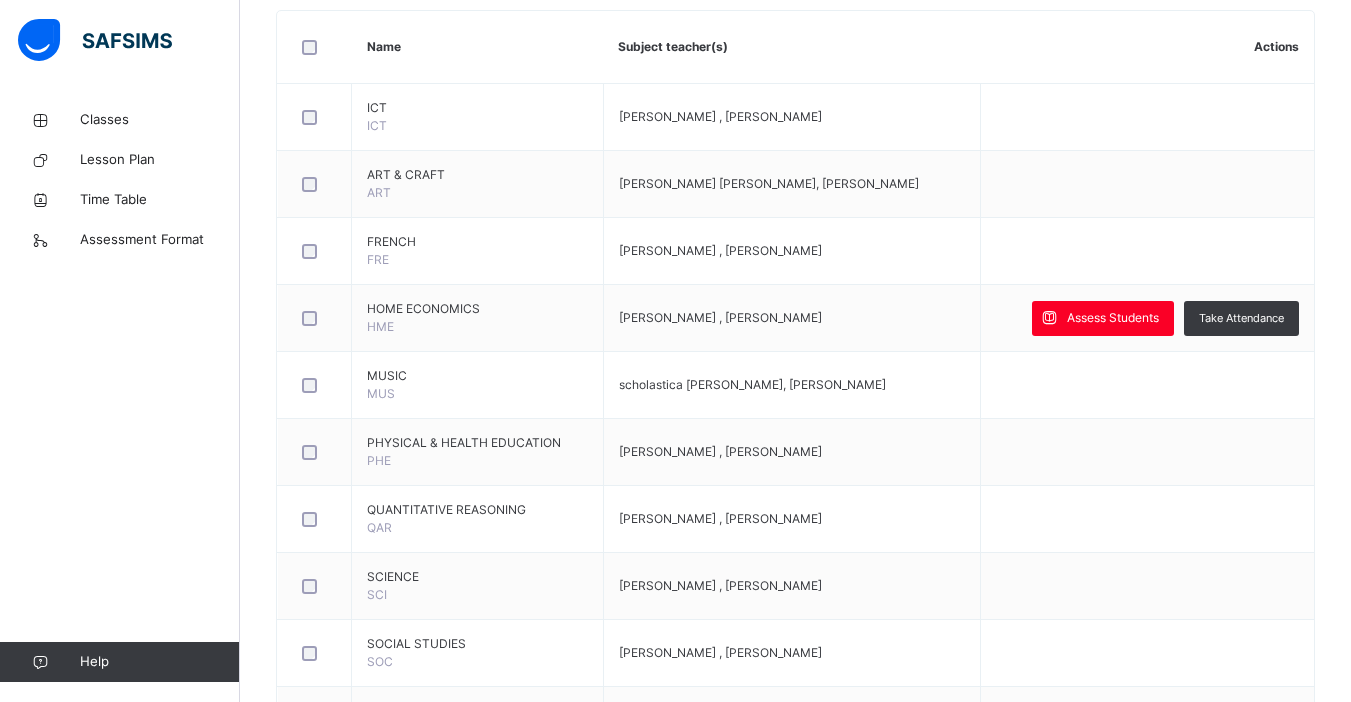 scroll, scrollTop: 501, scrollLeft: 0, axis: vertical 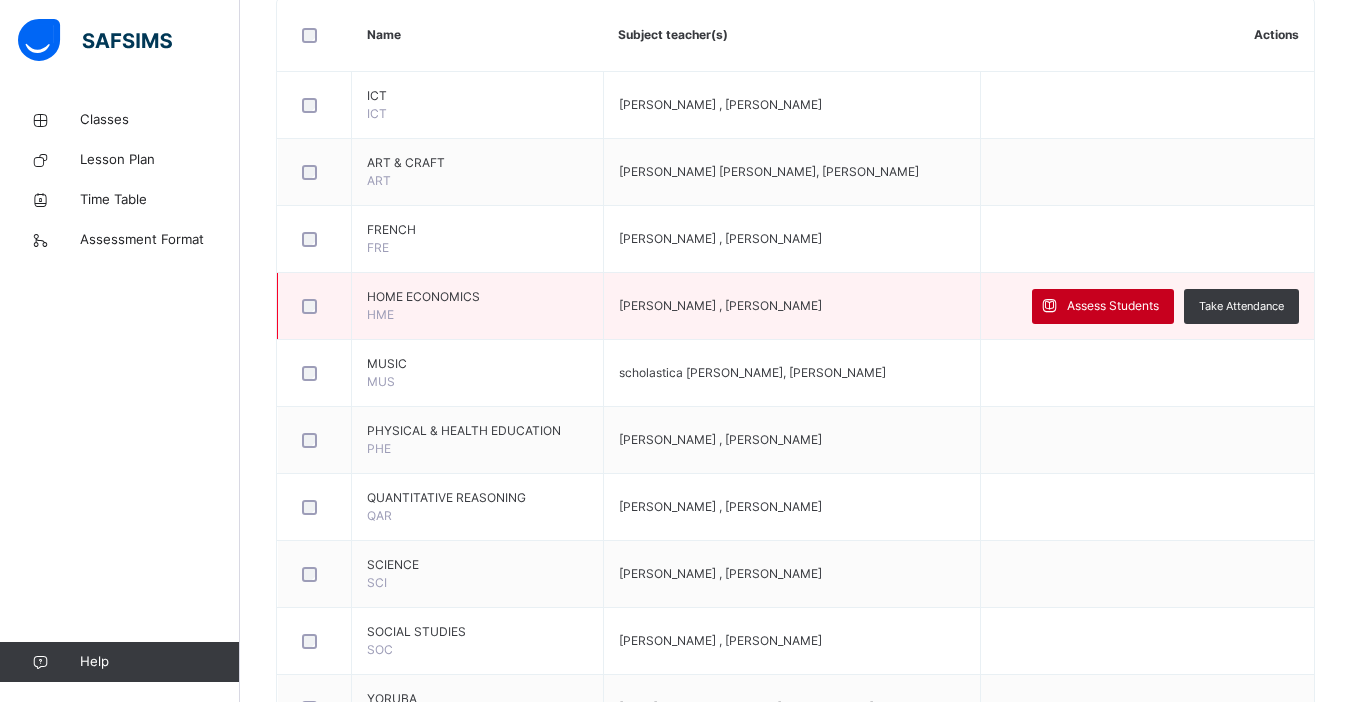 click on "Assess Students" at bounding box center (1113, 306) 